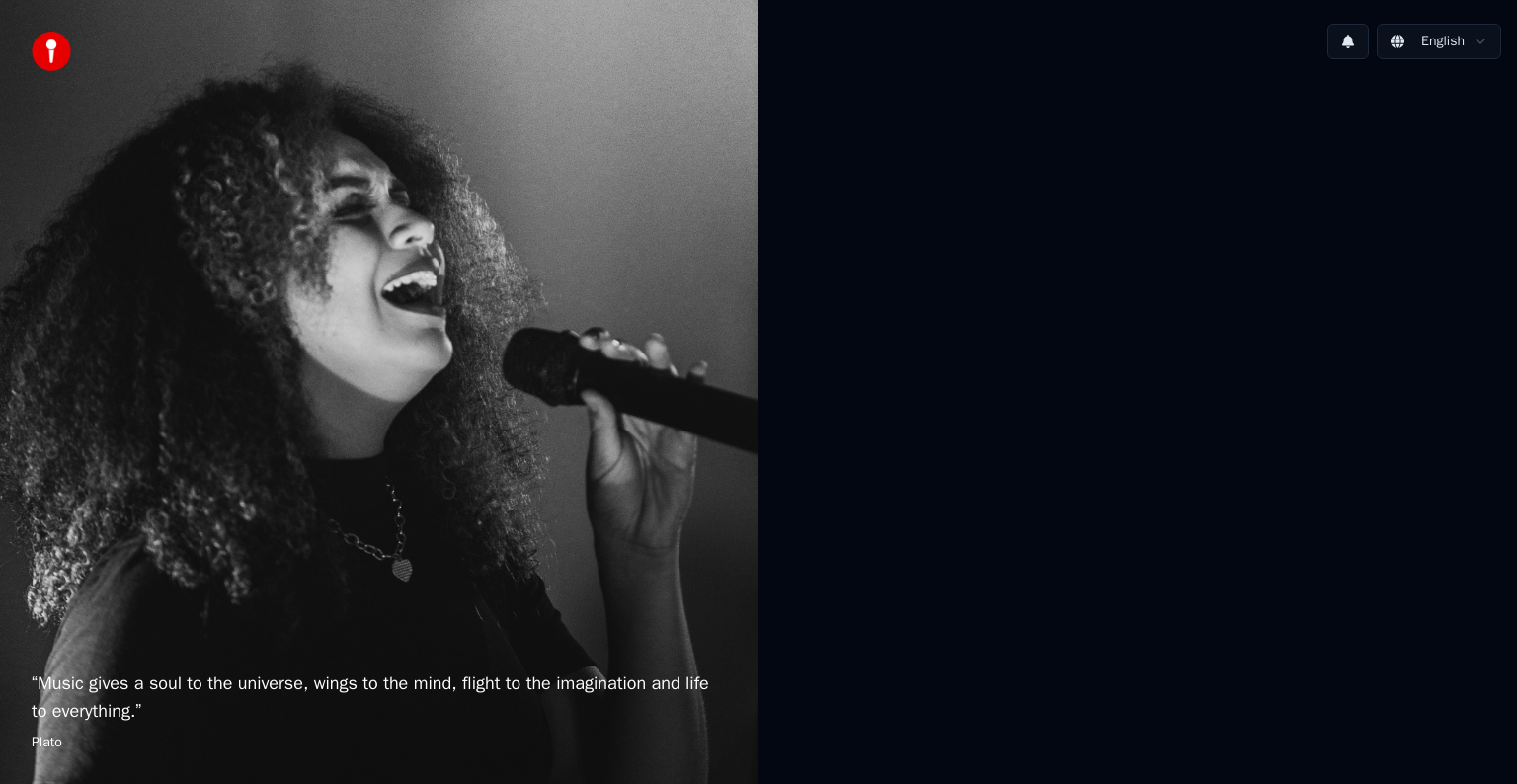 scroll, scrollTop: 0, scrollLeft: 0, axis: both 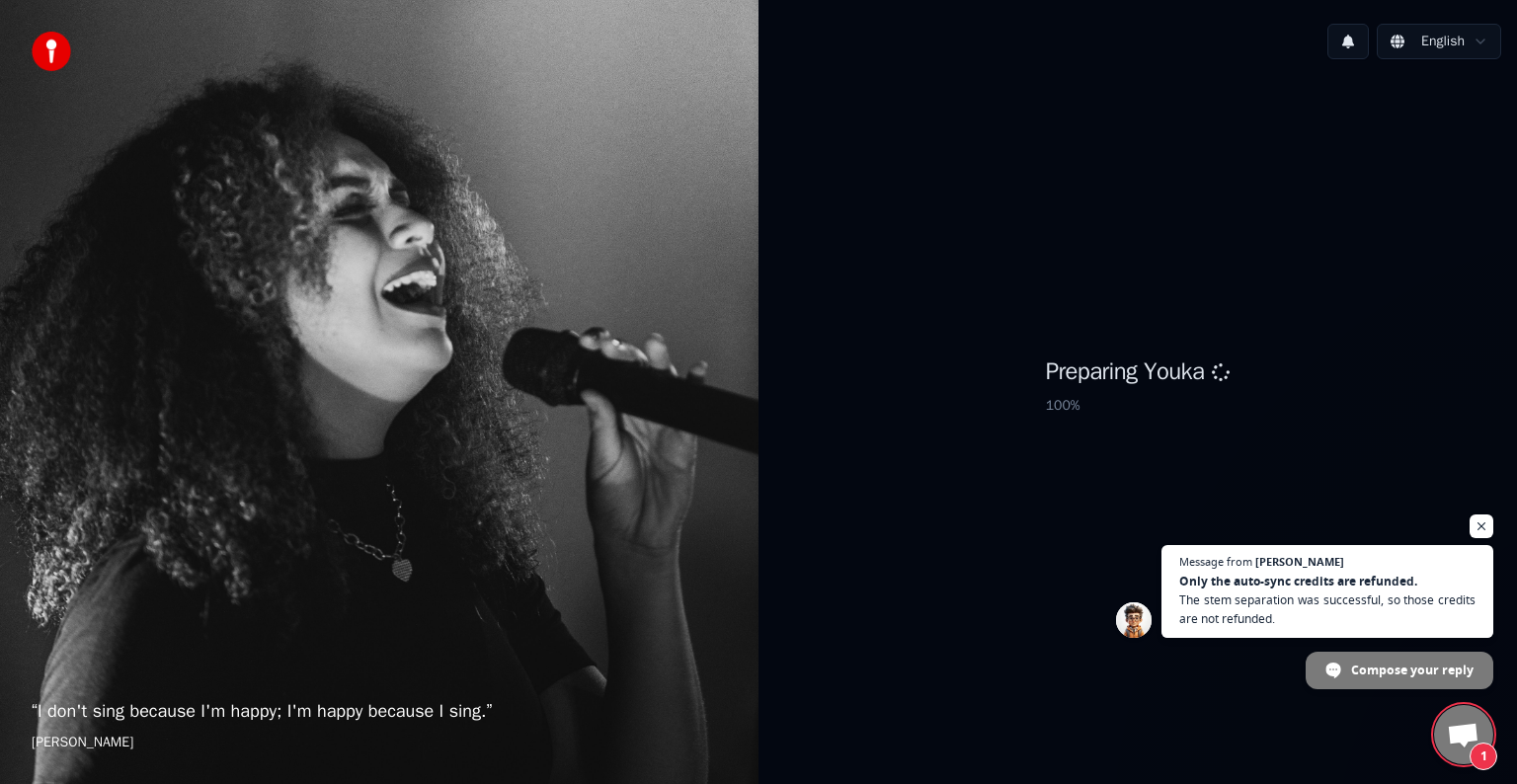 click at bounding box center [1463, 737] 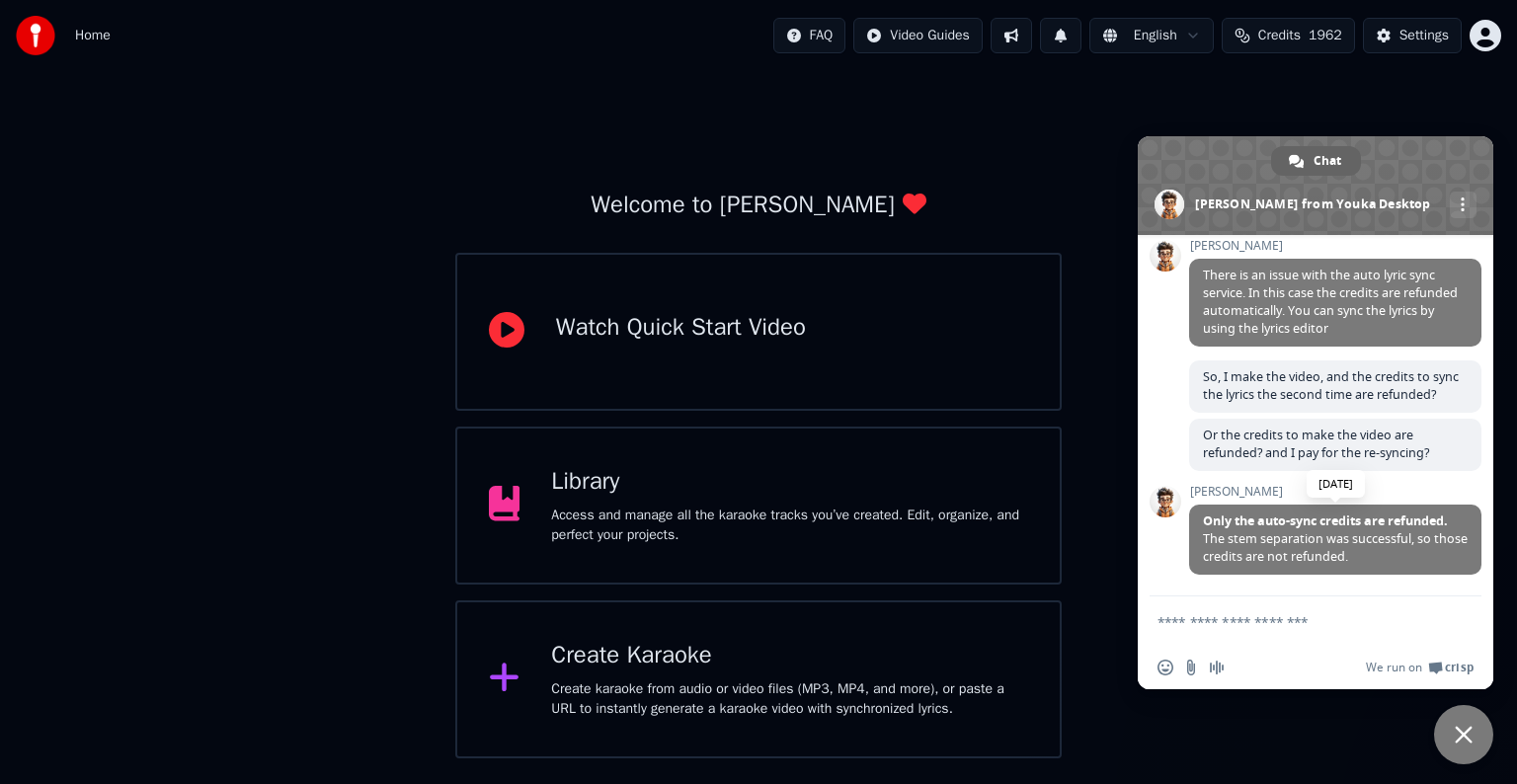 scroll, scrollTop: 322, scrollLeft: 0, axis: vertical 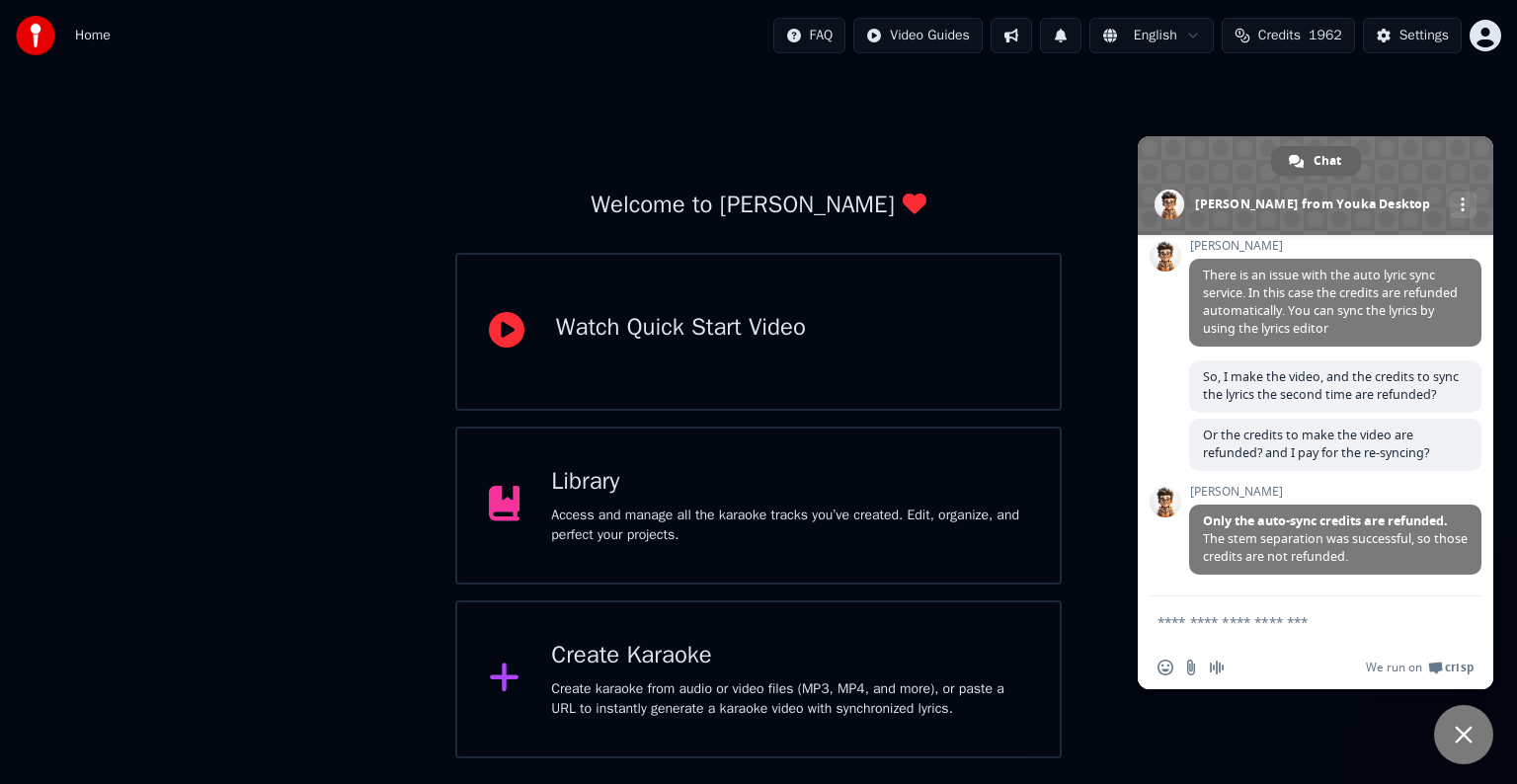 click on "Credits" at bounding box center (1279, 36) 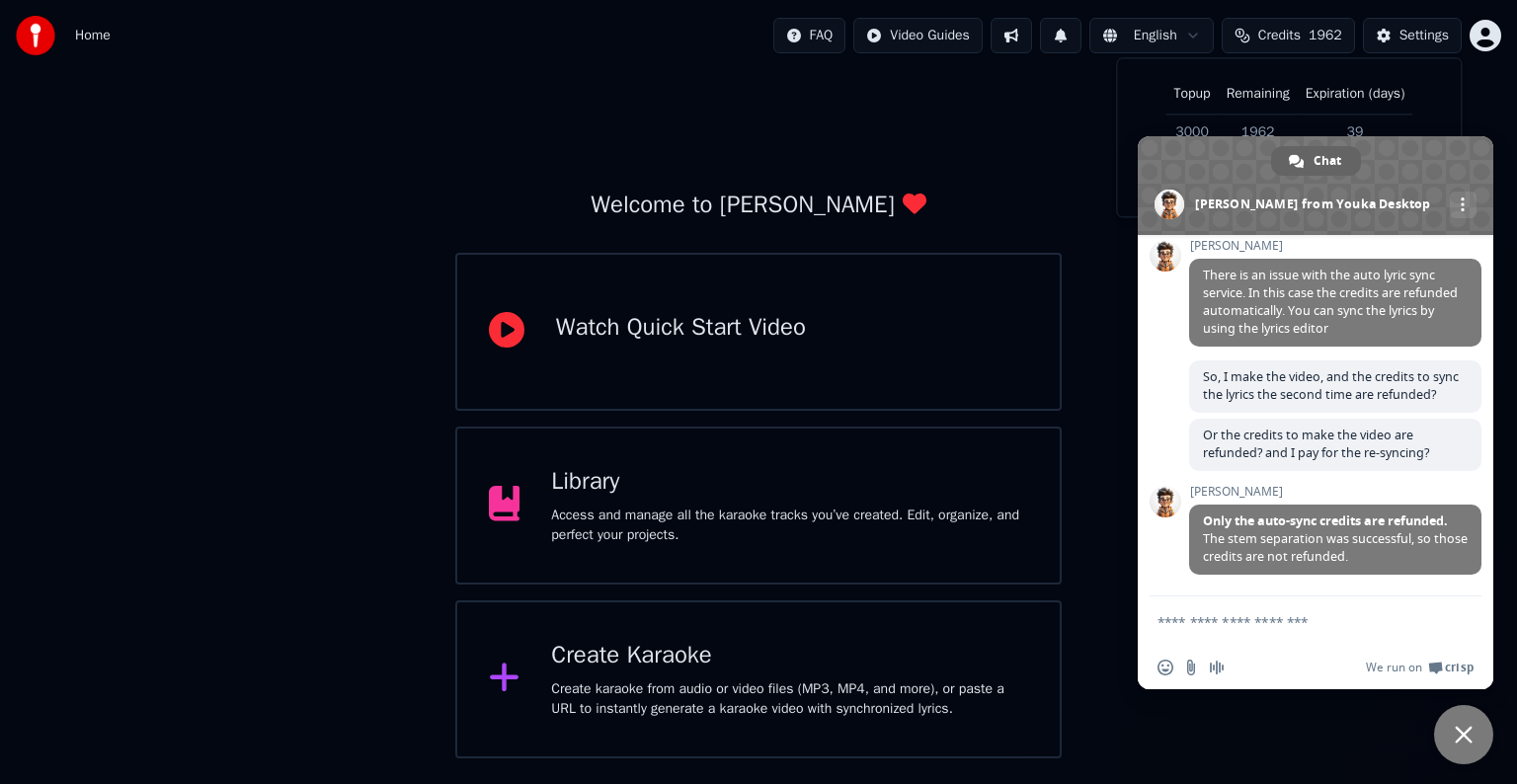 click on "Credits" at bounding box center [1279, 36] 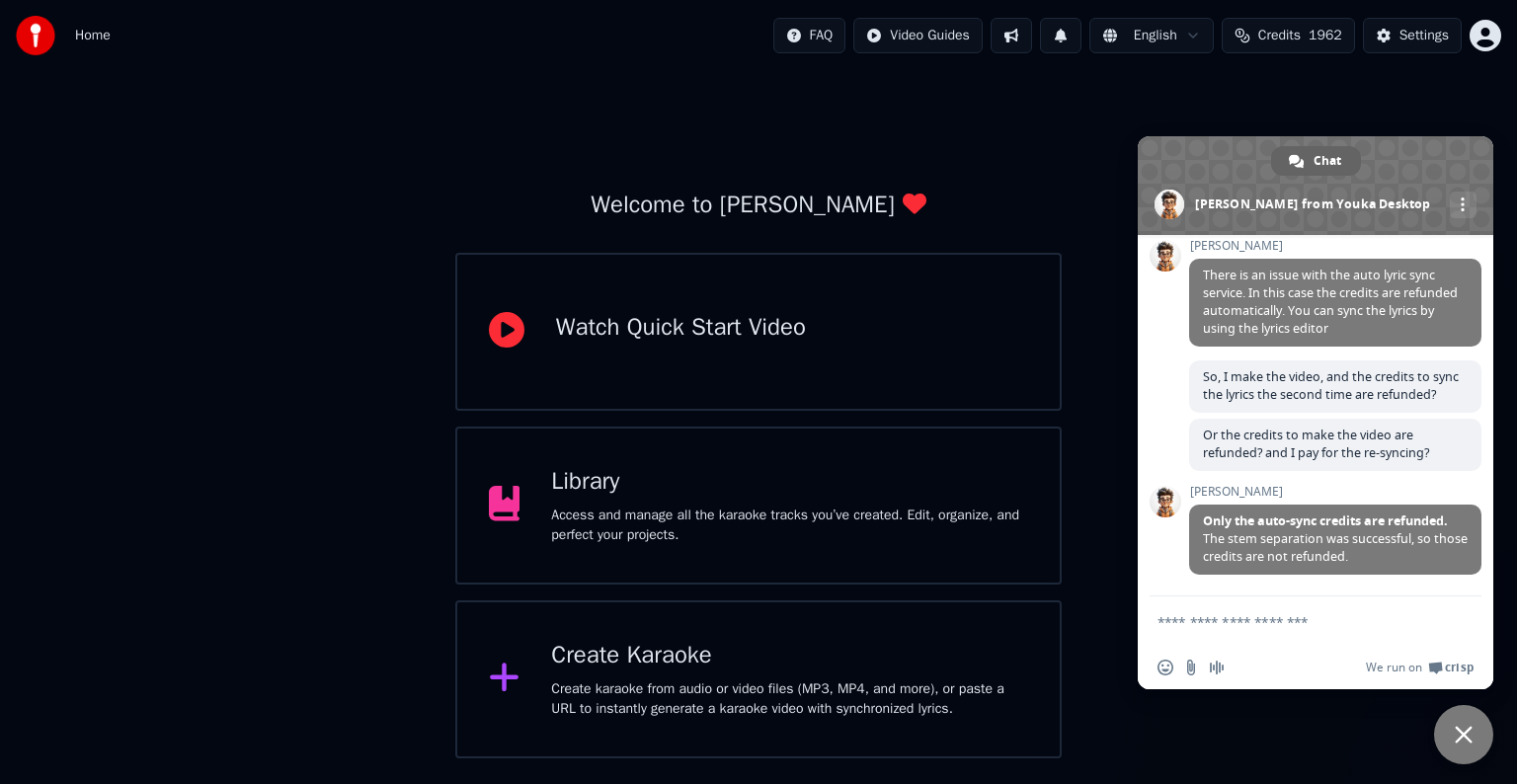 click on "Create Karaoke Create karaoke from audio or video files (MP3, MP4, and more), or paste a URL to instantly generate a karaoke video with synchronized lyrics." at bounding box center [758, 679] 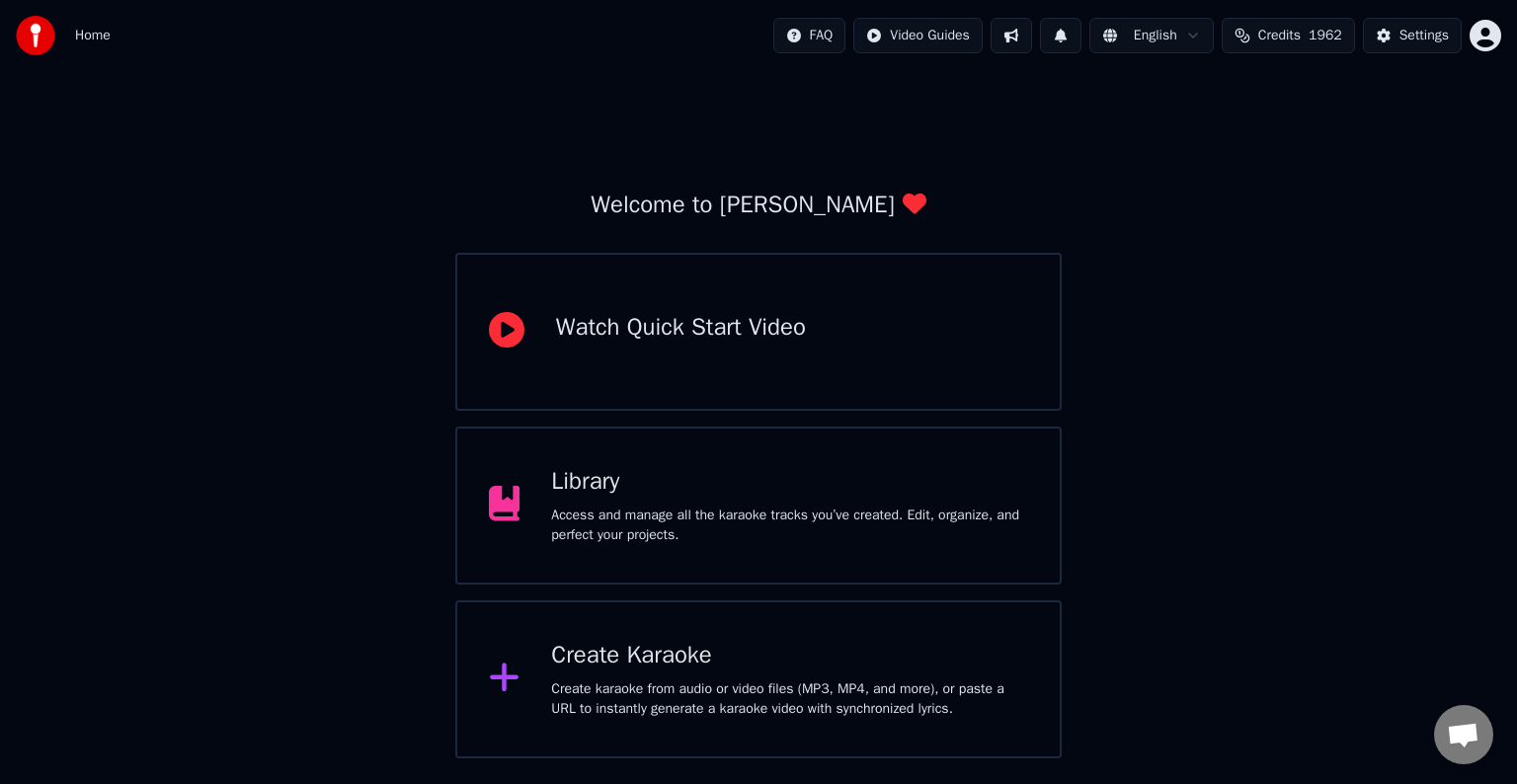 click on "Create Karaoke Create karaoke from audio or video files (MP3, MP4, and more), or paste a URL to instantly generate a karaoke video with synchronized lyrics." at bounding box center [758, 679] 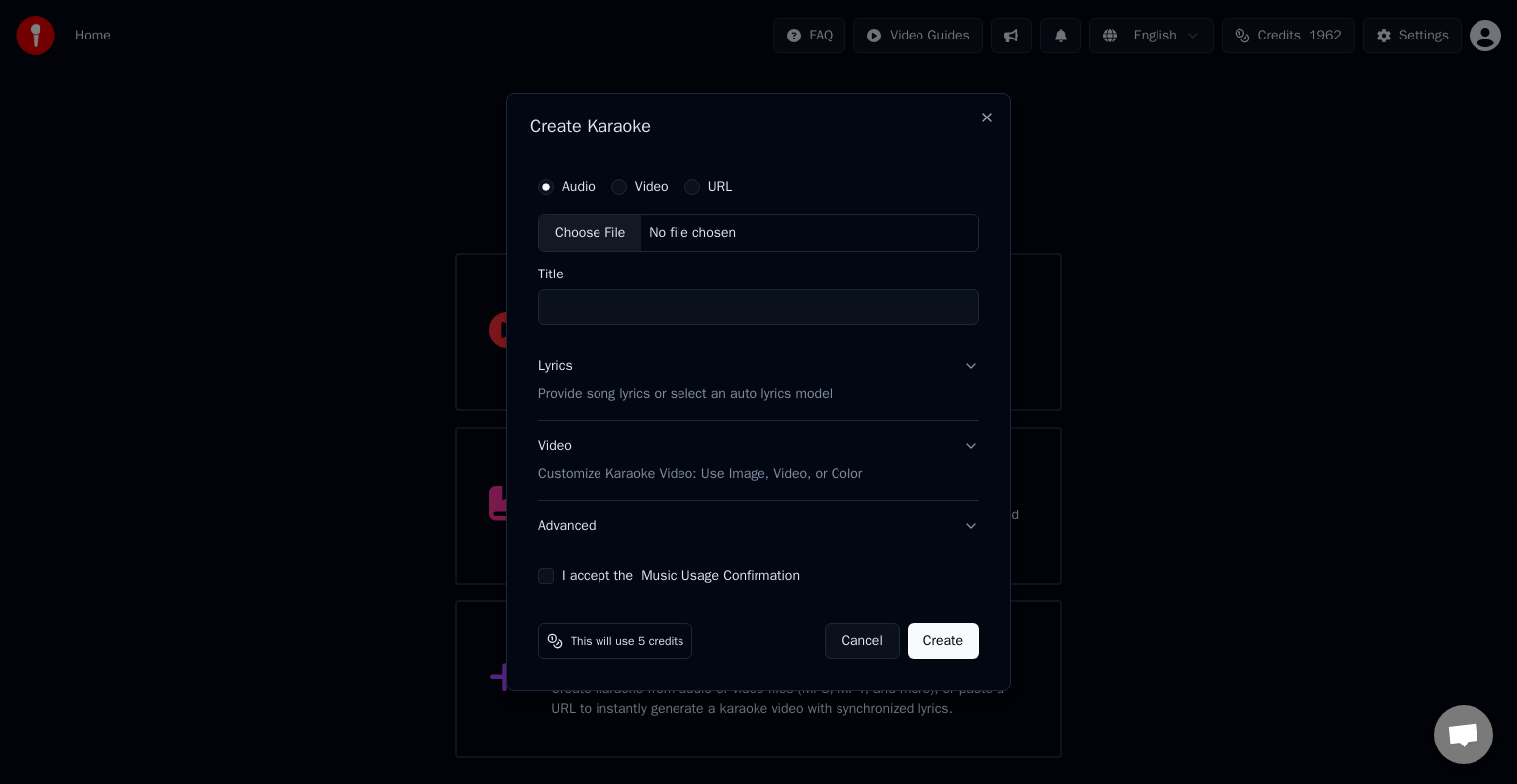 click on "Choose File" at bounding box center [590, 233] 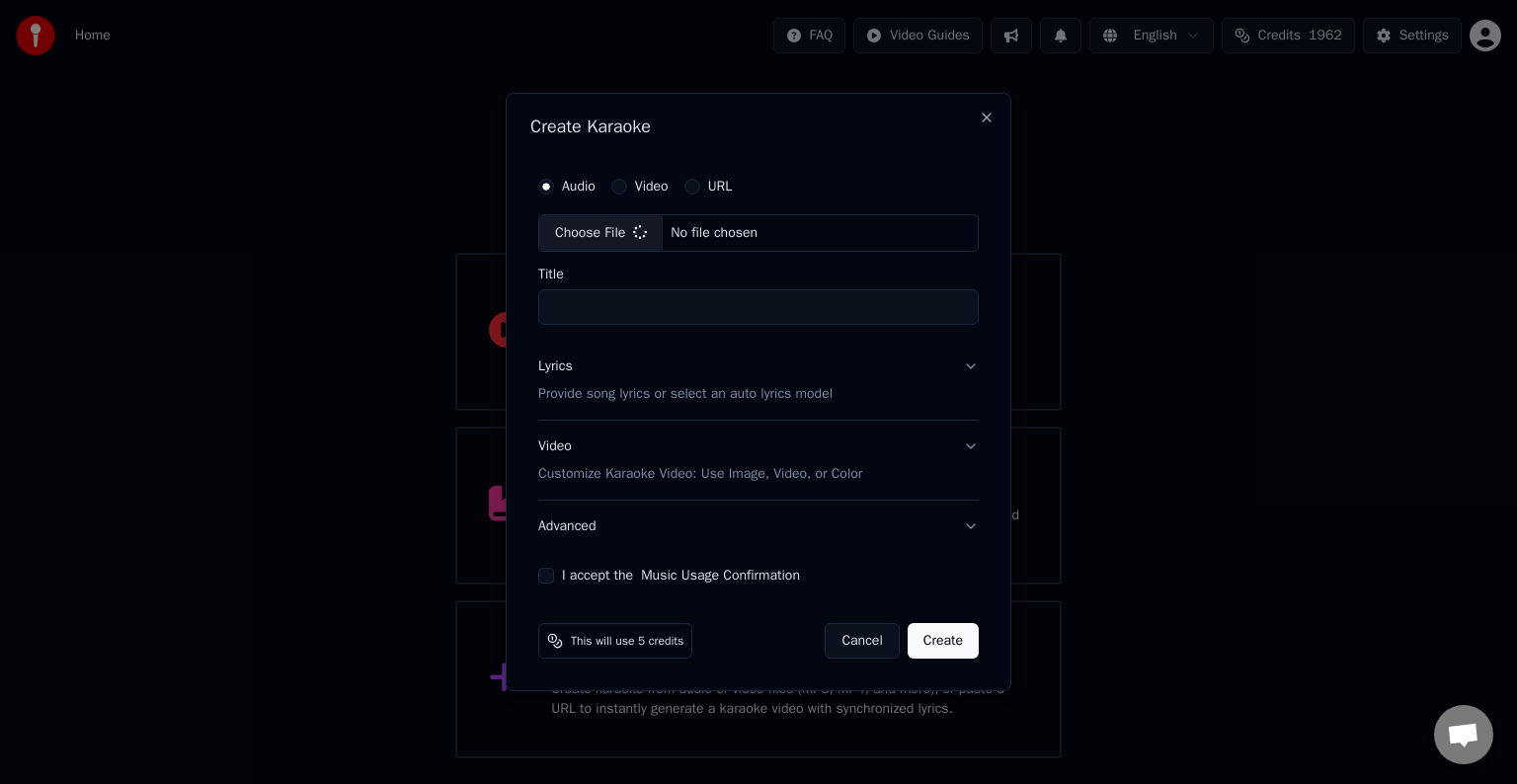 type on "**********" 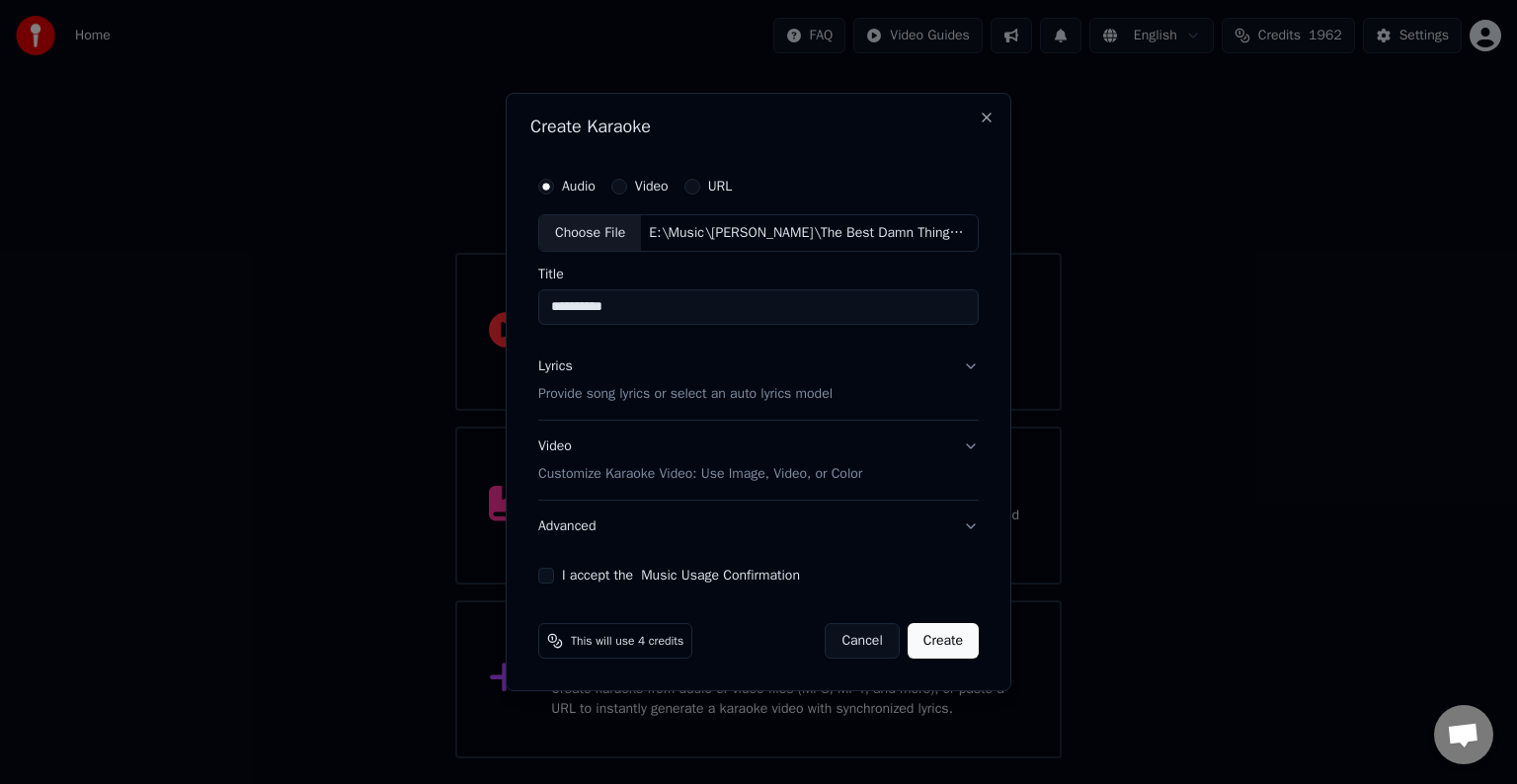 click on "Lyrics Provide song lyrics or select an auto lyrics model" at bounding box center [758, 380] 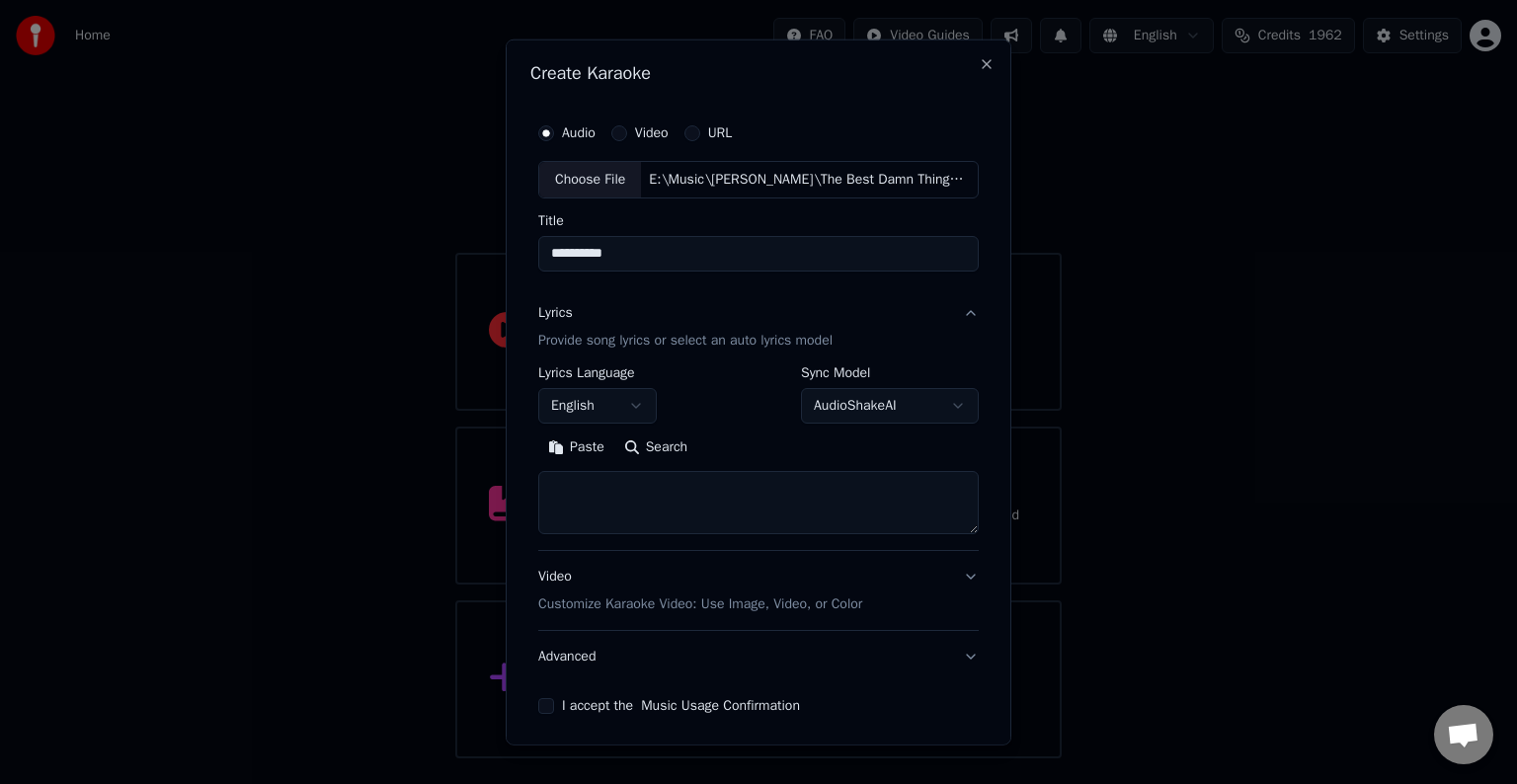 type 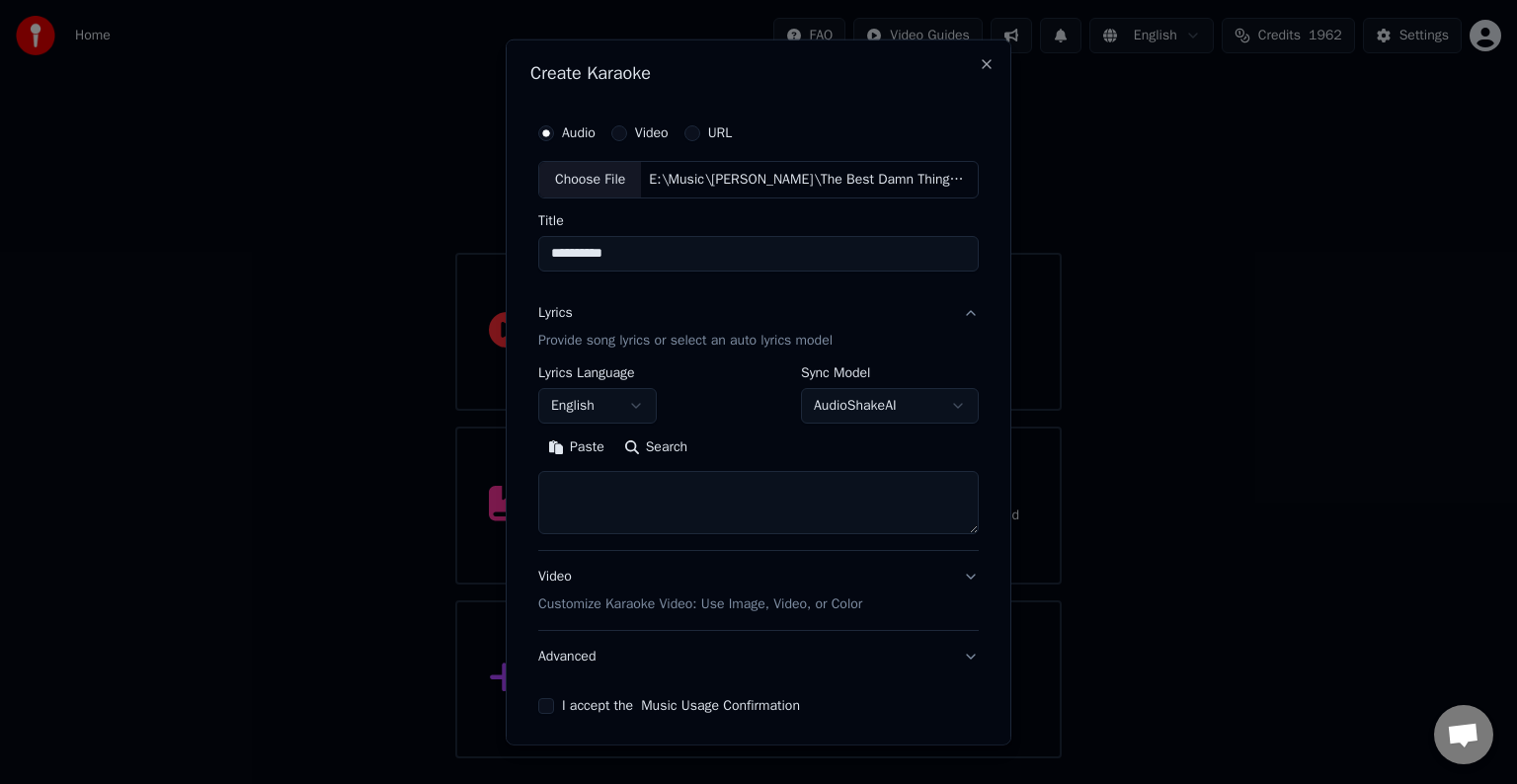 click at bounding box center (758, 503) 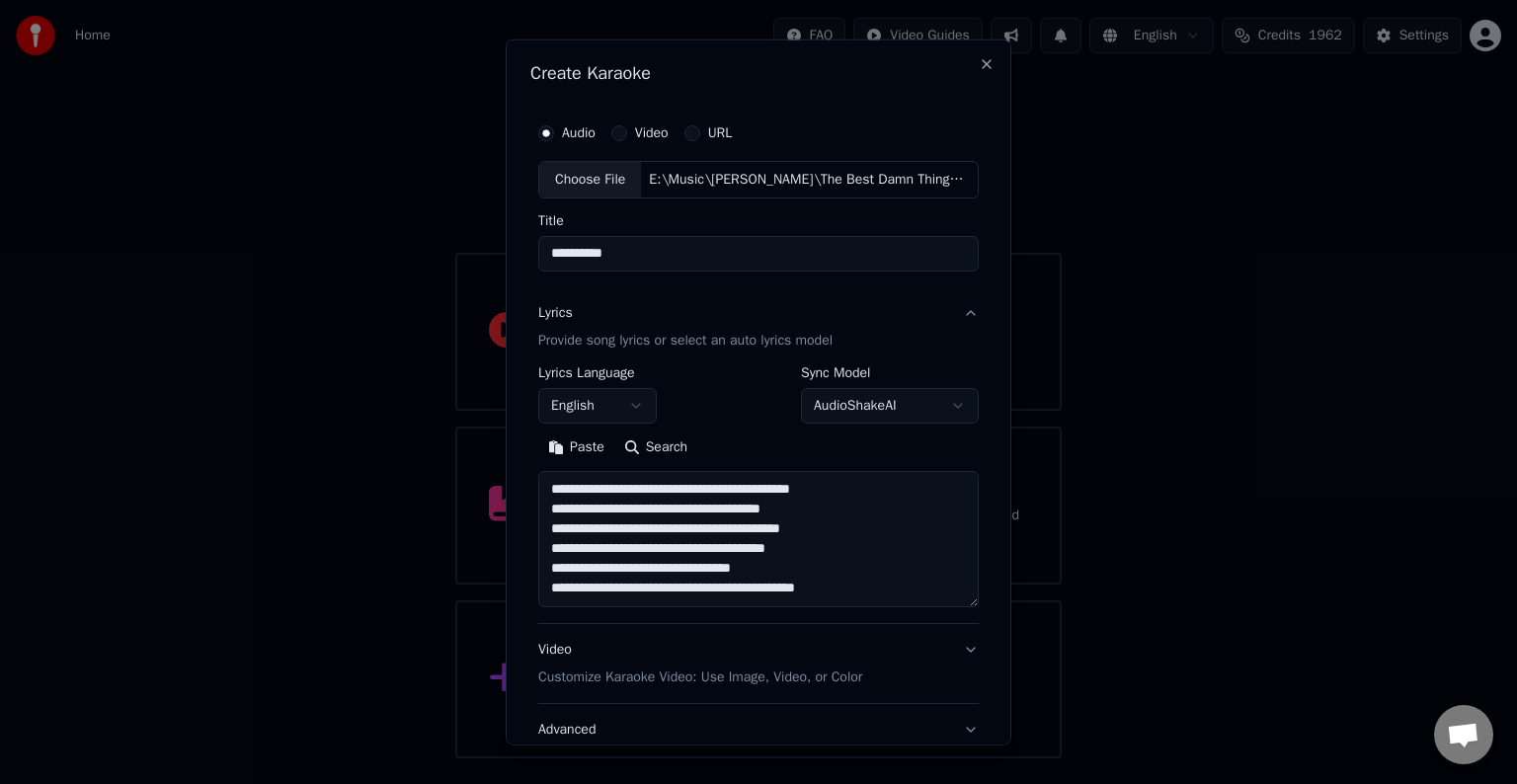 scroll, scrollTop: 83, scrollLeft: 0, axis: vertical 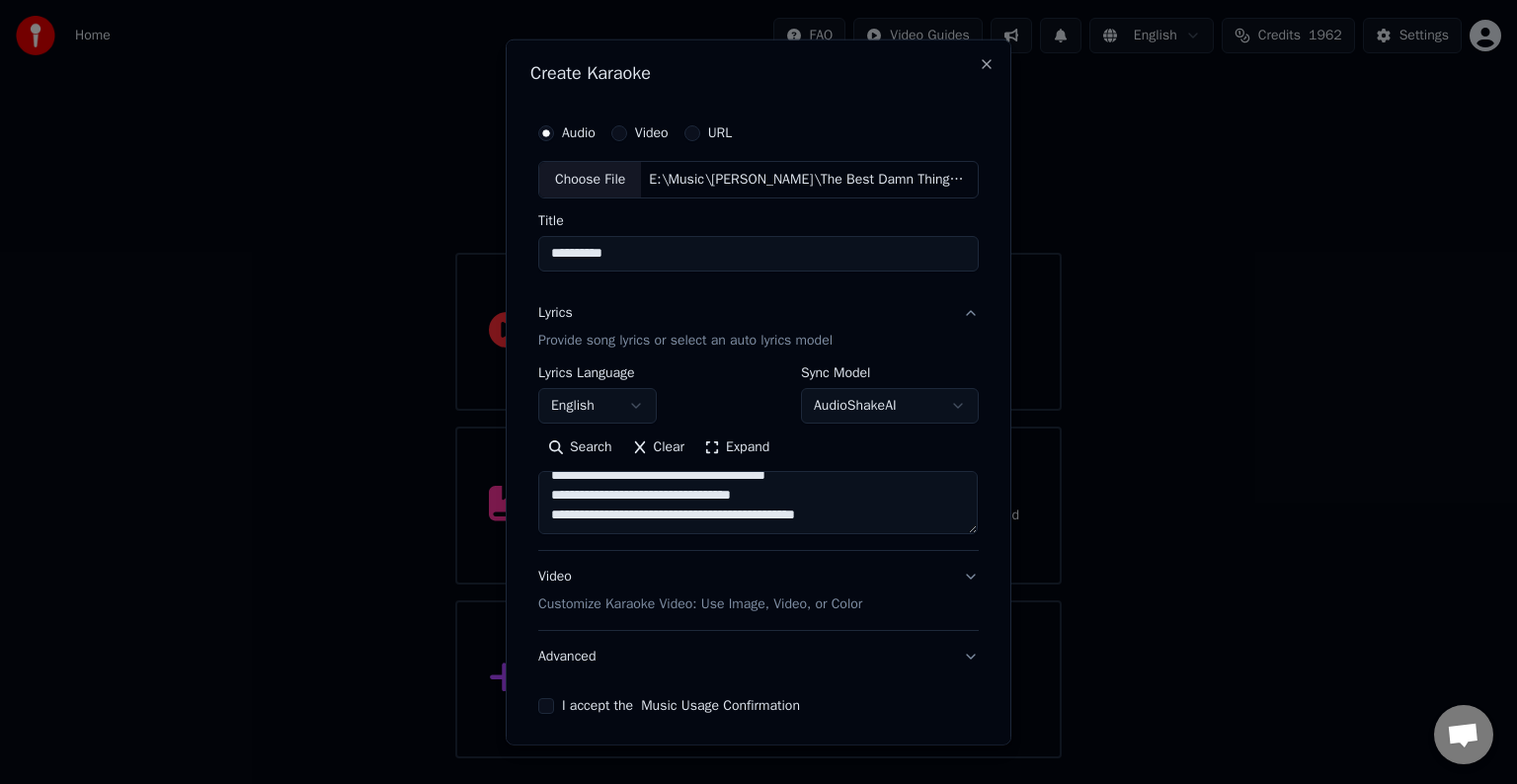 paste on "**********" 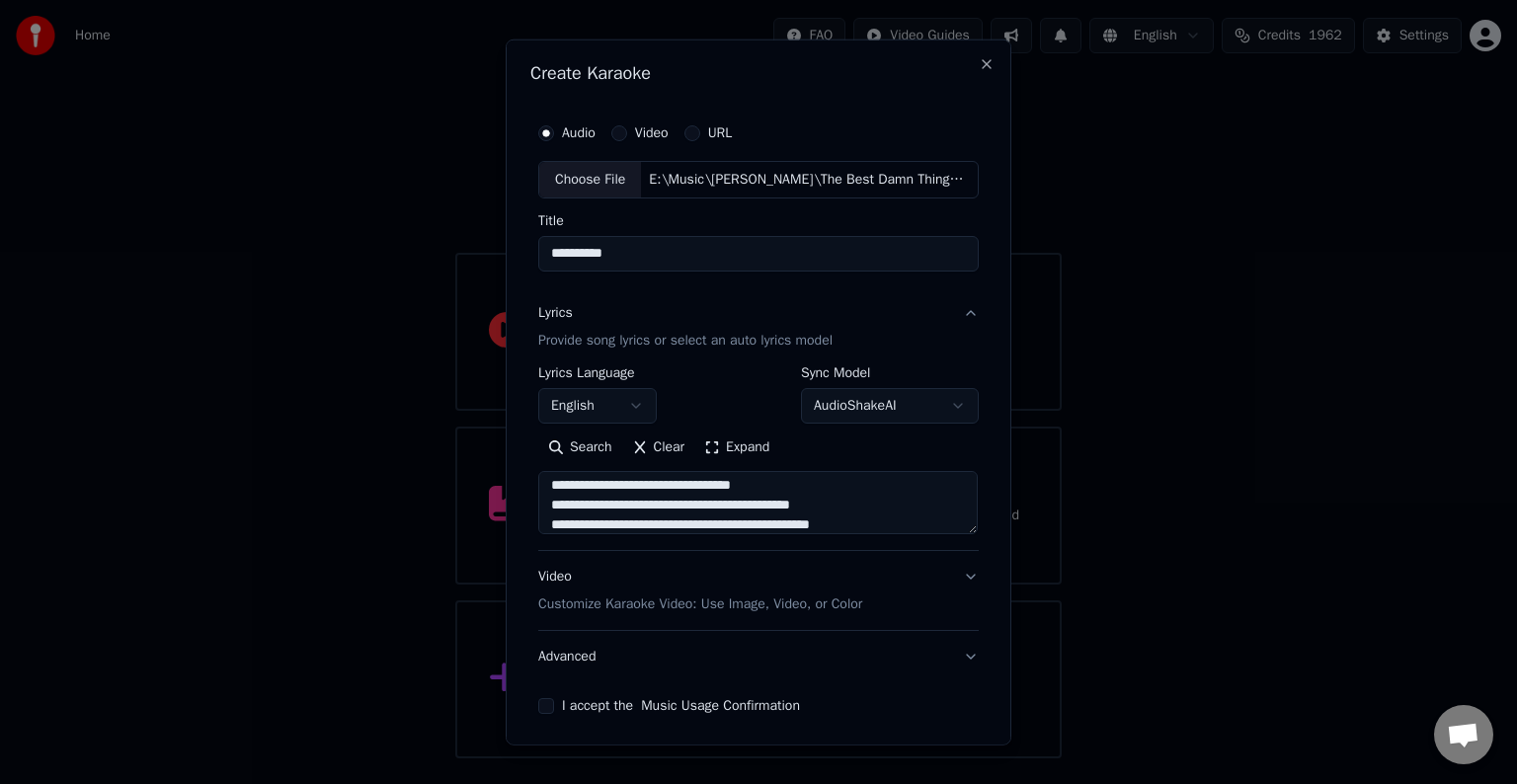 scroll, scrollTop: 201, scrollLeft: 0, axis: vertical 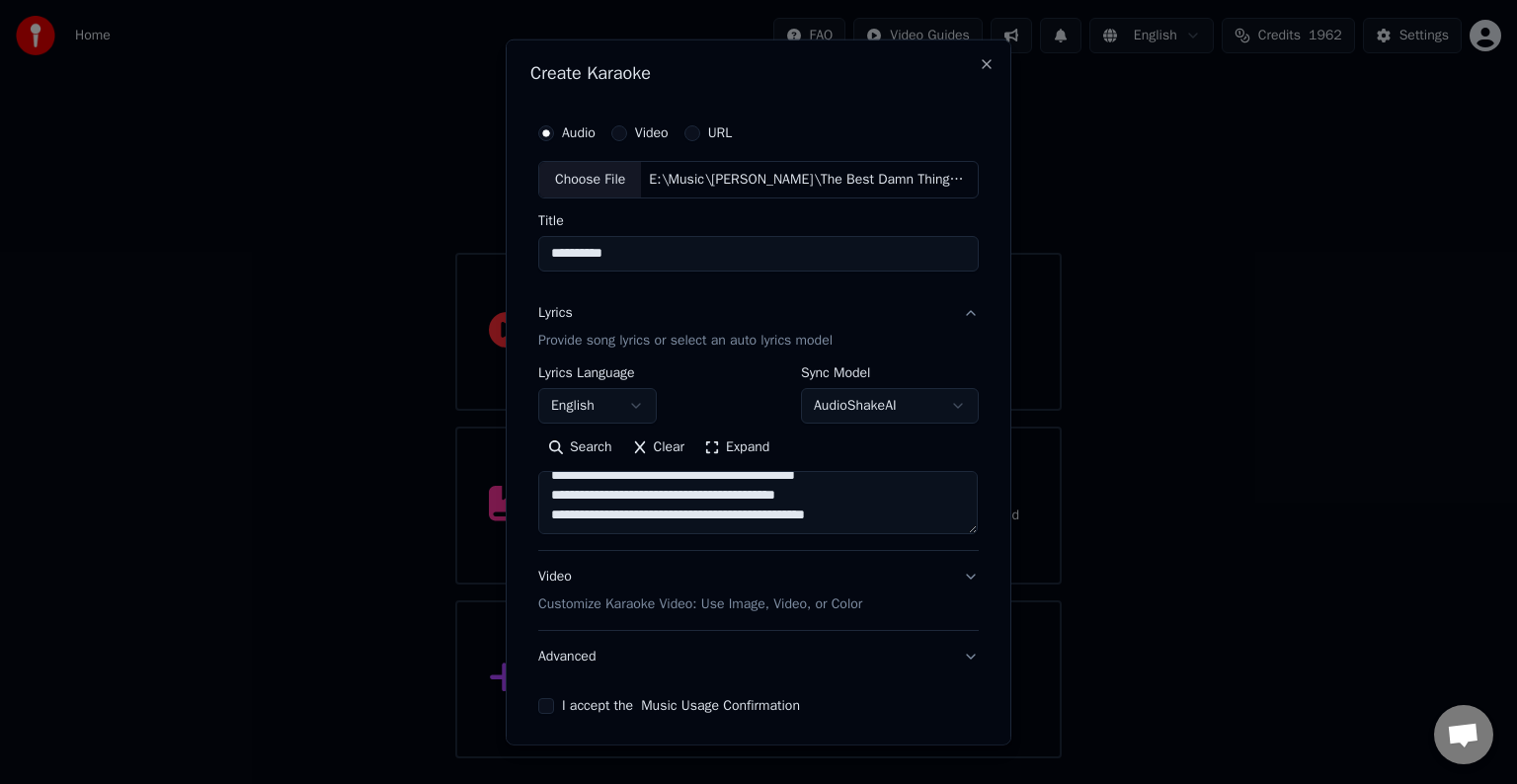 paste on "**********" 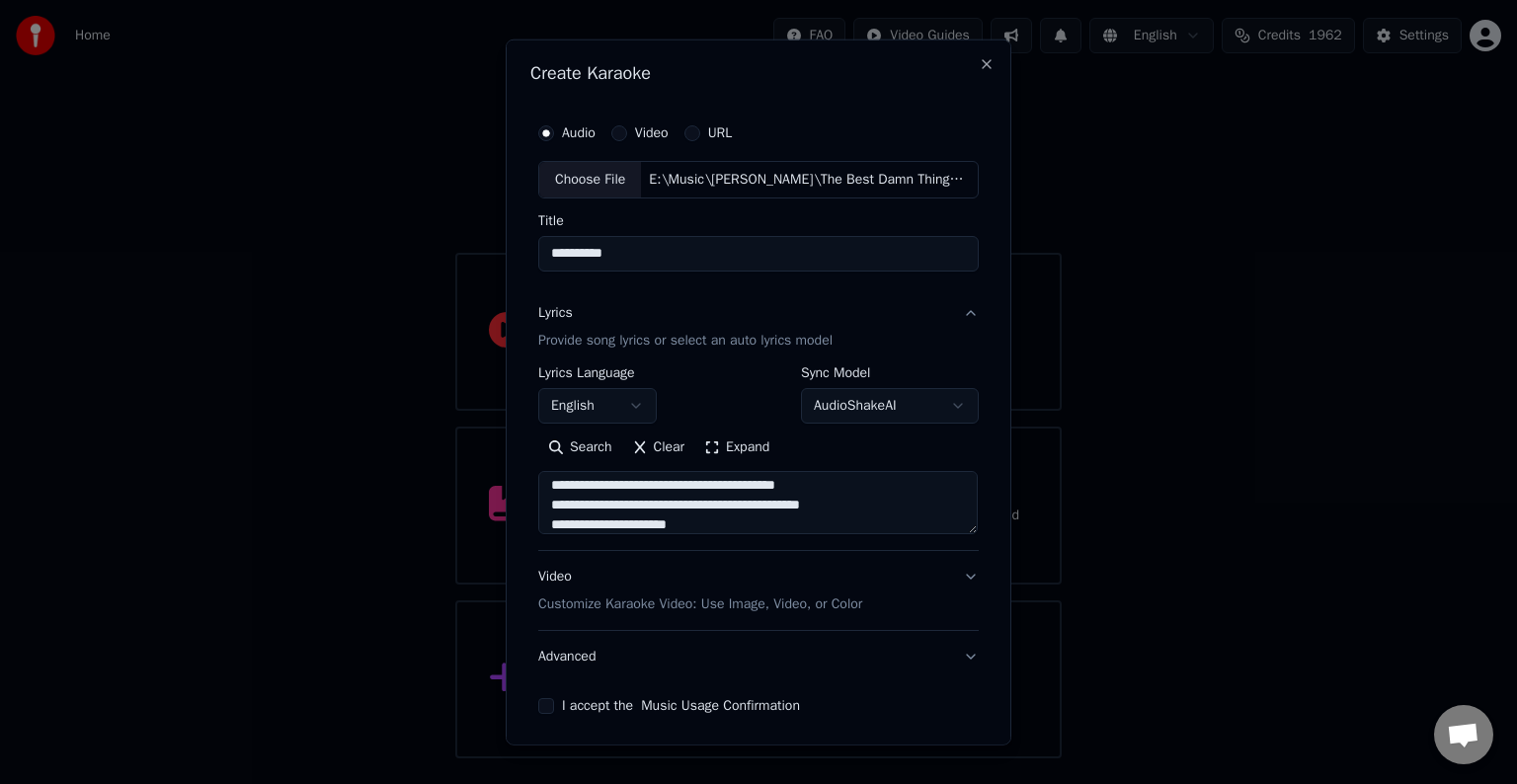 scroll, scrollTop: 280, scrollLeft: 0, axis: vertical 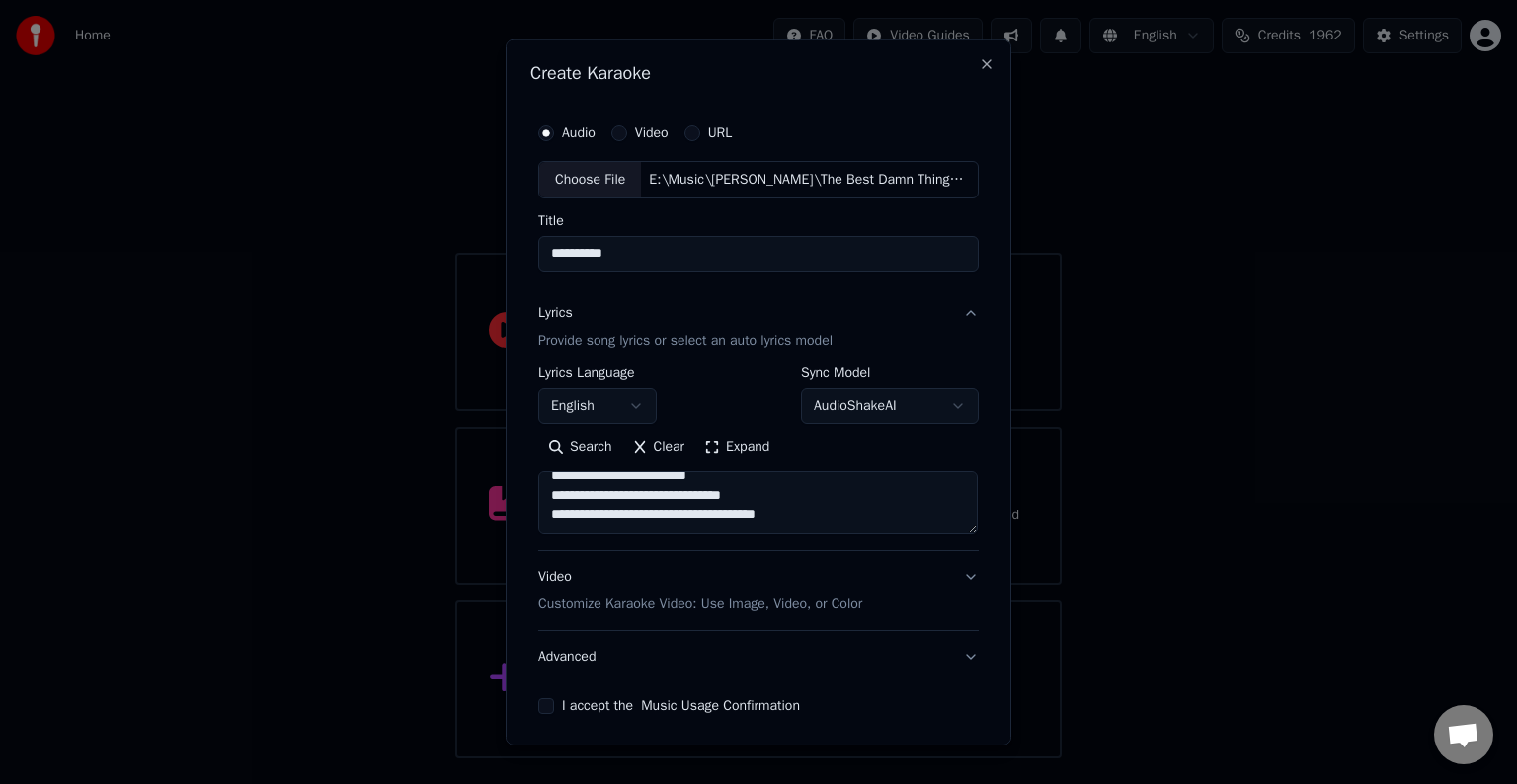 paste on "**********" 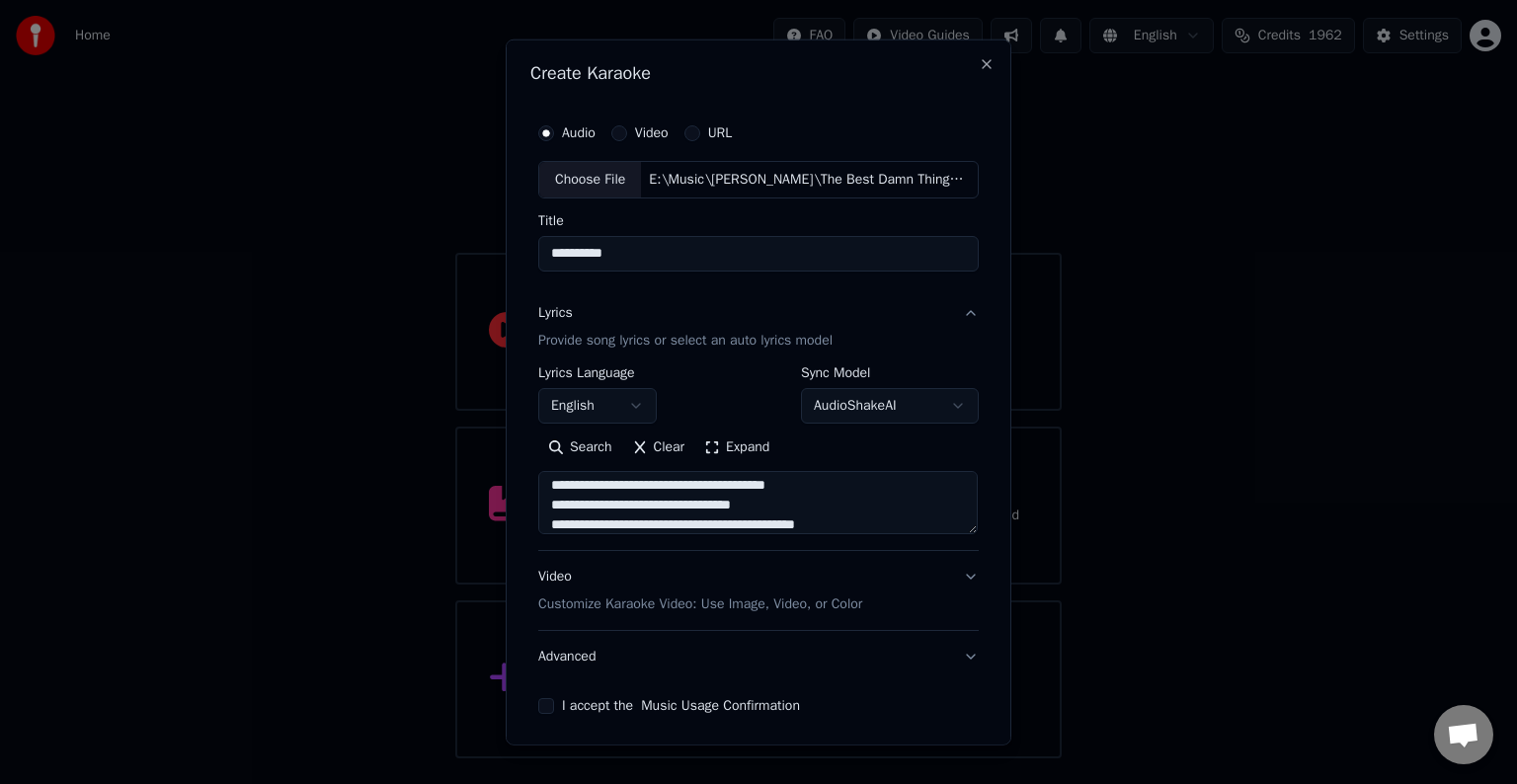 scroll, scrollTop: 399, scrollLeft: 0, axis: vertical 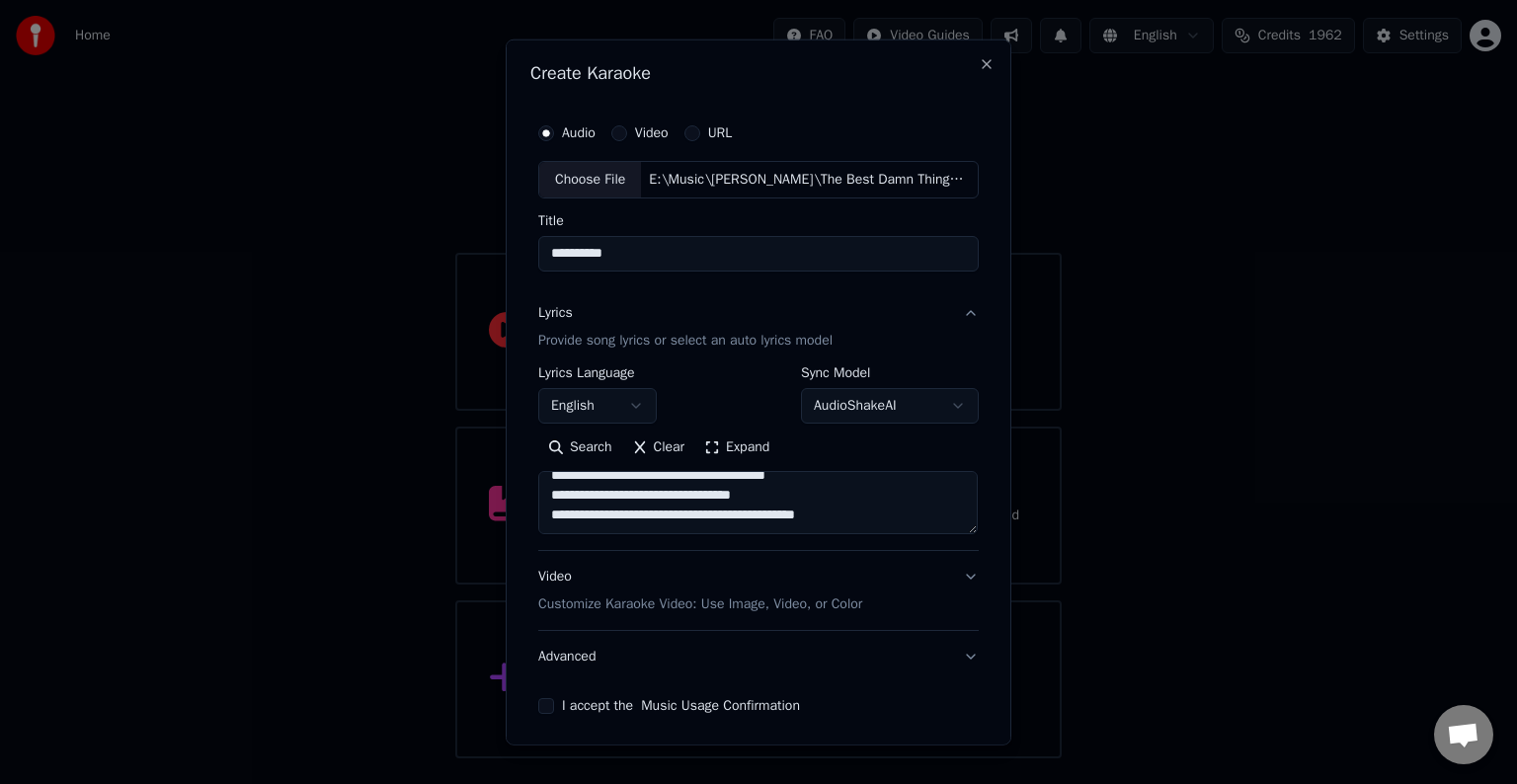 paste on "**********" 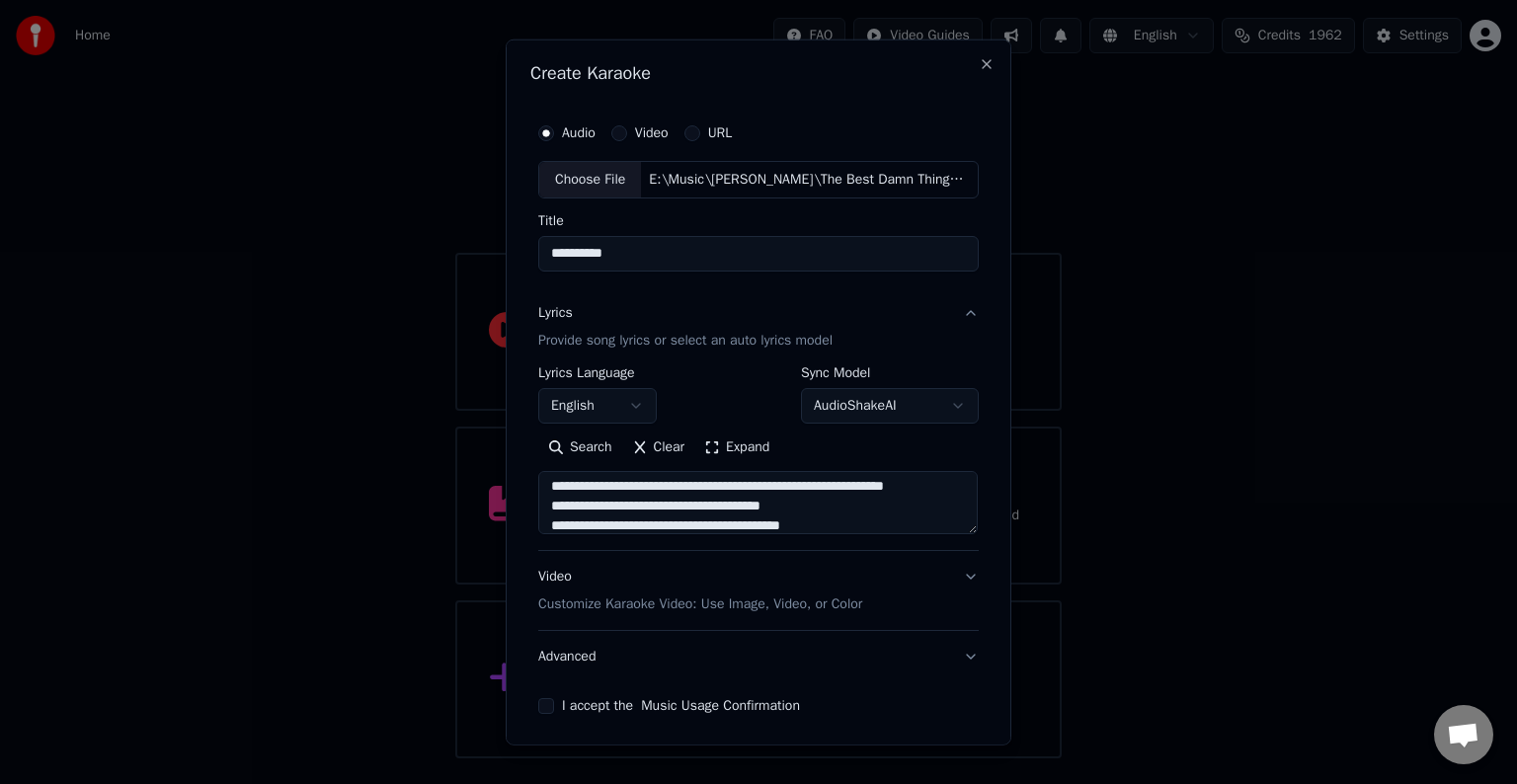 scroll, scrollTop: 498, scrollLeft: 0, axis: vertical 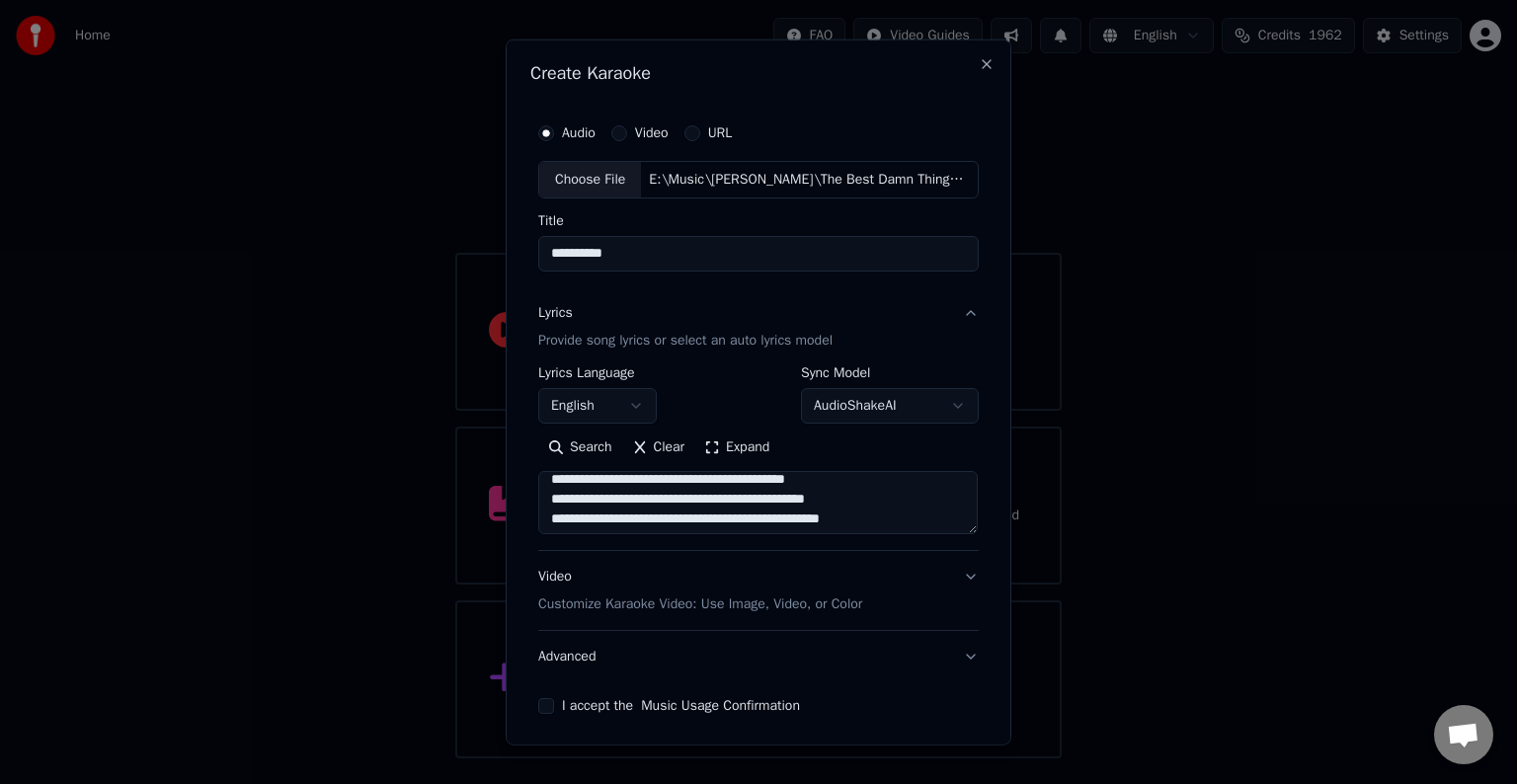 drag, startPoint x: 668, startPoint y: 482, endPoint x: 524, endPoint y: 514, distance: 147.51271 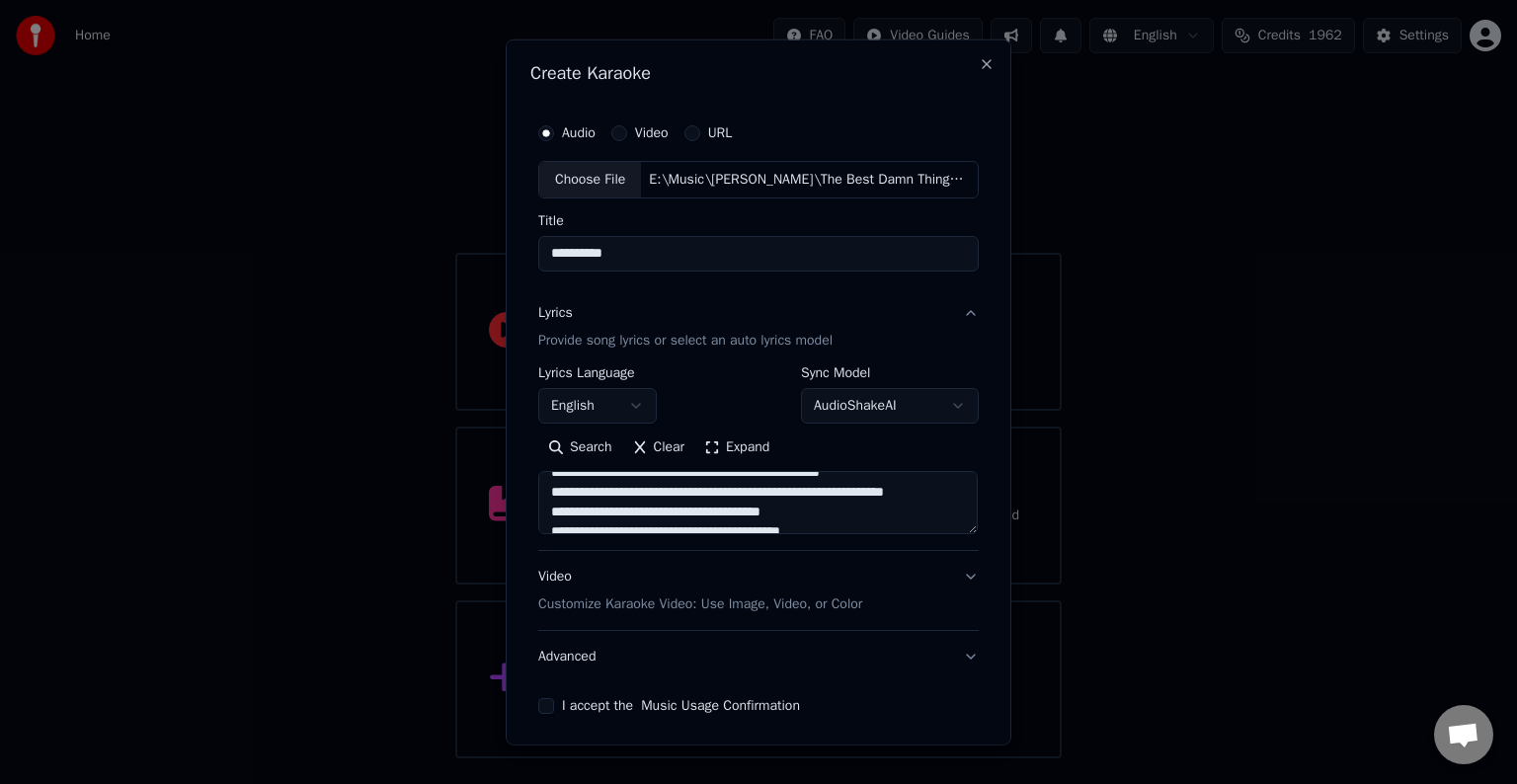 scroll, scrollTop: 492, scrollLeft: 0, axis: vertical 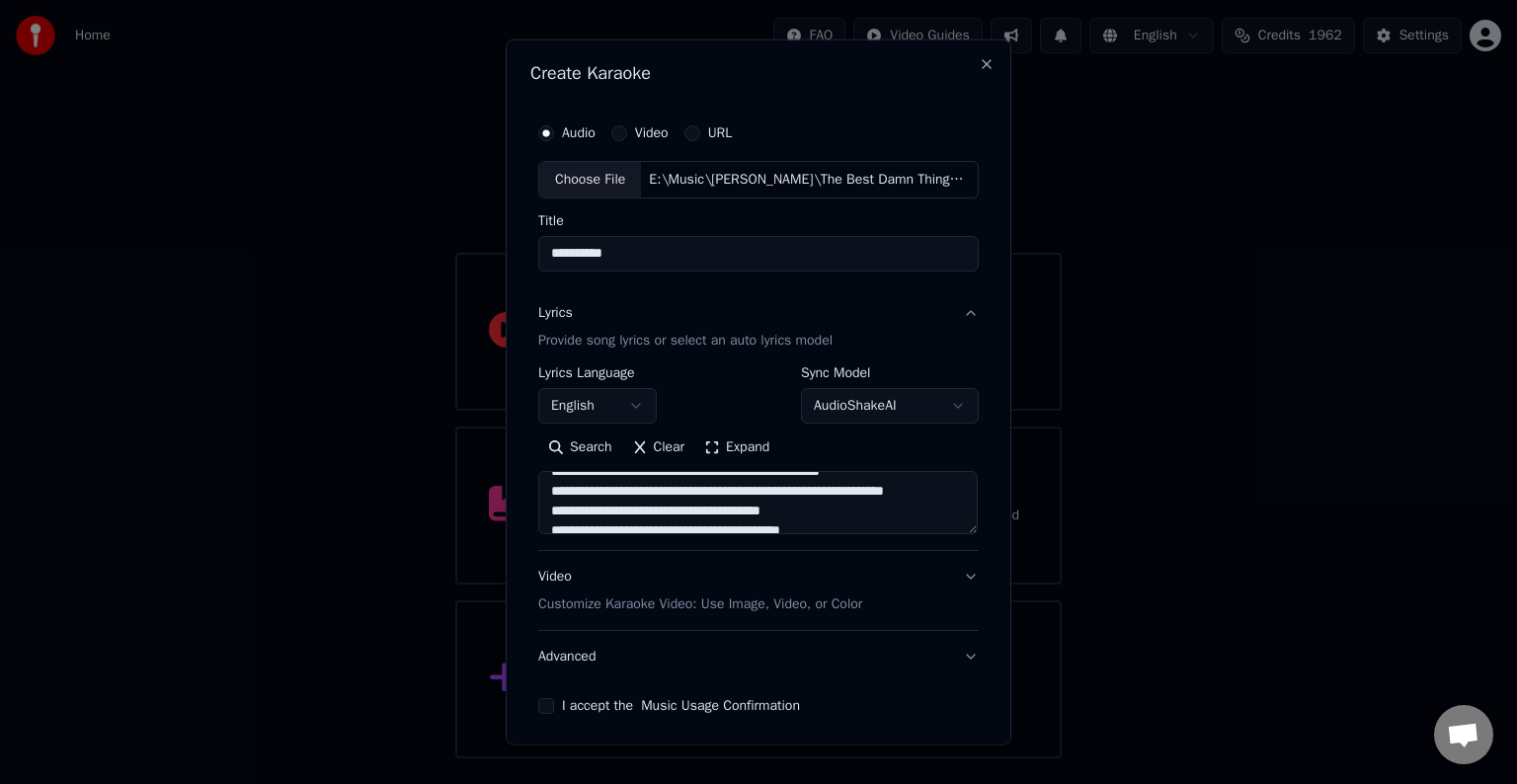 click at bounding box center (758, 503) 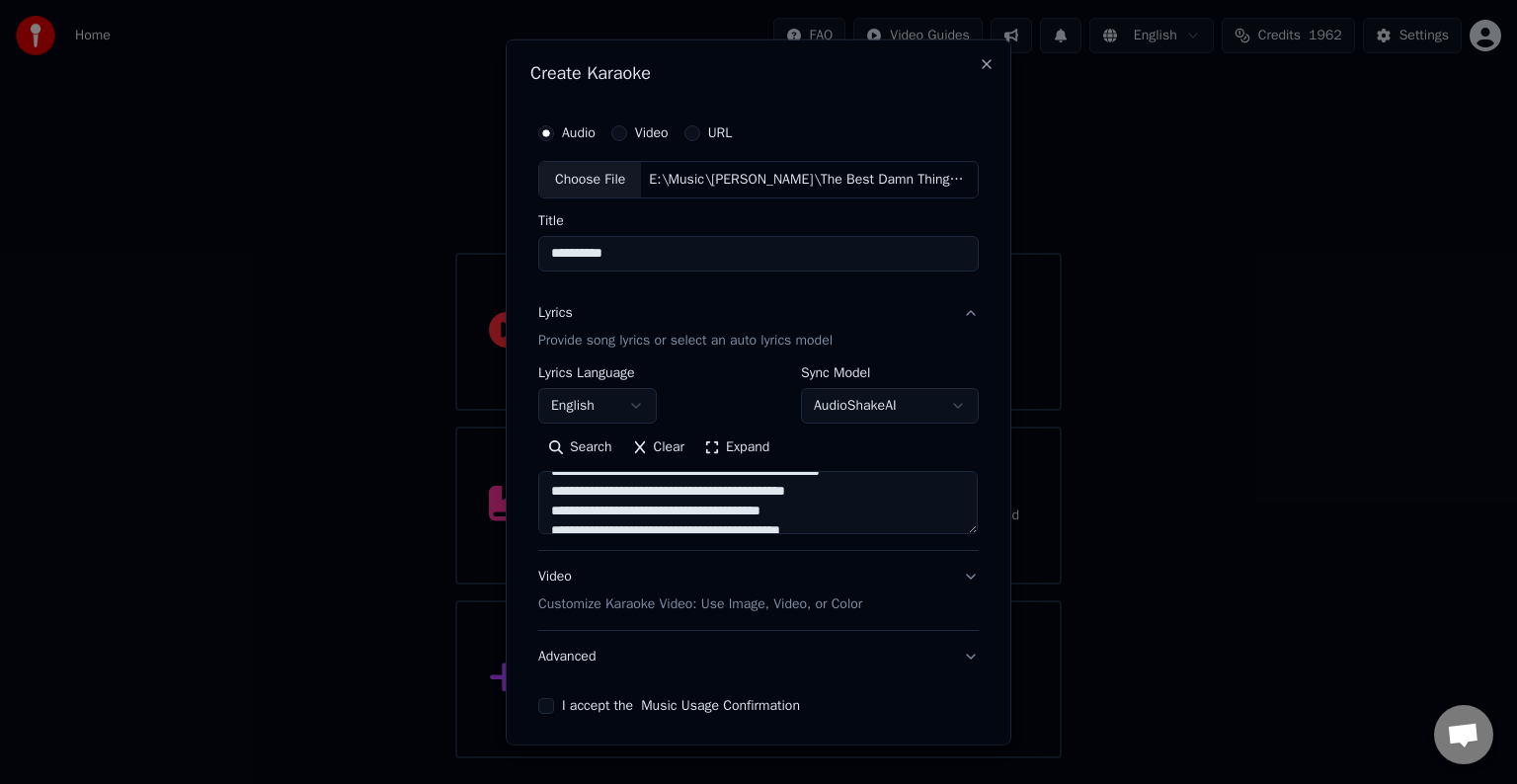 scroll, scrollTop: 546, scrollLeft: 0, axis: vertical 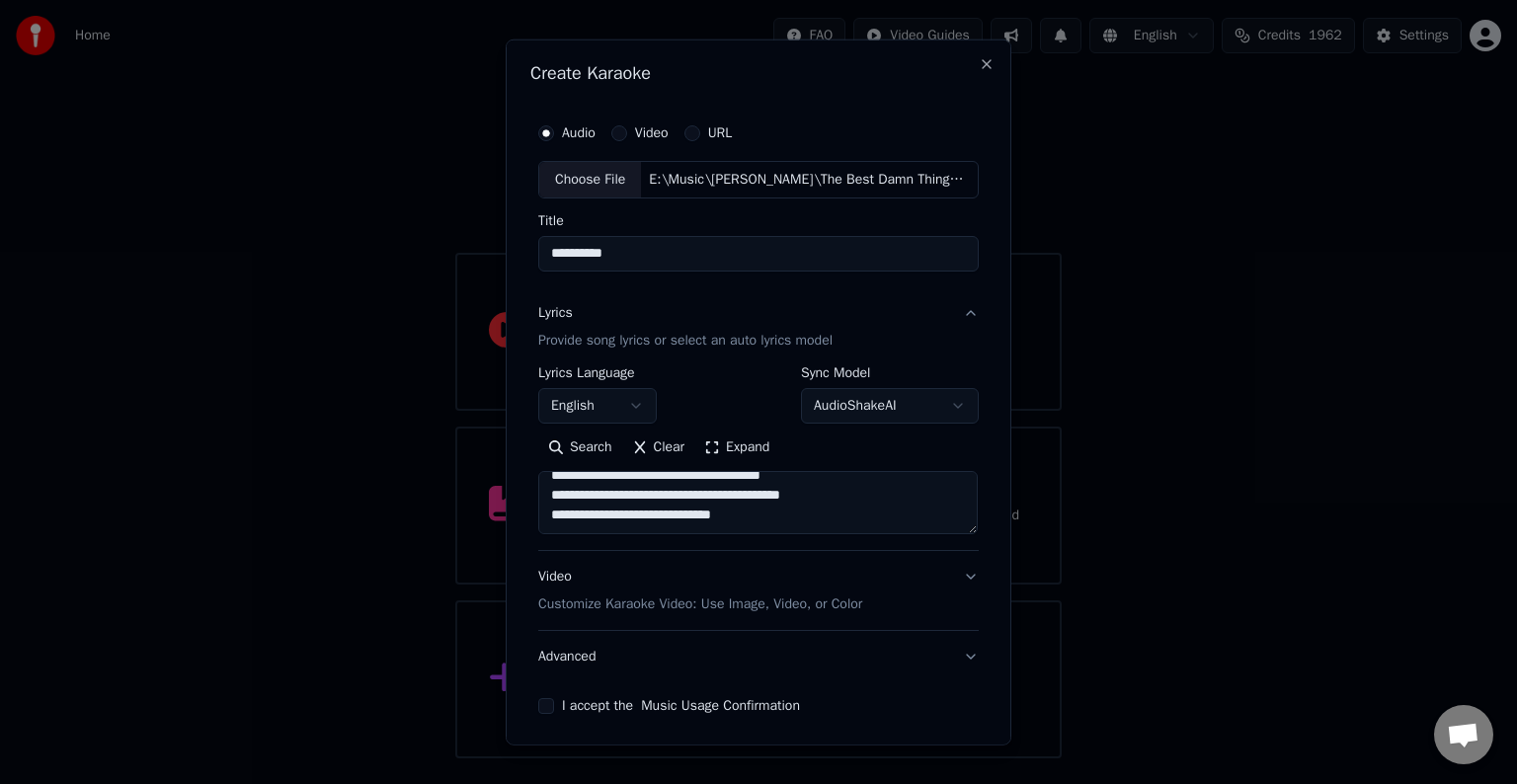click on "**********" at bounding box center [758, 458] 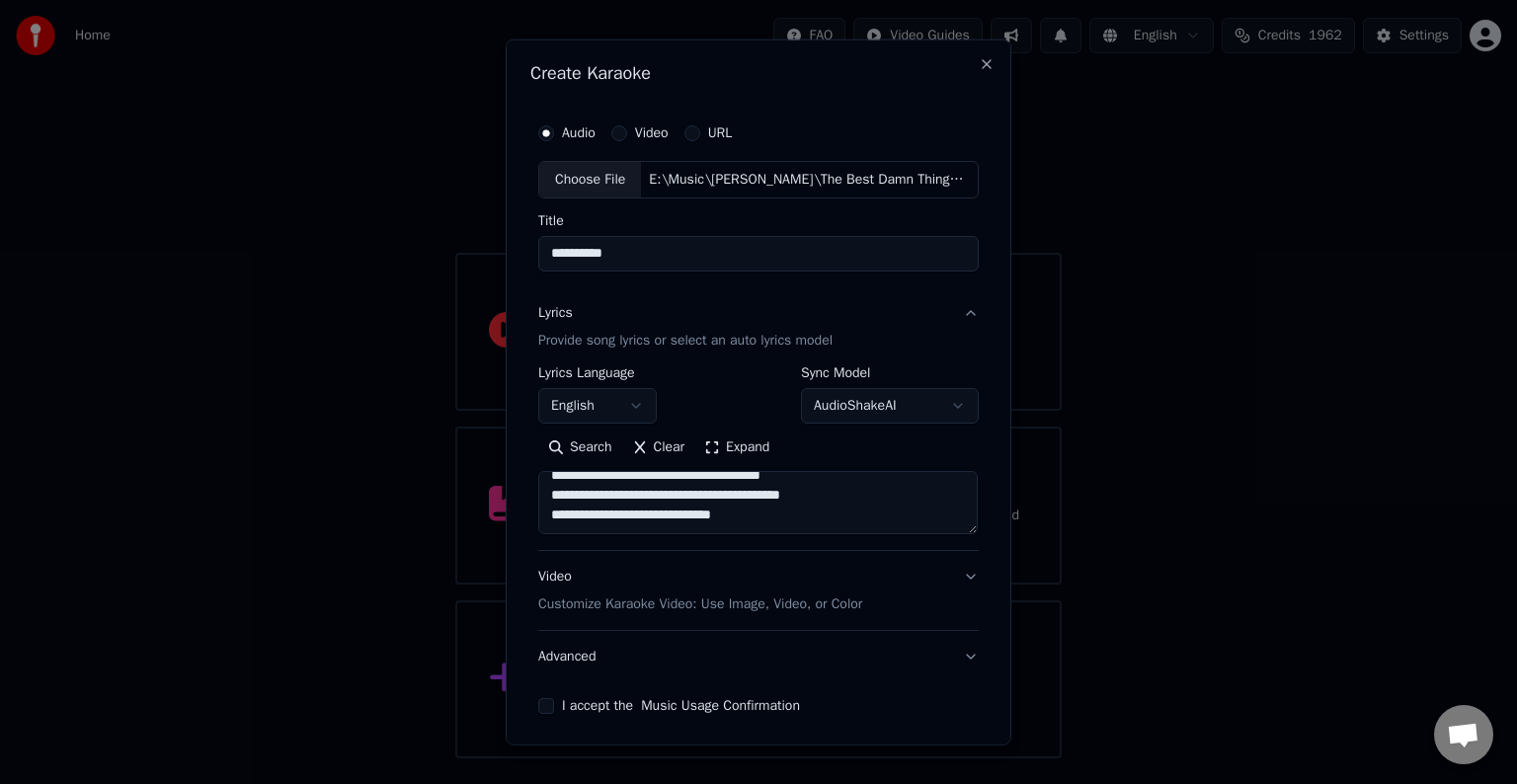 paste on "**********" 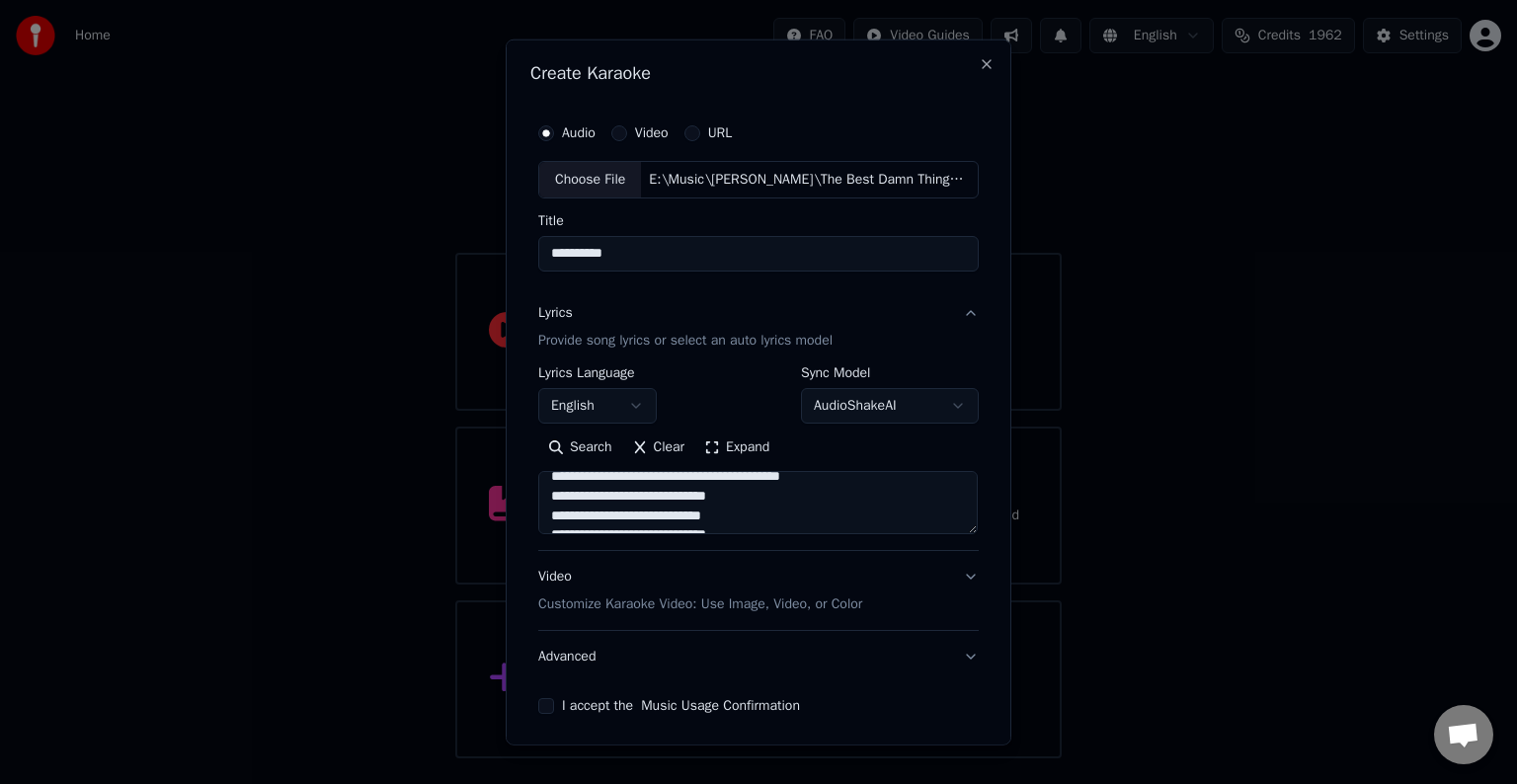 scroll, scrollTop: 616, scrollLeft: 0, axis: vertical 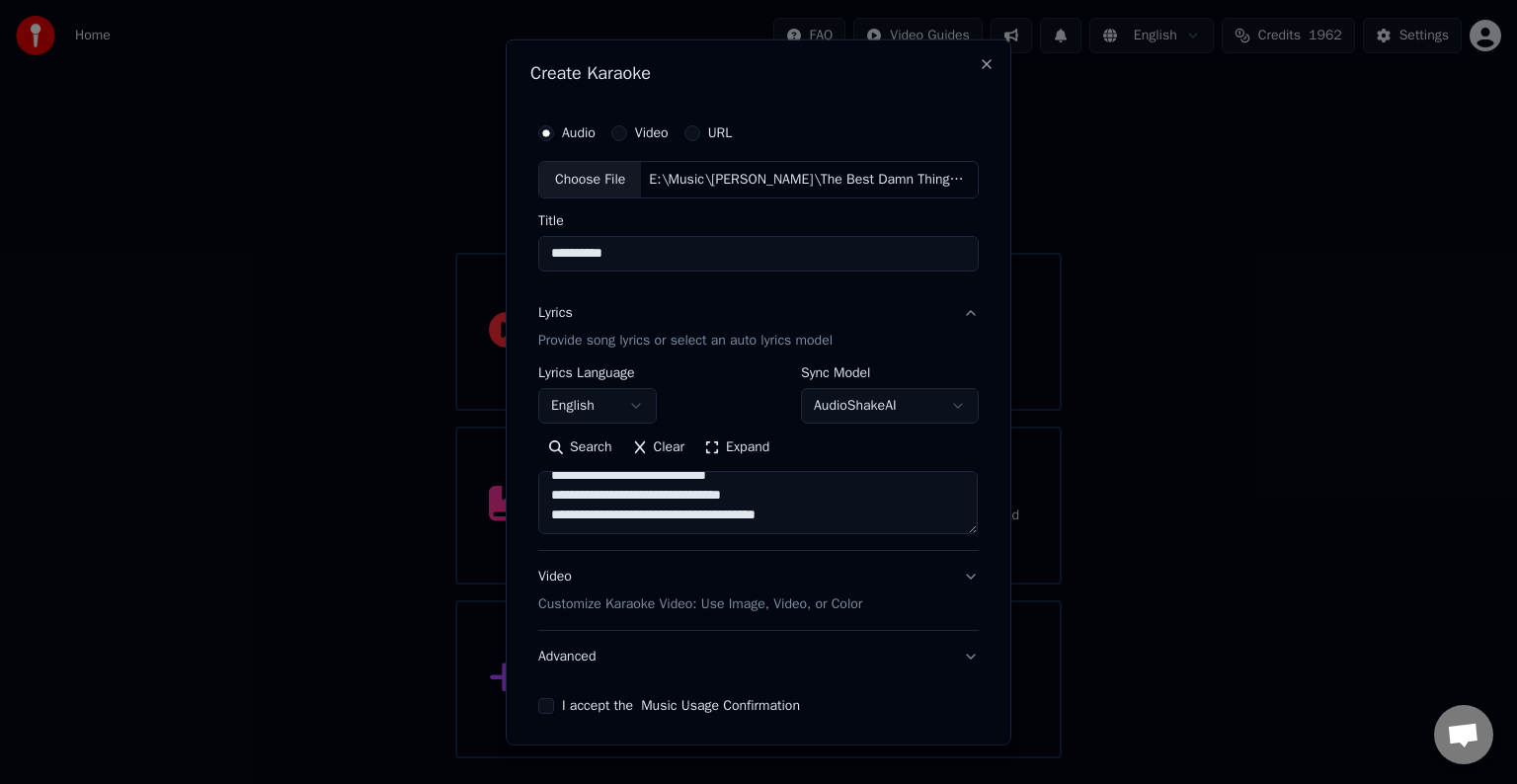 paste on "**********" 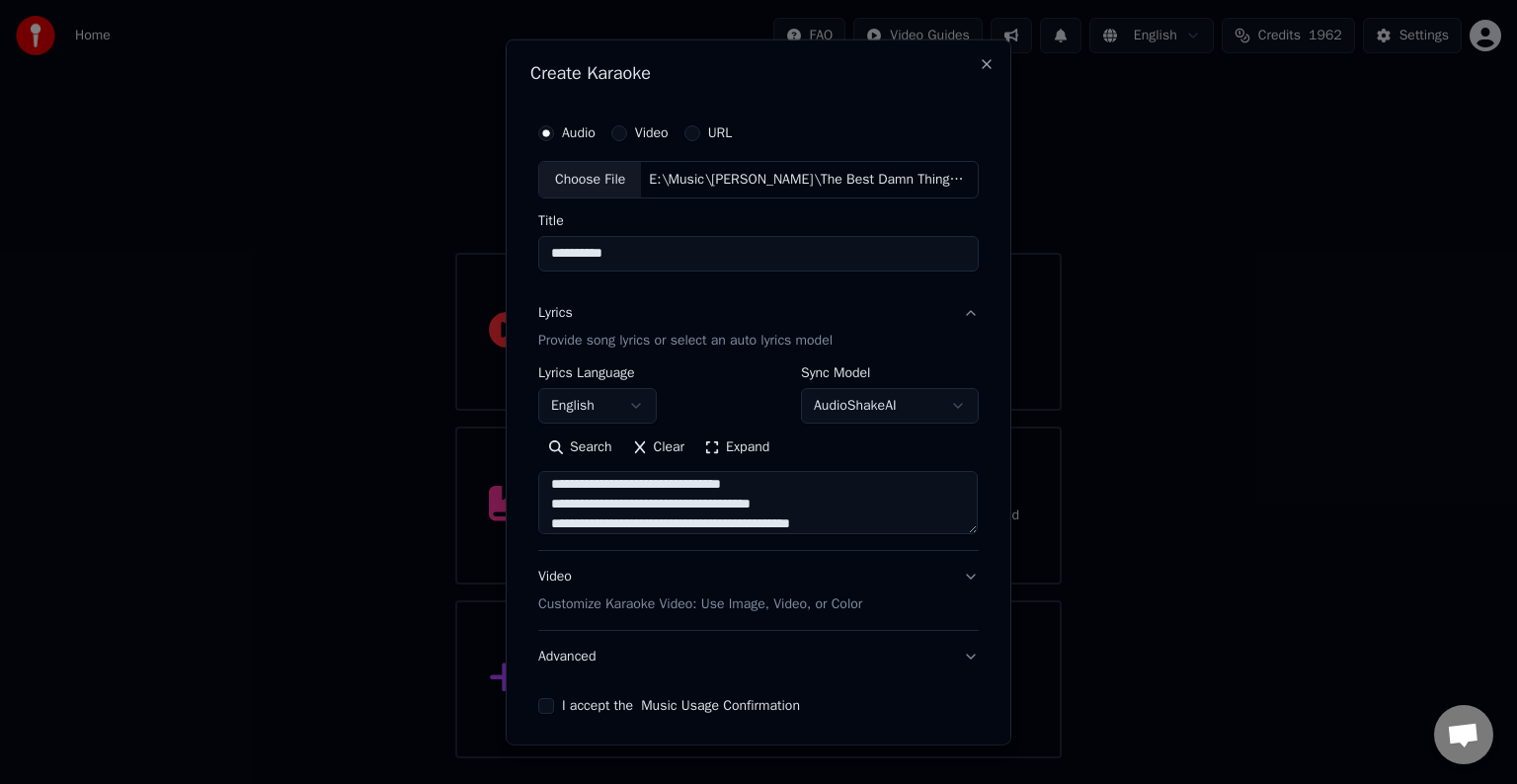 scroll, scrollTop: 735, scrollLeft: 0, axis: vertical 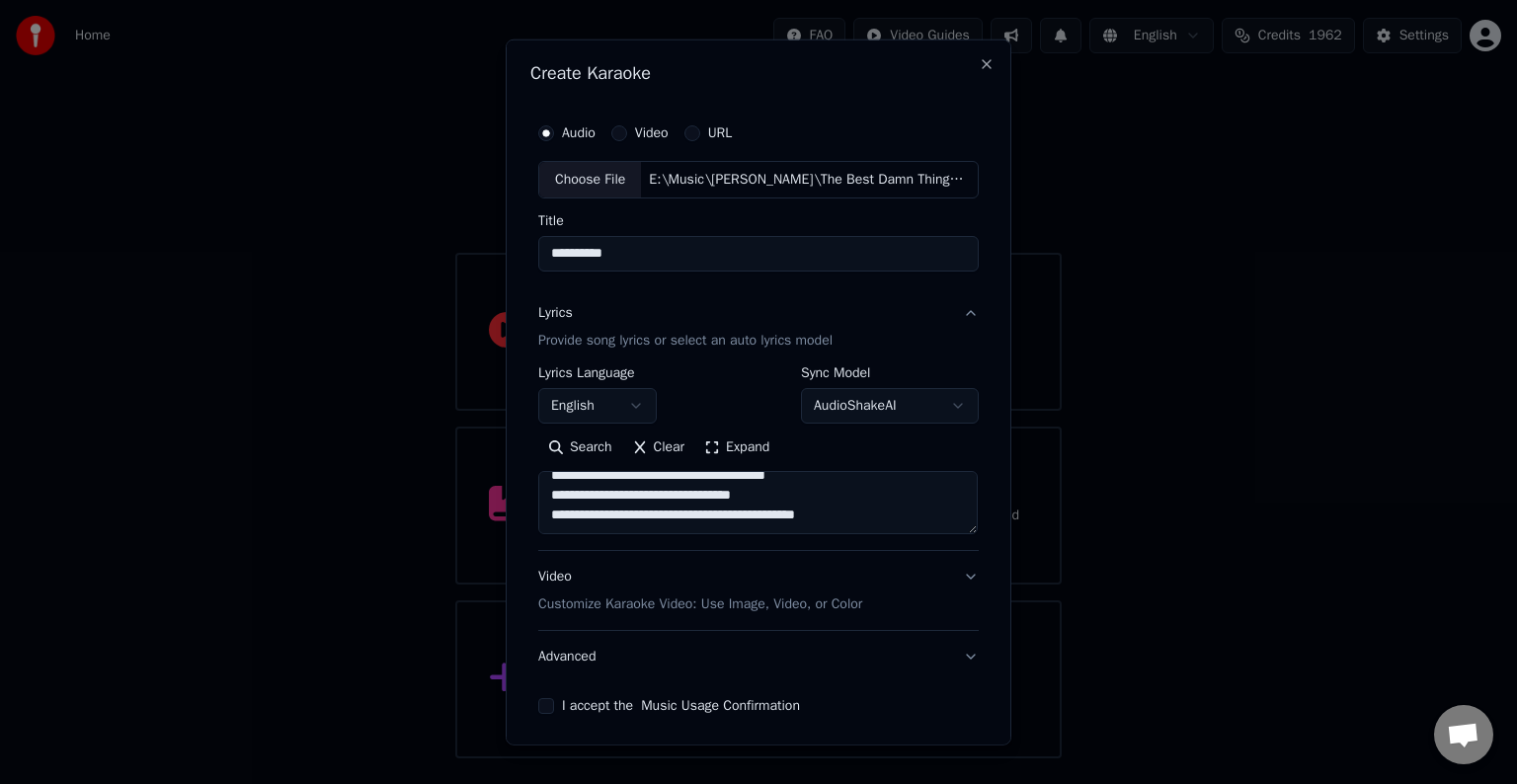 paste on "**********" 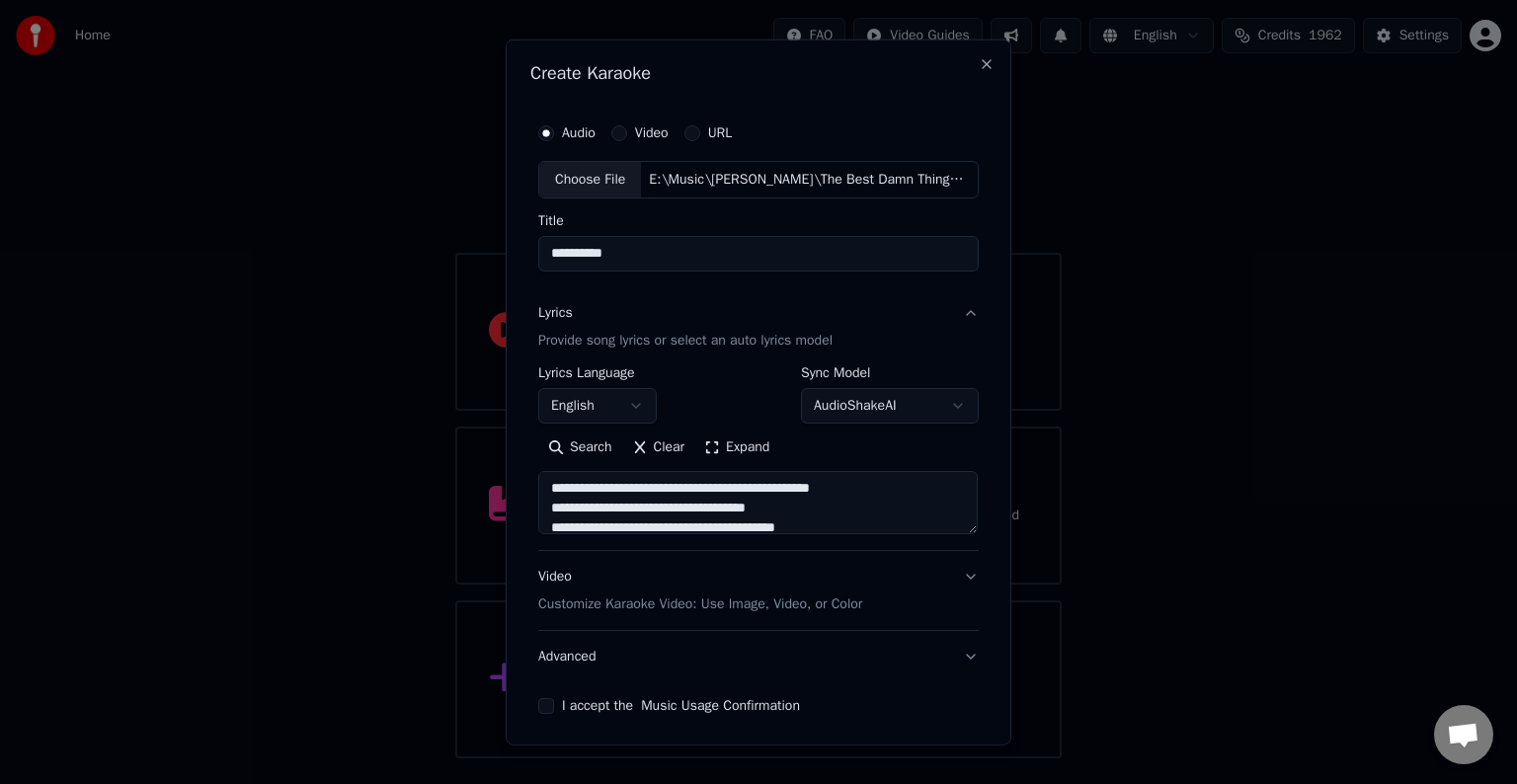 scroll, scrollTop: 841, scrollLeft: 0, axis: vertical 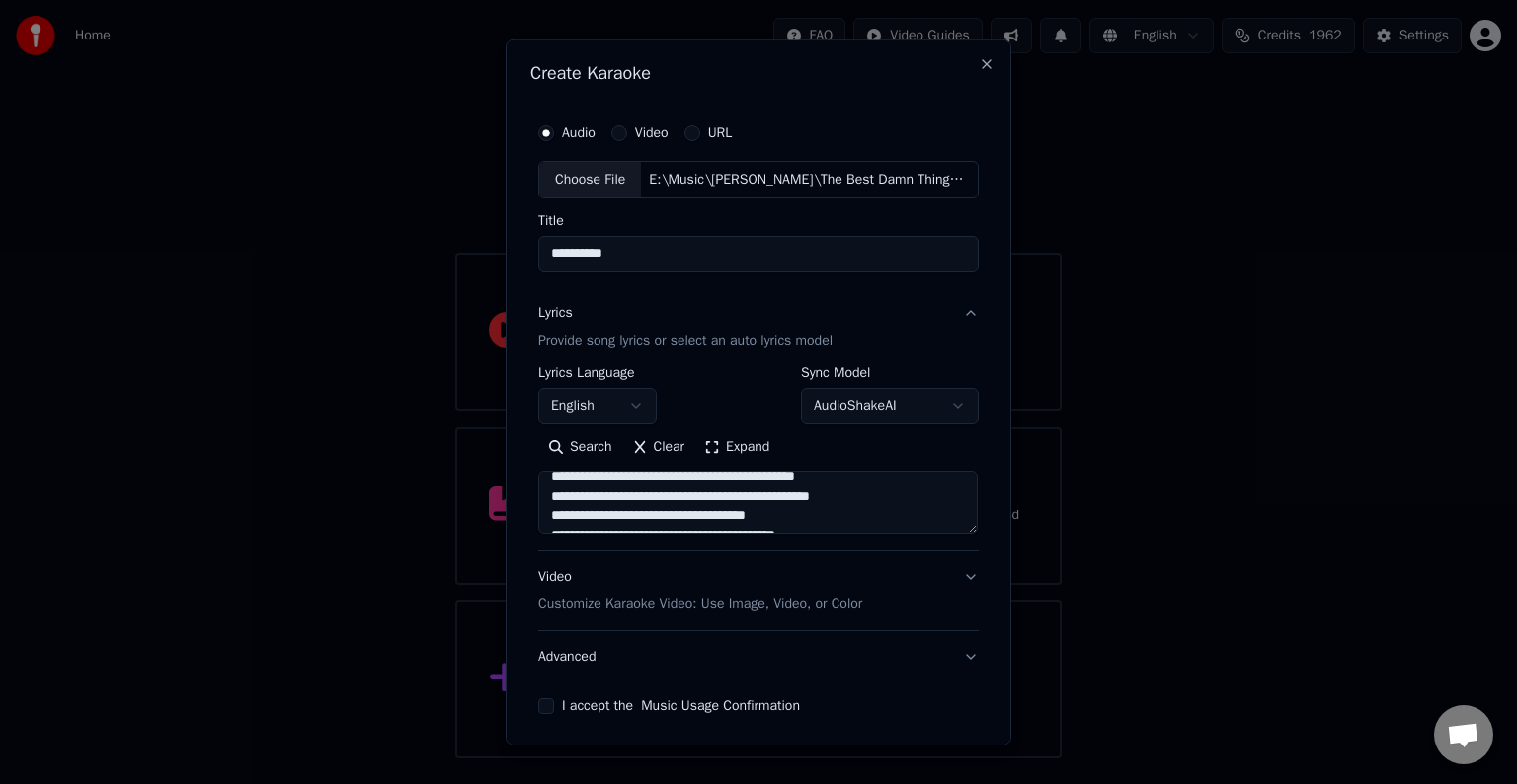 drag, startPoint x: 573, startPoint y: 492, endPoint x: 537, endPoint y: 498, distance: 36.496575 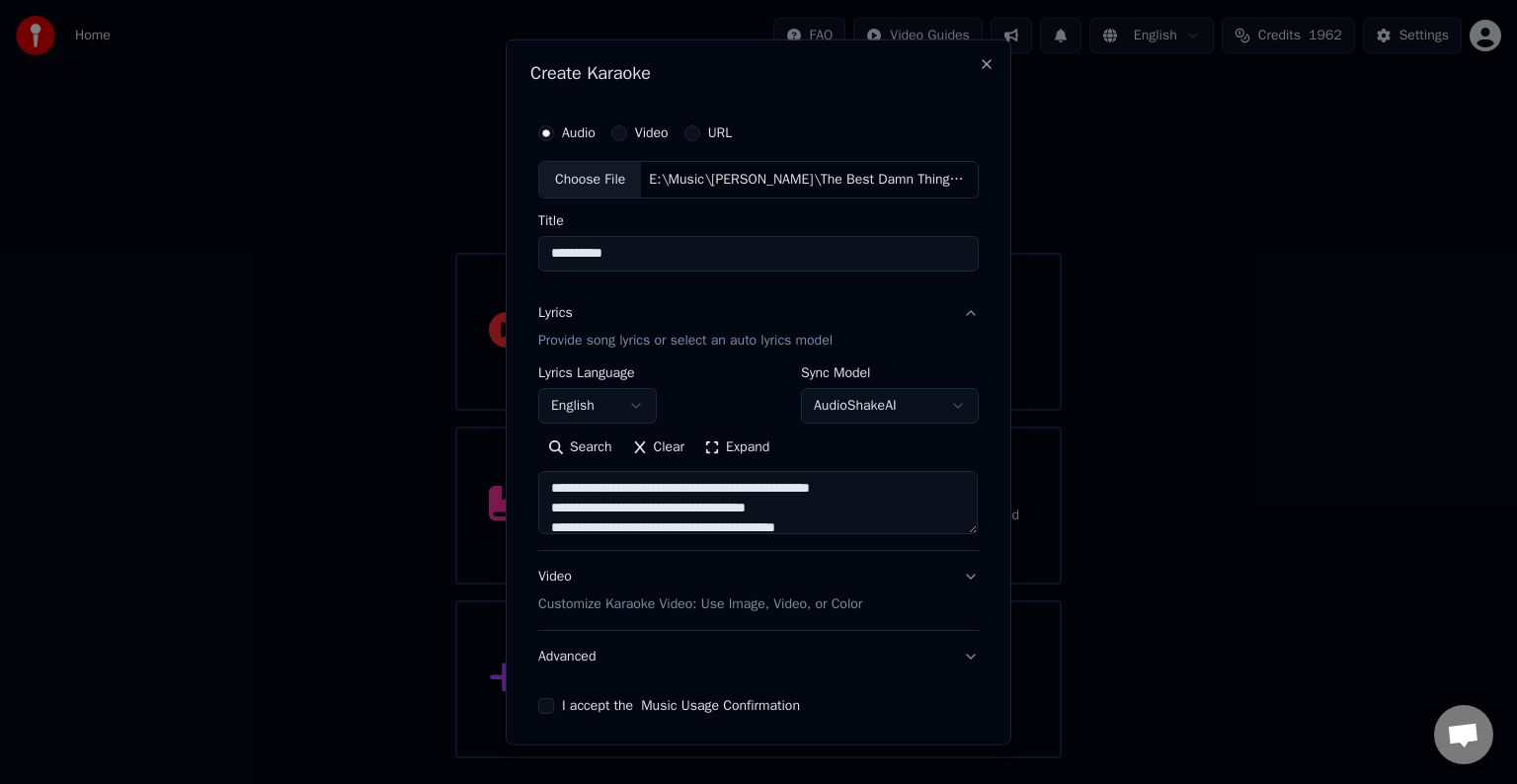 scroll, scrollTop: 761, scrollLeft: 0, axis: vertical 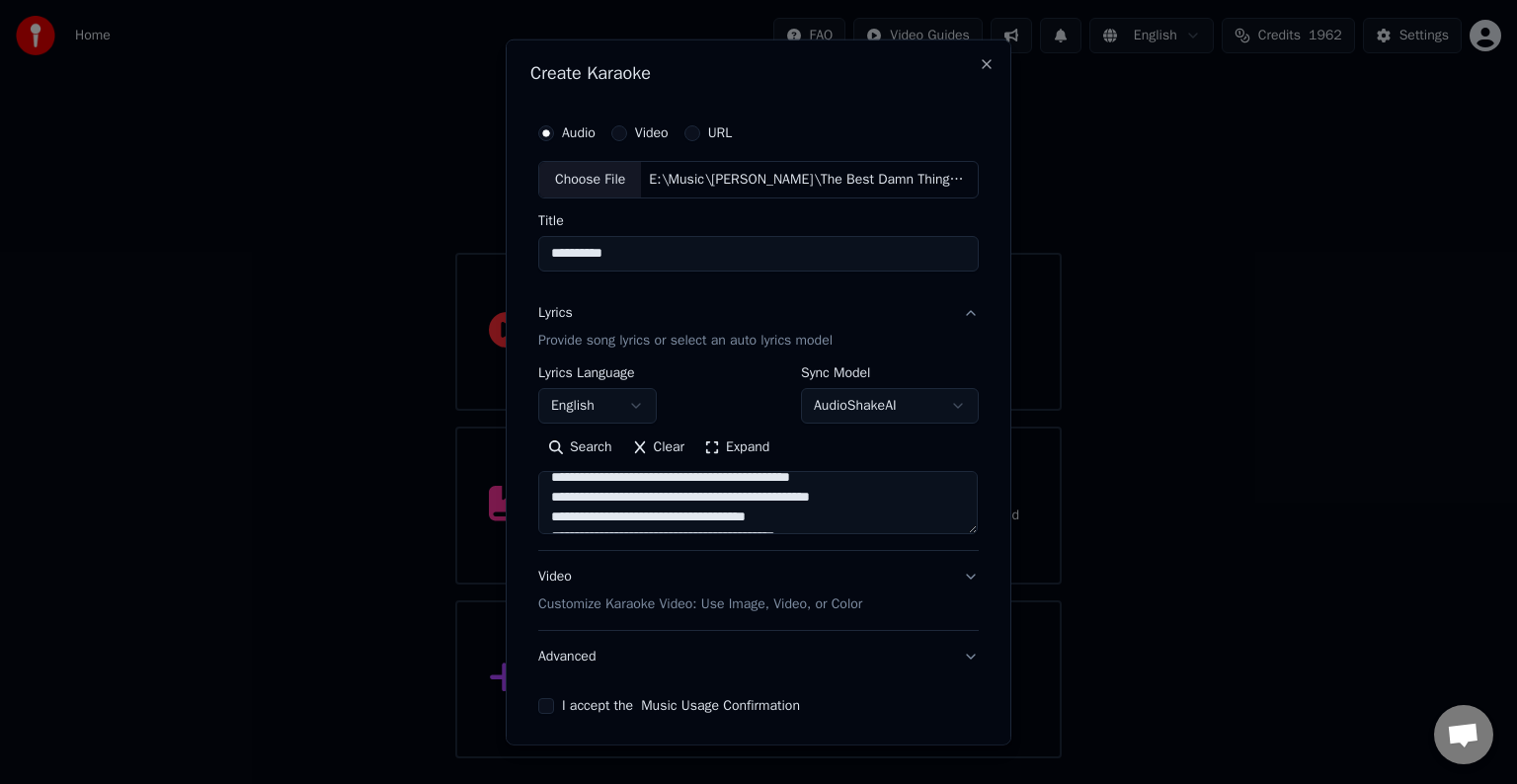 click at bounding box center [758, 503] 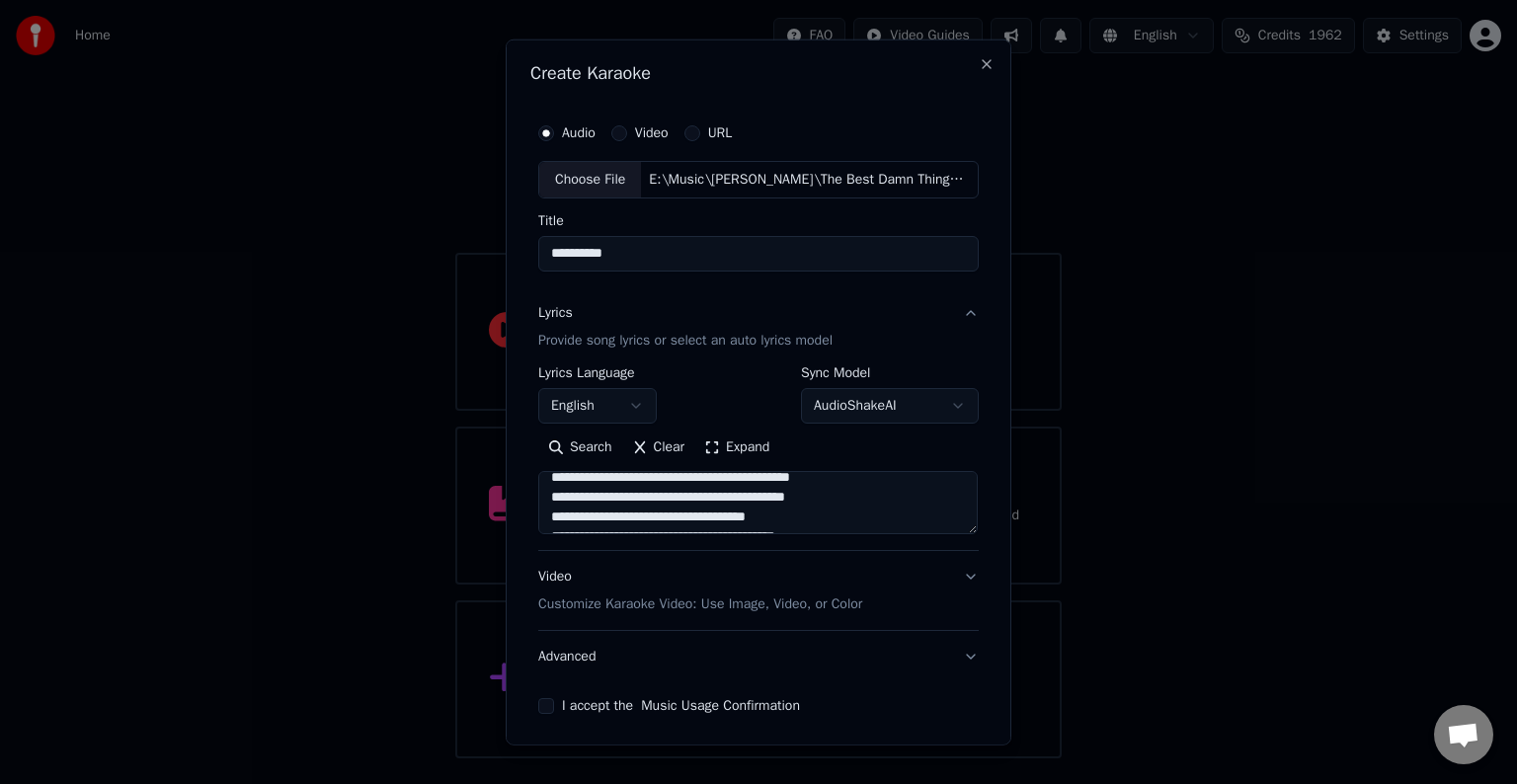 scroll, scrollTop: 881, scrollLeft: 0, axis: vertical 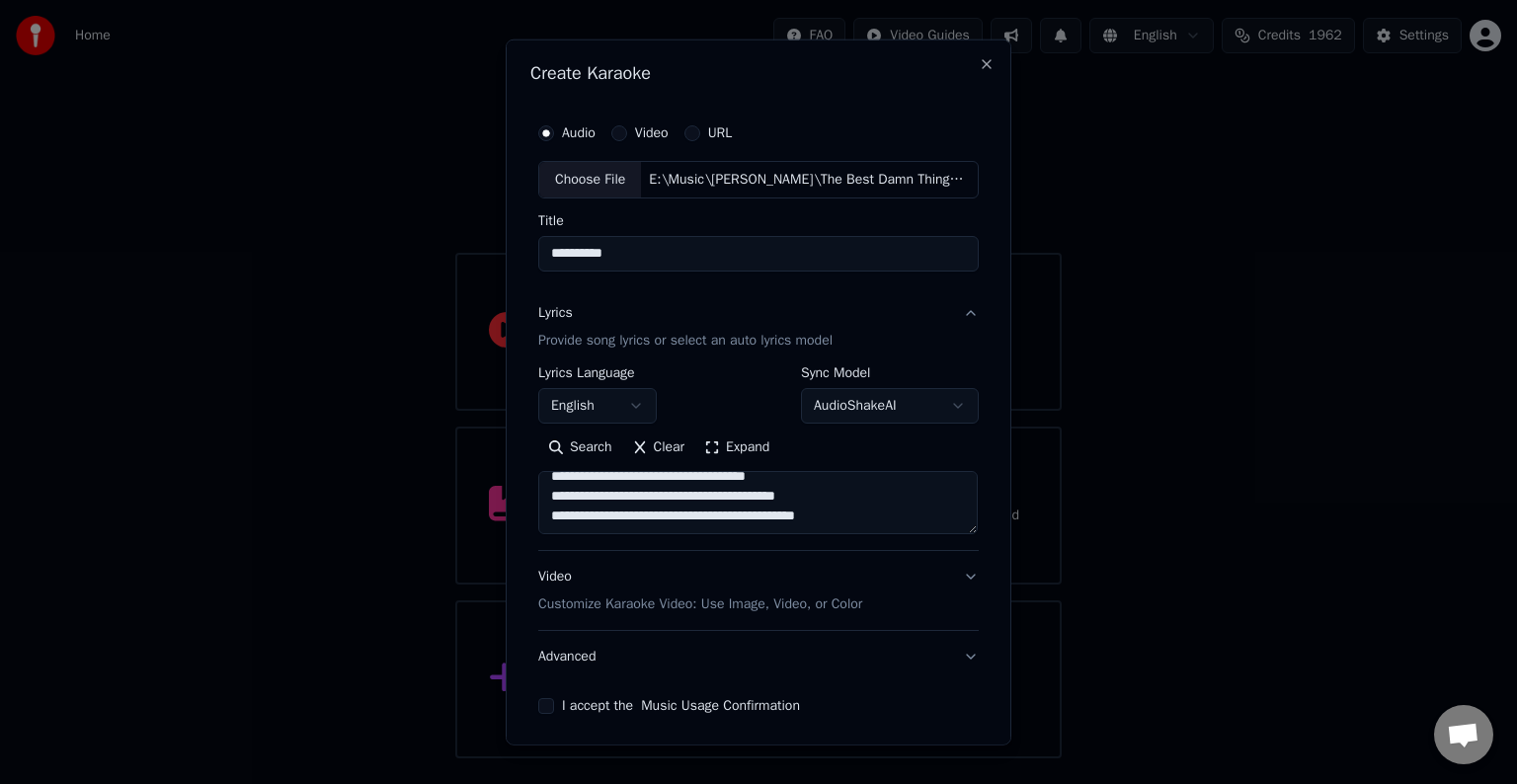 click at bounding box center (758, 503) 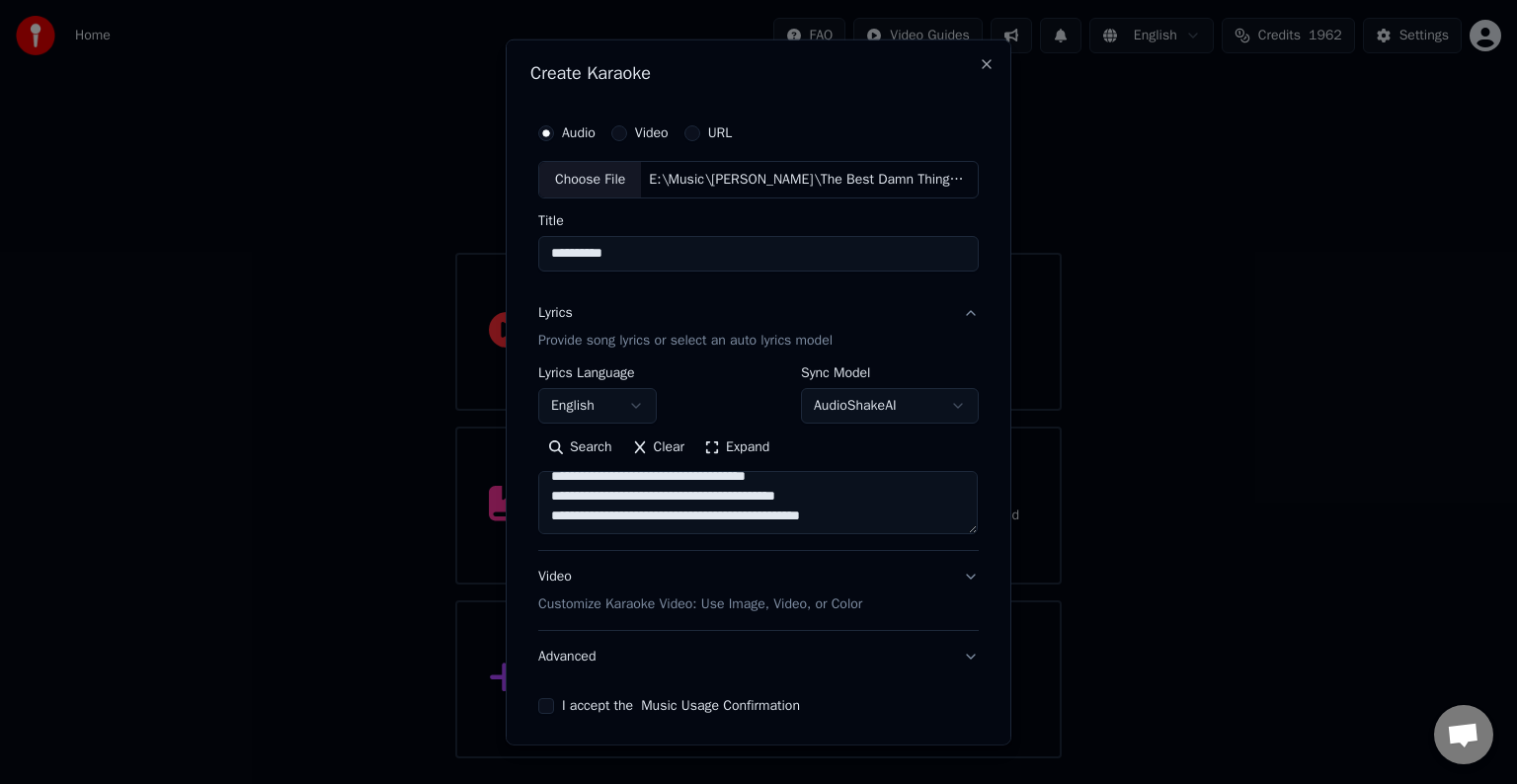 scroll, scrollTop: 893, scrollLeft: 0, axis: vertical 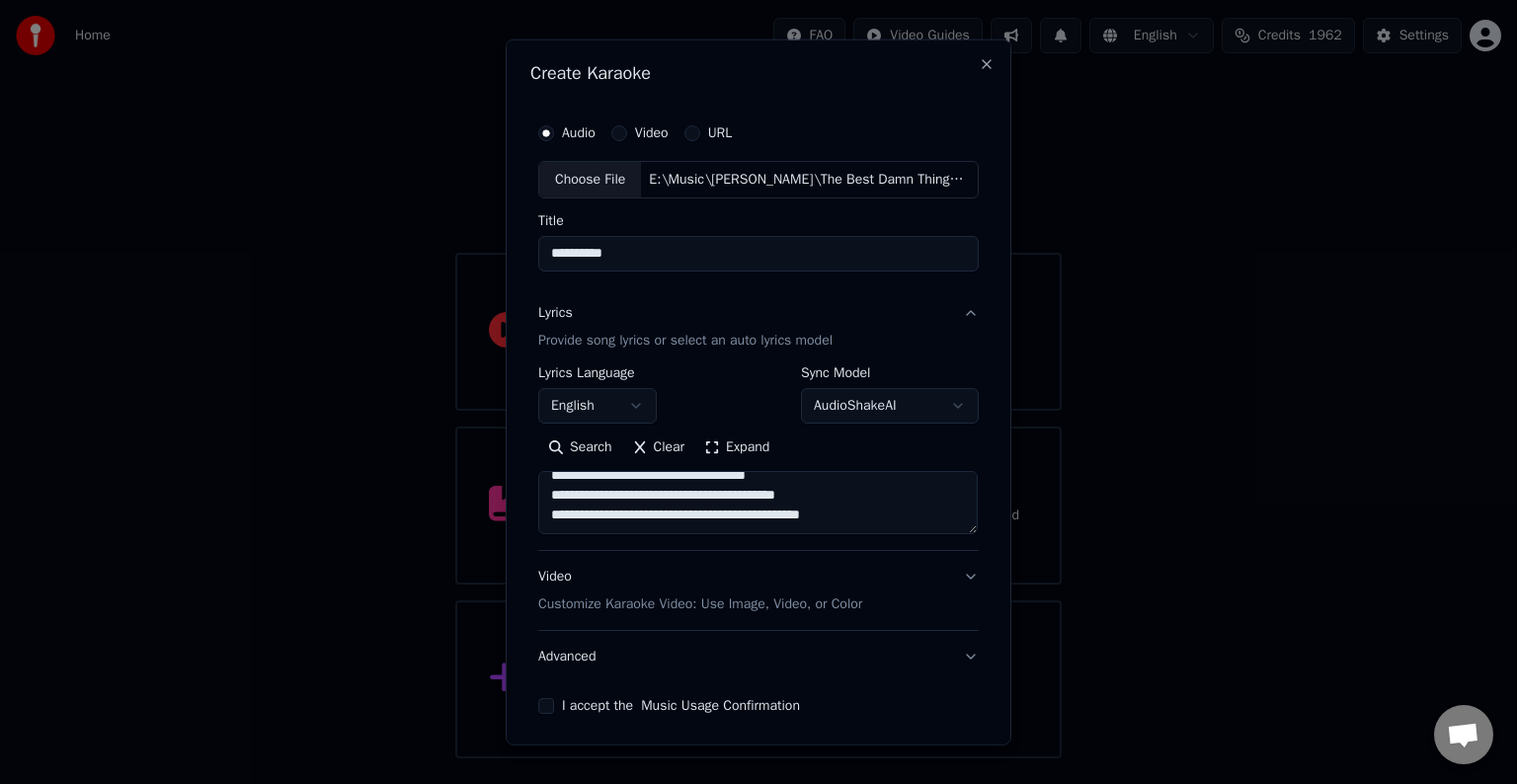 paste on "**********" 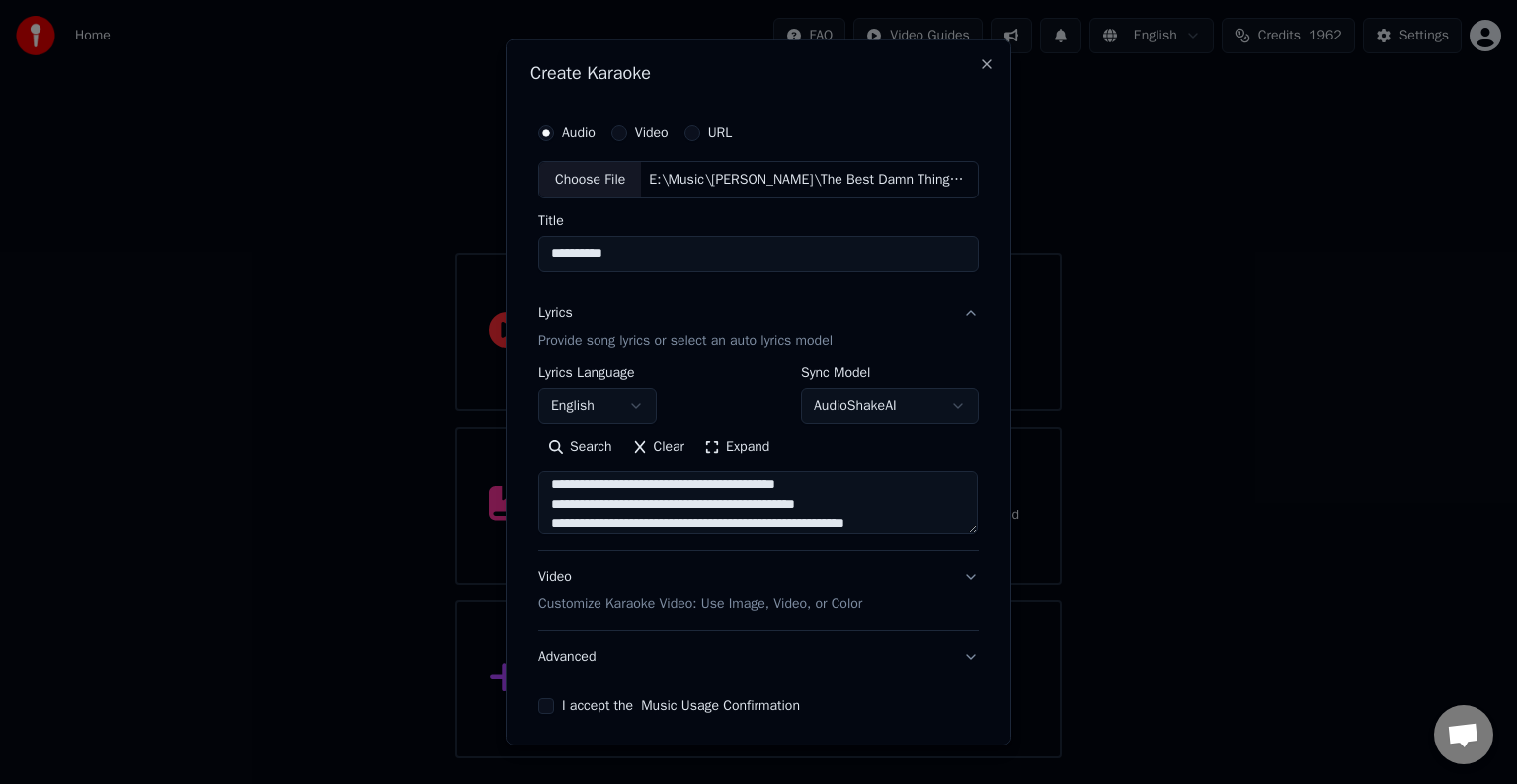 scroll, scrollTop: 1130, scrollLeft: 0, axis: vertical 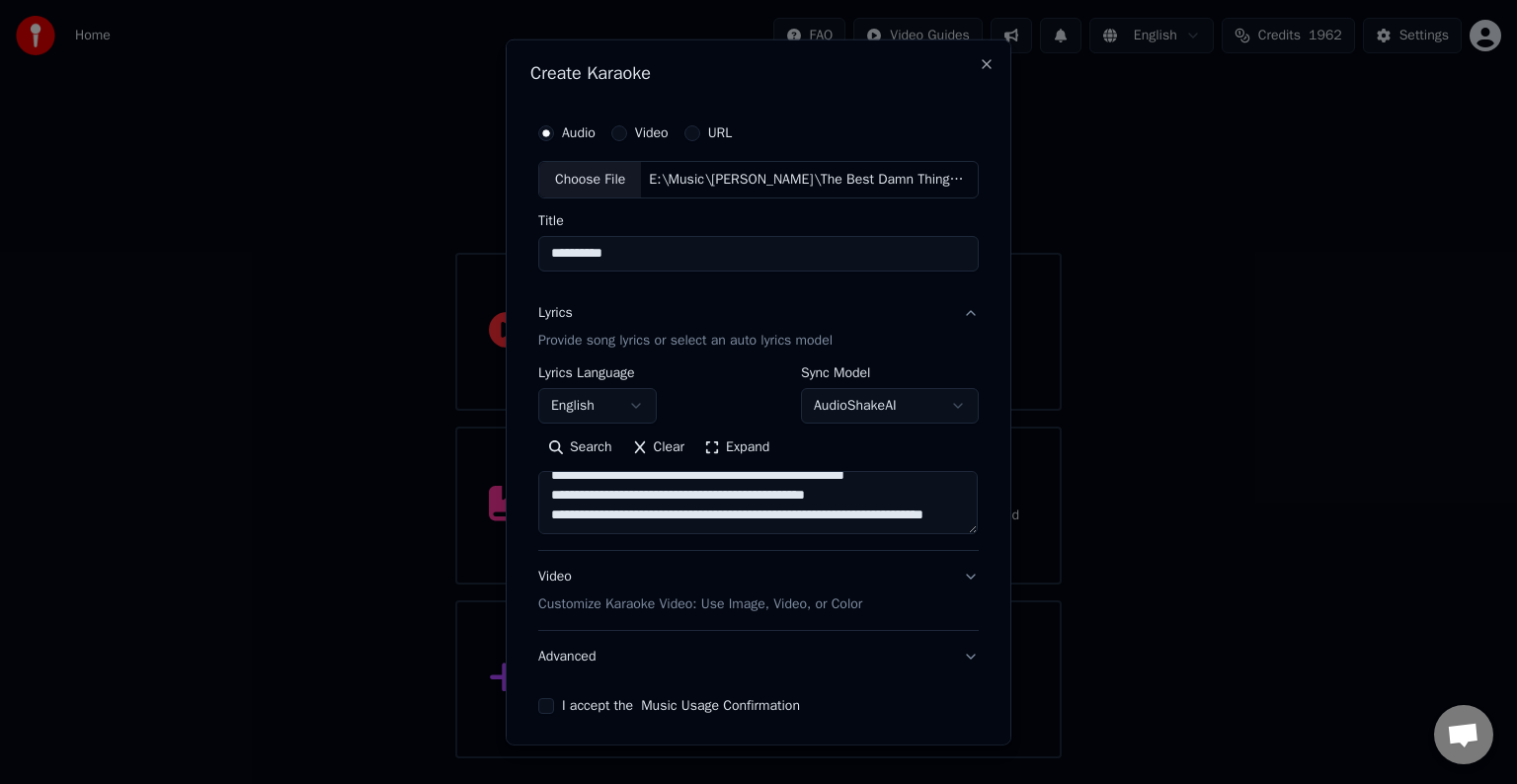 drag, startPoint x: 620, startPoint y: 504, endPoint x: 882, endPoint y: 502, distance: 262.00763 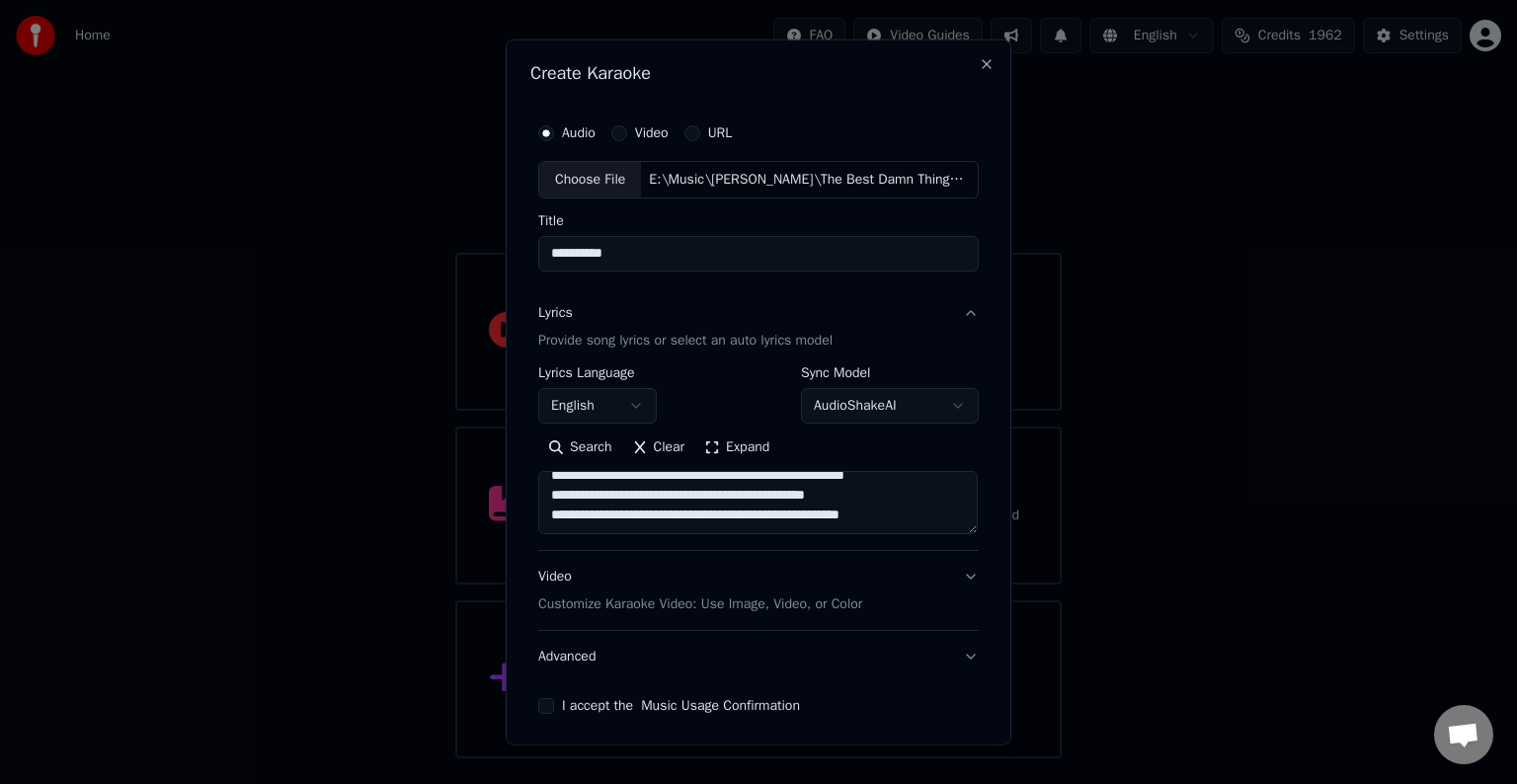 drag, startPoint x: 606, startPoint y: 502, endPoint x: 541, endPoint y: 504, distance: 65.0308 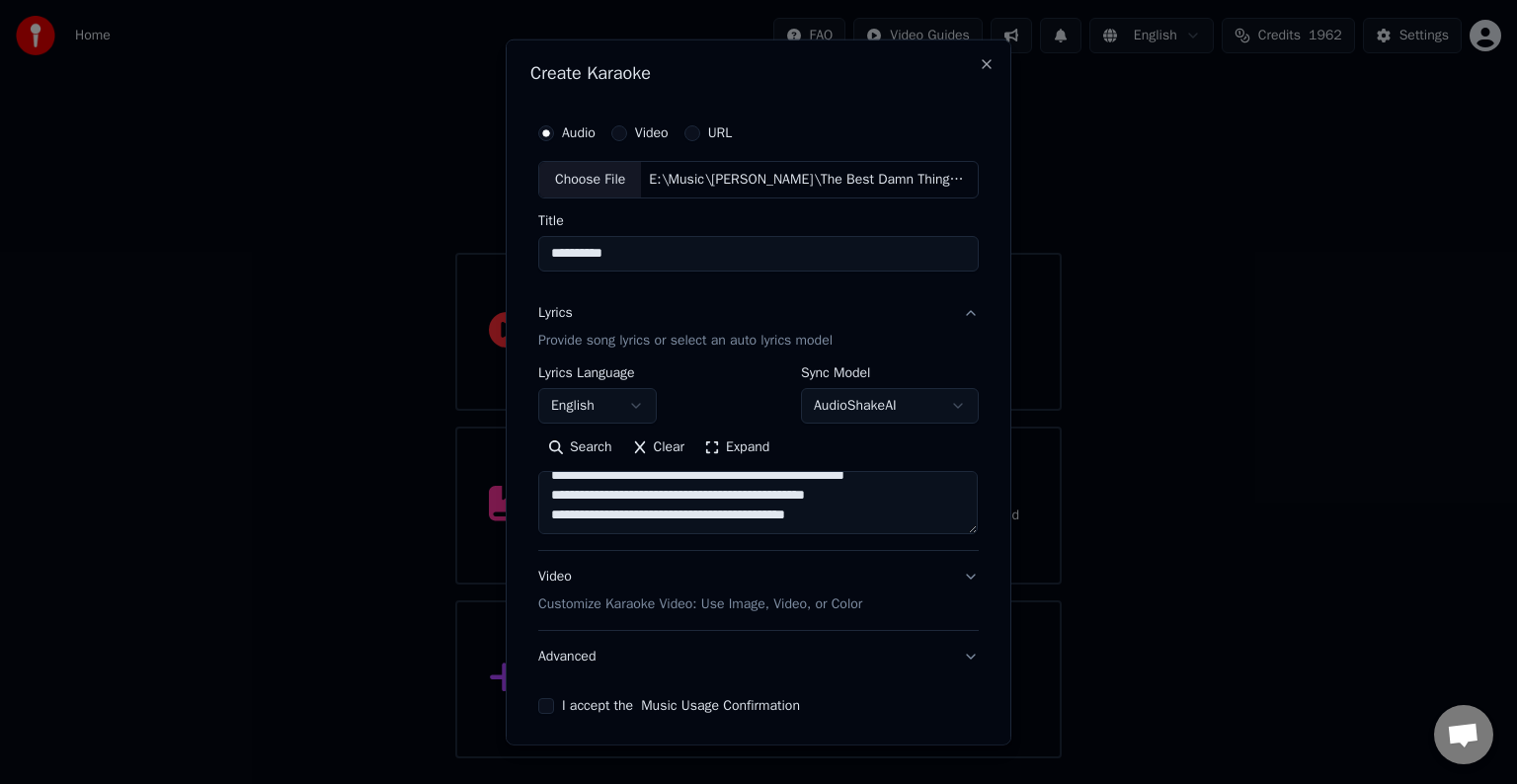 drag, startPoint x: 603, startPoint y: 482, endPoint x: 536, endPoint y: 486, distance: 67.119297 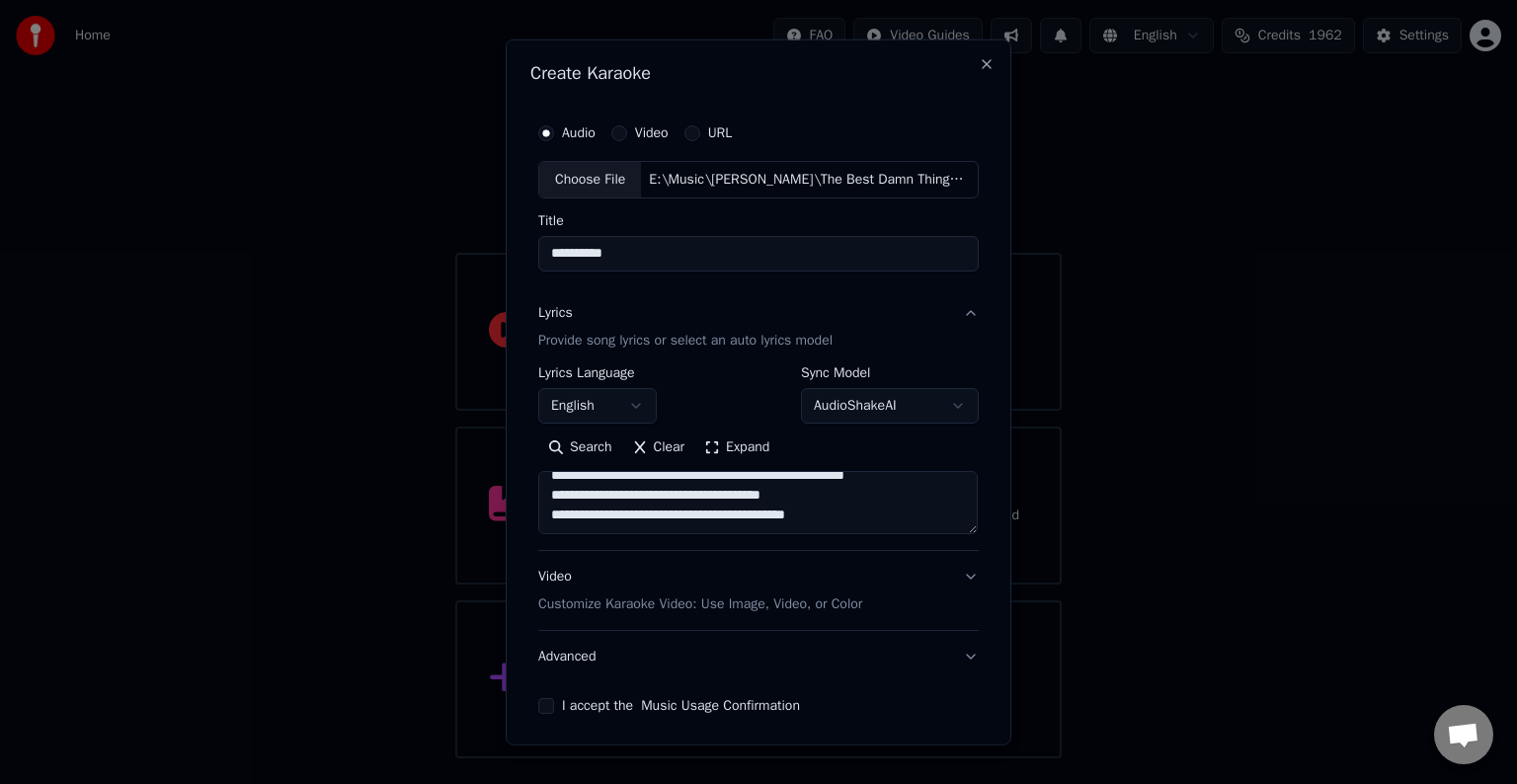 scroll, scrollTop: 1071, scrollLeft: 0, axis: vertical 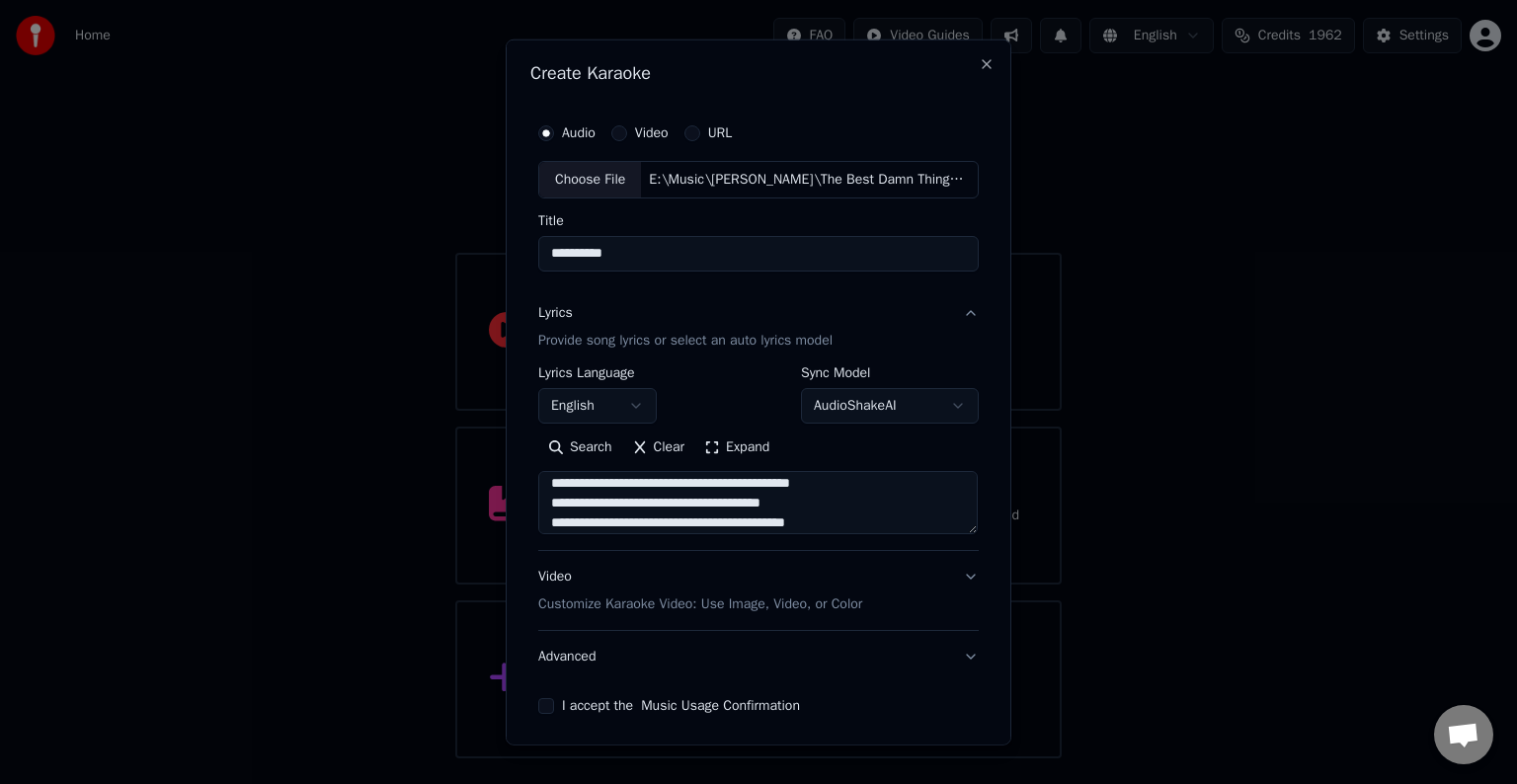 drag, startPoint x: 616, startPoint y: 503, endPoint x: 827, endPoint y: 490, distance: 211.40009 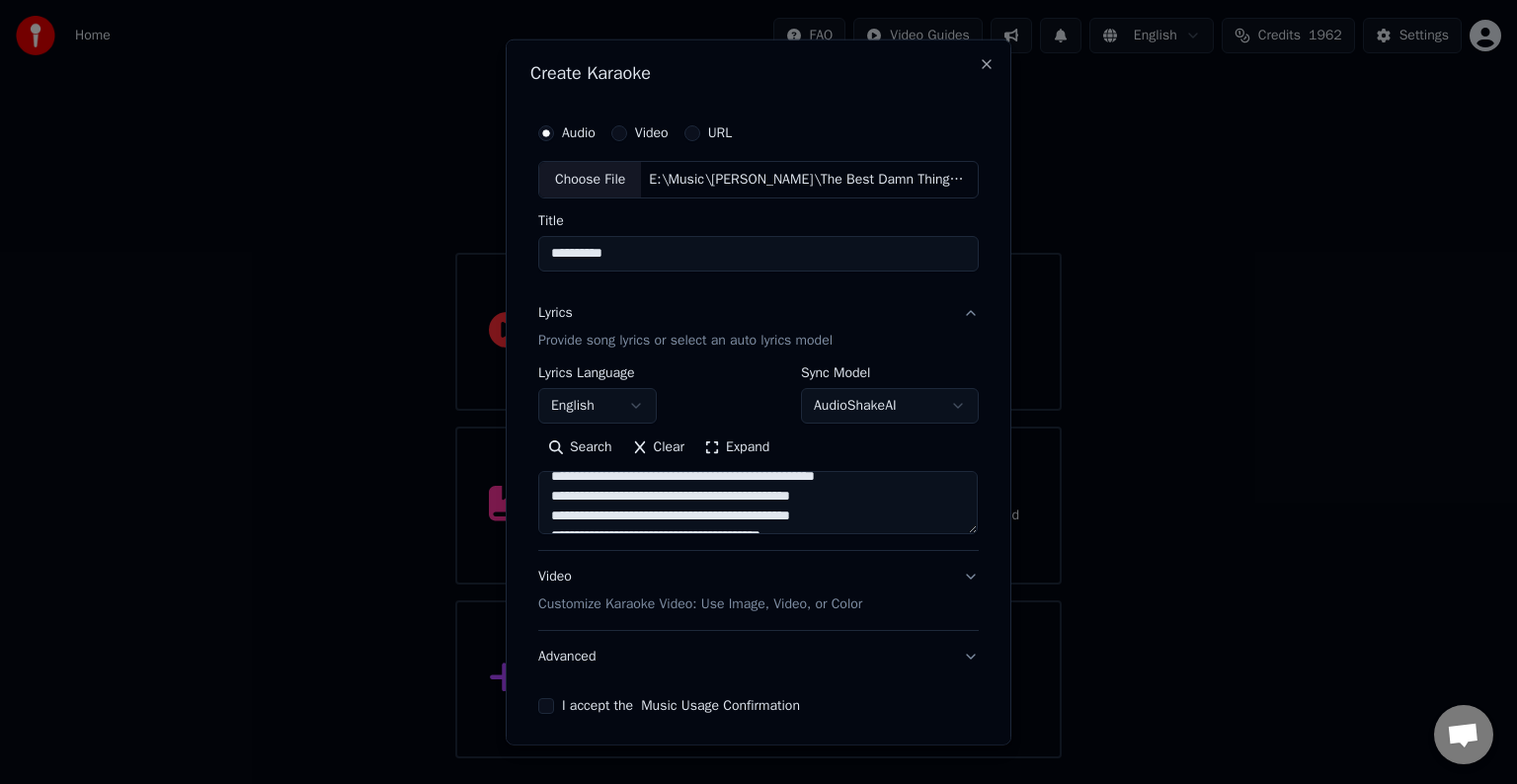 scroll, scrollTop: 1011, scrollLeft: 0, axis: vertical 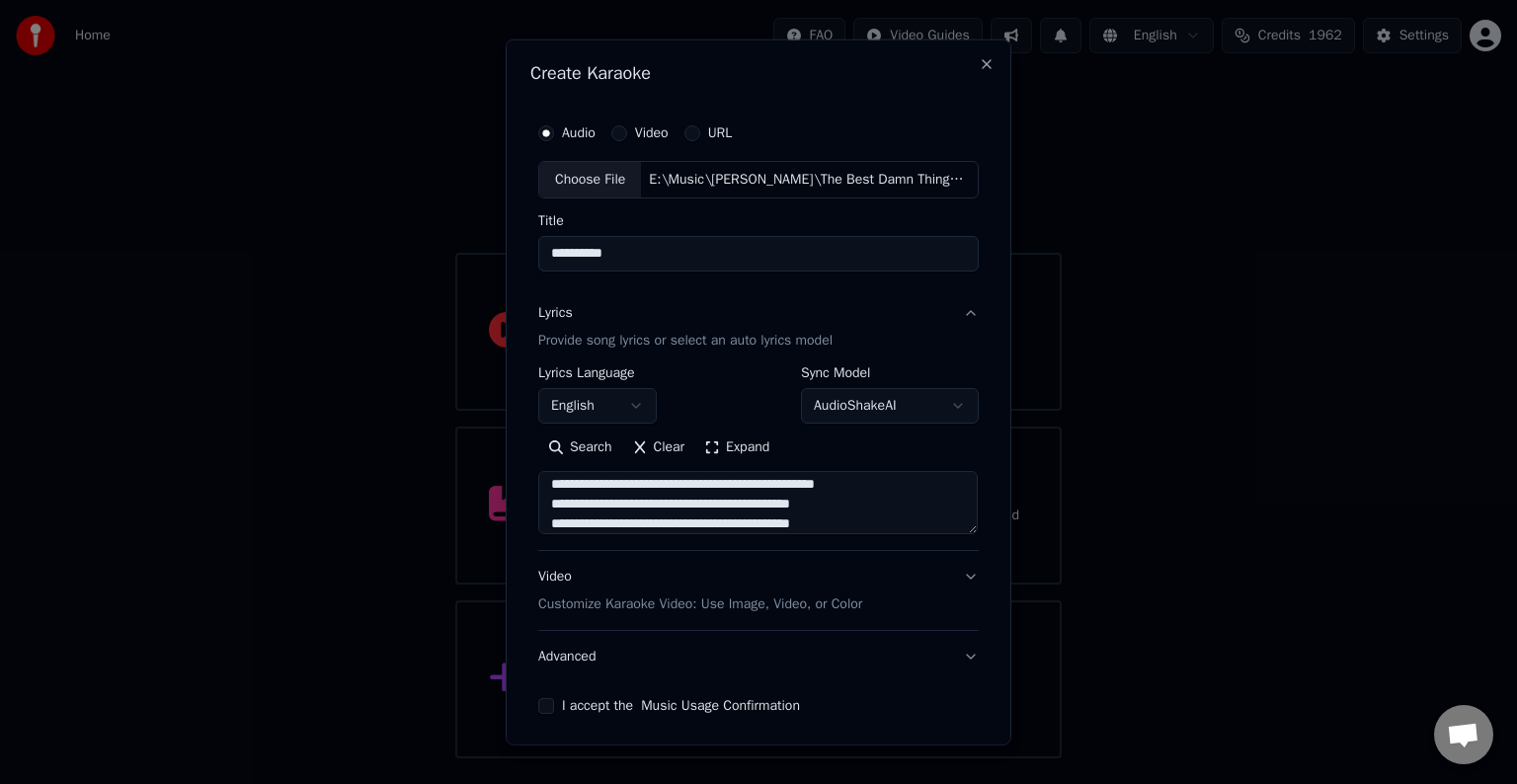 drag, startPoint x: 892, startPoint y: 504, endPoint x: 764, endPoint y: 503, distance: 128.00391 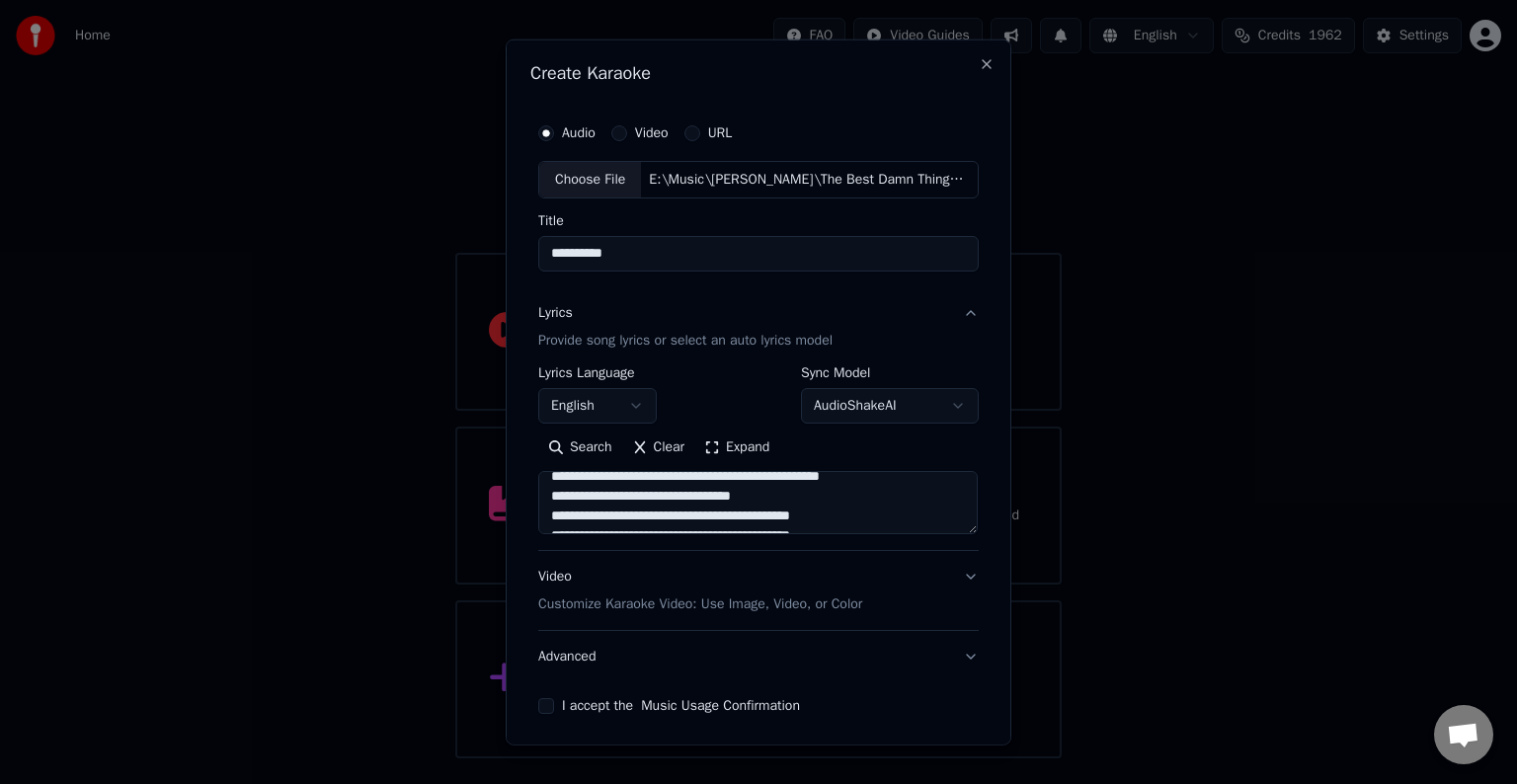 scroll, scrollTop: 990, scrollLeft: 0, axis: vertical 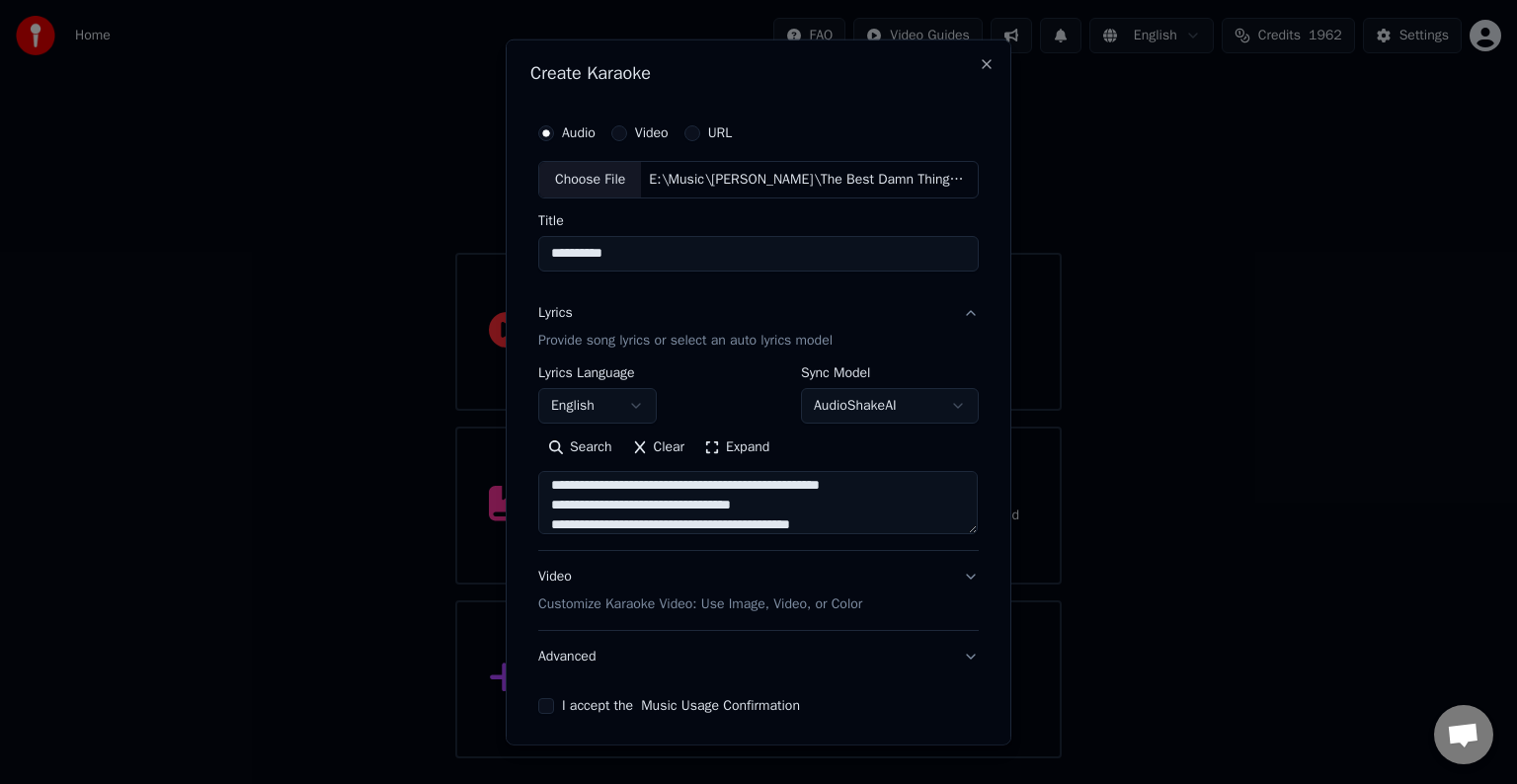 drag, startPoint x: 877, startPoint y: 510, endPoint x: 806, endPoint y: 510, distance: 71 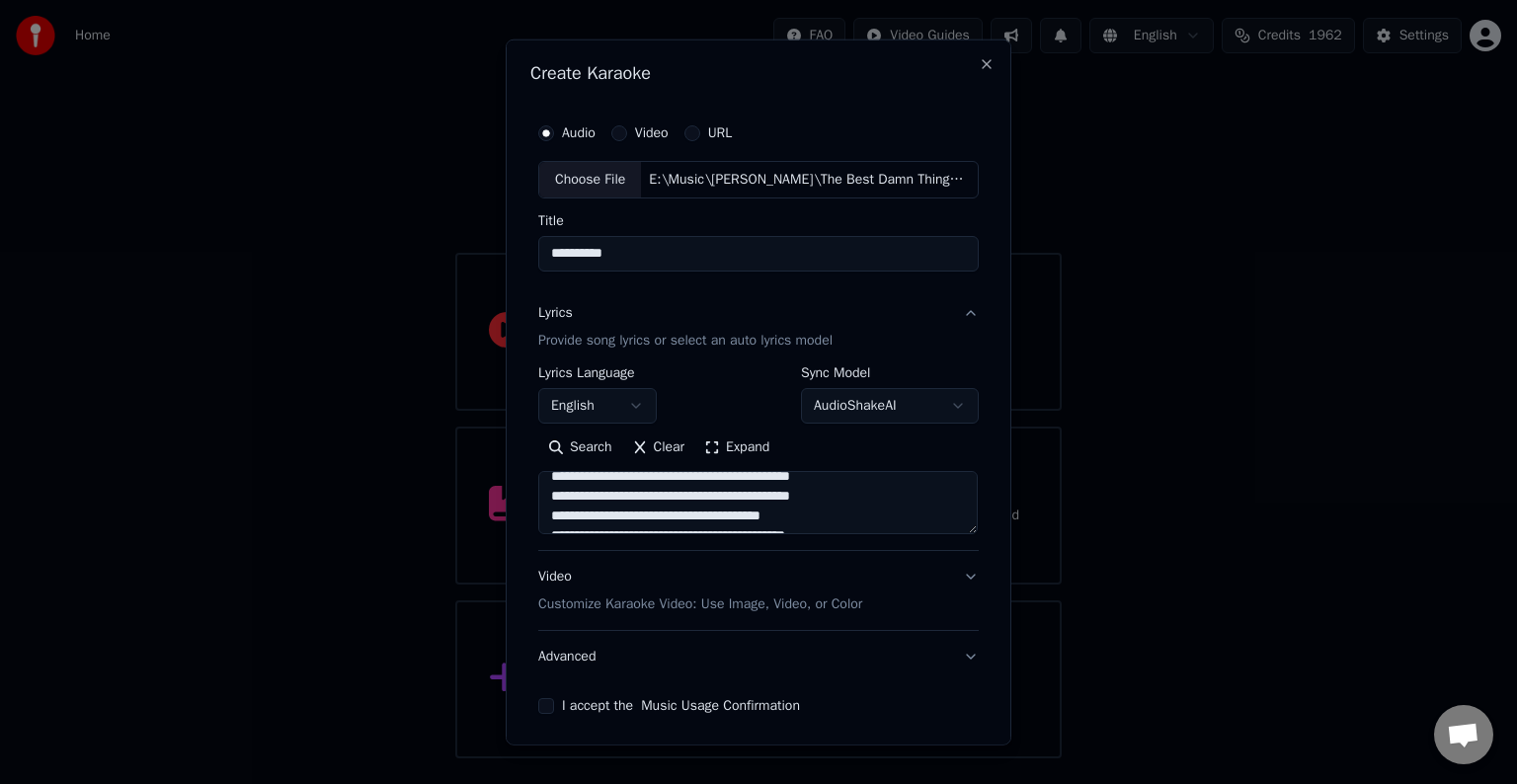 drag, startPoint x: 697, startPoint y: 505, endPoint x: 814, endPoint y: 545, distance: 123.648696 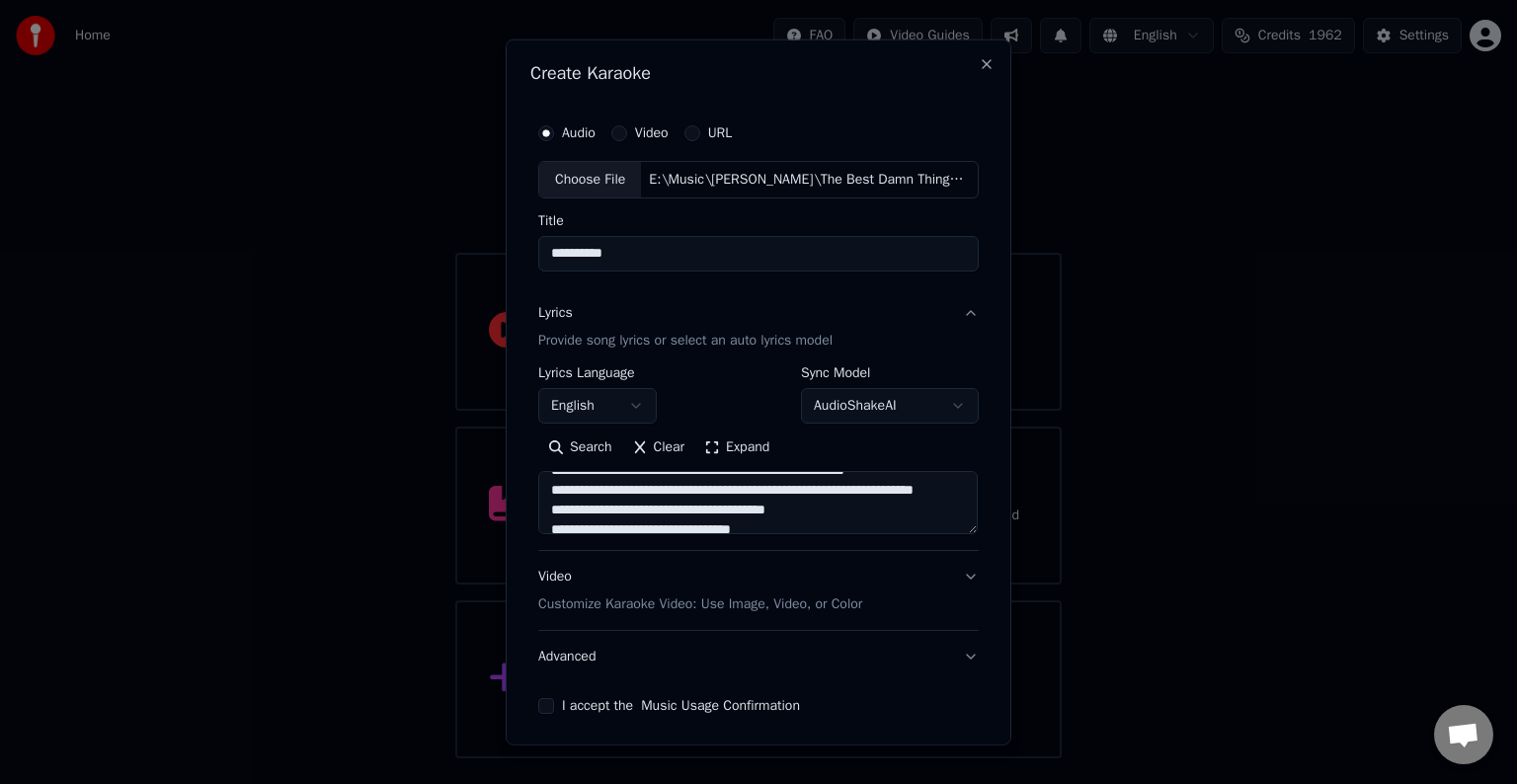 scroll, scrollTop: 960, scrollLeft: 0, axis: vertical 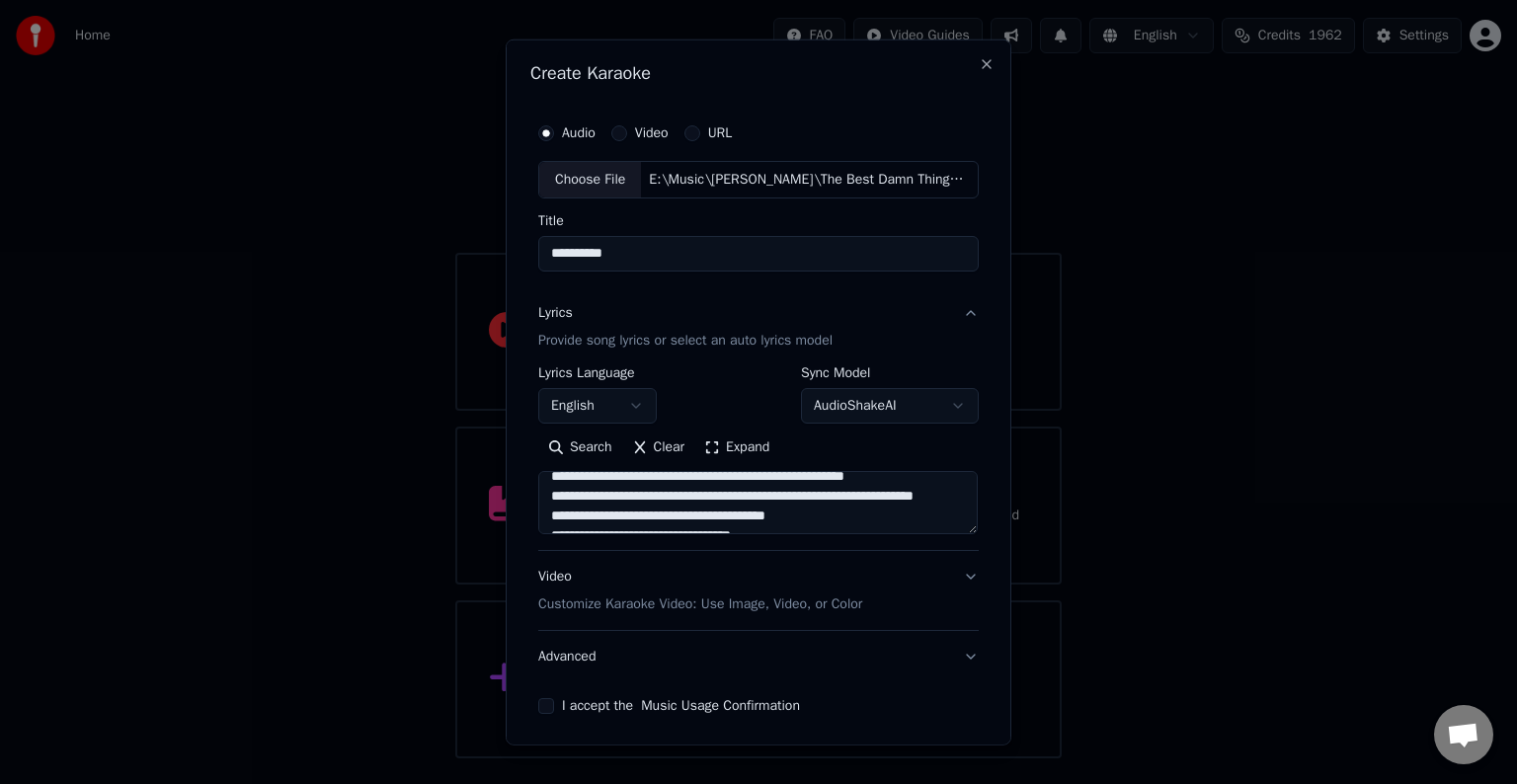 click at bounding box center (758, 503) 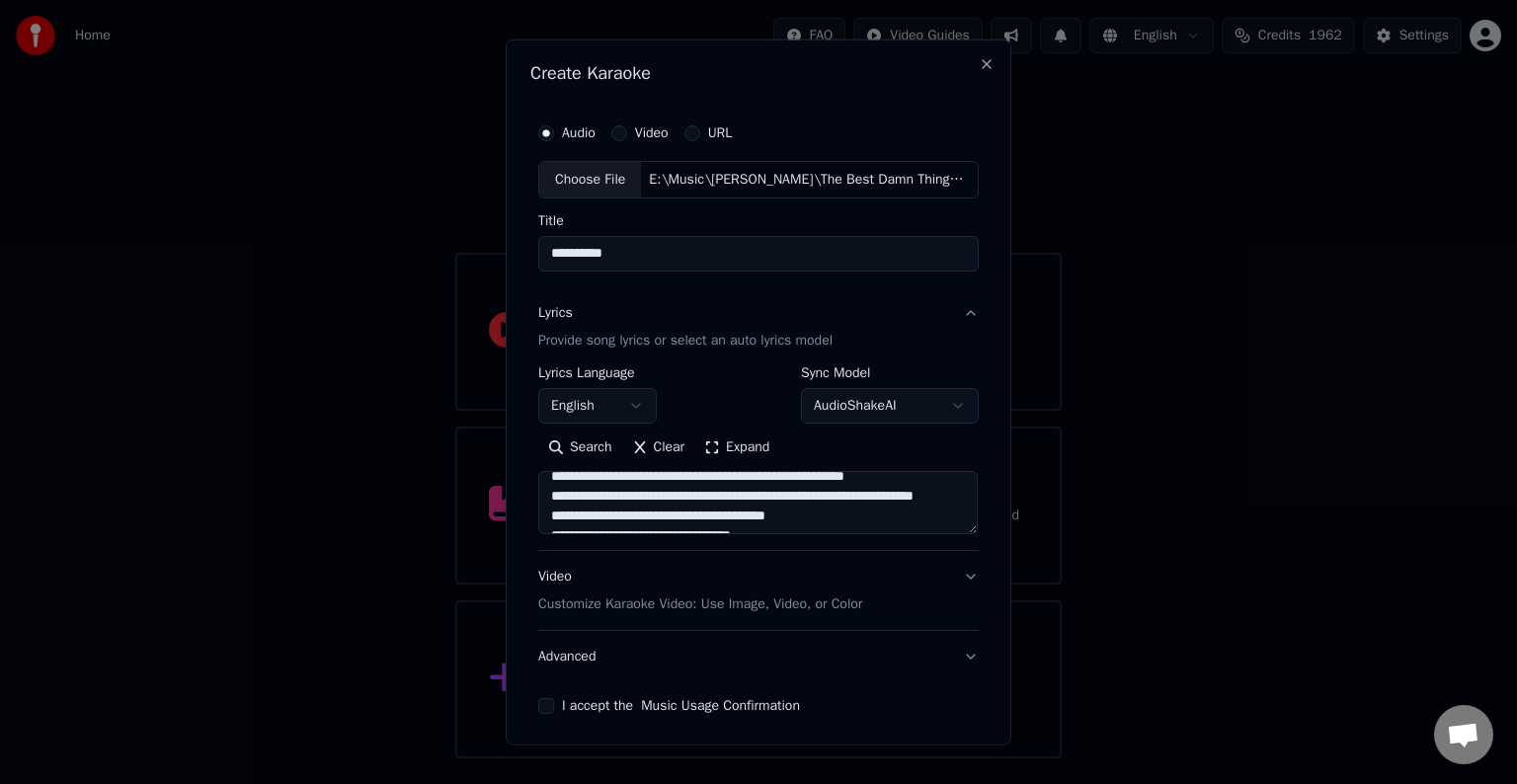 drag, startPoint x: 807, startPoint y: 513, endPoint x: 814, endPoint y: 502, distance: 13.038405 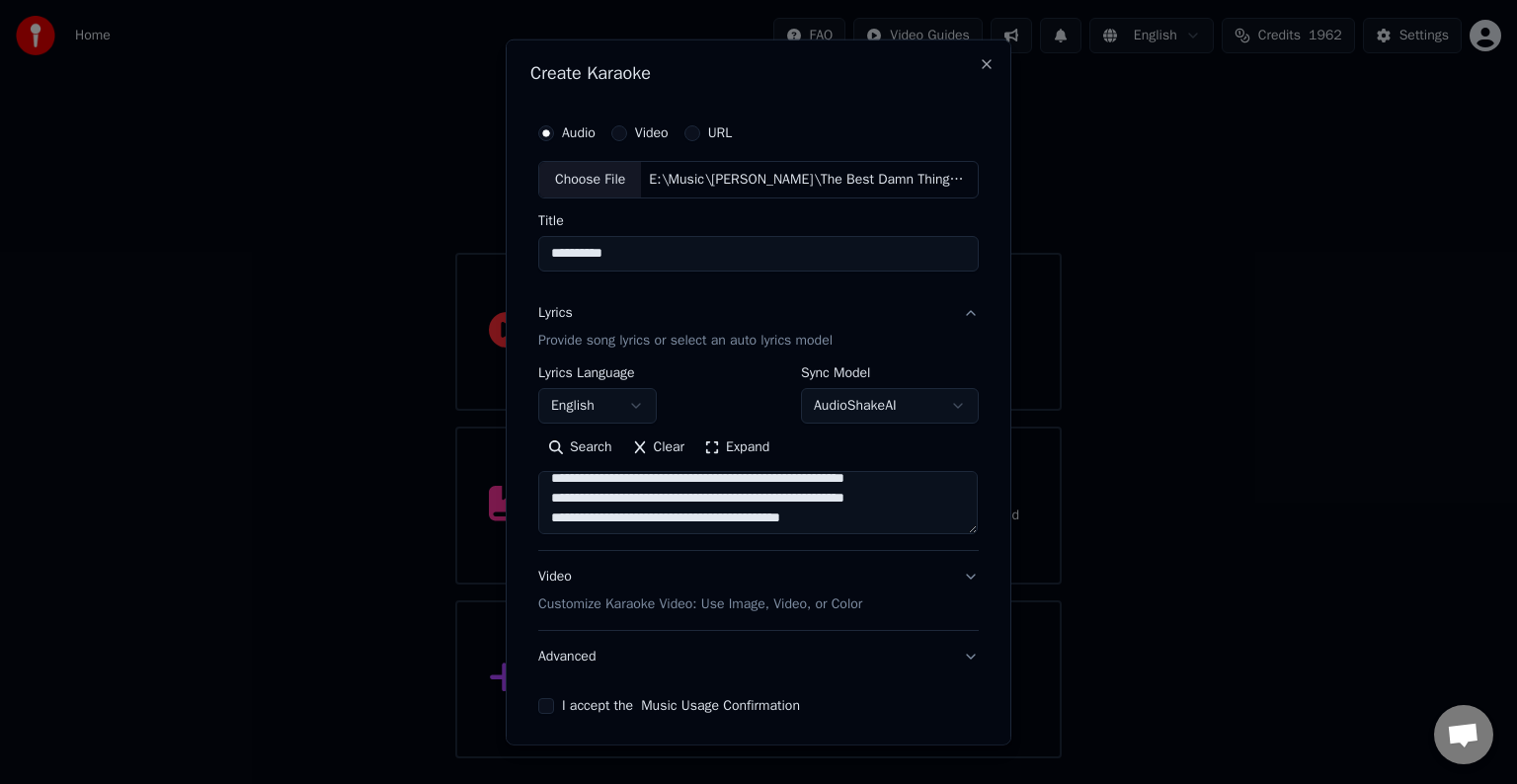 scroll, scrollTop: 936, scrollLeft: 0, axis: vertical 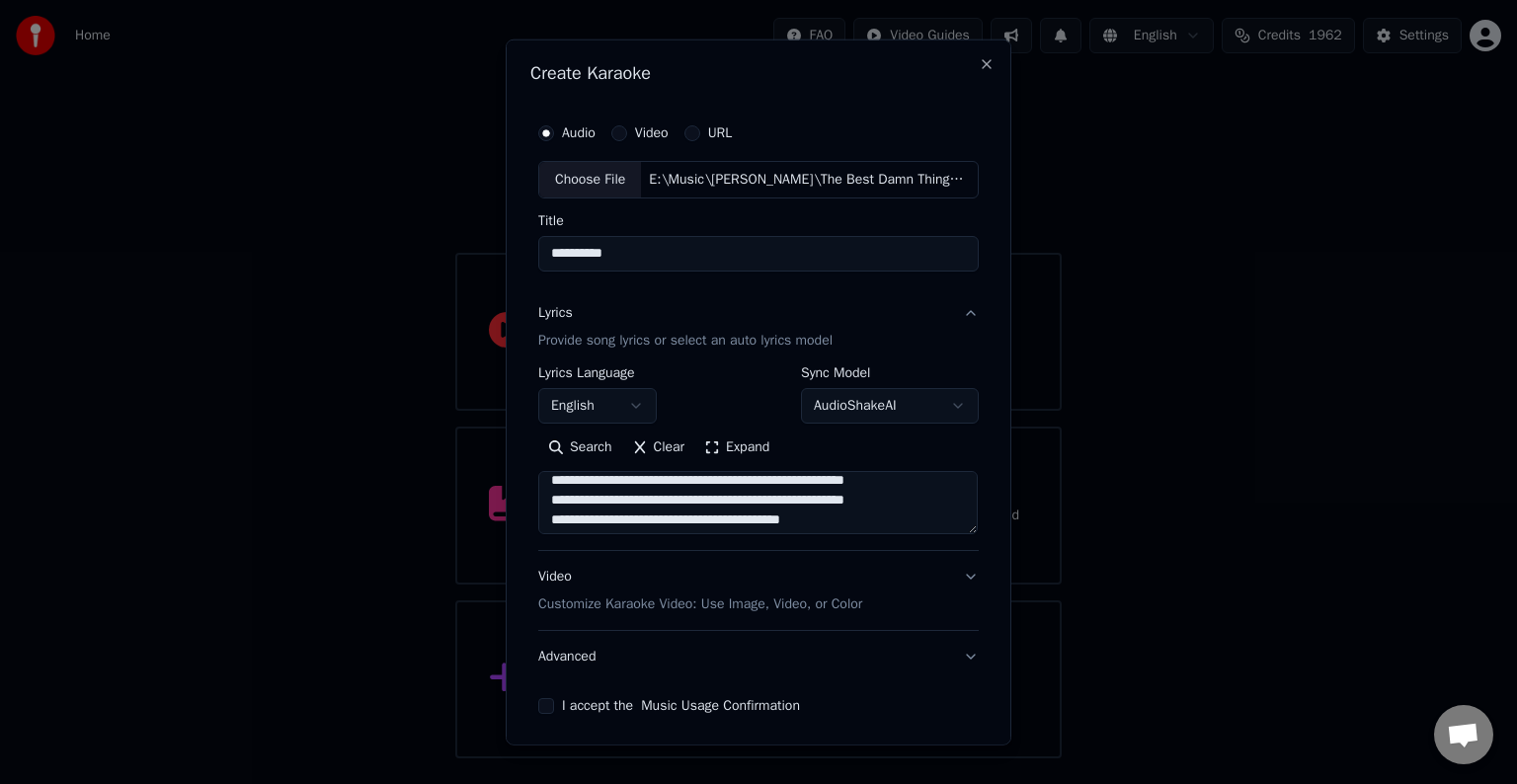 drag, startPoint x: 930, startPoint y: 502, endPoint x: 822, endPoint y: 502, distance: 108 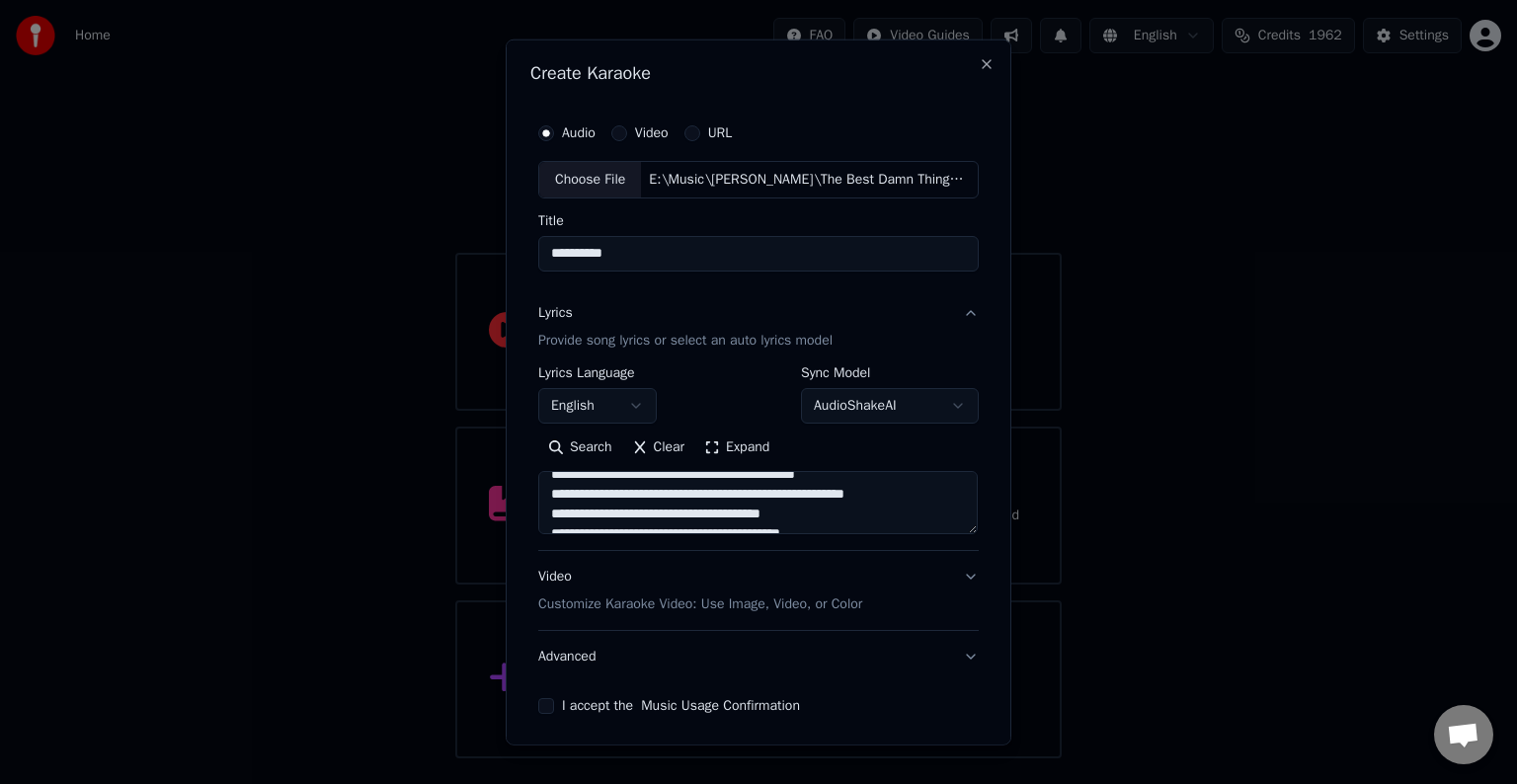 scroll, scrollTop: 919, scrollLeft: 0, axis: vertical 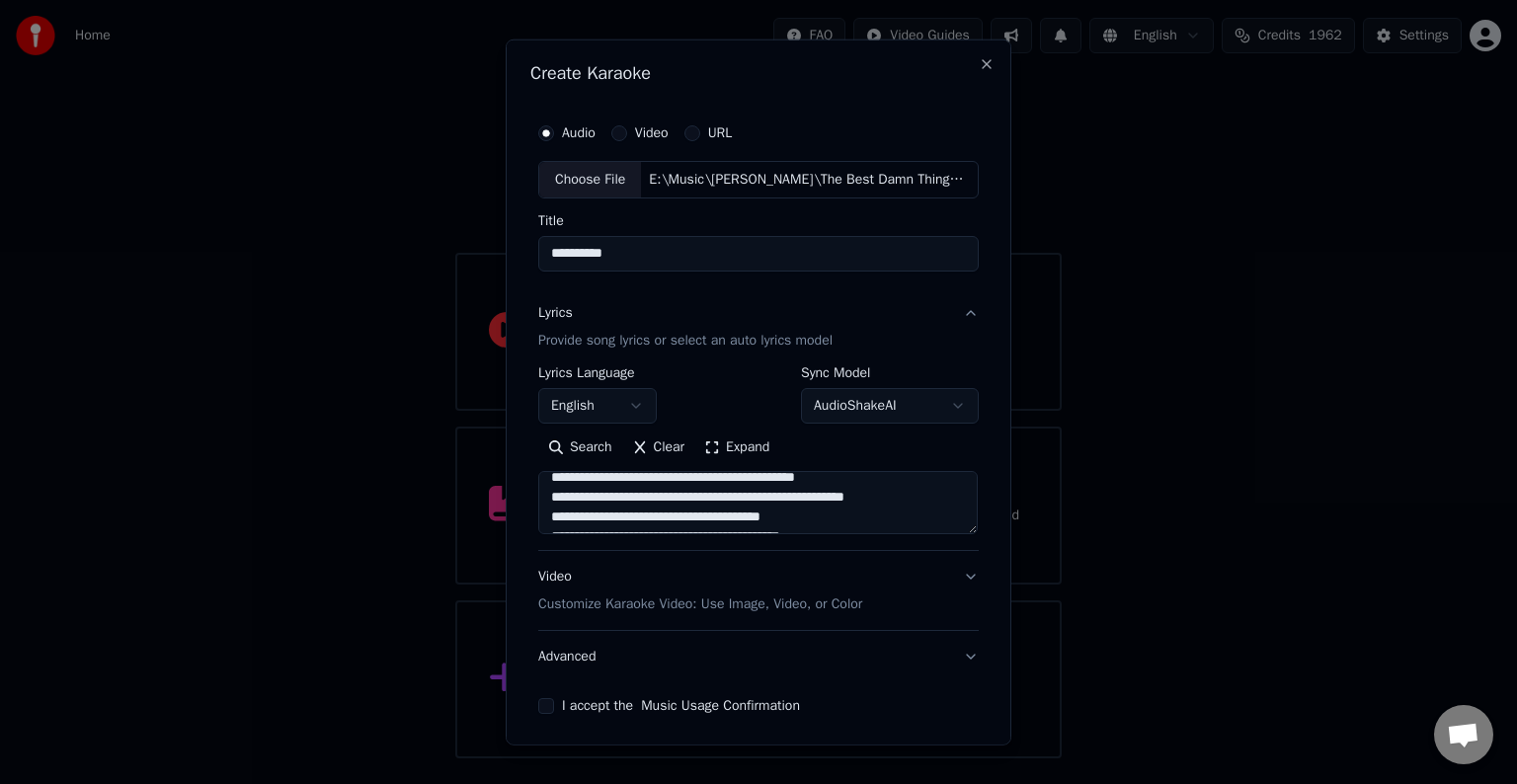 drag, startPoint x: 881, startPoint y: 499, endPoint x: 830, endPoint y: 502, distance: 51.088159 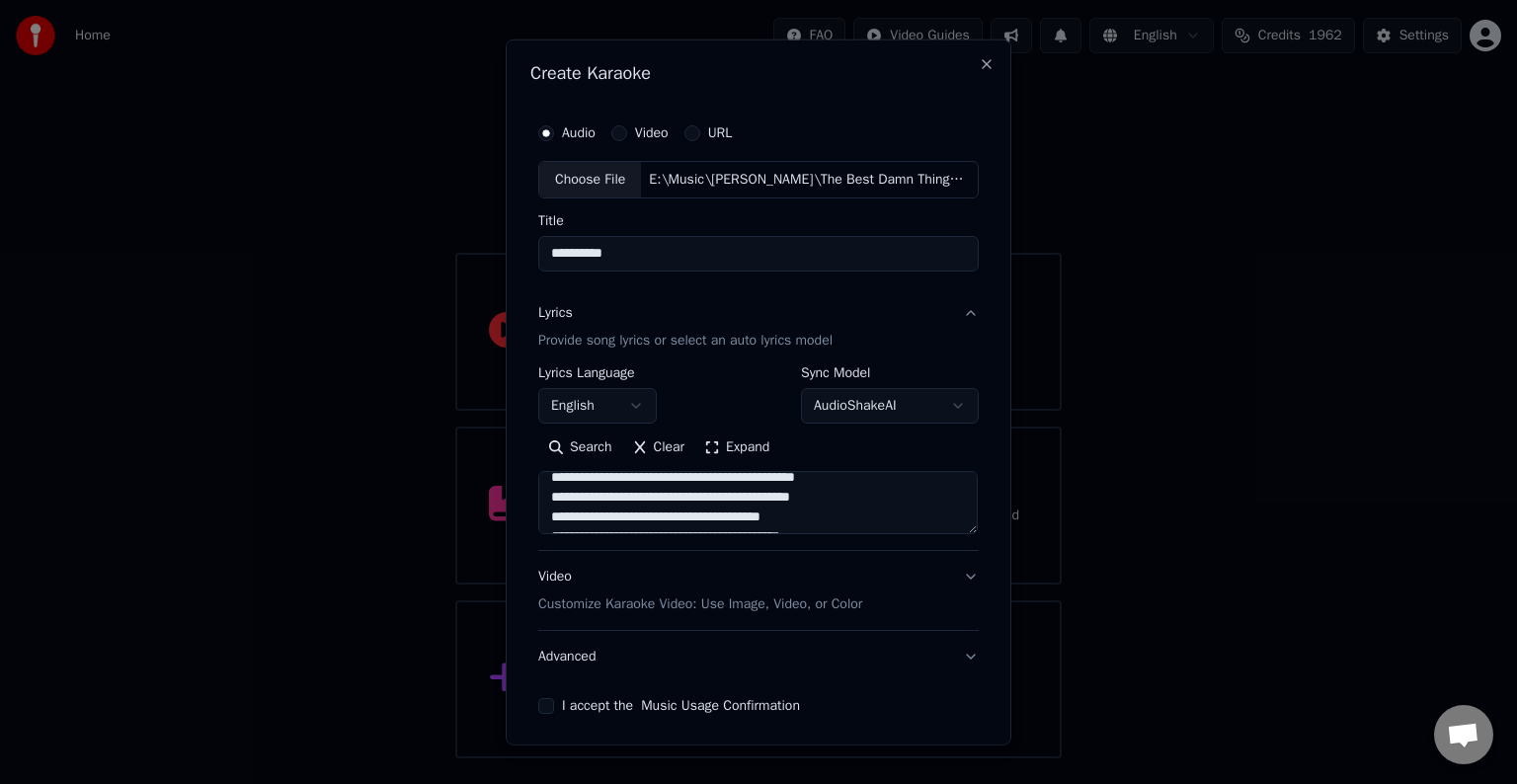 scroll, scrollTop: 1078, scrollLeft: 0, axis: vertical 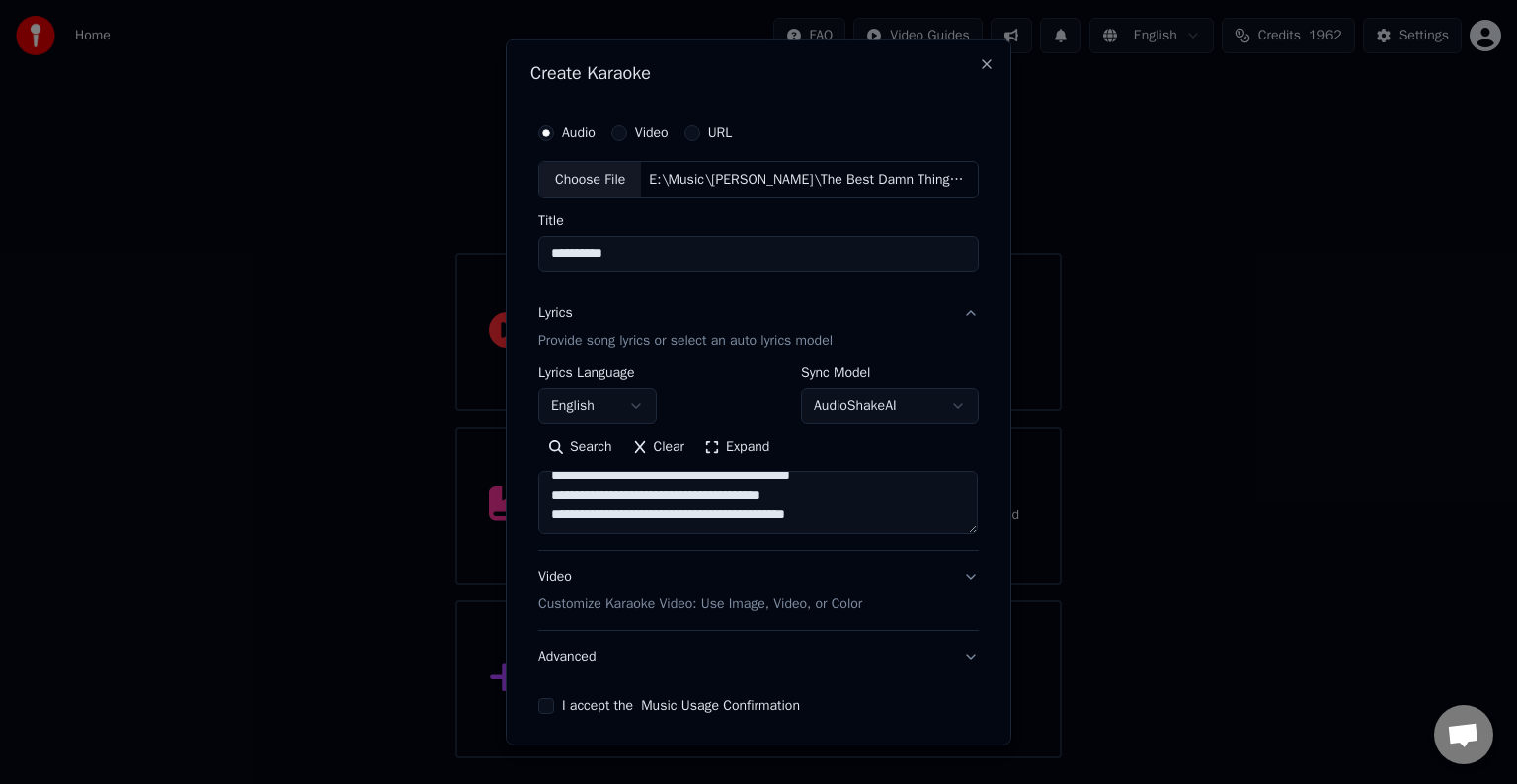 click at bounding box center [758, 503] 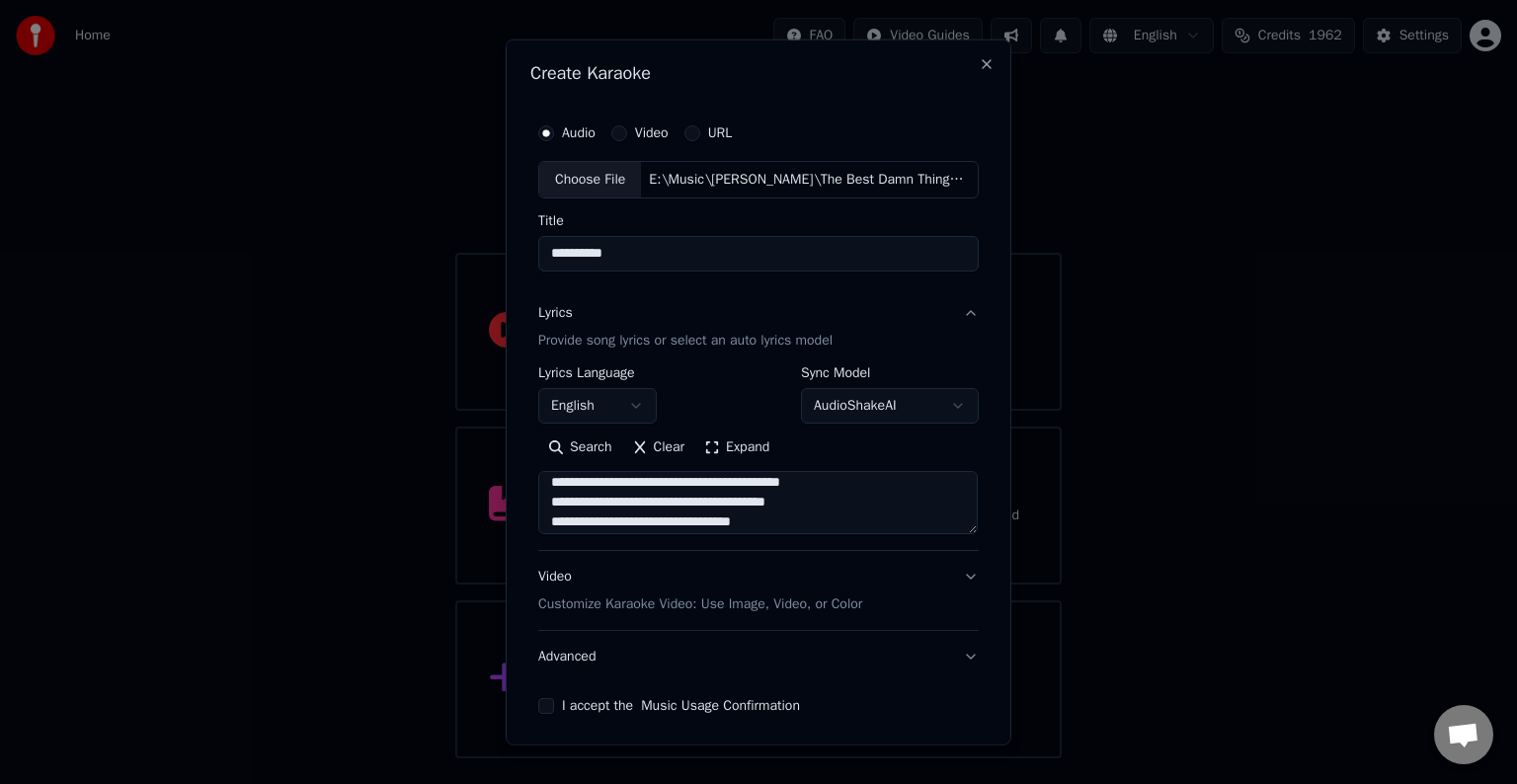 scroll, scrollTop: 1157, scrollLeft: 0, axis: vertical 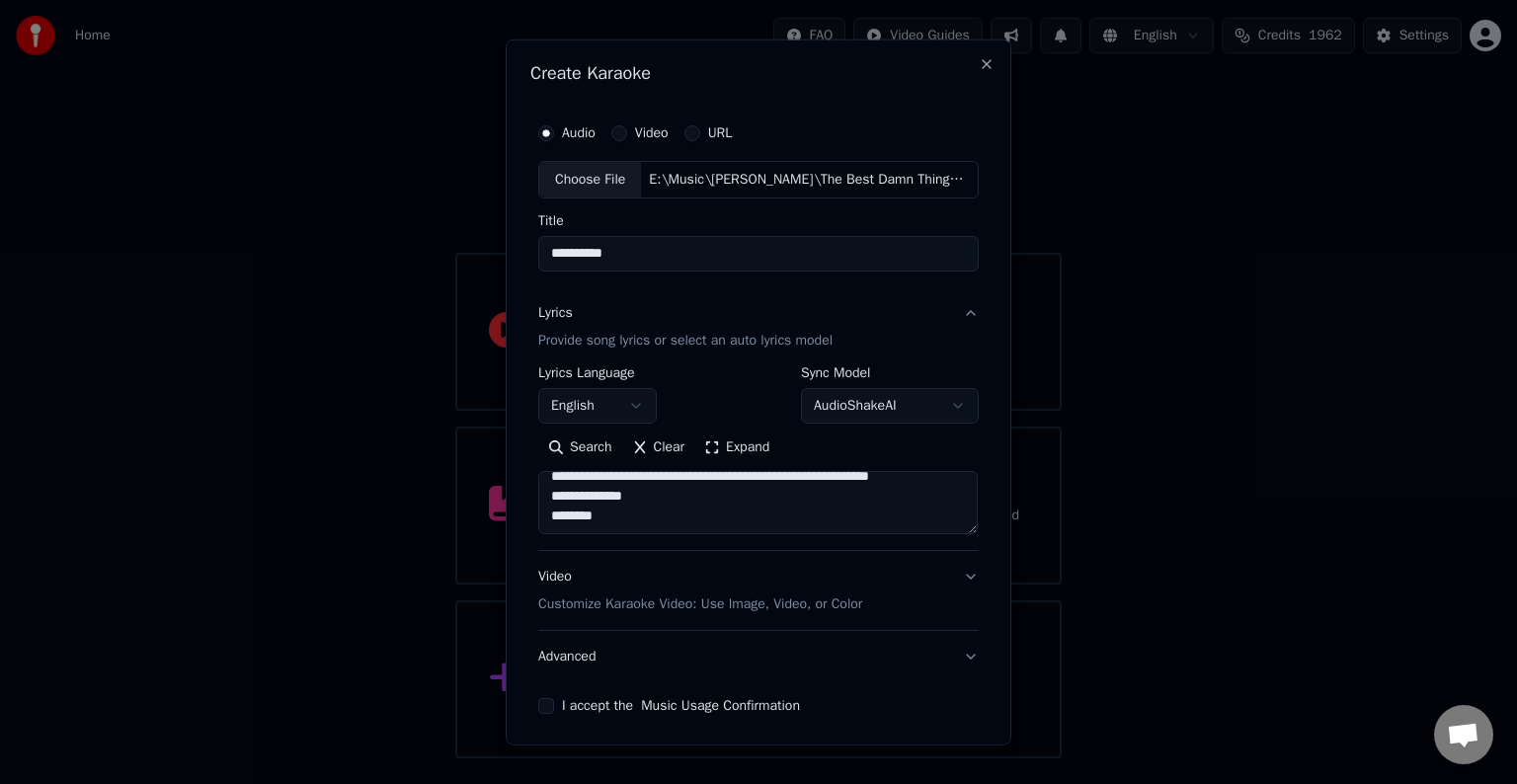 drag, startPoint x: 923, startPoint y: 489, endPoint x: 616, endPoint y: 525, distance: 309.10354 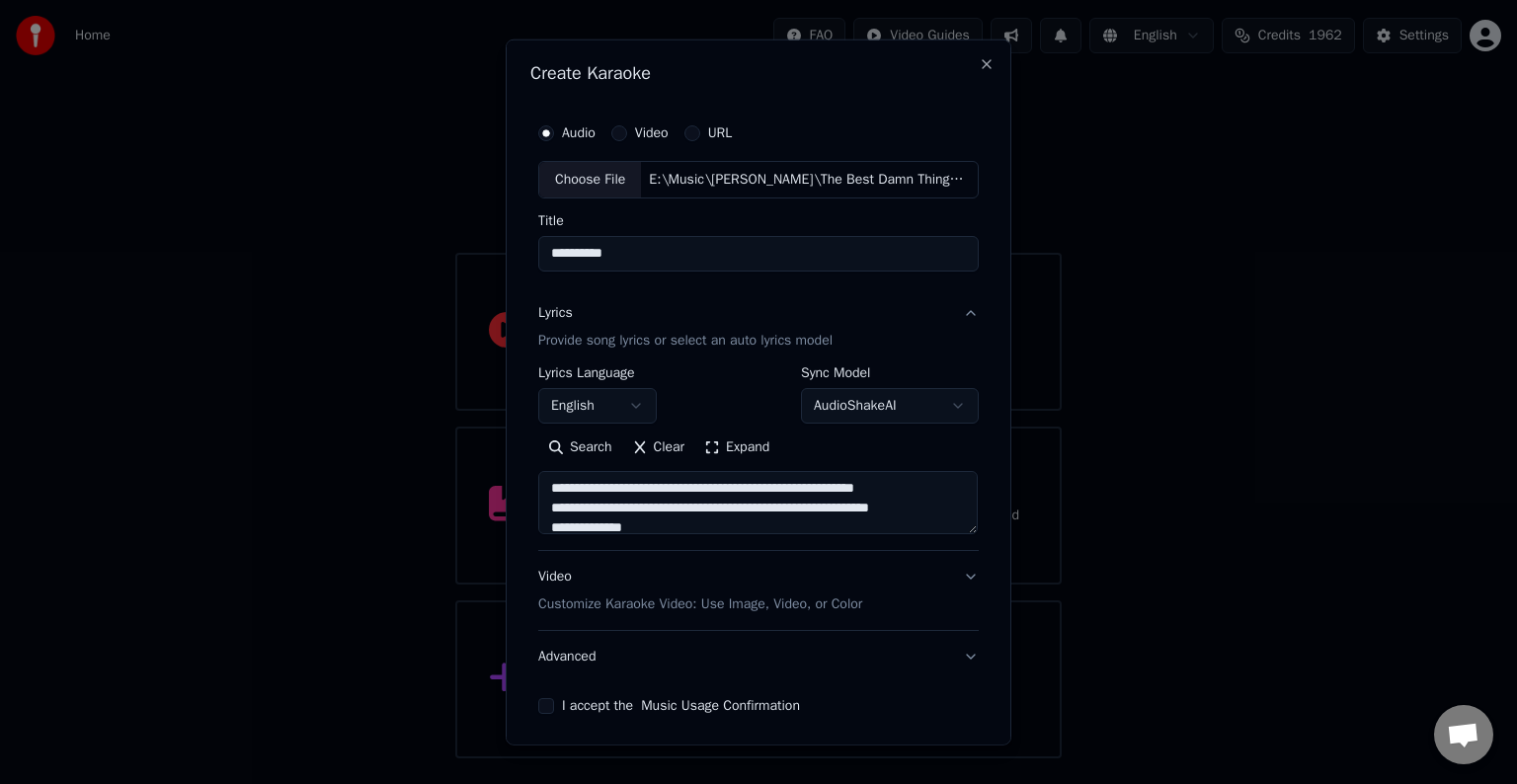 scroll, scrollTop: 1122, scrollLeft: 0, axis: vertical 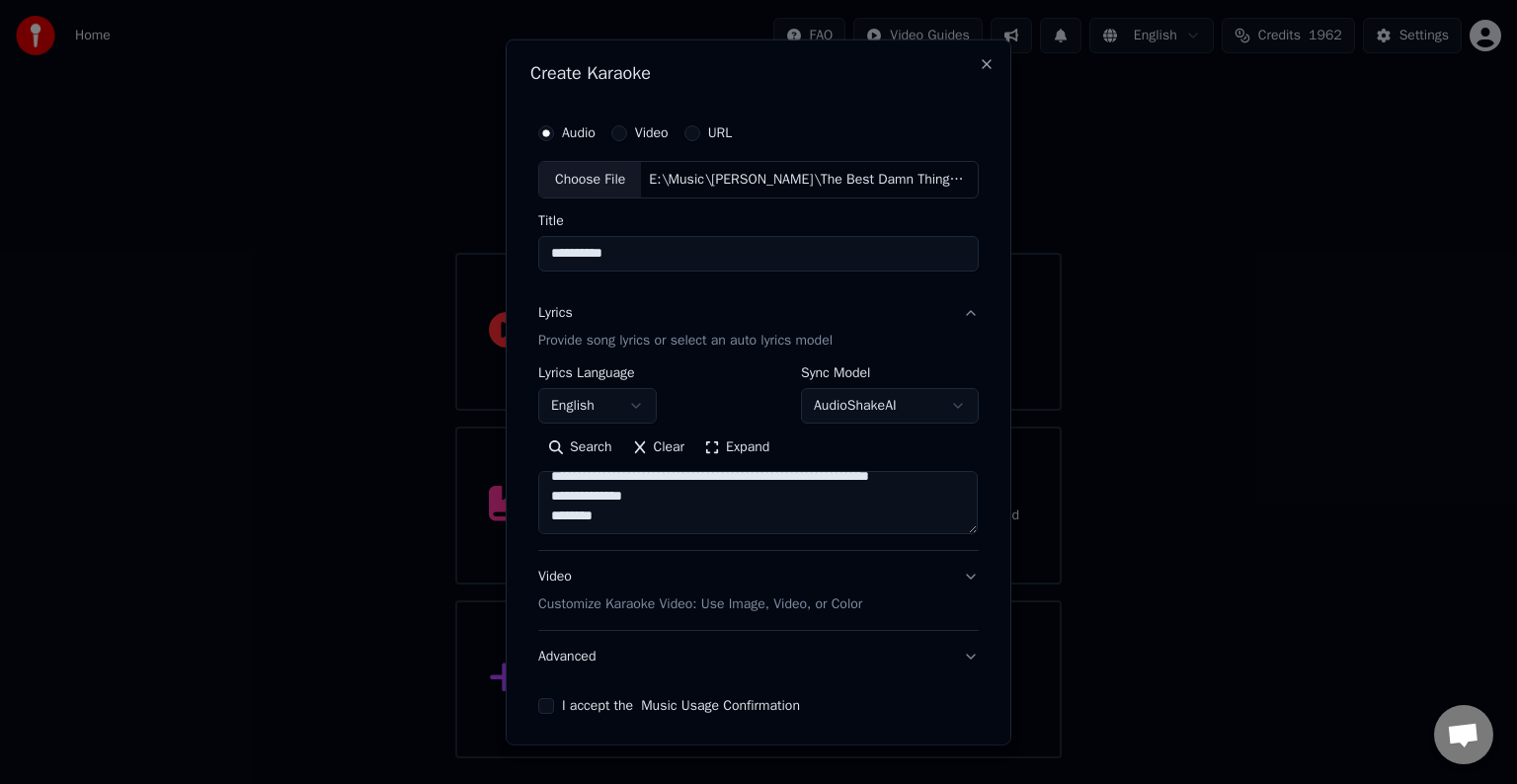 drag, startPoint x: 565, startPoint y: 511, endPoint x: 913, endPoint y: 485, distance: 348.97 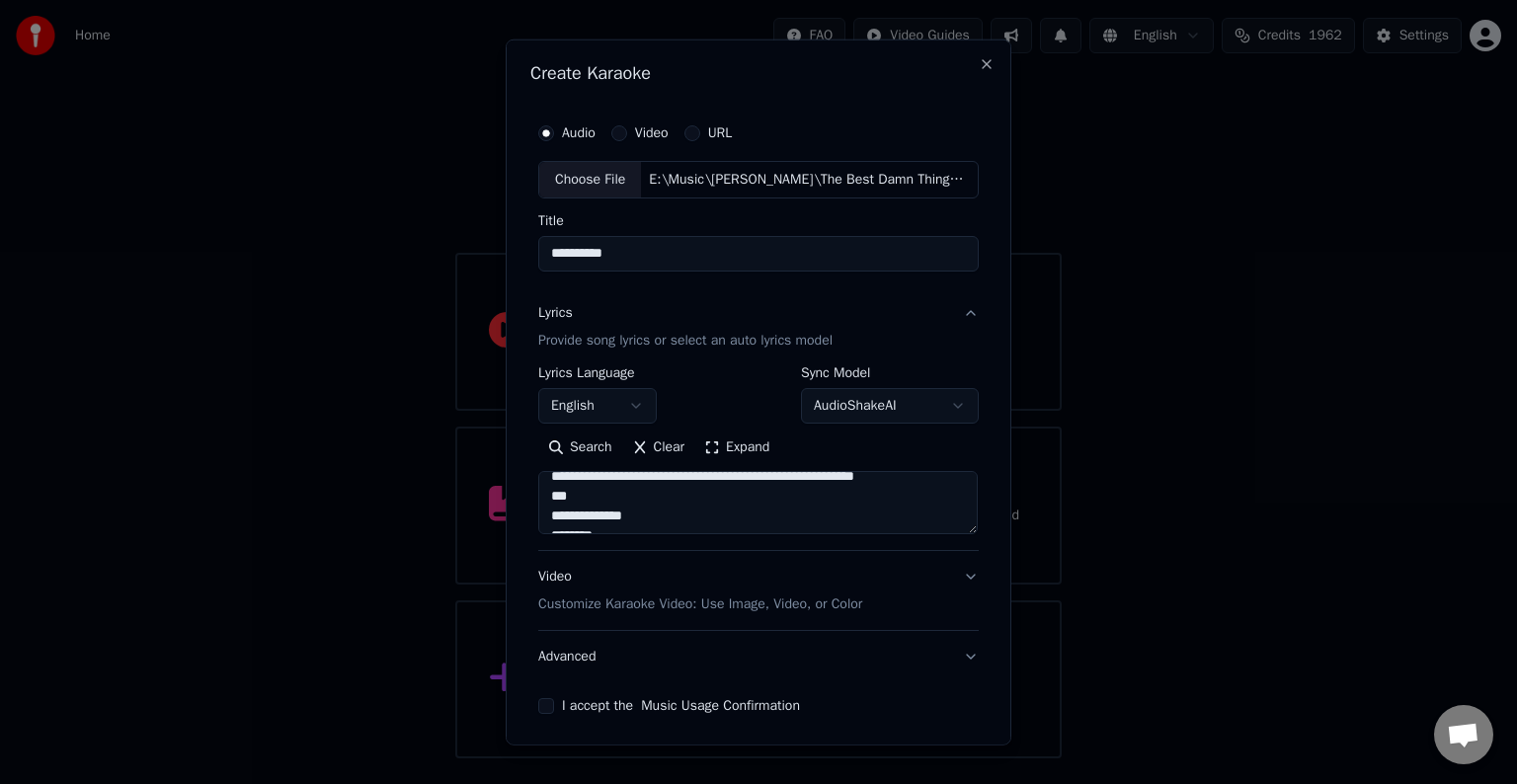 scroll, scrollTop: 1138, scrollLeft: 0, axis: vertical 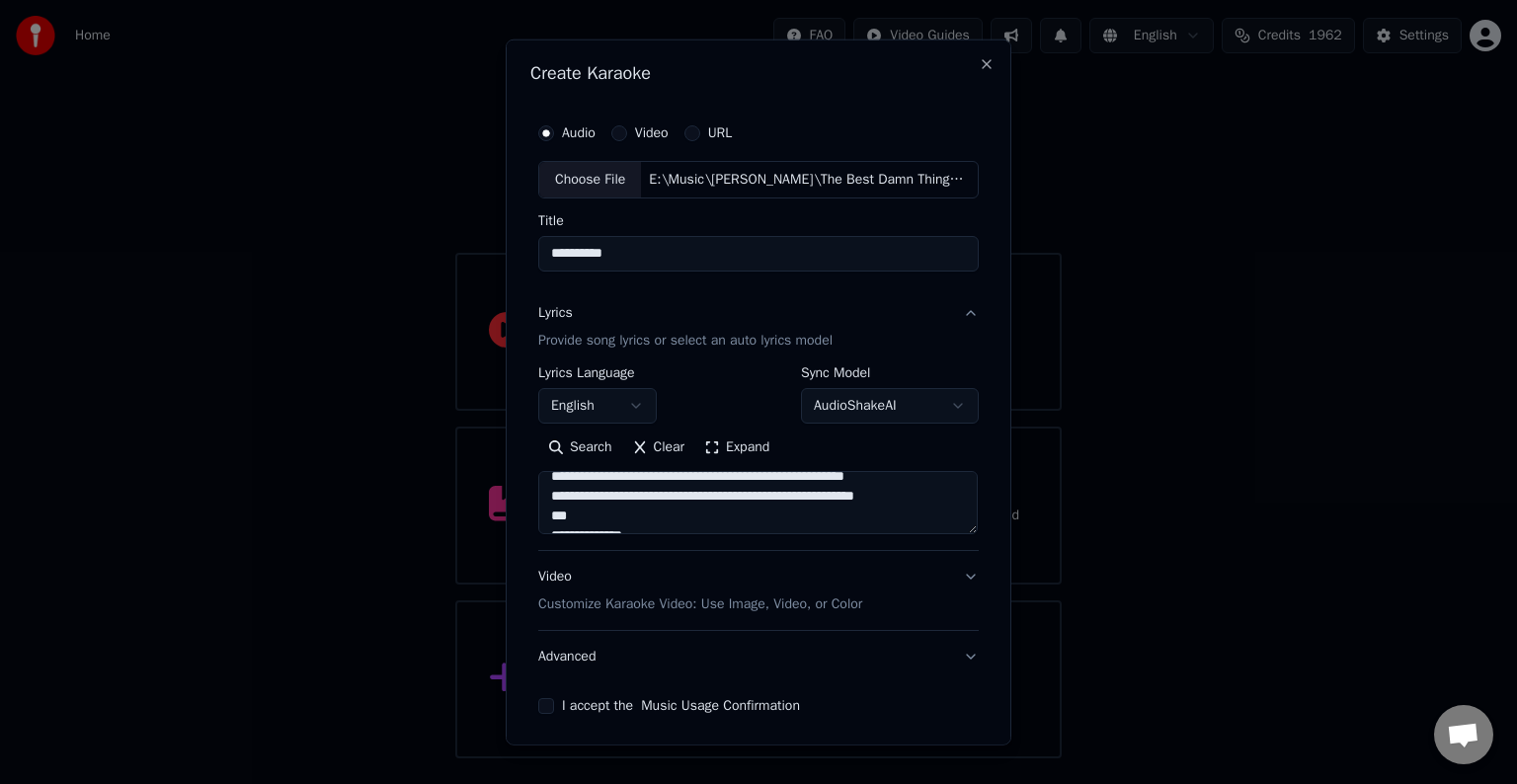drag, startPoint x: 921, startPoint y: 503, endPoint x: 596, endPoint y: 502, distance: 325.00154 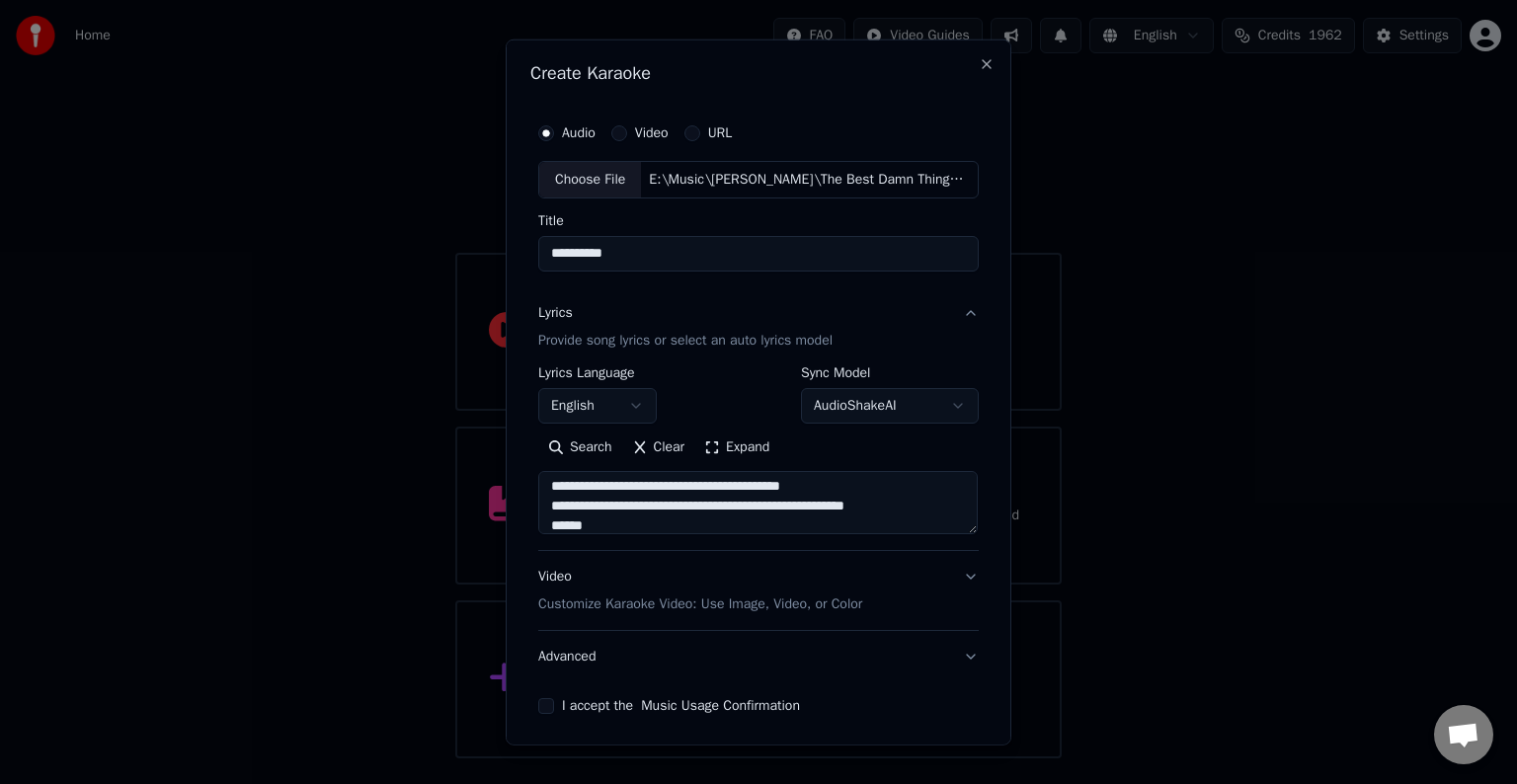 scroll, scrollTop: 1086, scrollLeft: 0, axis: vertical 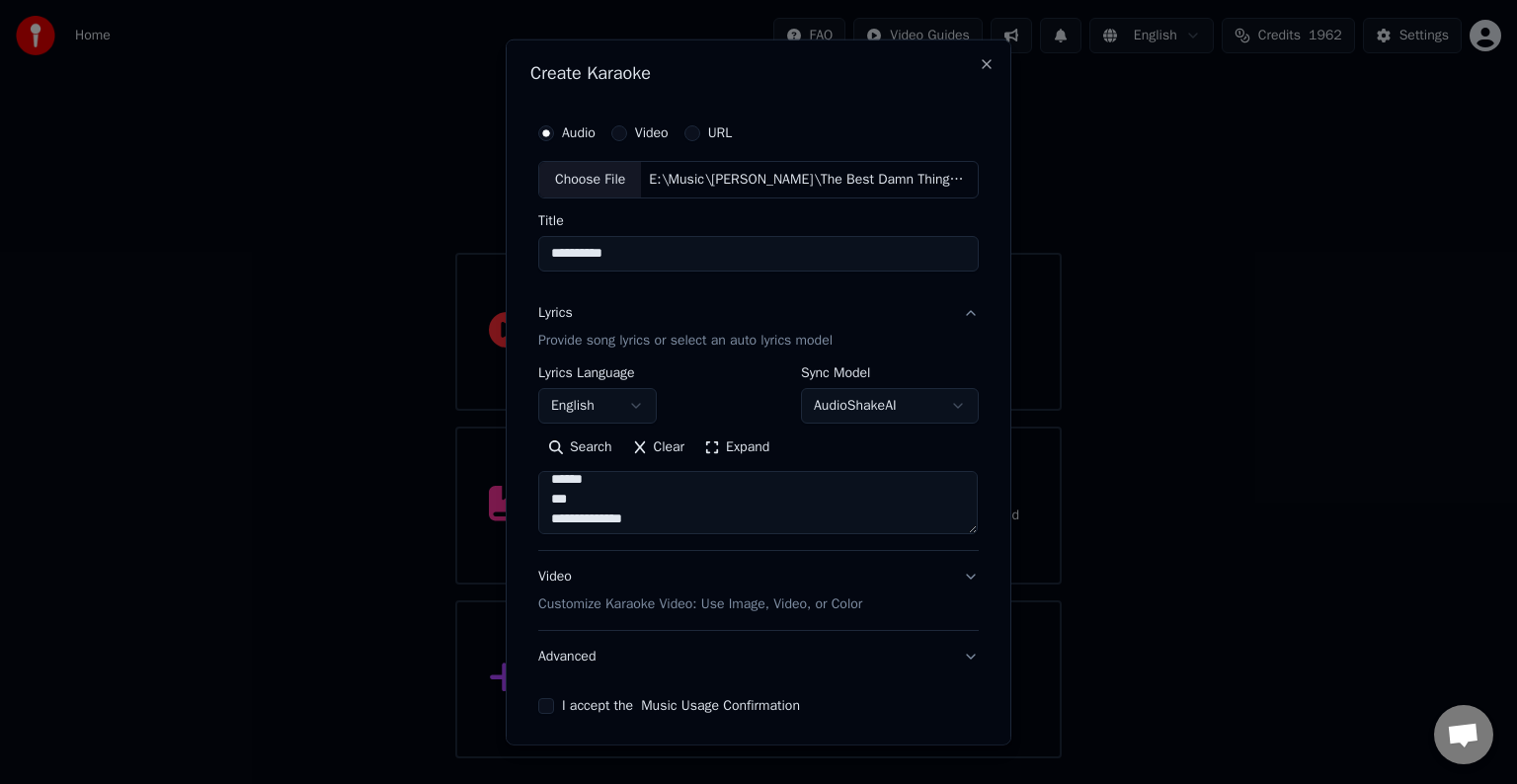 drag, startPoint x: 902, startPoint y: 510, endPoint x: 620, endPoint y: 498, distance: 282.2552 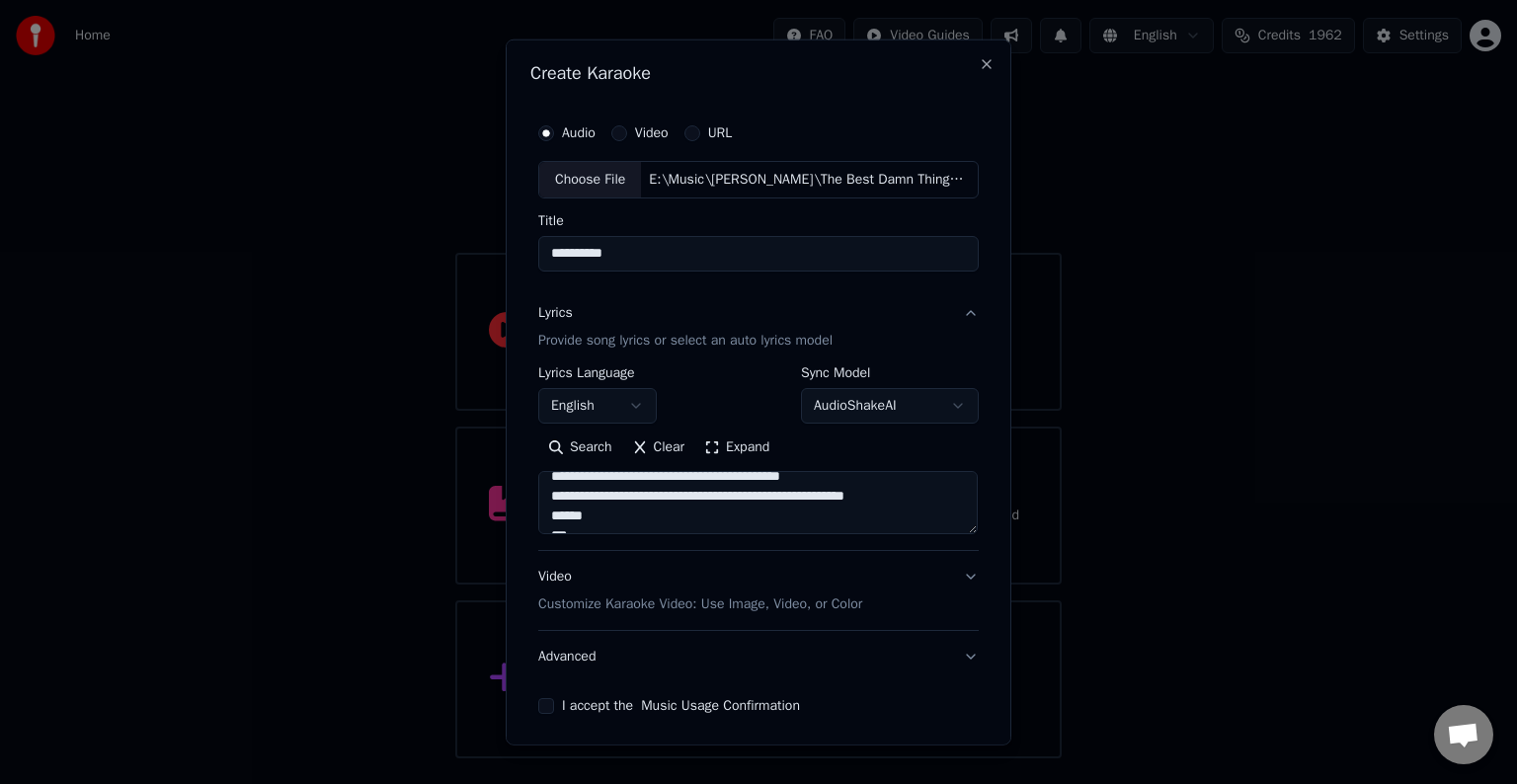 scroll, scrollTop: 1091, scrollLeft: 0, axis: vertical 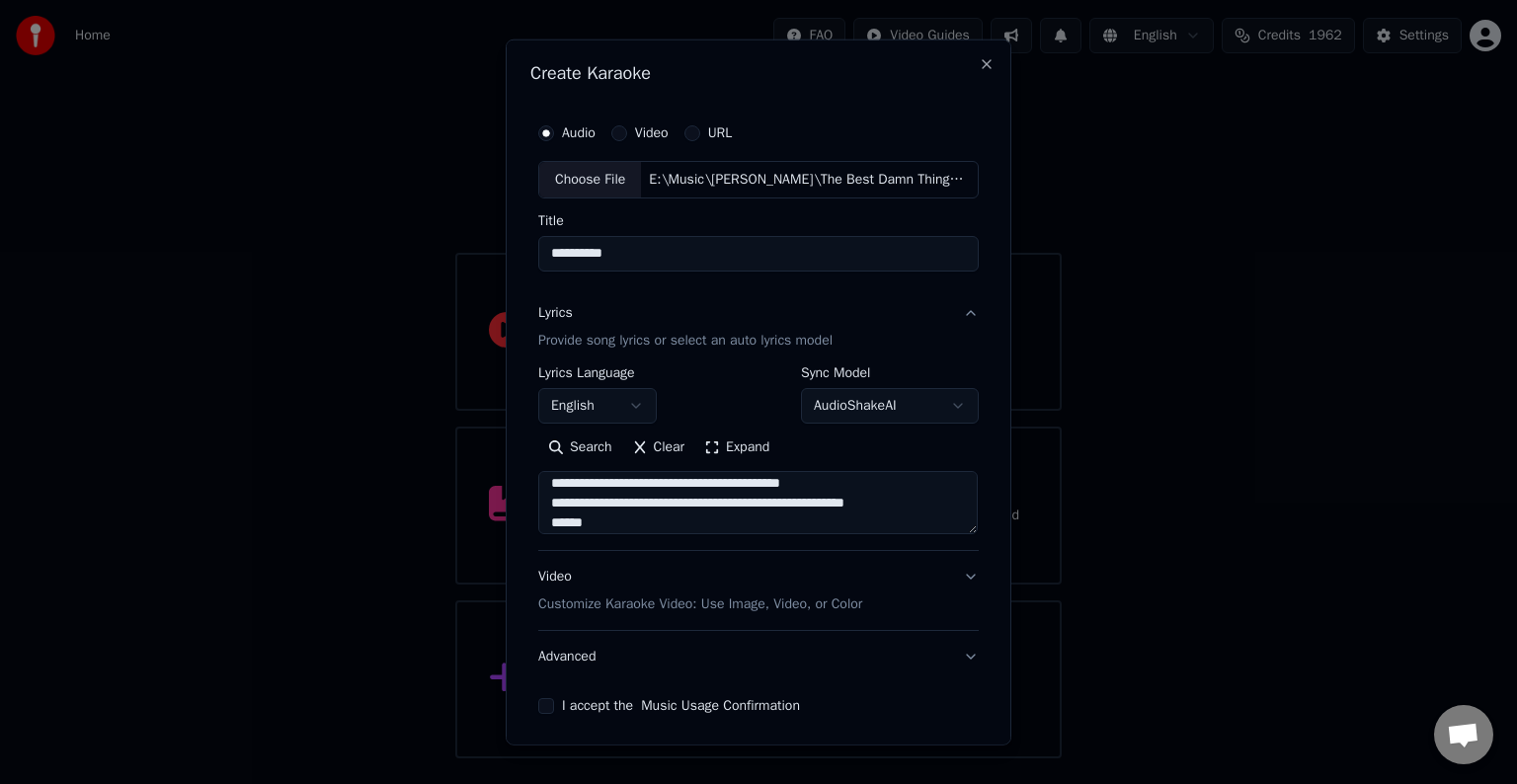 drag, startPoint x: 570, startPoint y: 498, endPoint x: 911, endPoint y: 512, distance: 341.28727 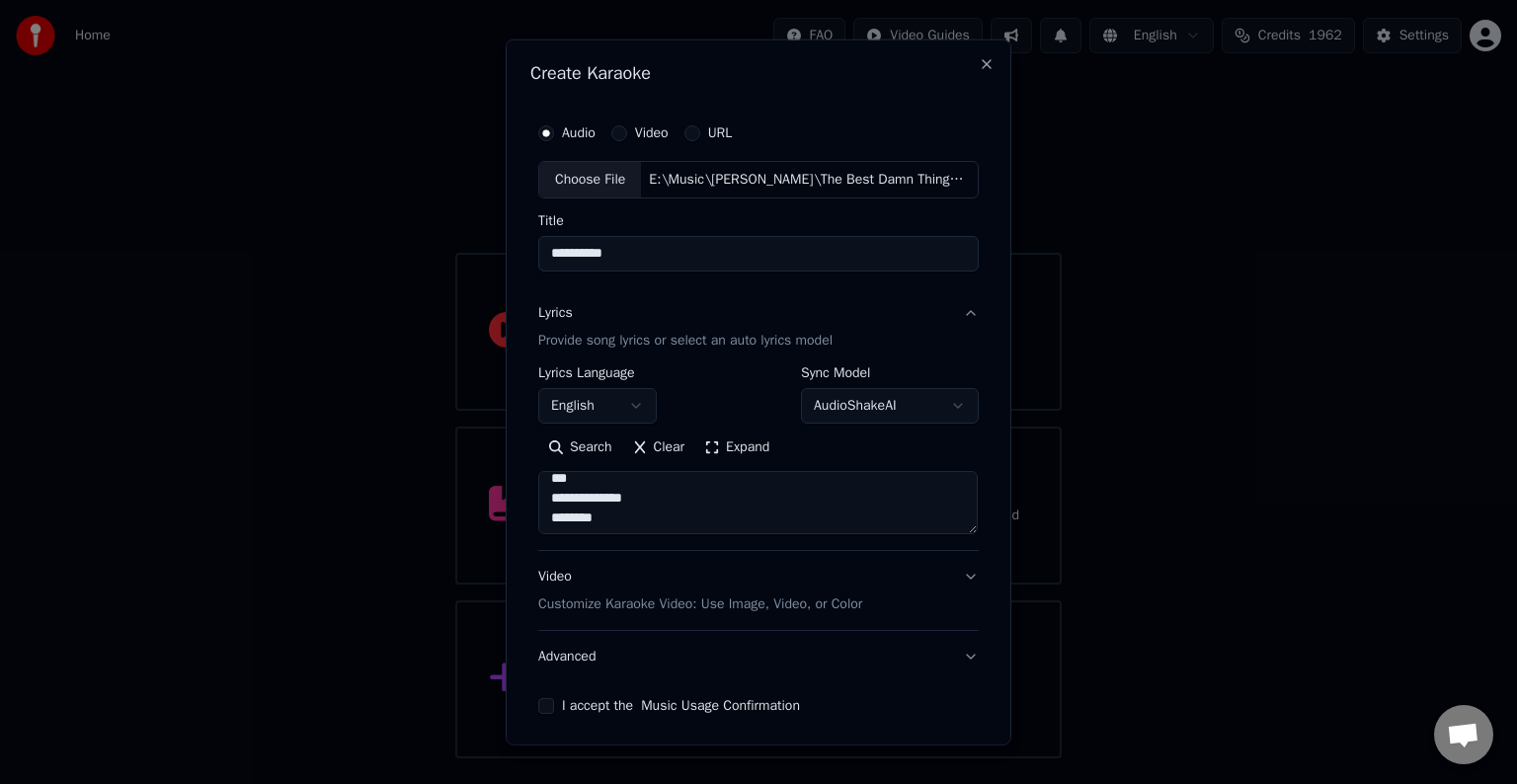 scroll, scrollTop: 1136, scrollLeft: 0, axis: vertical 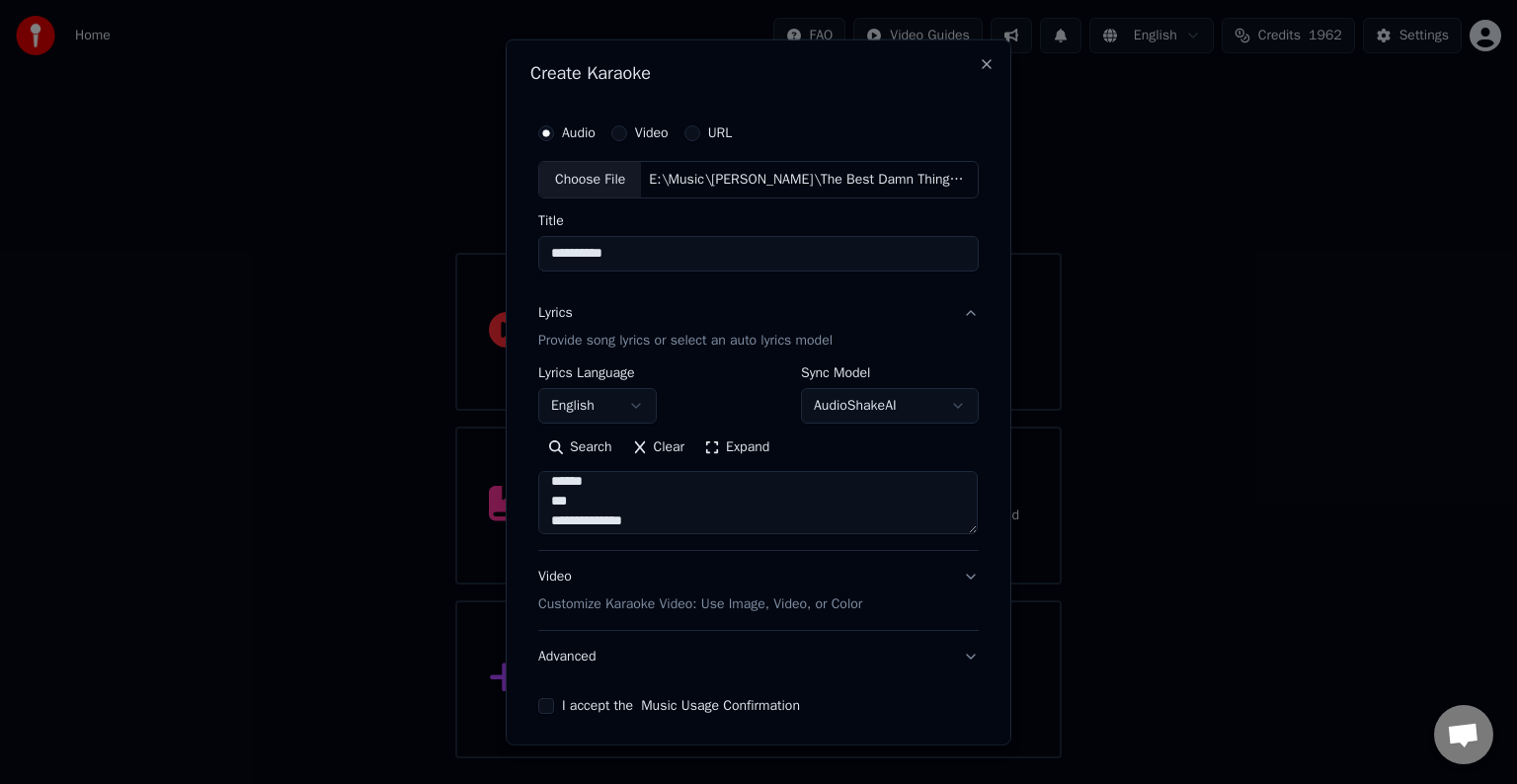 click at bounding box center (758, 503) 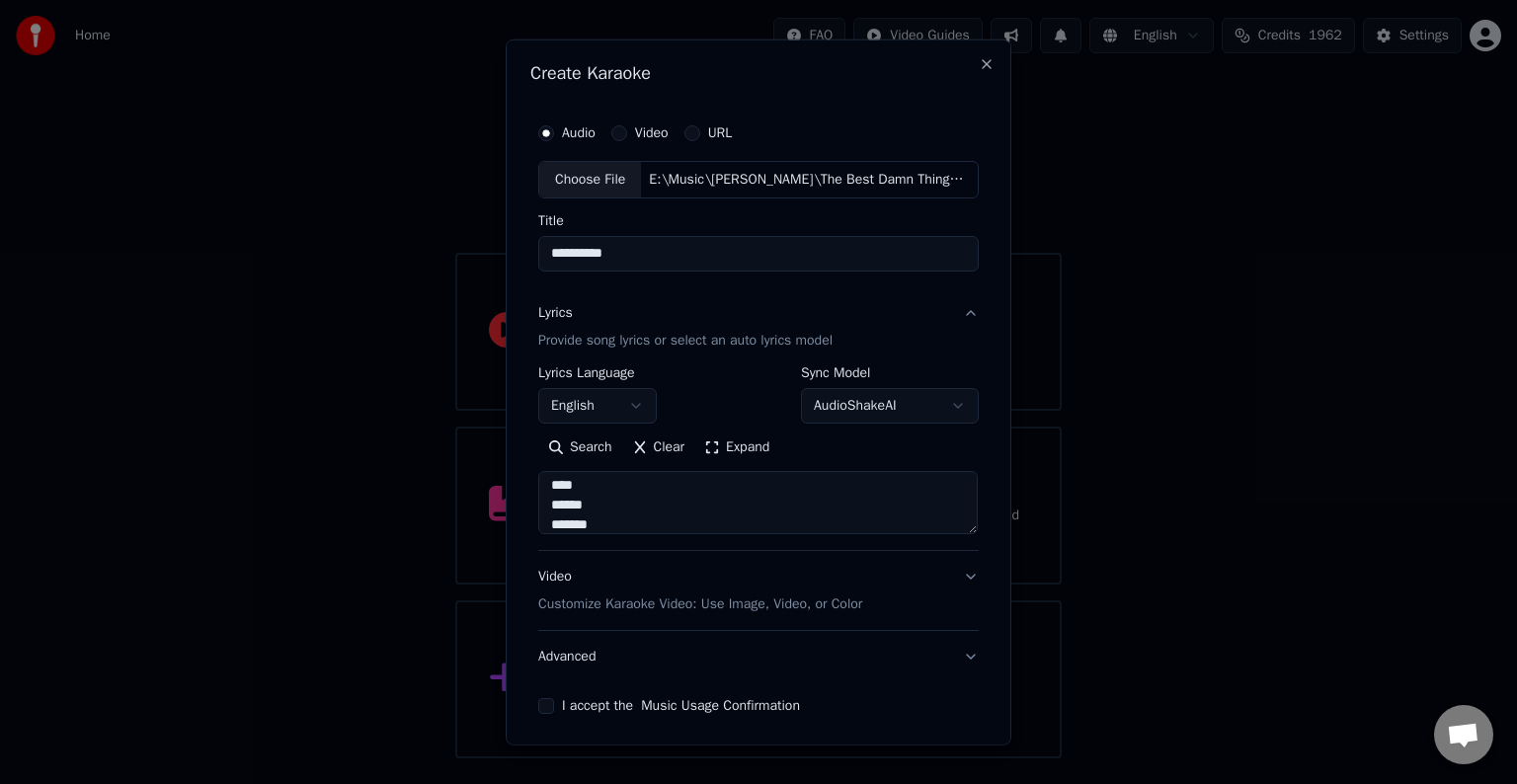 scroll, scrollTop: 1108, scrollLeft: 0, axis: vertical 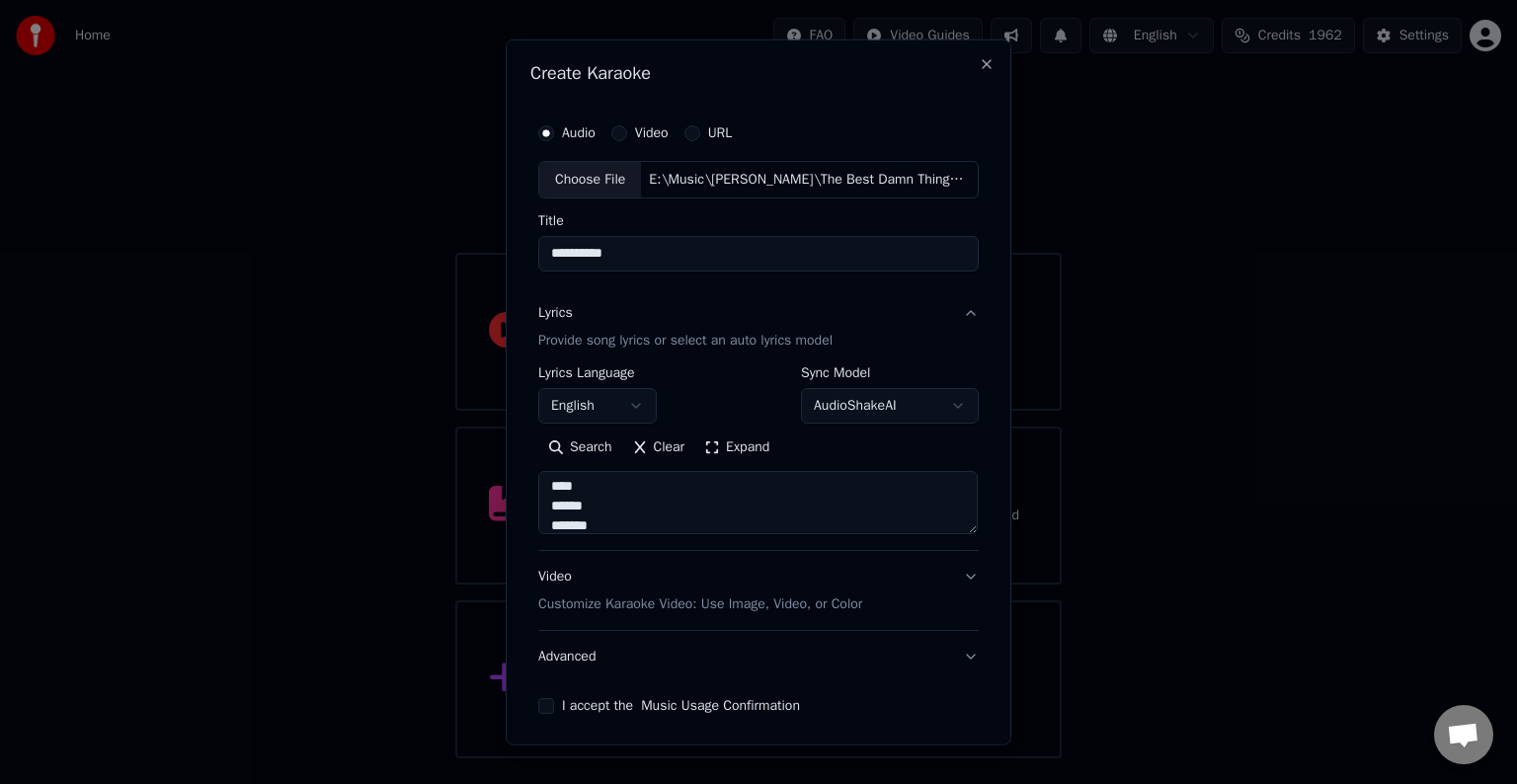 click at bounding box center (758, 503) 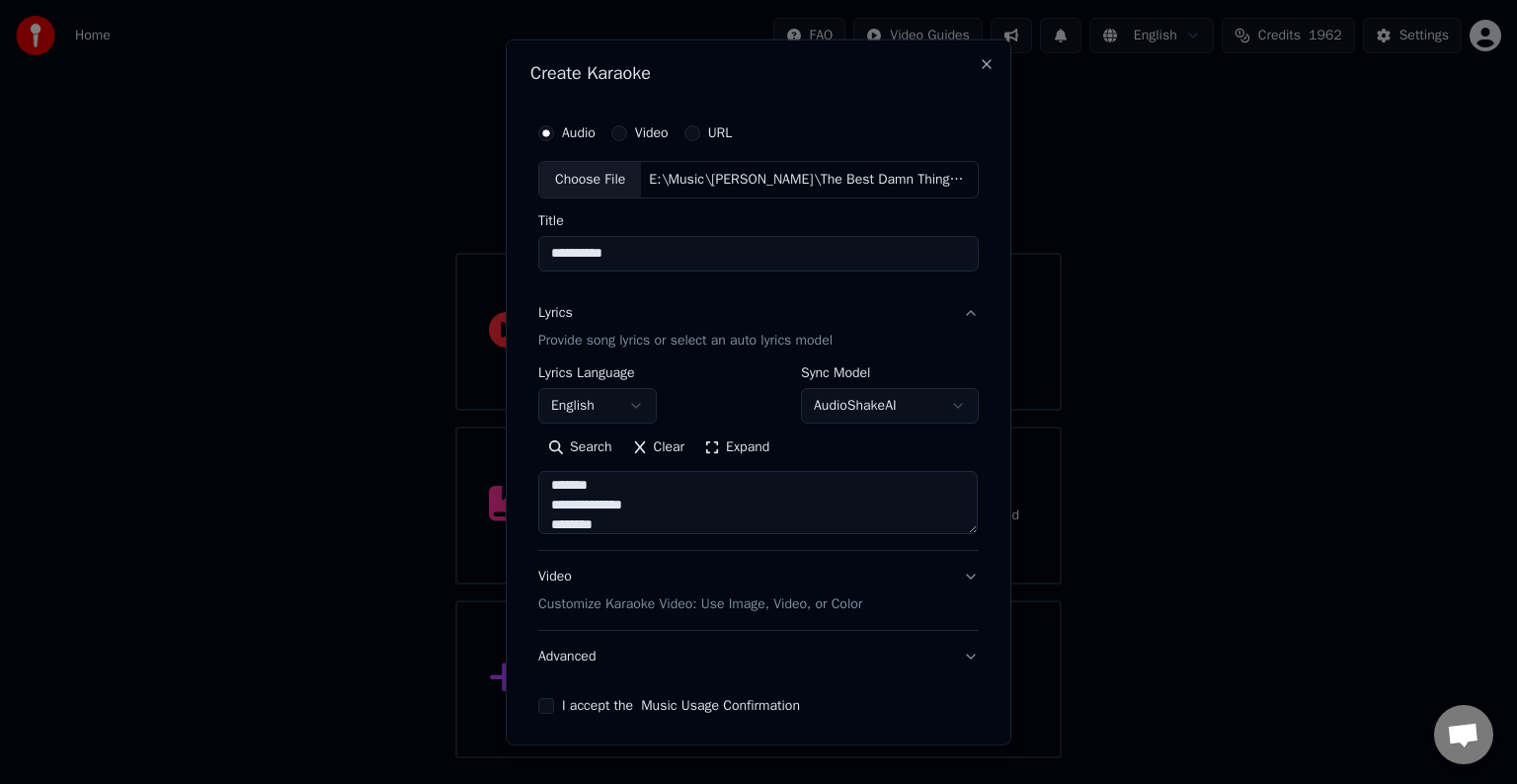 scroll, scrollTop: 1157, scrollLeft: 0, axis: vertical 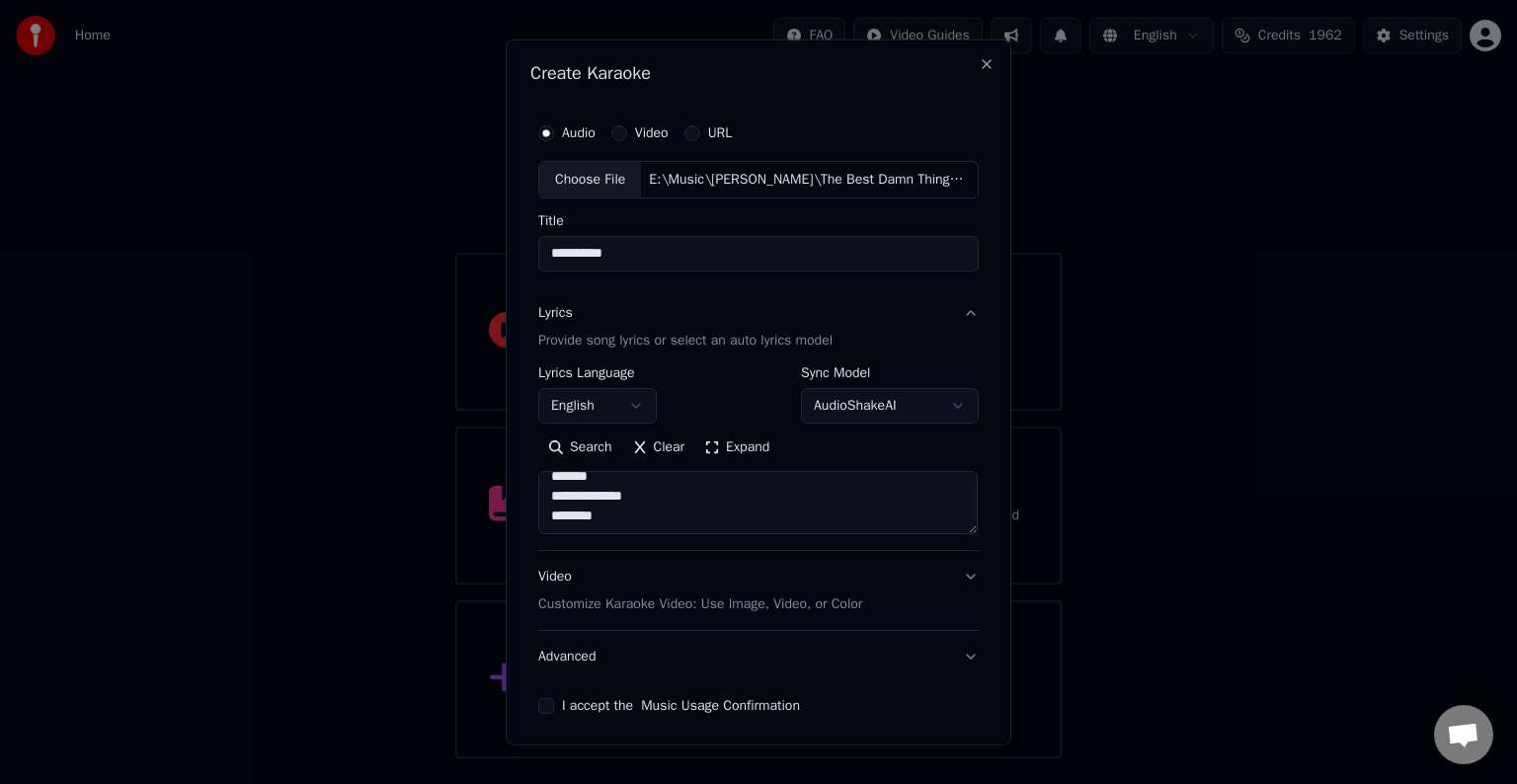 type on "**********" 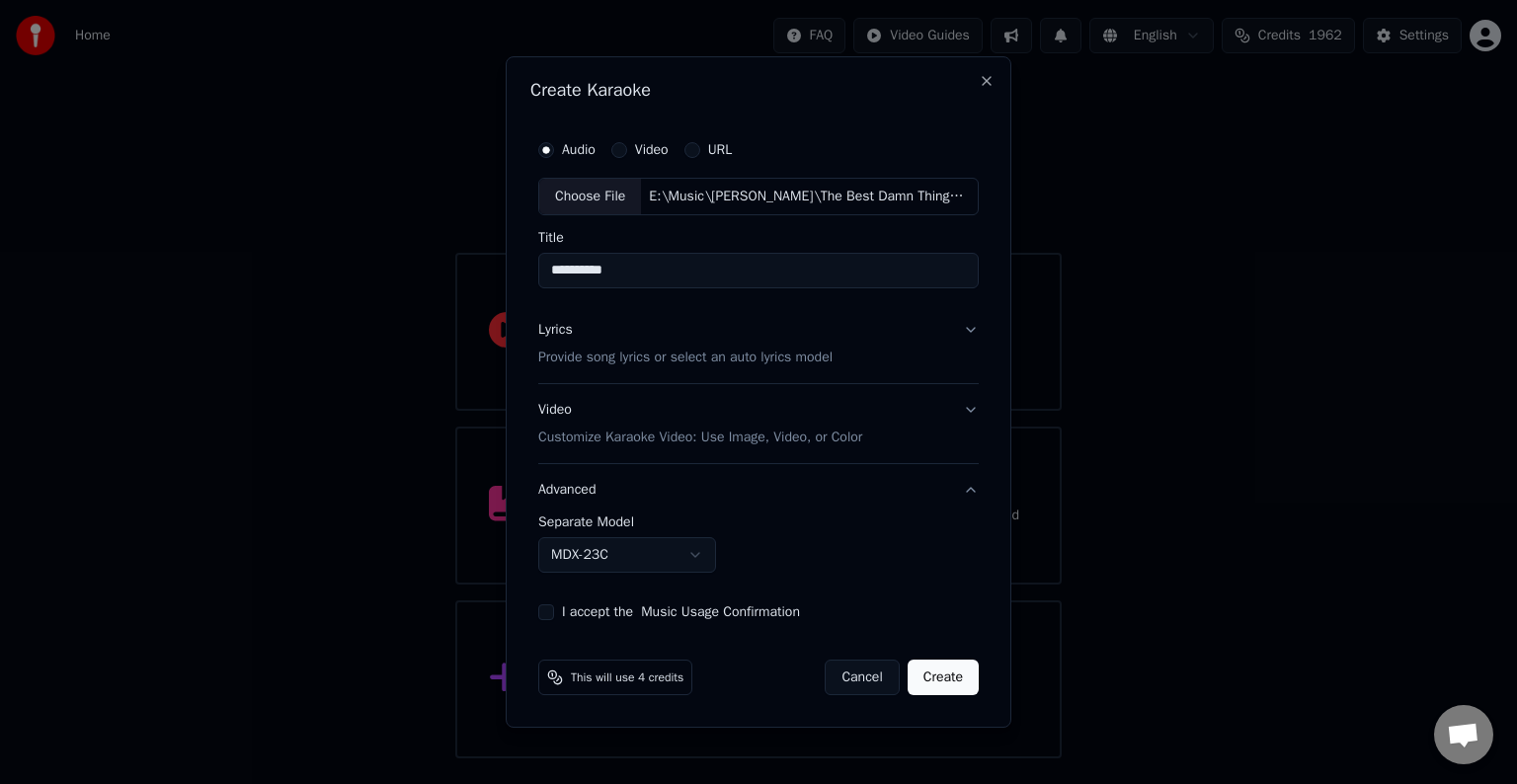 click on "Home FAQ Video Guides English Credits 1962 Settings Welcome to Youka Watch Quick Start Video Library Access and manage all the karaoke tracks you’ve created. Edit, organize, and perfect your projects. Create Karaoke Create karaoke from audio or video files (MP3, MP4, and more), or paste a URL to instantly generate a karaoke video with synchronized lyrics. Chat [PERSON_NAME] from Youka Desktop More channels Continue on Email Network offline. Reconnecting... No messages can be received or sent for now. Youka Desktop Hello! How can I help you?  [DATE] I think there is a glitch in the program; when I spend my credits to create a video, and I provide the lyrics, the resulting video does not sync the lyrics and is forcing me to spend extra credits to sync them again; it has happened to me with my last 3 videos [DATE] [PERSON_NAME] There is an issue with the auto lyric sync service. In this case the credits are refunded automatically. You can sync the lyrics by using the lyrics editor [DATE] [DATE] [DATE] [PERSON_NAME]" at bounding box center (758, 379) 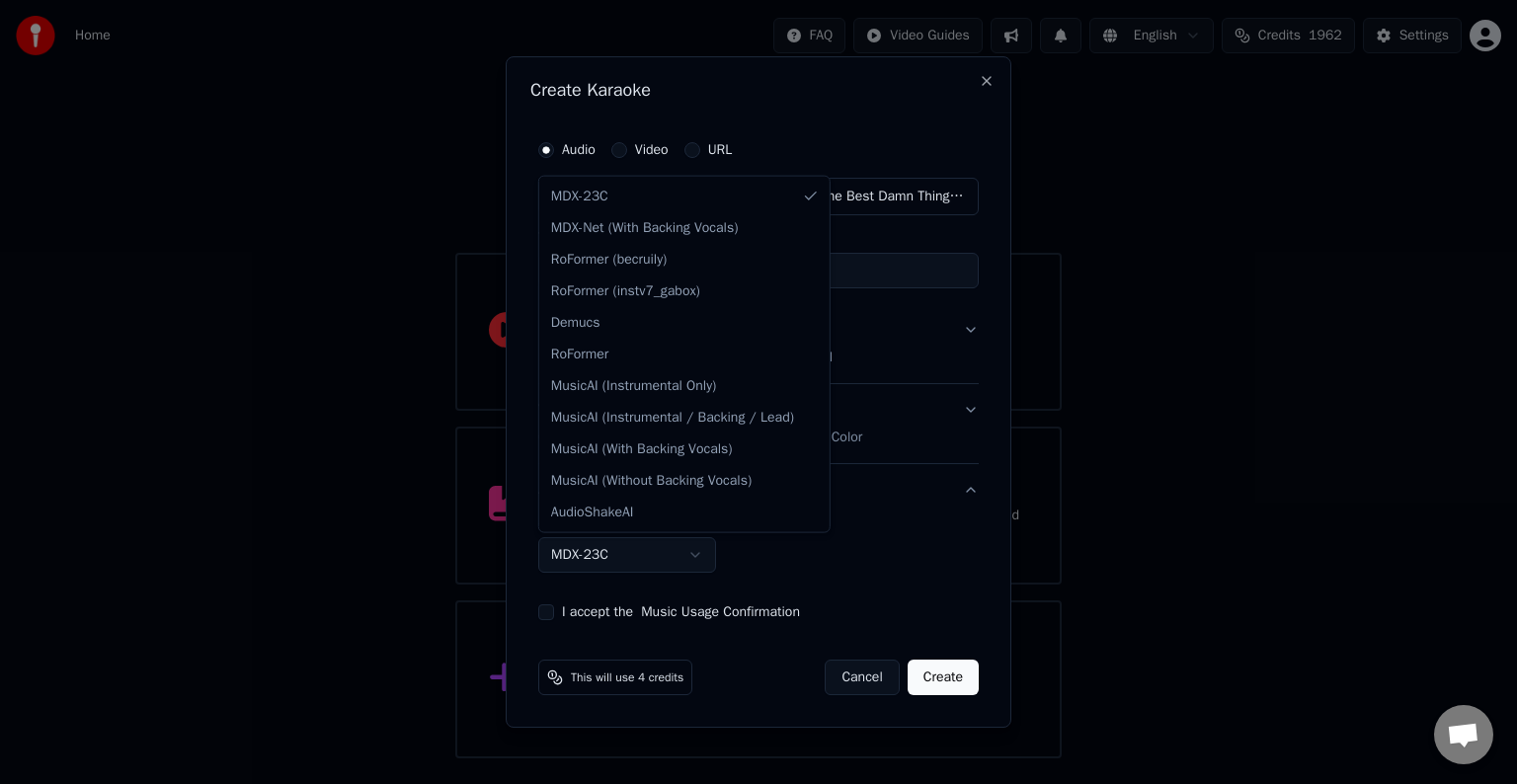 select on "**********" 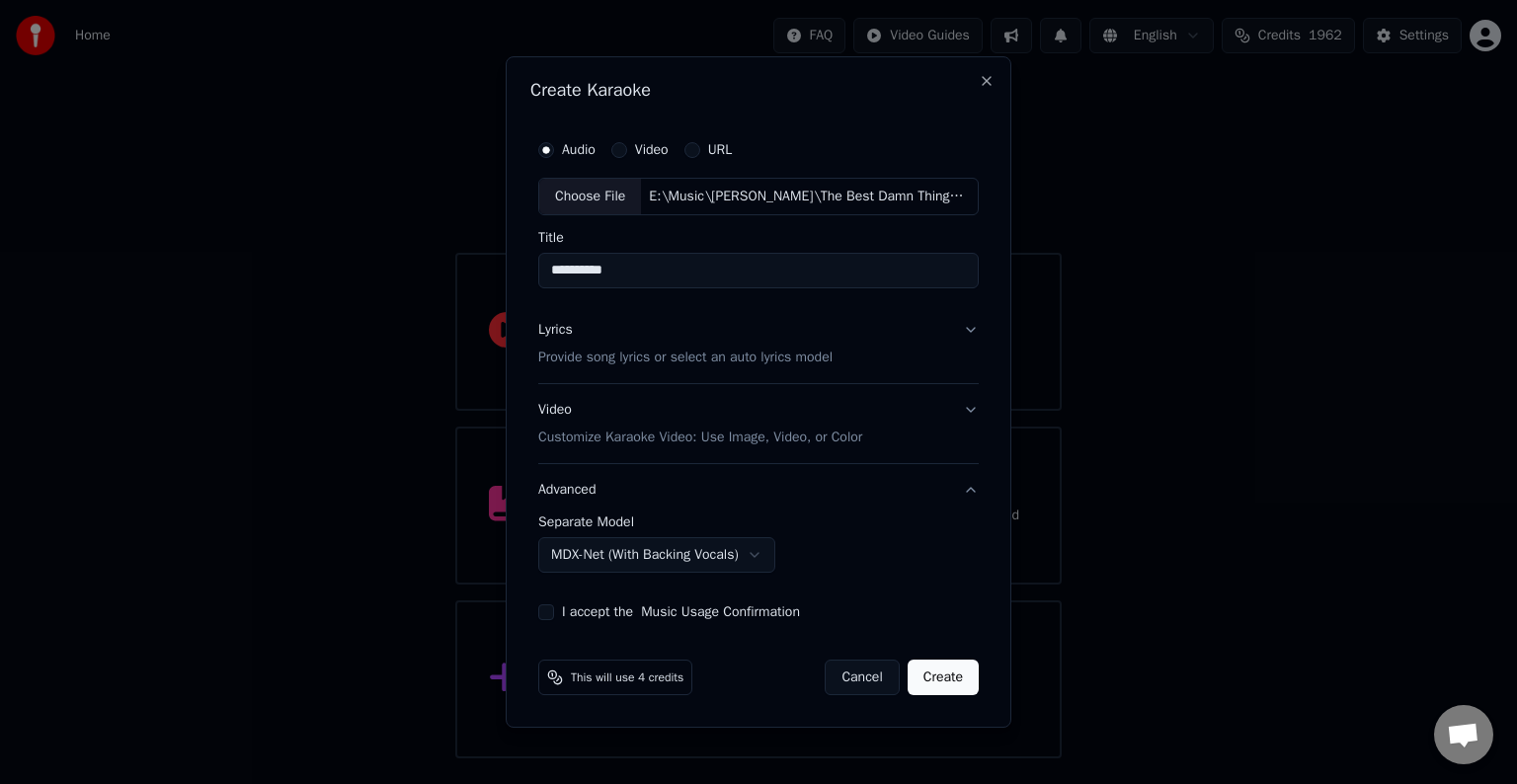 click on "I accept the   Music Usage Confirmation" at bounding box center (546, 612) 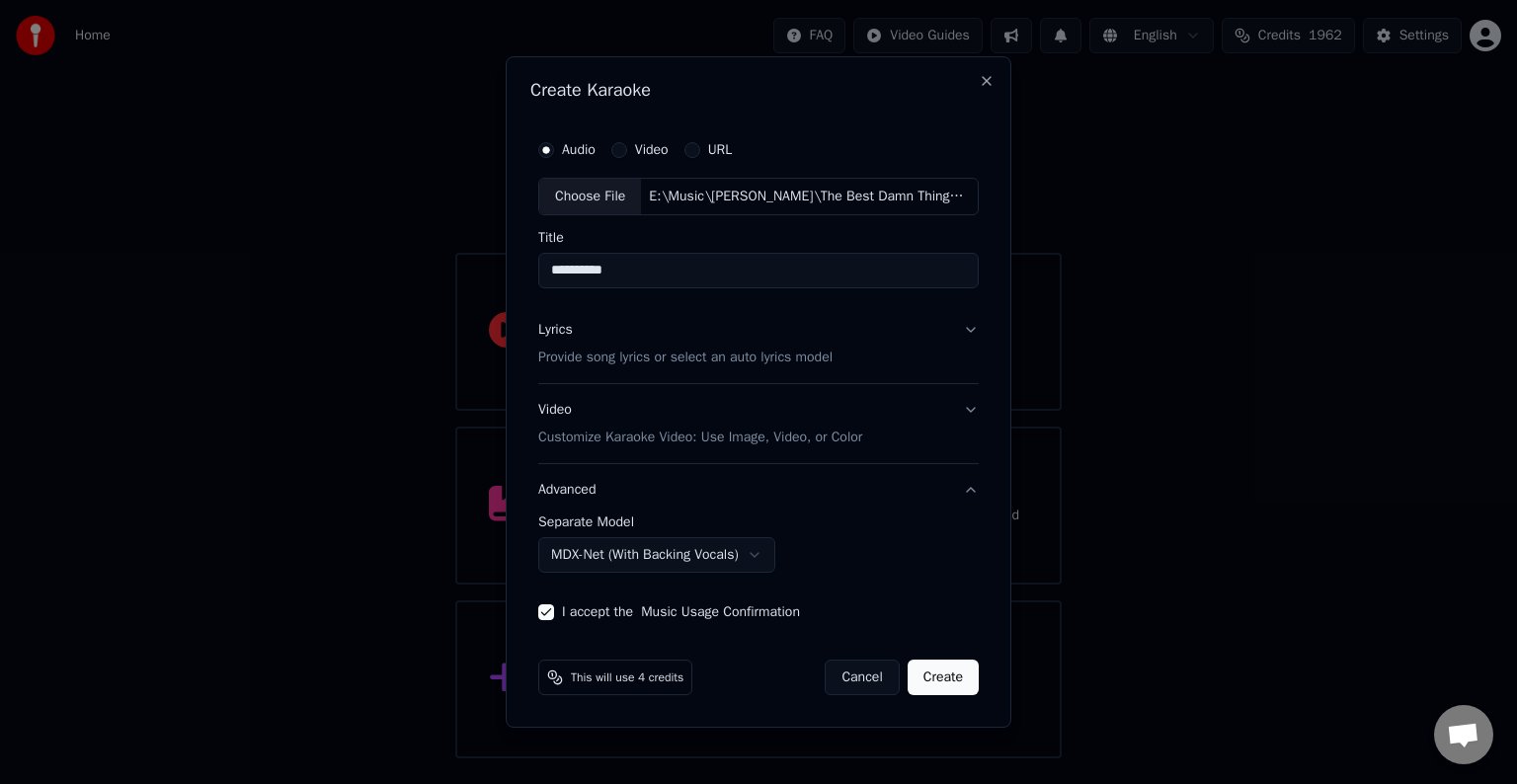 click on "Create" at bounding box center (943, 677) 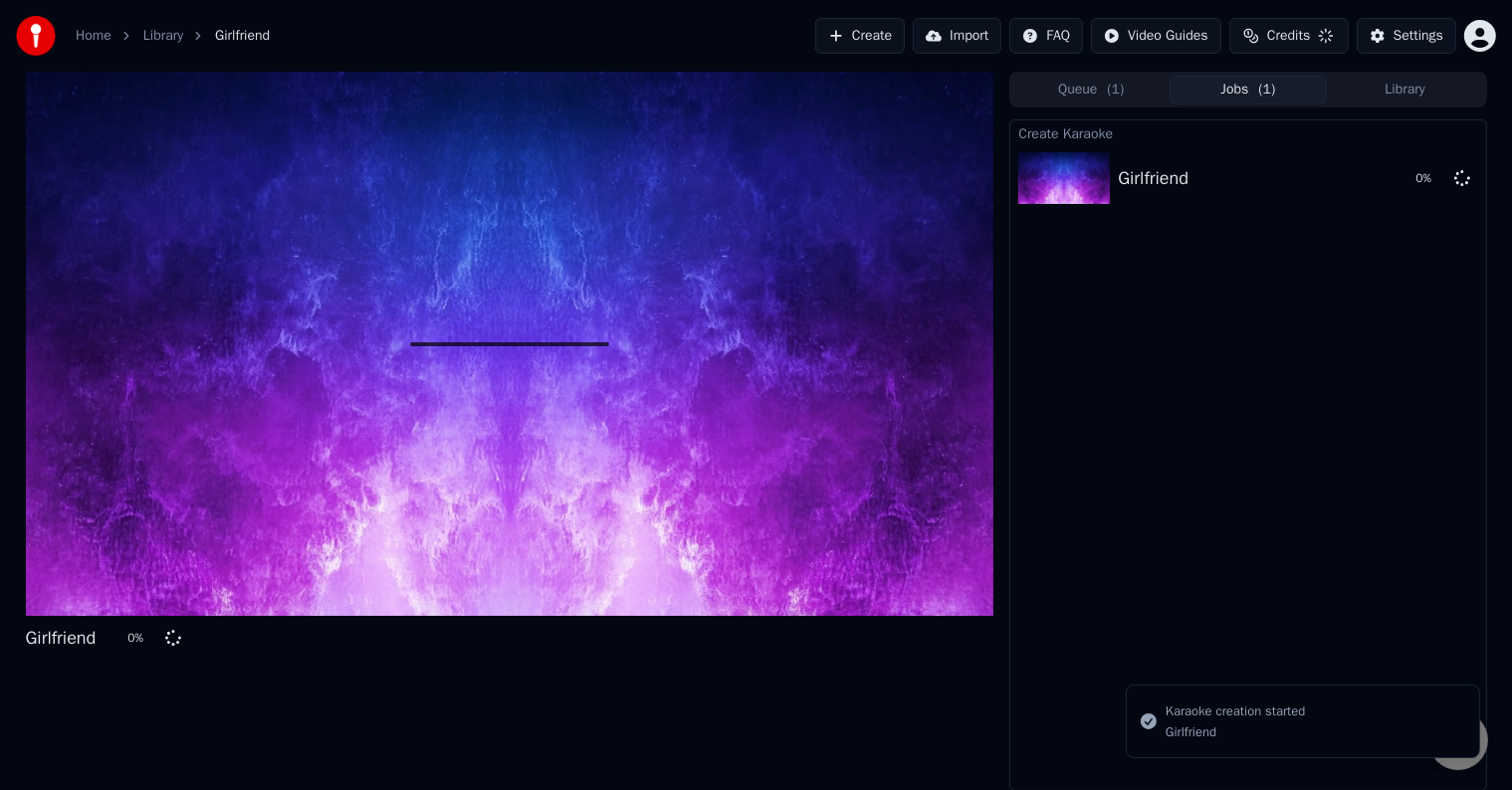 click on "Create" at bounding box center (860, 36) 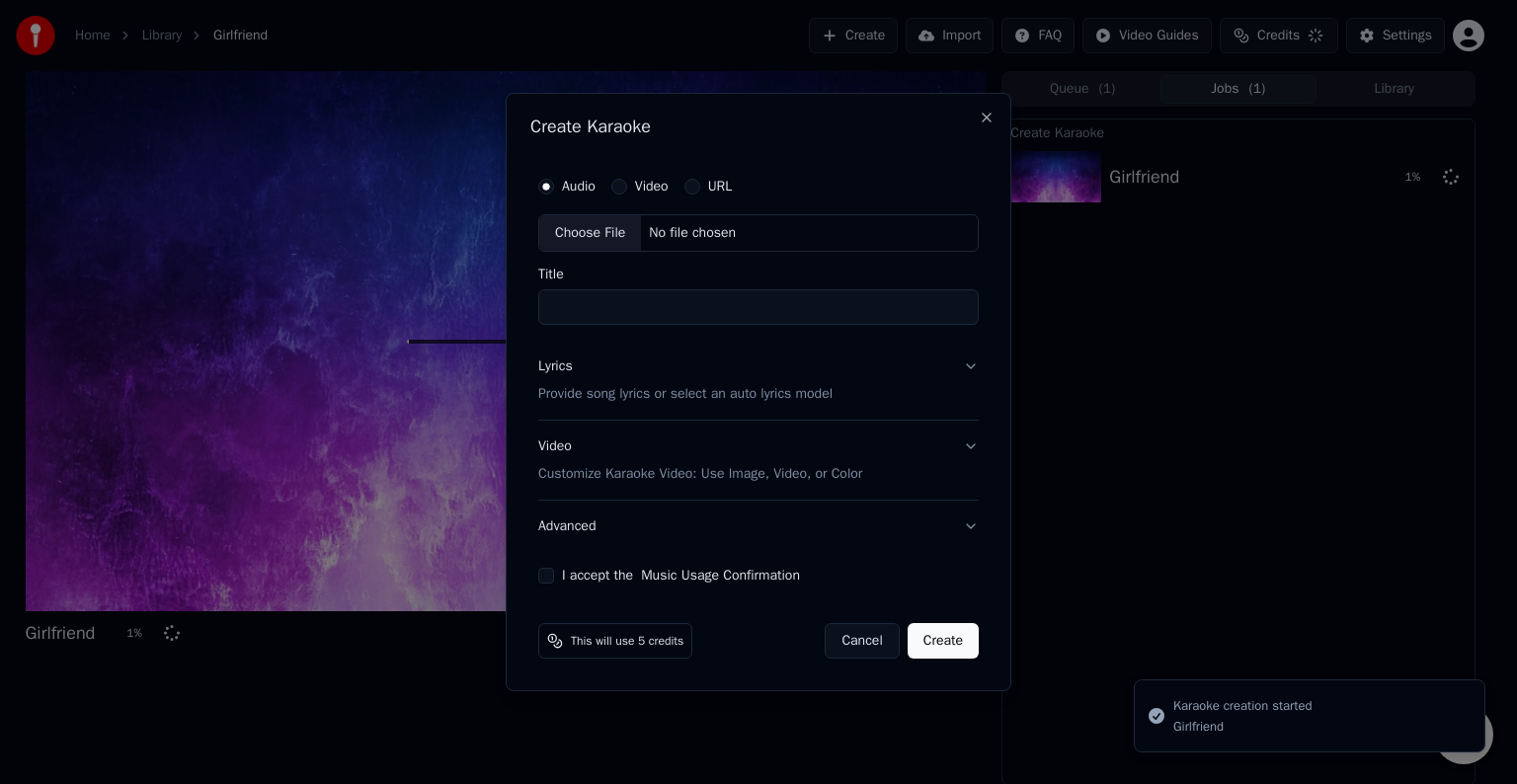click on "Choose File" at bounding box center (590, 233) 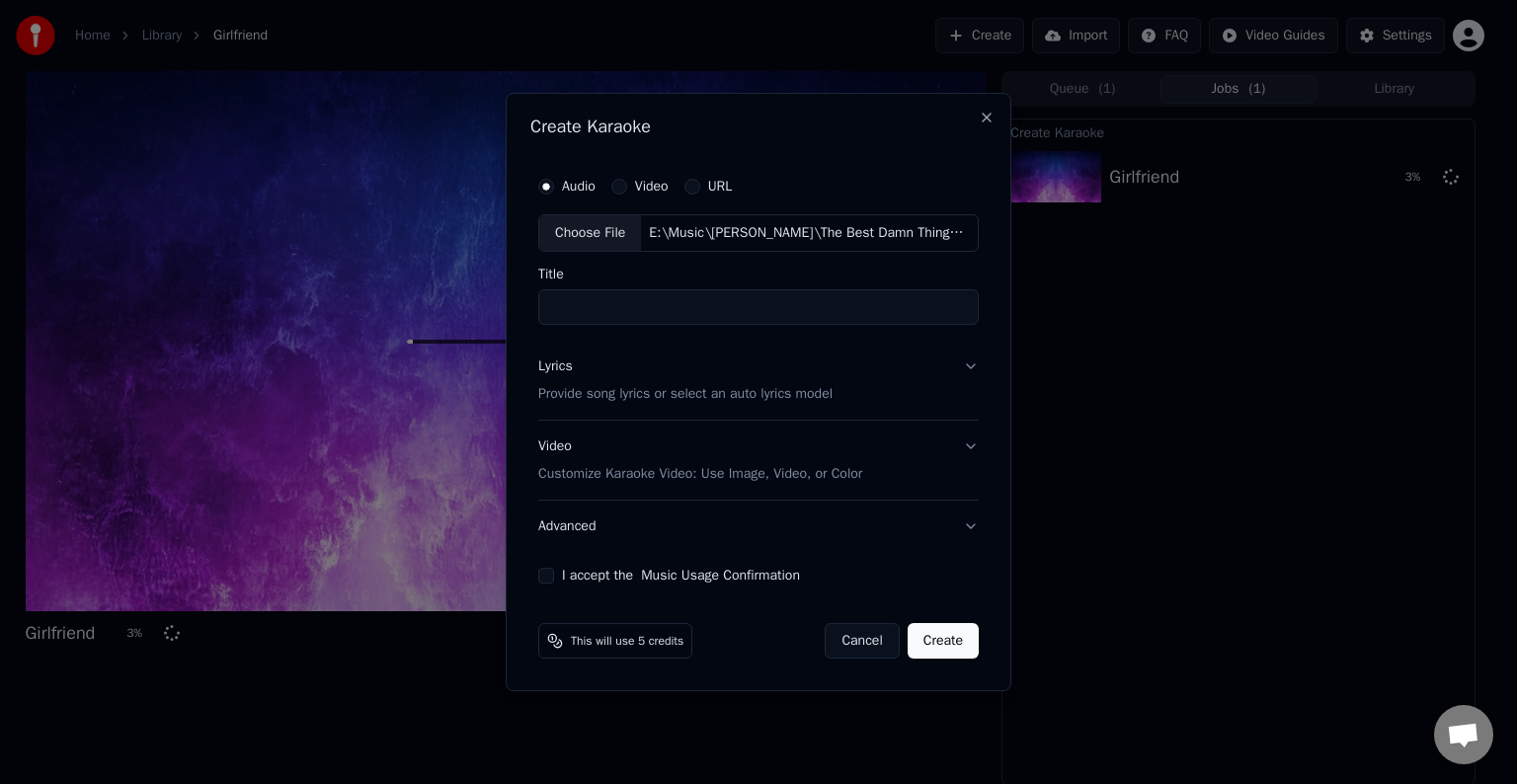 type on "**********" 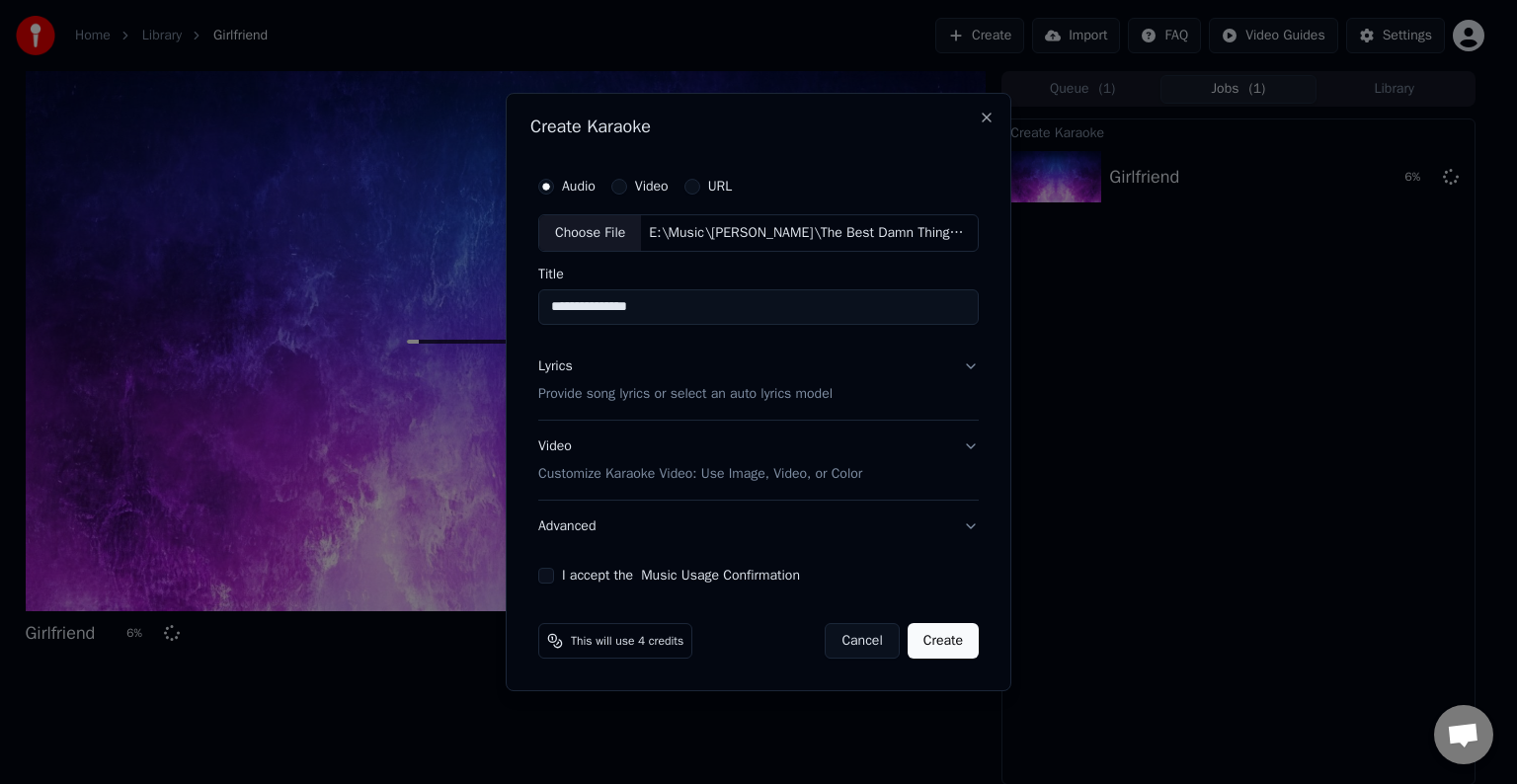 click on "Lyrics Provide song lyrics or select an auto lyrics model" at bounding box center (758, 380) 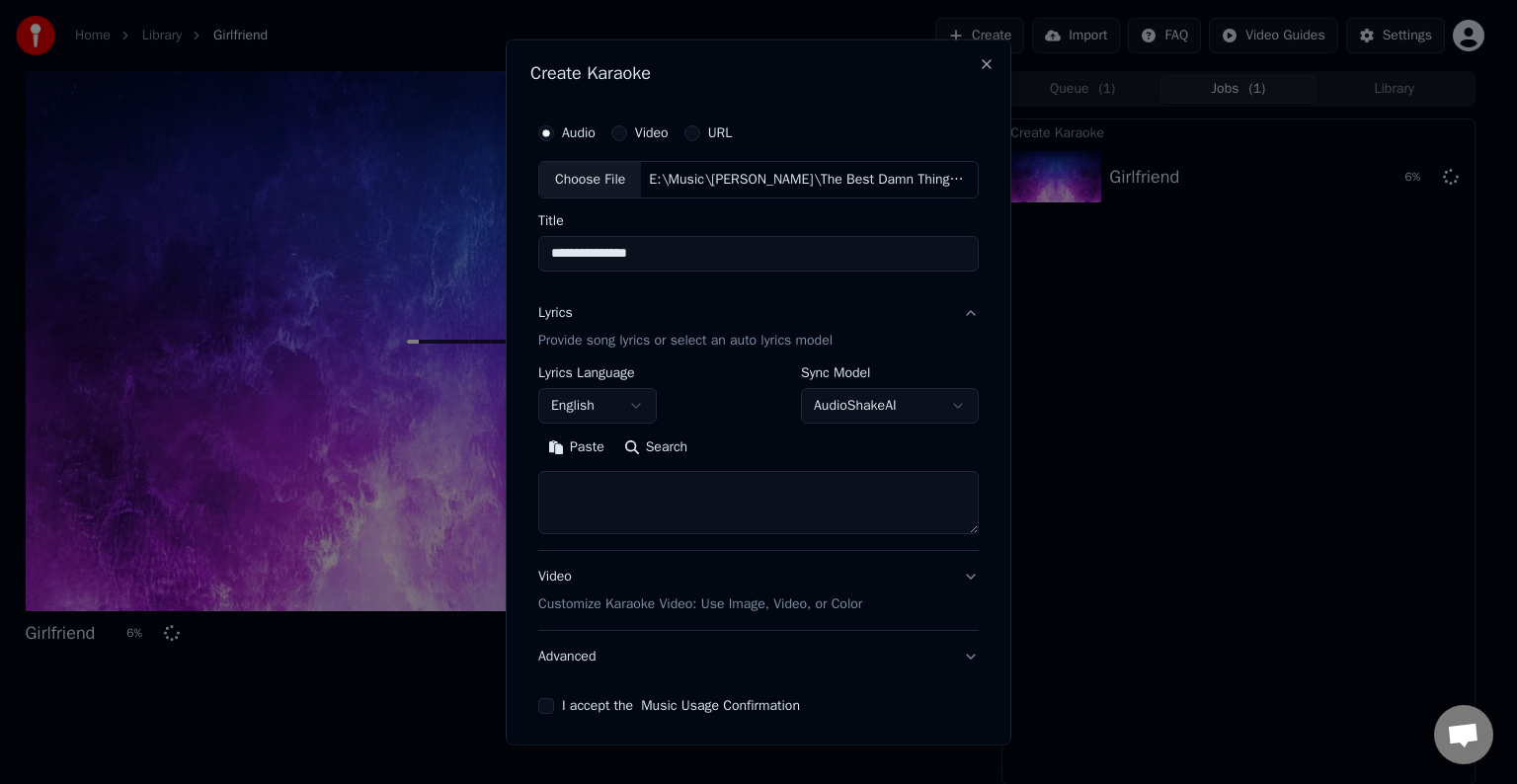 click at bounding box center (758, 503) 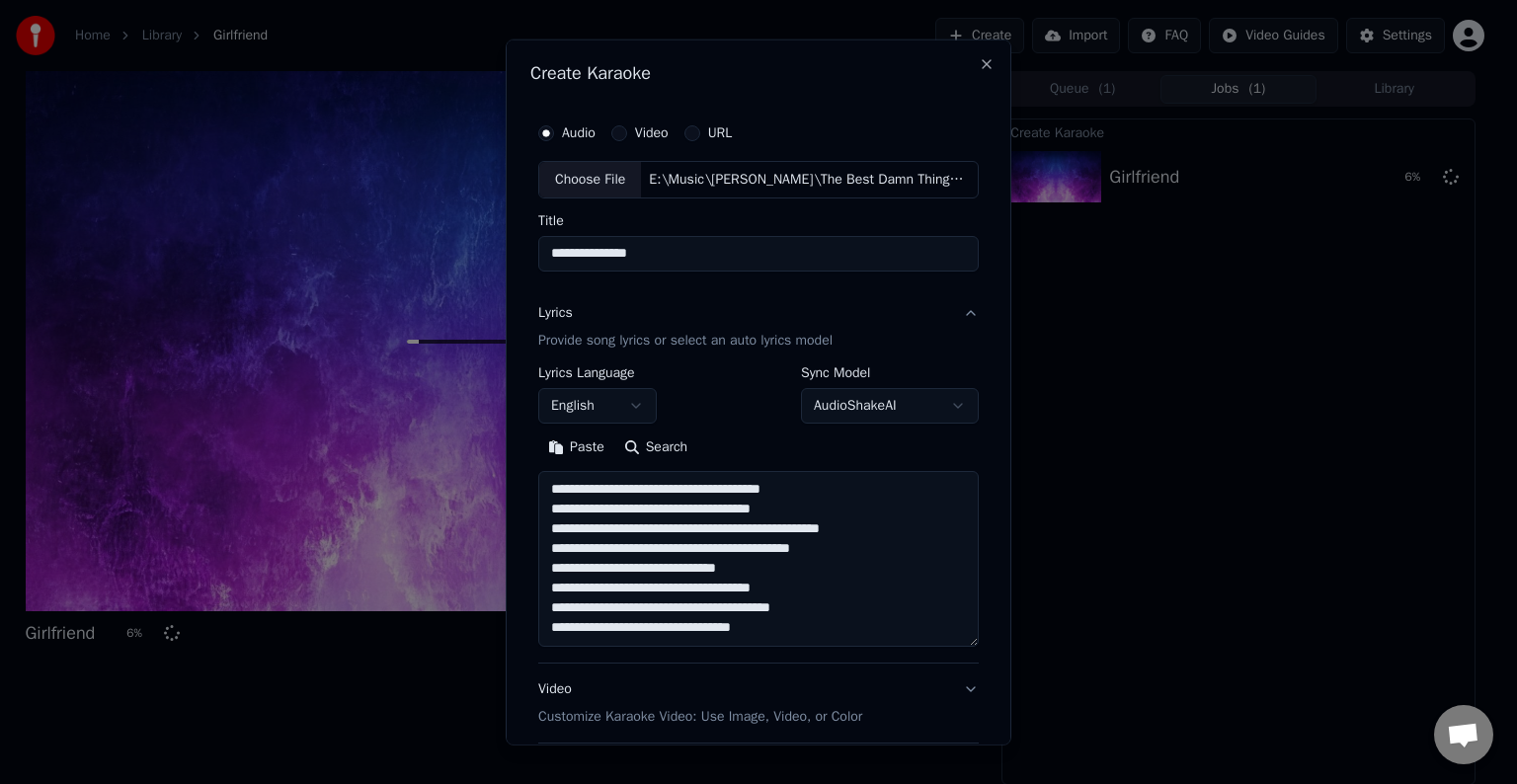 scroll, scrollTop: 122, scrollLeft: 0, axis: vertical 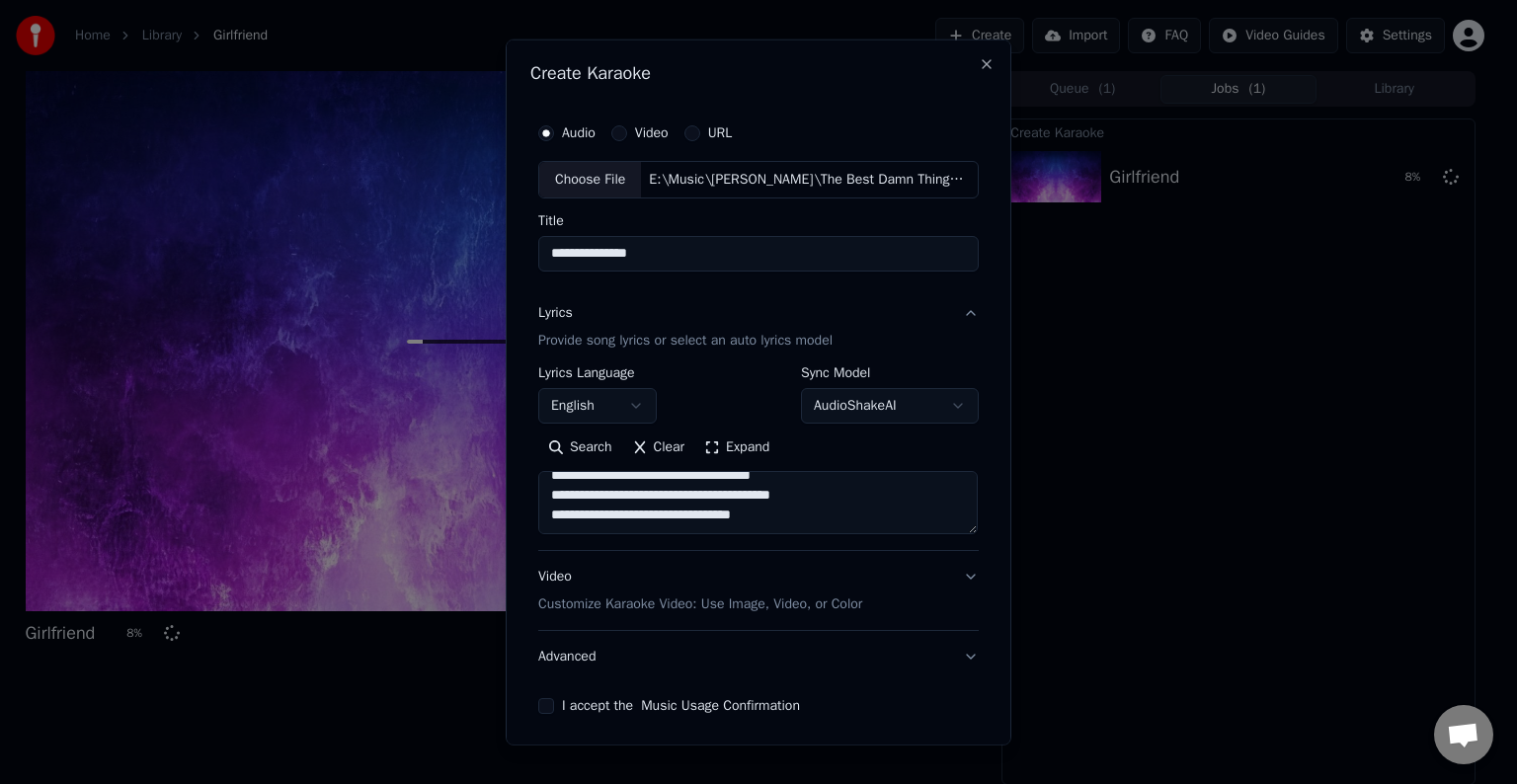 paste on "**********" 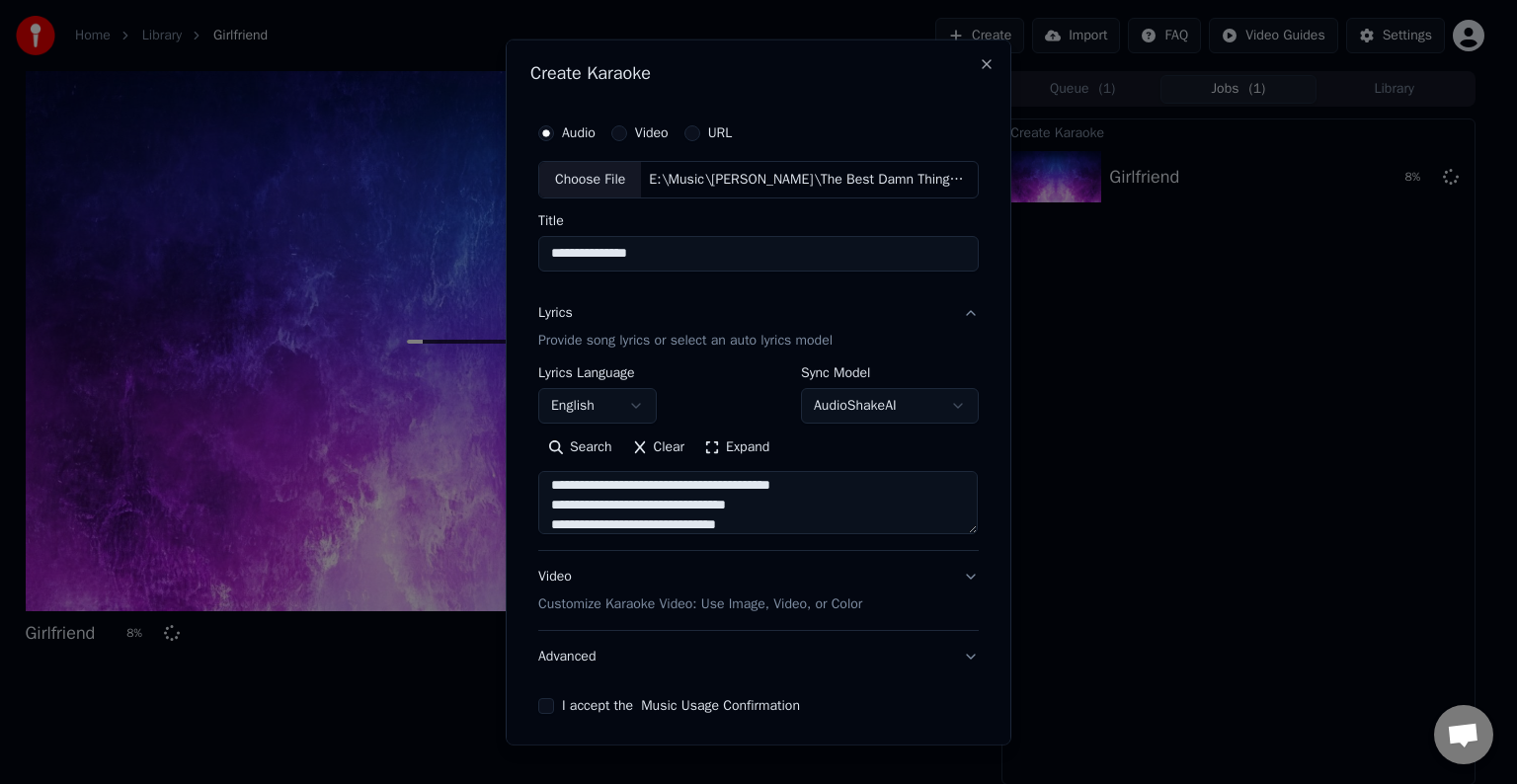 scroll, scrollTop: 182, scrollLeft: 0, axis: vertical 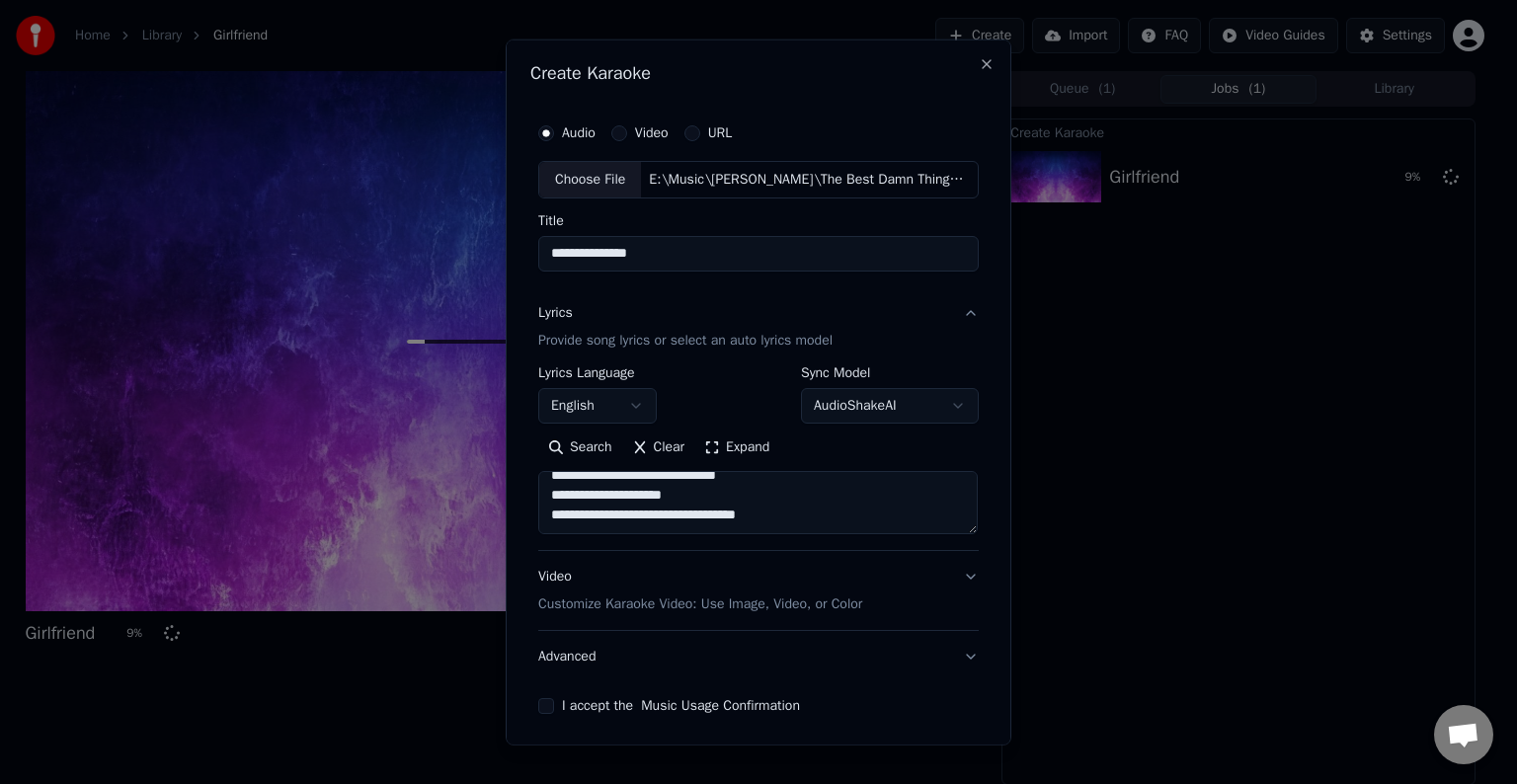 paste on "**********" 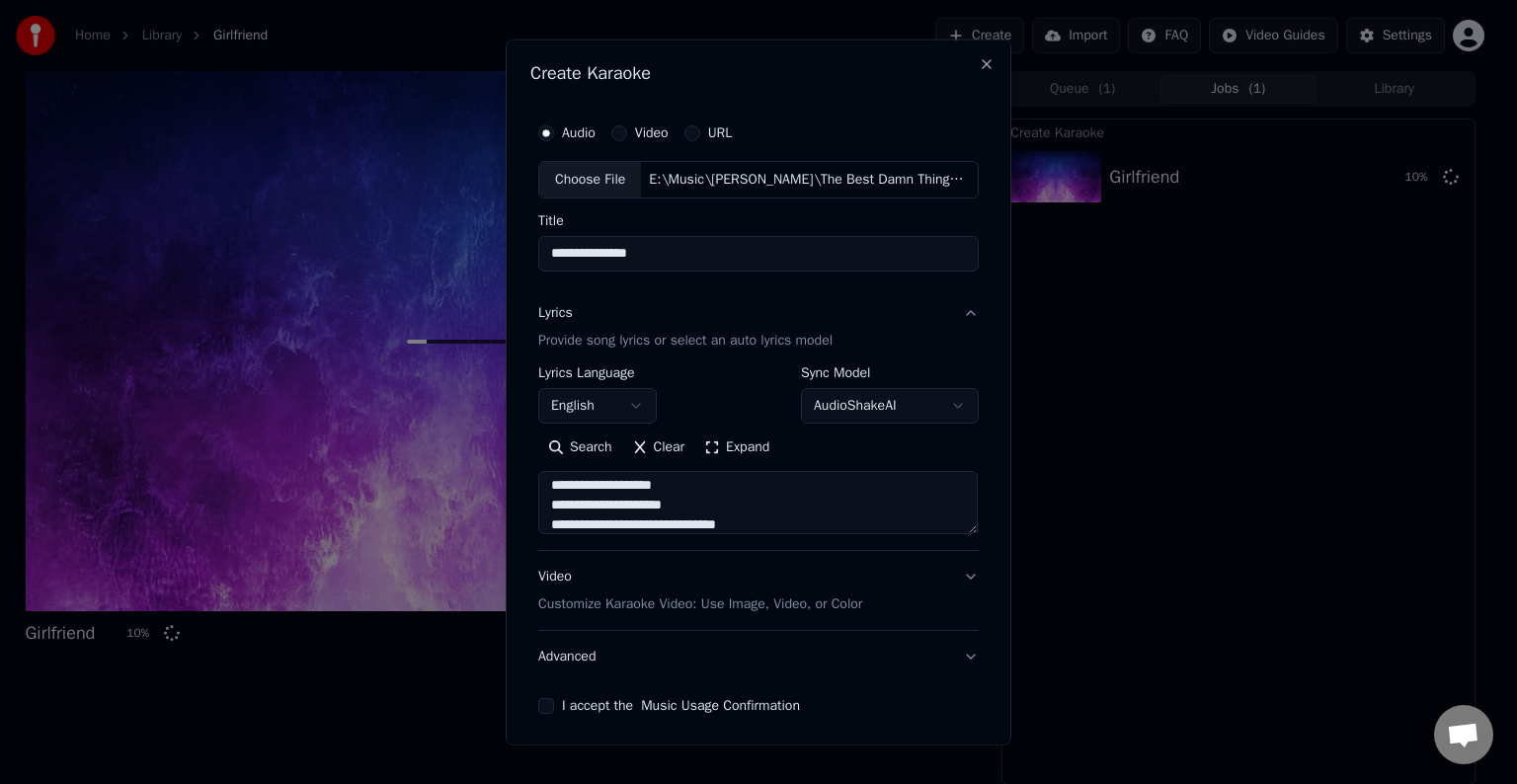 scroll, scrollTop: 340, scrollLeft: 0, axis: vertical 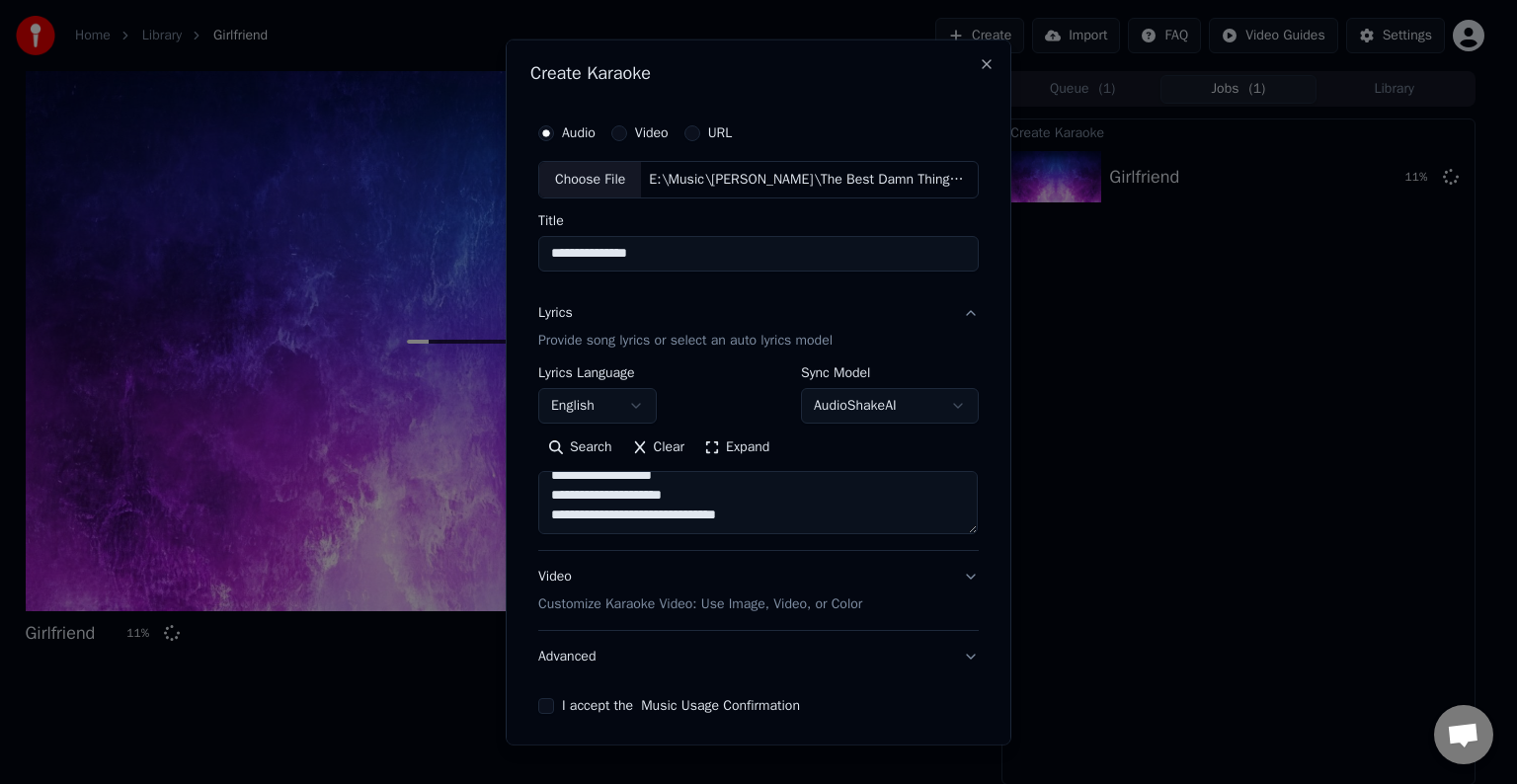 paste on "**********" 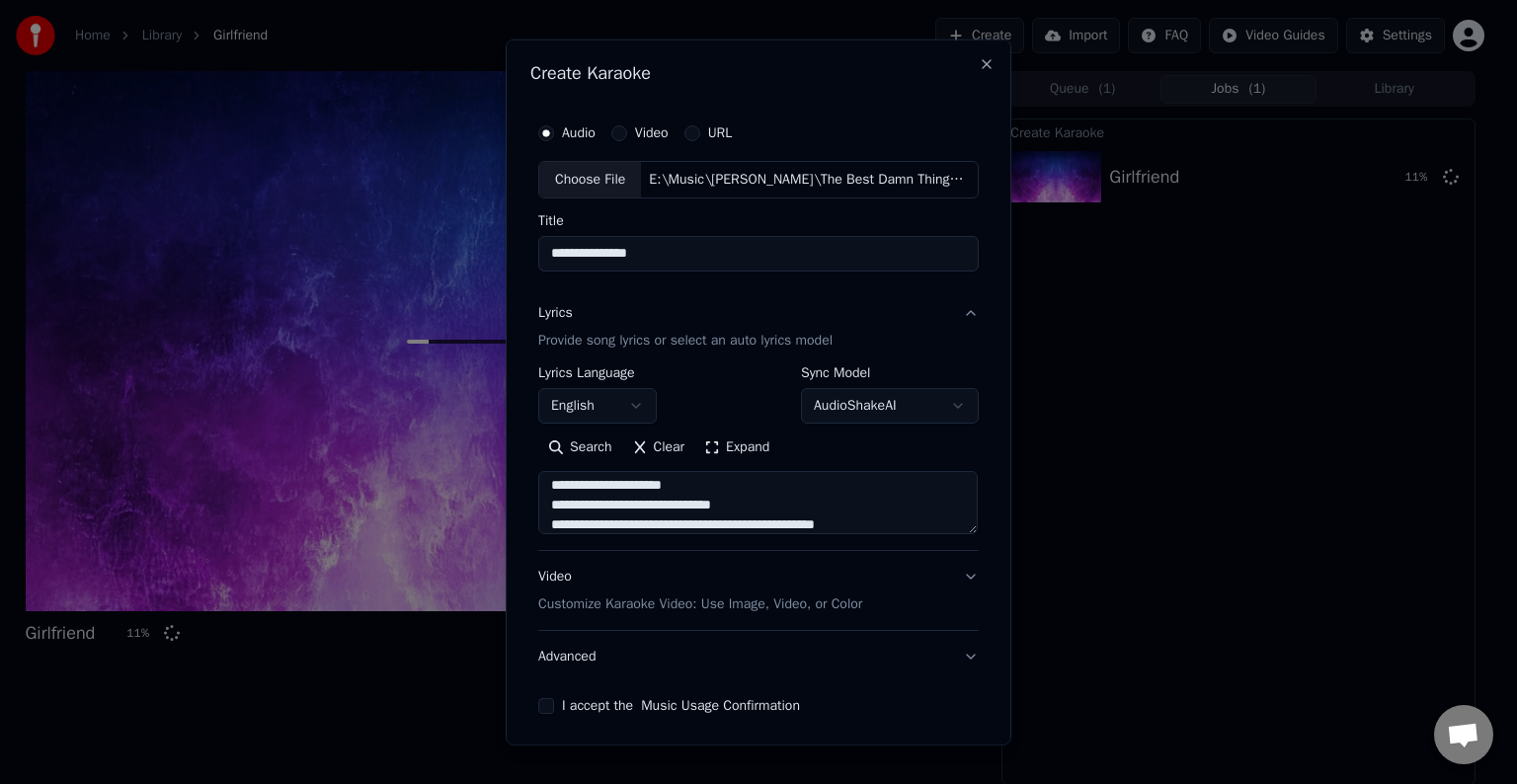 scroll, scrollTop: 498, scrollLeft: 0, axis: vertical 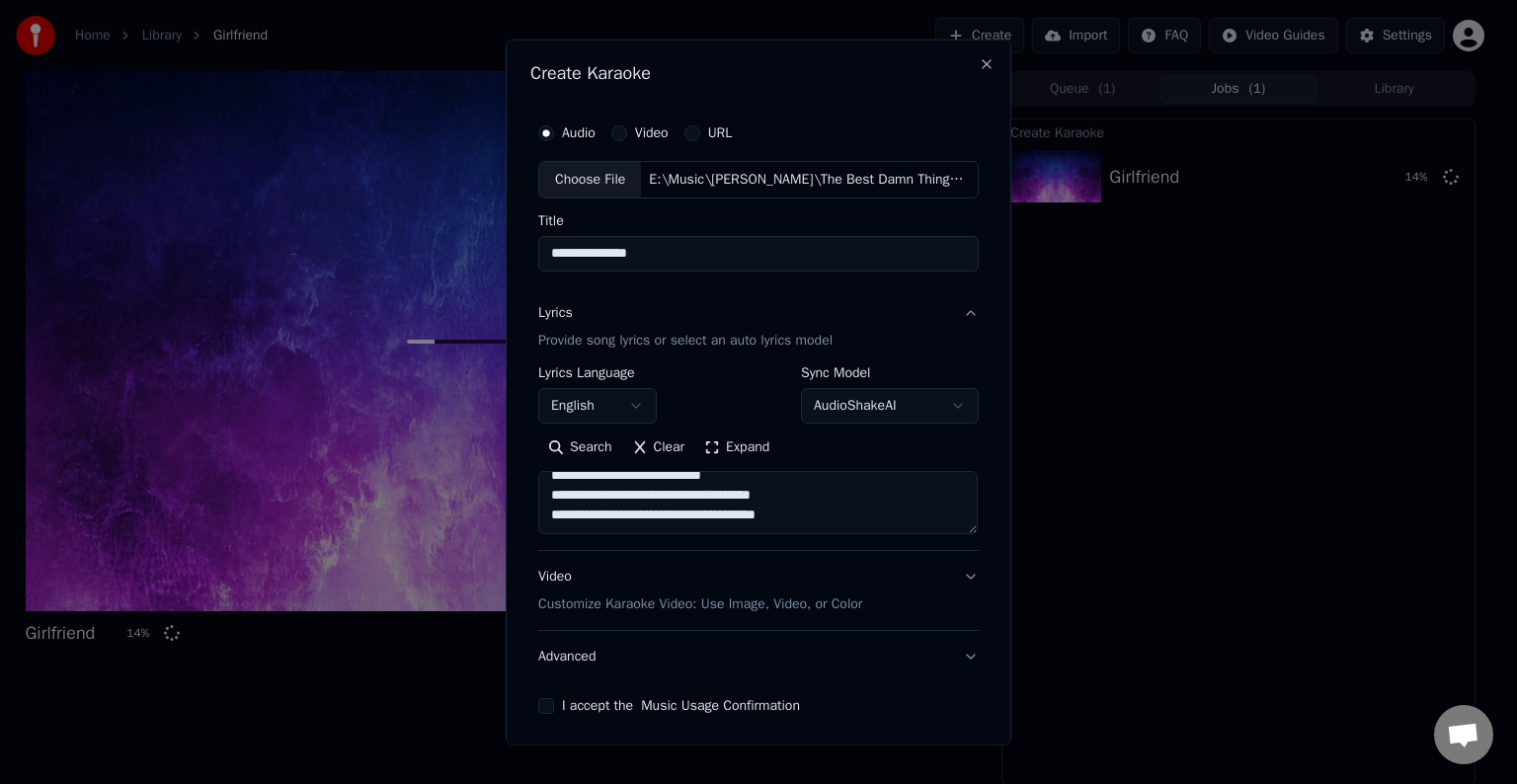 paste on "**********" 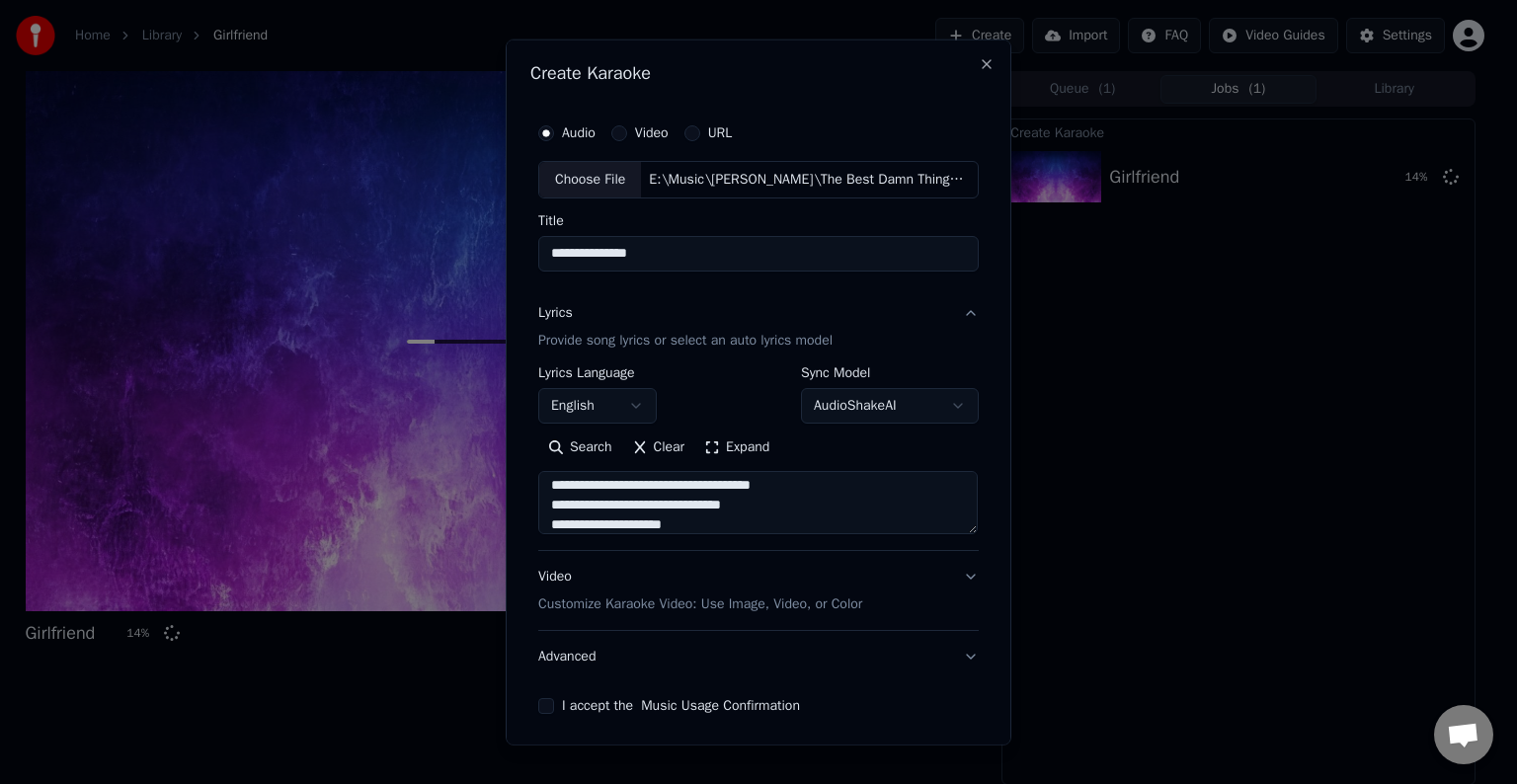 scroll, scrollTop: 517, scrollLeft: 0, axis: vertical 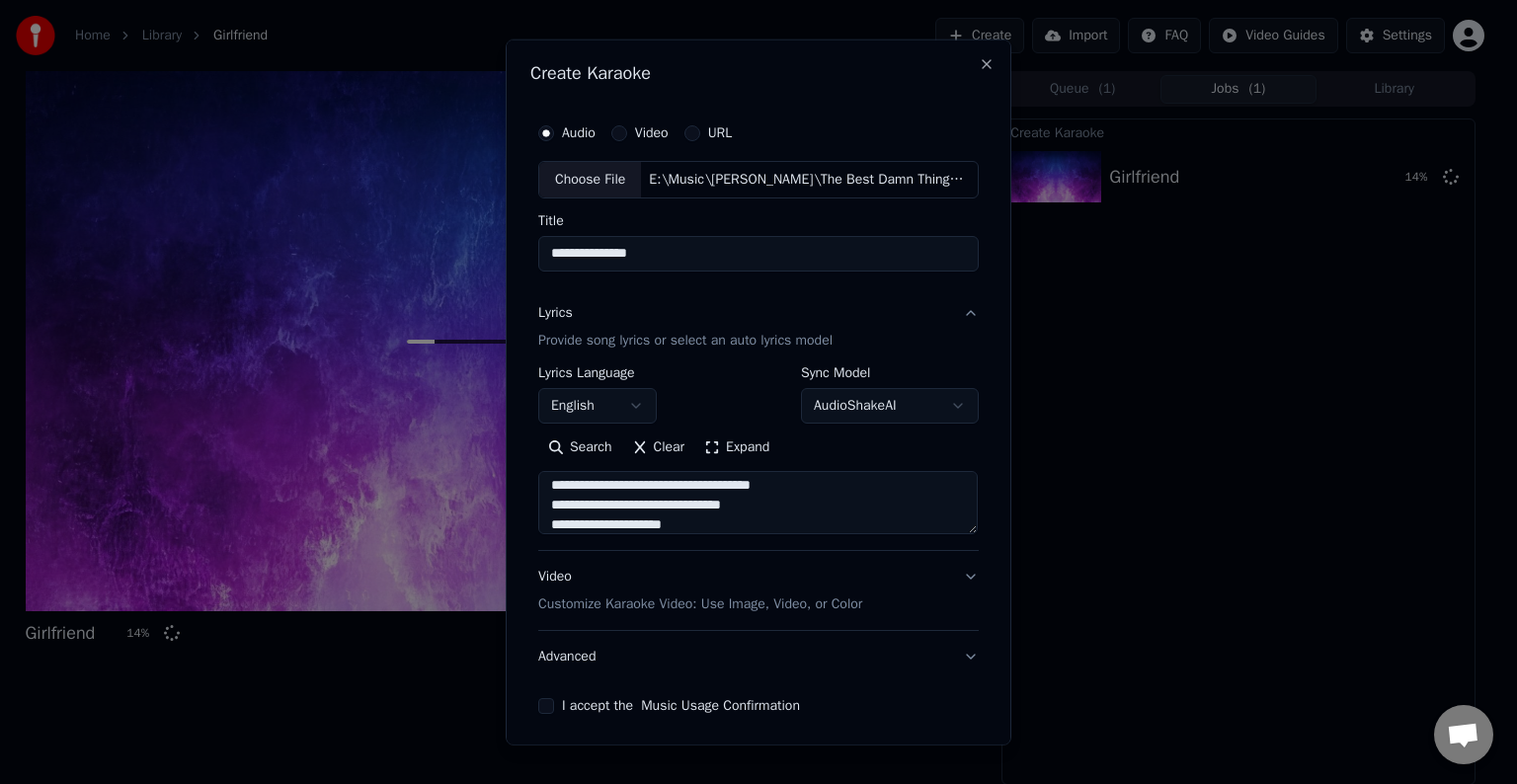 click on "**********" at bounding box center (758, 503) 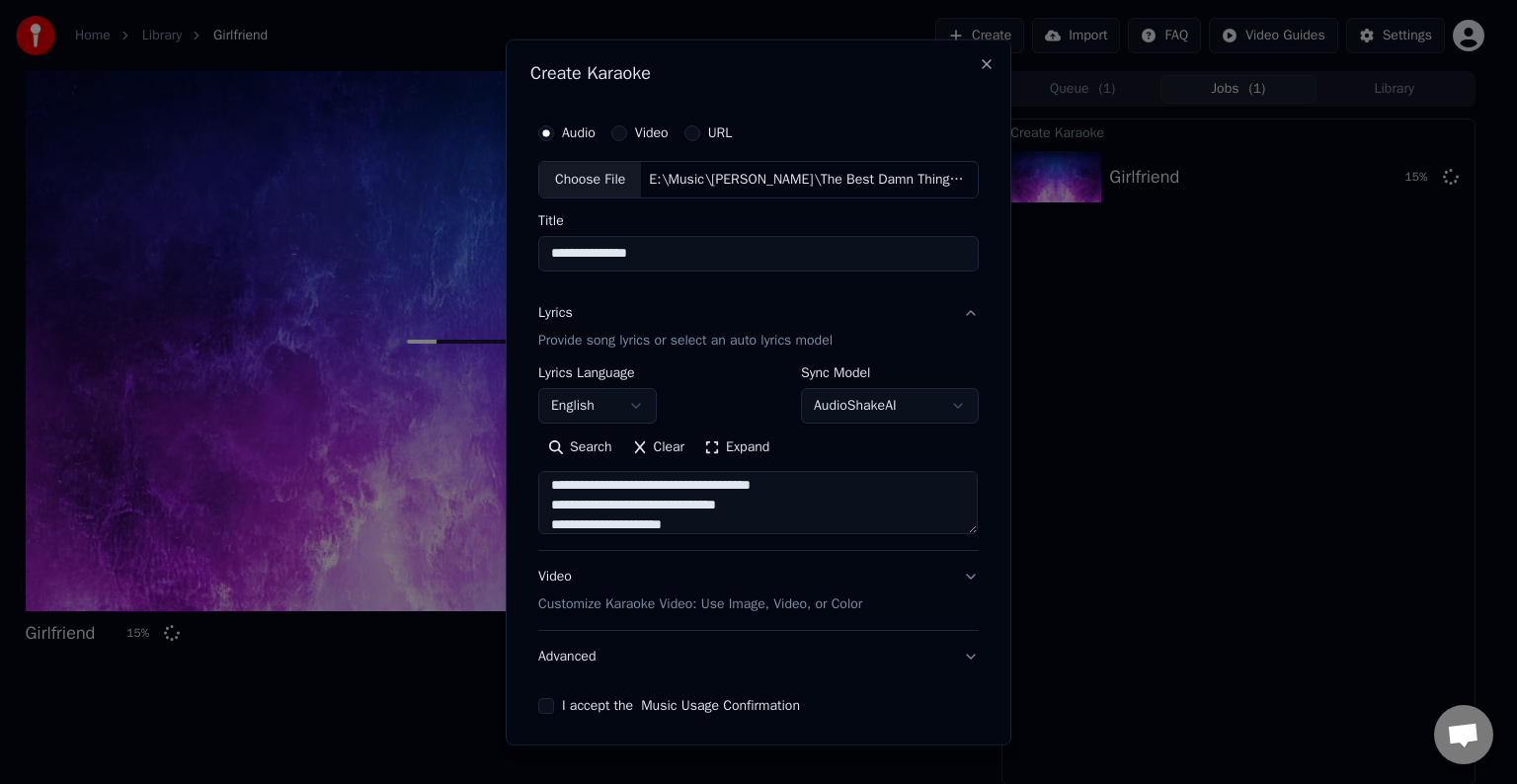 scroll, scrollTop: 566, scrollLeft: 0, axis: vertical 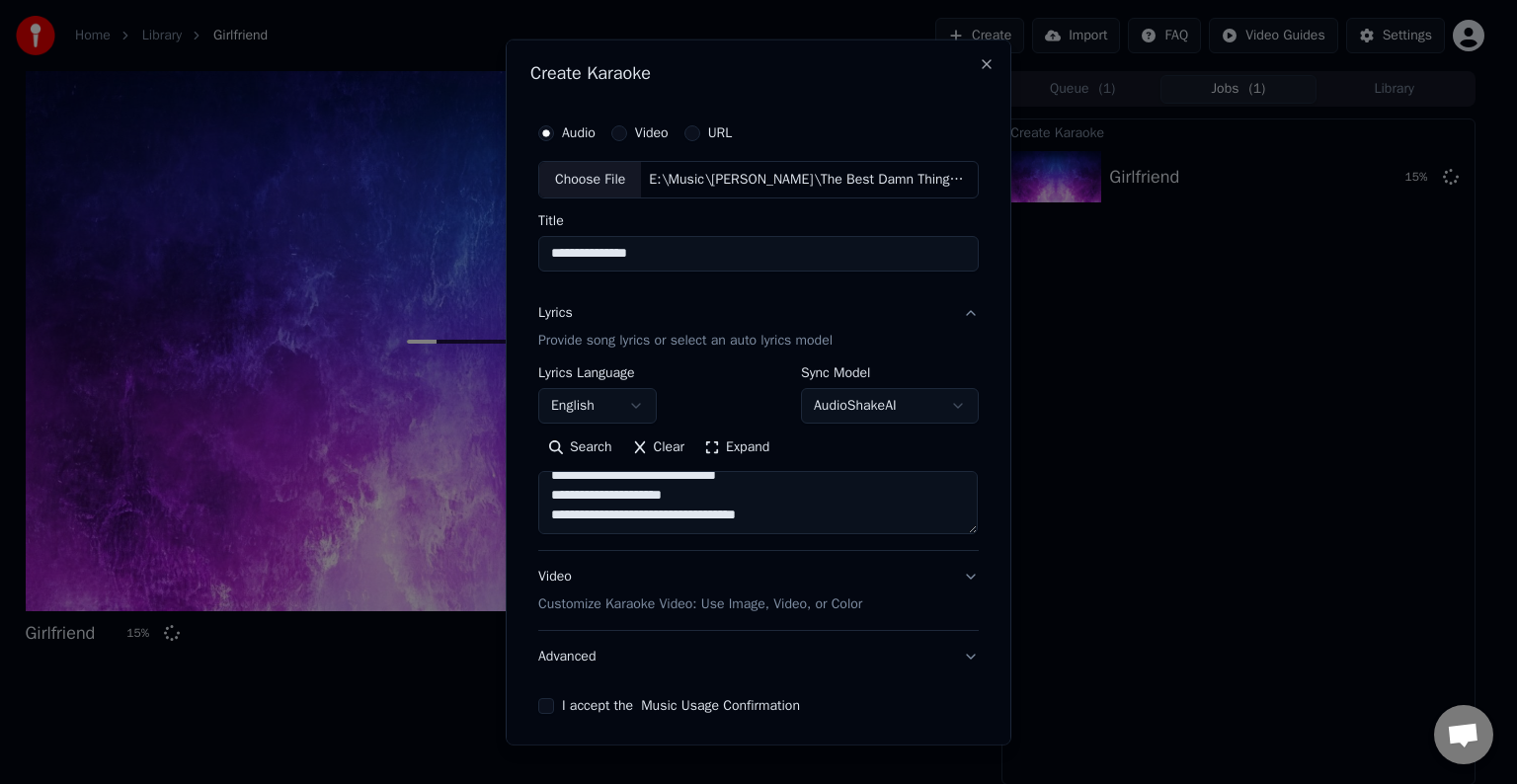 click on "**********" at bounding box center (758, 503) 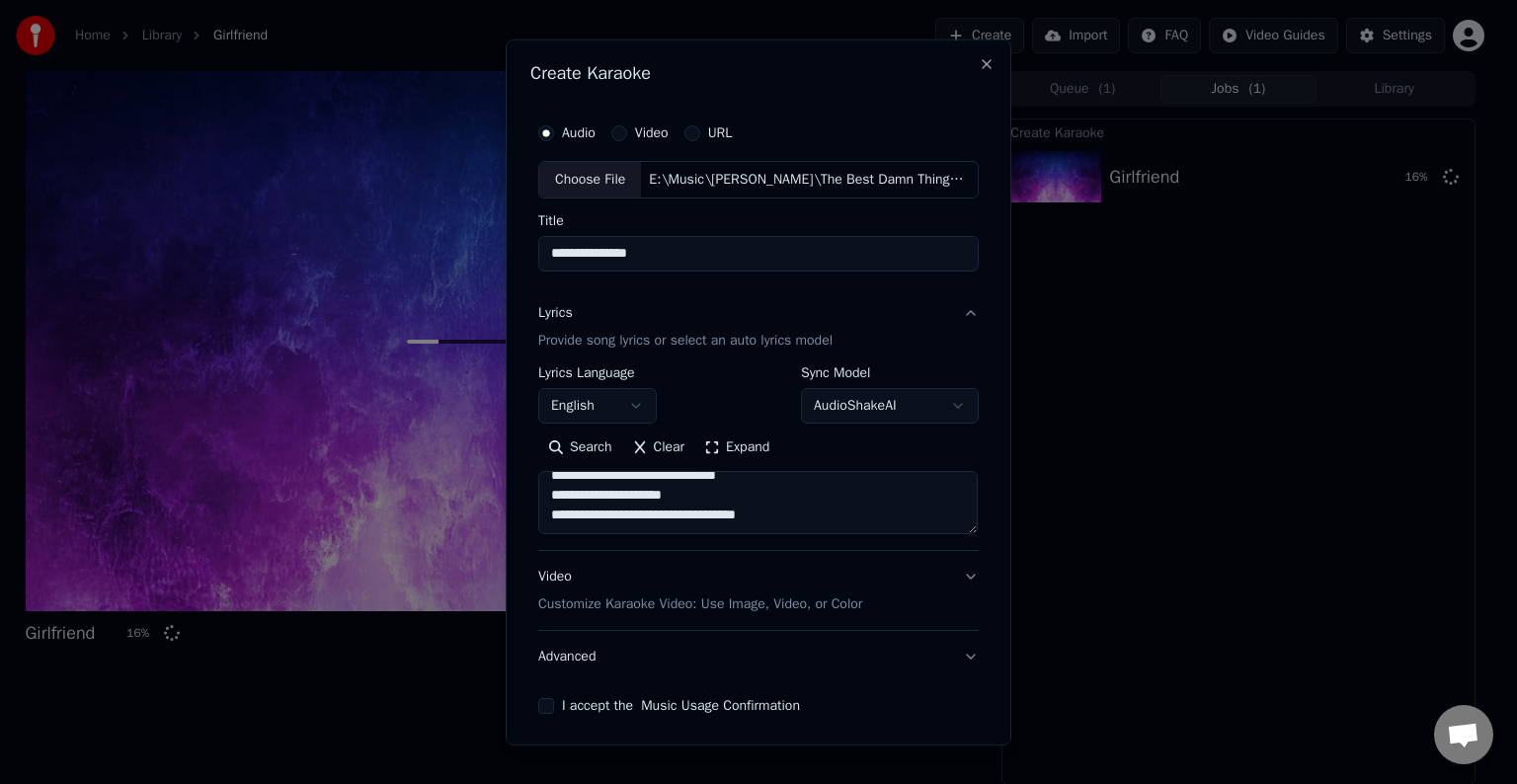 paste on "**********" 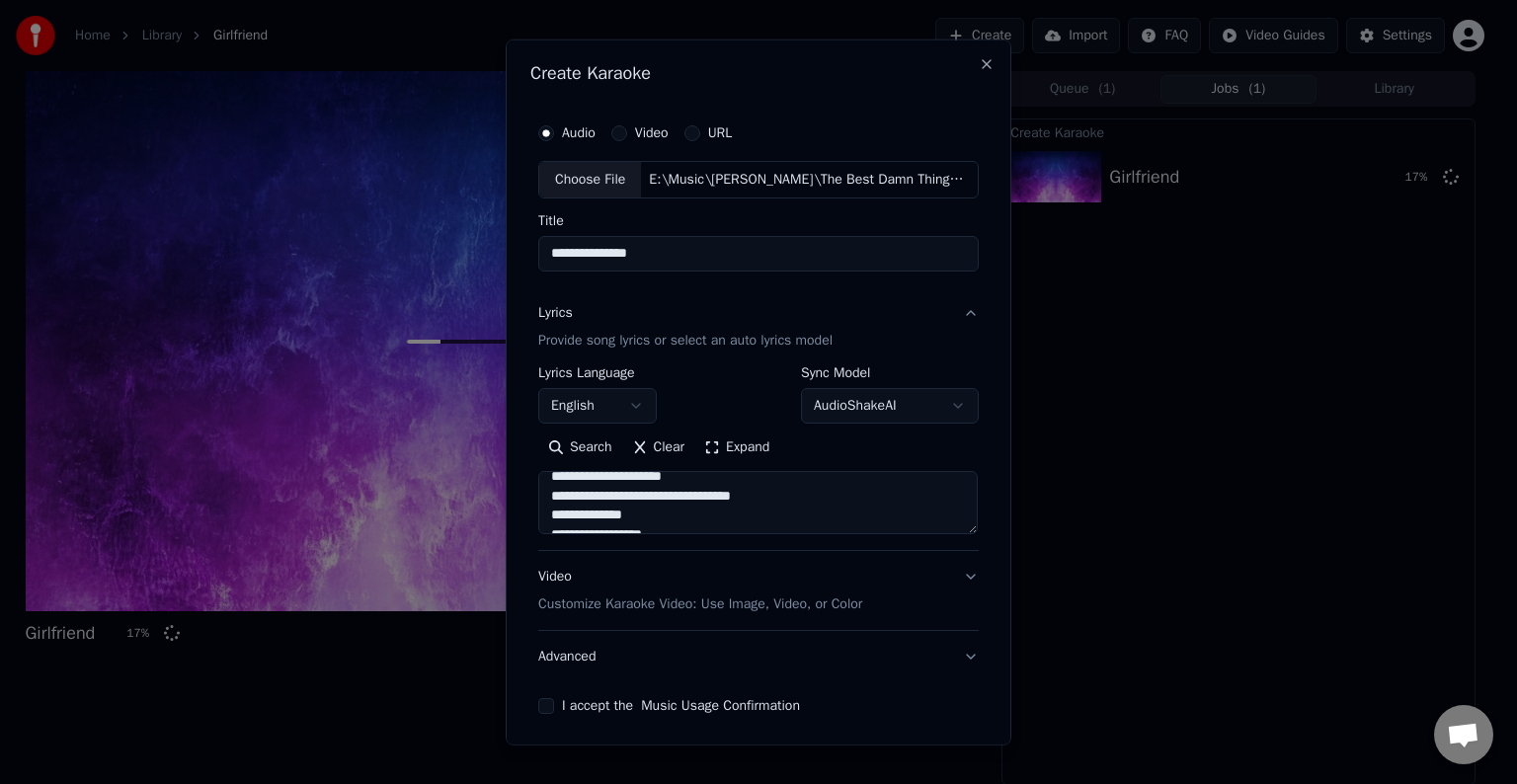 scroll, scrollTop: 715, scrollLeft: 0, axis: vertical 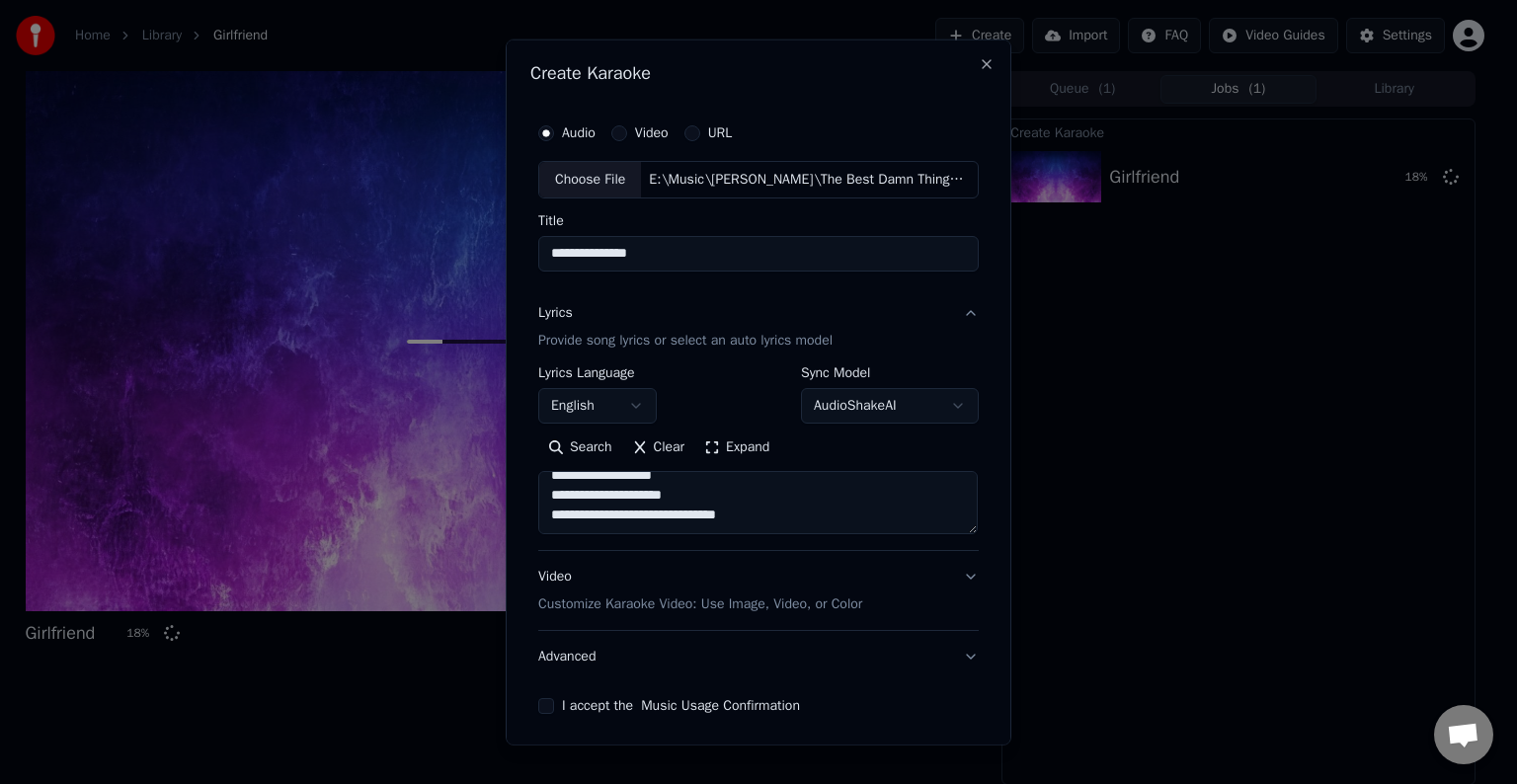 paste on "**********" 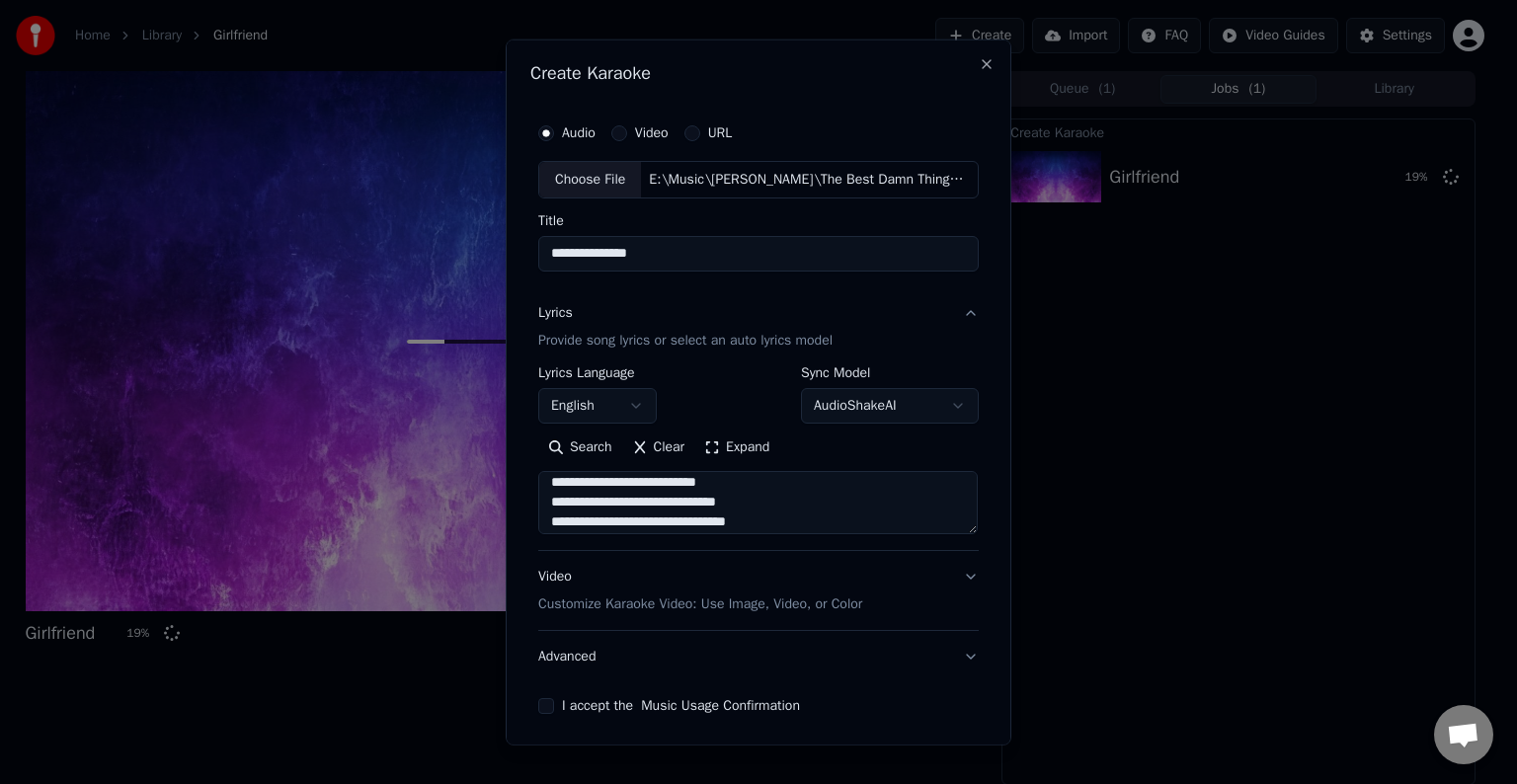 scroll, scrollTop: 814, scrollLeft: 0, axis: vertical 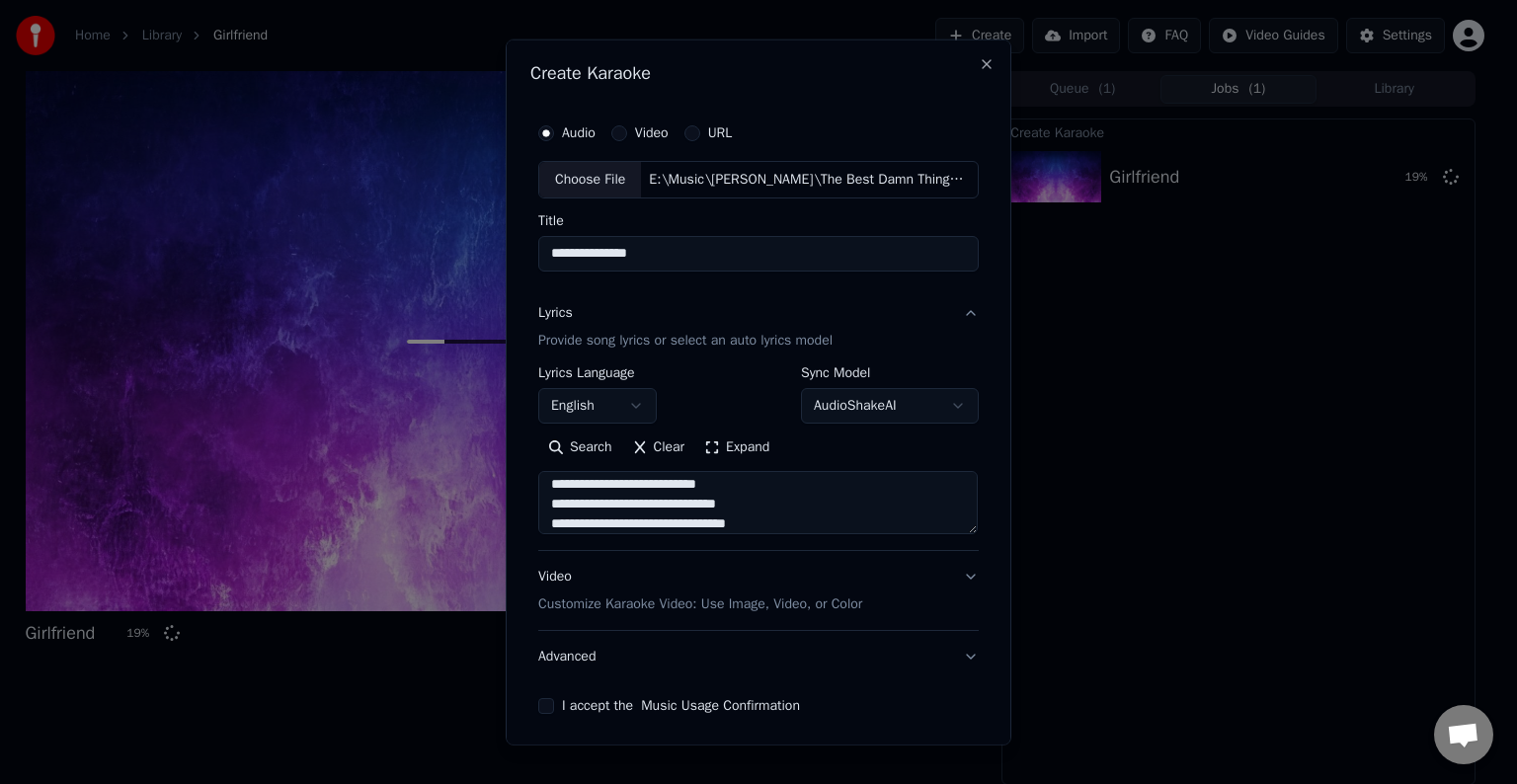 click at bounding box center (758, 503) 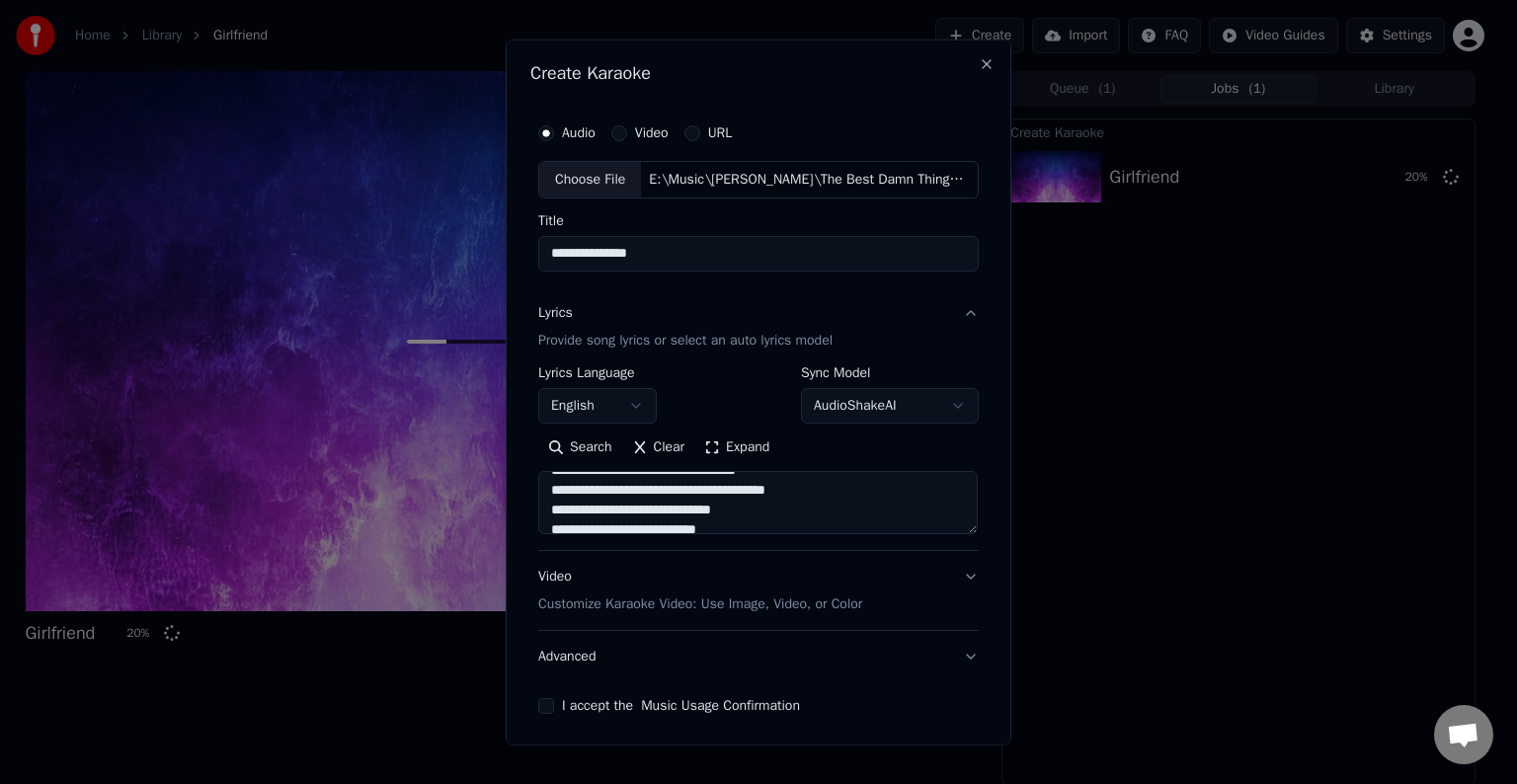 scroll, scrollTop: 766, scrollLeft: 0, axis: vertical 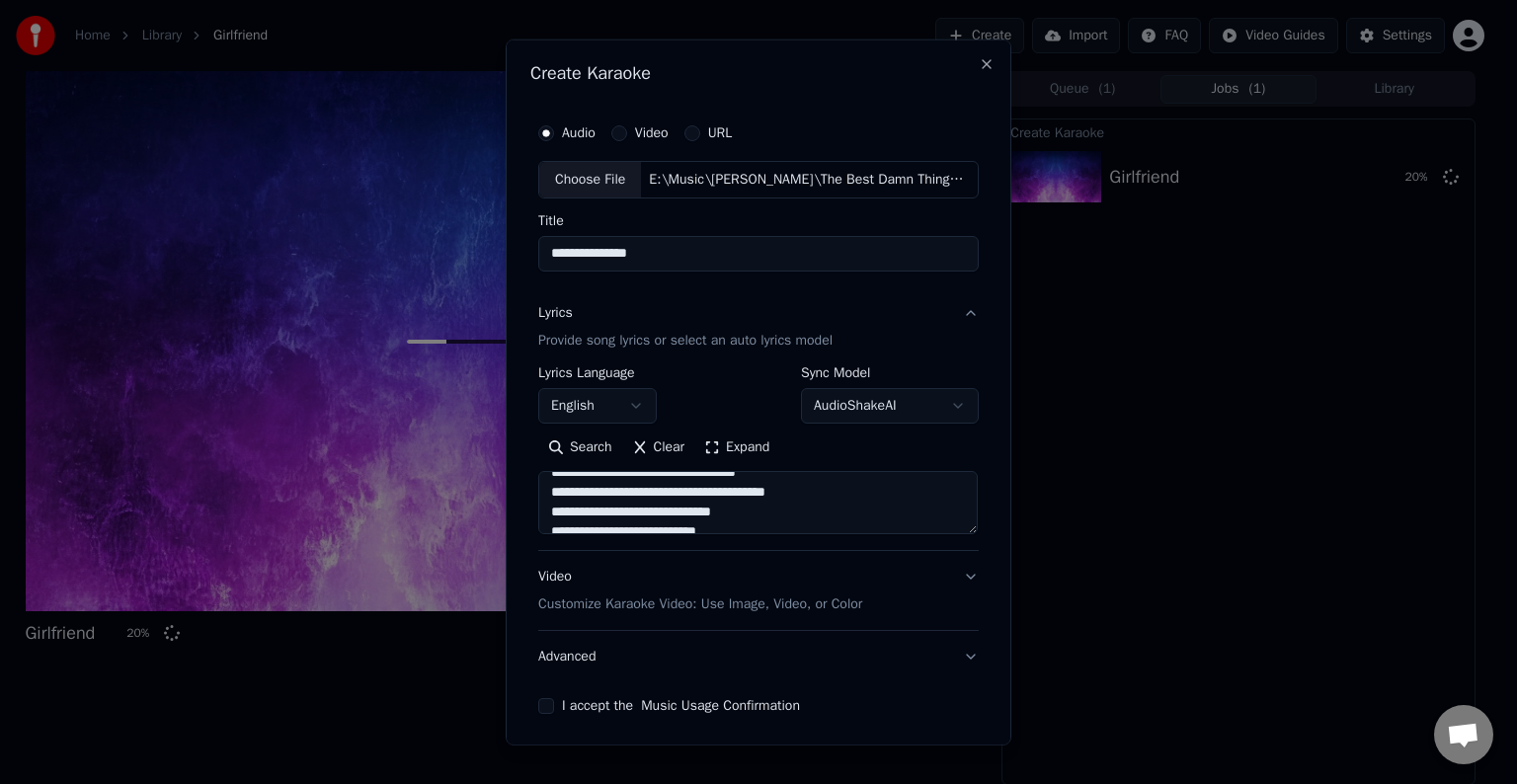 click at bounding box center (758, 503) 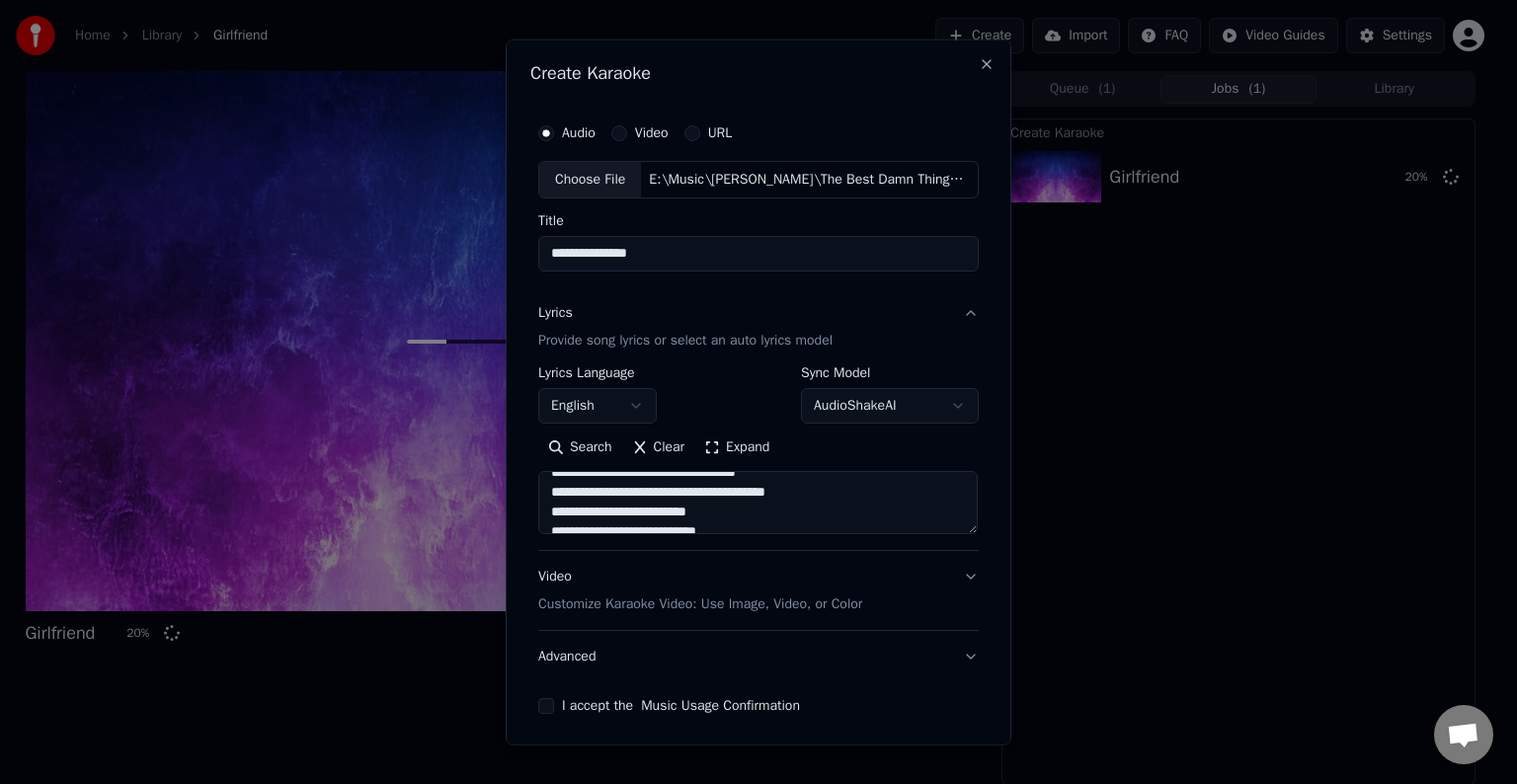 click at bounding box center [758, 503] 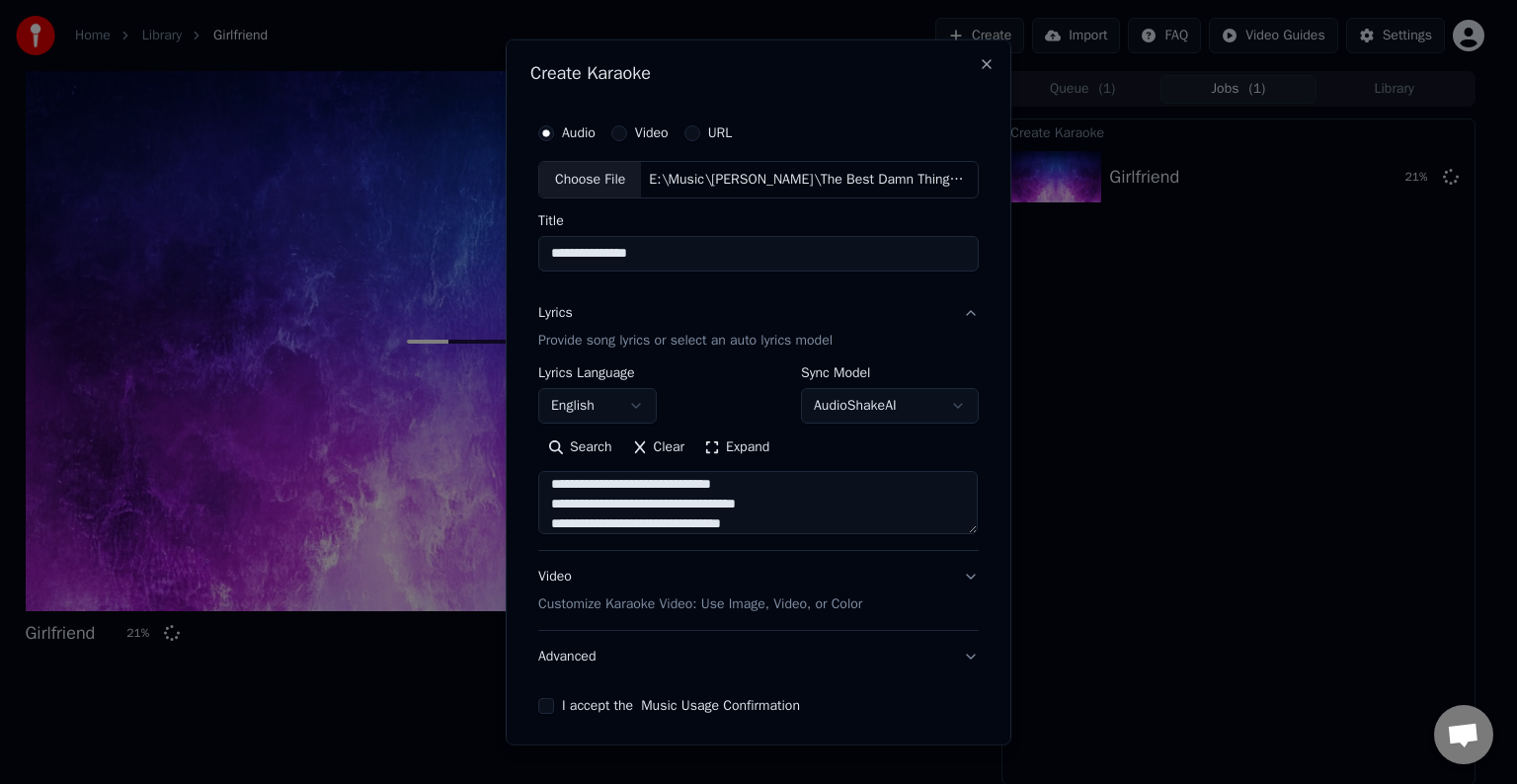 scroll, scrollTop: 731, scrollLeft: 0, axis: vertical 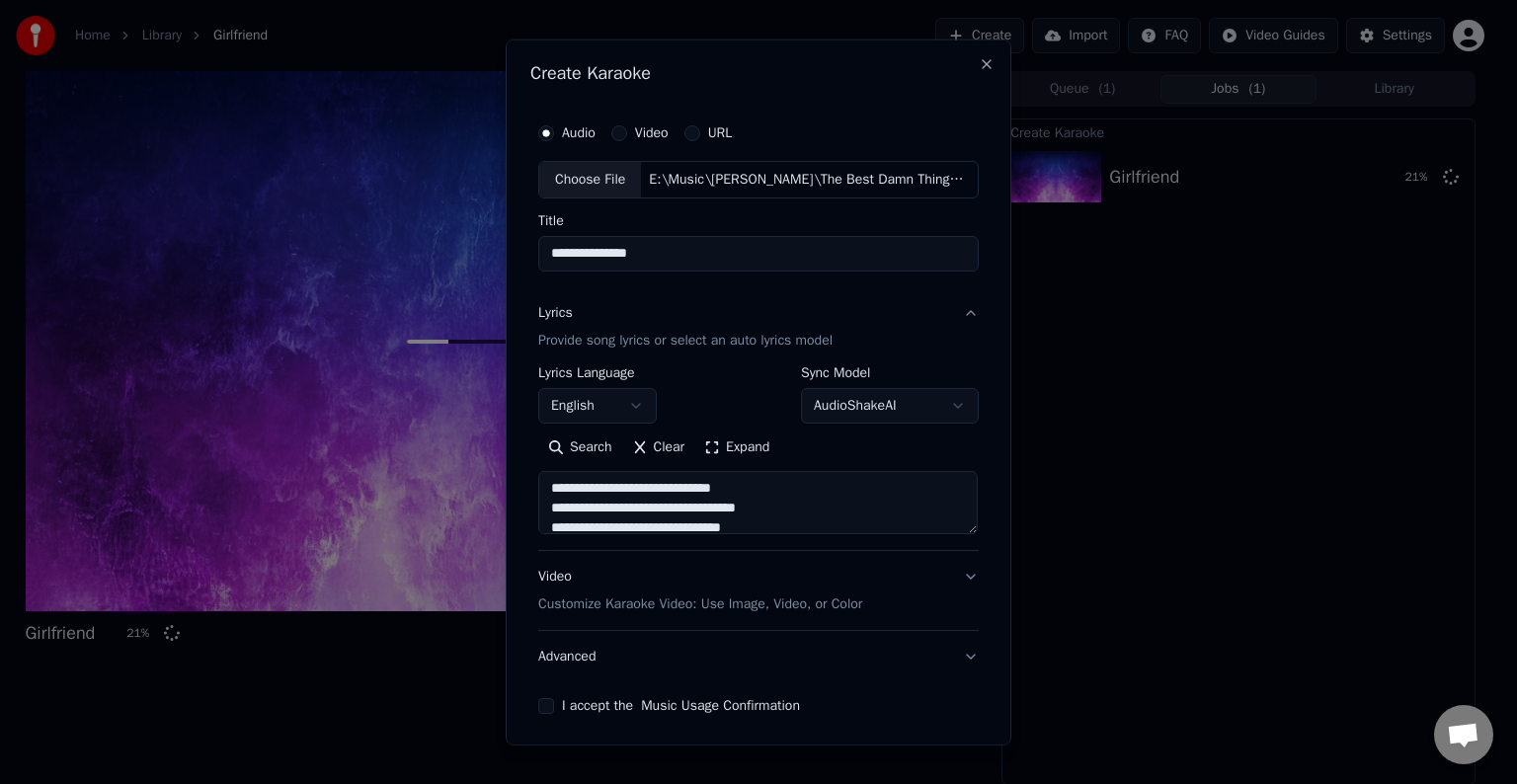 click at bounding box center [758, 503] 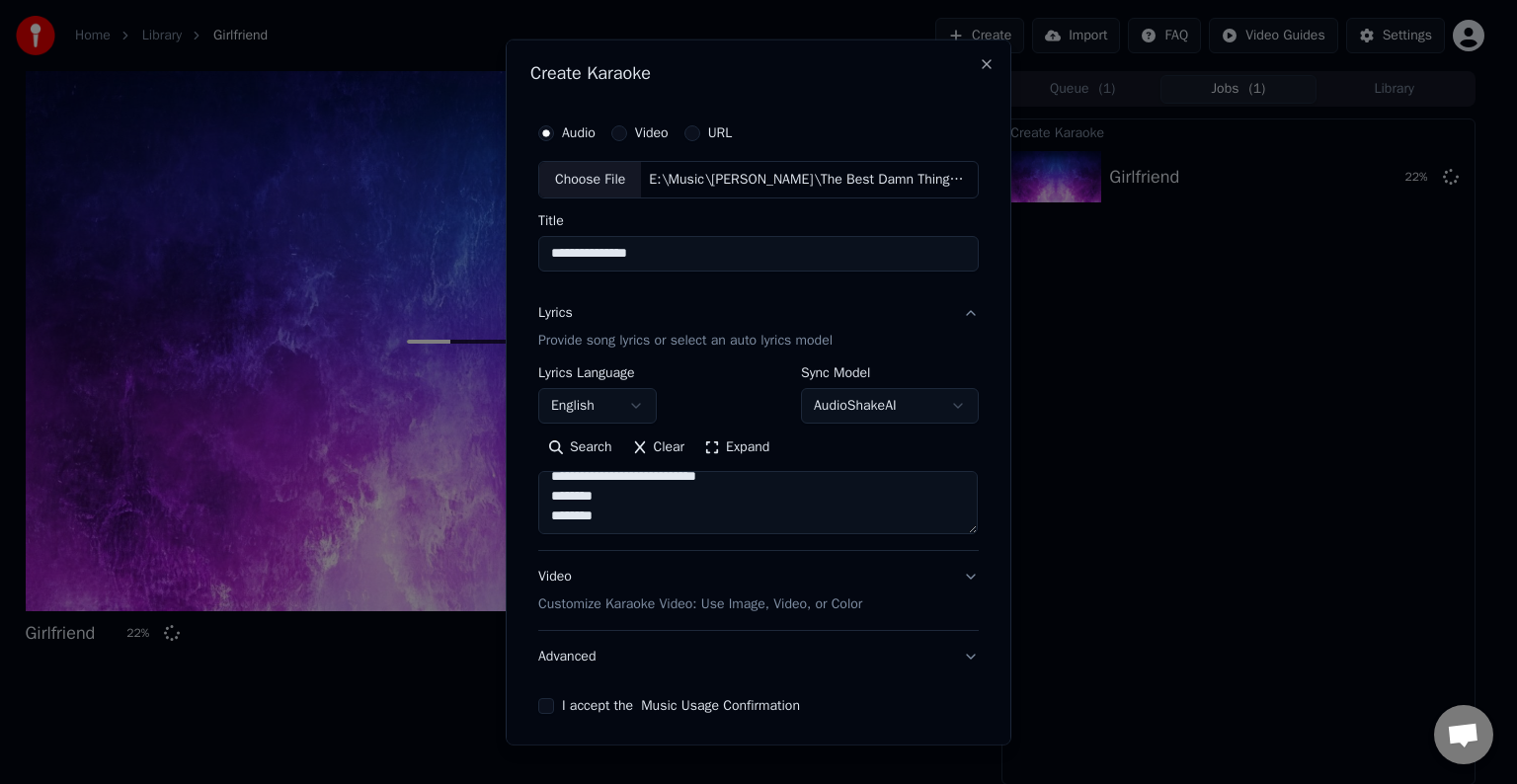 click at bounding box center [758, 503] 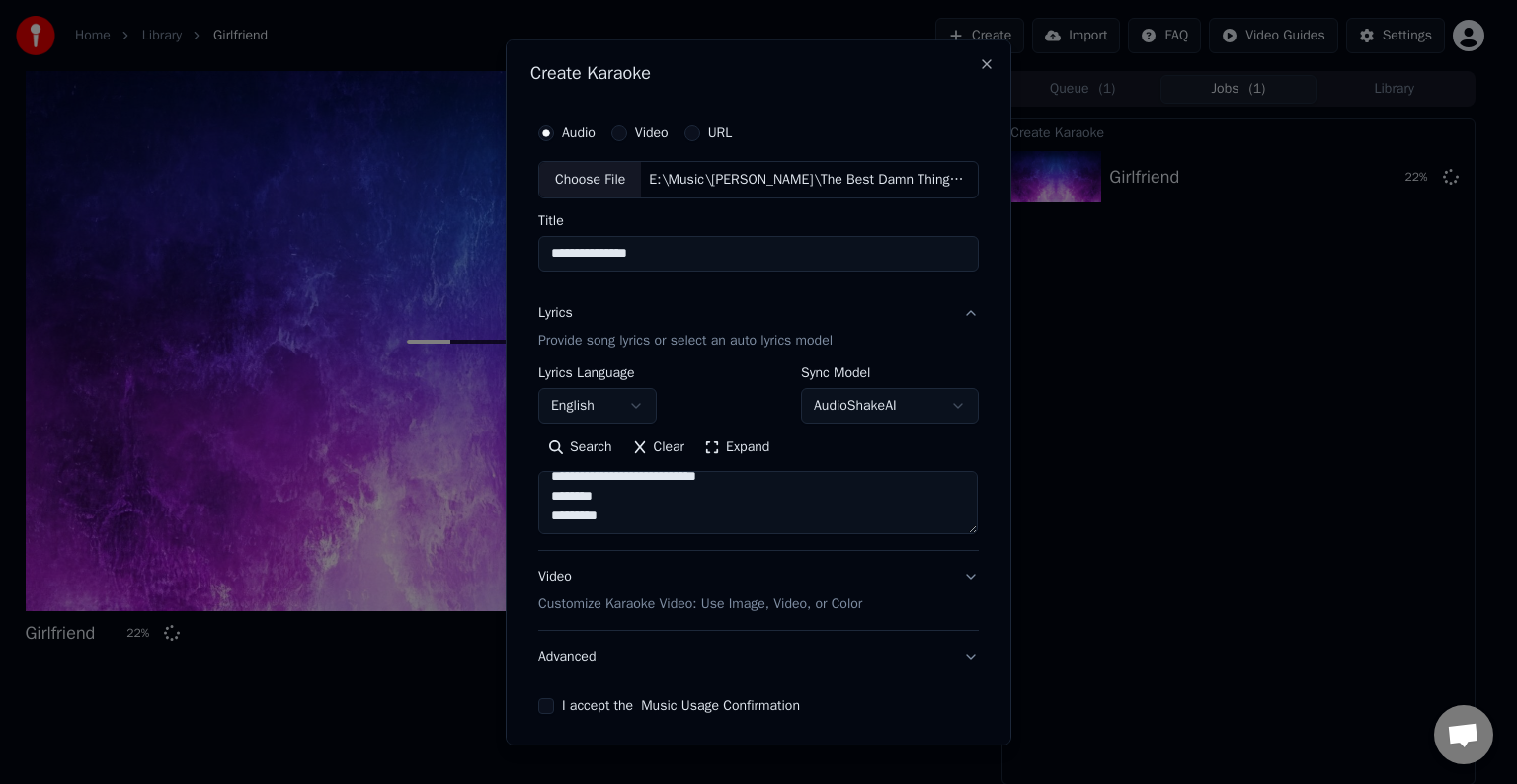 scroll, scrollTop: 912, scrollLeft: 0, axis: vertical 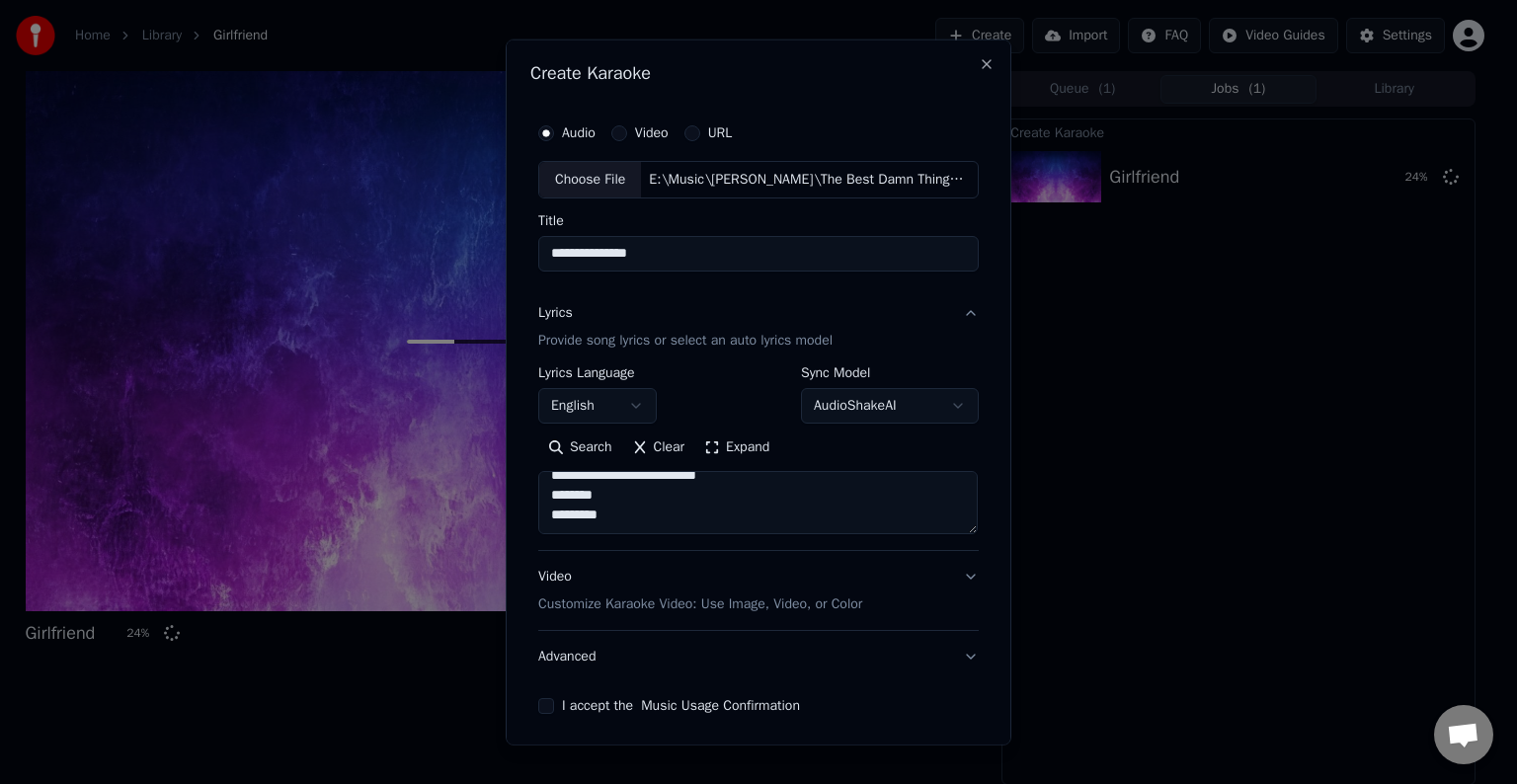 paste on "**********" 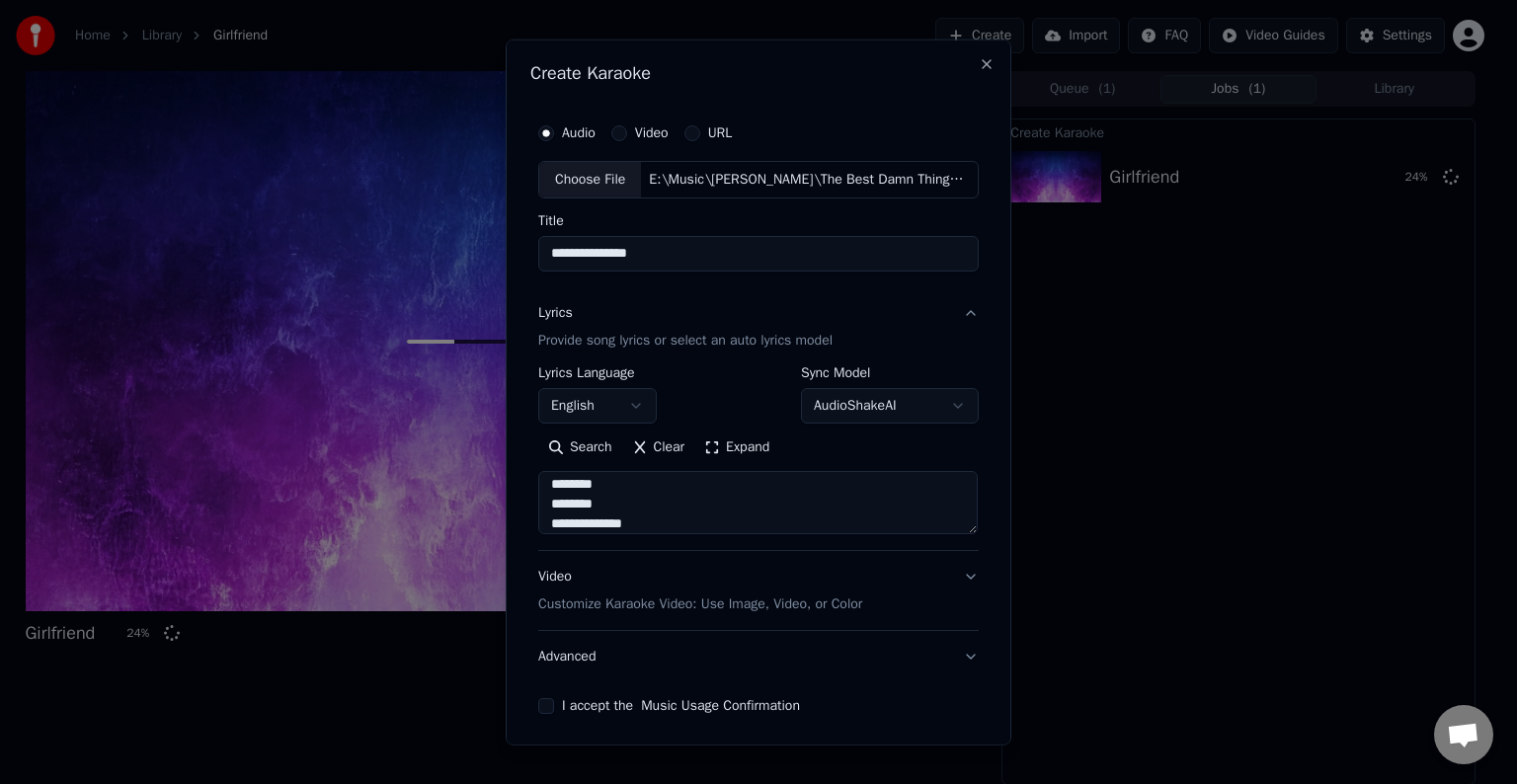 scroll, scrollTop: 1228, scrollLeft: 0, axis: vertical 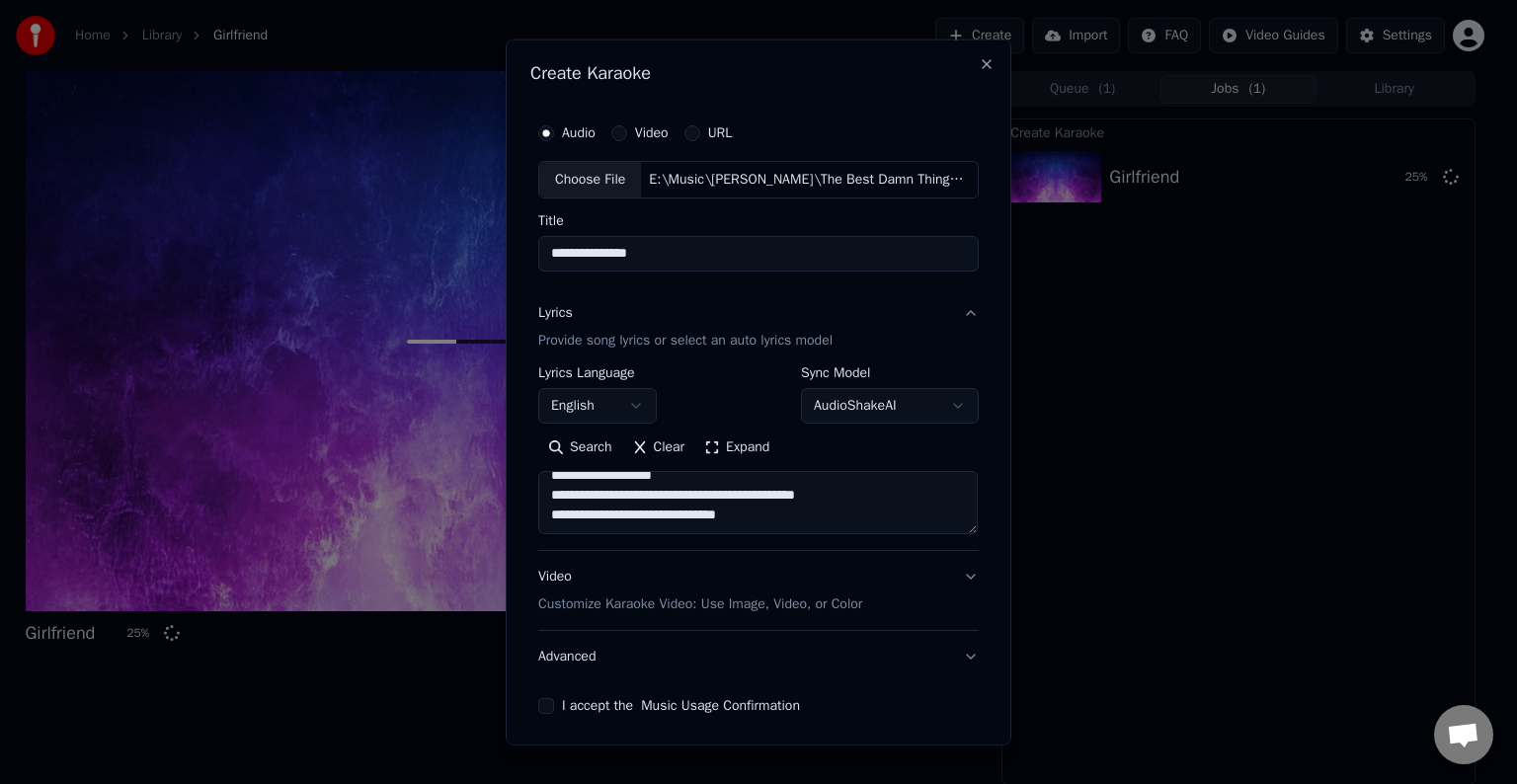 drag, startPoint x: 869, startPoint y: 485, endPoint x: 804, endPoint y: 541, distance: 85.79627 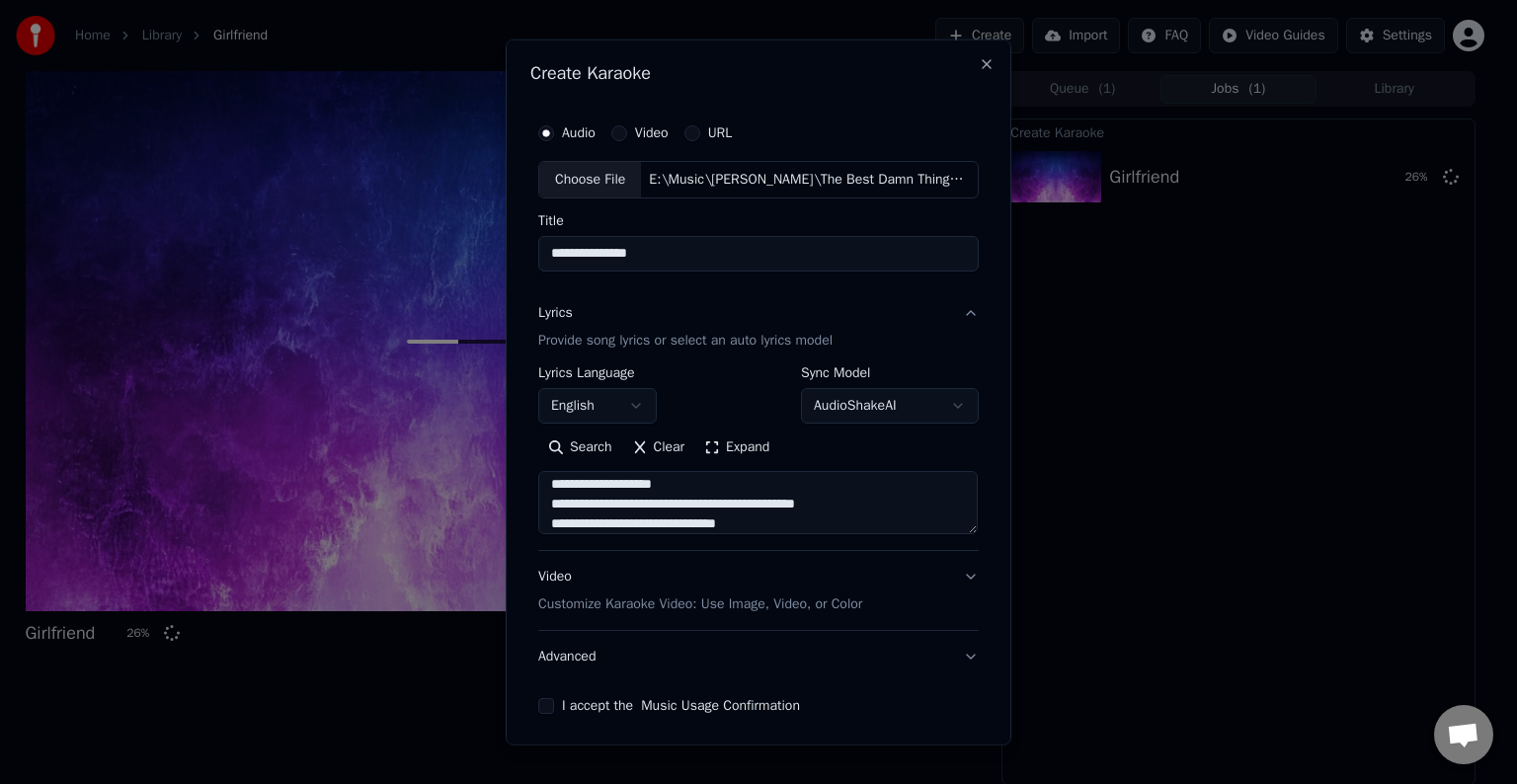 scroll, scrollTop: 1206, scrollLeft: 0, axis: vertical 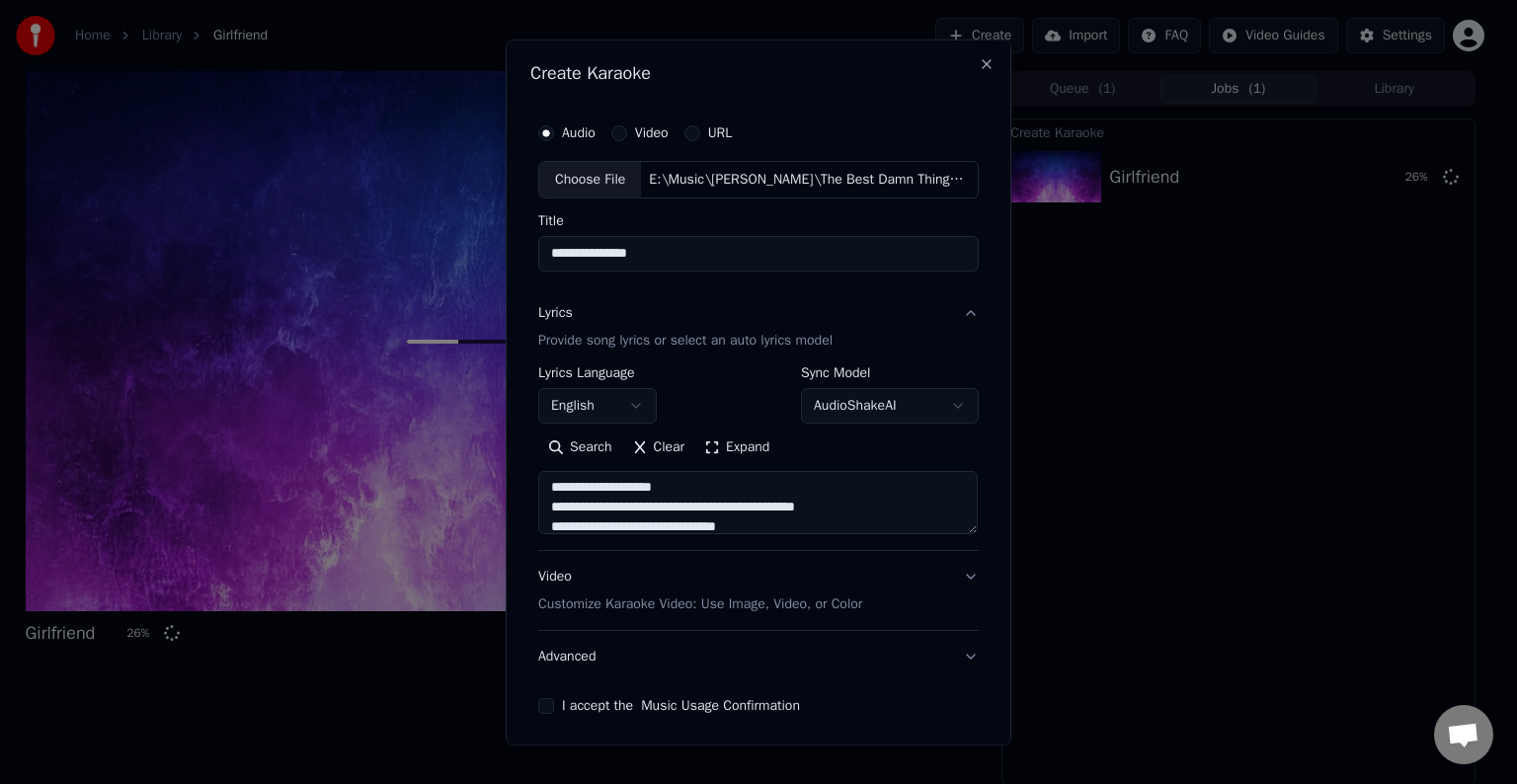 drag, startPoint x: 853, startPoint y: 494, endPoint x: 818, endPoint y: 506, distance: 37 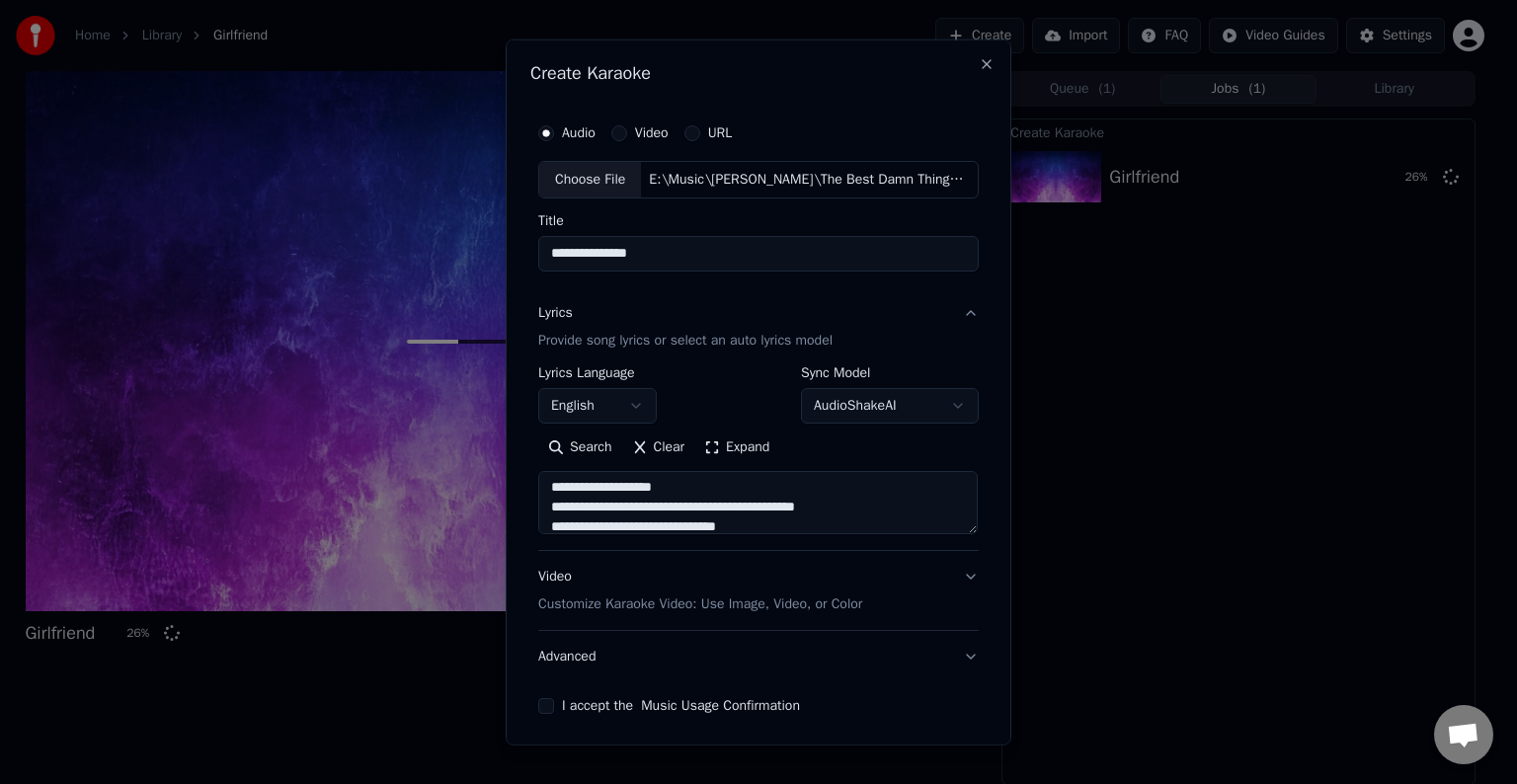 drag, startPoint x: 846, startPoint y: 506, endPoint x: 760, endPoint y: 499, distance: 86.28441 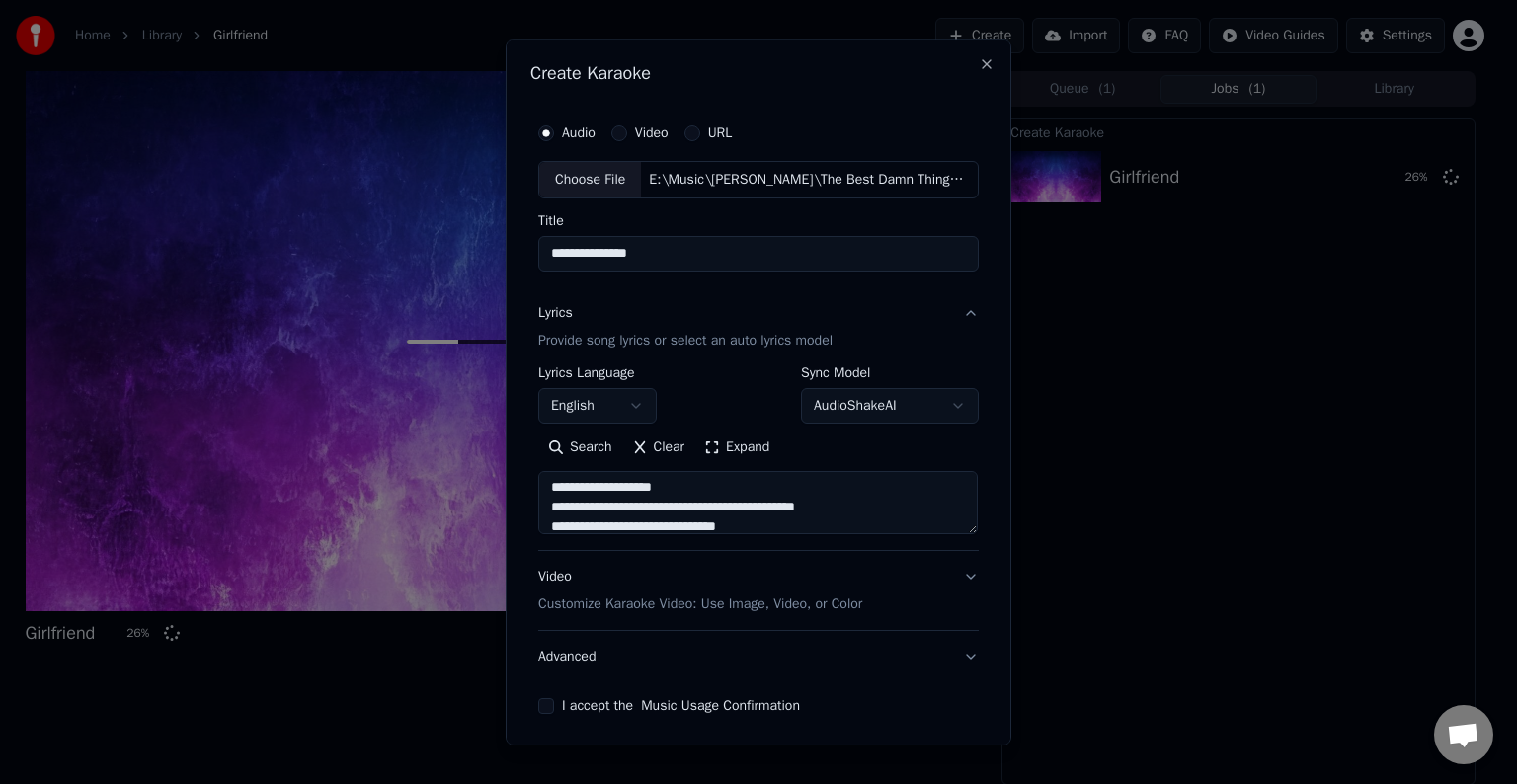 click at bounding box center (758, 503) 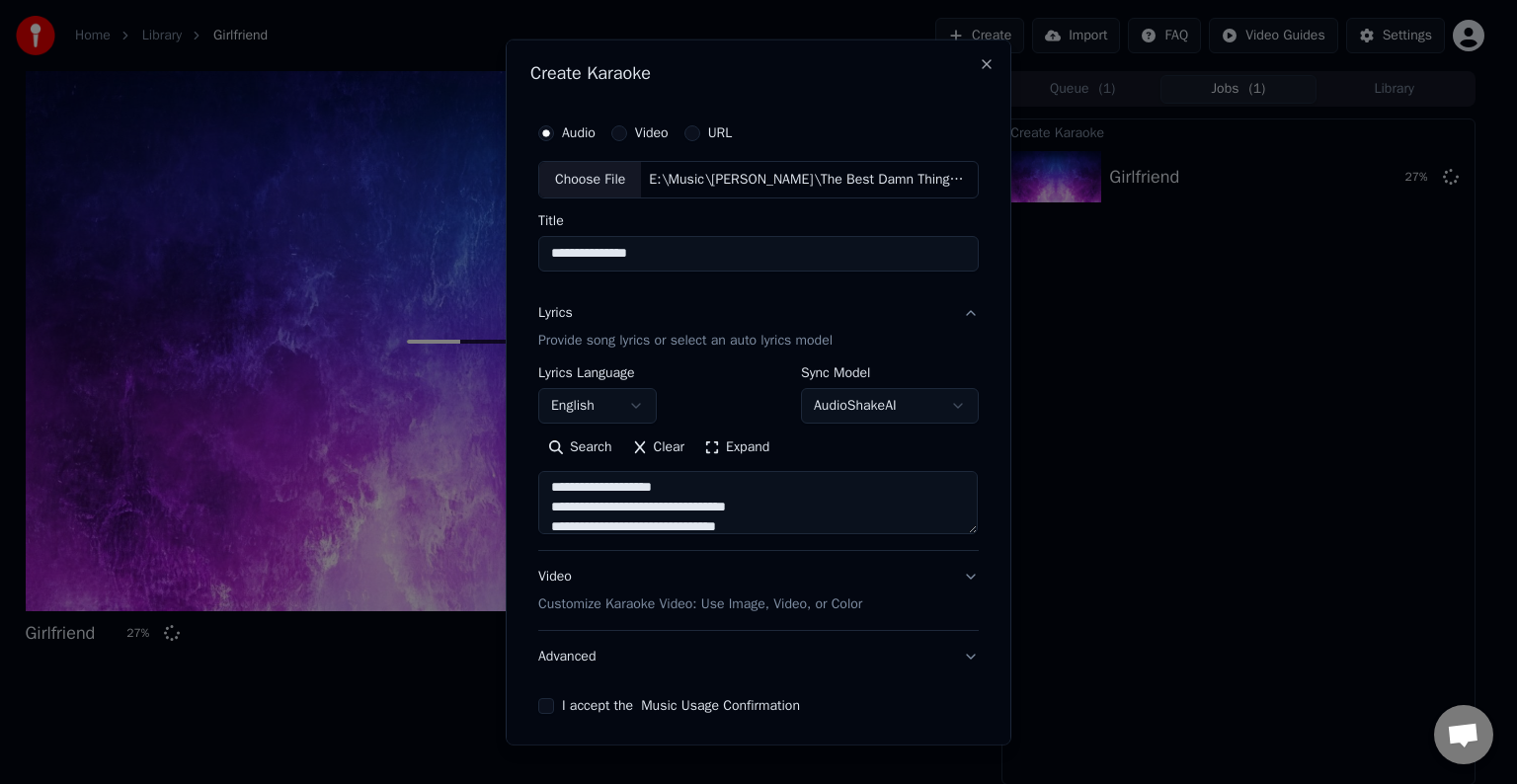 drag, startPoint x: 683, startPoint y: 505, endPoint x: 613, endPoint y: 507, distance: 70.02857 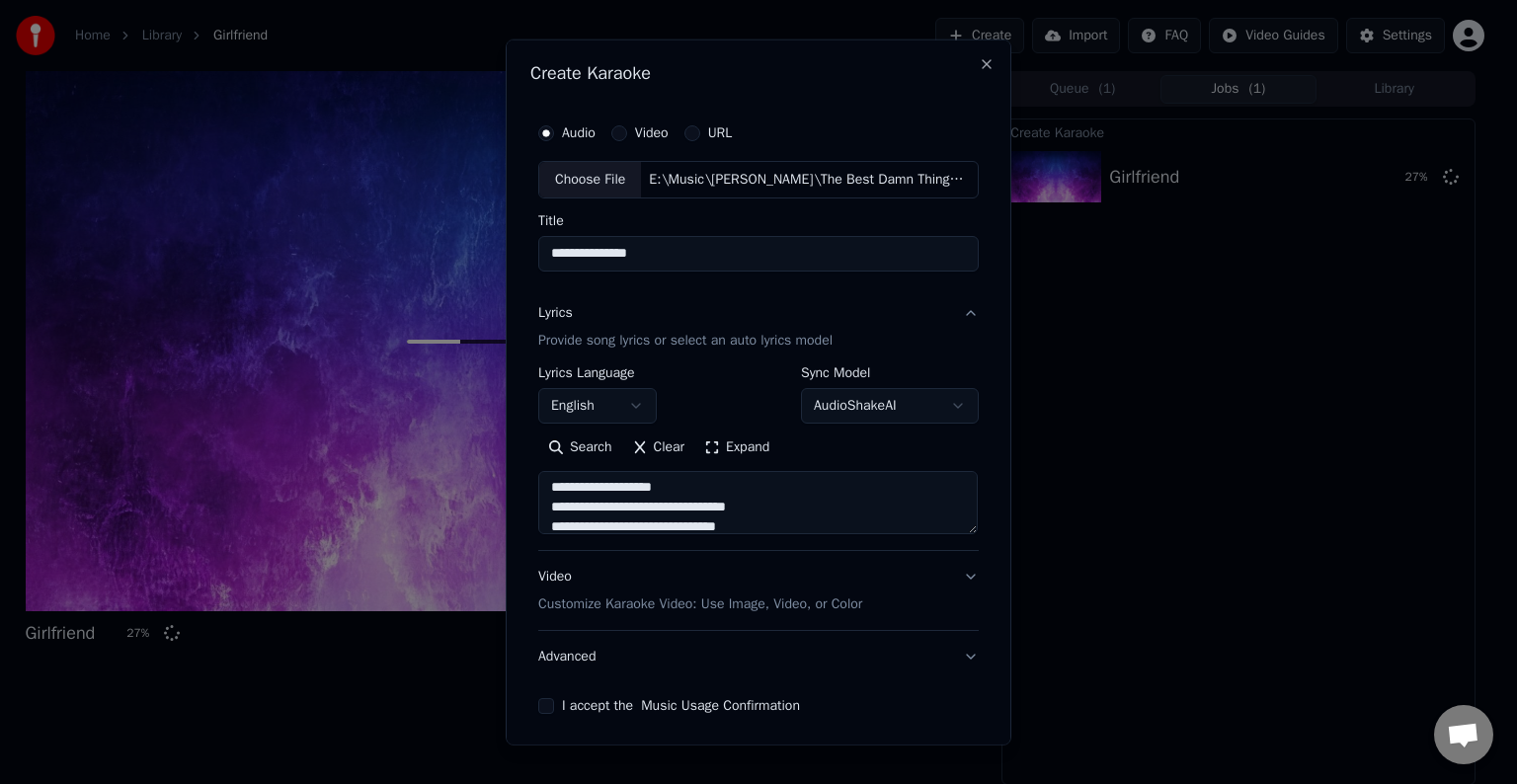 click at bounding box center (758, 503) 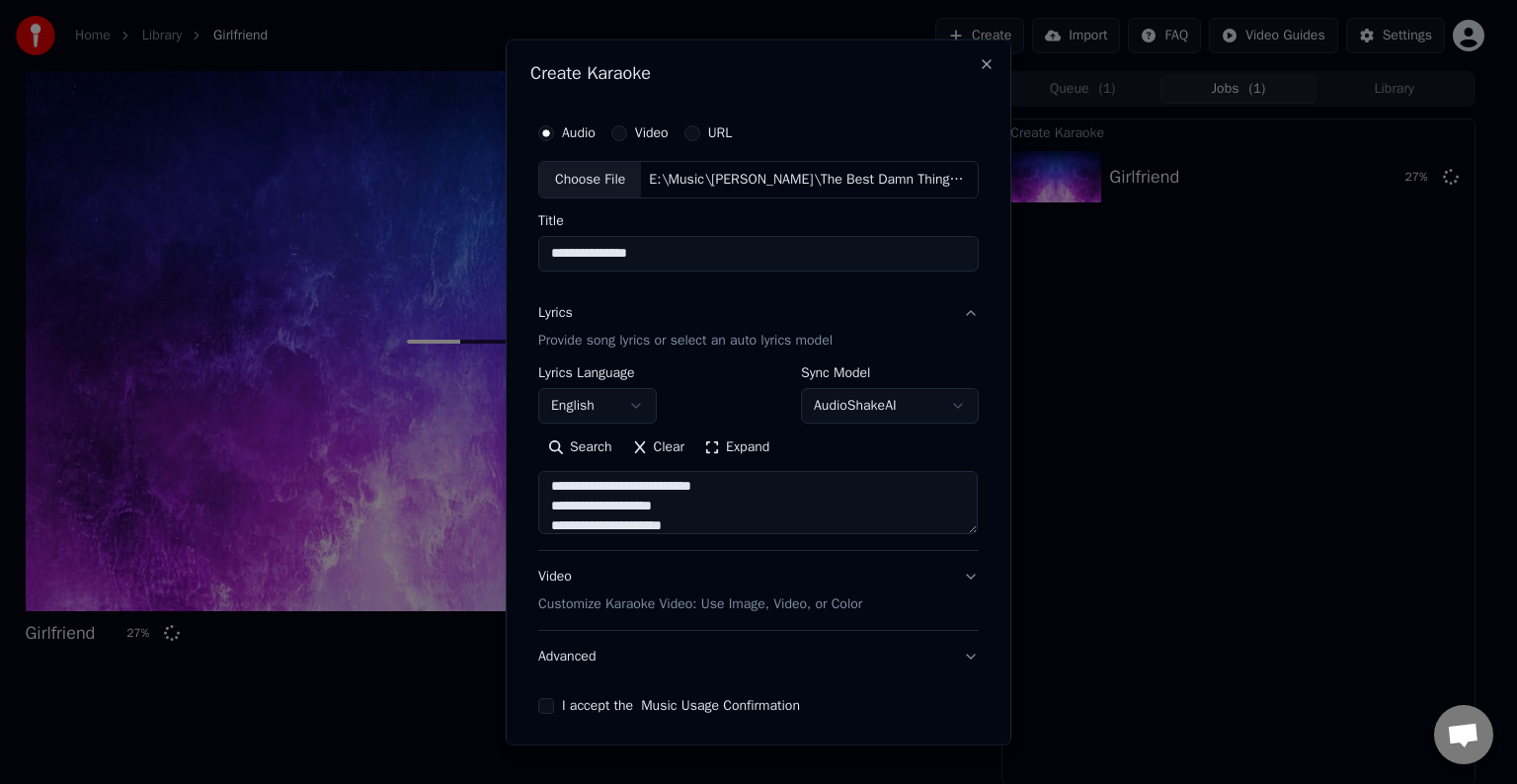 scroll, scrollTop: 1181, scrollLeft: 0, axis: vertical 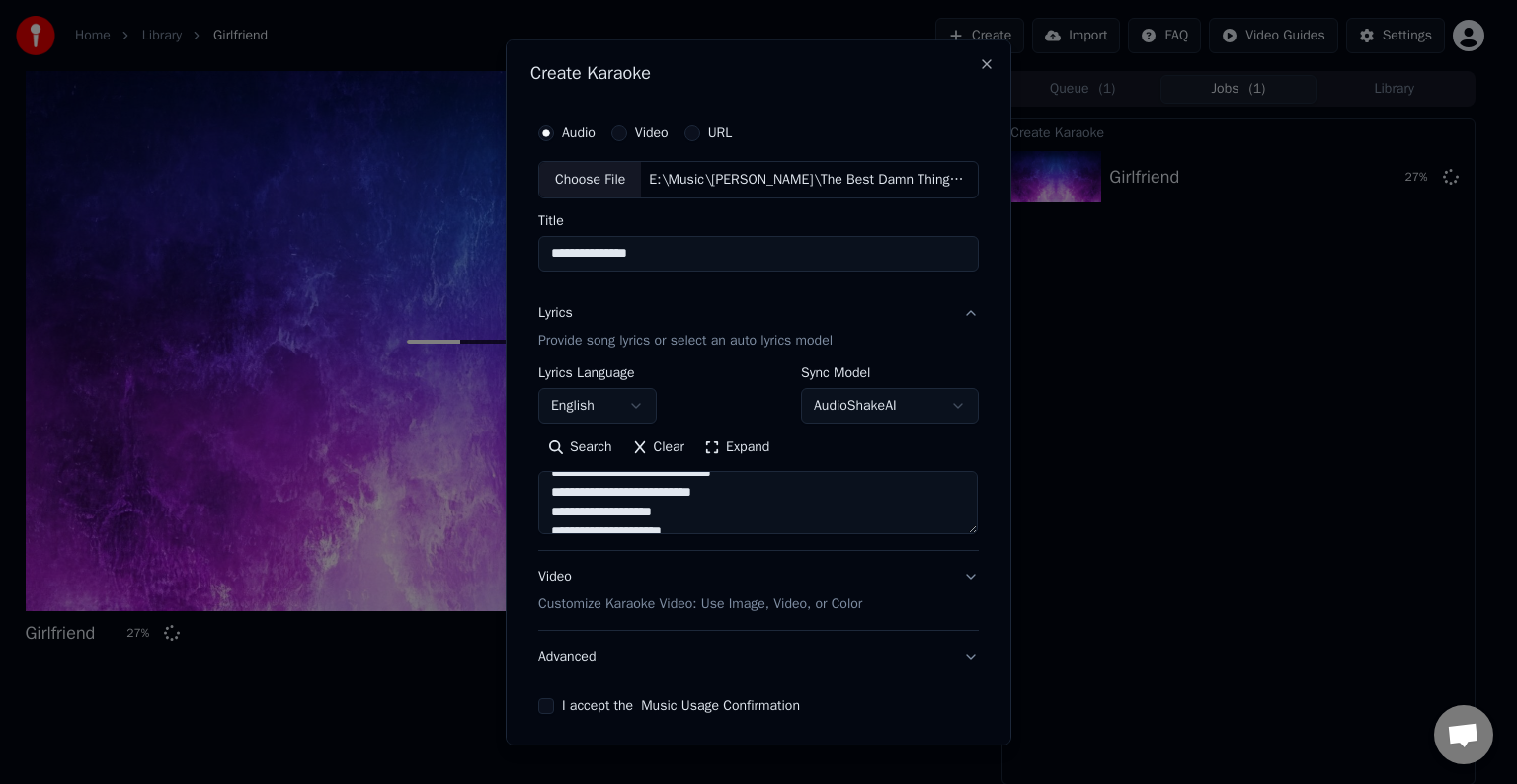 click at bounding box center (758, 503) 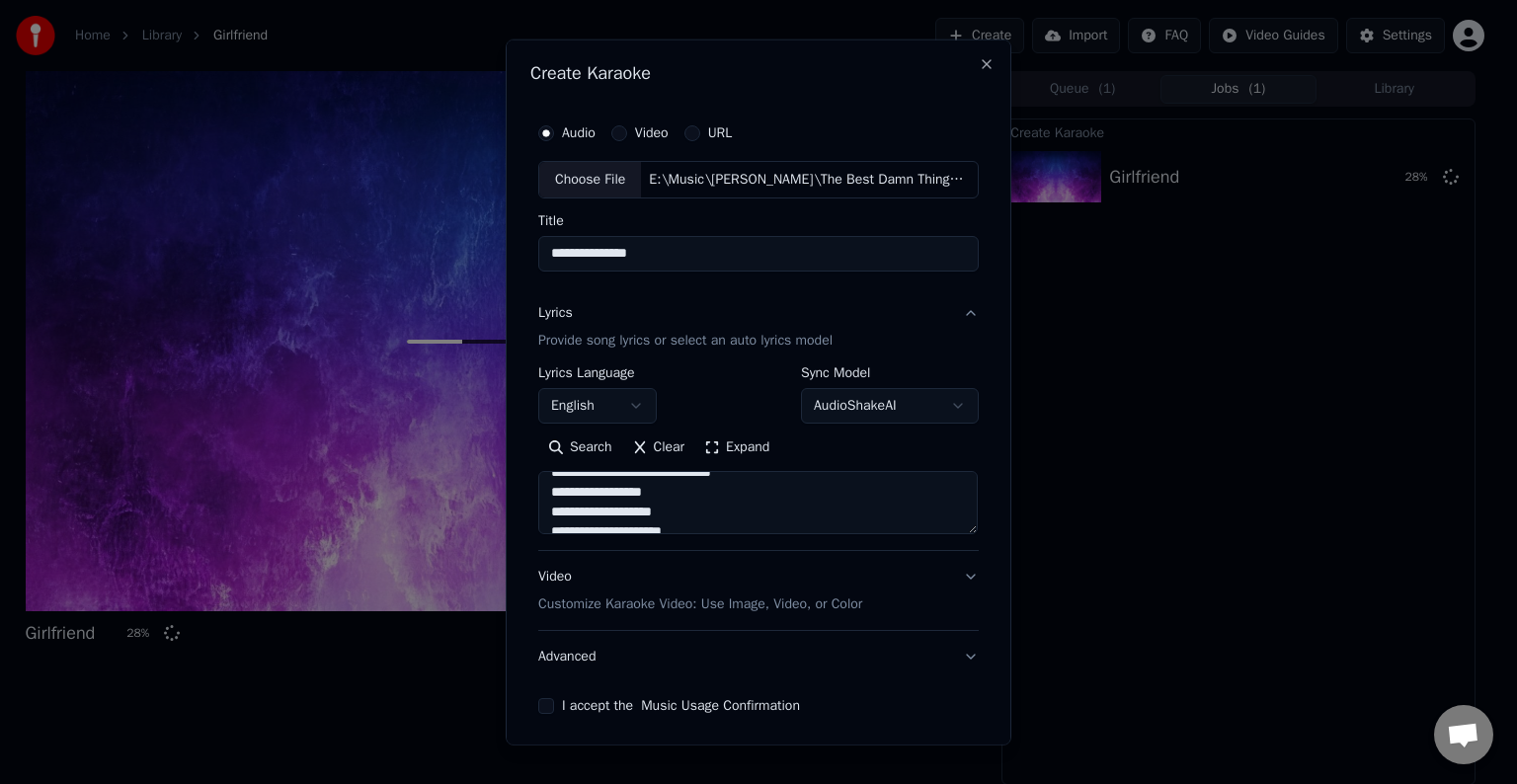 click at bounding box center (758, 503) 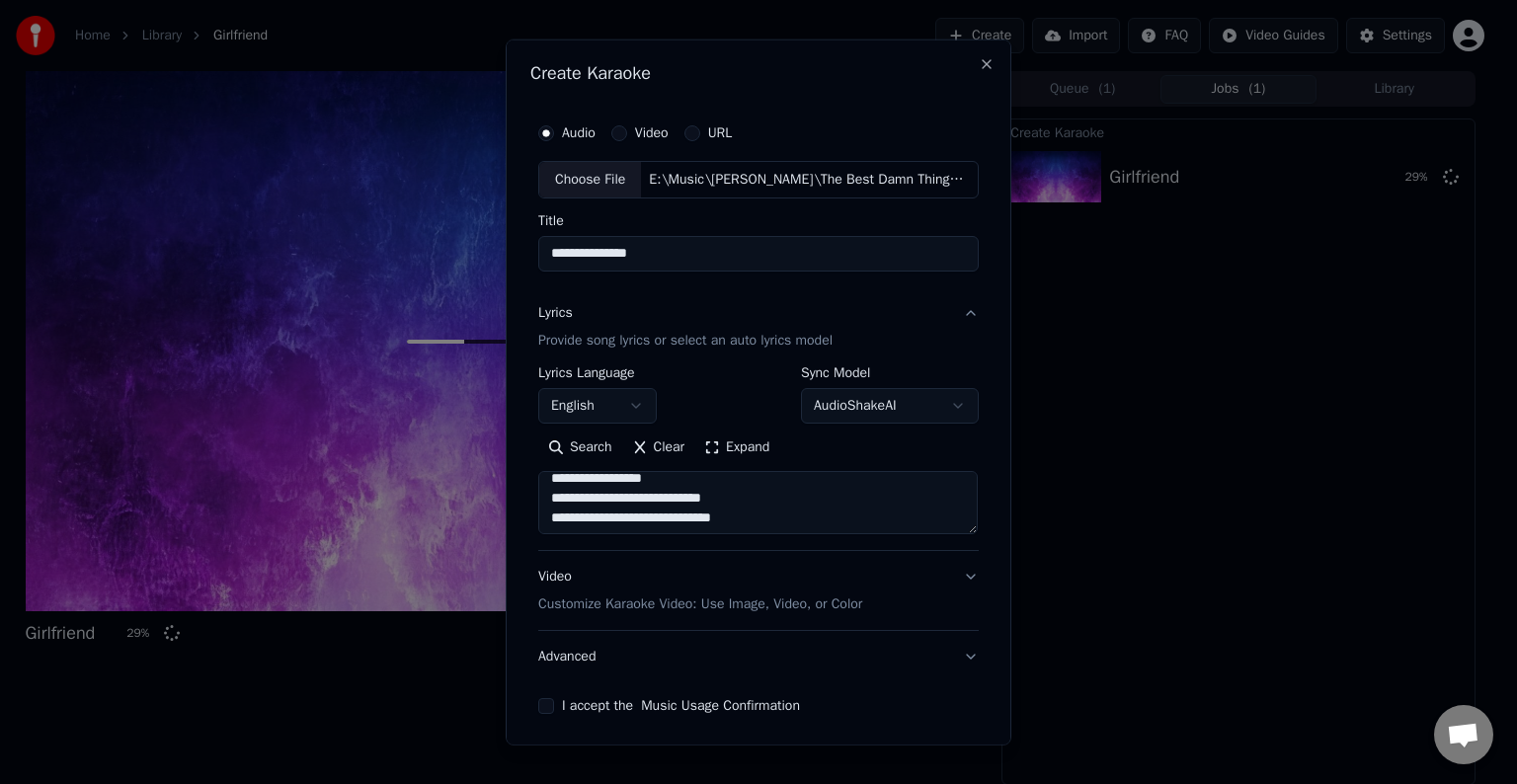 scroll, scrollTop: 1130, scrollLeft: 0, axis: vertical 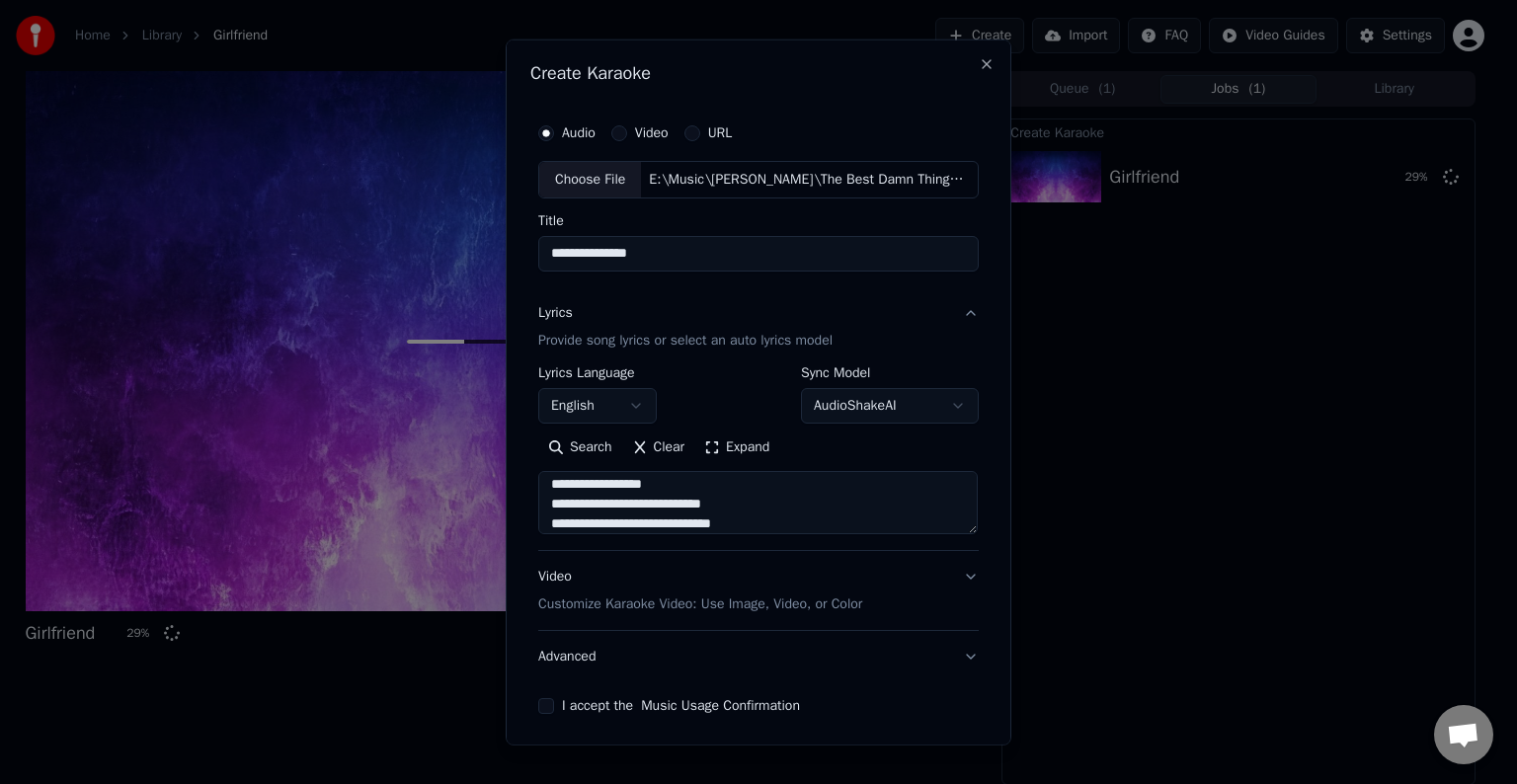 click at bounding box center (758, 503) 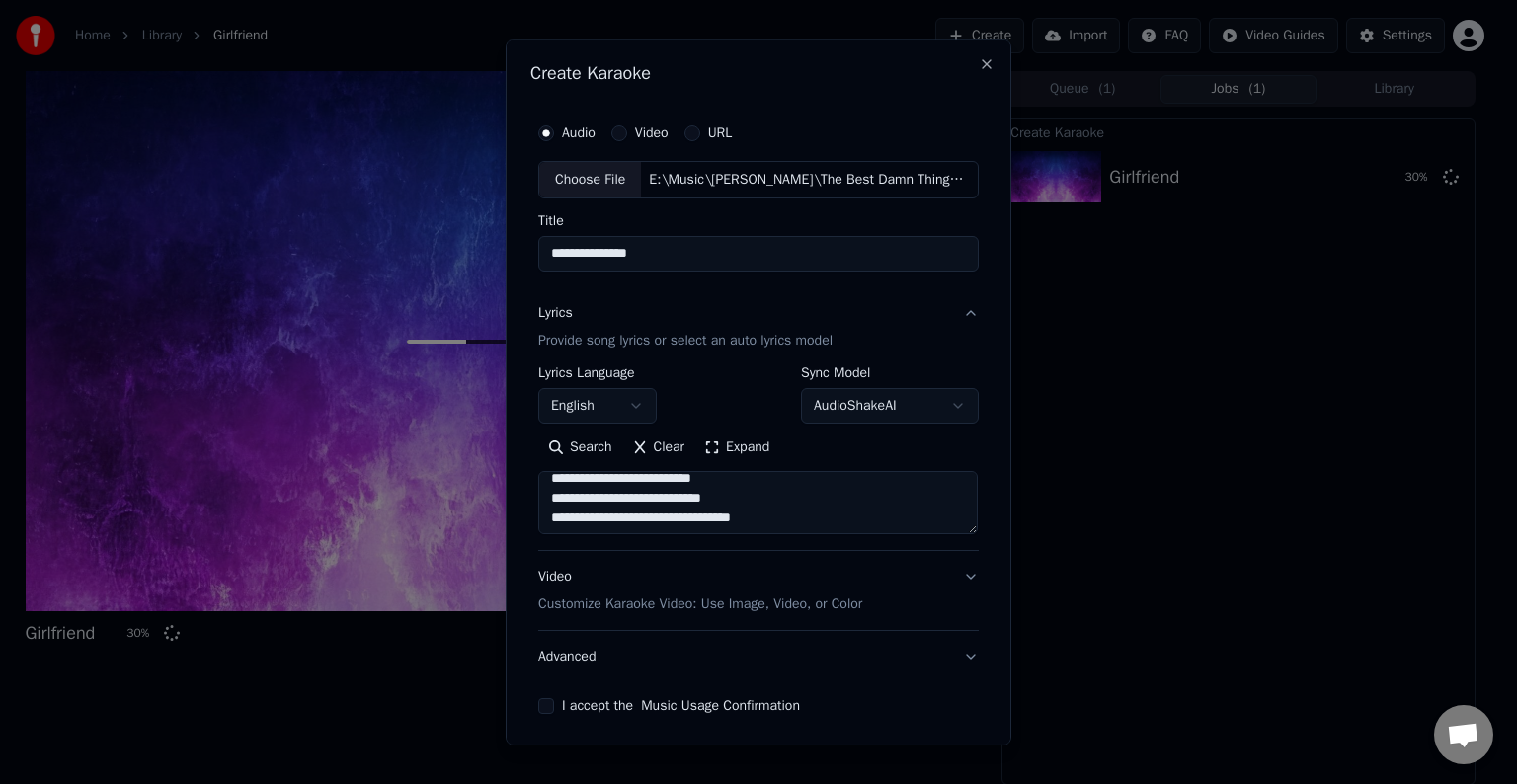 scroll, scrollTop: 1039, scrollLeft: 0, axis: vertical 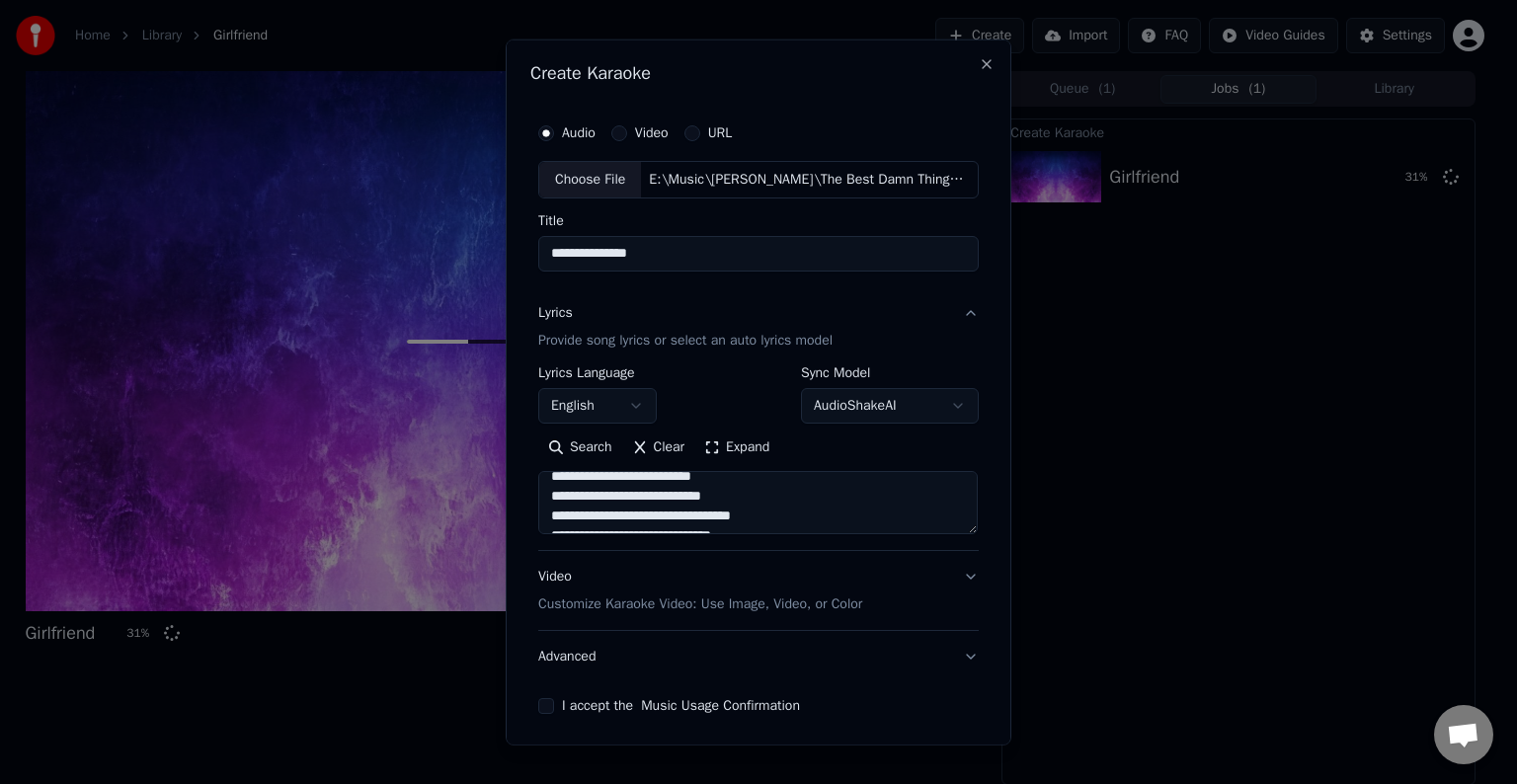 drag, startPoint x: 778, startPoint y: 513, endPoint x: 689, endPoint y: 510, distance: 89.05055 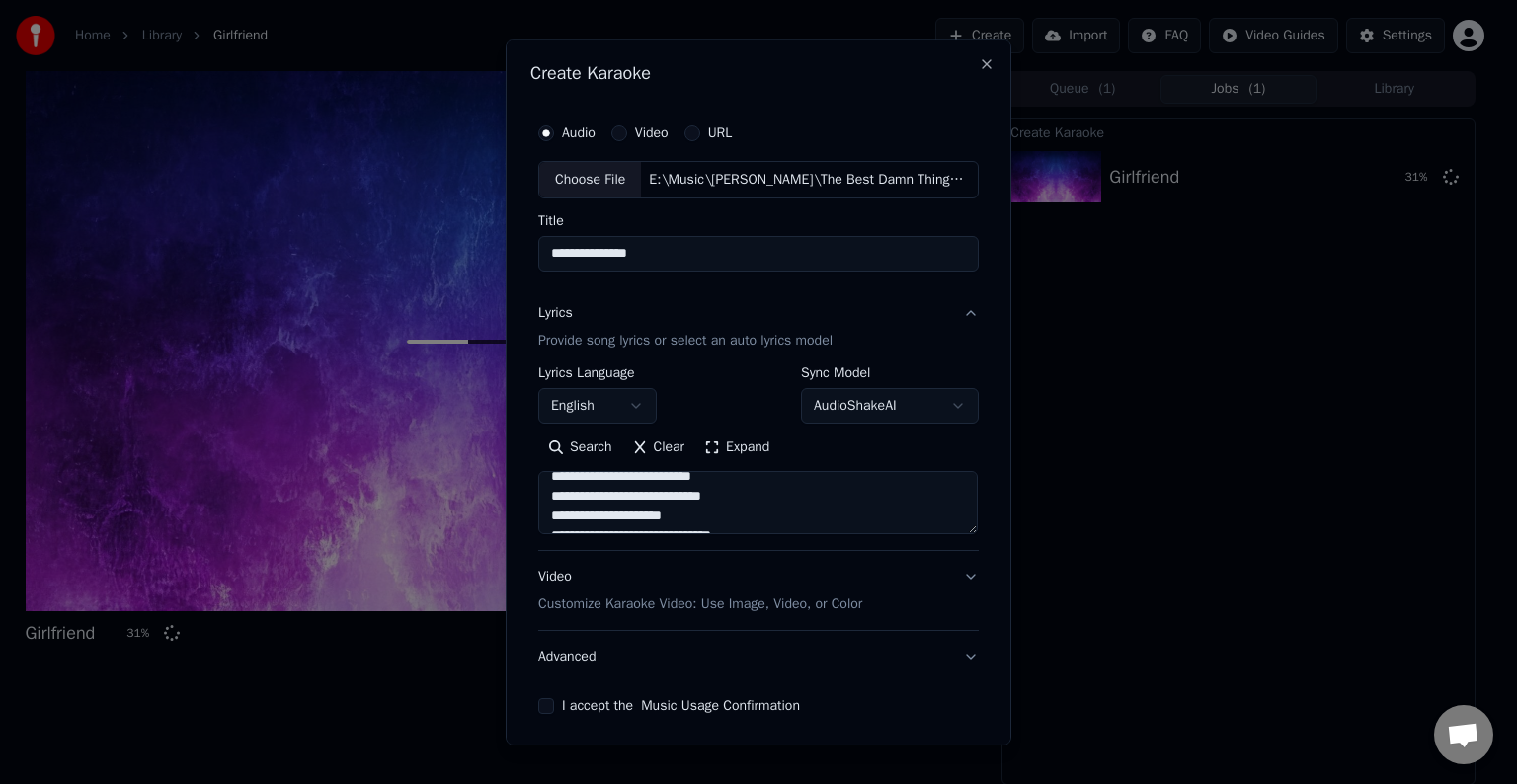 click at bounding box center [758, 503] 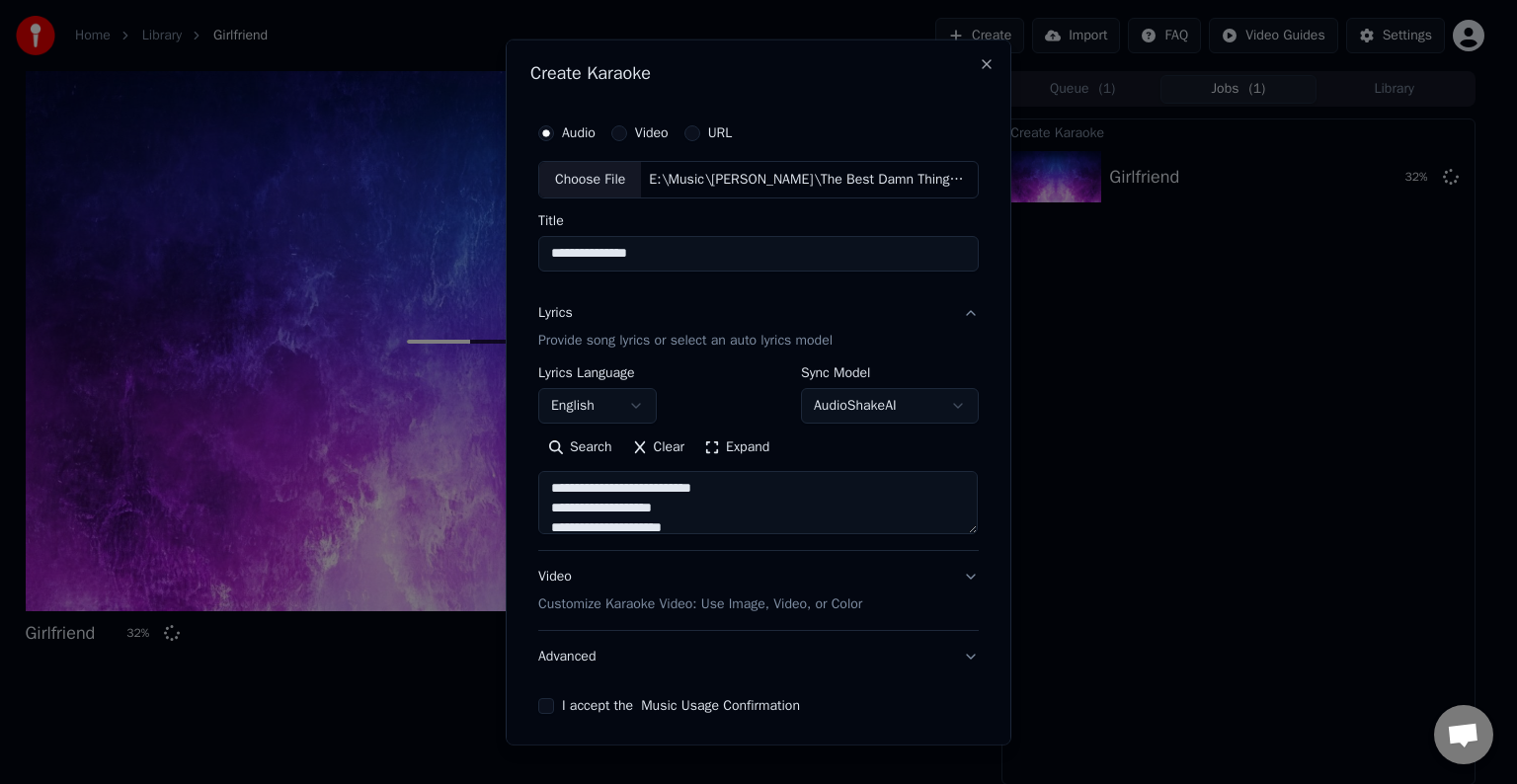 scroll, scrollTop: 1025, scrollLeft: 0, axis: vertical 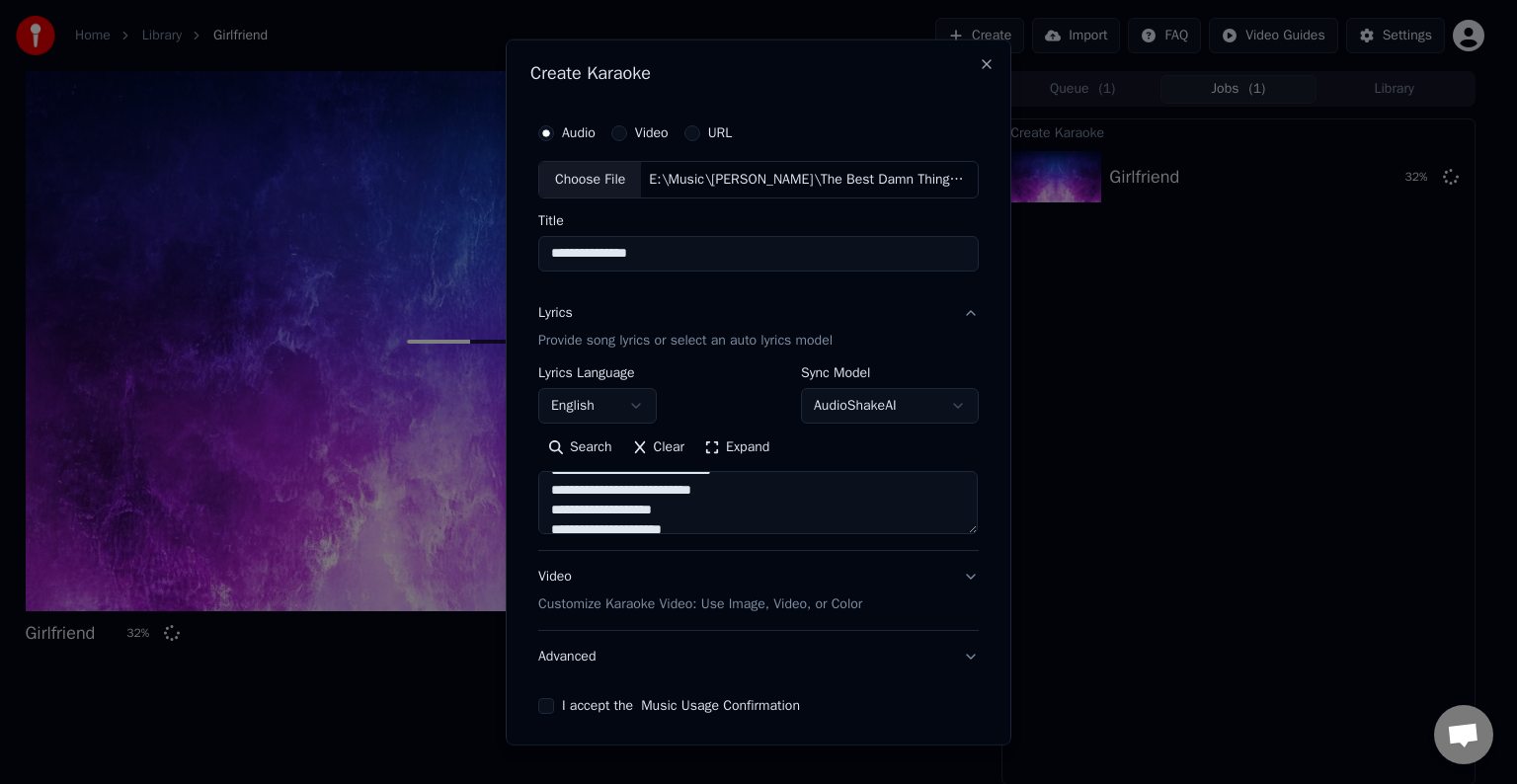 drag, startPoint x: 728, startPoint y: 490, endPoint x: 670, endPoint y: 490, distance: 58 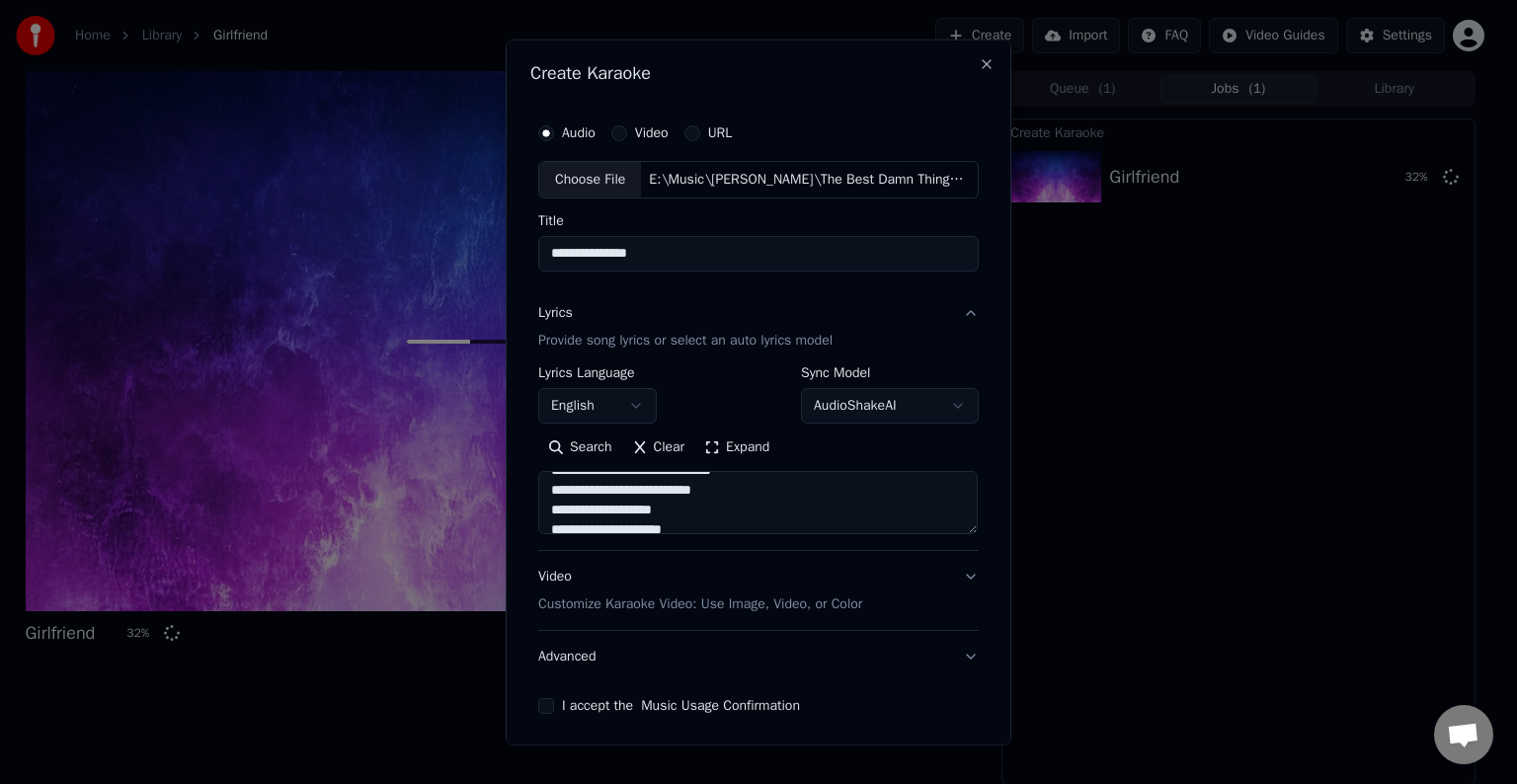 click at bounding box center [758, 503] 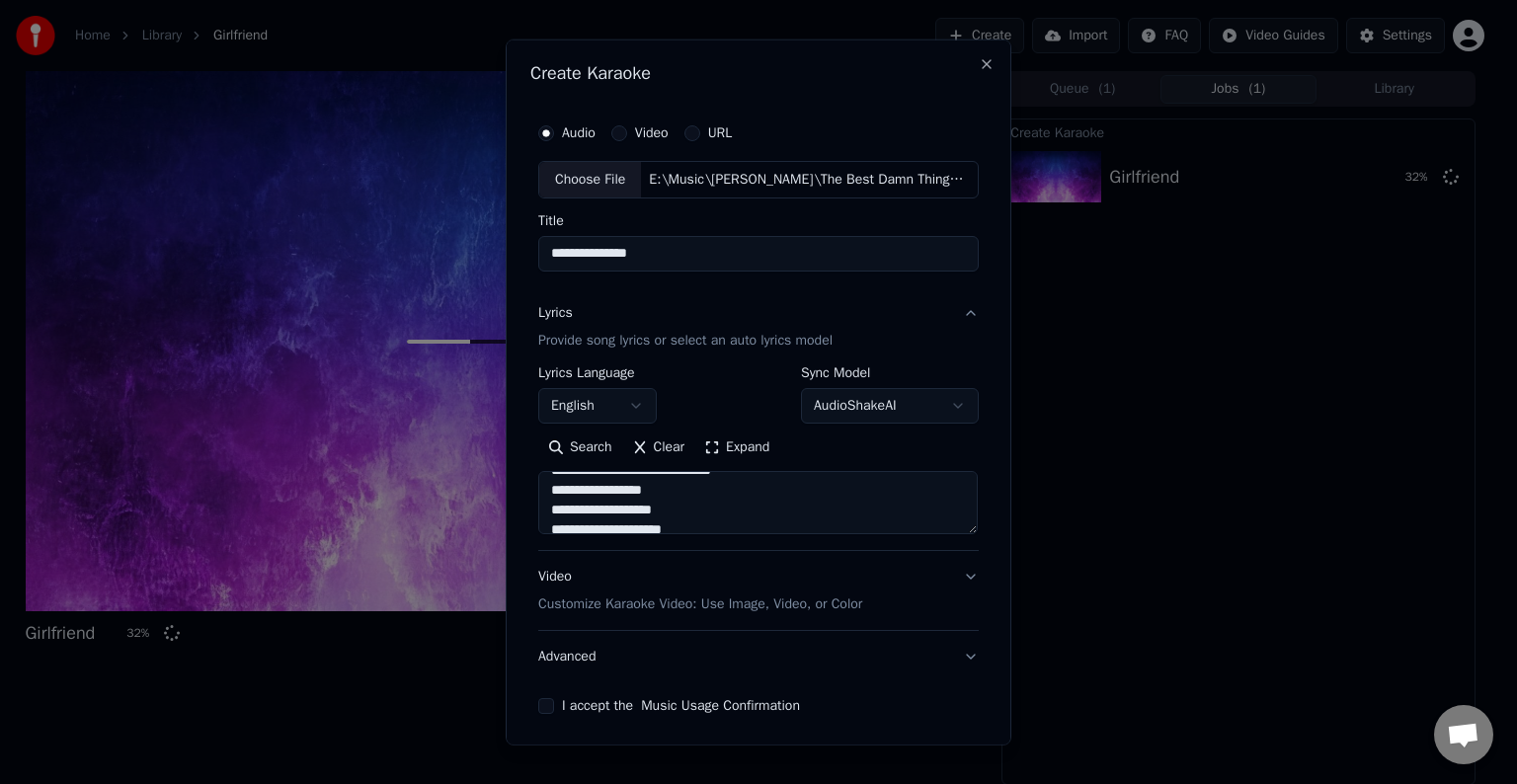 click at bounding box center [758, 503] 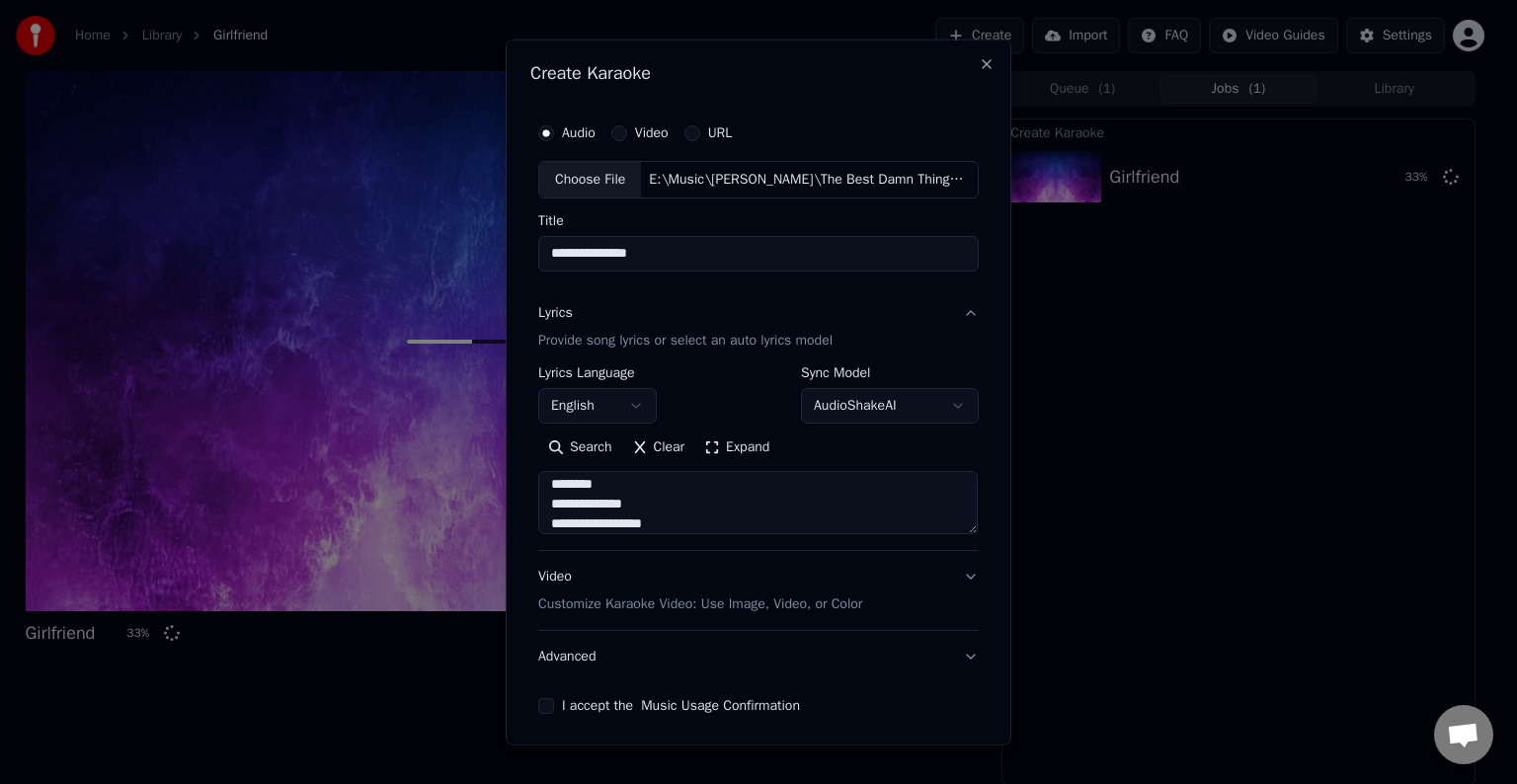 scroll, scrollTop: 1236, scrollLeft: 0, axis: vertical 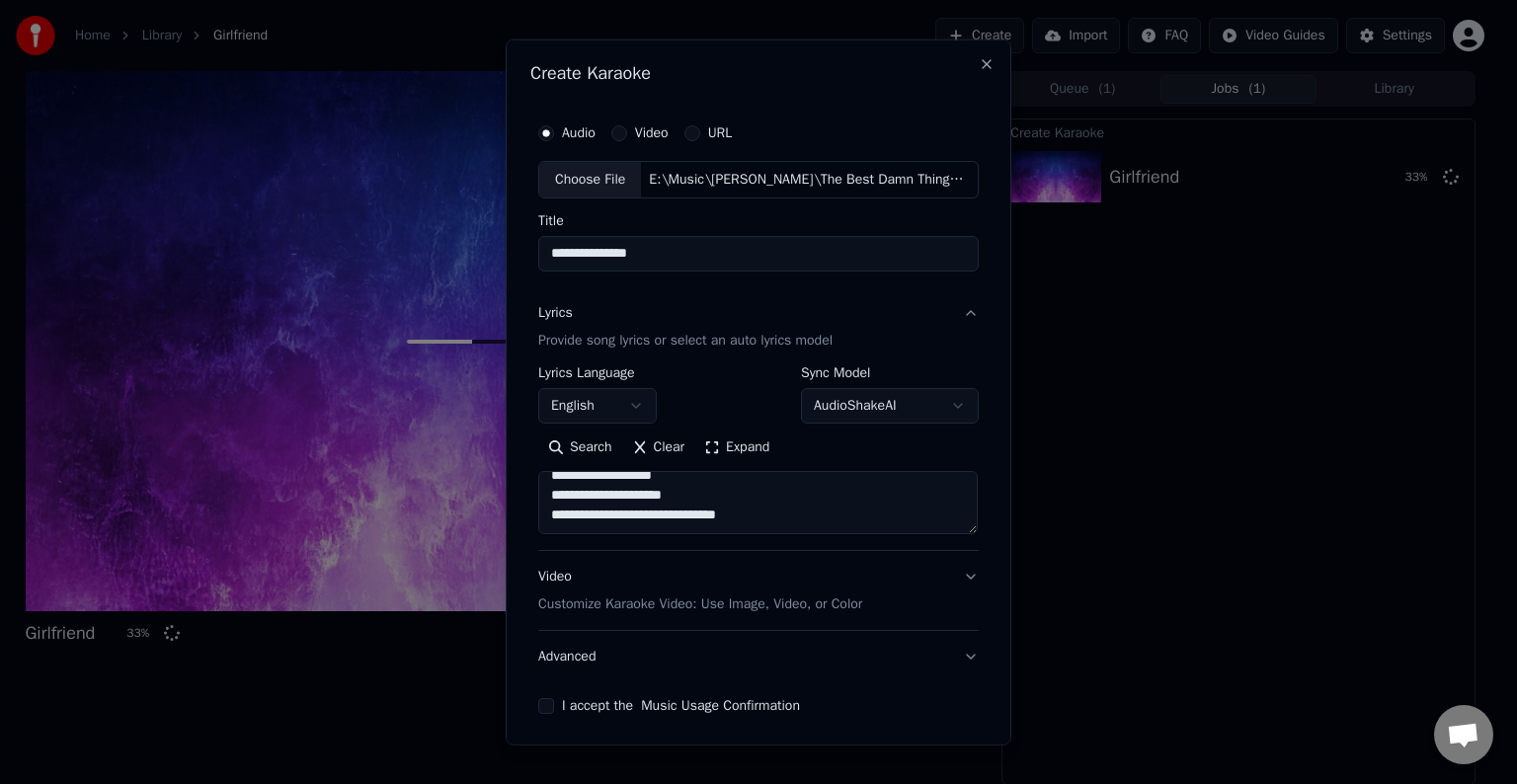 click at bounding box center [758, 503] 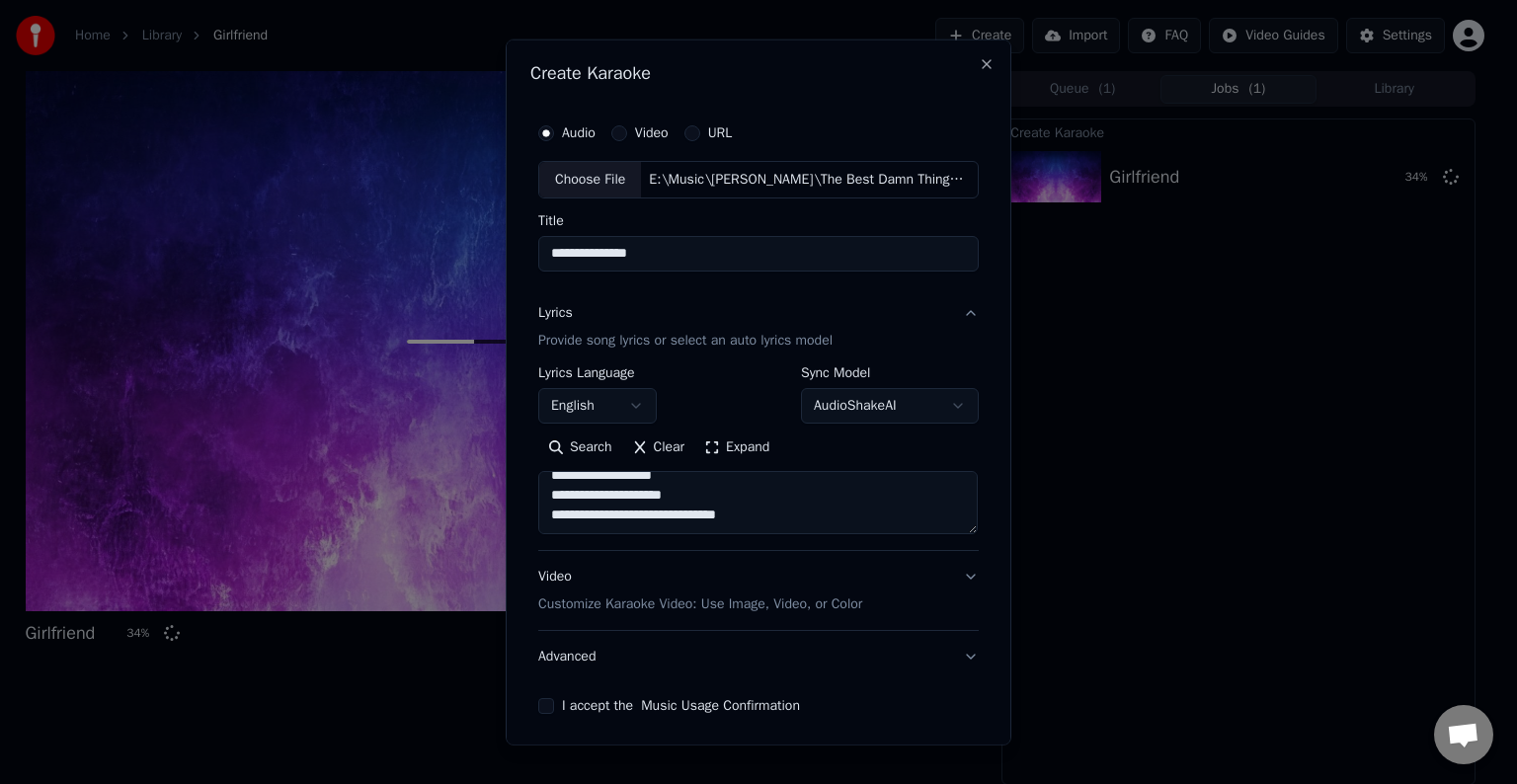 type on "**********" 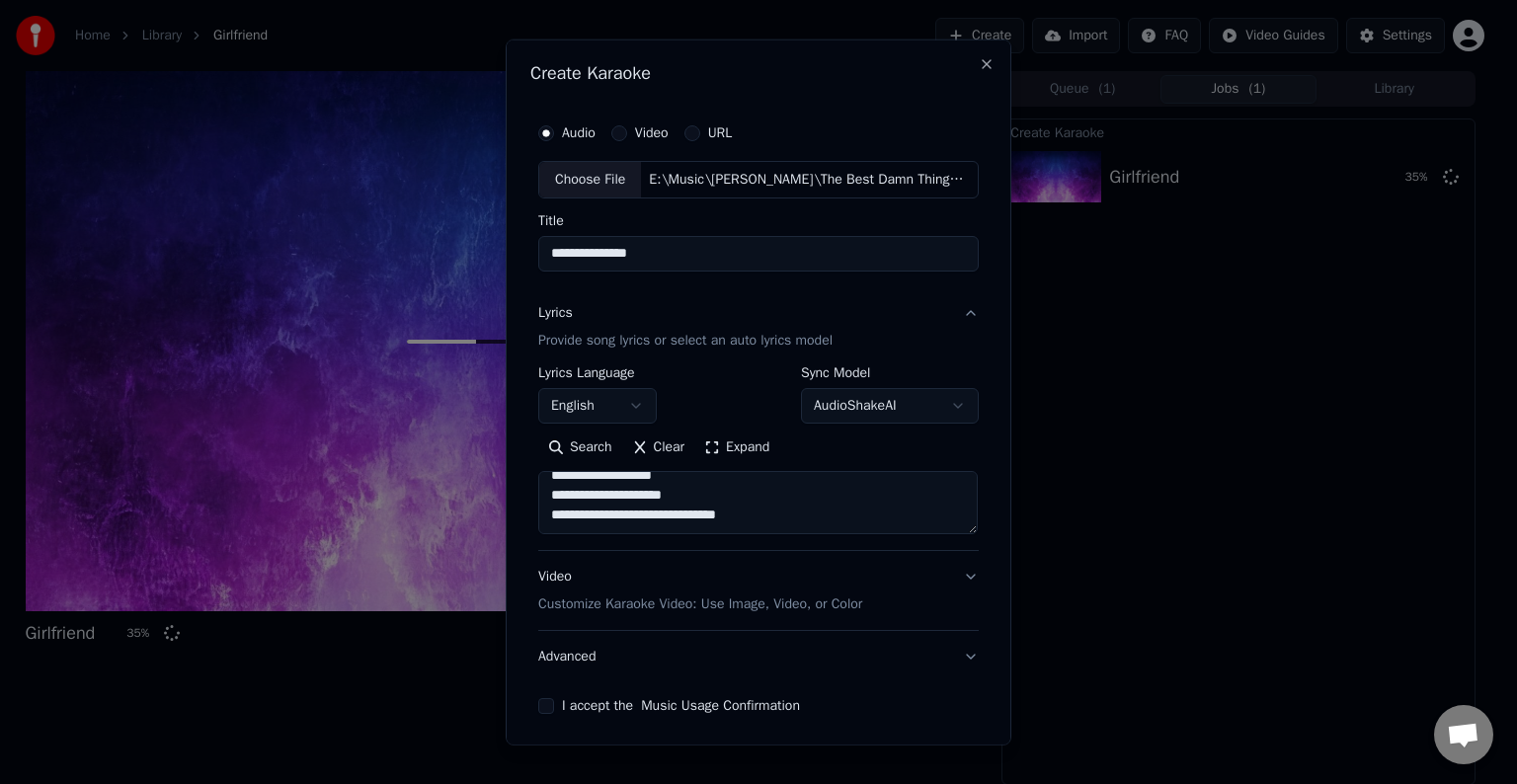 click on "Advanced" at bounding box center (758, 657) 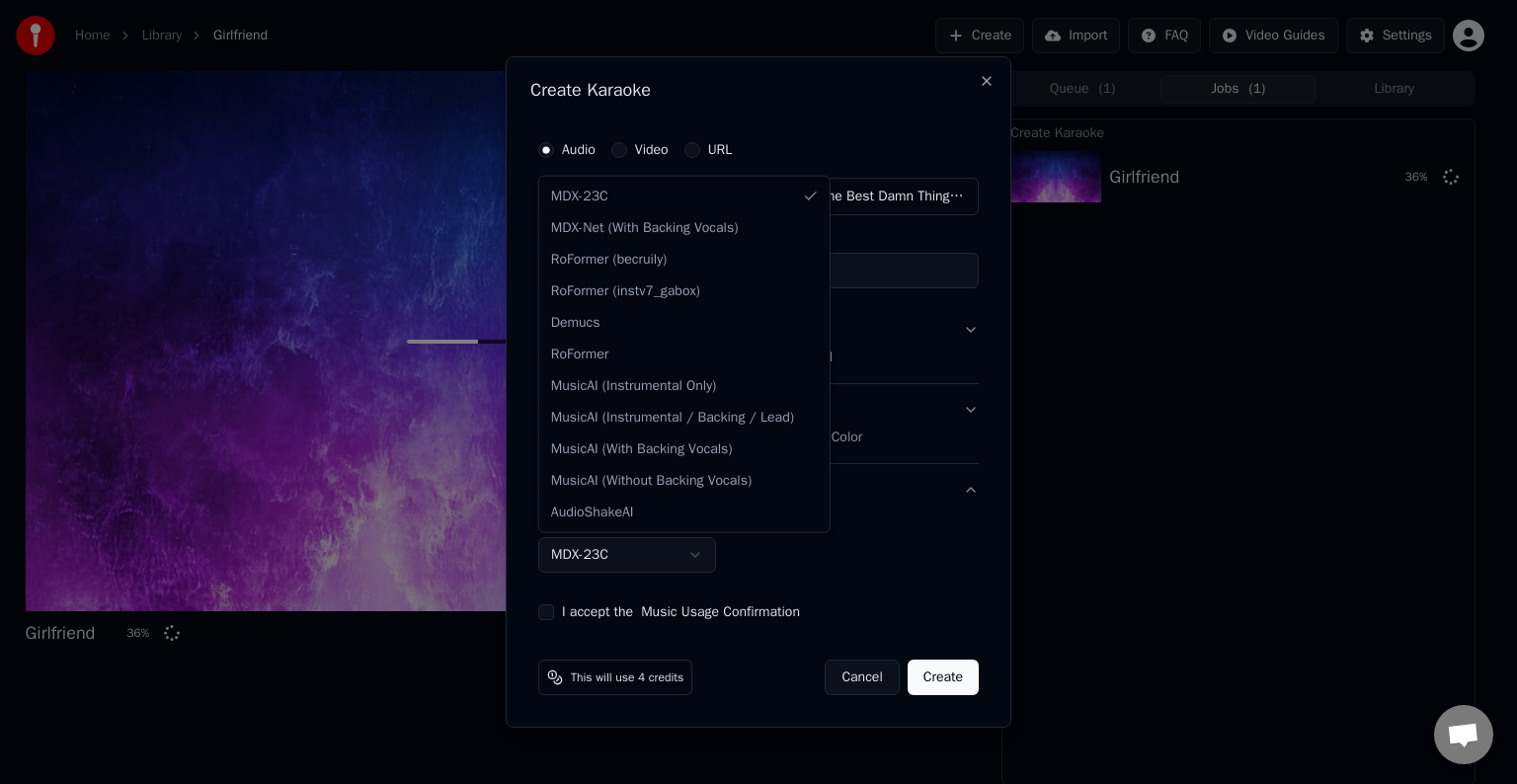 click on "Home Library Girlfriend Create Import FAQ Video Guides Settings Girlfriend 36 % Queue ( 1 ) Jobs ( 1 ) Library Create Karaoke Girlfriend 36 % Chat [PERSON_NAME] from Youka Desktop More channels Continue on Email Network offline. Reconnecting... No messages can be received or sent for now. Youka Desktop Hello! How can I help you?  [DATE] I think there is a glitch in the program; when I spend my credits to create a video, and I provide the lyrics, the resulting video does not sync the lyrics and is forcing me to spend extra credits to sync them again; it has happened to me with my last 3 videos [DATE] [PERSON_NAME] There is an issue with the auto lyric sync service. In this case the credits are refunded automatically. You can sync the lyrics by using the lyrics editor [DATE] So, I make the video, and the credits to sync the lyrics the second time are refunded? [DATE] Or the credits to make the video are refunded? and I pay for the re-syncing? [DATE] [PERSON_NAME] Only the auto-sync credits are refunded. [DATE] URL" at bounding box center (750, 392) 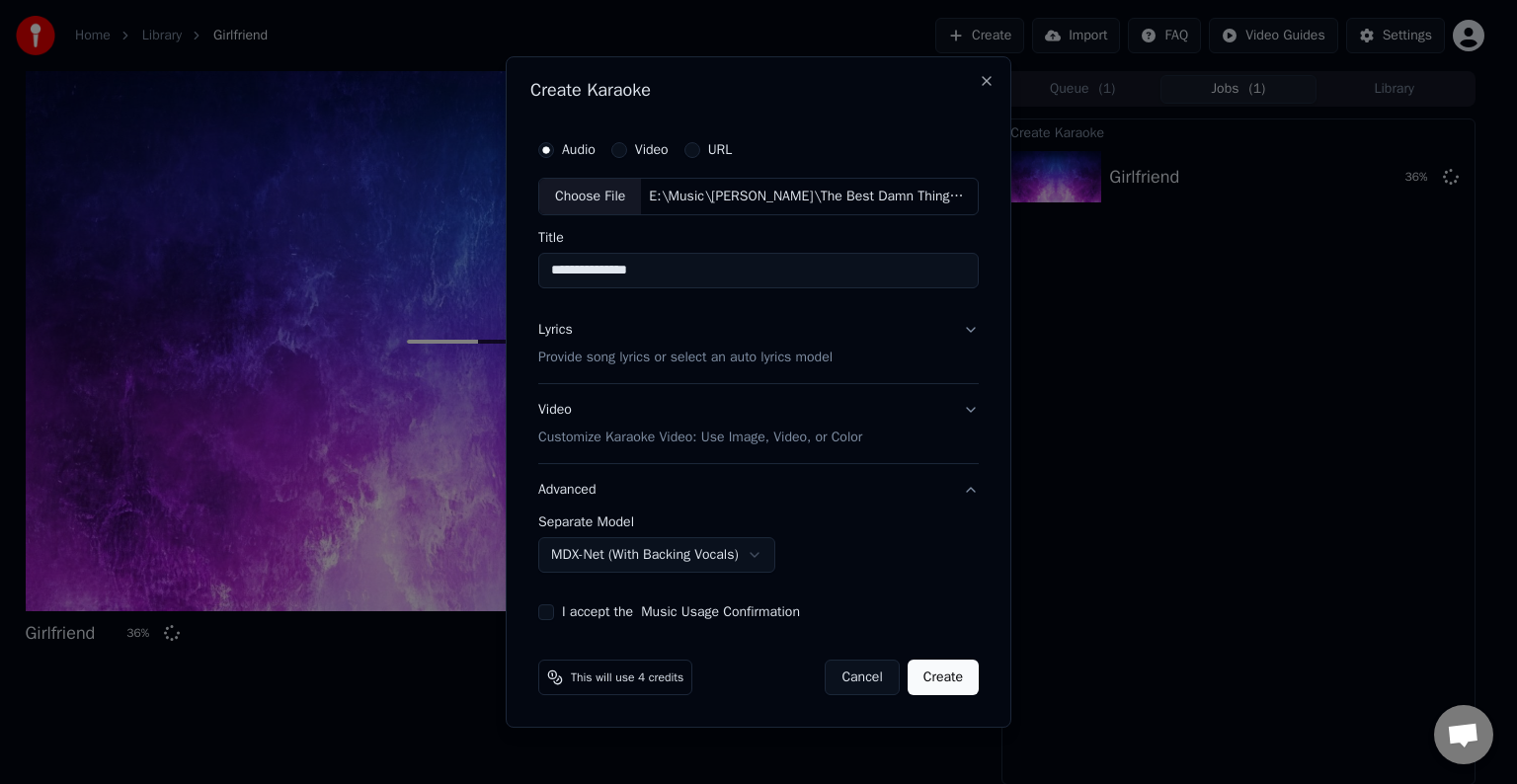 click on "I accept the   Music Usage Confirmation" at bounding box center (546, 612) 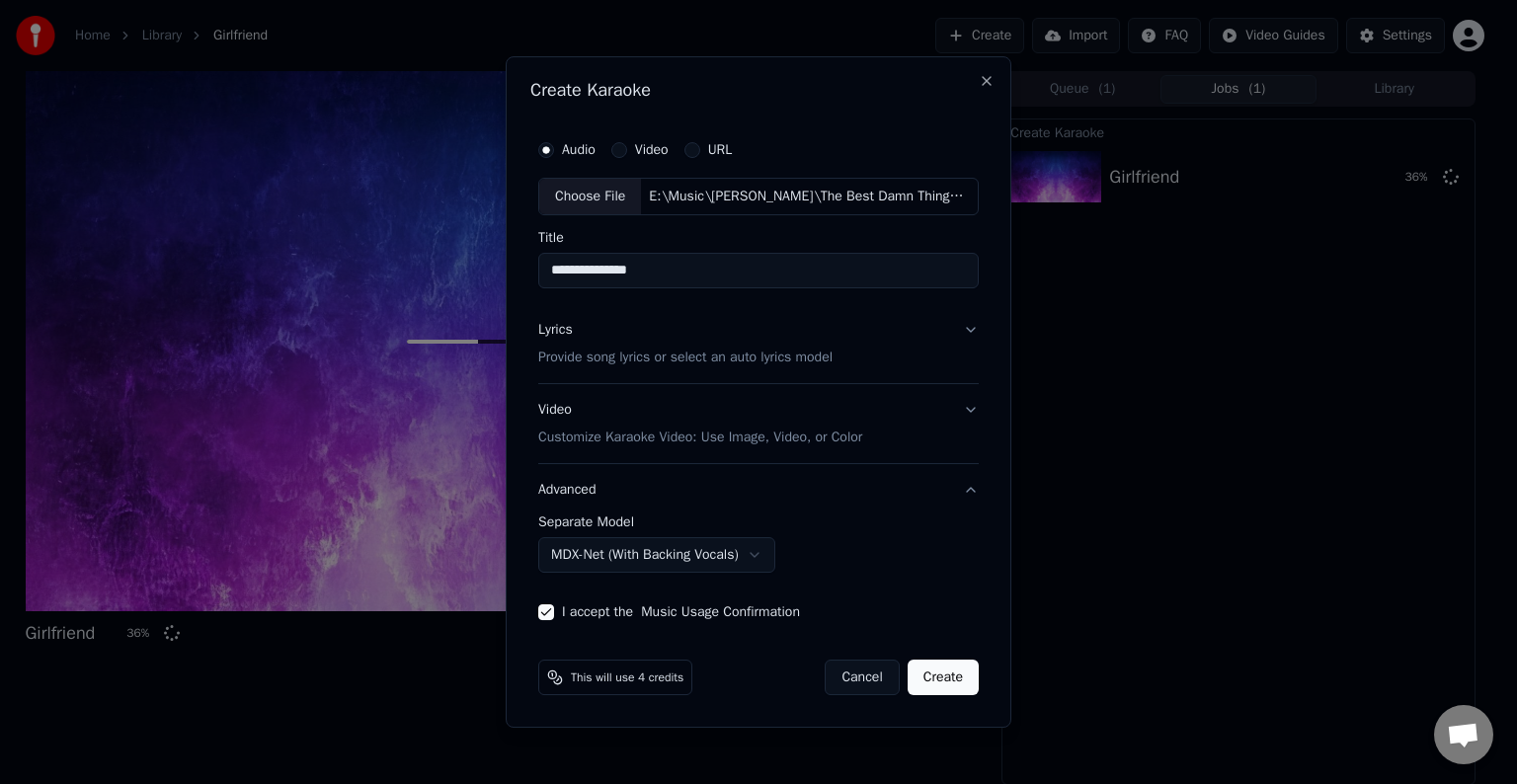 click on "Create" at bounding box center [943, 677] 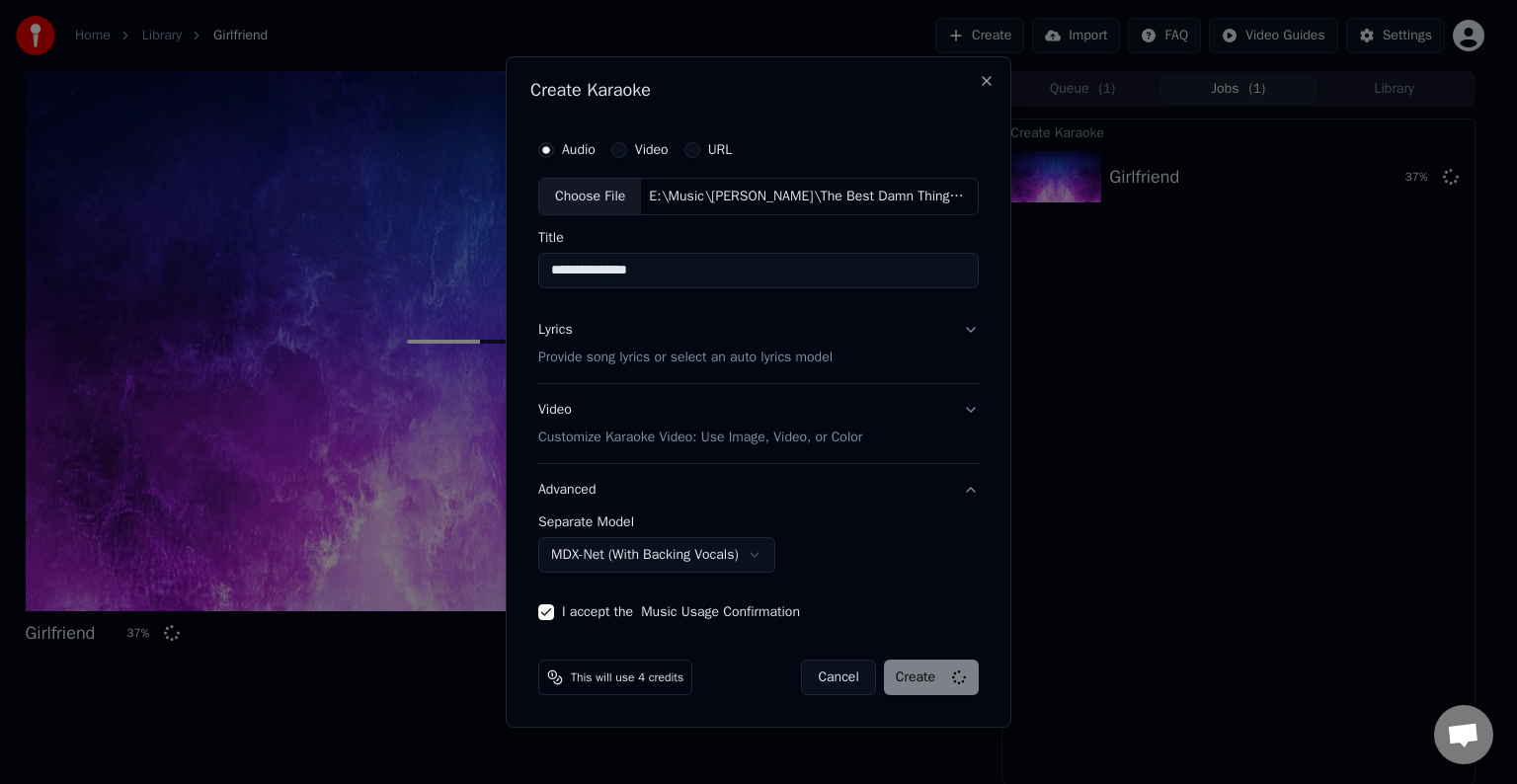 select on "******" 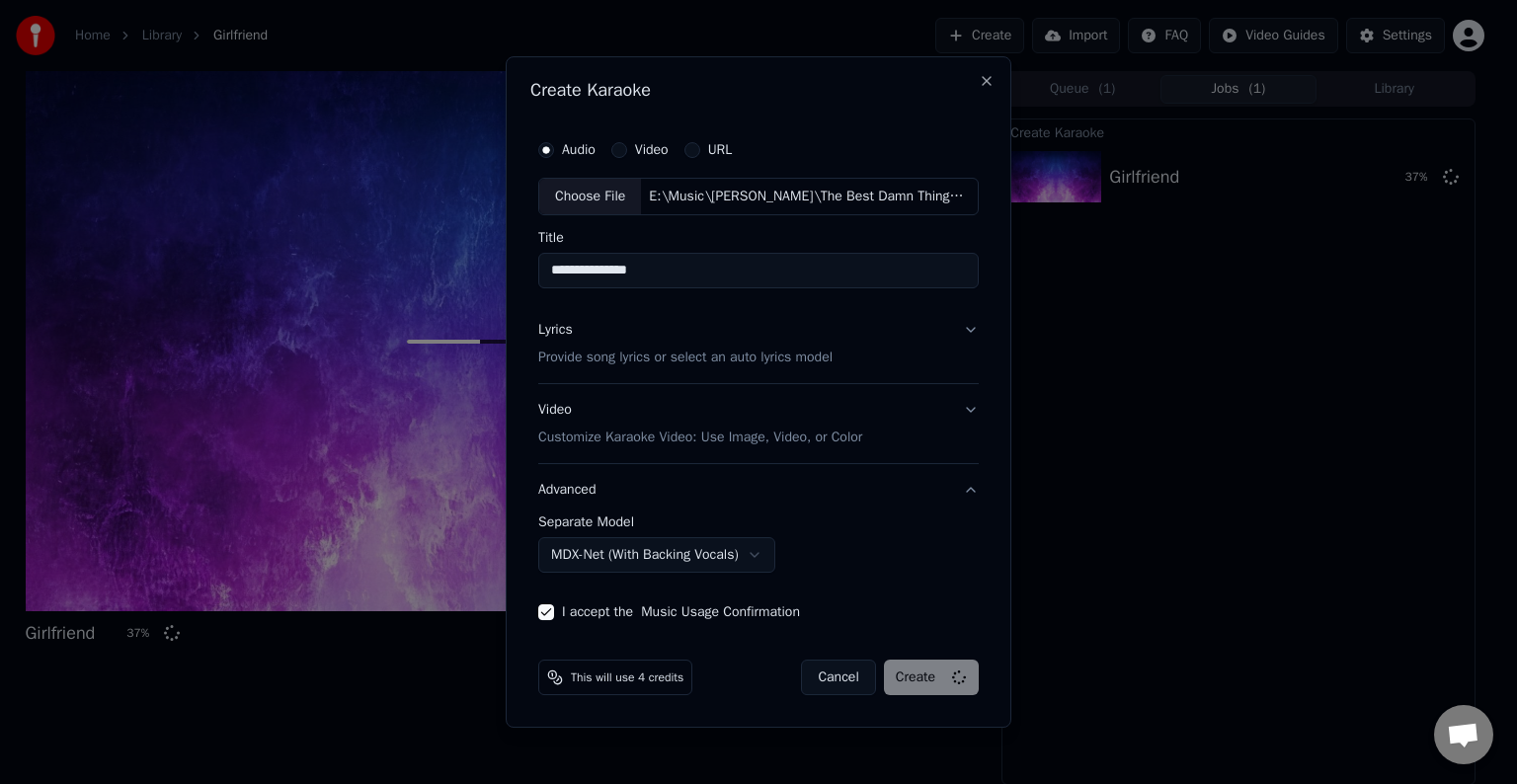 type 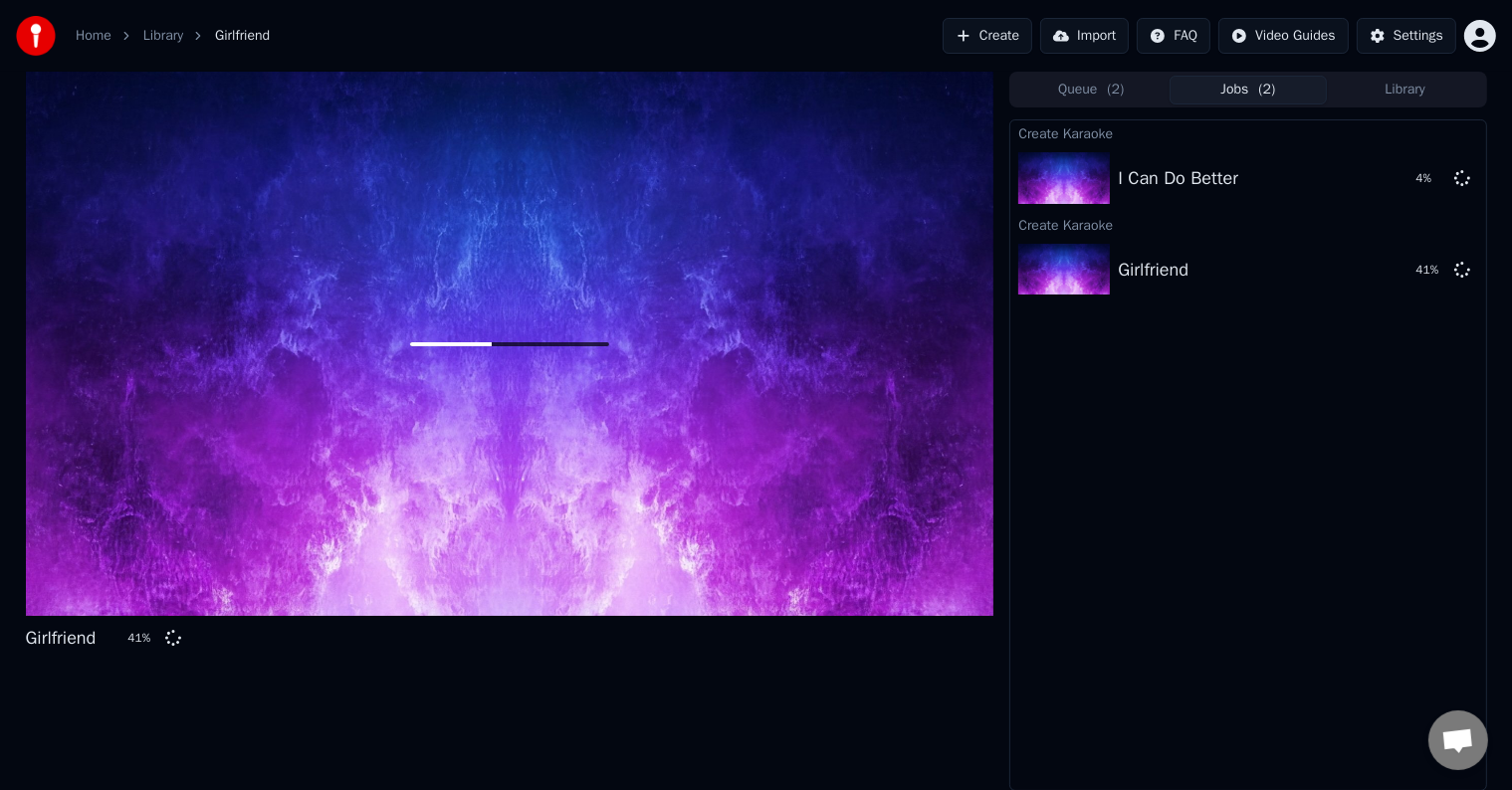 click on "Create" at bounding box center [987, 36] 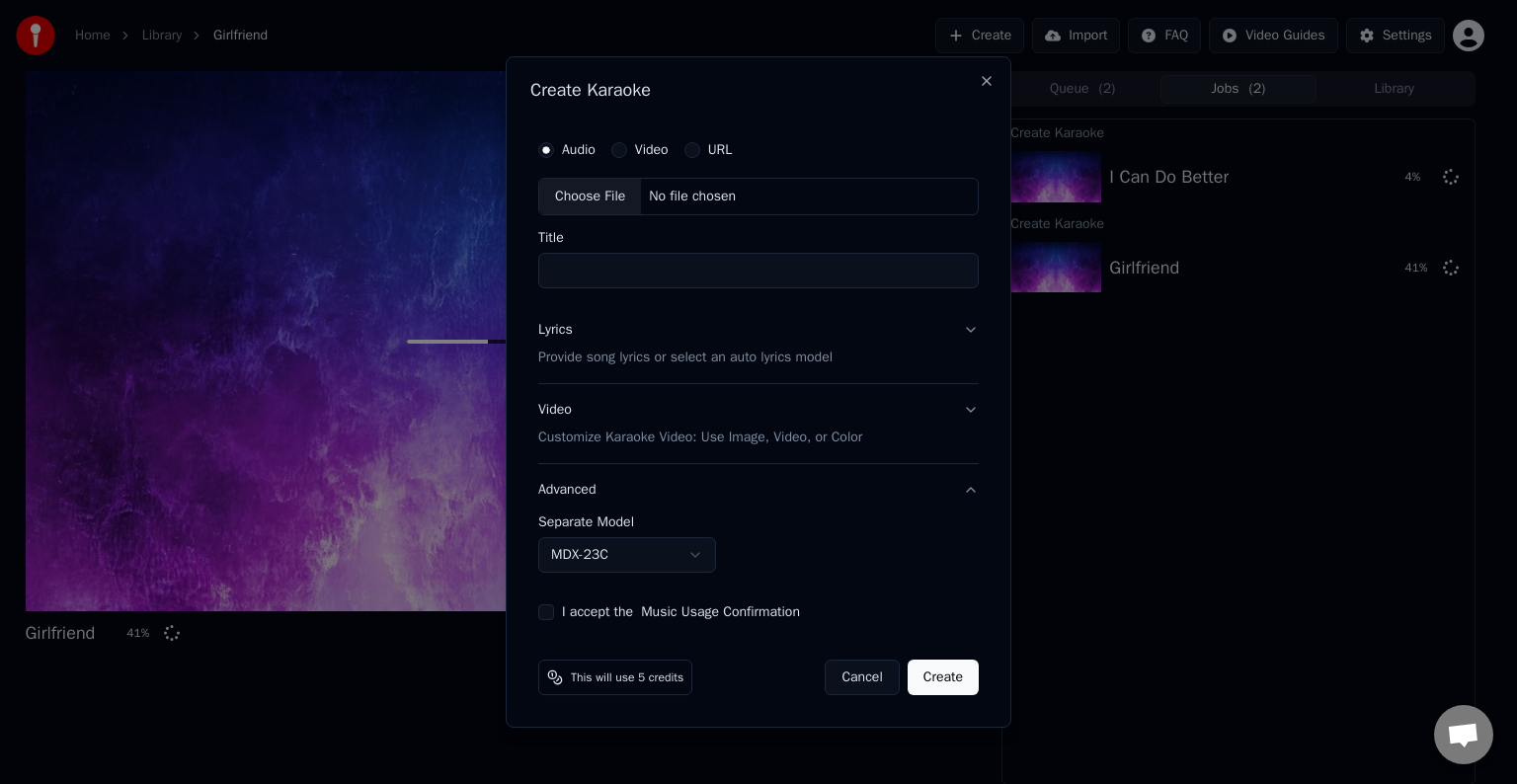 click on "Choose File" at bounding box center (590, 196) 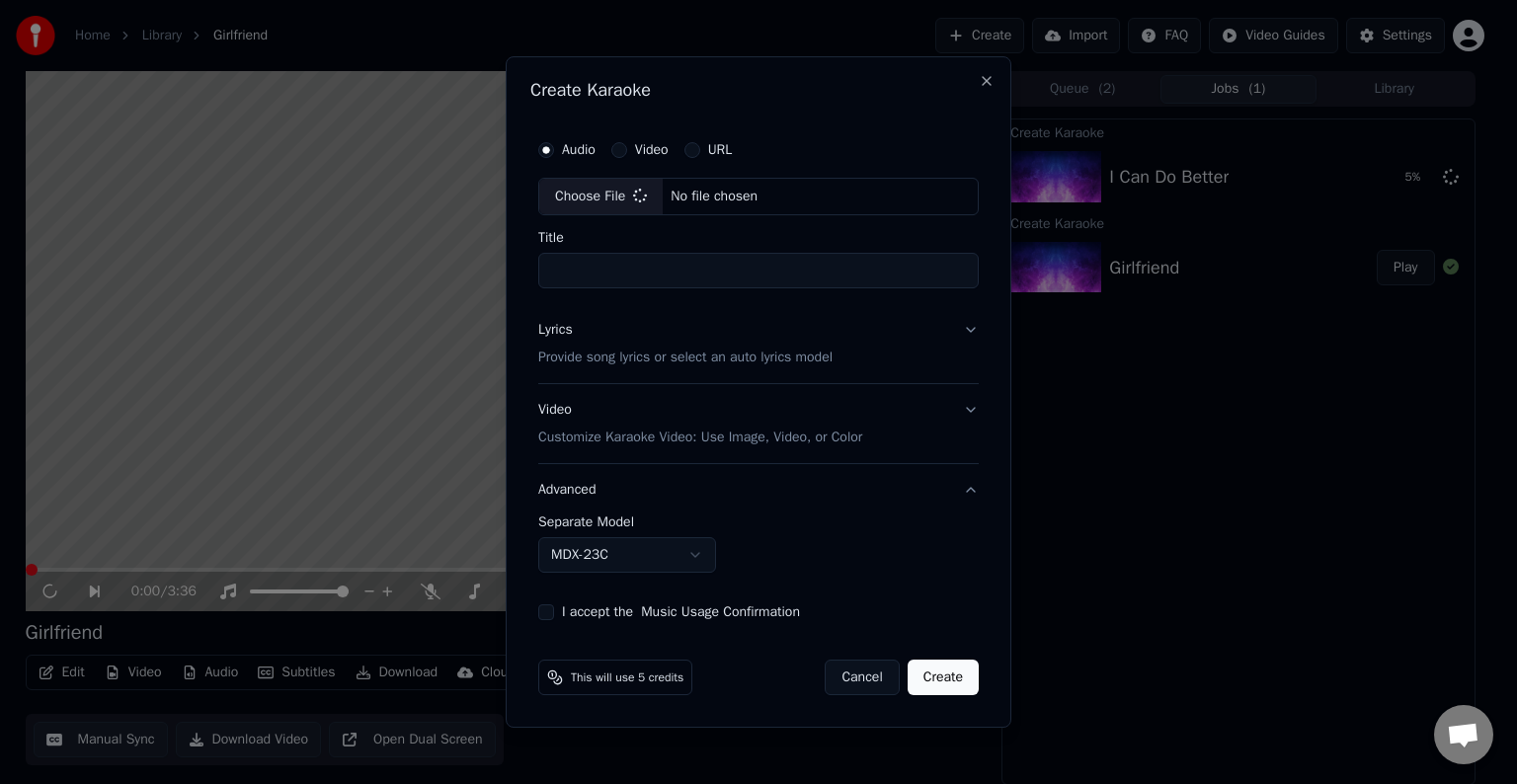 type on "*******" 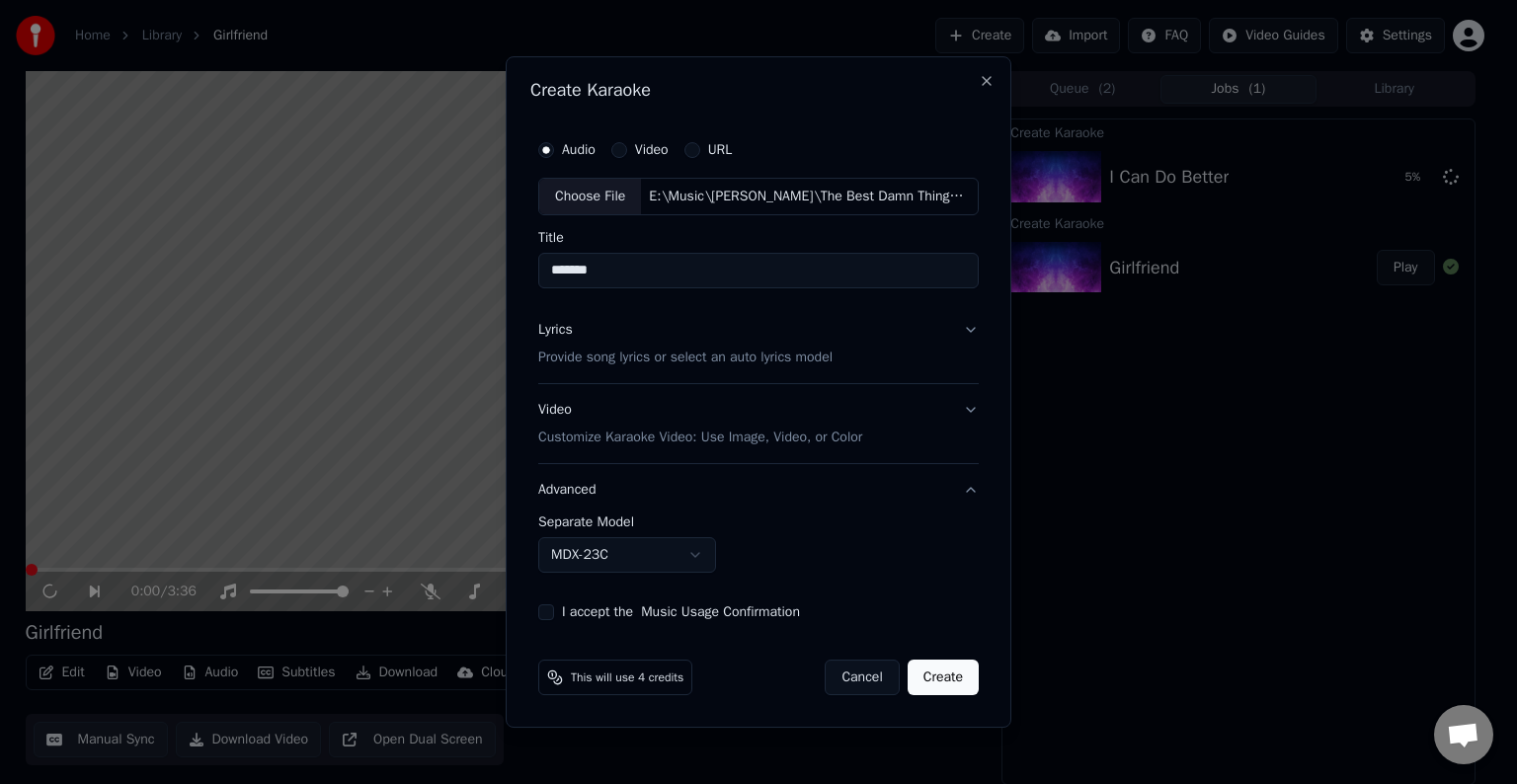 click on "Lyrics Provide song lyrics or select an auto lyrics model" at bounding box center (758, 344) 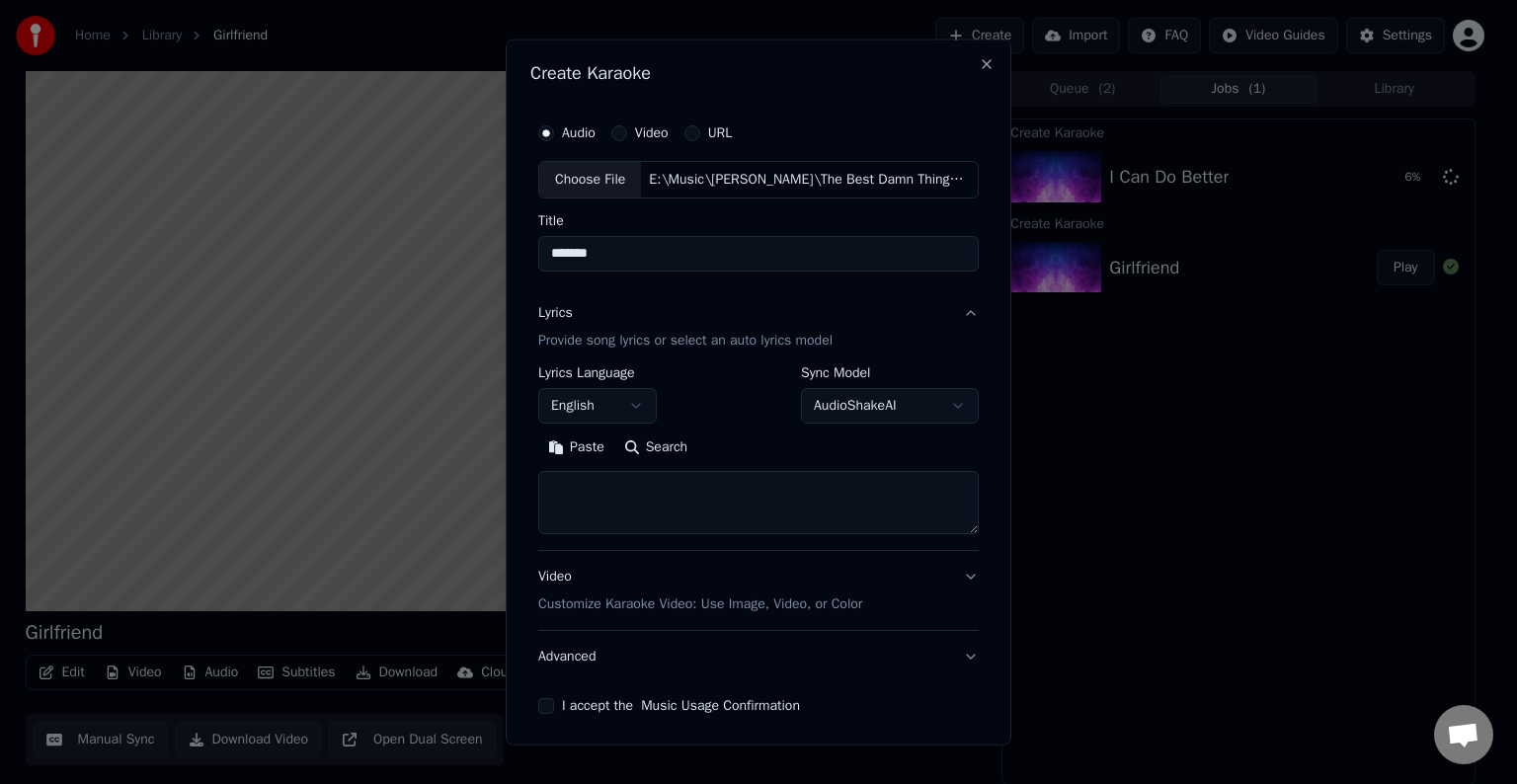 click at bounding box center (758, 503) 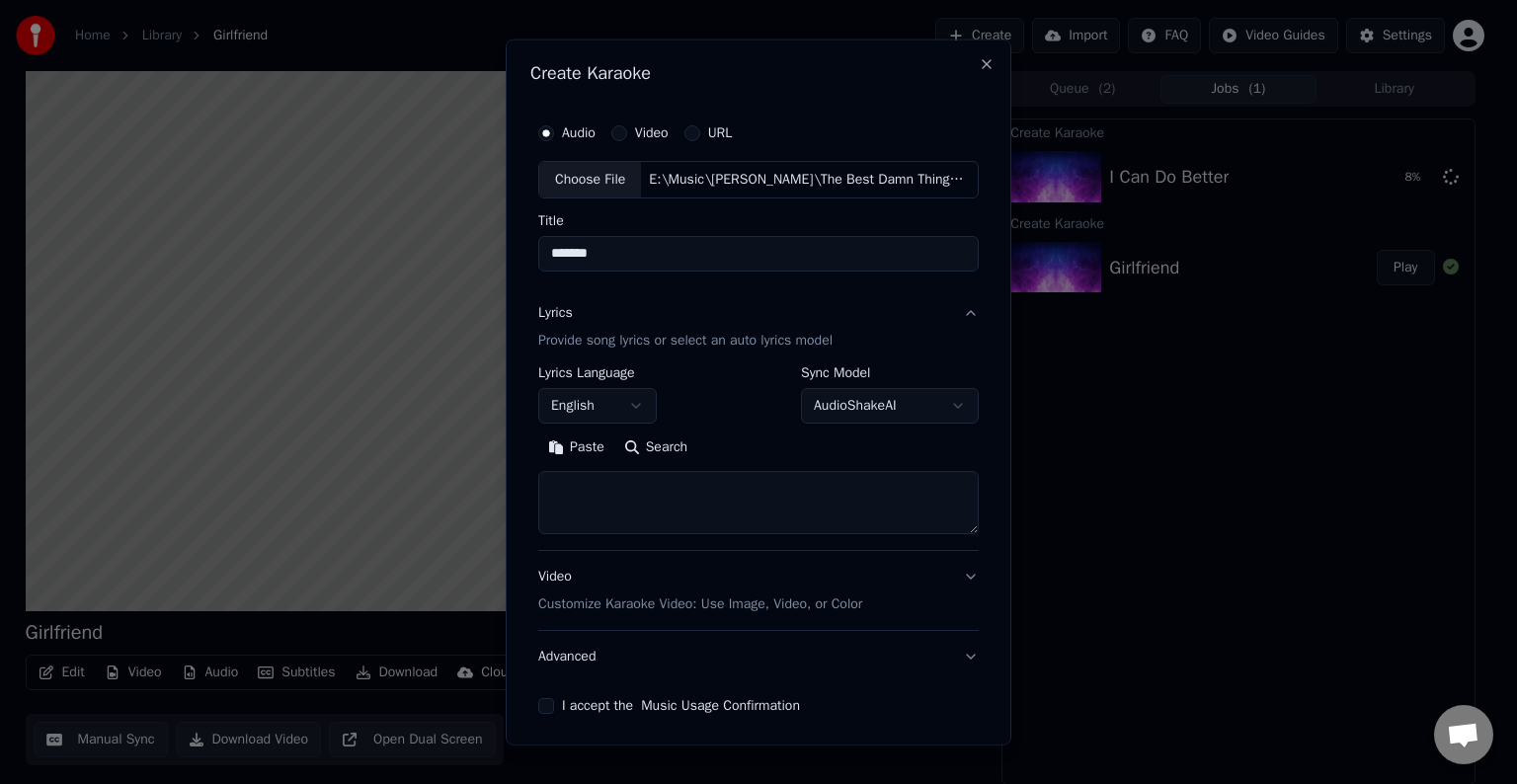 paste on "**********" 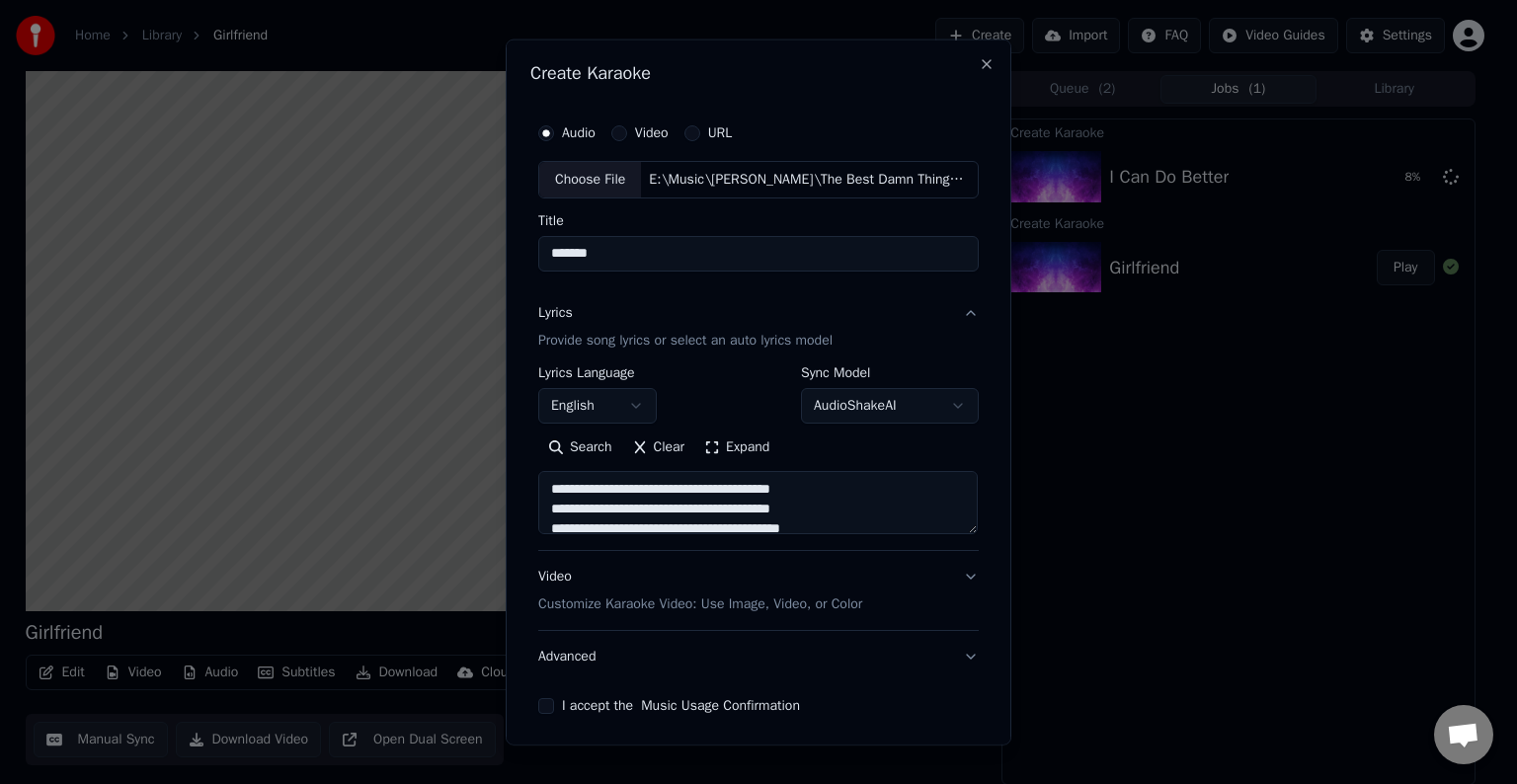 scroll, scrollTop: 122, scrollLeft: 0, axis: vertical 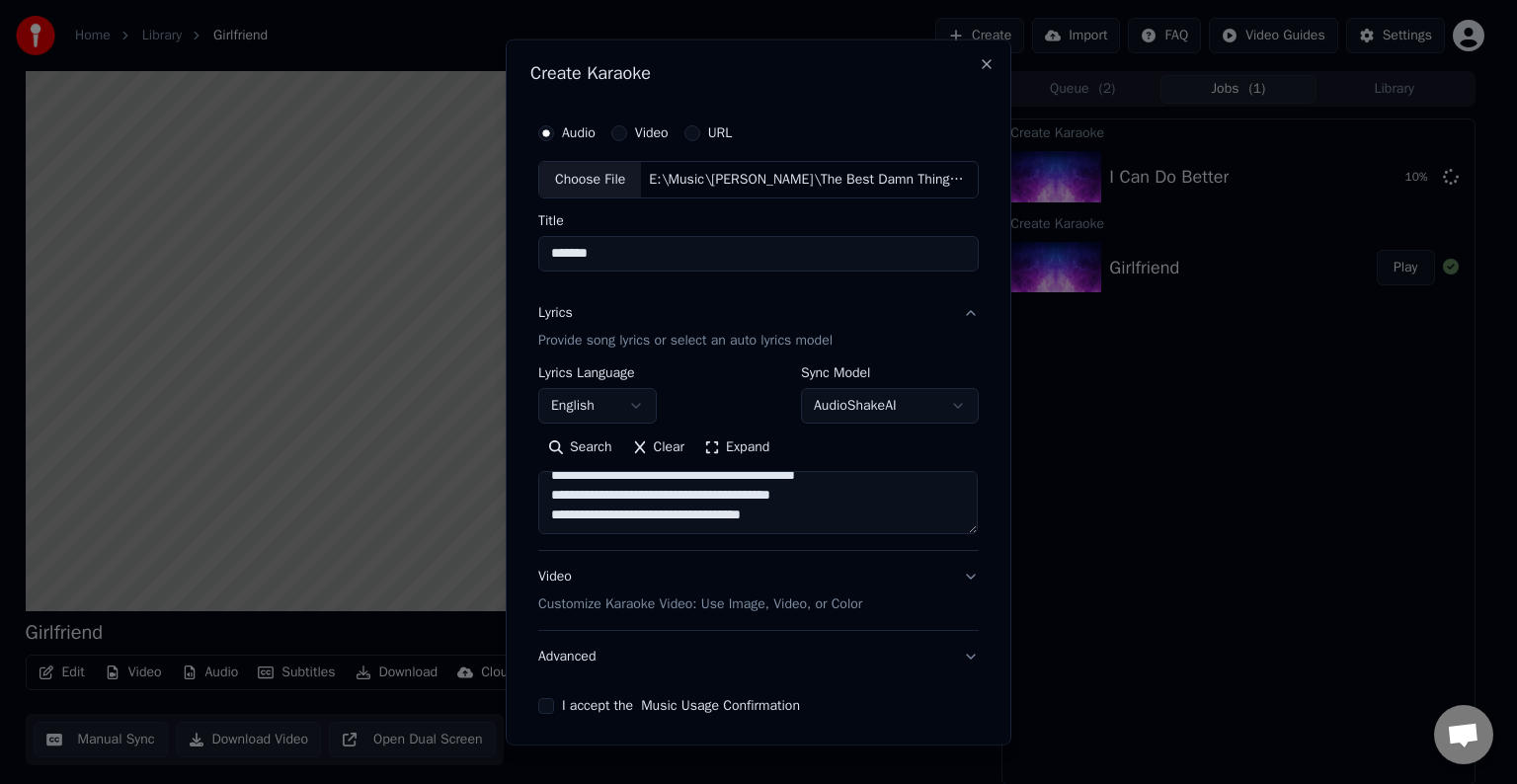 paste on "**********" 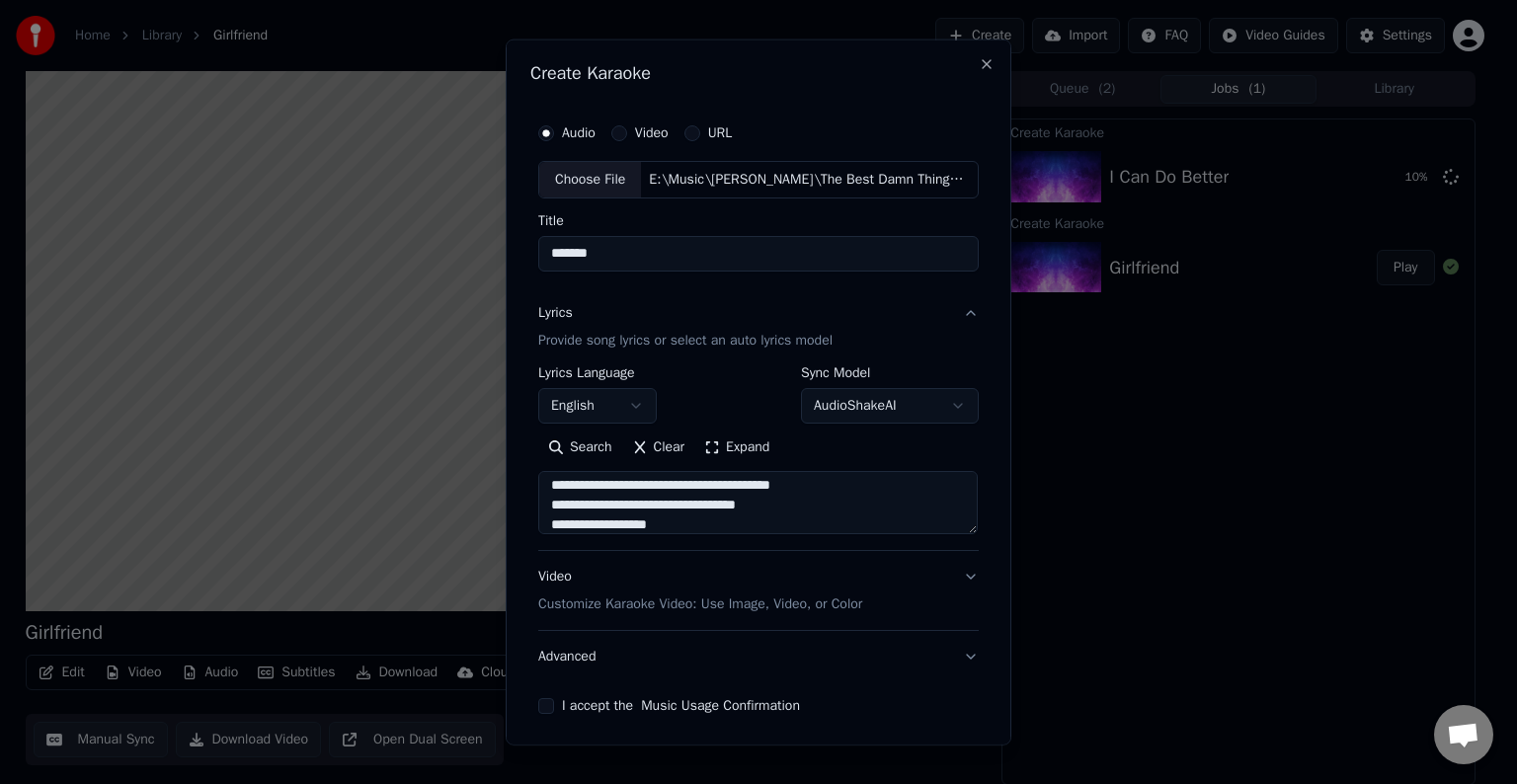 scroll, scrollTop: 182, scrollLeft: 0, axis: vertical 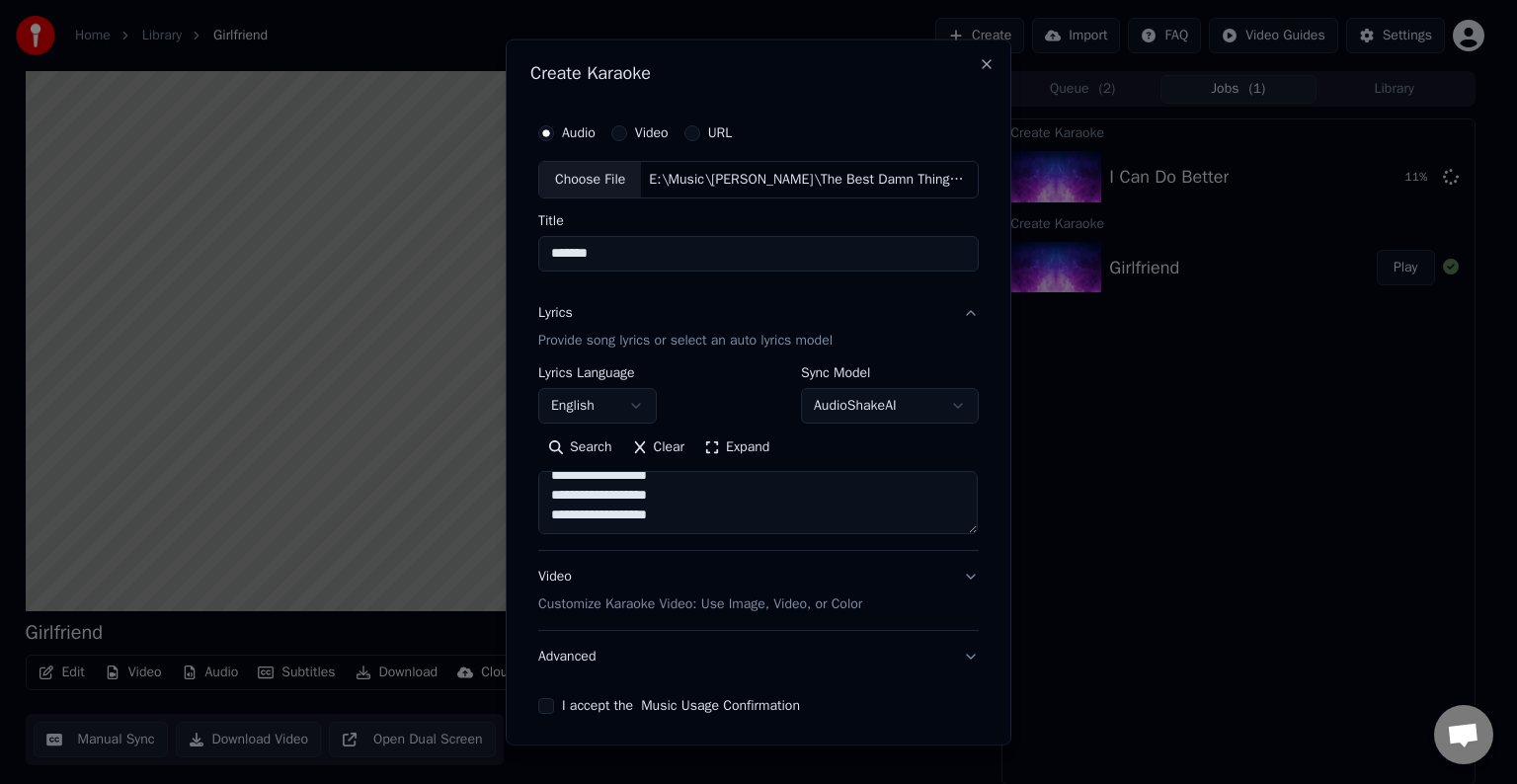 paste on "**********" 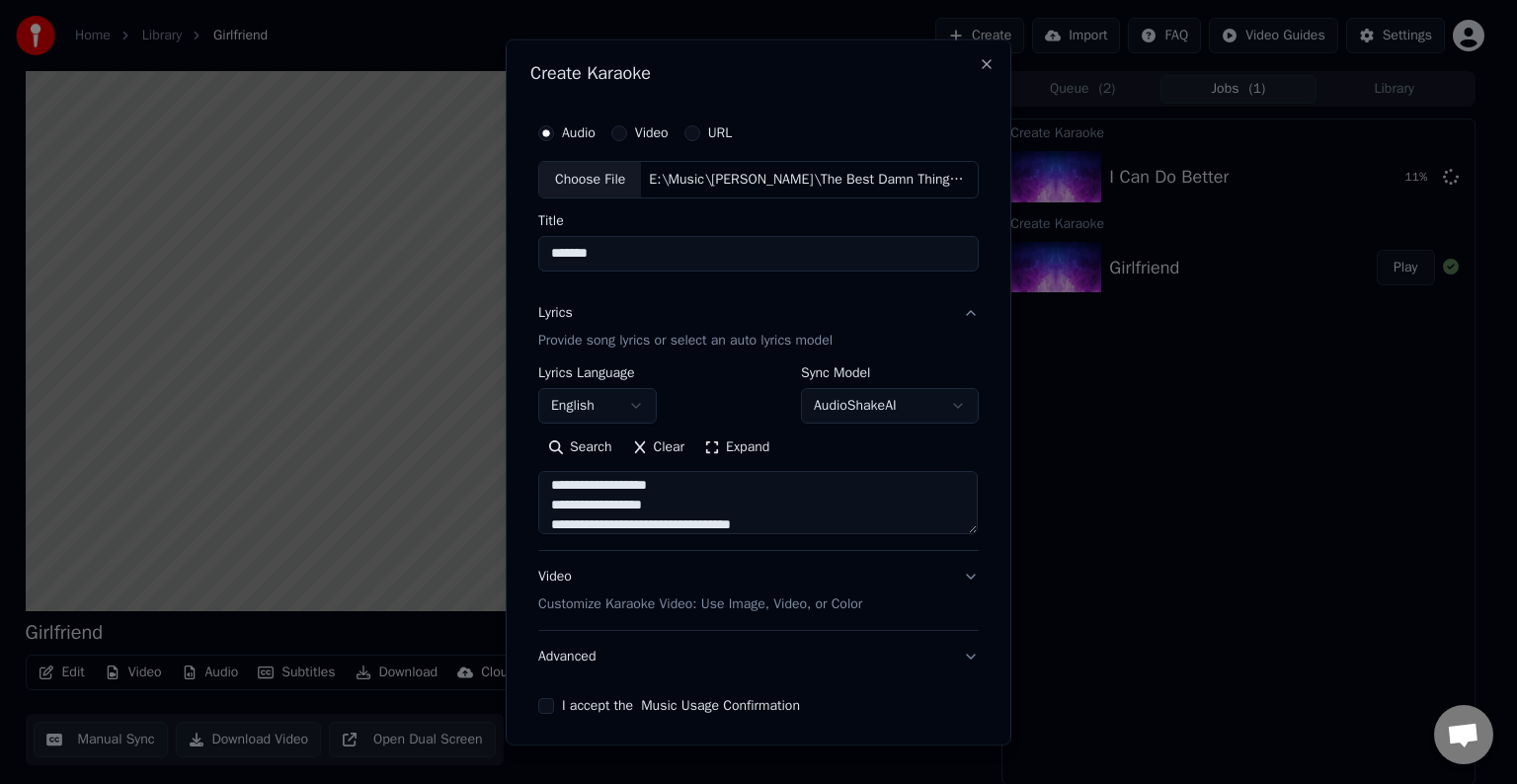 scroll, scrollTop: 300, scrollLeft: 0, axis: vertical 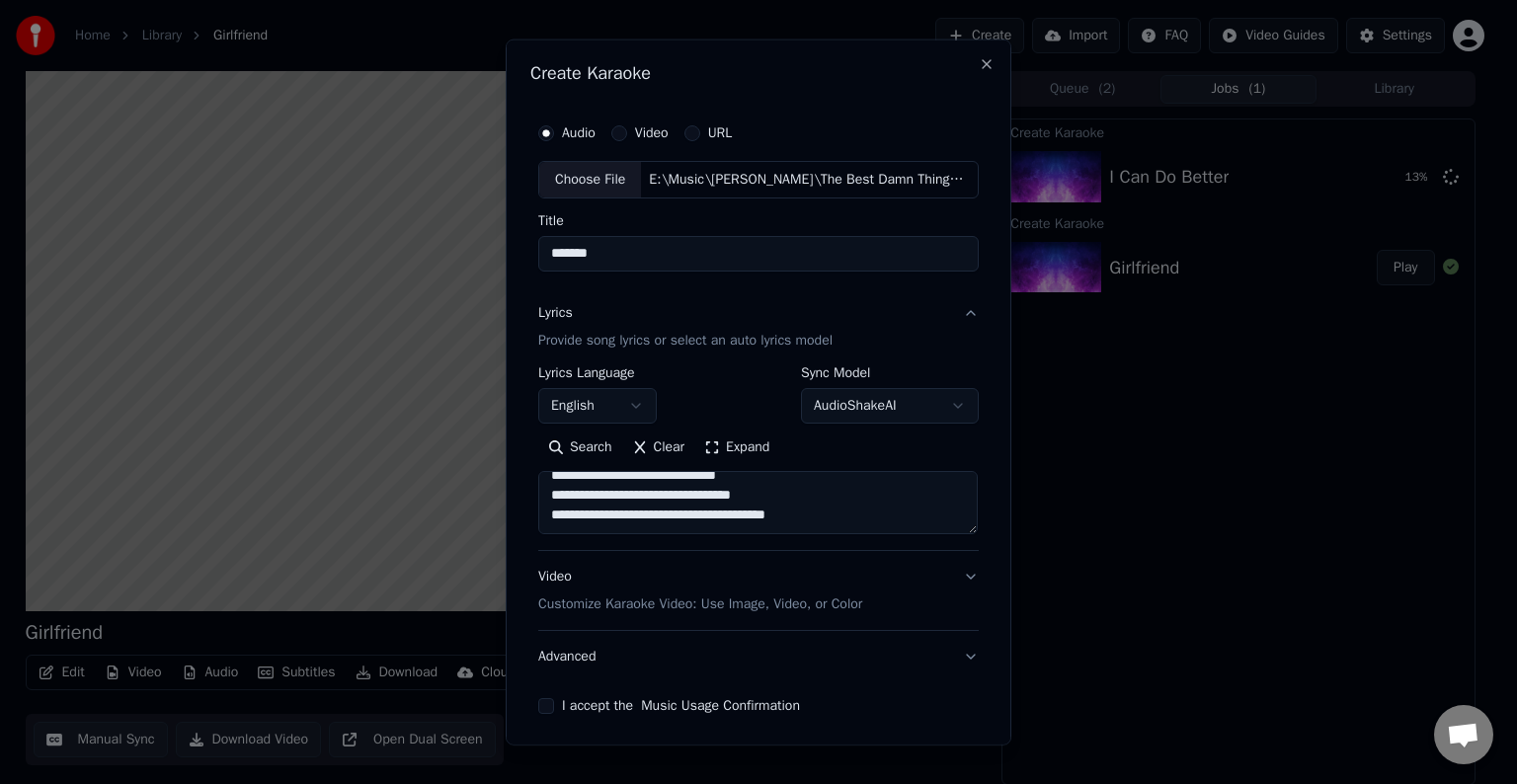 paste on "**********" 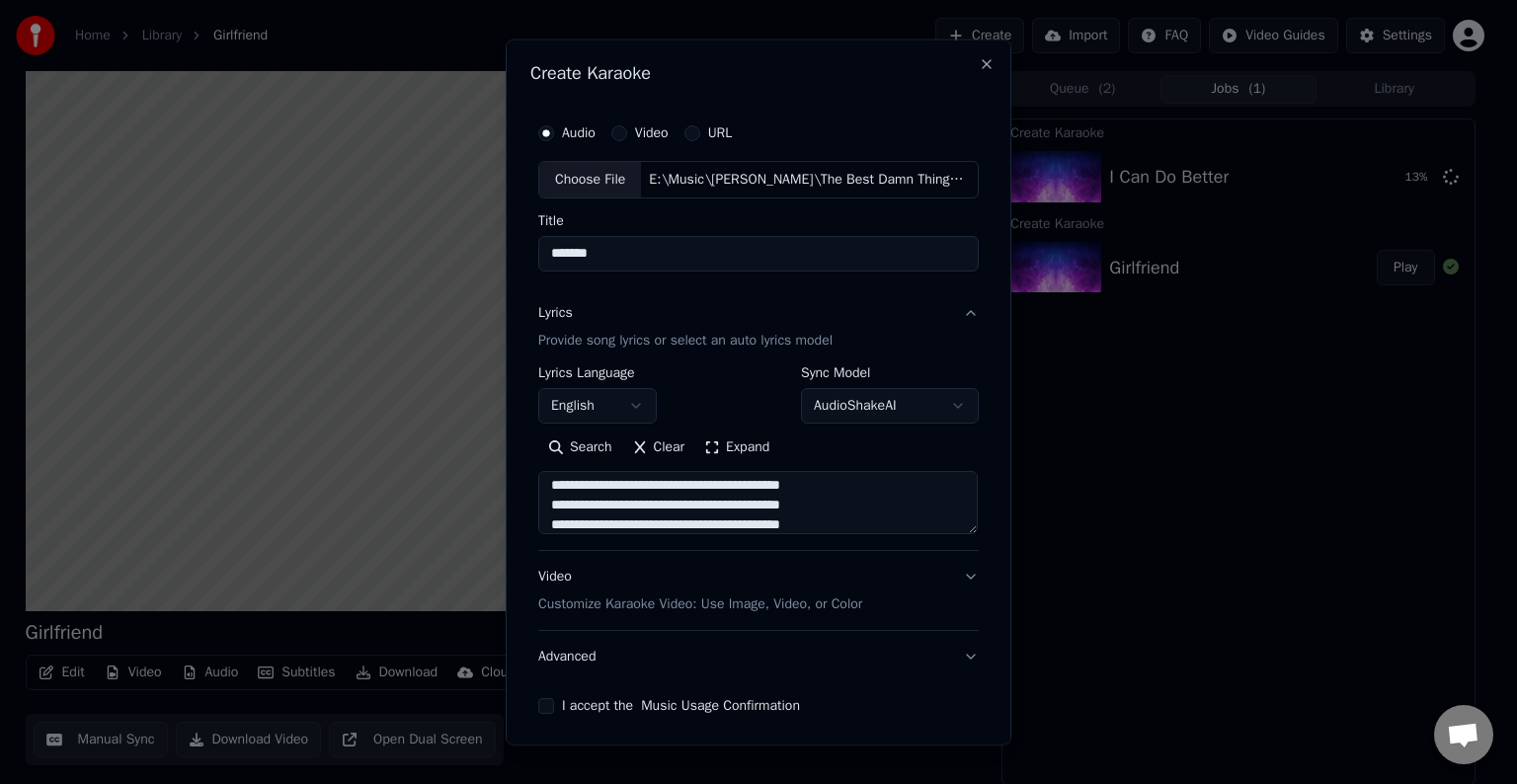 scroll, scrollTop: 379, scrollLeft: 0, axis: vertical 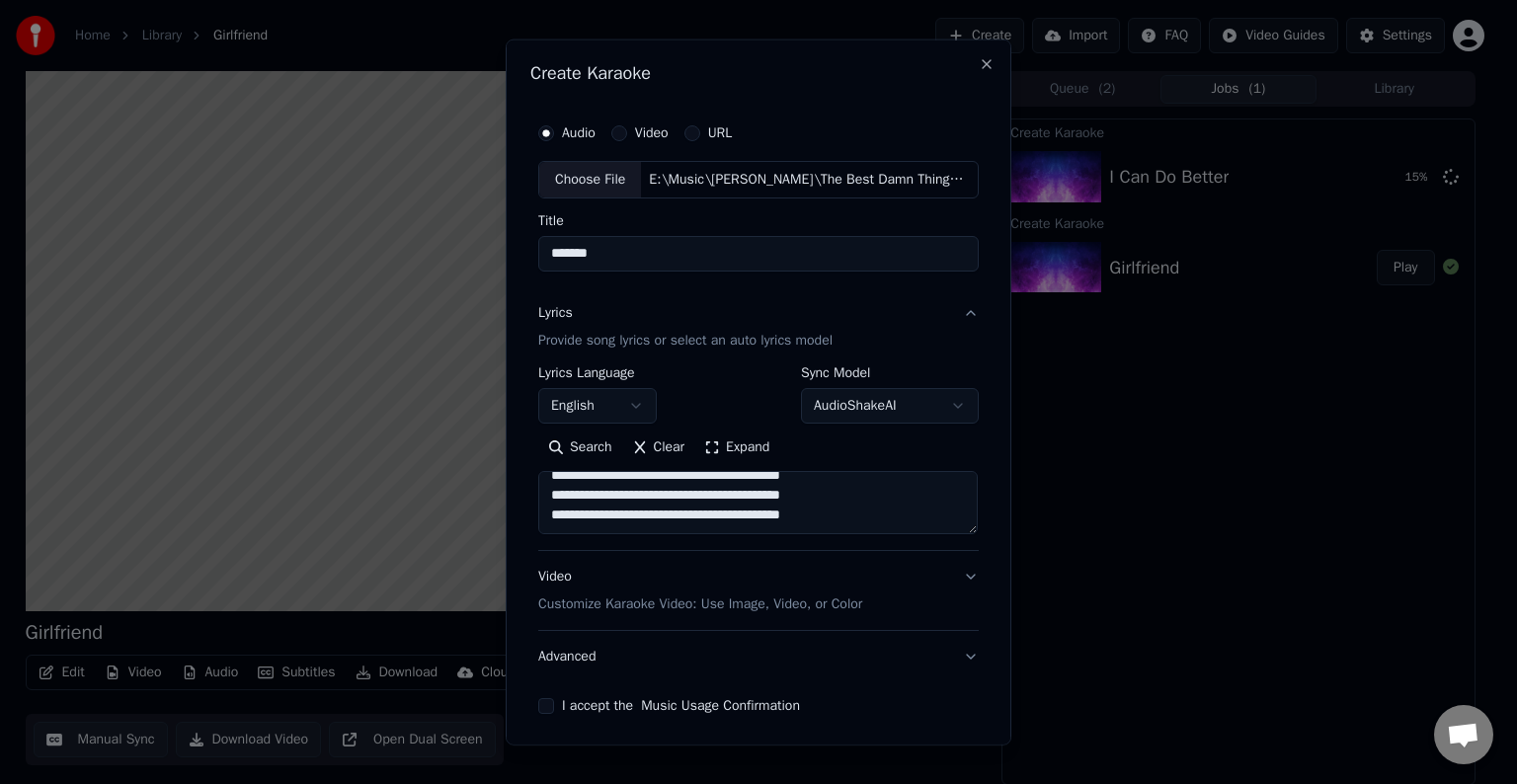 paste on "**********" 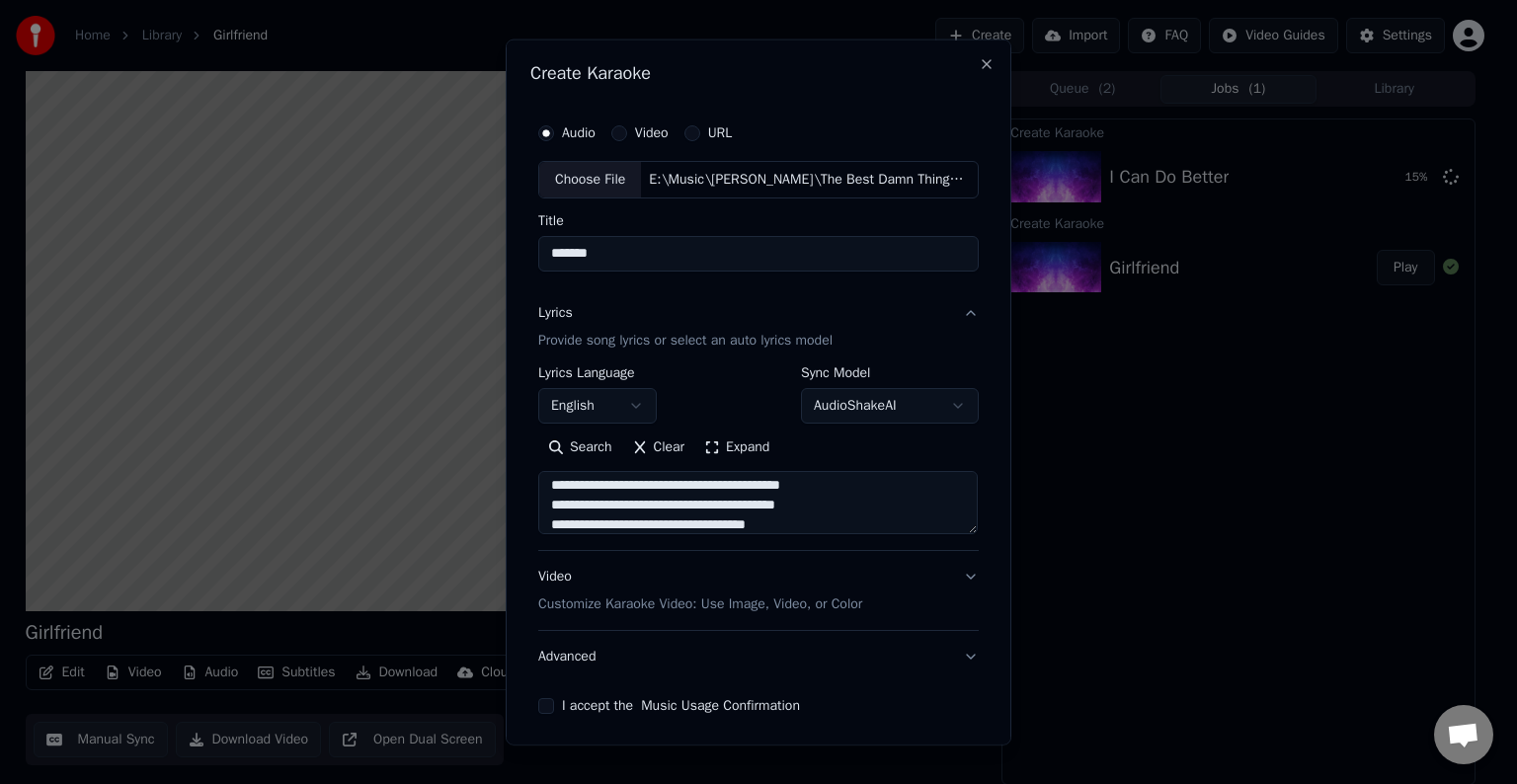 scroll, scrollTop: 438, scrollLeft: 0, axis: vertical 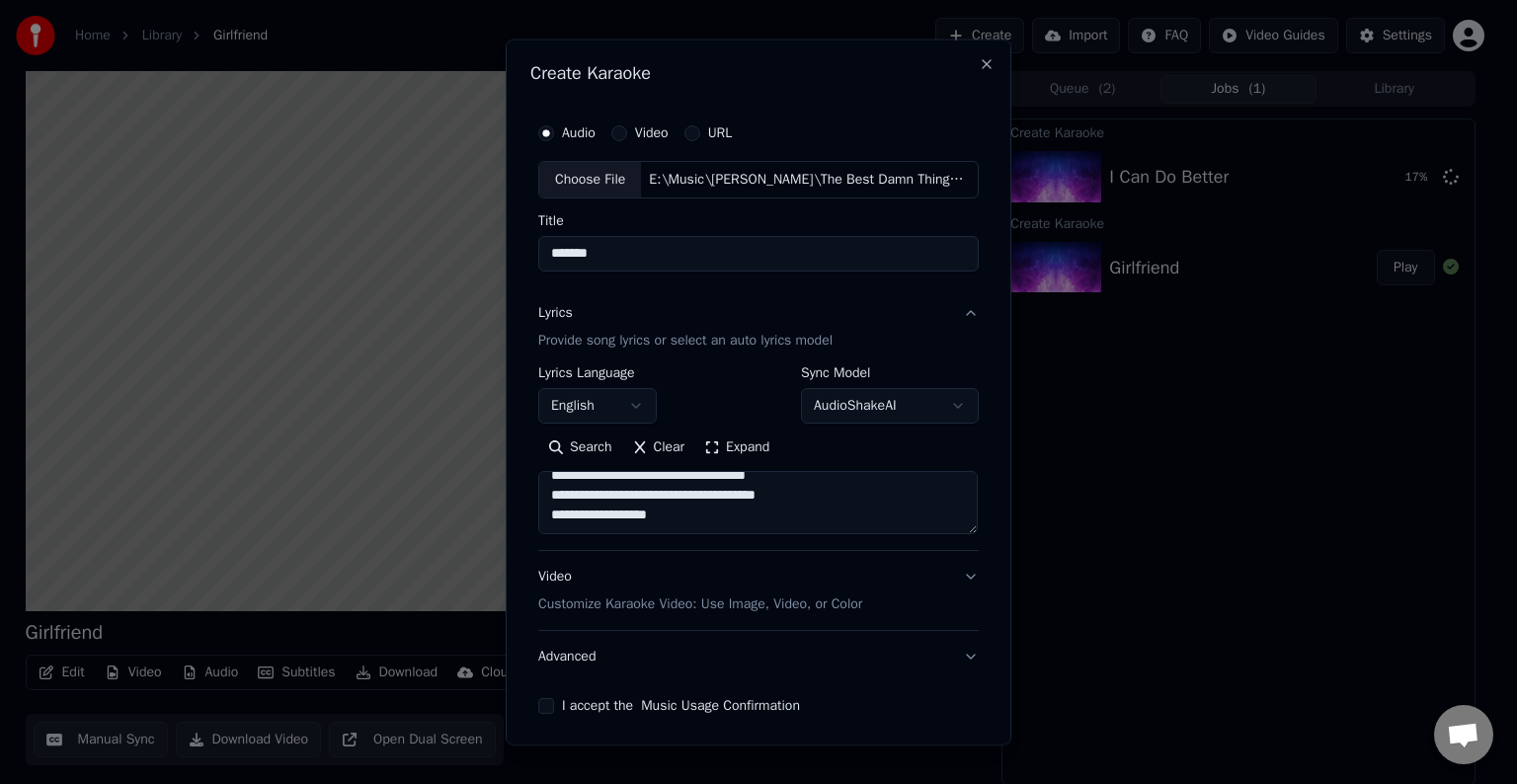 drag, startPoint x: 806, startPoint y: 491, endPoint x: 663, endPoint y: 489, distance: 143.014 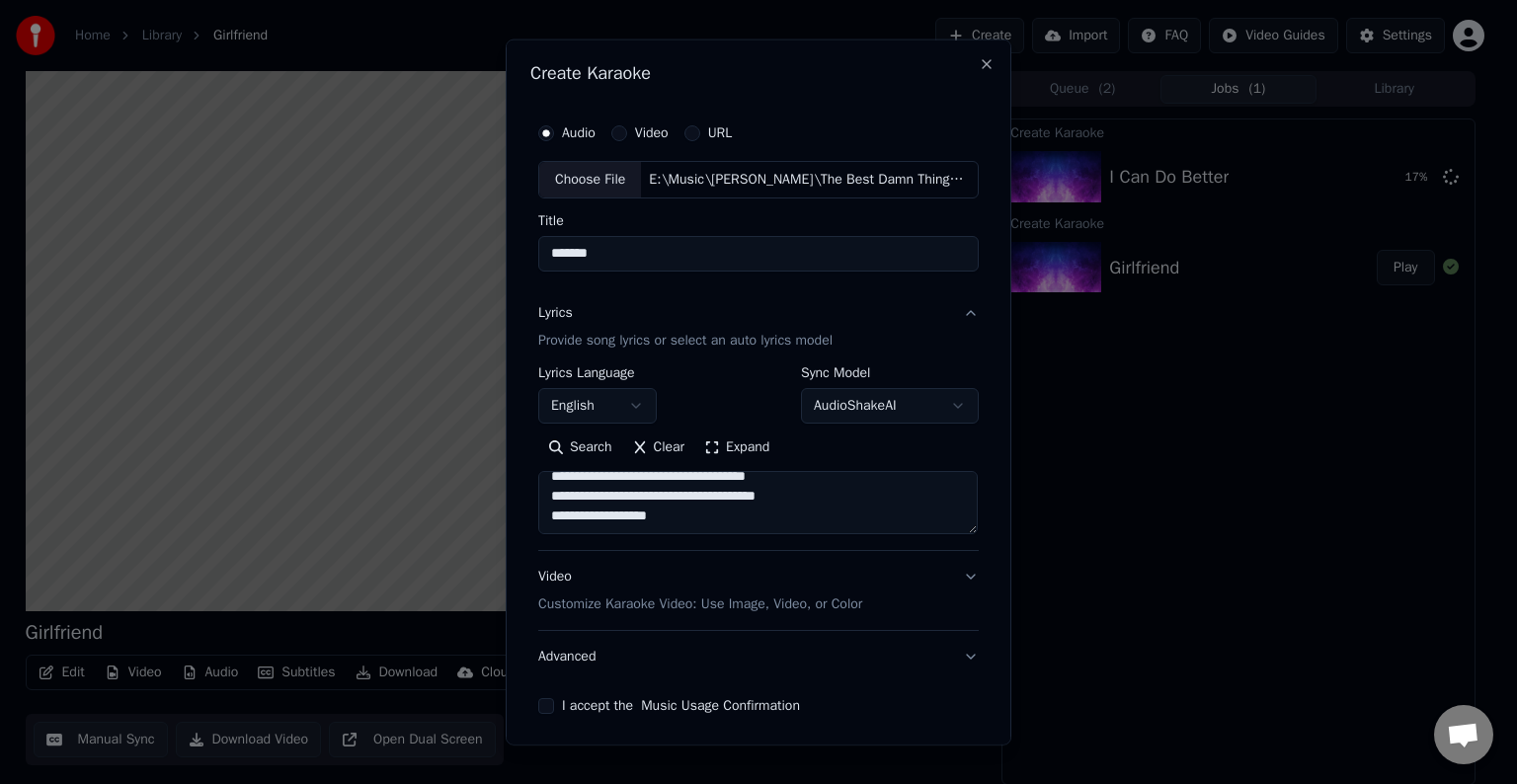 scroll, scrollTop: 423, scrollLeft: 0, axis: vertical 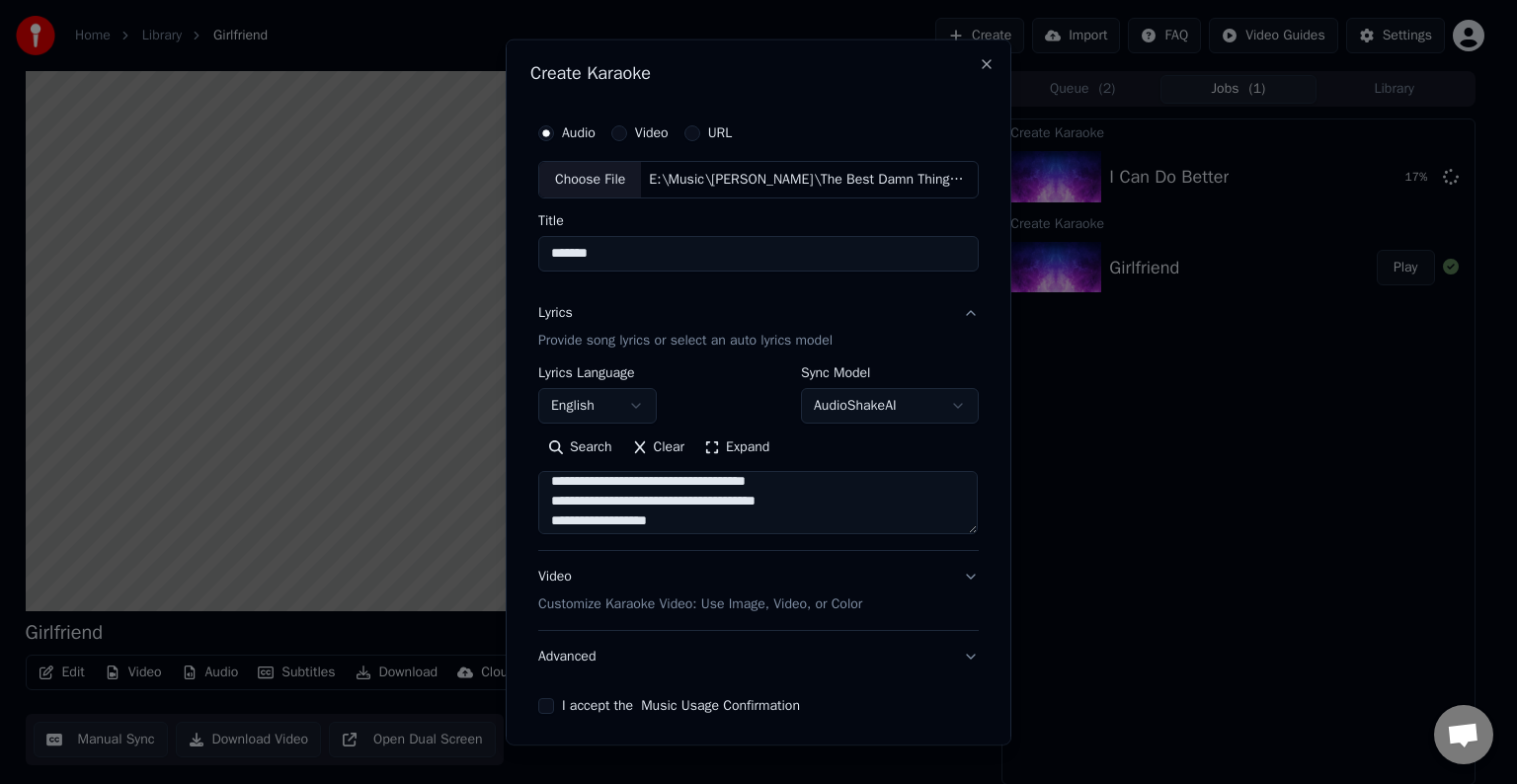 click on "**********" at bounding box center (758, 503) 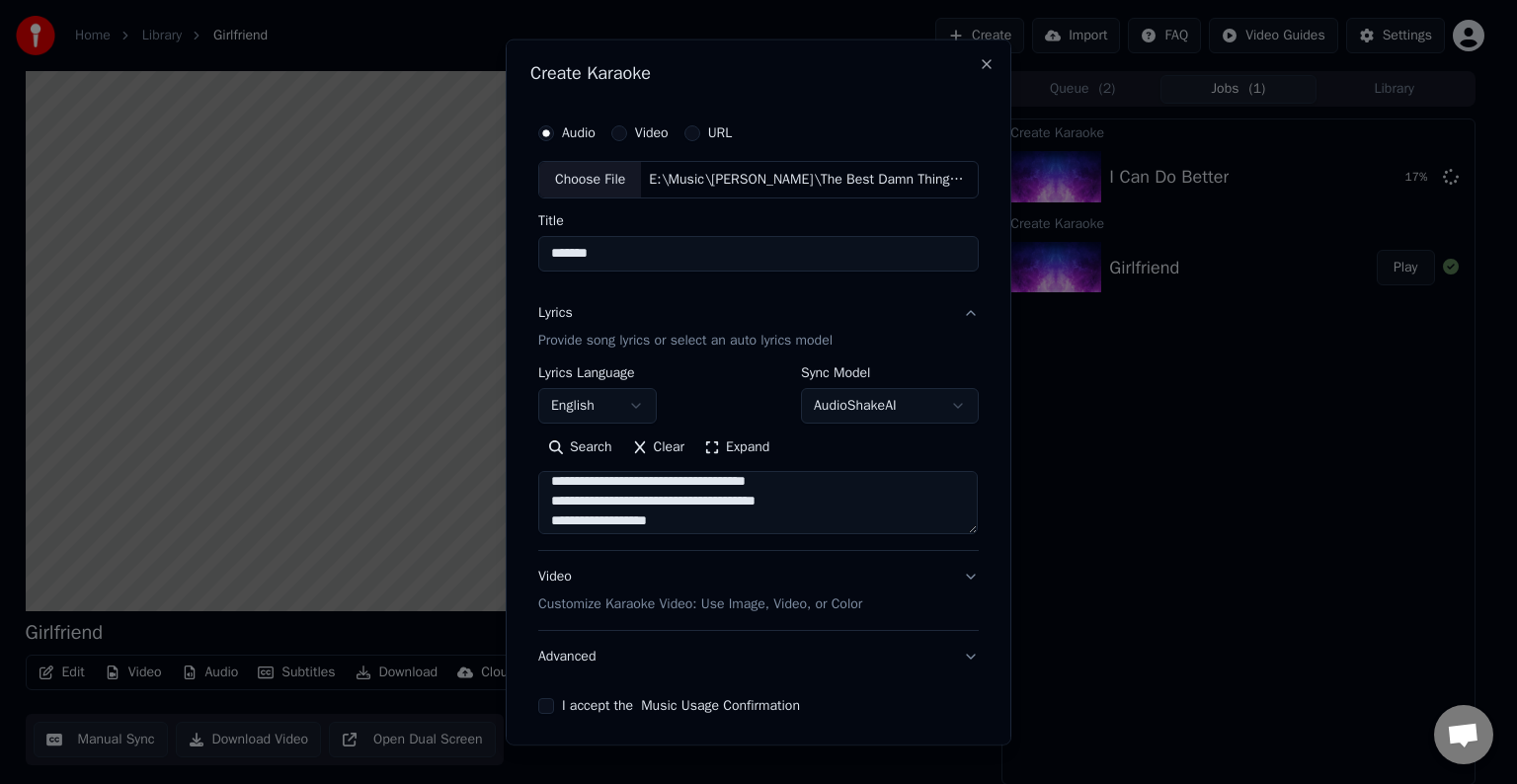 drag, startPoint x: 782, startPoint y: 507, endPoint x: 658, endPoint y: 497, distance: 124.4026 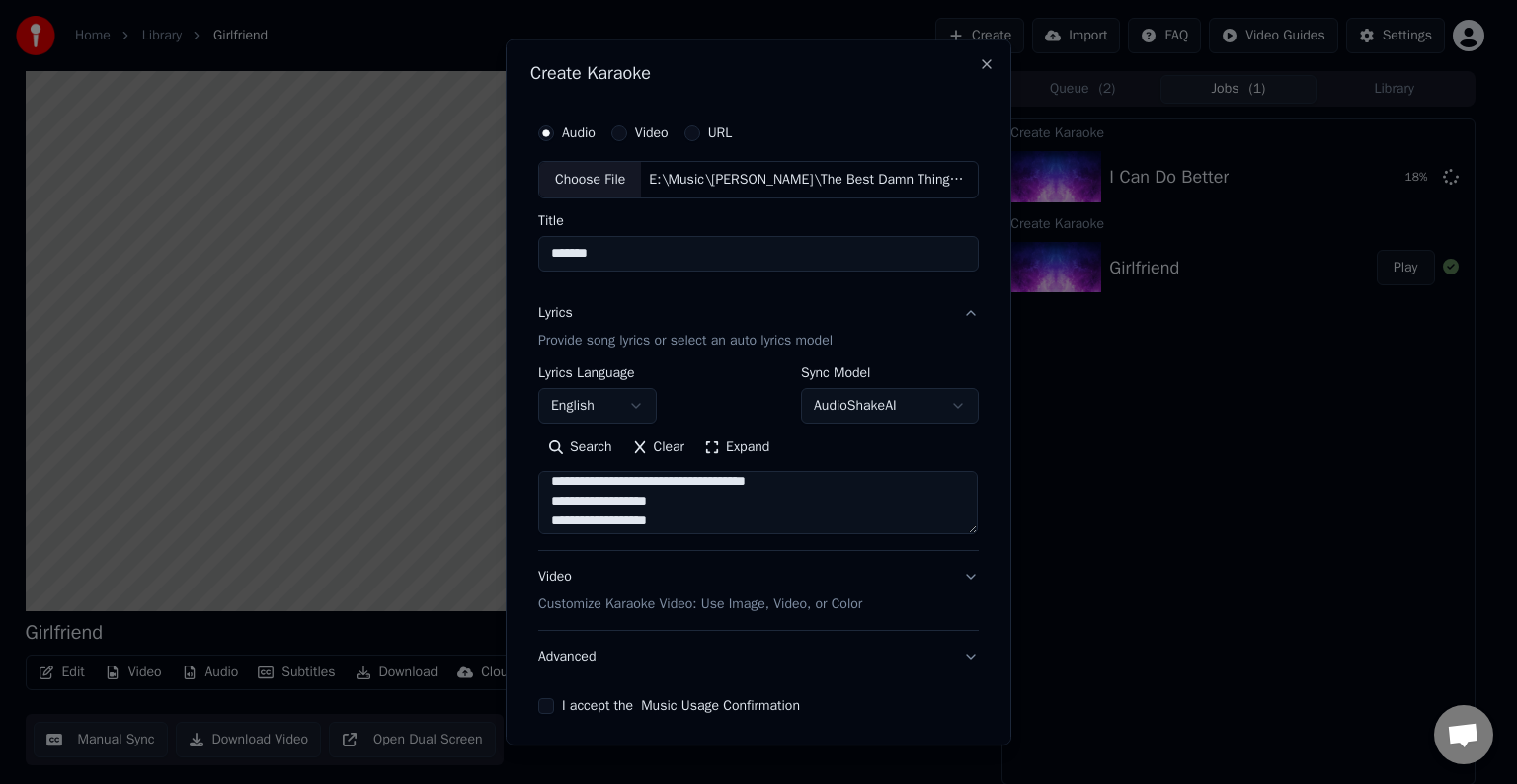 scroll, scrollTop: 413, scrollLeft: 0, axis: vertical 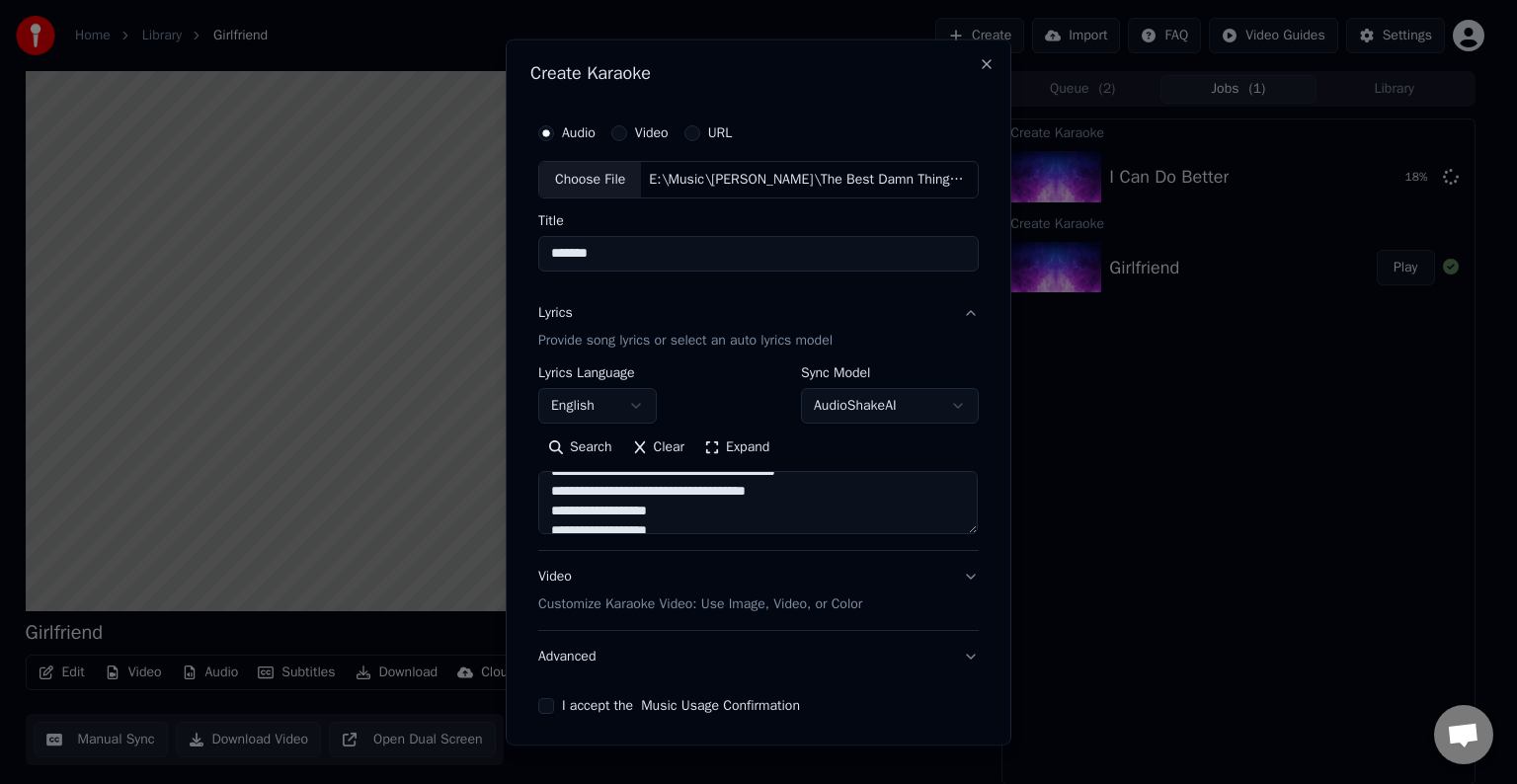 drag, startPoint x: 762, startPoint y: 489, endPoint x: 662, endPoint y: 492, distance: 100.04499 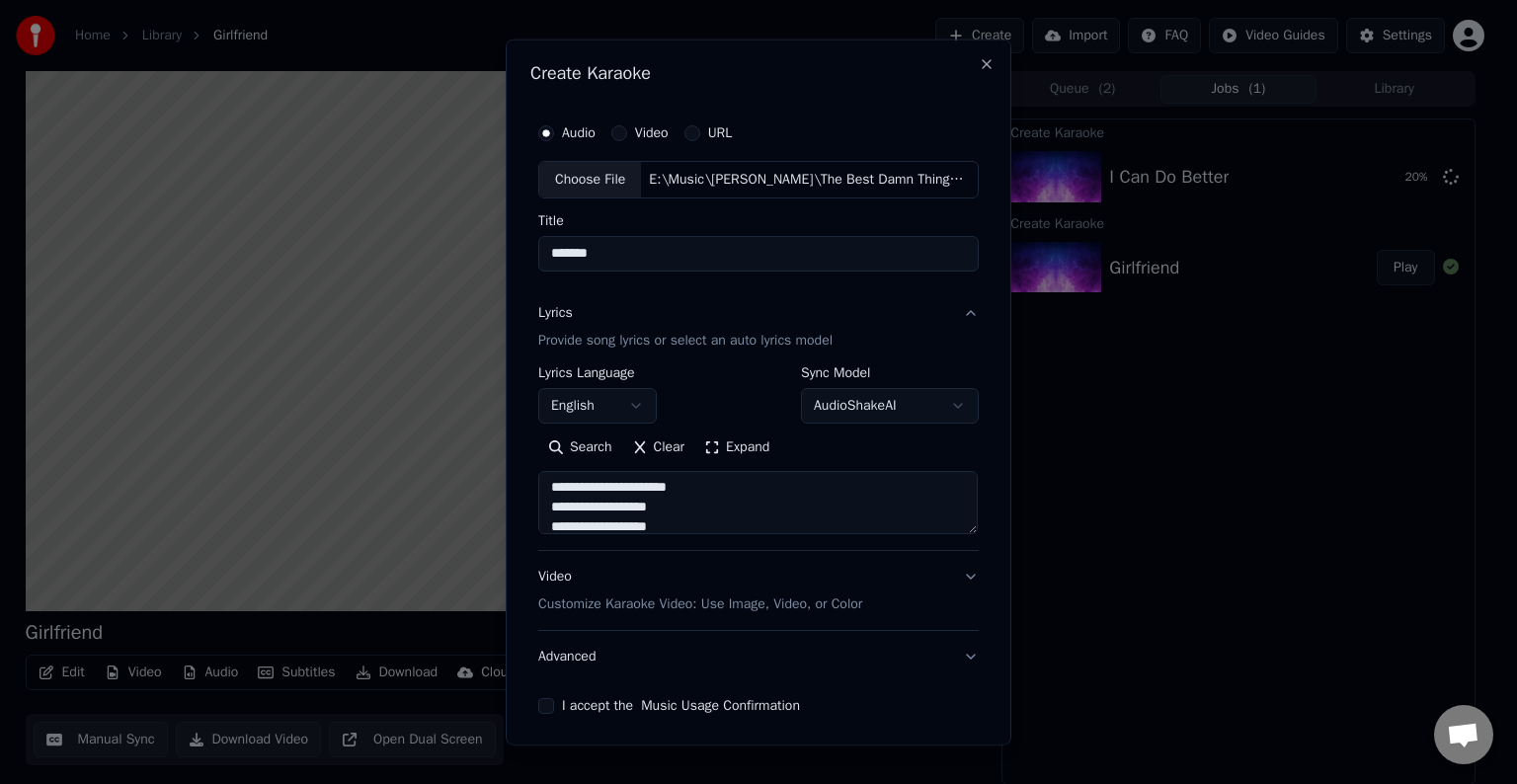 scroll, scrollTop: 420, scrollLeft: 0, axis: vertical 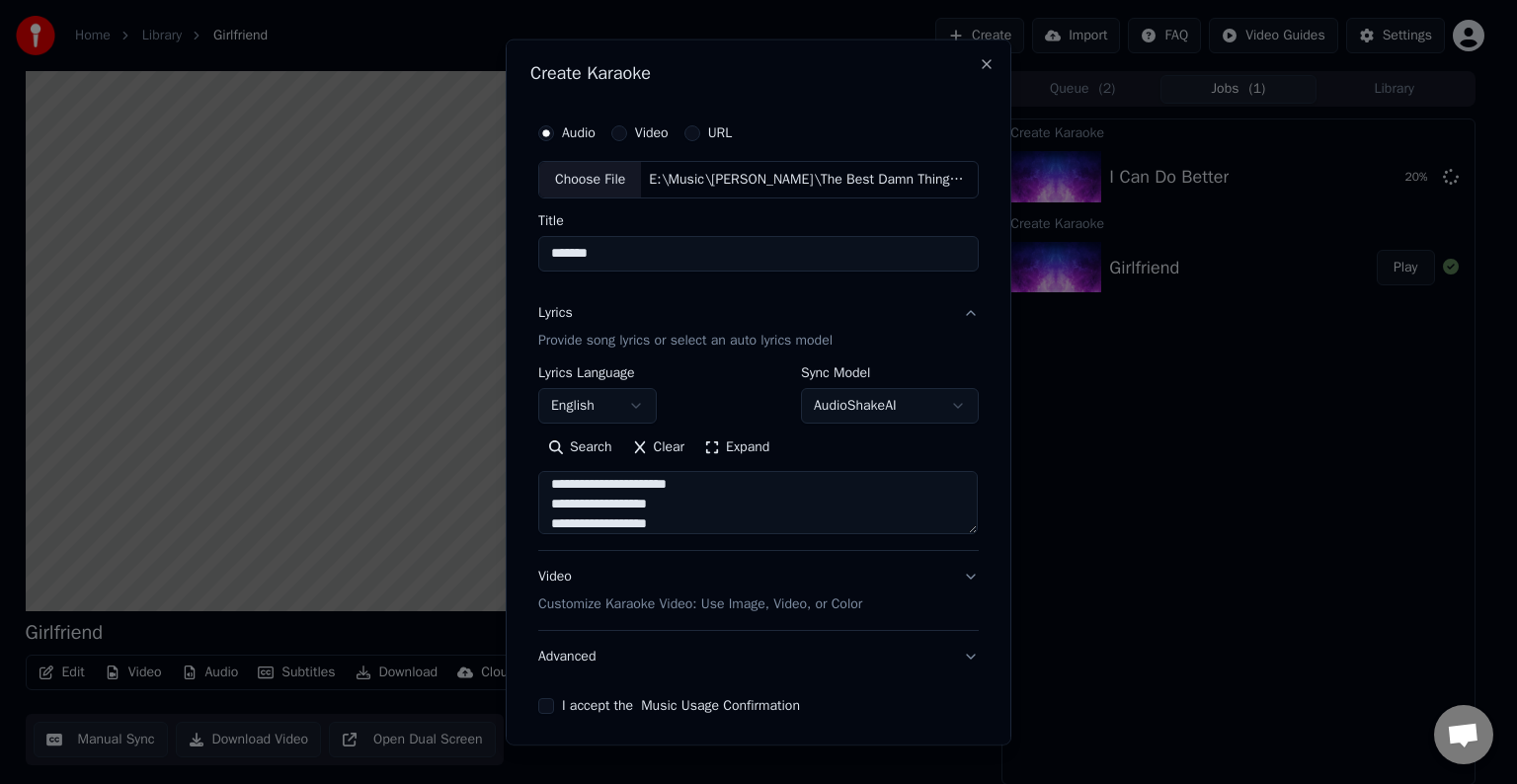 click on "**********" at bounding box center [758, 503] 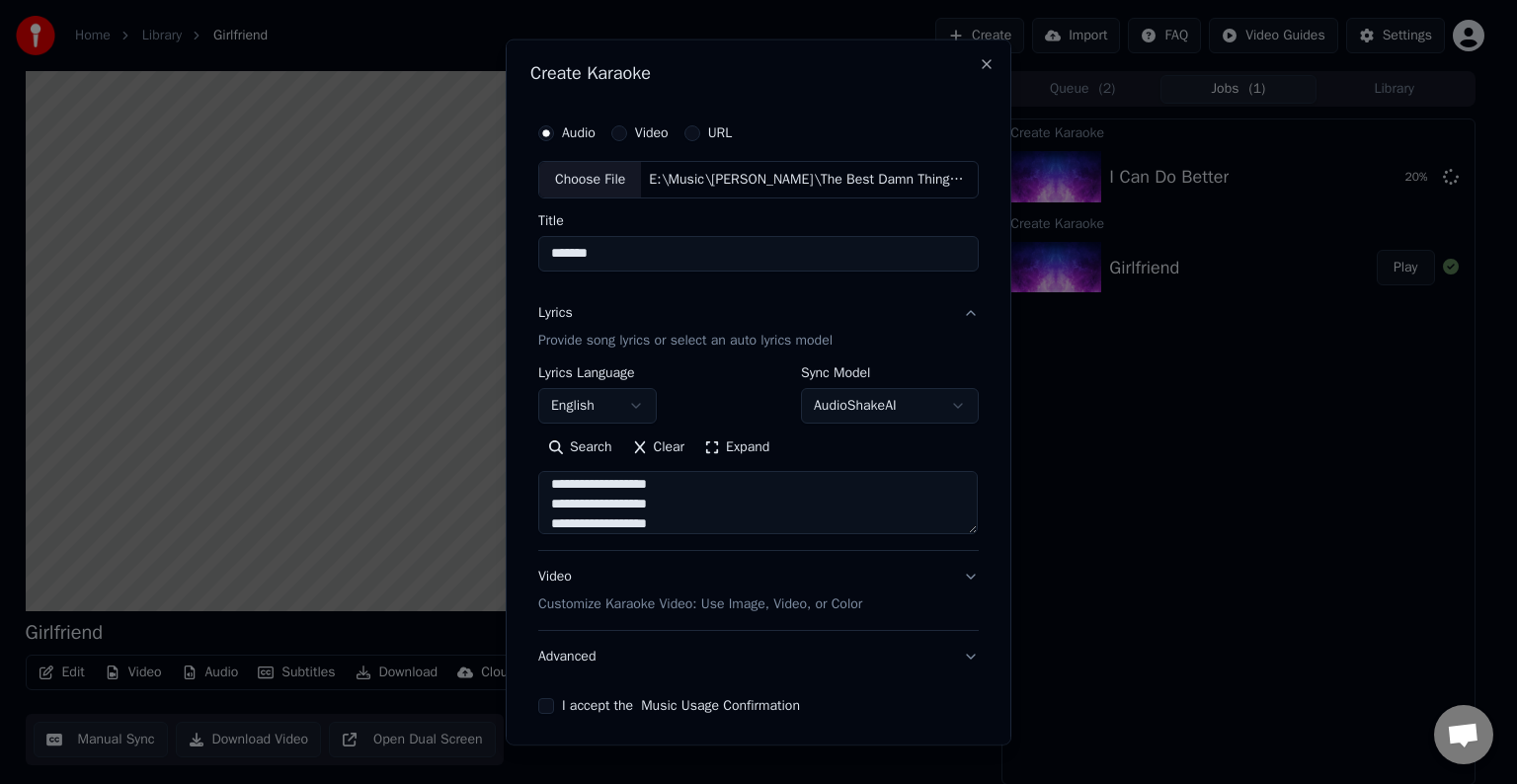 scroll, scrollTop: 447, scrollLeft: 0, axis: vertical 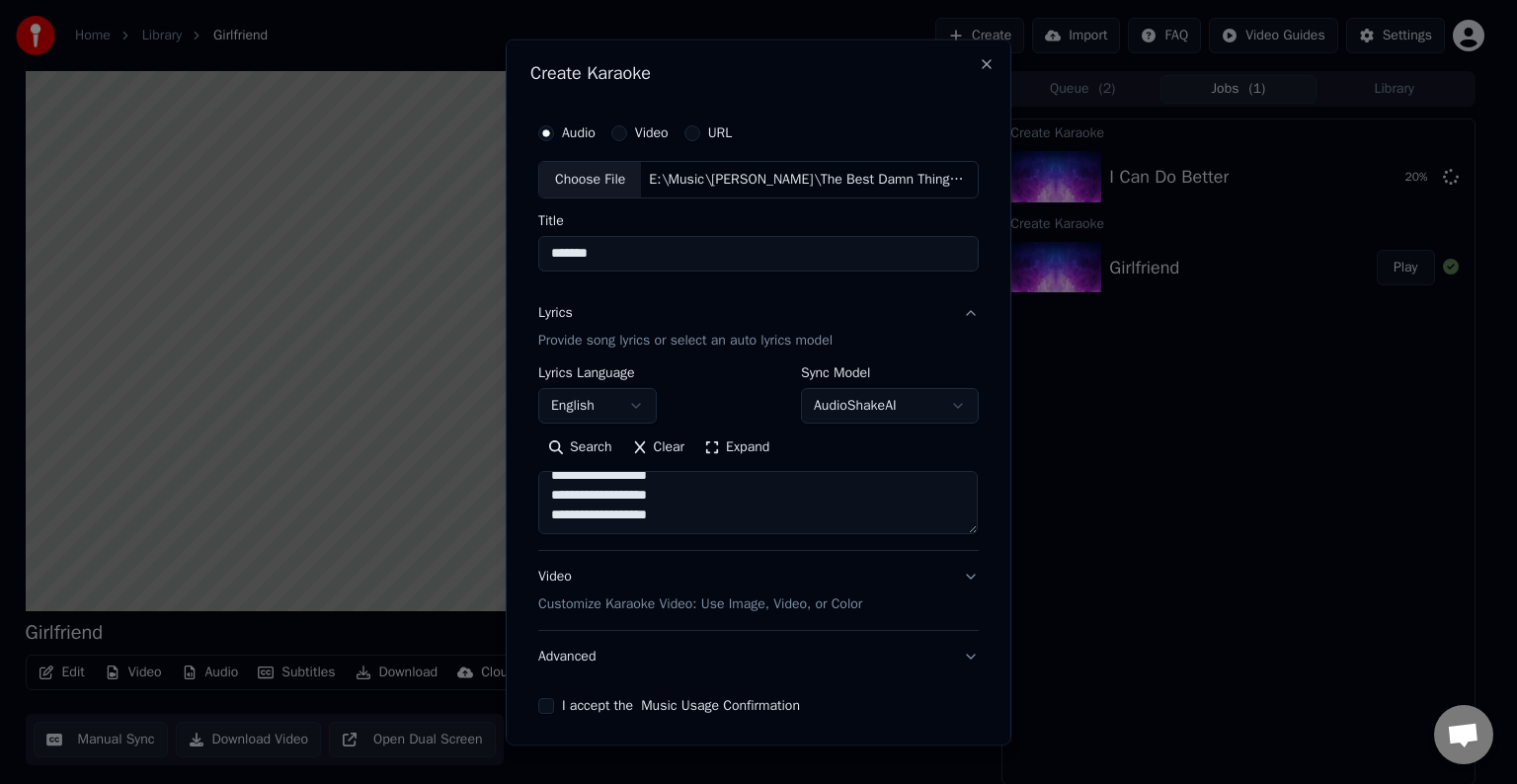 click on "**********" at bounding box center [758, 503] 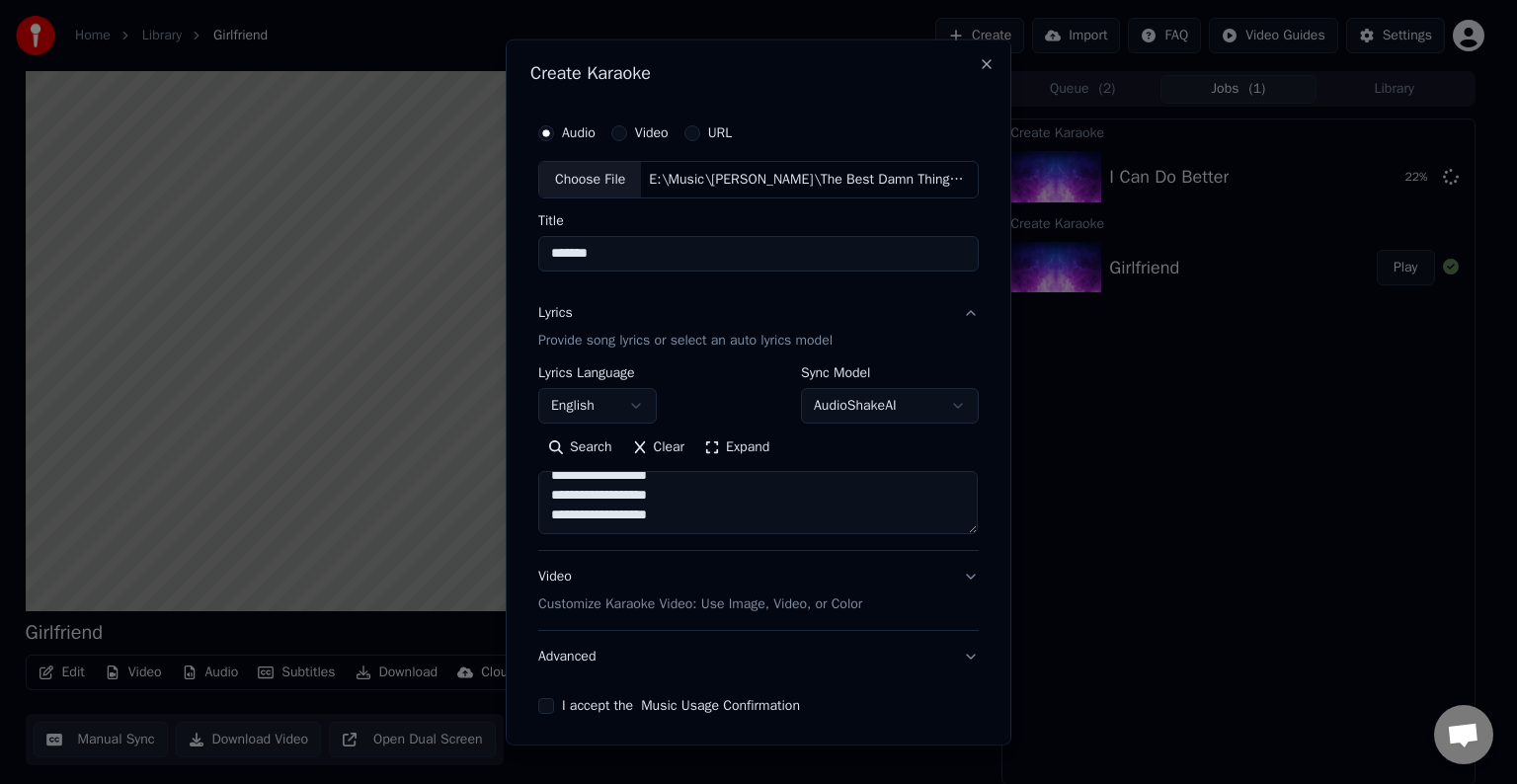 paste on "**********" 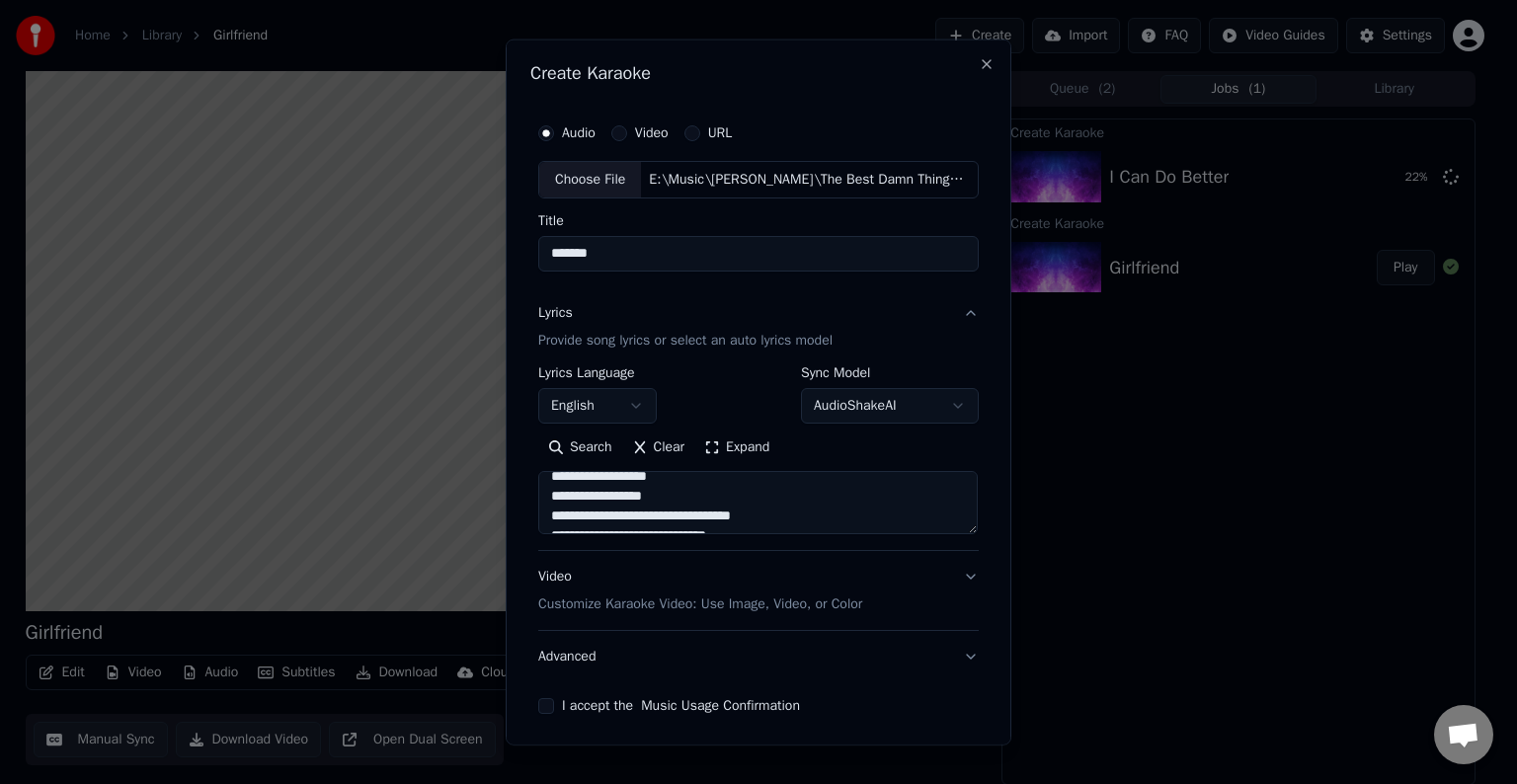 scroll, scrollTop: 557, scrollLeft: 0, axis: vertical 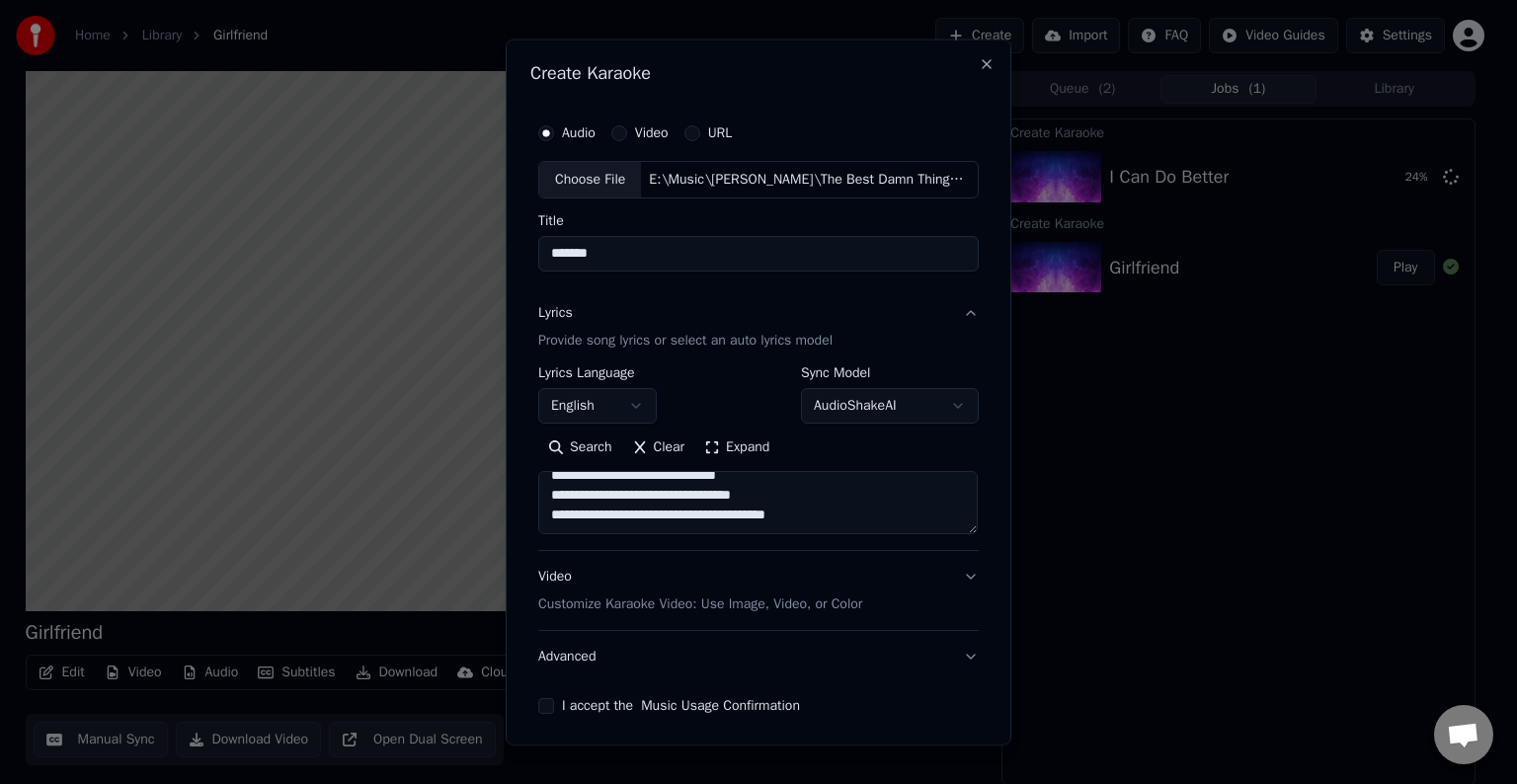 paste on "**********" 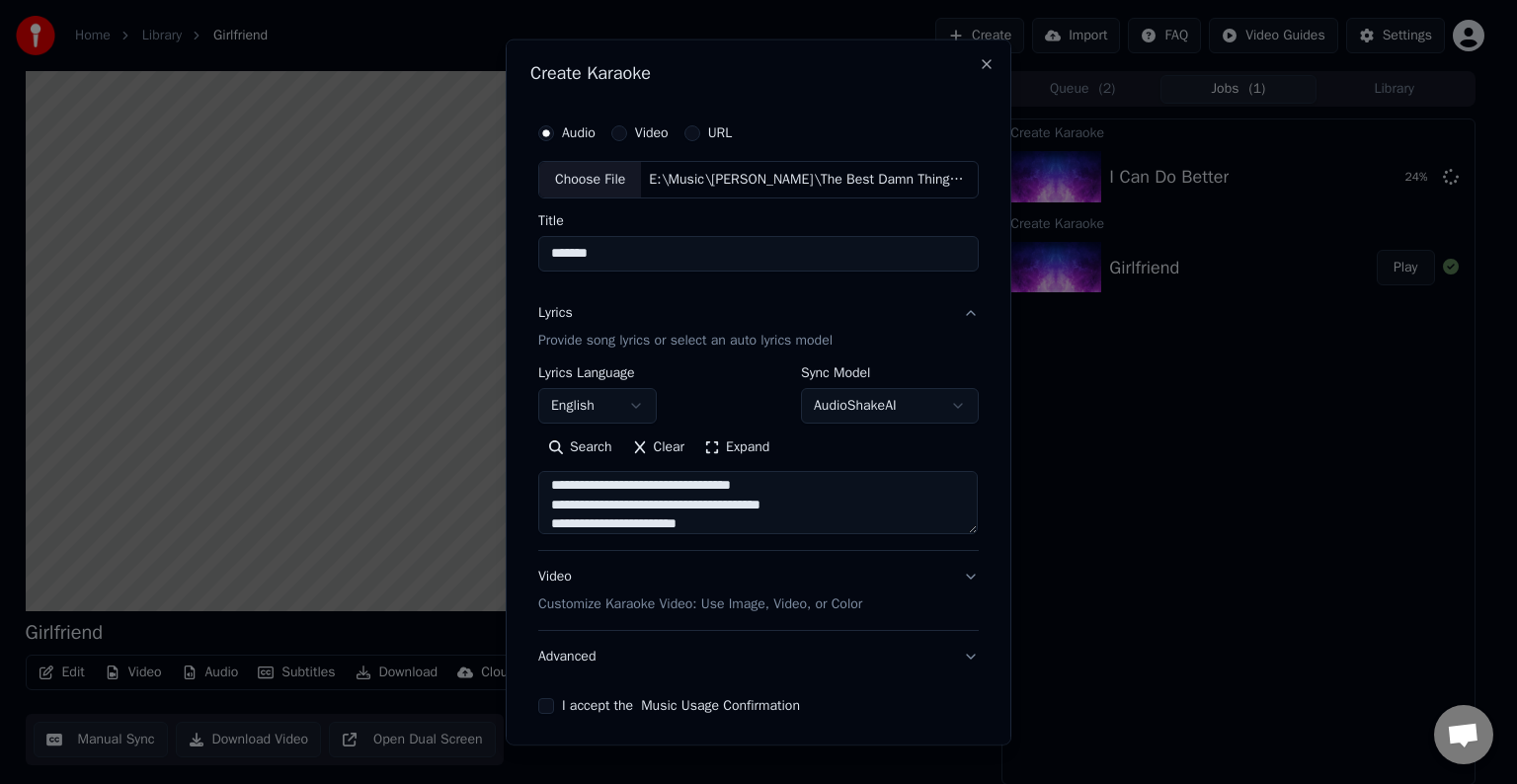 scroll, scrollTop: 675, scrollLeft: 0, axis: vertical 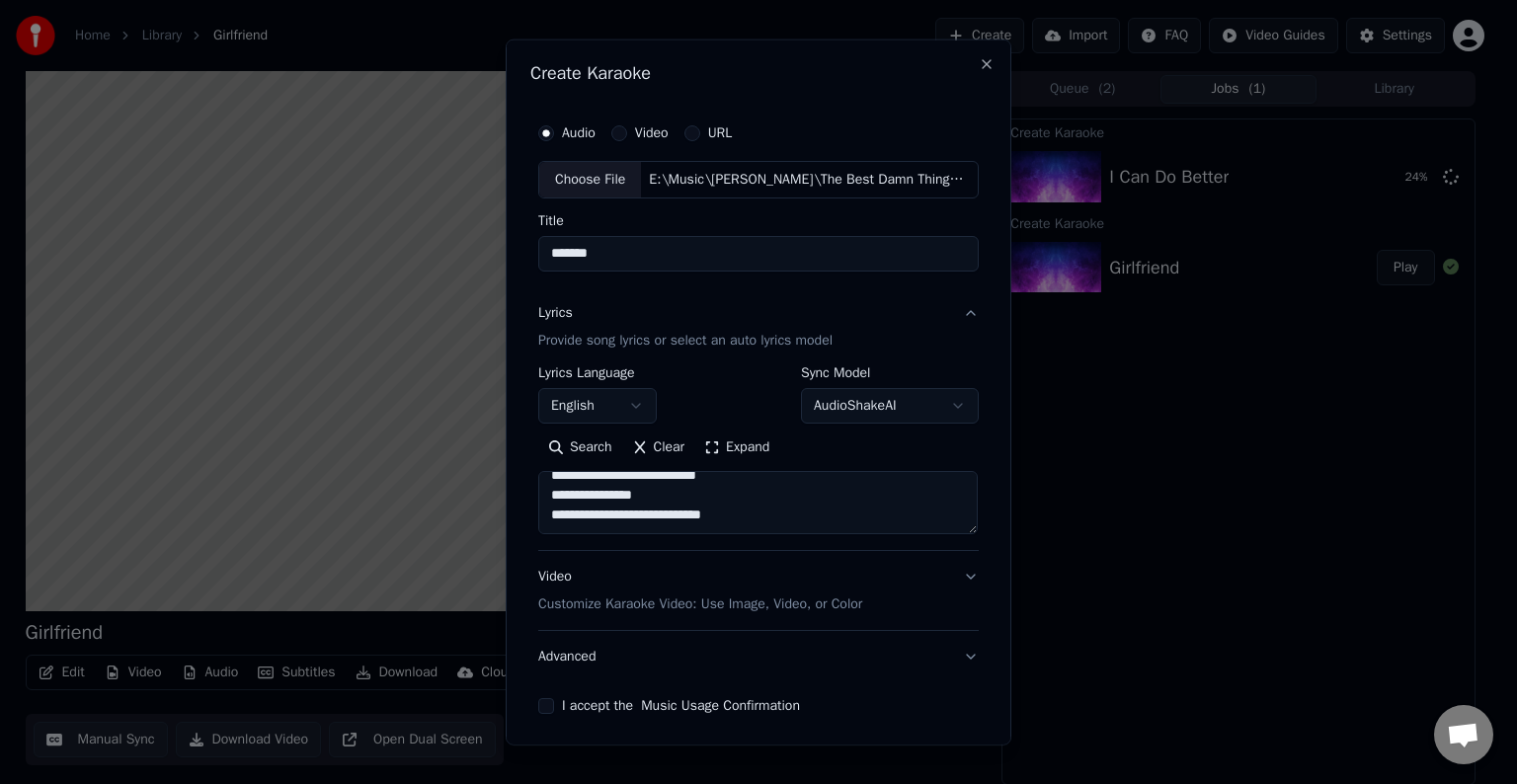 click at bounding box center [758, 503] 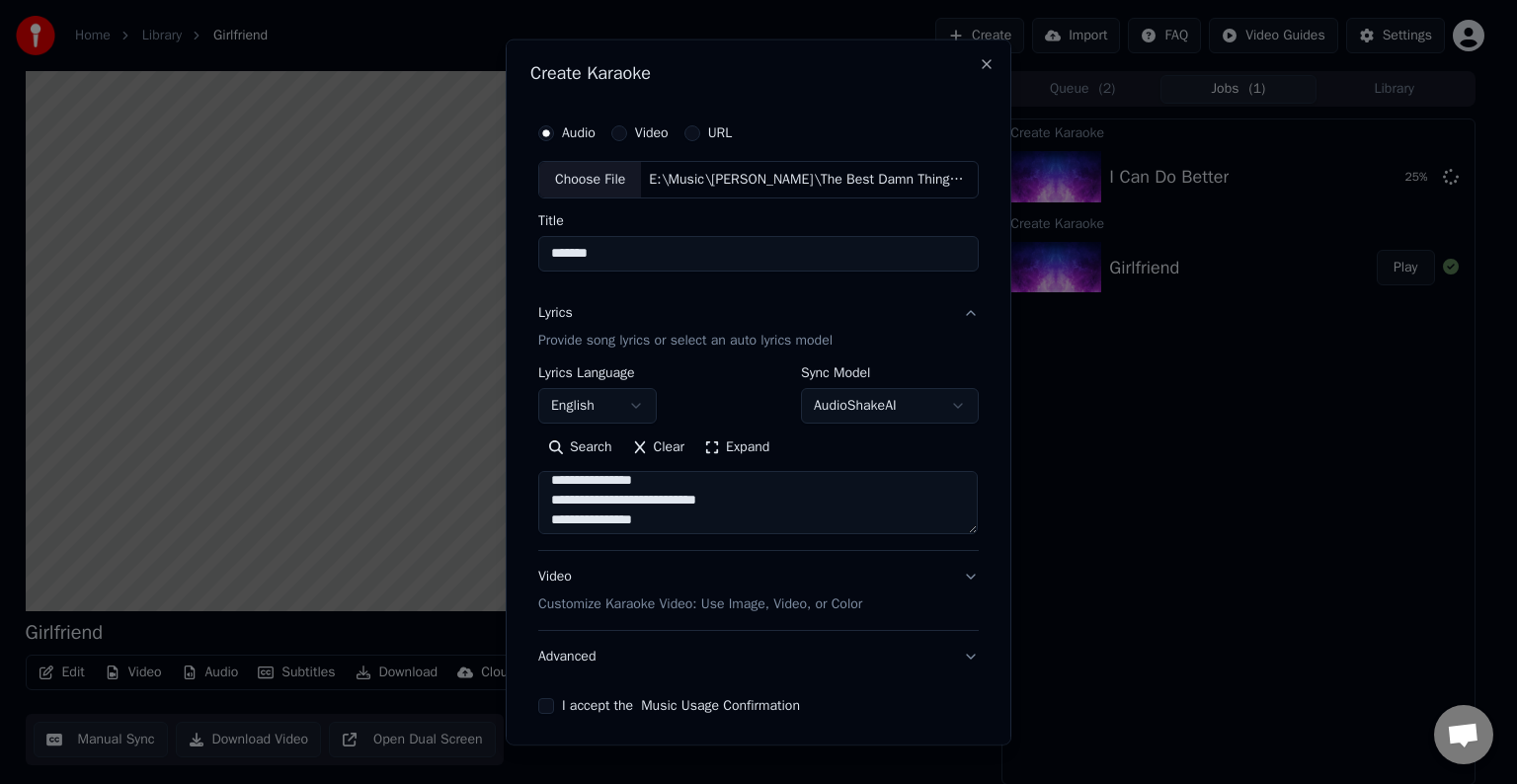 scroll, scrollTop: 627, scrollLeft: 0, axis: vertical 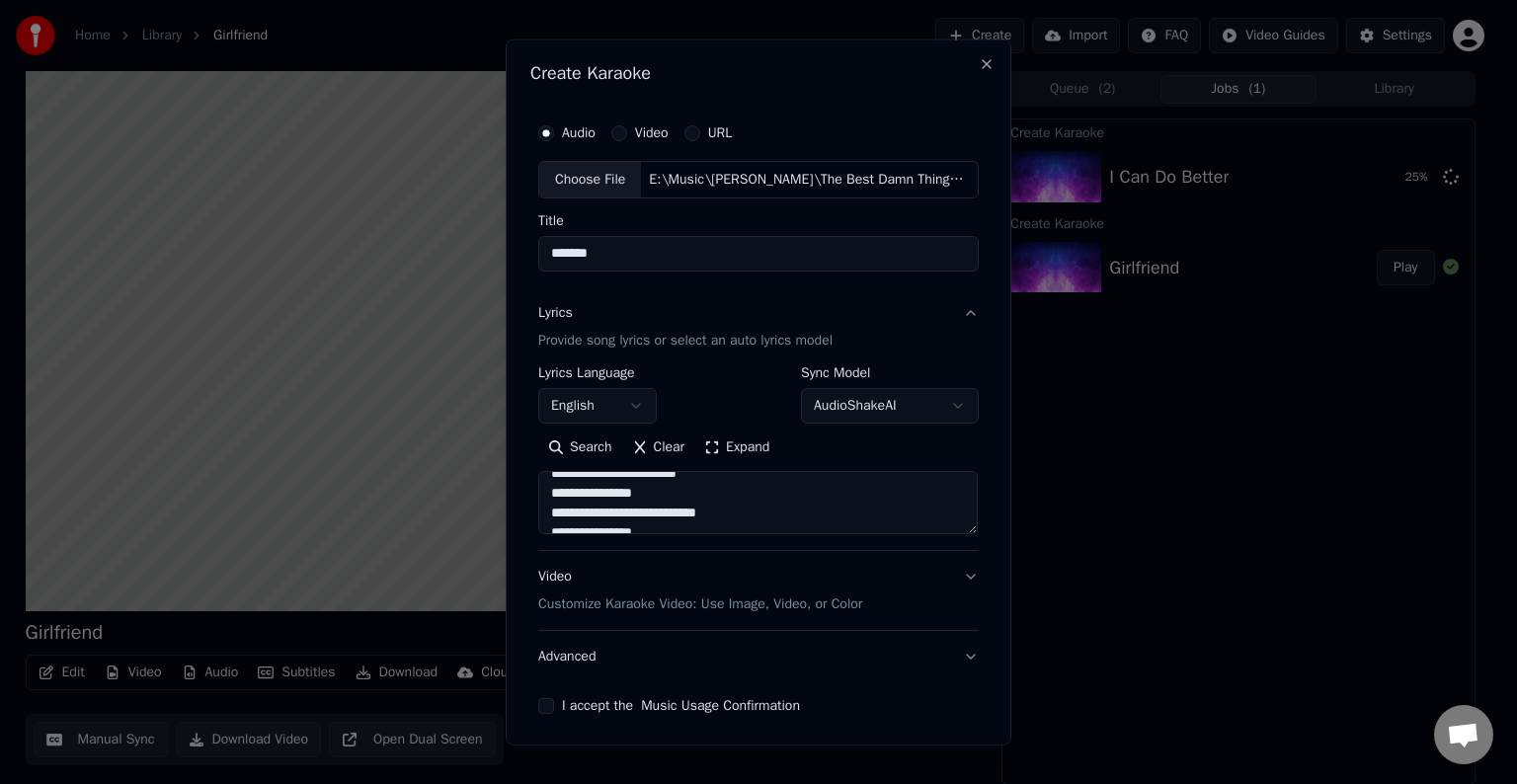 click at bounding box center (758, 503) 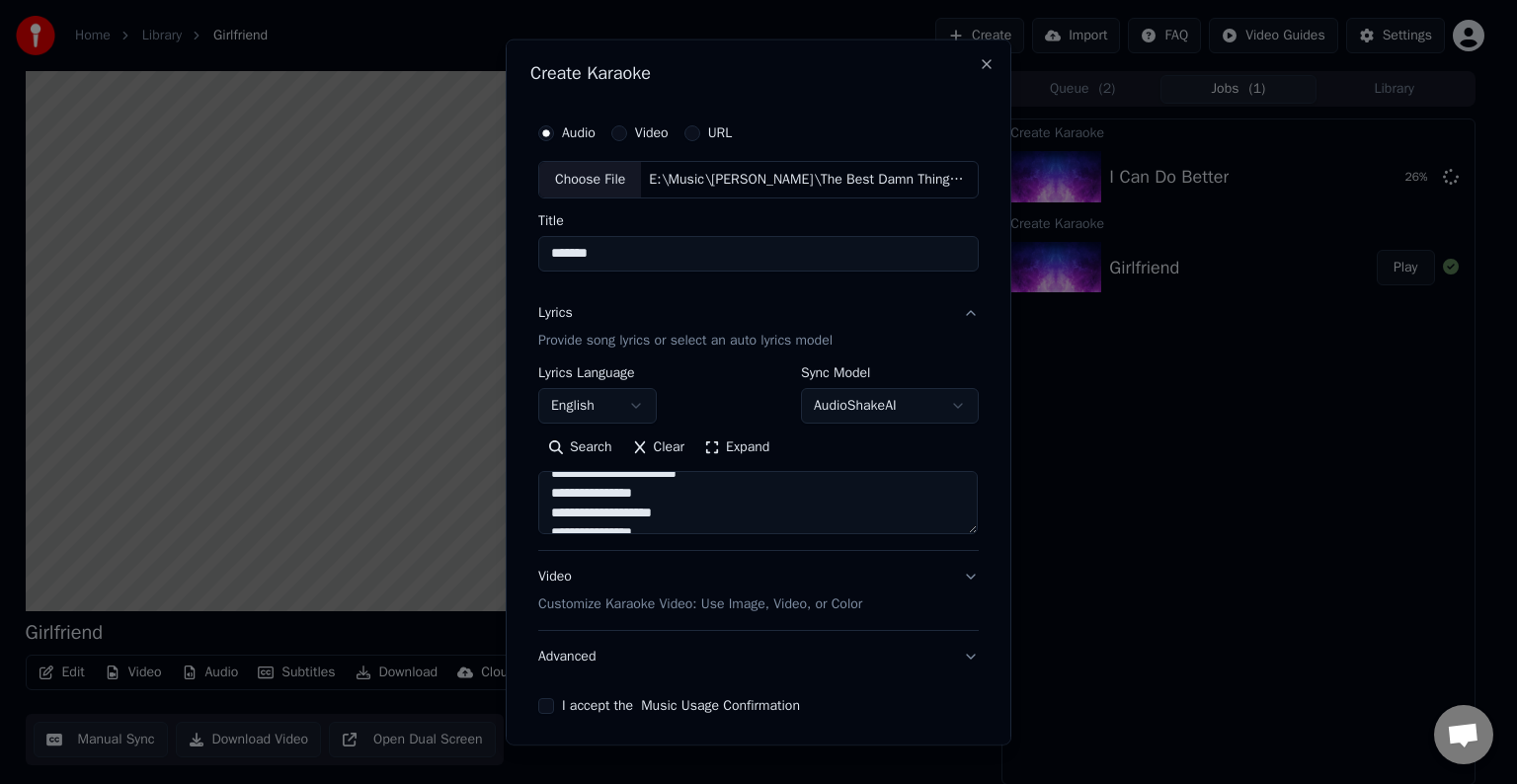 click at bounding box center (758, 503) 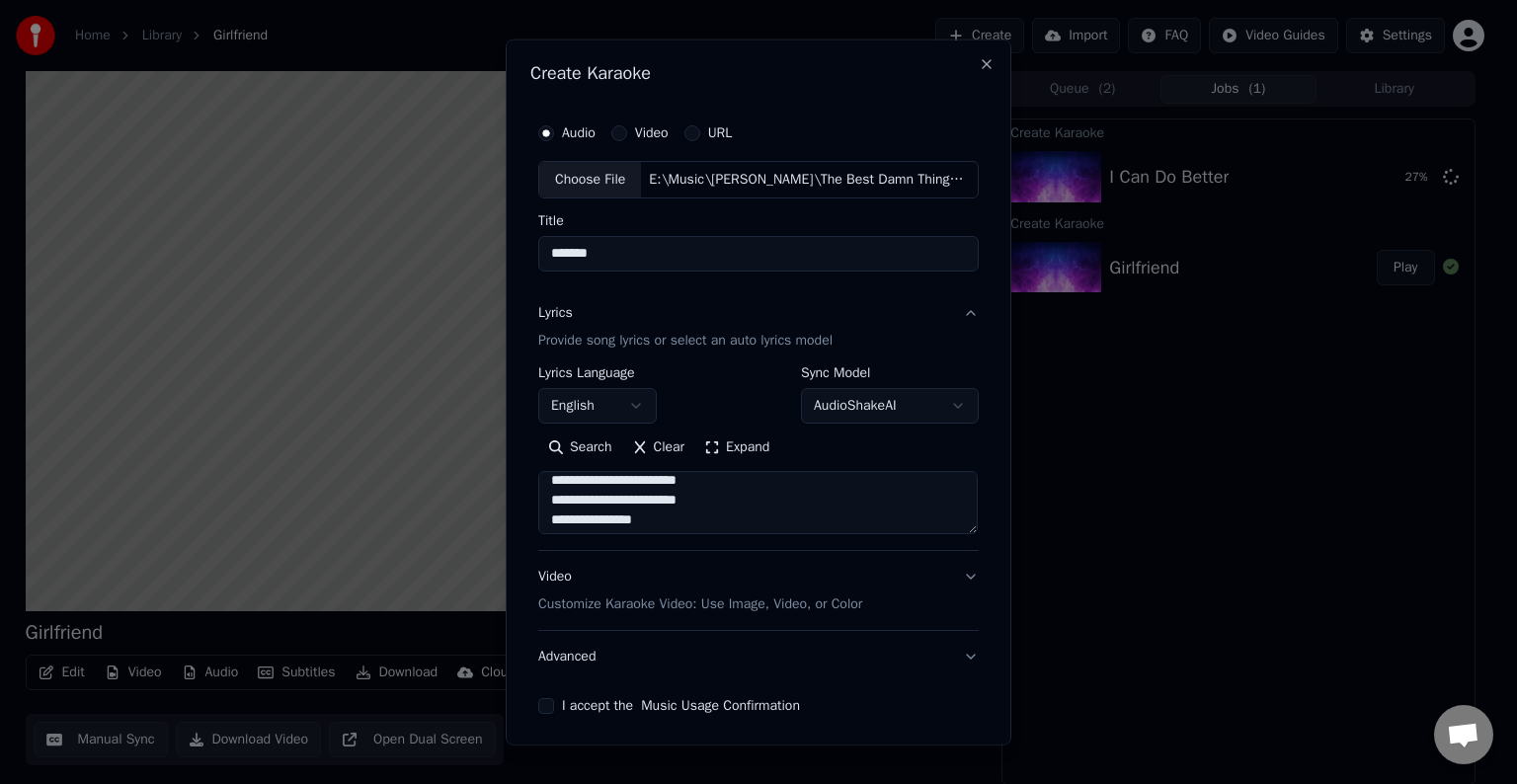 scroll, scrollTop: 599, scrollLeft: 0, axis: vertical 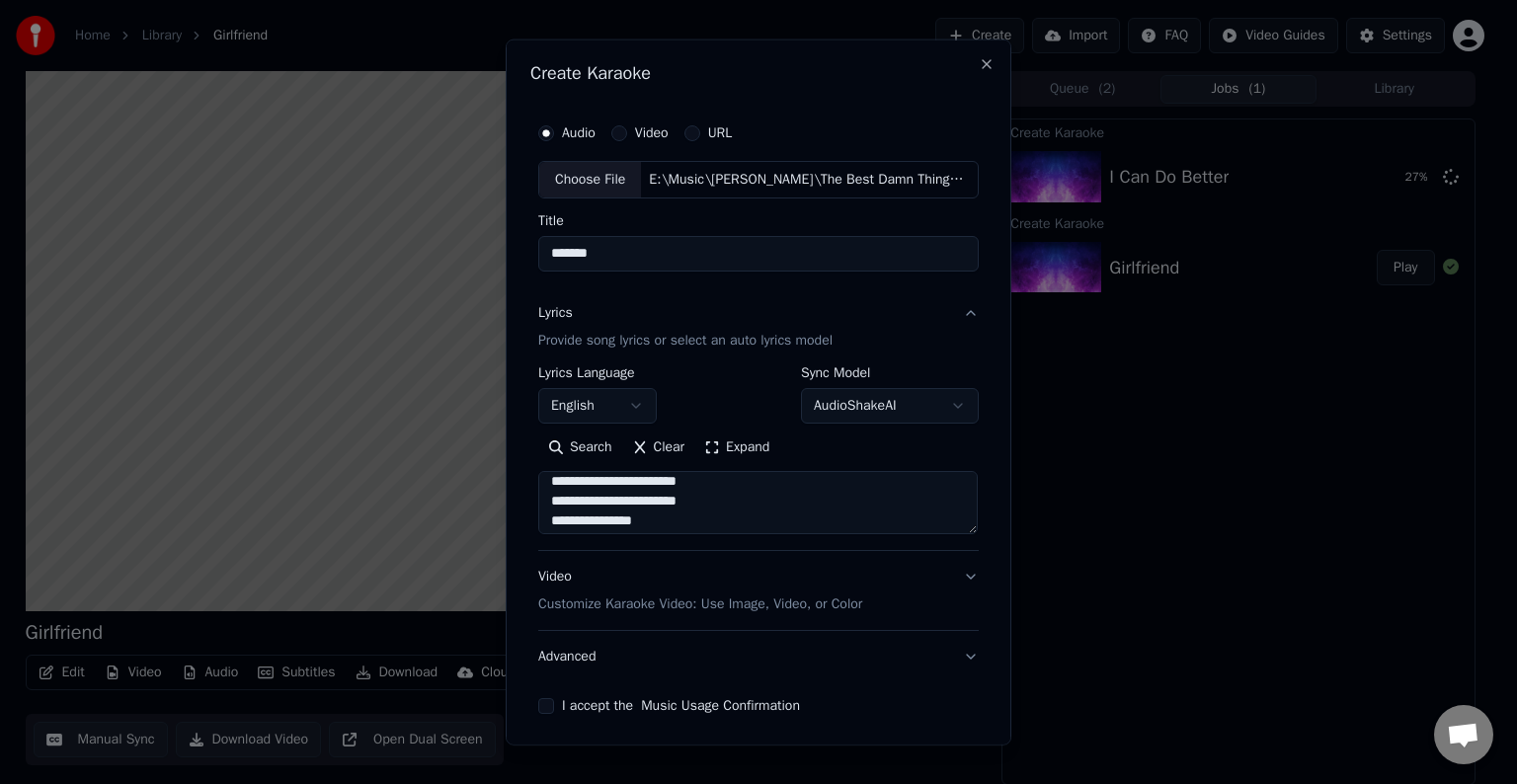 click at bounding box center [758, 503] 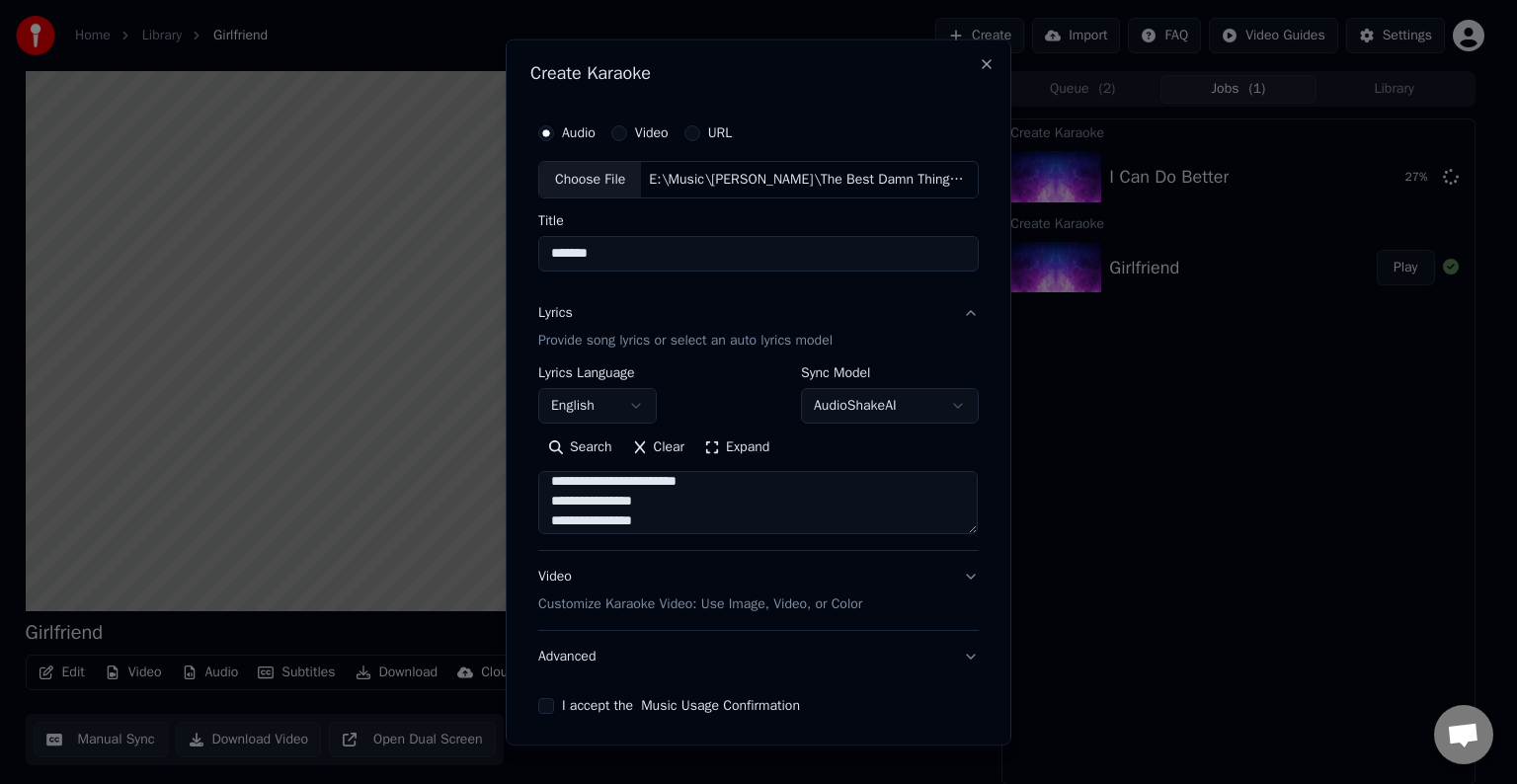 click at bounding box center [758, 503] 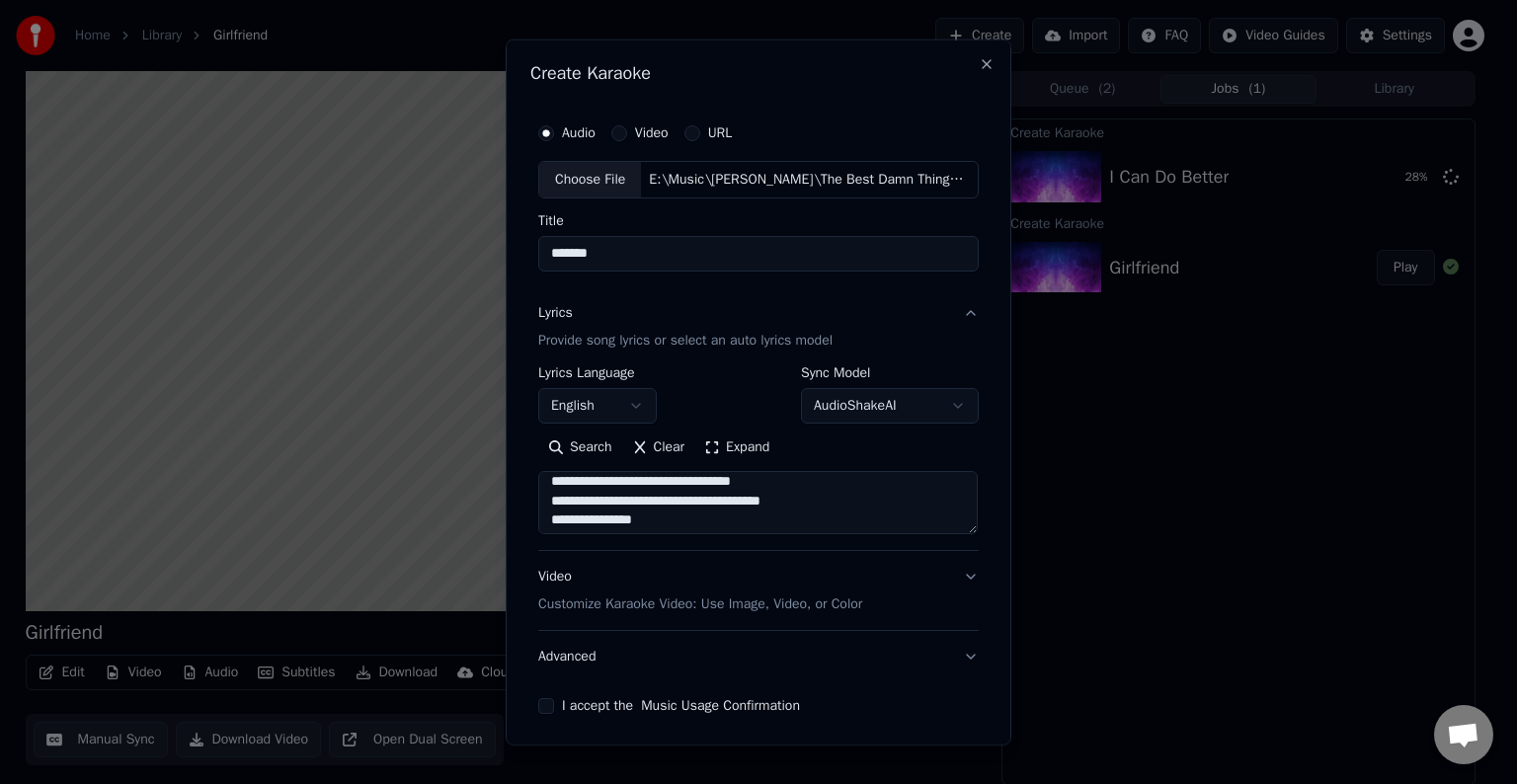 scroll, scrollTop: 683, scrollLeft: 0, axis: vertical 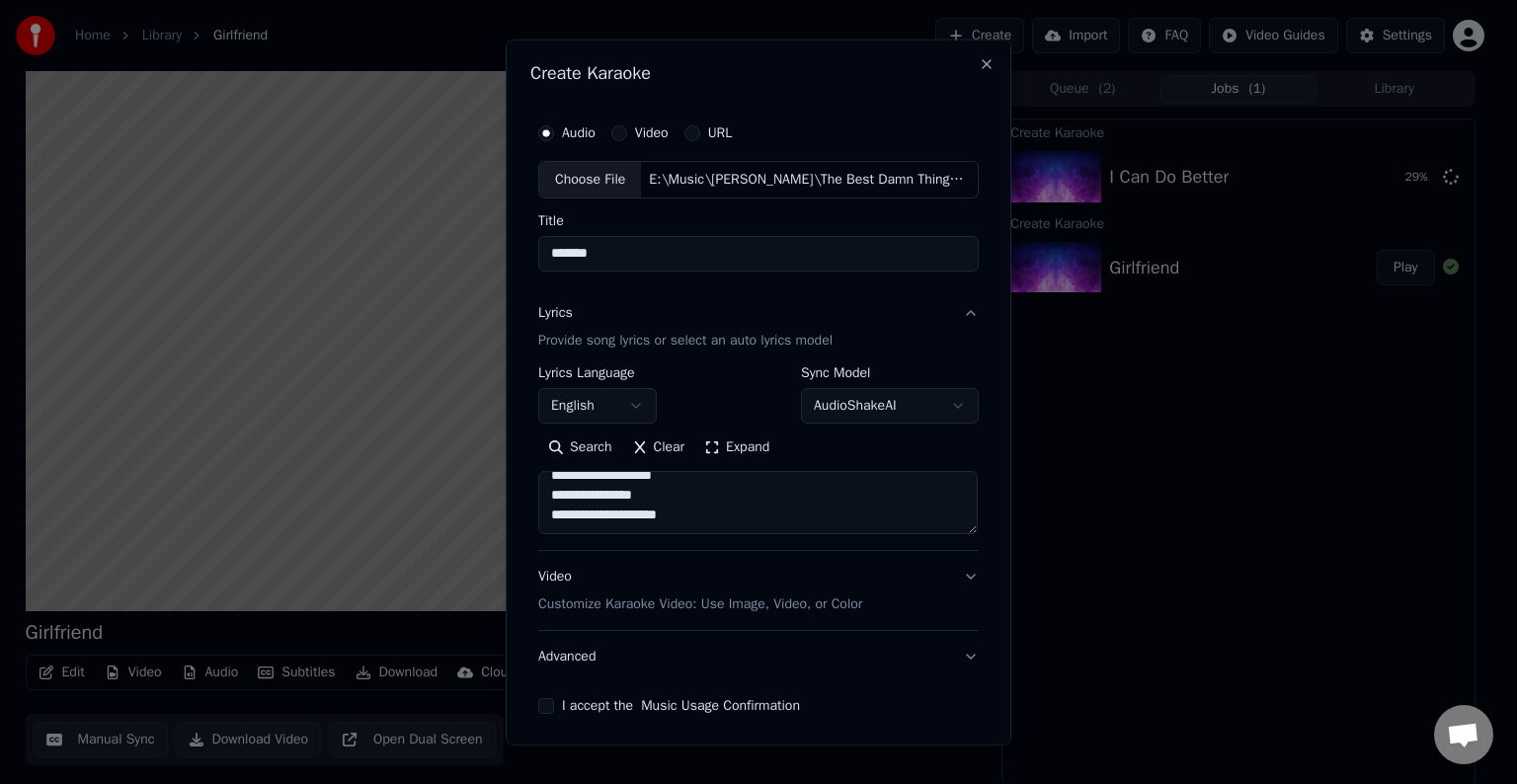 click at bounding box center [758, 503] 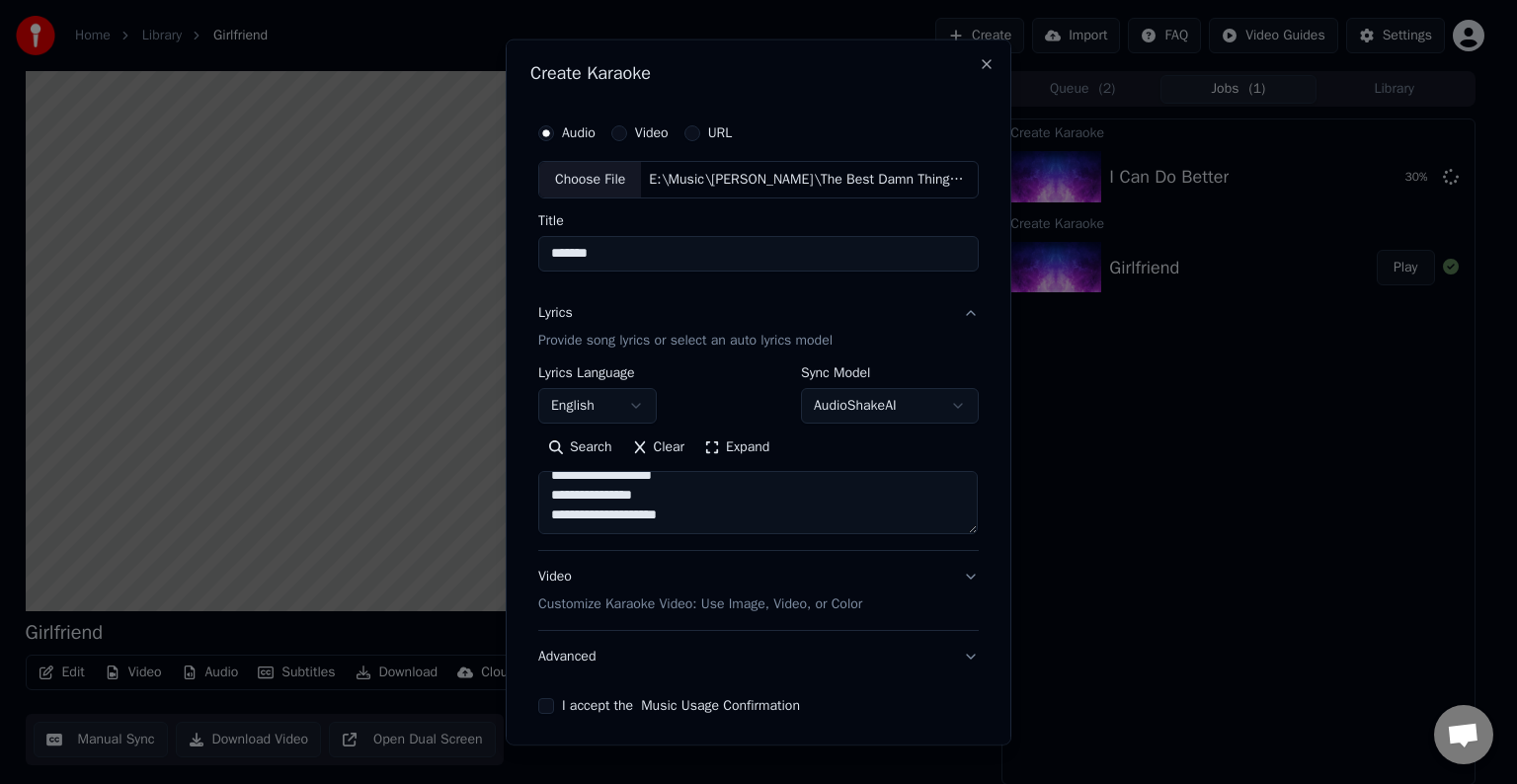 paste on "**********" 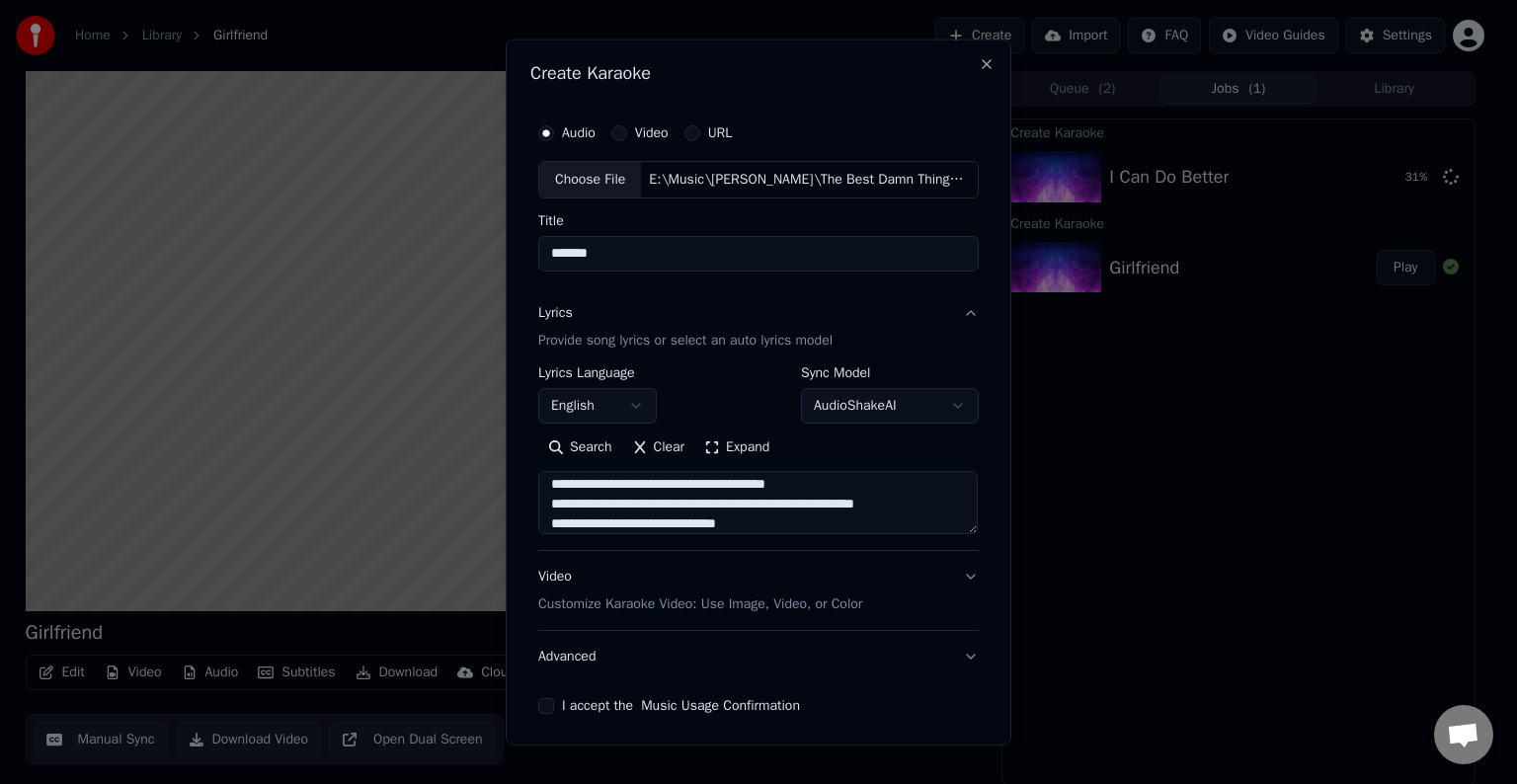 scroll, scrollTop: 851, scrollLeft: 0, axis: vertical 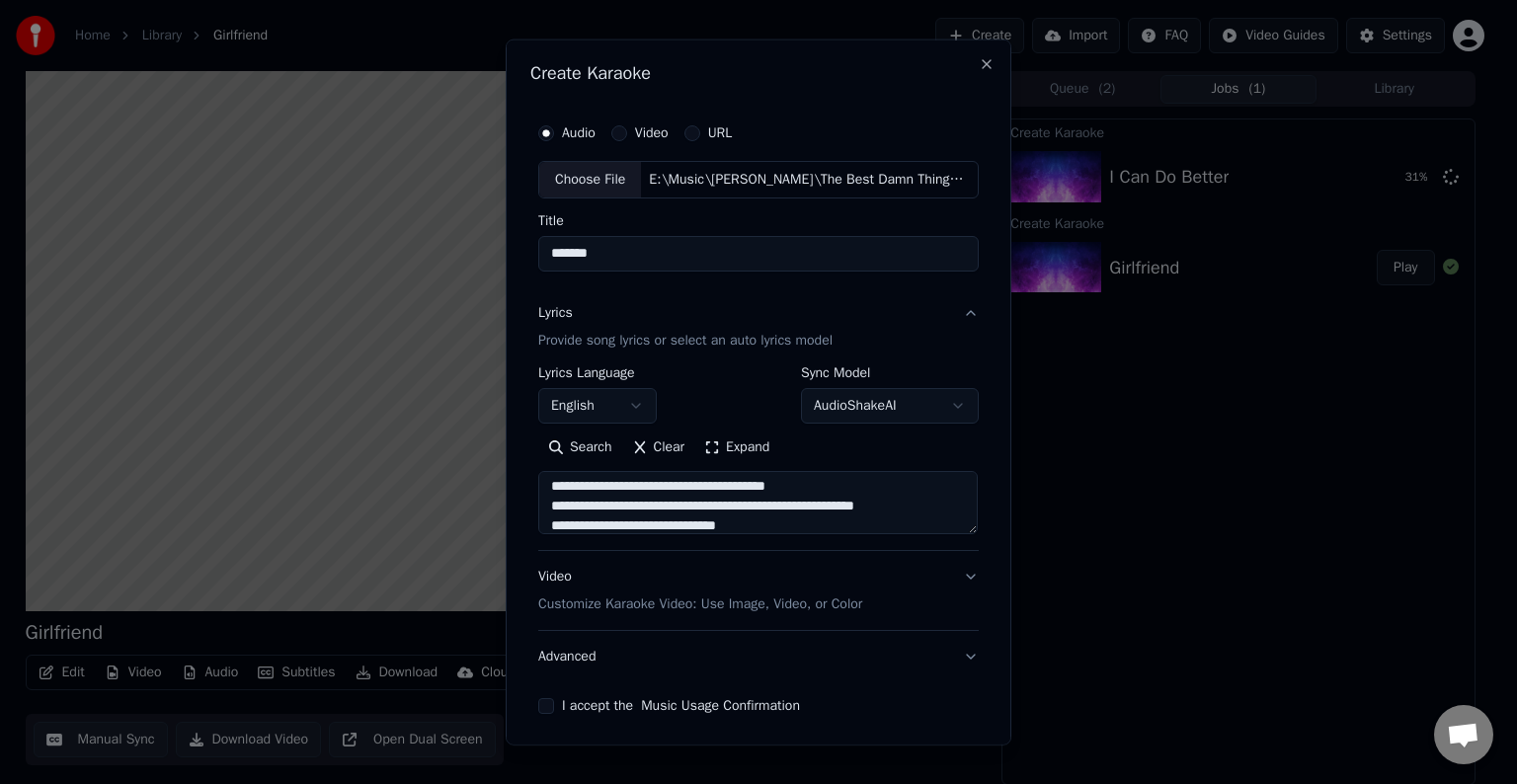drag, startPoint x: 943, startPoint y: 509, endPoint x: 813, endPoint y: 502, distance: 130.18833 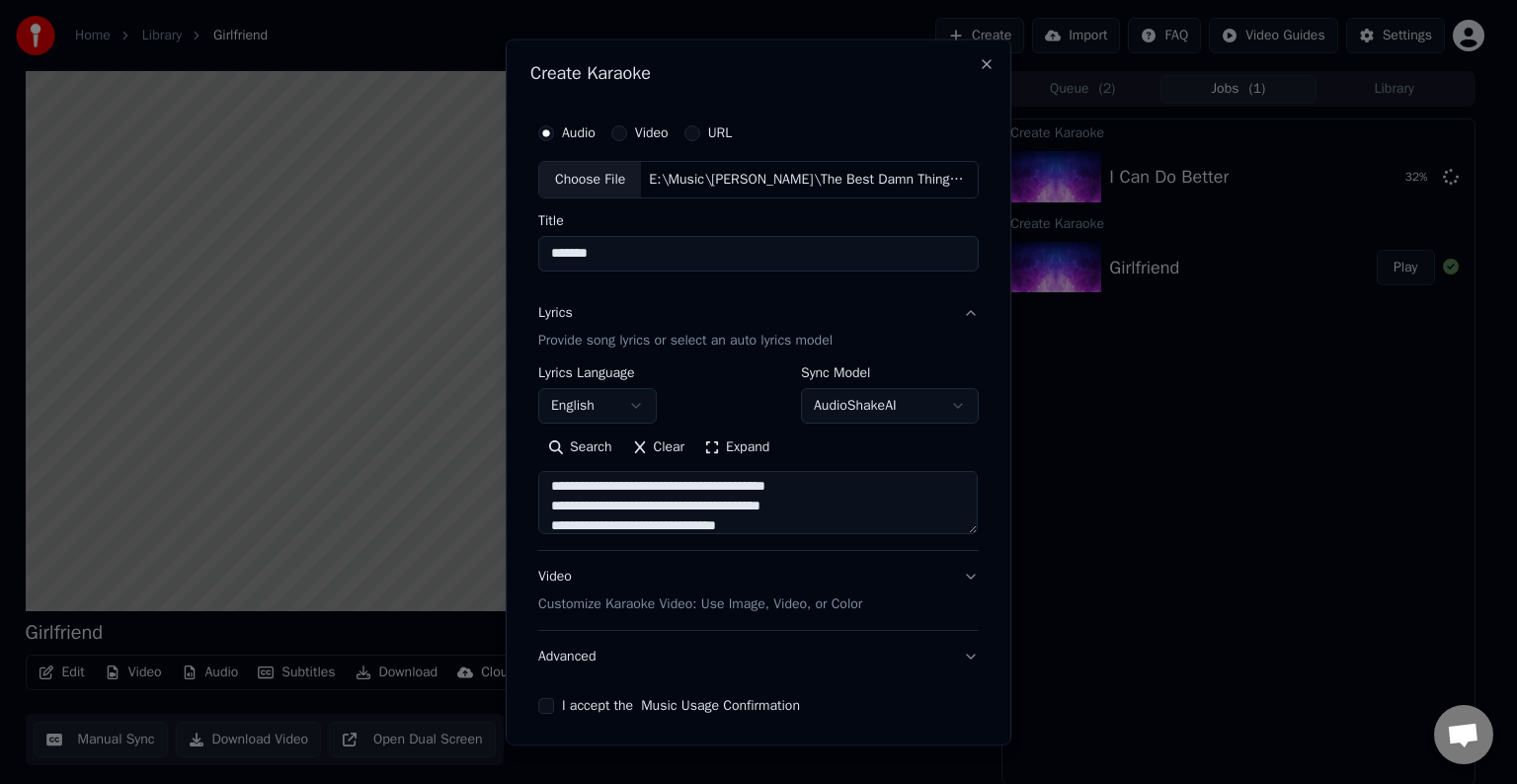 click at bounding box center (758, 503) 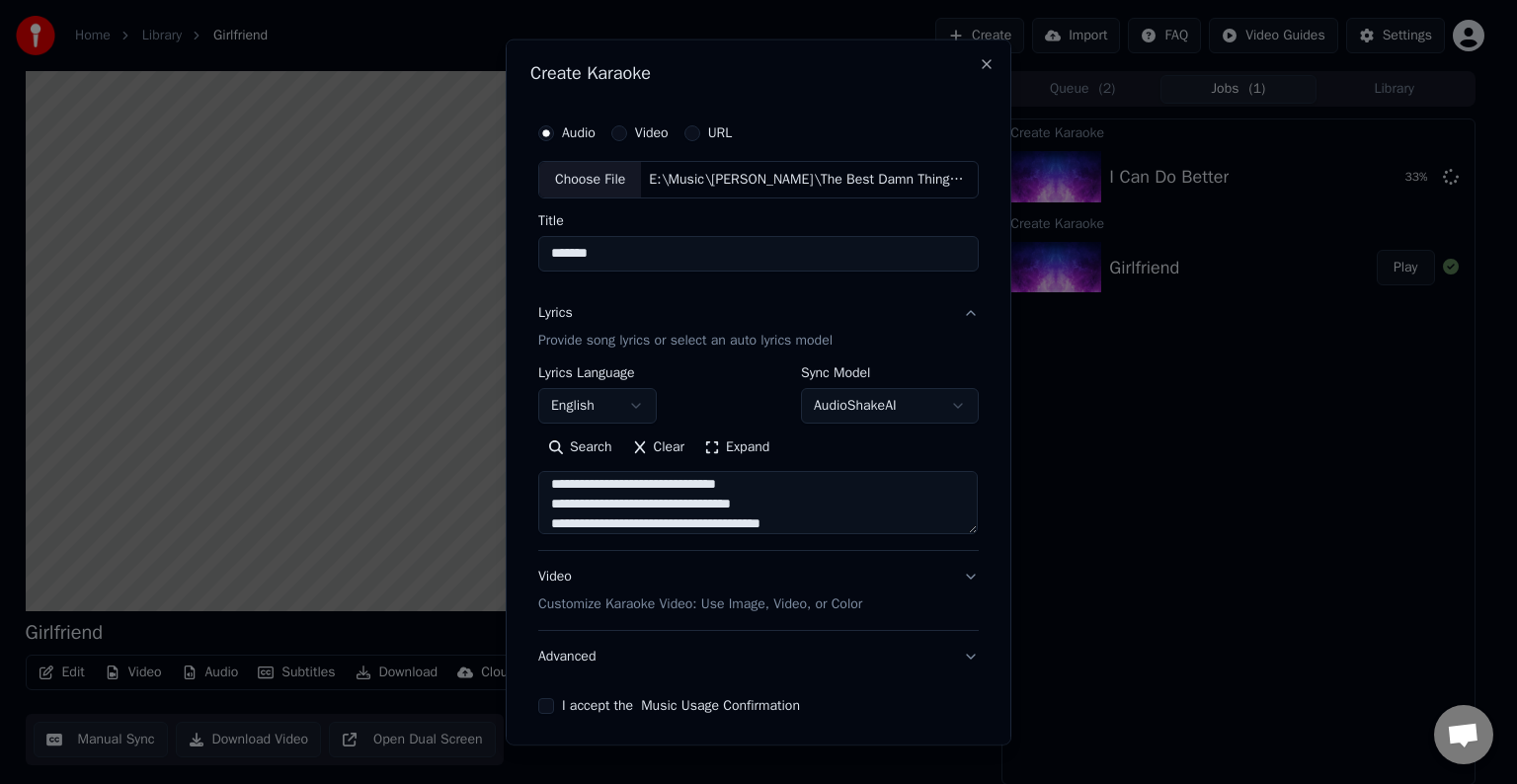 scroll, scrollTop: 901, scrollLeft: 0, axis: vertical 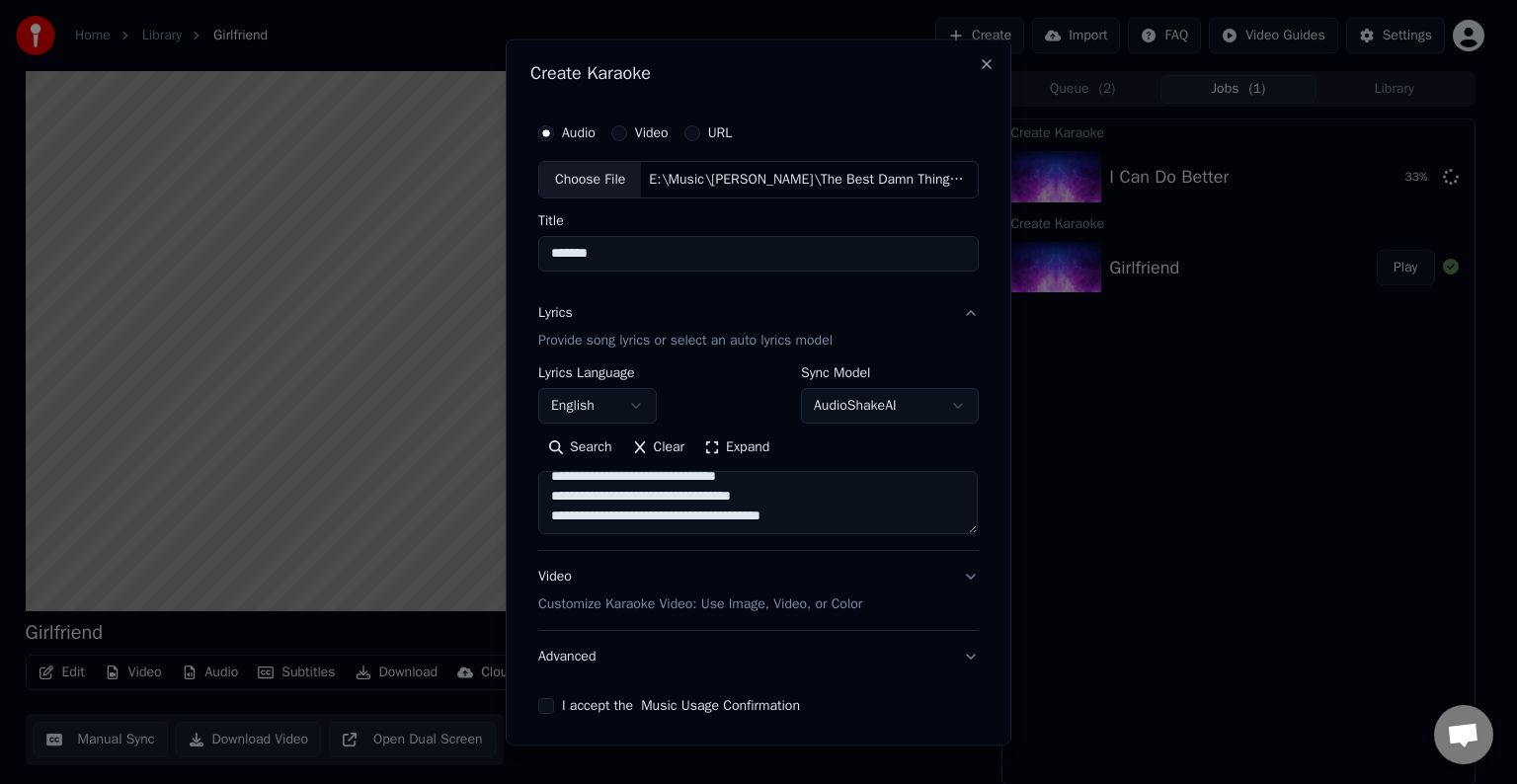 type on "**********" 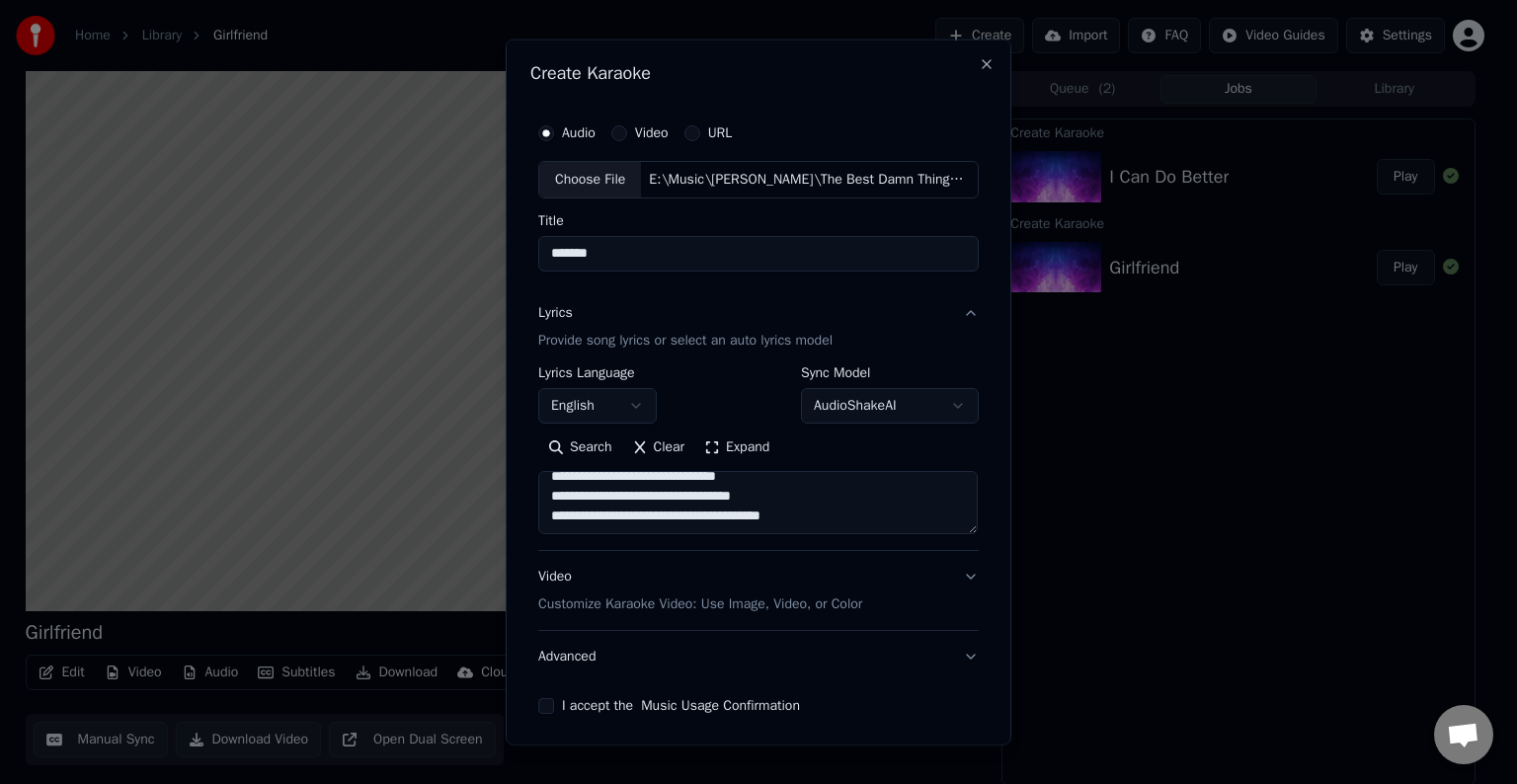 click on "Advanced" at bounding box center (758, 657) 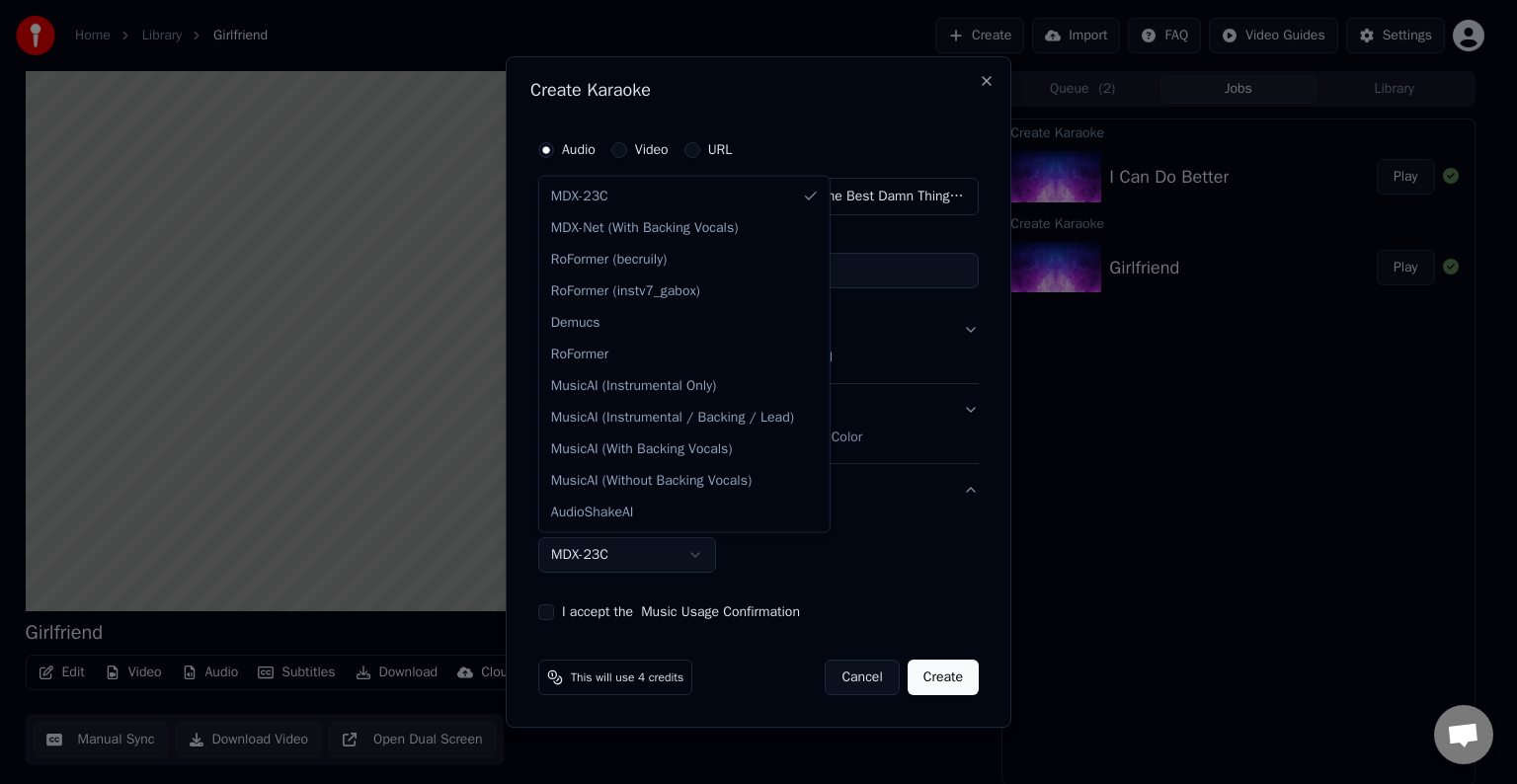click on "Home Library Girlfriend Create Import FAQ Video Guides Settings Girlfriend BPM 164 Key D Edit Video Audio Subtitles Download Cloud Library Manual Sync Download Video Open Dual Screen Queue ( 2 ) Jobs Library Create Karaoke I Can Do Better Play Create Karaoke Girlfriend Play Chat [PERSON_NAME] from Youka Desktop More channels Continue on Email Network offline. Reconnecting... No messages can be received or sent for now. Youka Desktop Hello! How can I help you?  [DATE] I think there is a glitch in the program; when I spend my credits to create a video, and I provide the lyrics, the resulting video does not sync the lyrics and is forcing me to spend extra credits to sync them again; it has happened to me with my last 3 videos [DATE] [PERSON_NAME] There is an issue with the auto lyric sync service. In this case the credits are refunded automatically. You can sync the lyrics by using the lyrics editor [DATE] So, I make the video, and the credits to sync the lyrics the second time are refunded? [DATE] [DATE] URL" at bounding box center (750, 392) 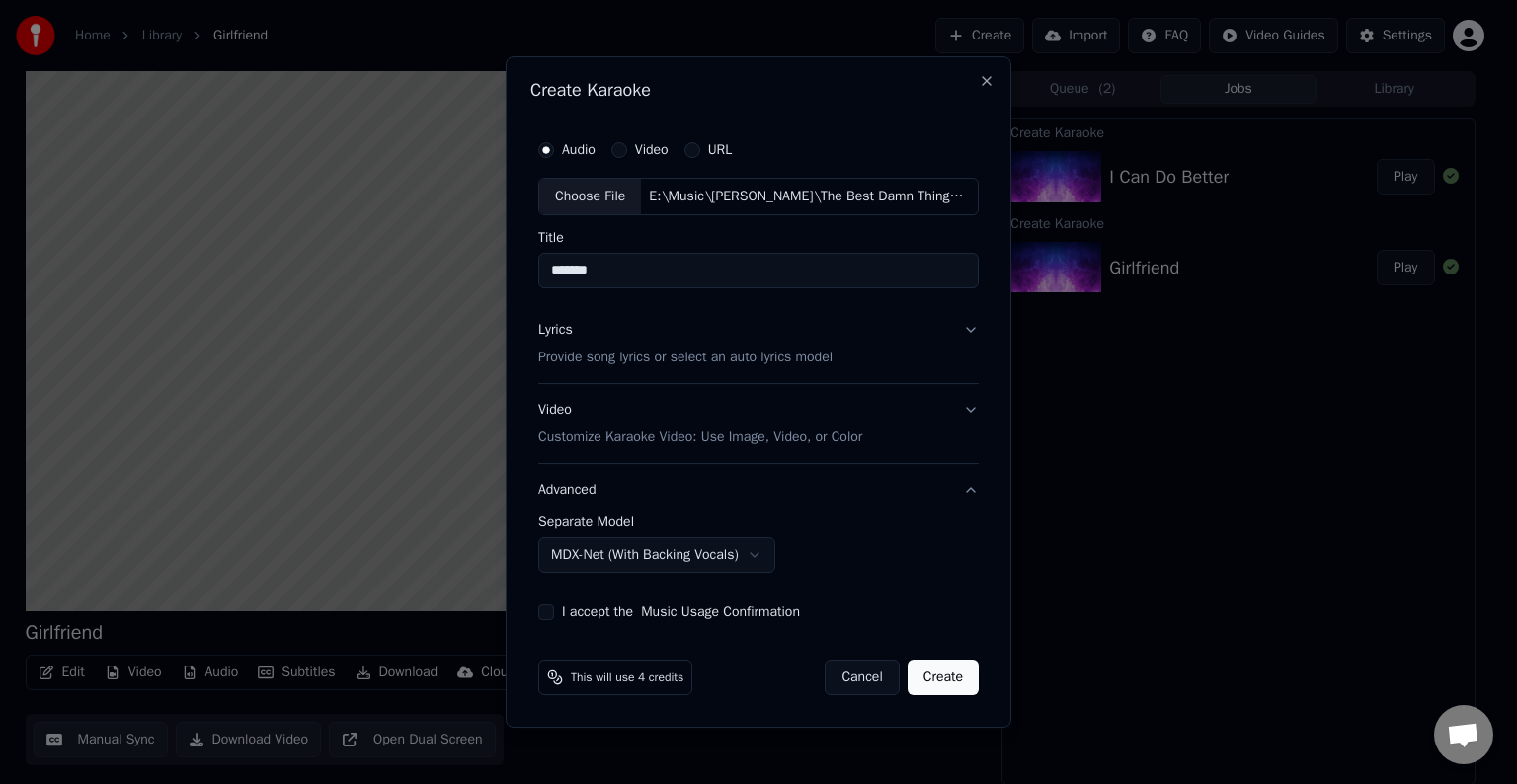 click on "**********" at bounding box center [758, 375] 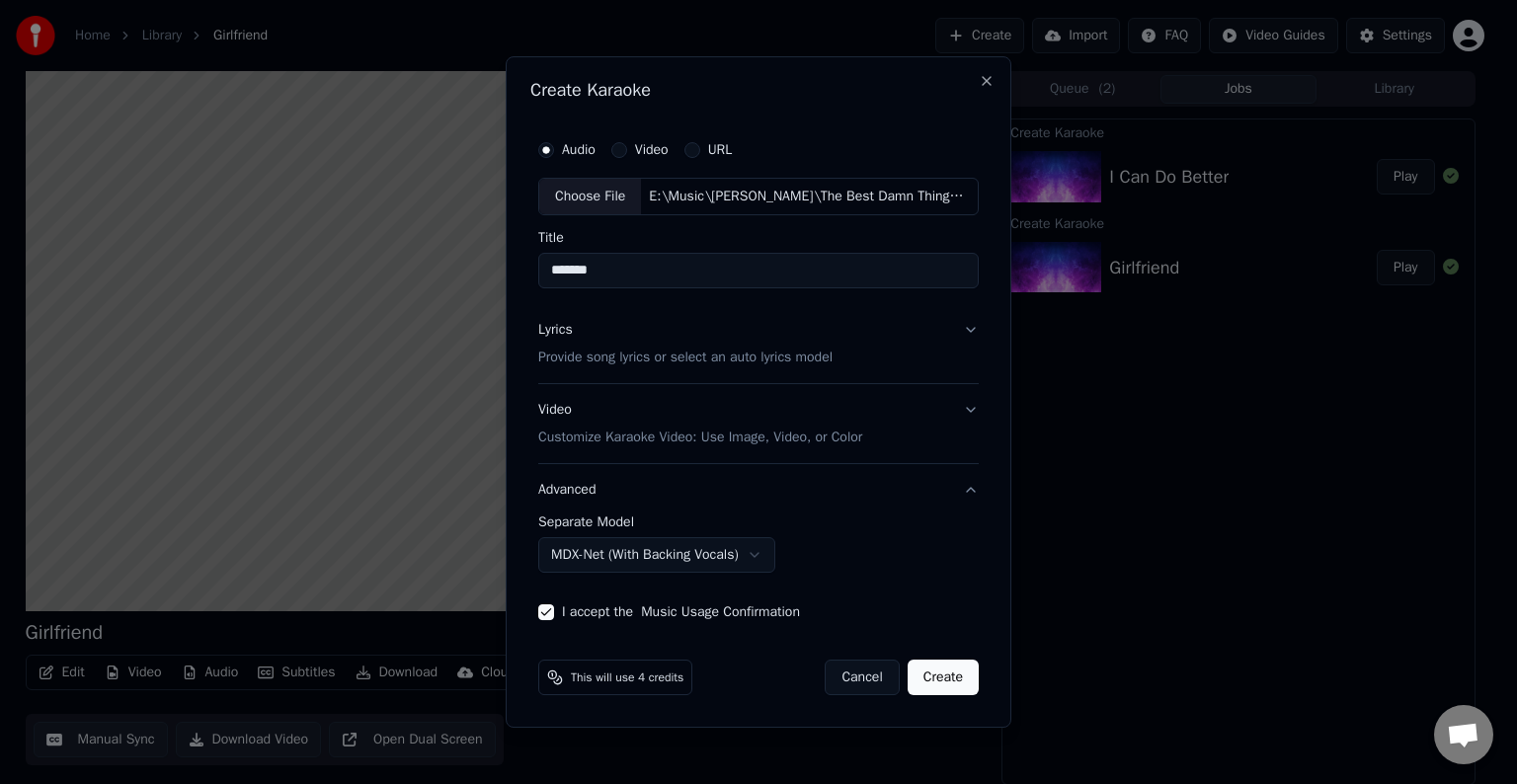 click on "Create" at bounding box center [943, 677] 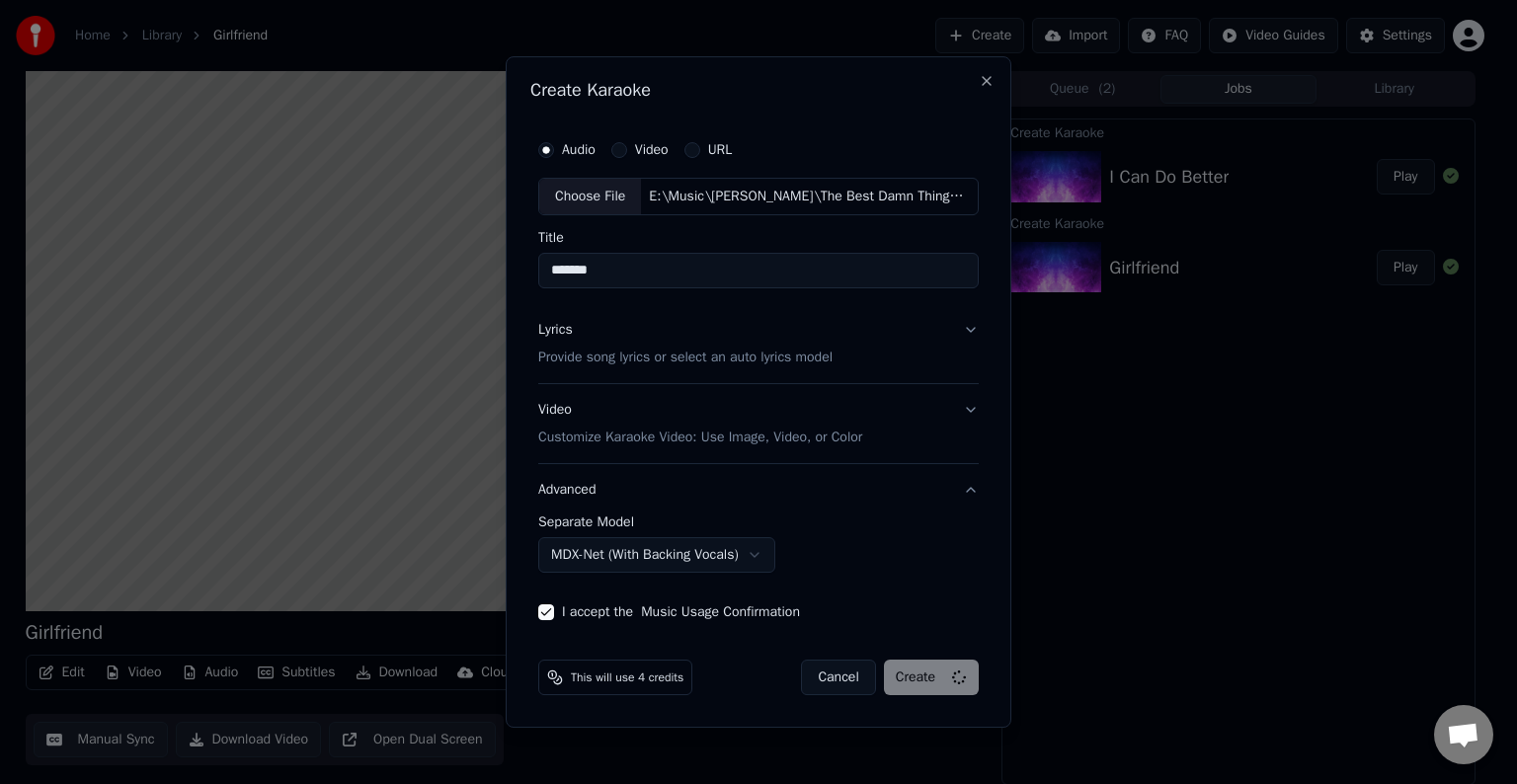 select on "******" 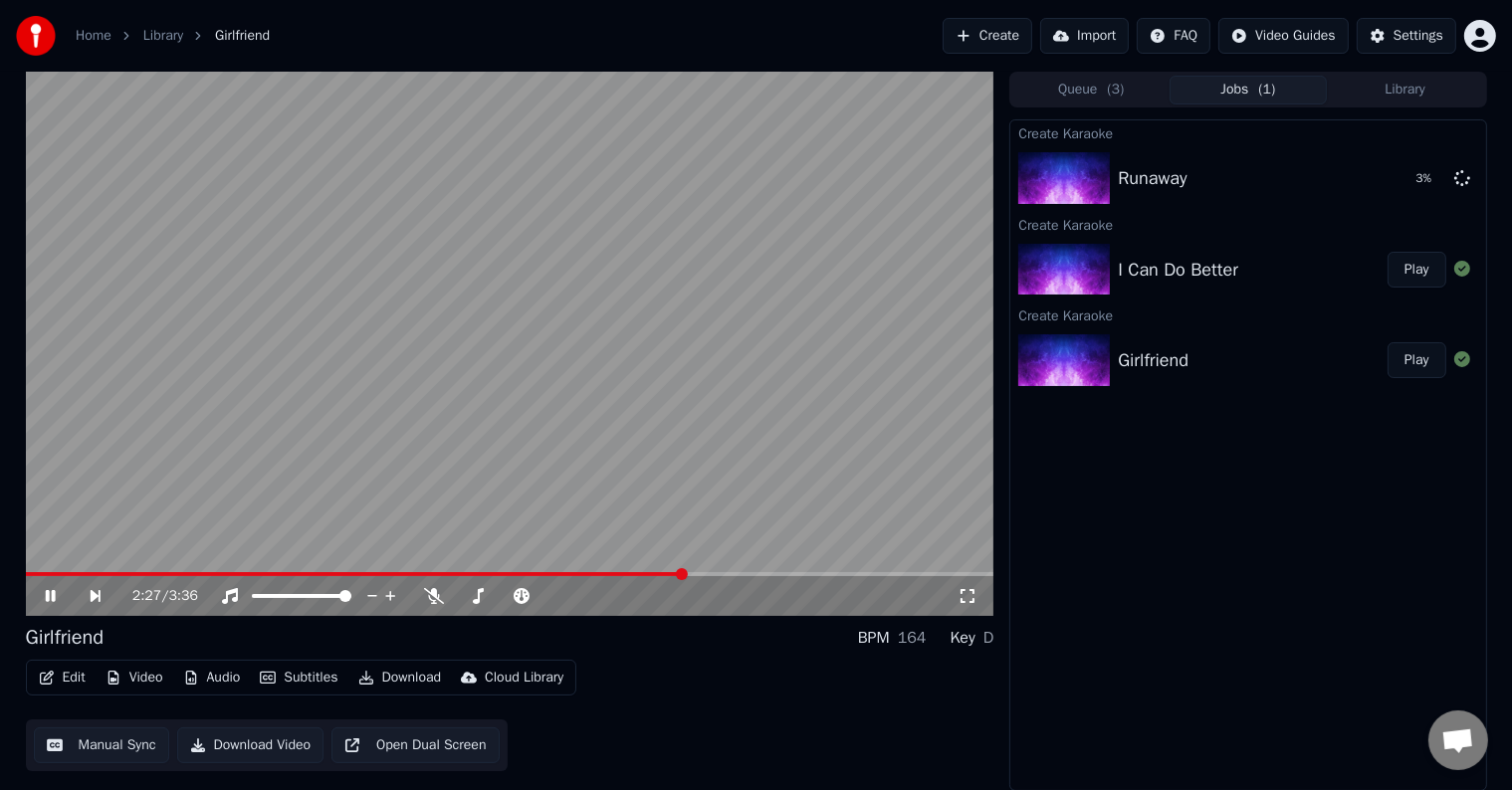 click 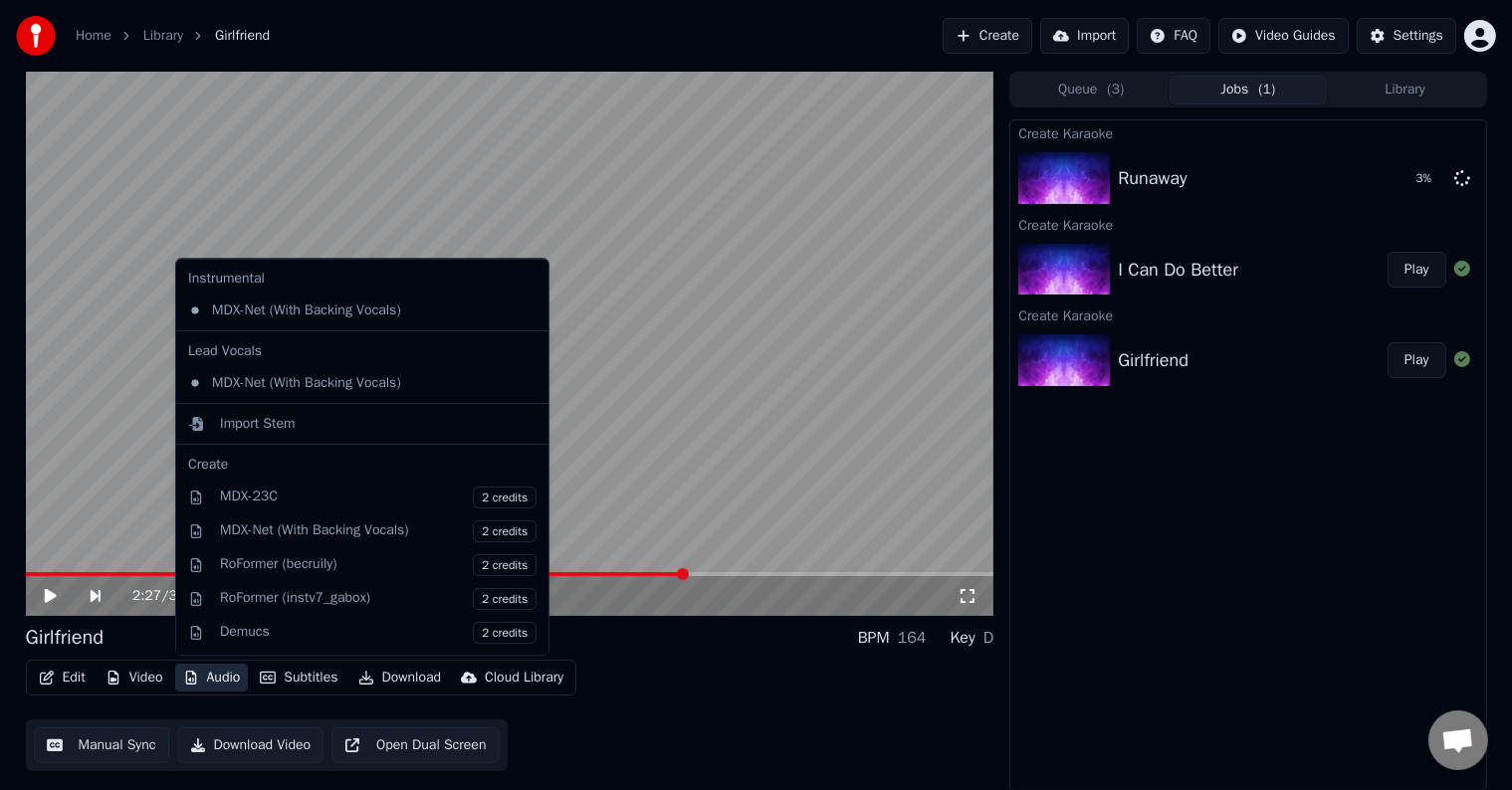 click on "Audio" at bounding box center [212, 678] 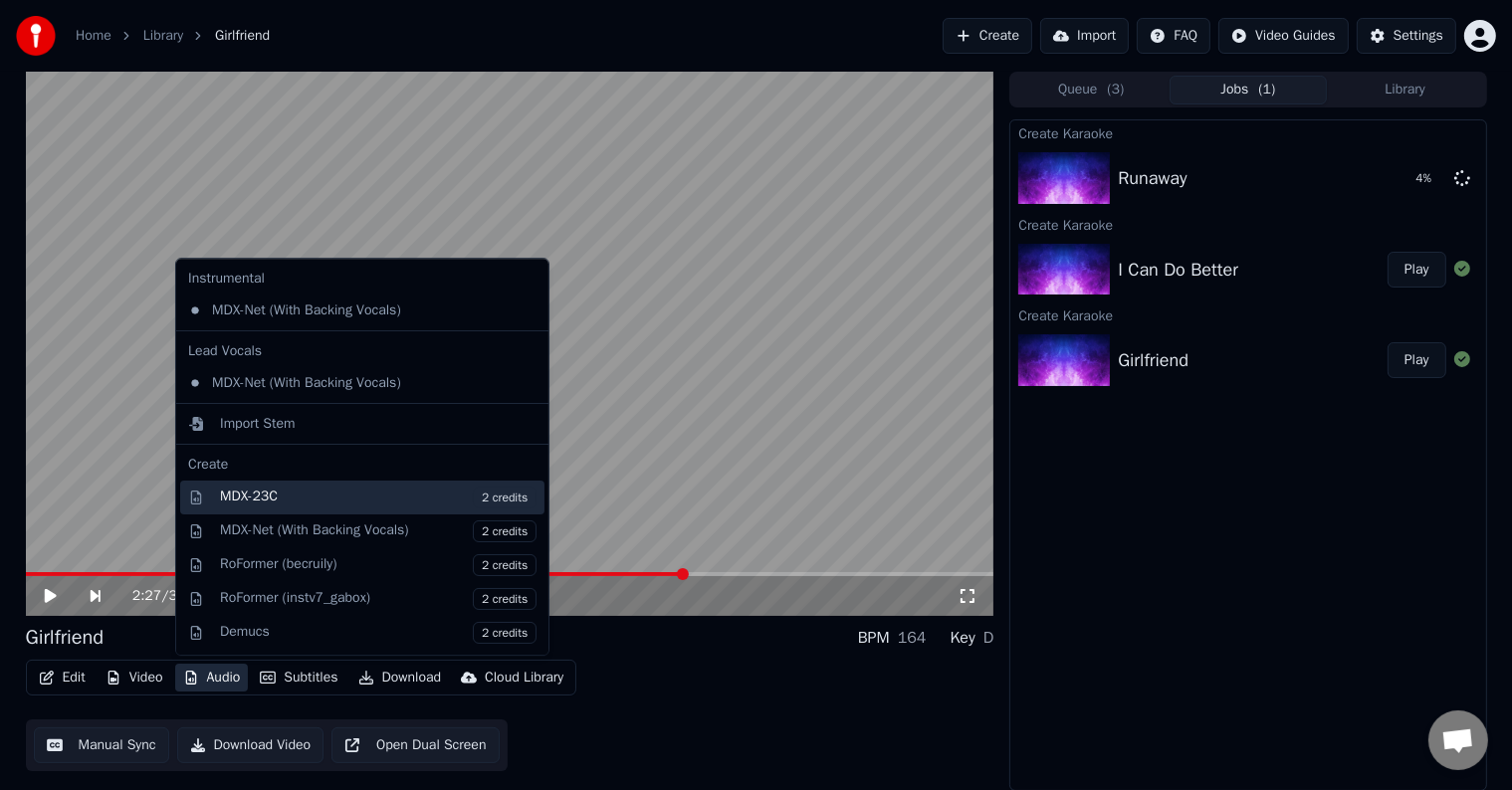 click on "MDX-23C 2 credits" at bounding box center (378, 497) 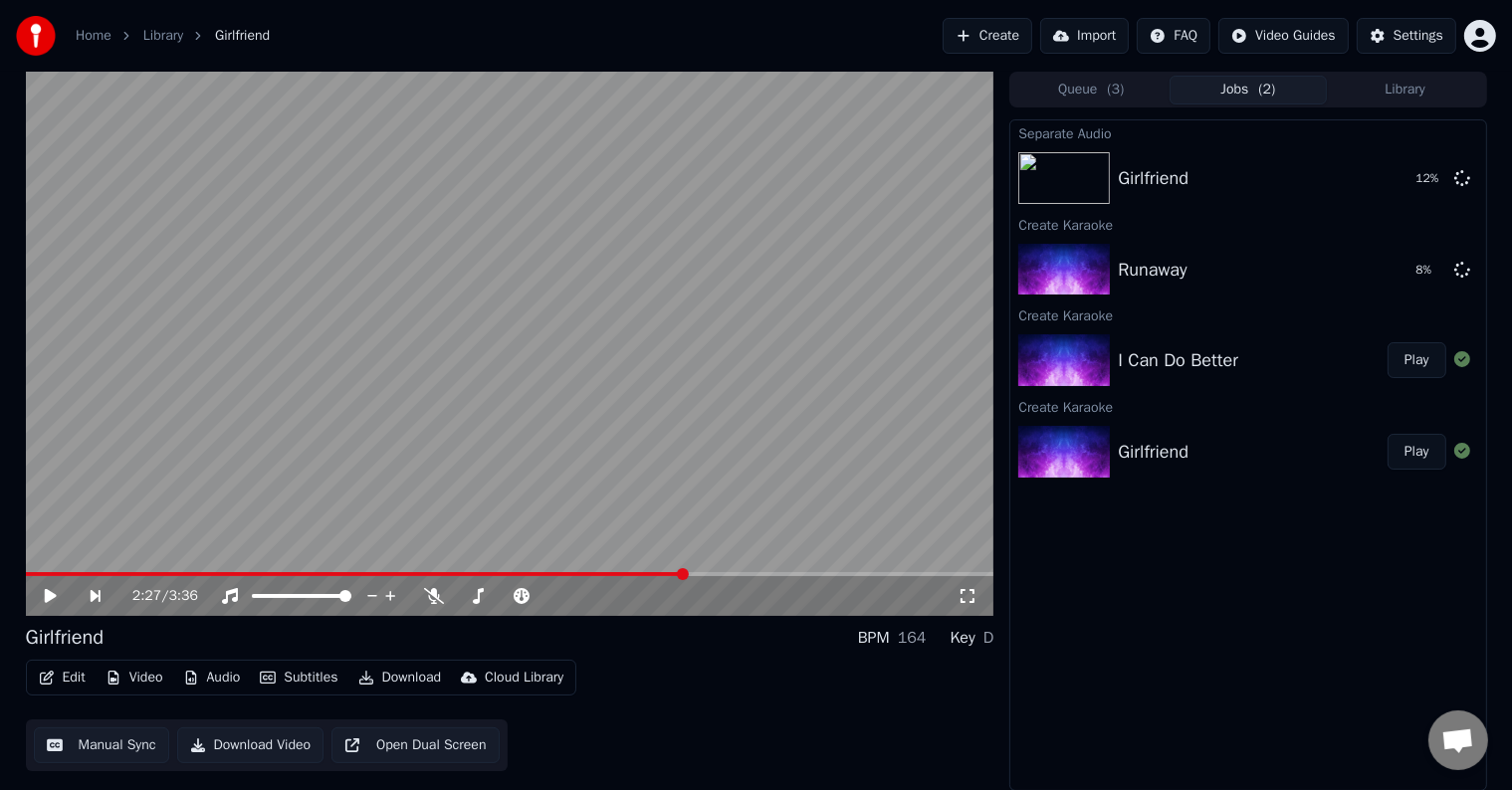 click on "Create" at bounding box center (987, 36) 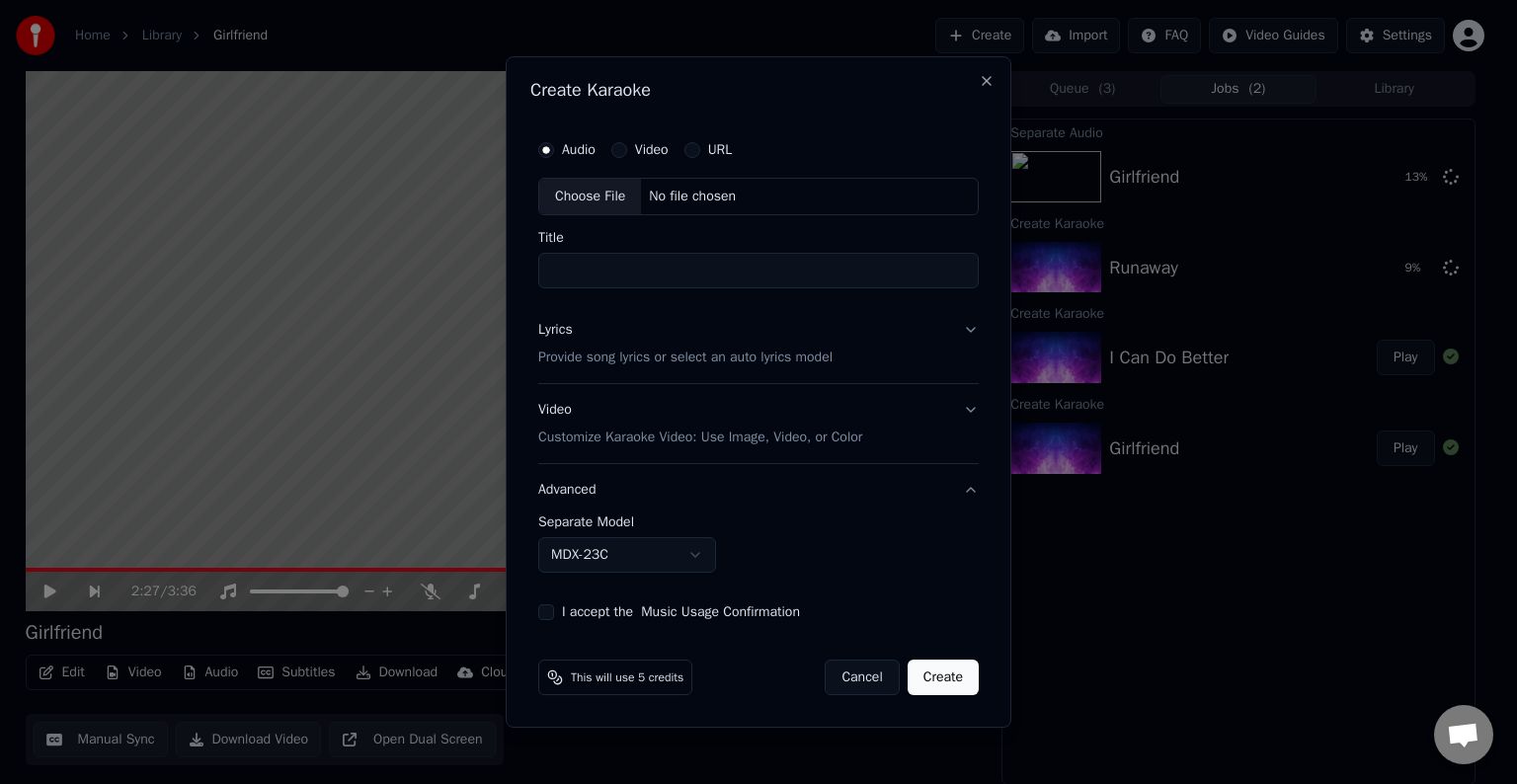 click on "Choose File" at bounding box center [590, 196] 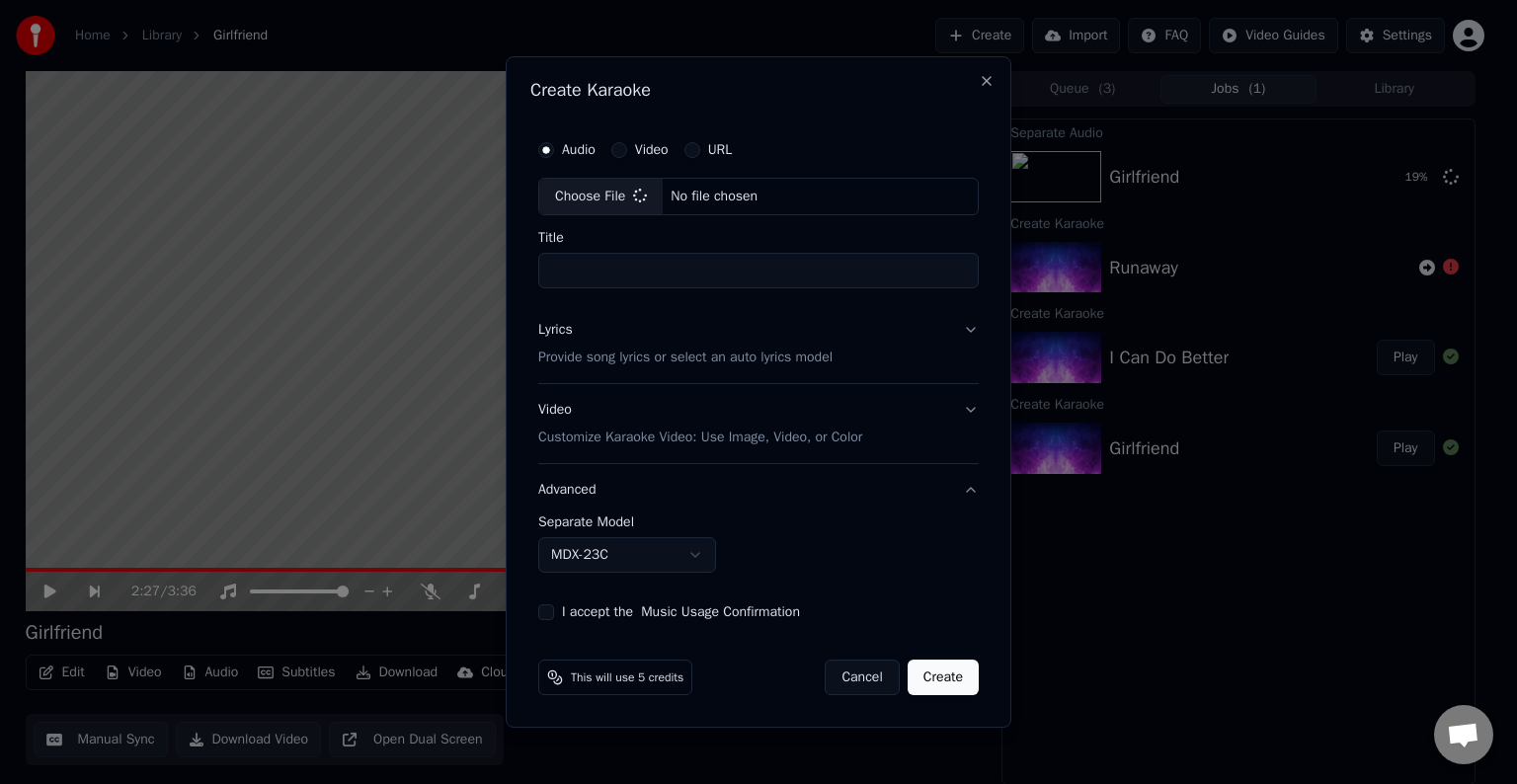 type on "**********" 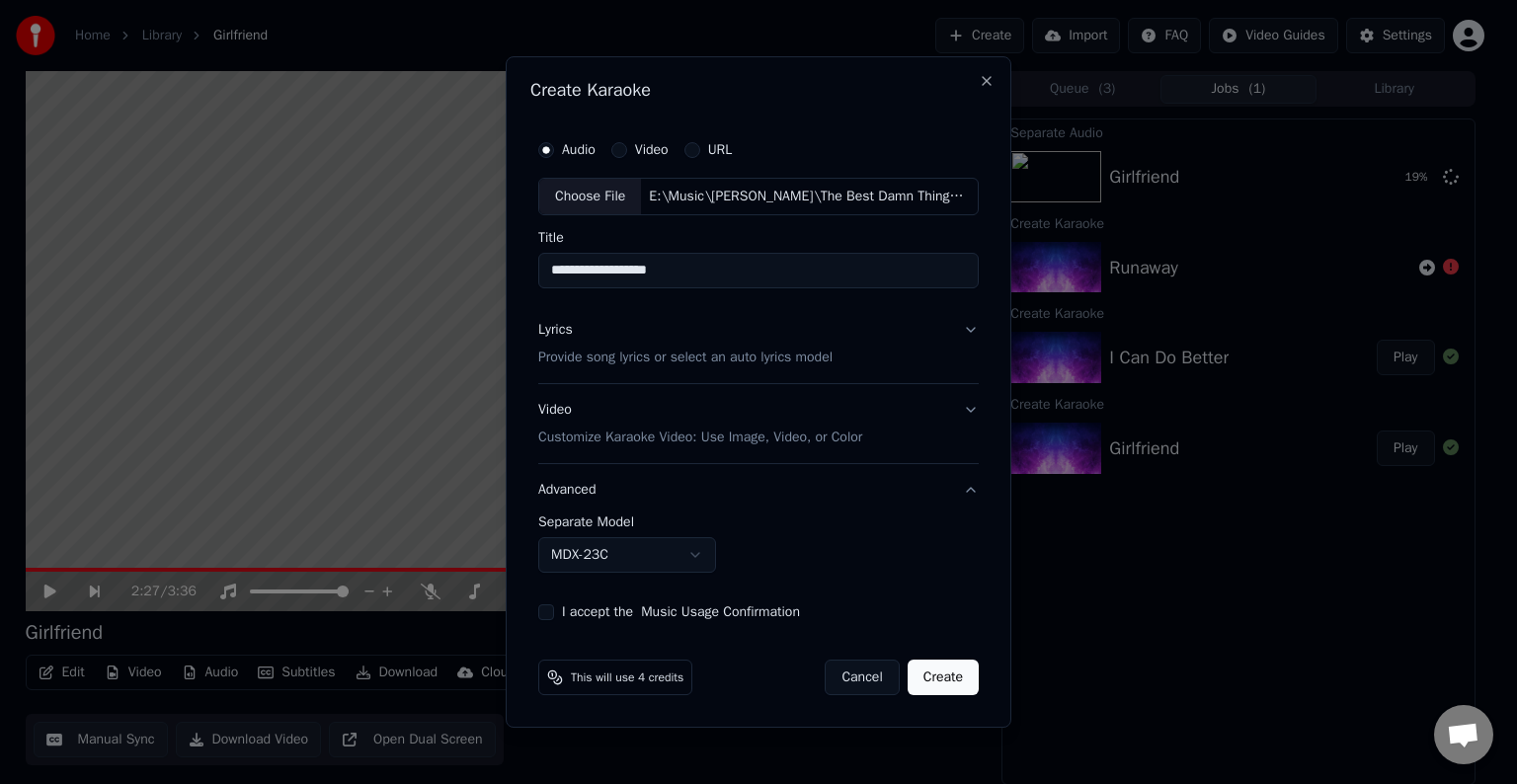 click on "Lyrics Provide song lyrics or select an auto lyrics model" at bounding box center (758, 344) 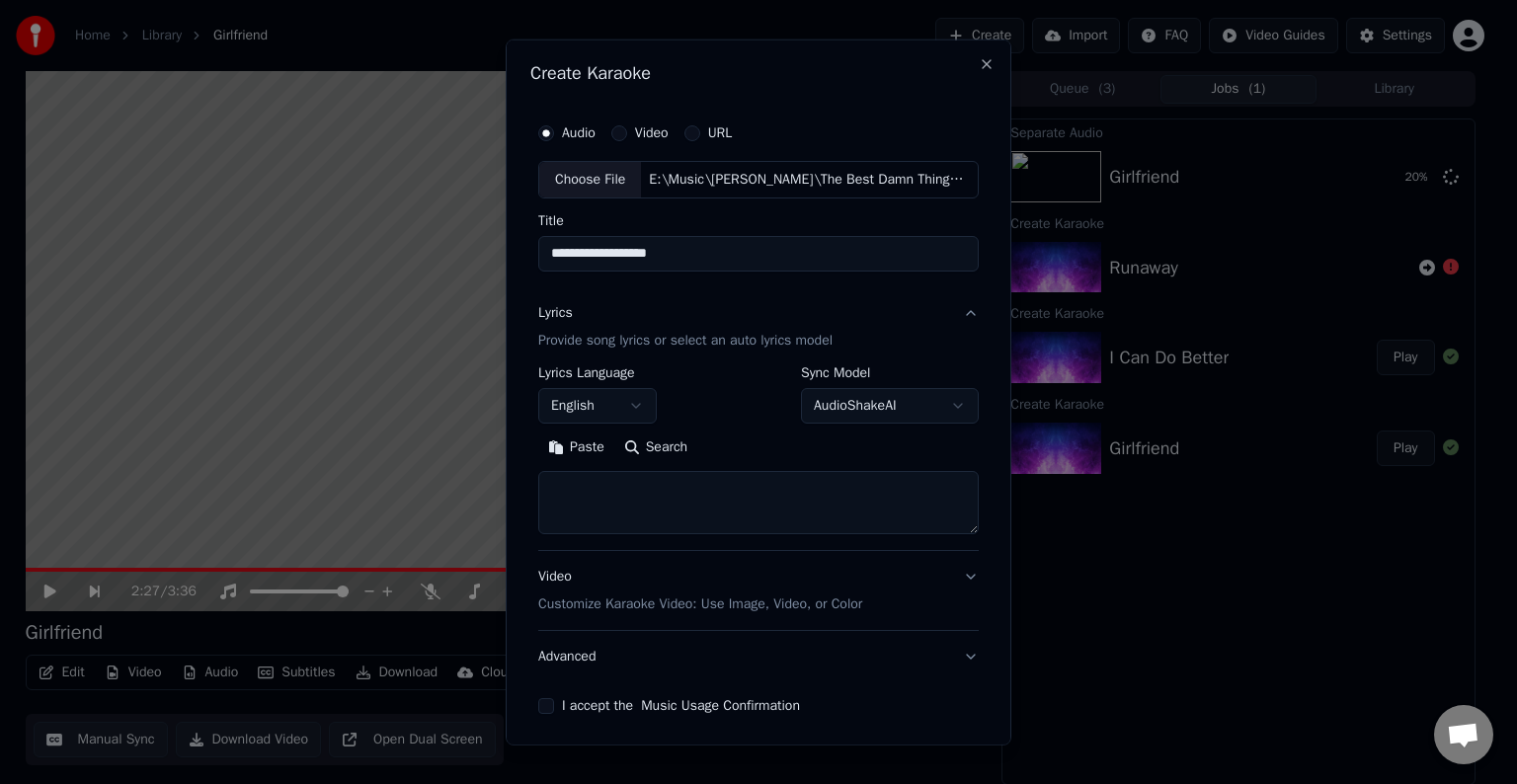 click at bounding box center (758, 503) 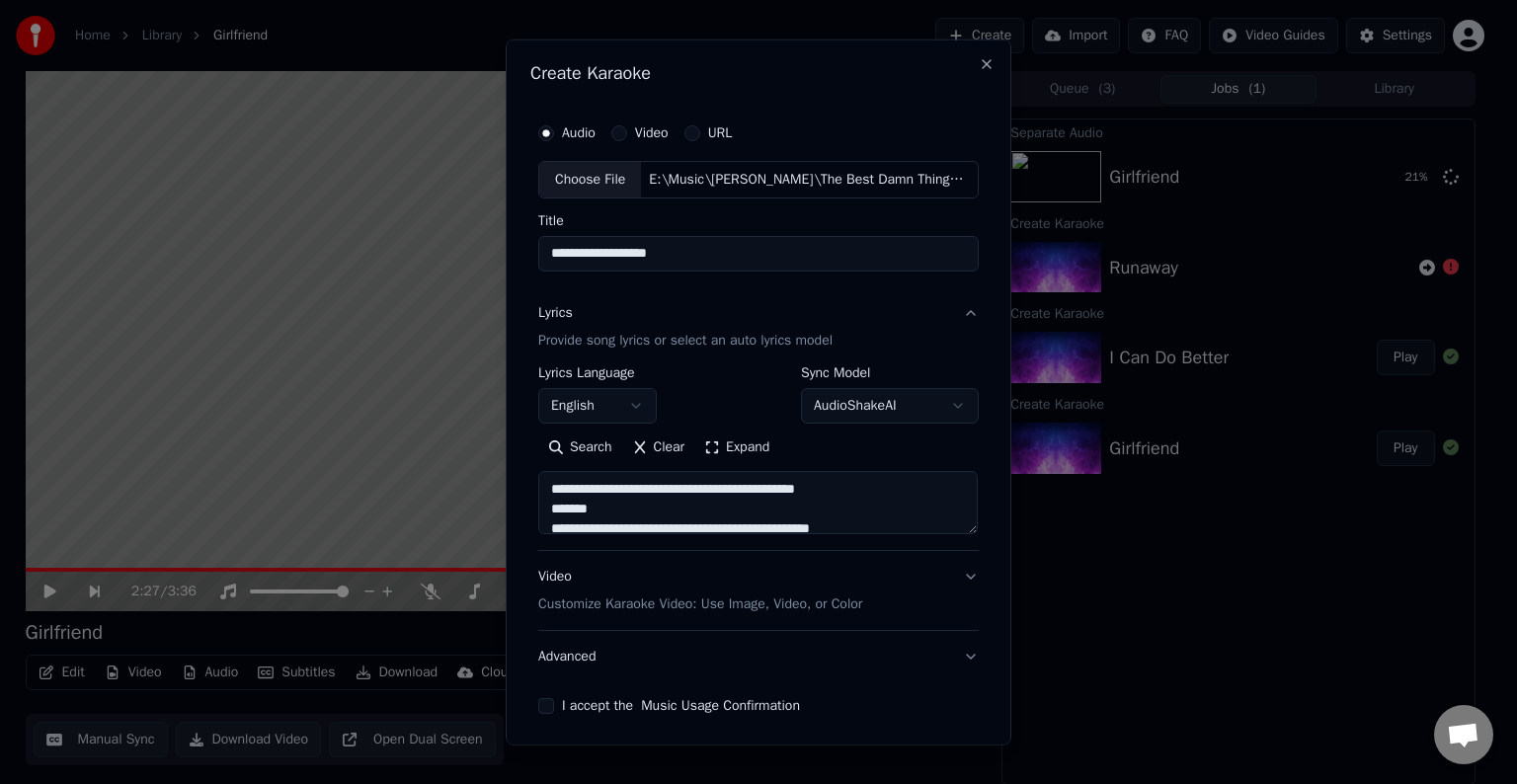 scroll, scrollTop: 24, scrollLeft: 0, axis: vertical 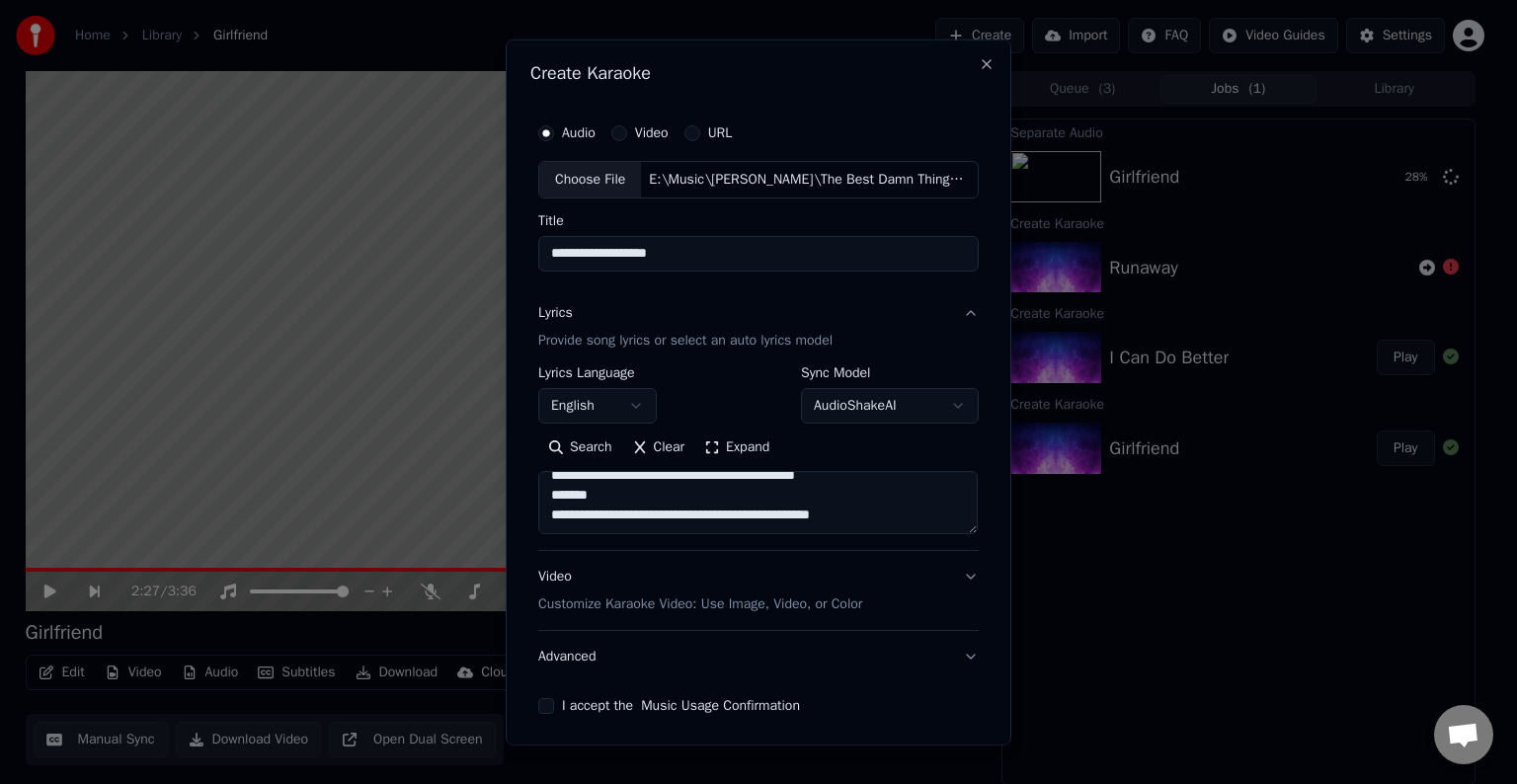 paste on "**********" 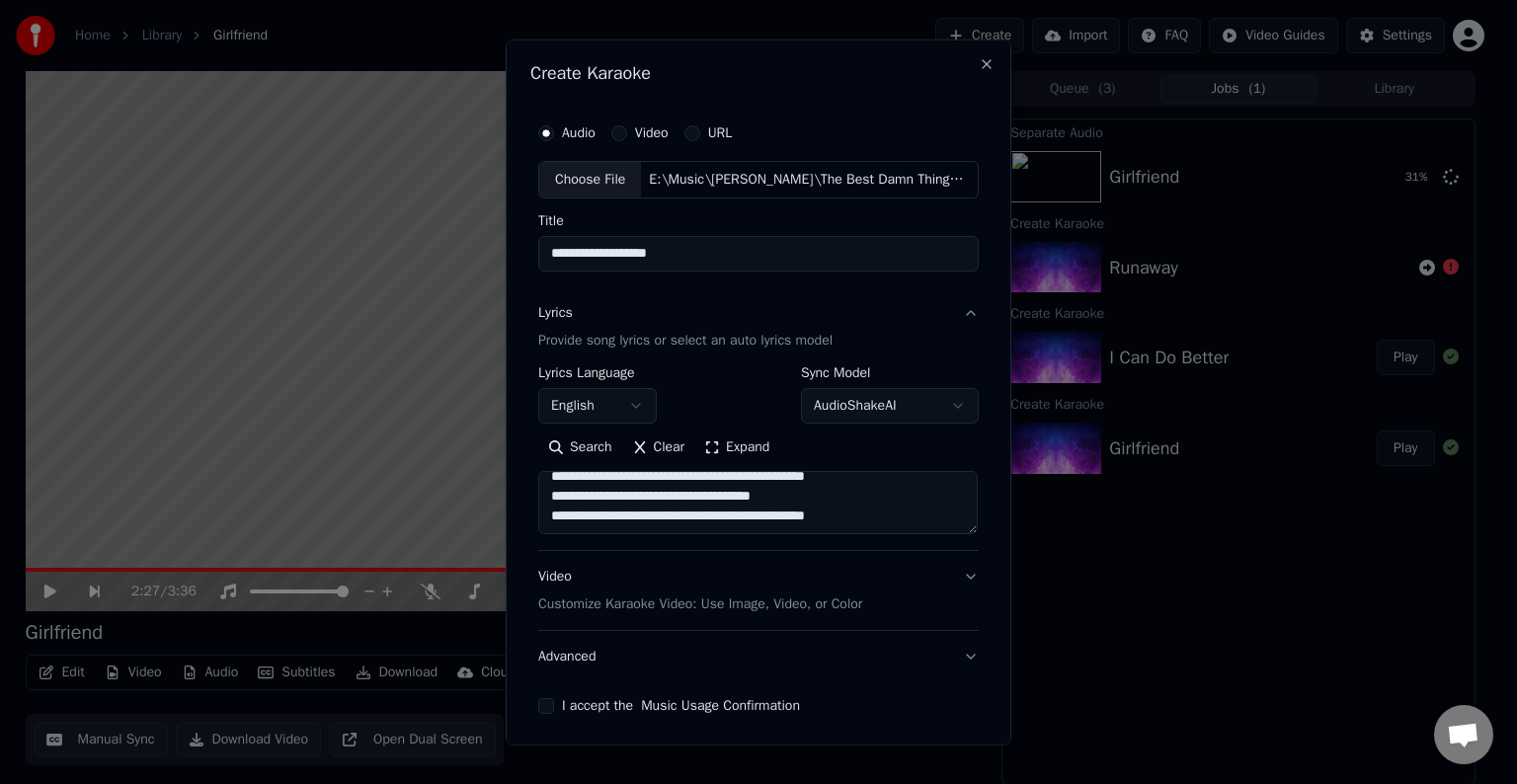 scroll, scrollTop: 103, scrollLeft: 0, axis: vertical 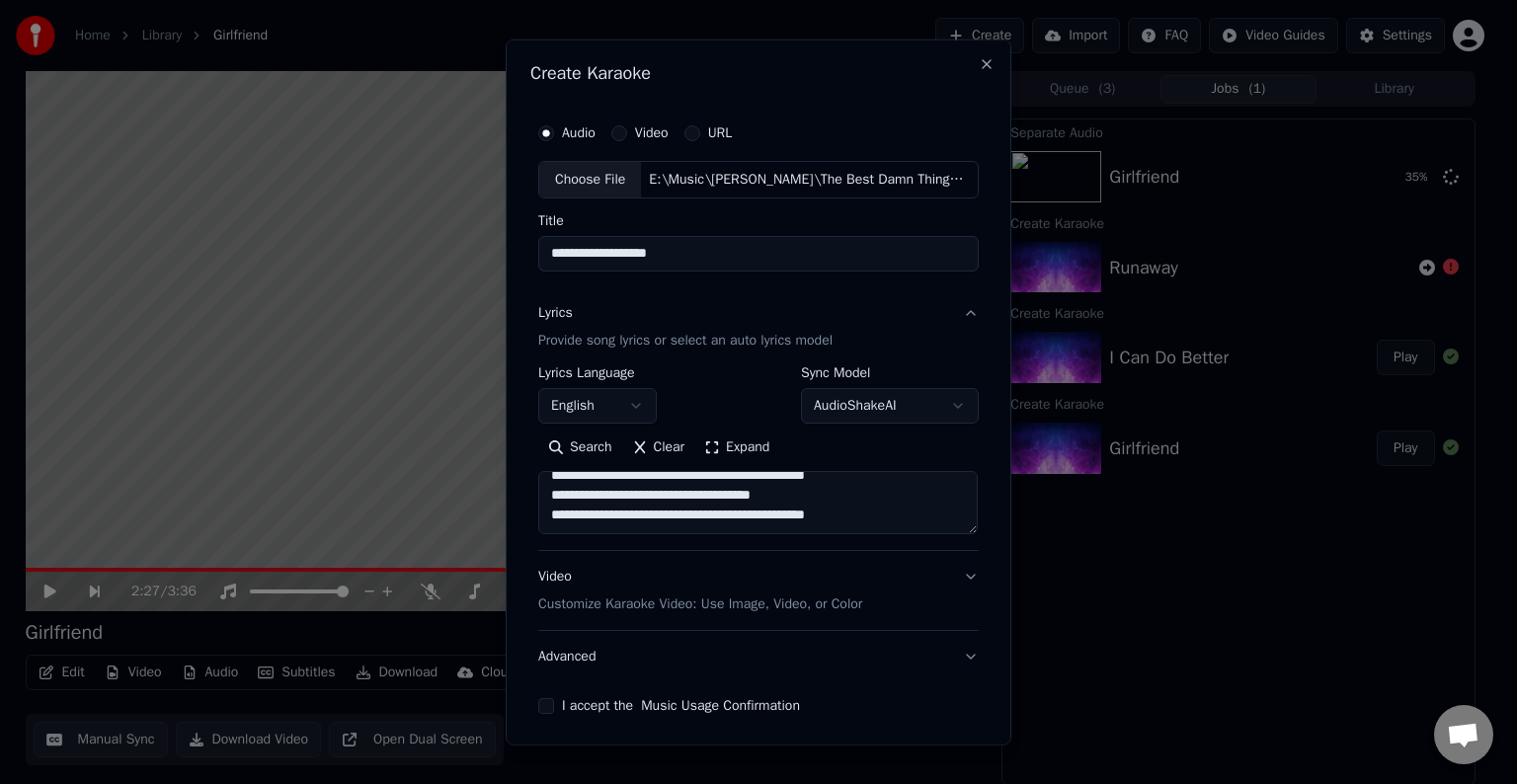 paste on "**********" 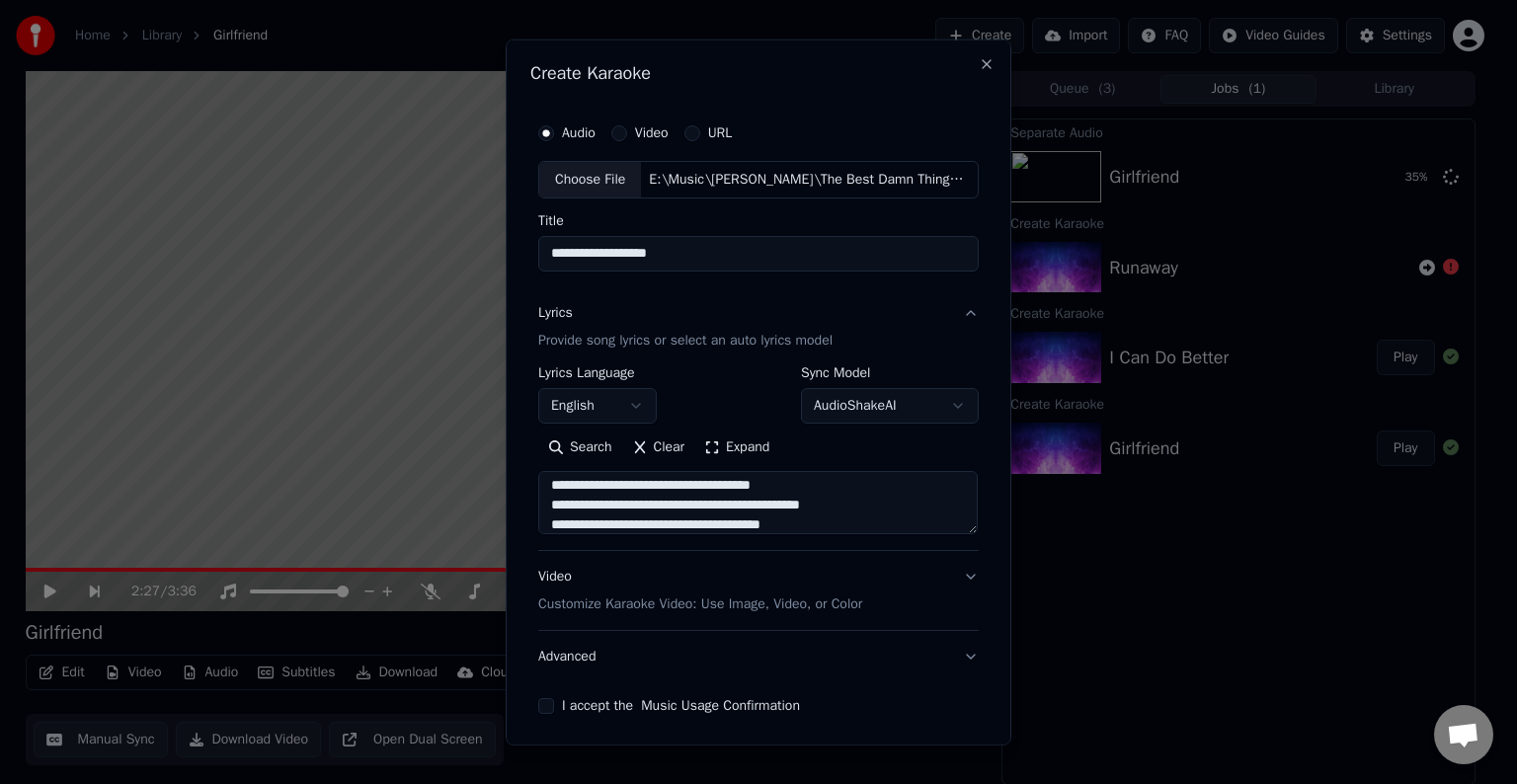 scroll, scrollTop: 162, scrollLeft: 0, axis: vertical 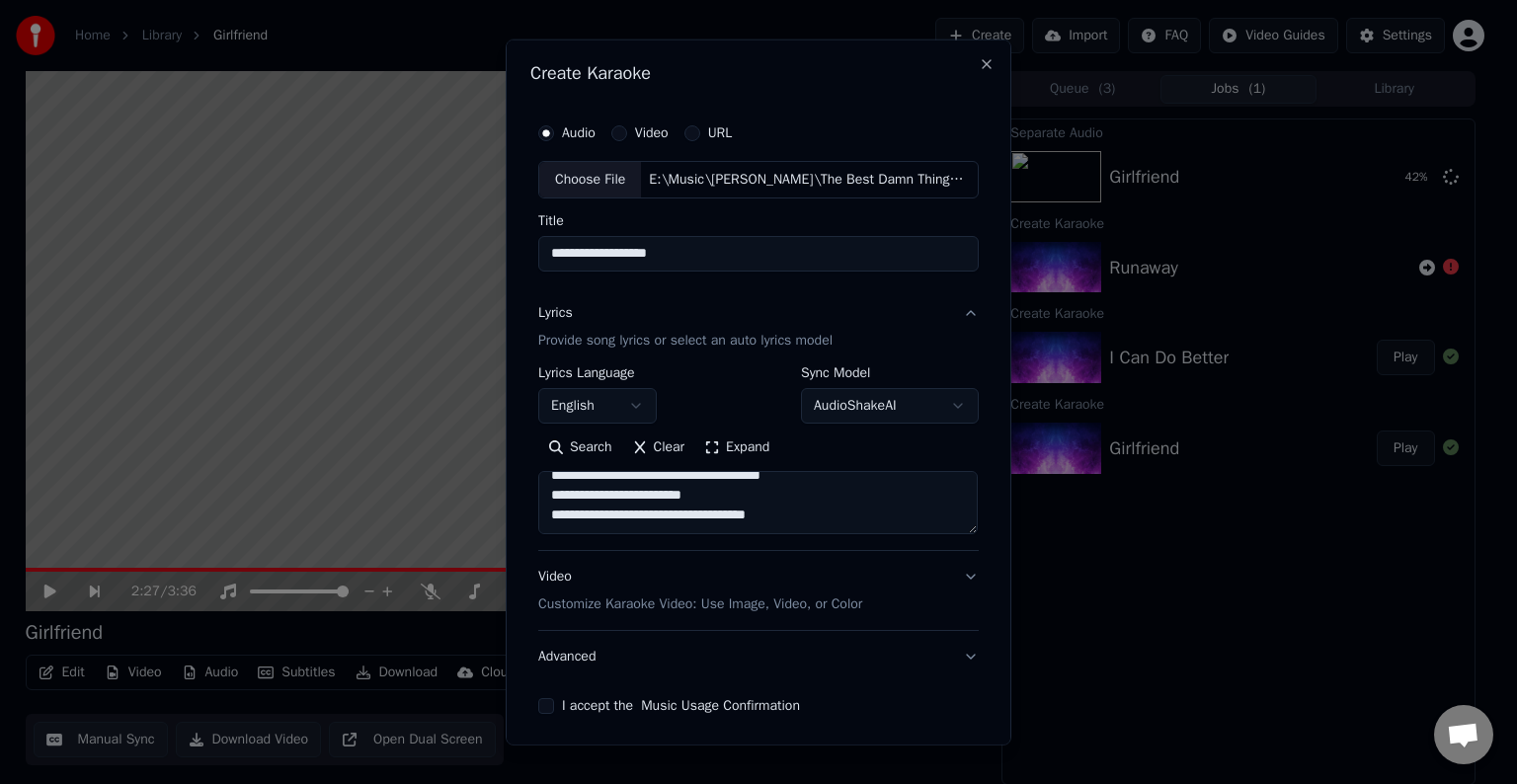 paste on "**********" 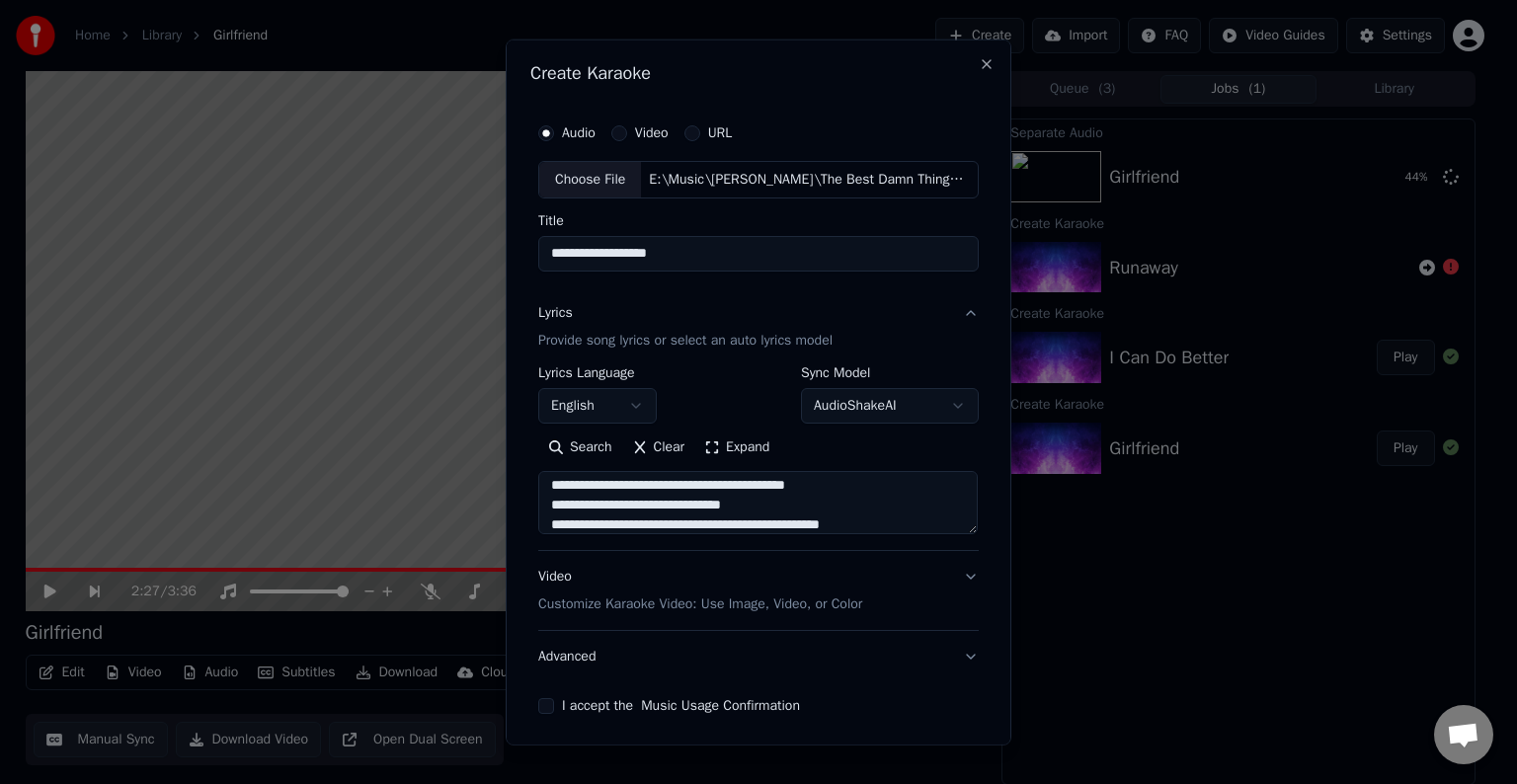 scroll, scrollTop: 320, scrollLeft: 0, axis: vertical 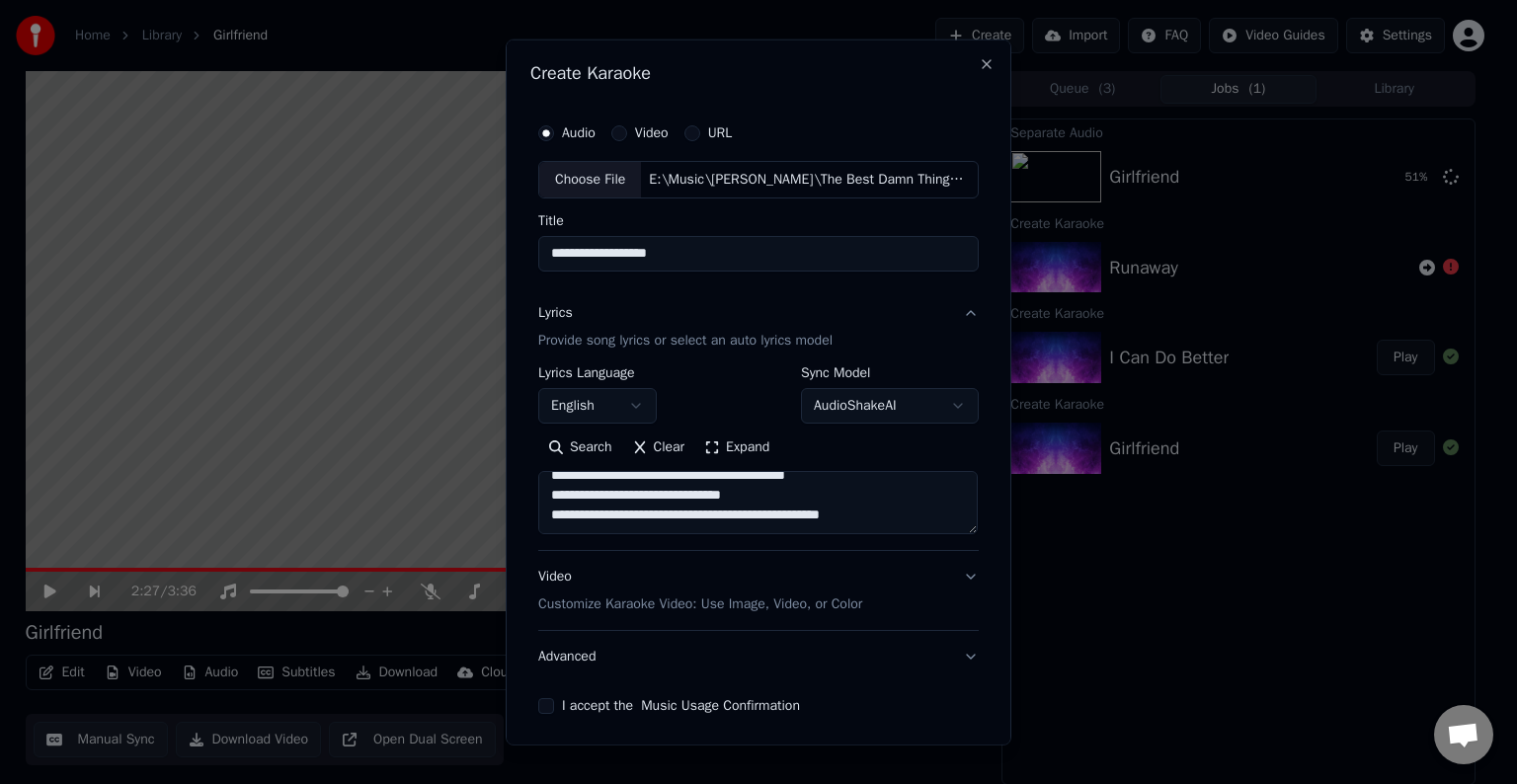 paste on "**********" 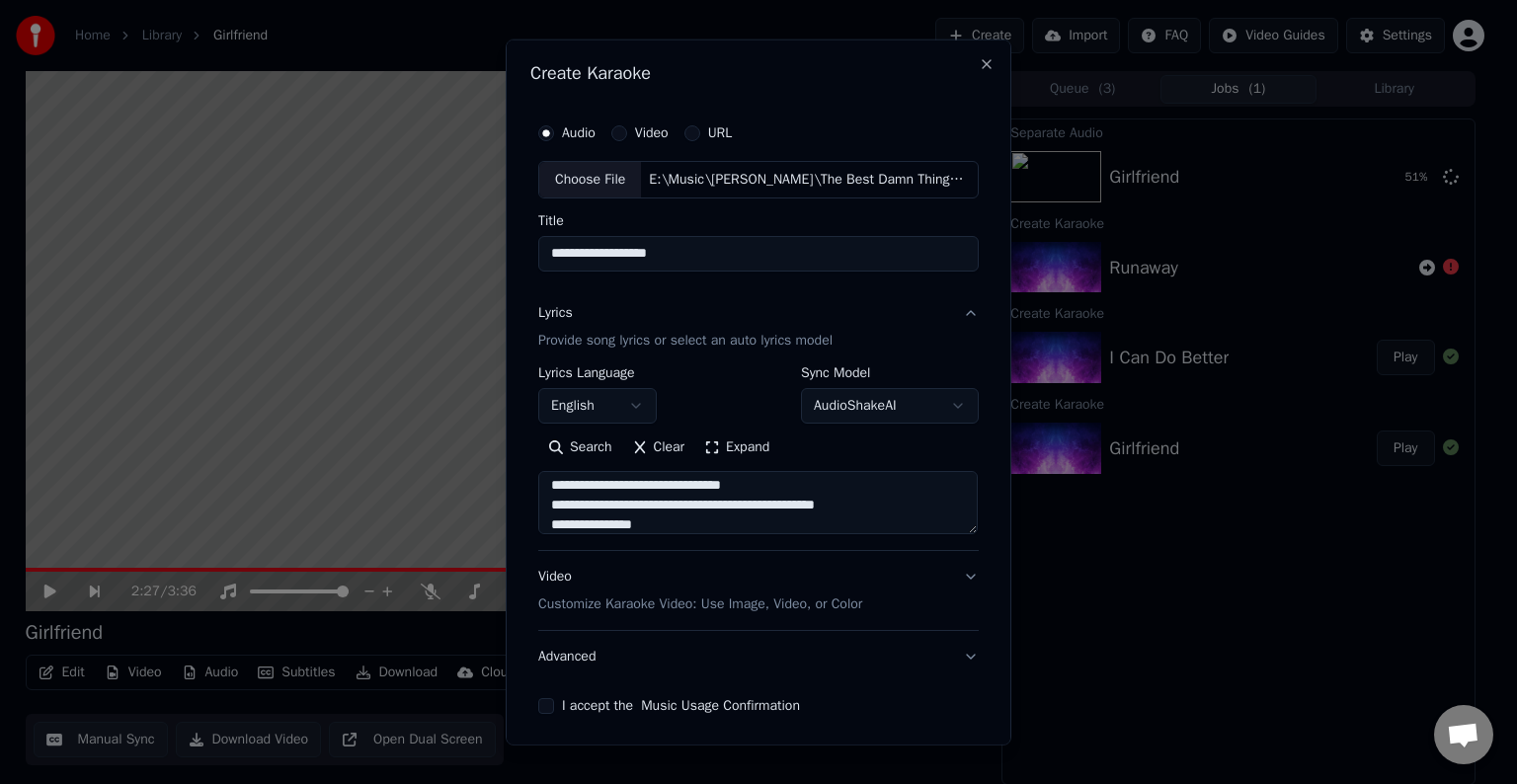 scroll, scrollTop: 359, scrollLeft: 0, axis: vertical 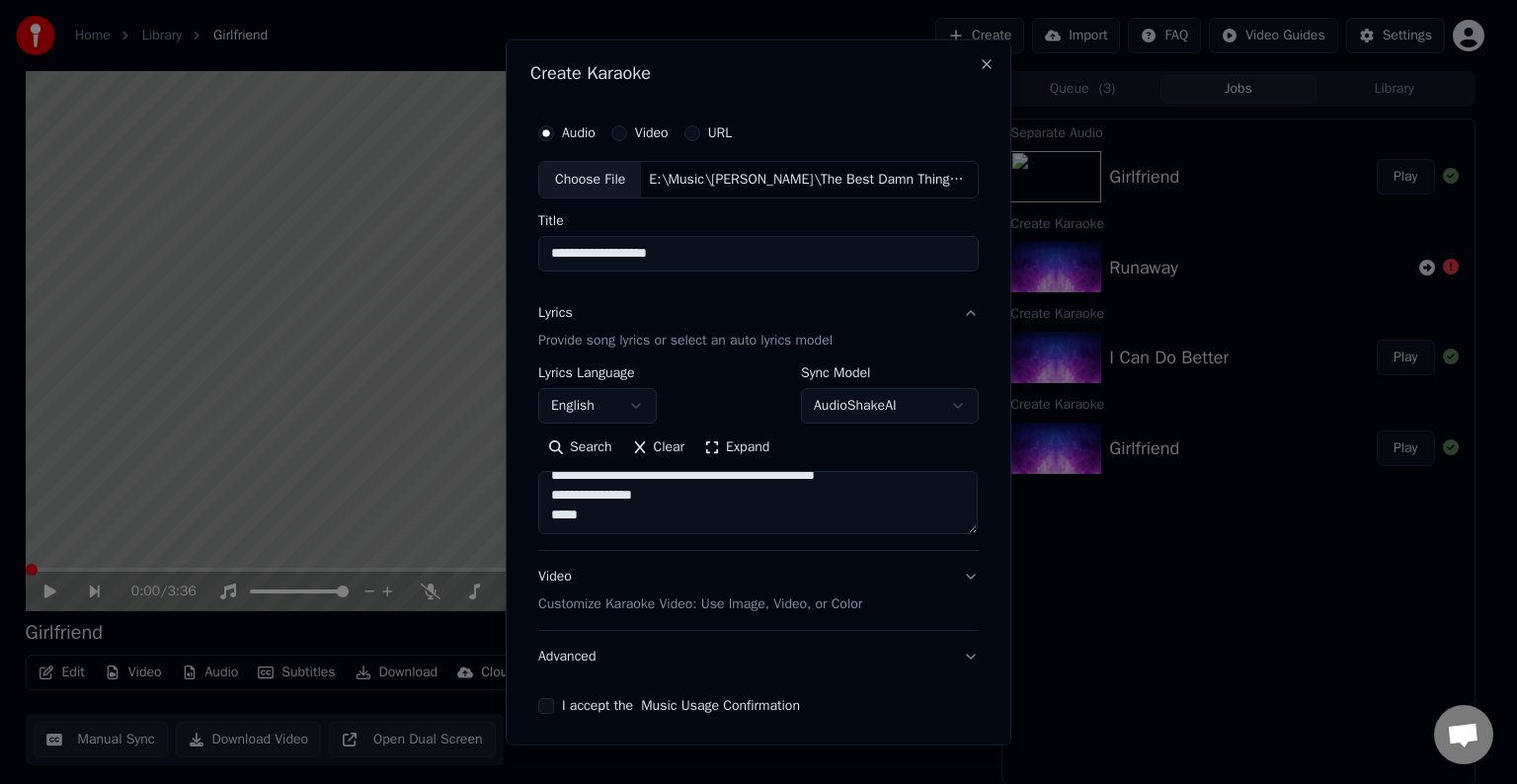 paste on "**********" 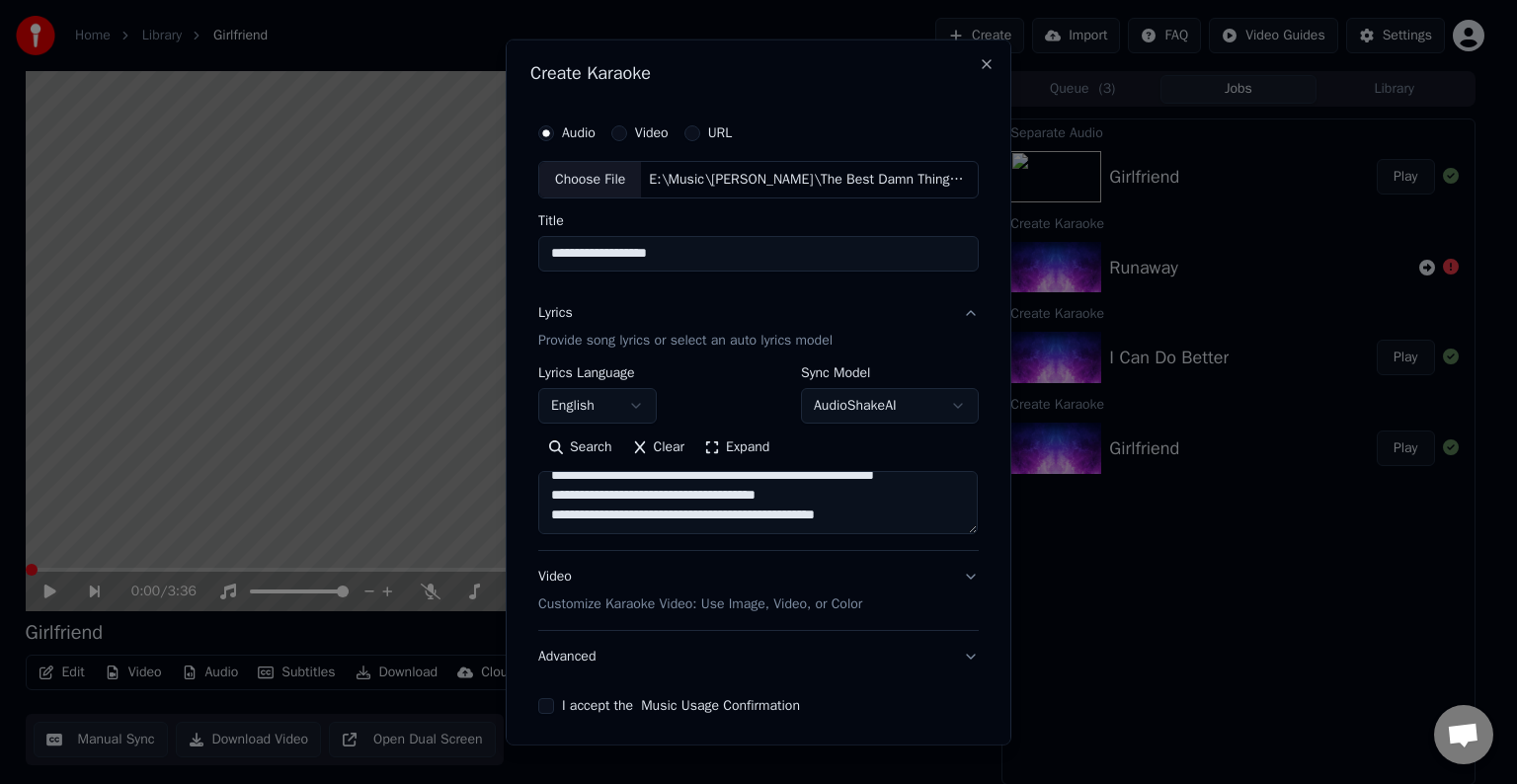 scroll, scrollTop: 467, scrollLeft: 0, axis: vertical 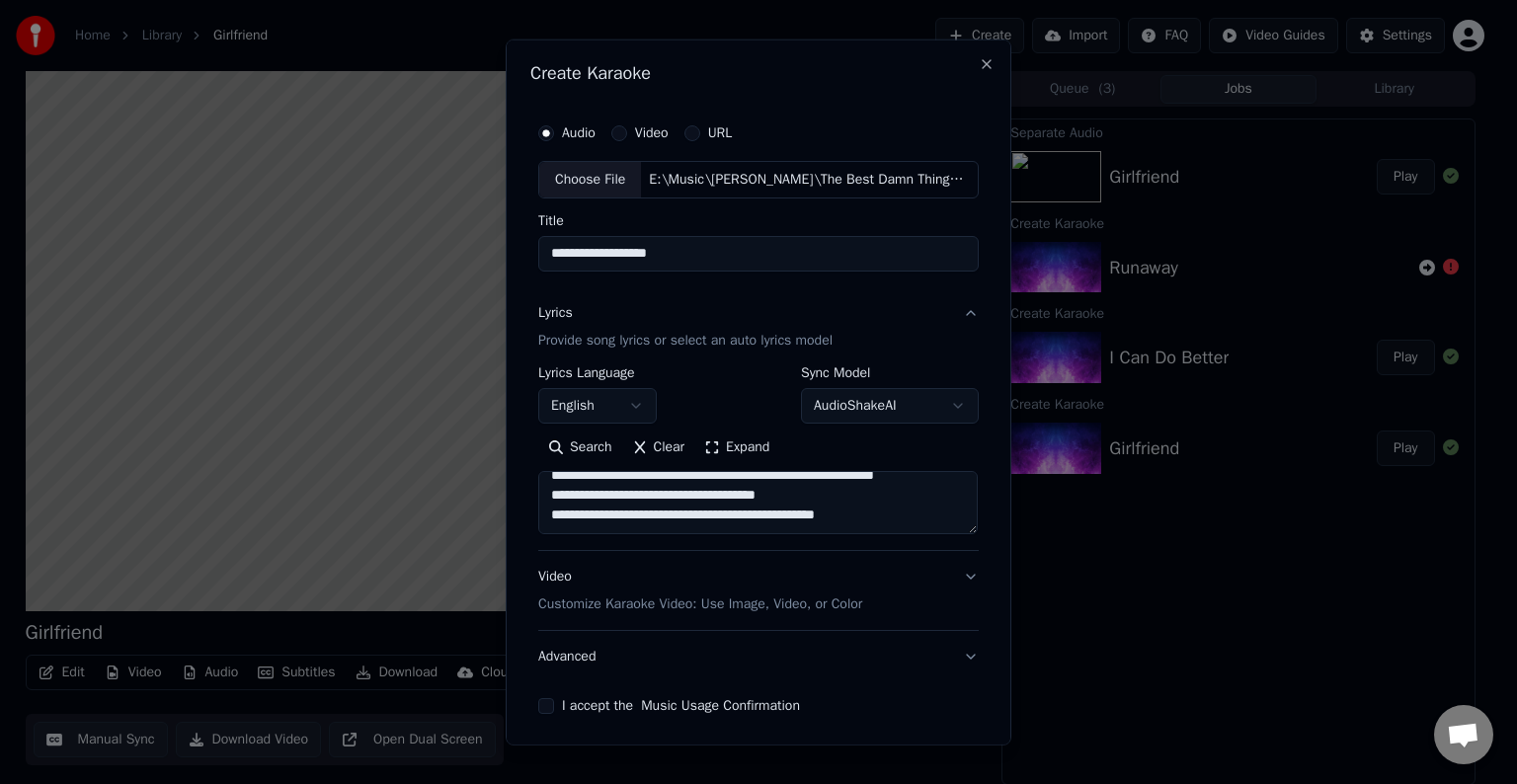 paste on "**********" 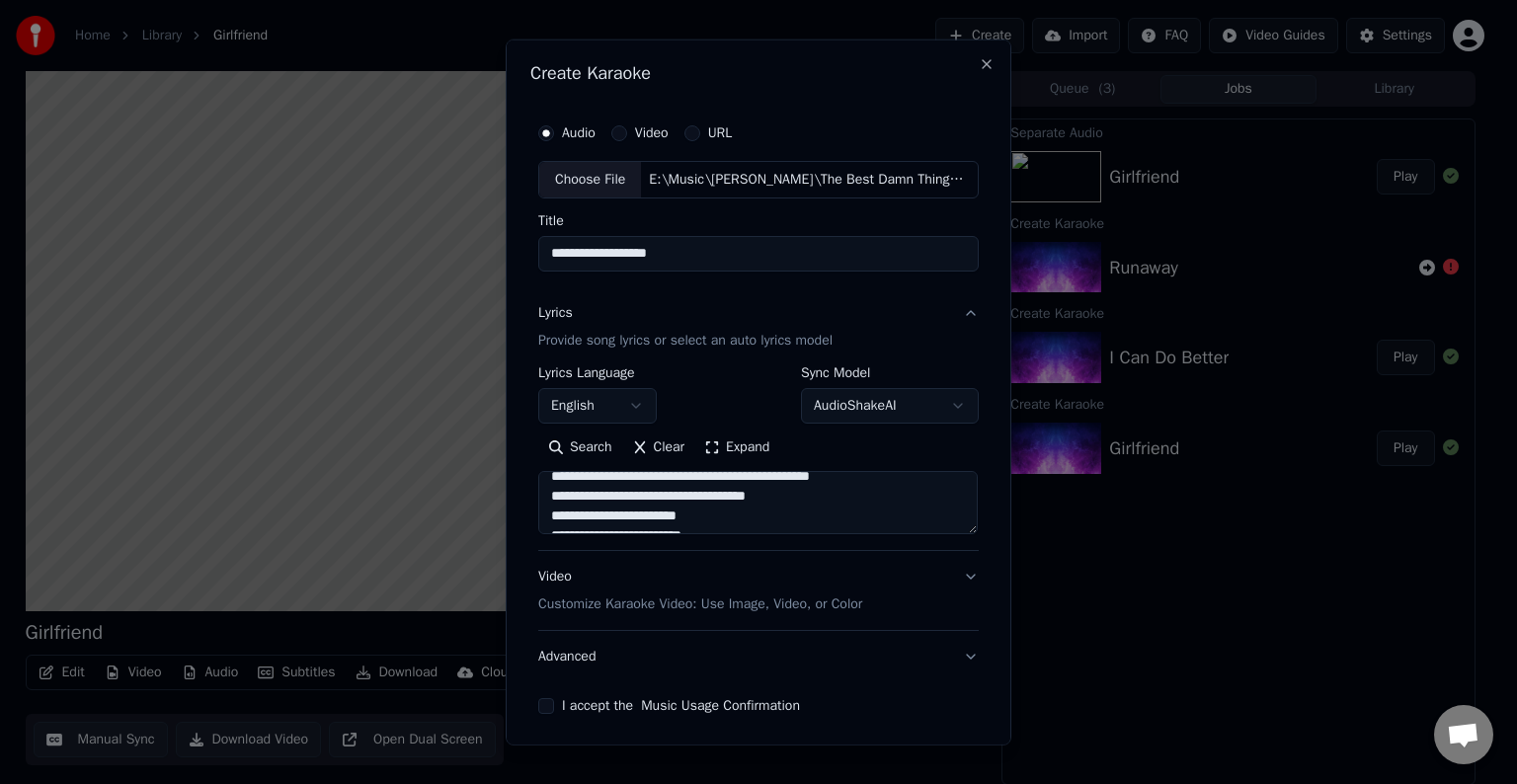 scroll, scrollTop: 517, scrollLeft: 0, axis: vertical 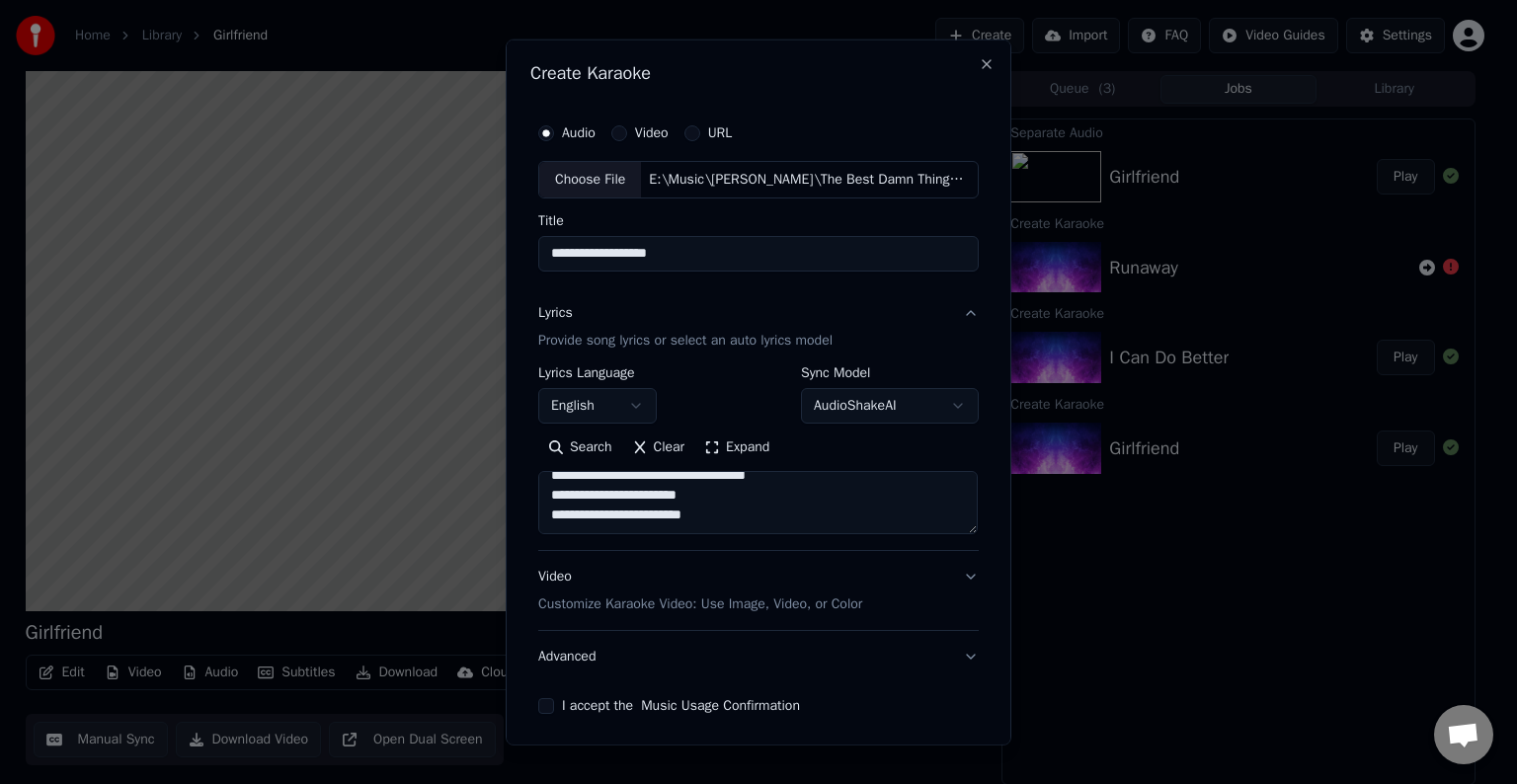 paste on "**********" 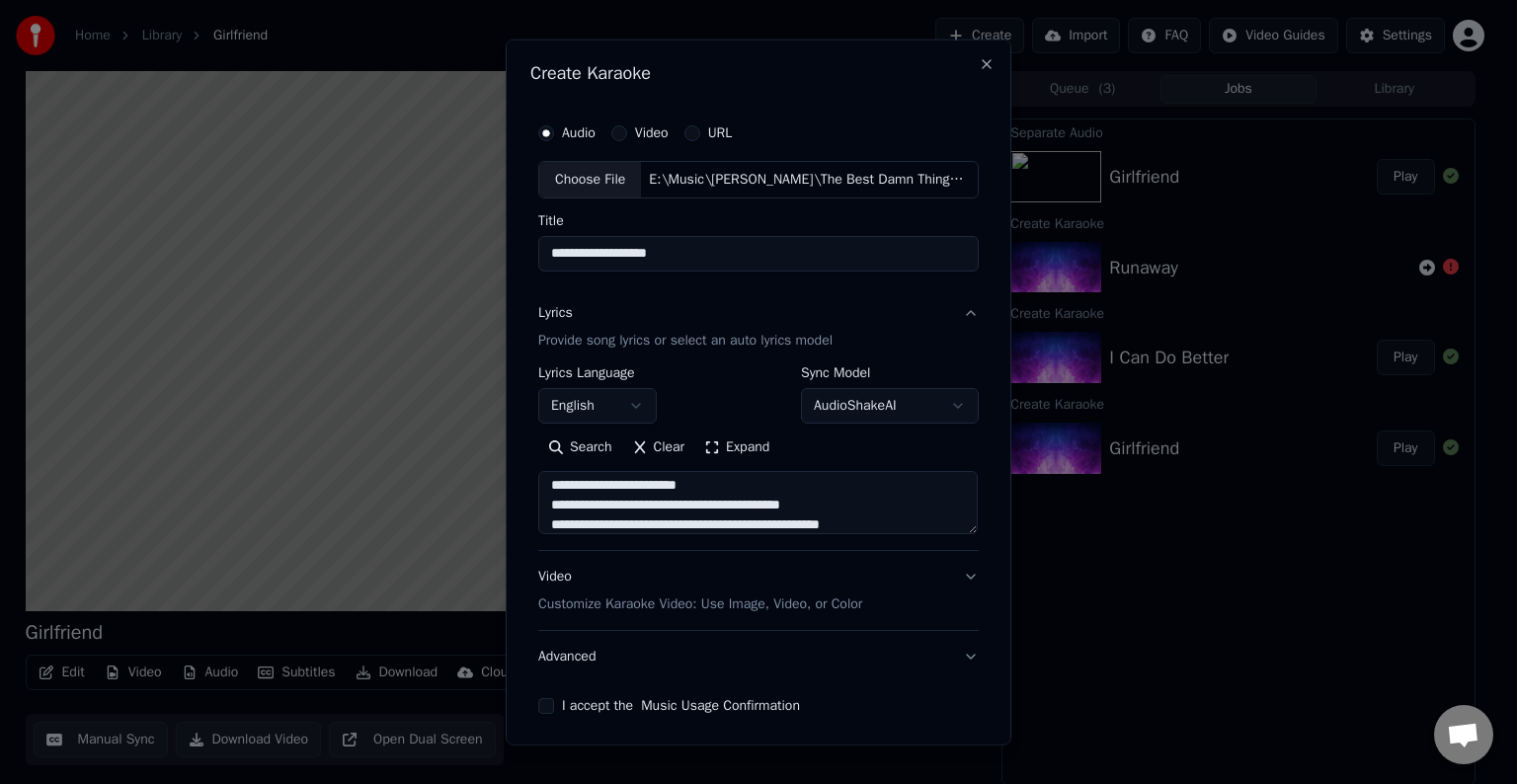 scroll, scrollTop: 675, scrollLeft: 0, axis: vertical 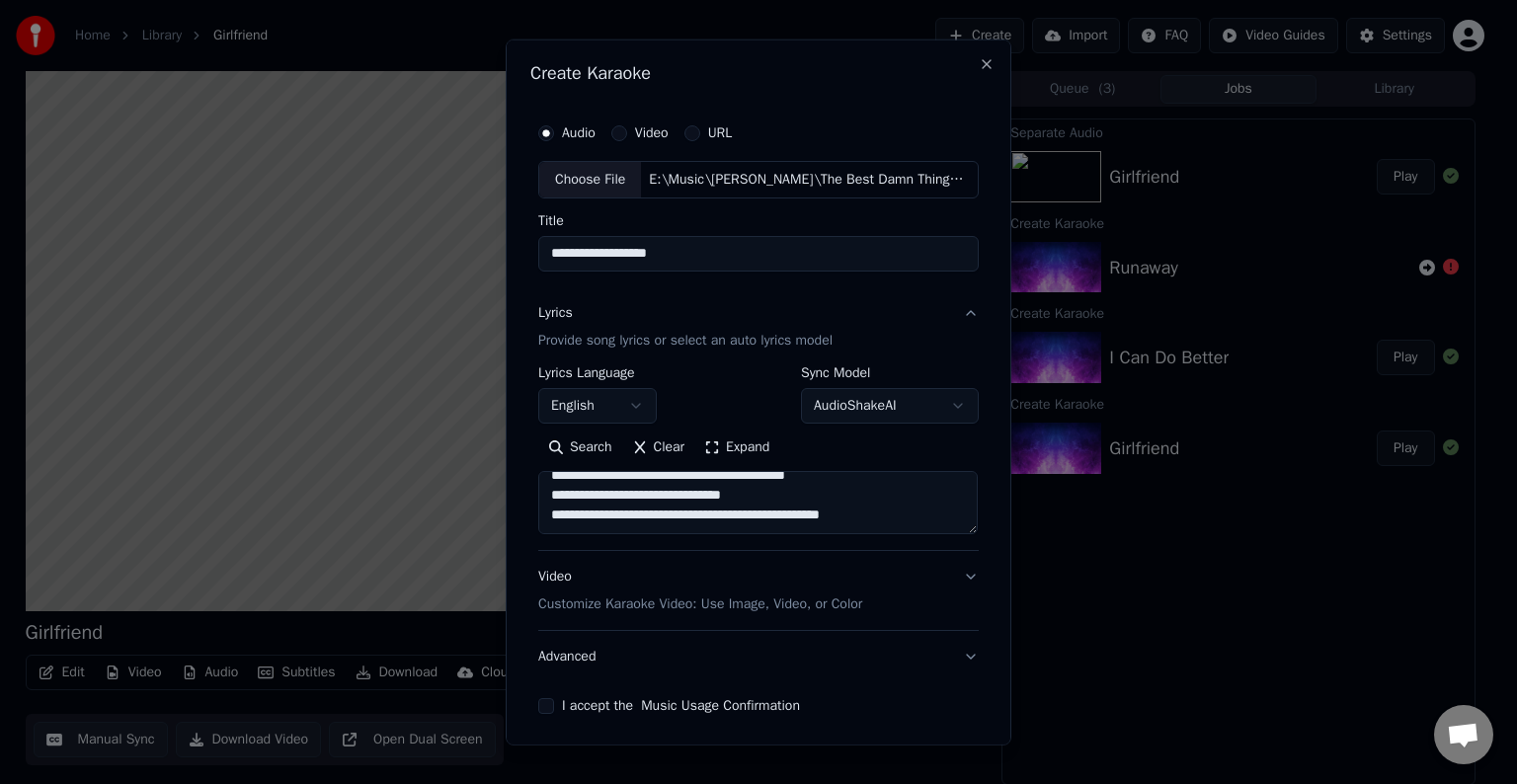 paste on "**********" 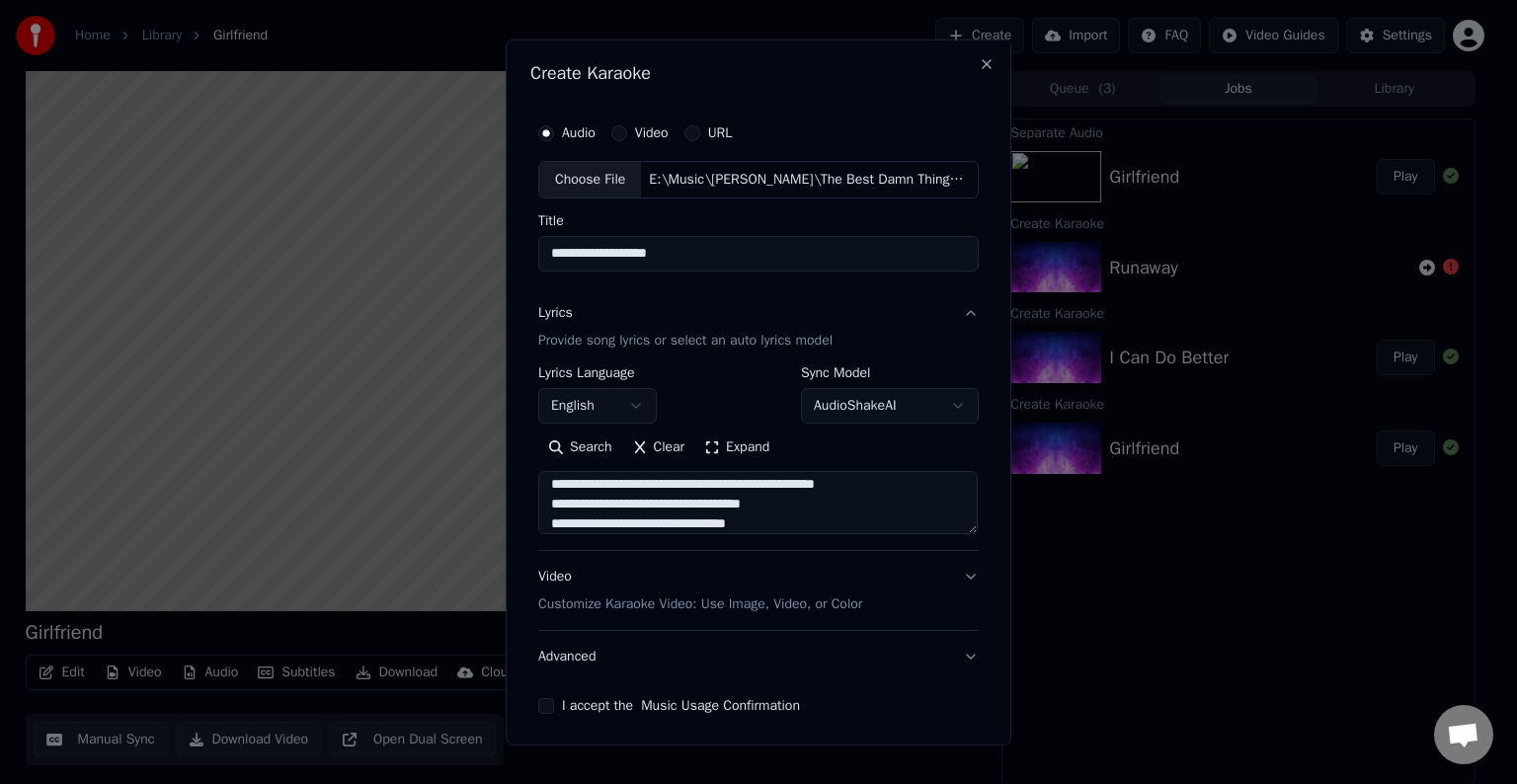 scroll, scrollTop: 794, scrollLeft: 0, axis: vertical 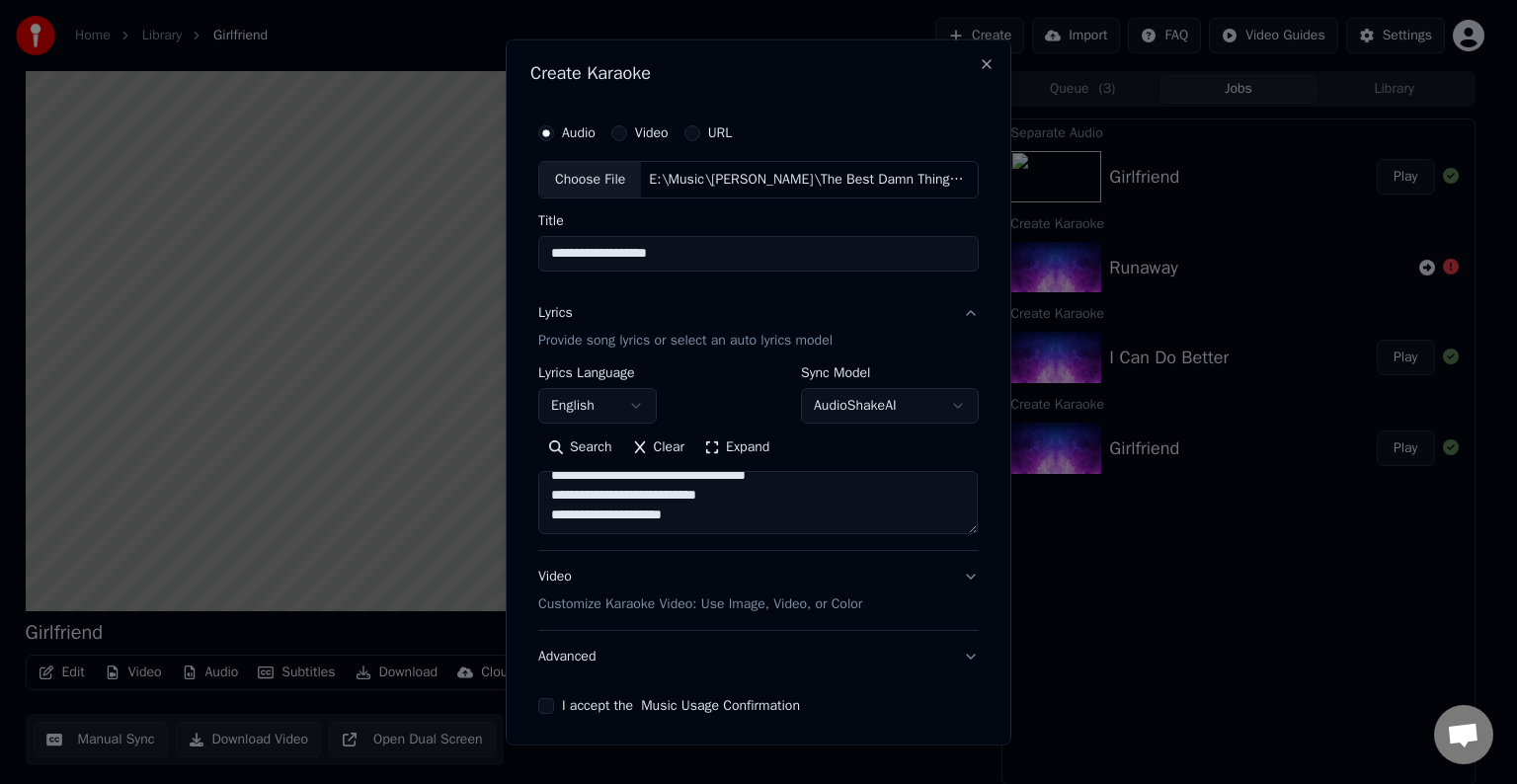 drag, startPoint x: 751, startPoint y: 513, endPoint x: 524, endPoint y: 496, distance: 227.63567 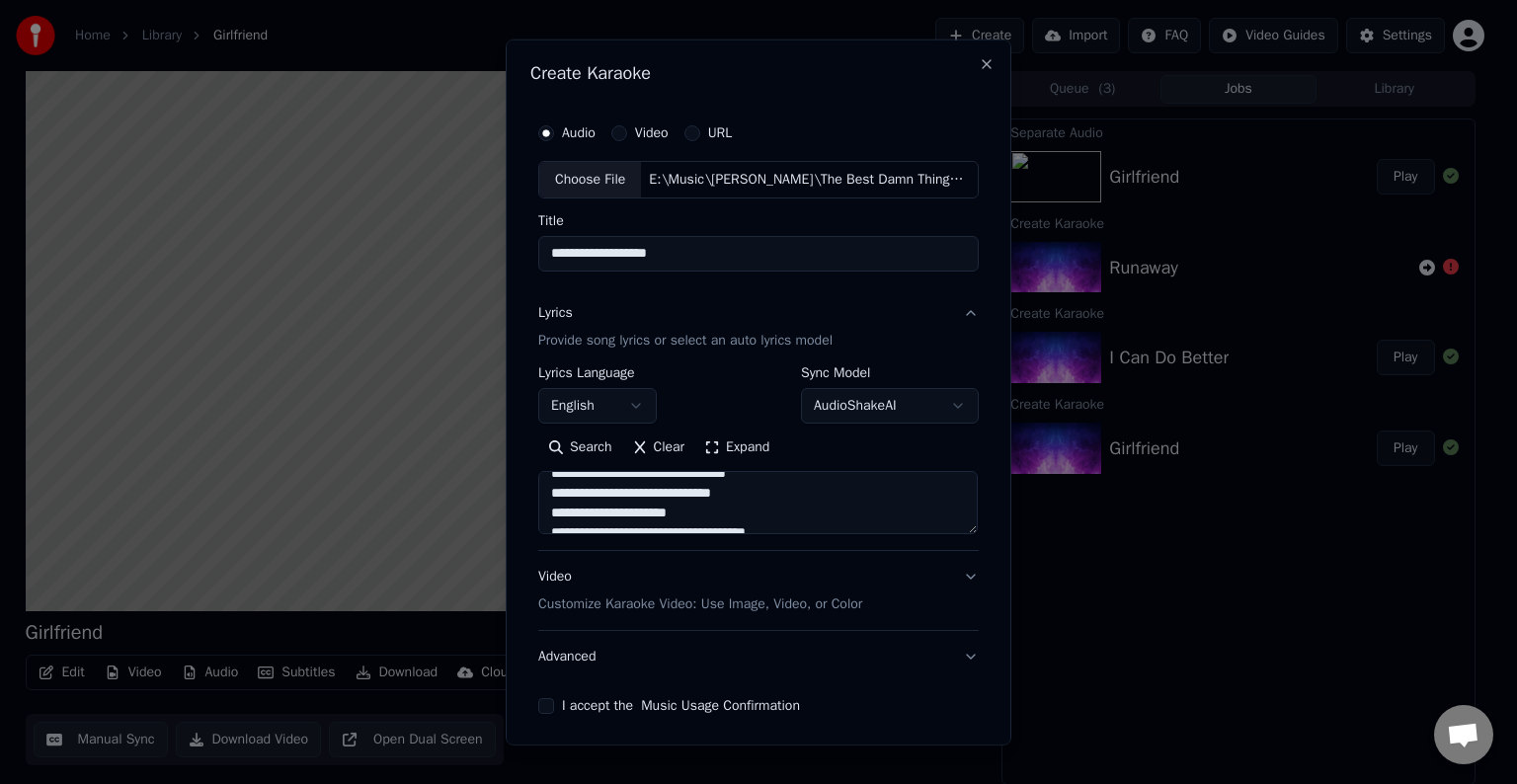 scroll, scrollTop: 802, scrollLeft: 0, axis: vertical 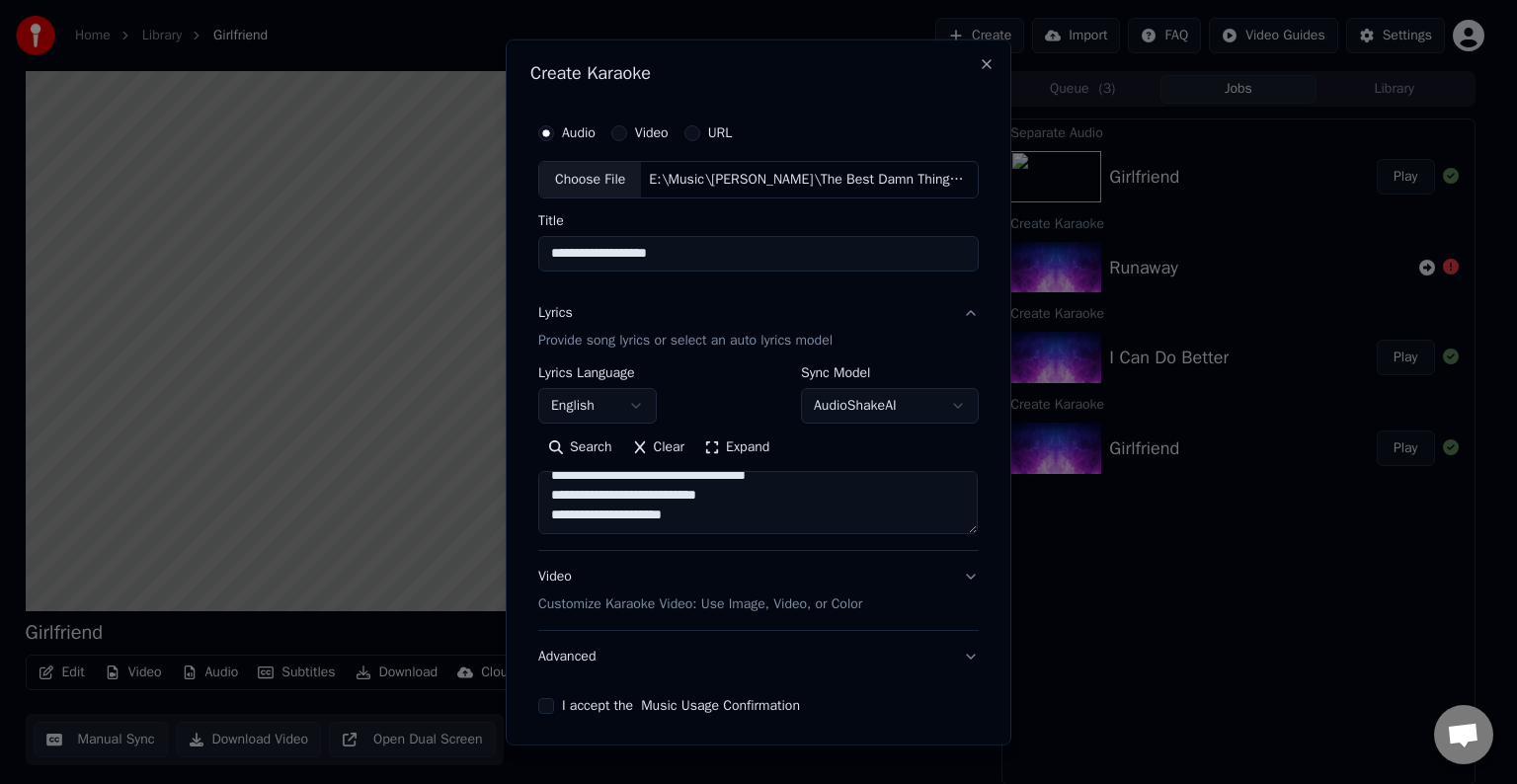 drag, startPoint x: 747, startPoint y: 503, endPoint x: 532, endPoint y: 492, distance: 215.28121 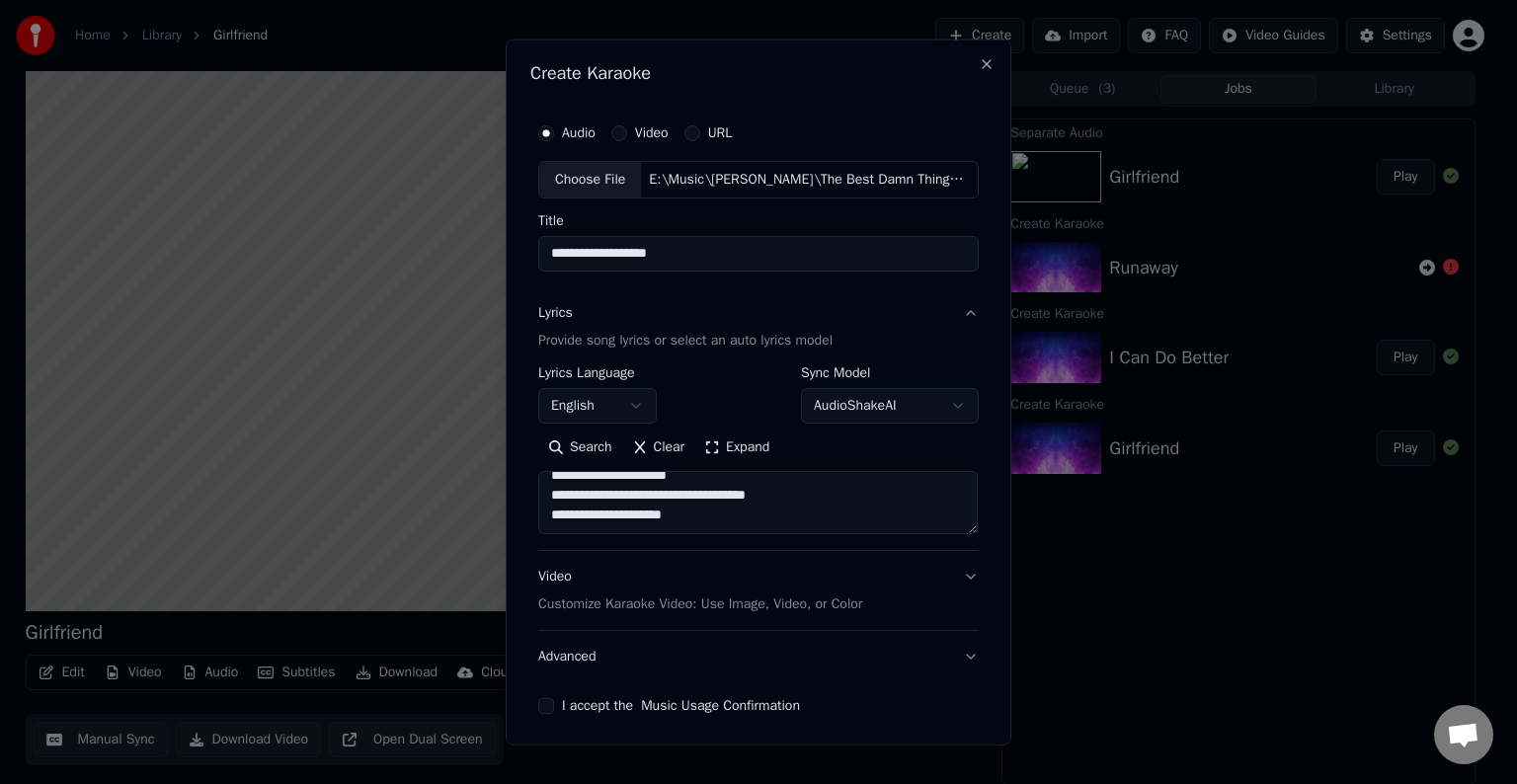 scroll, scrollTop: 782, scrollLeft: 0, axis: vertical 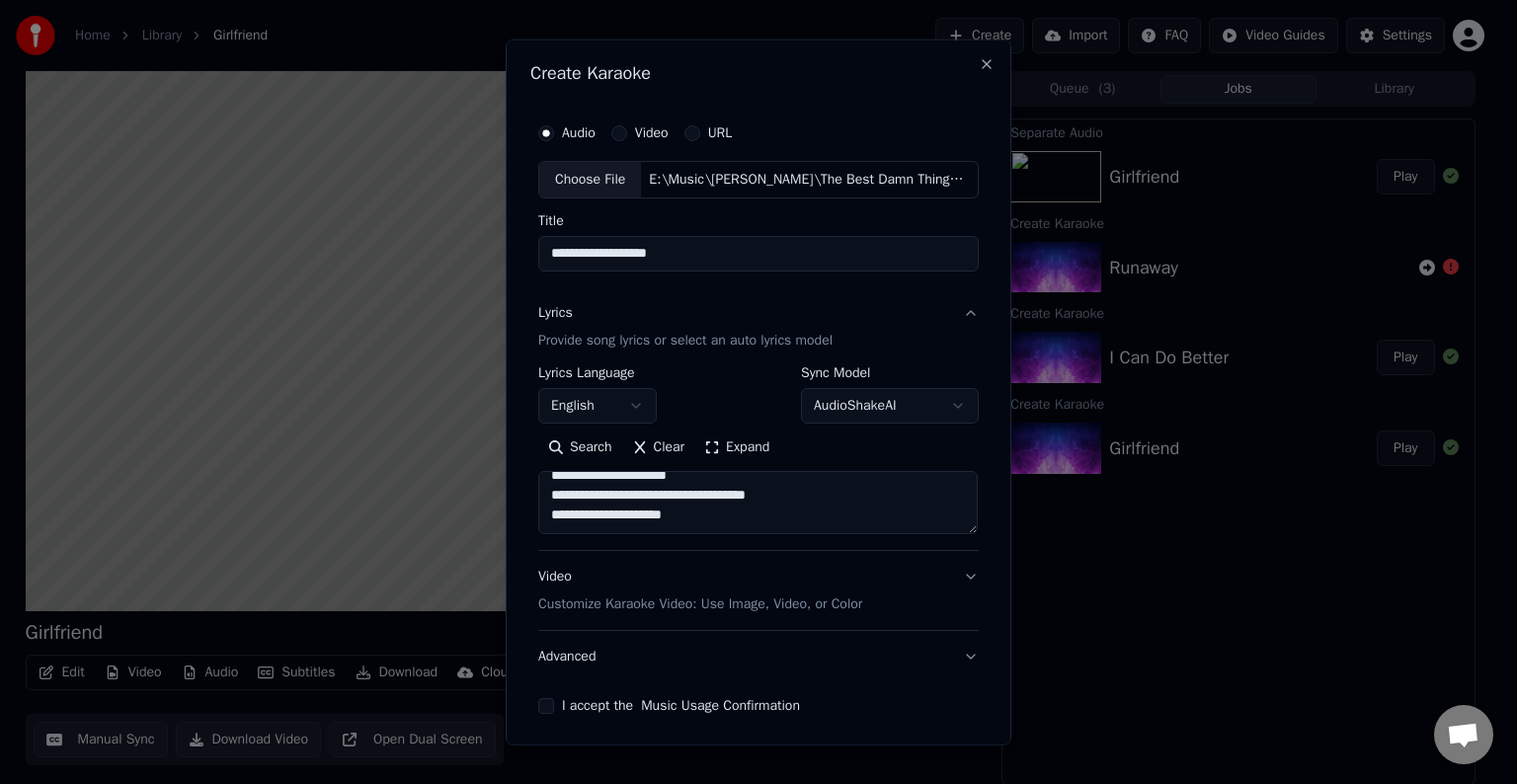 click at bounding box center (758, 503) 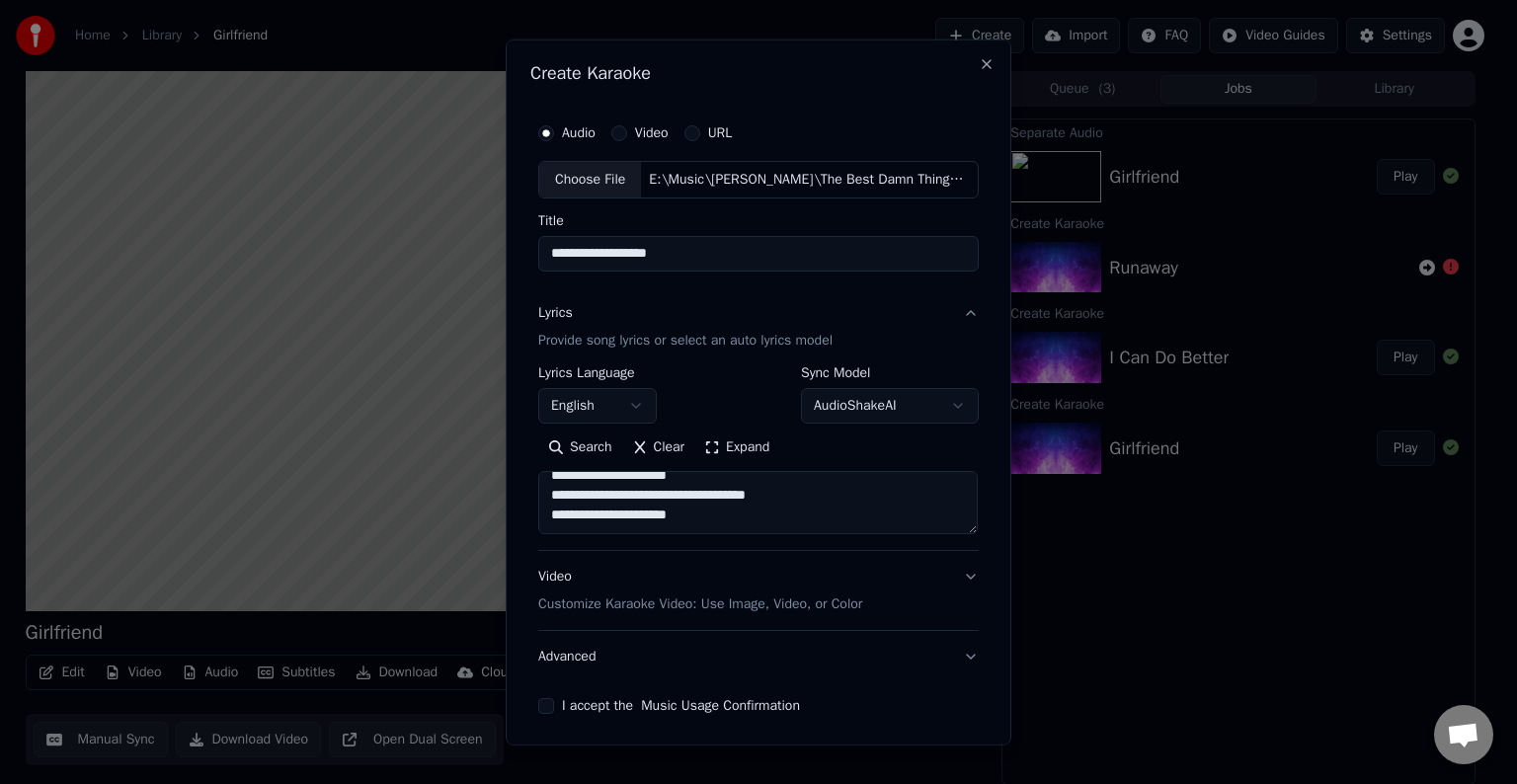 scroll, scrollTop: 802, scrollLeft: 0, axis: vertical 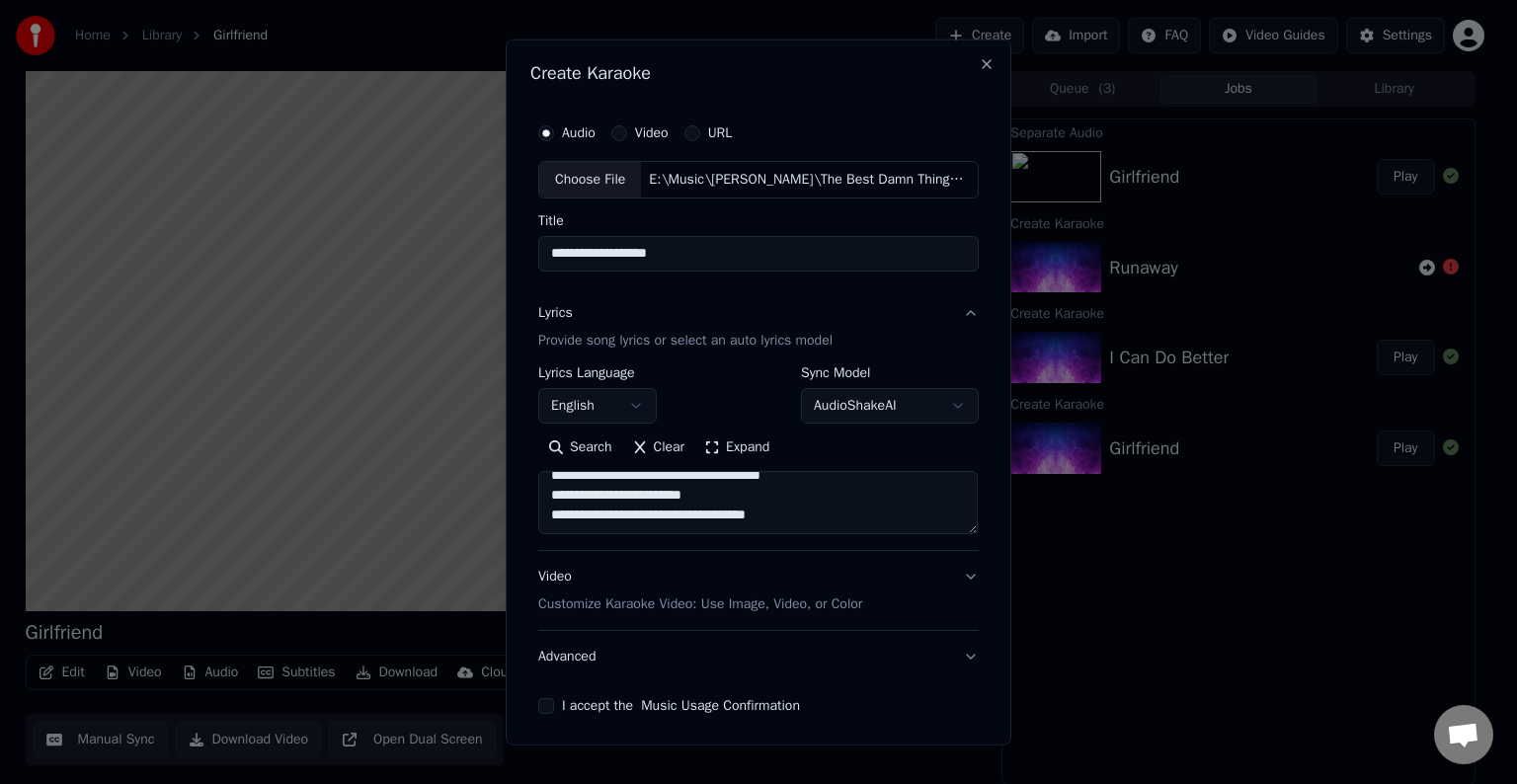 paste on "**********" 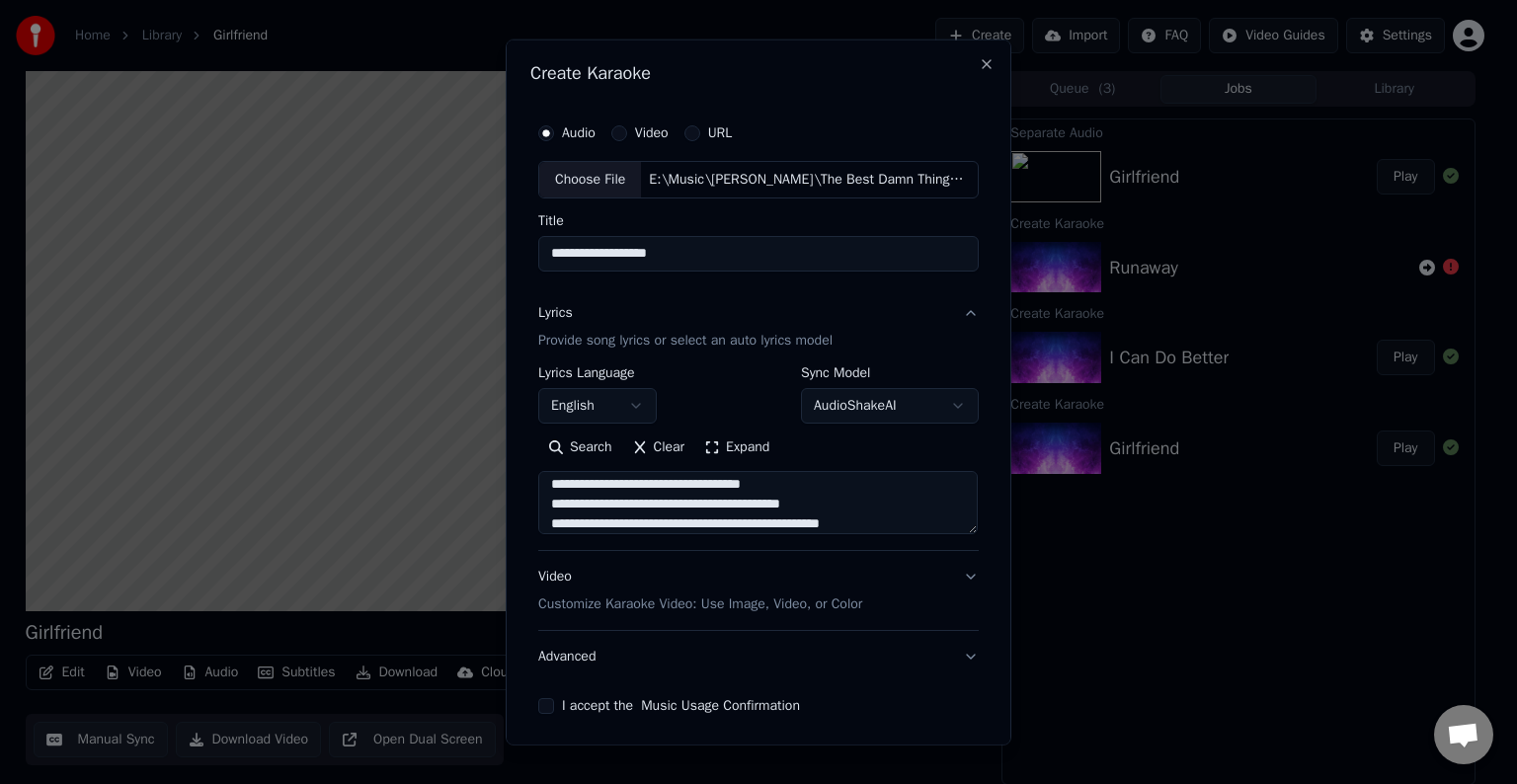 scroll, scrollTop: 1011, scrollLeft: 0, axis: vertical 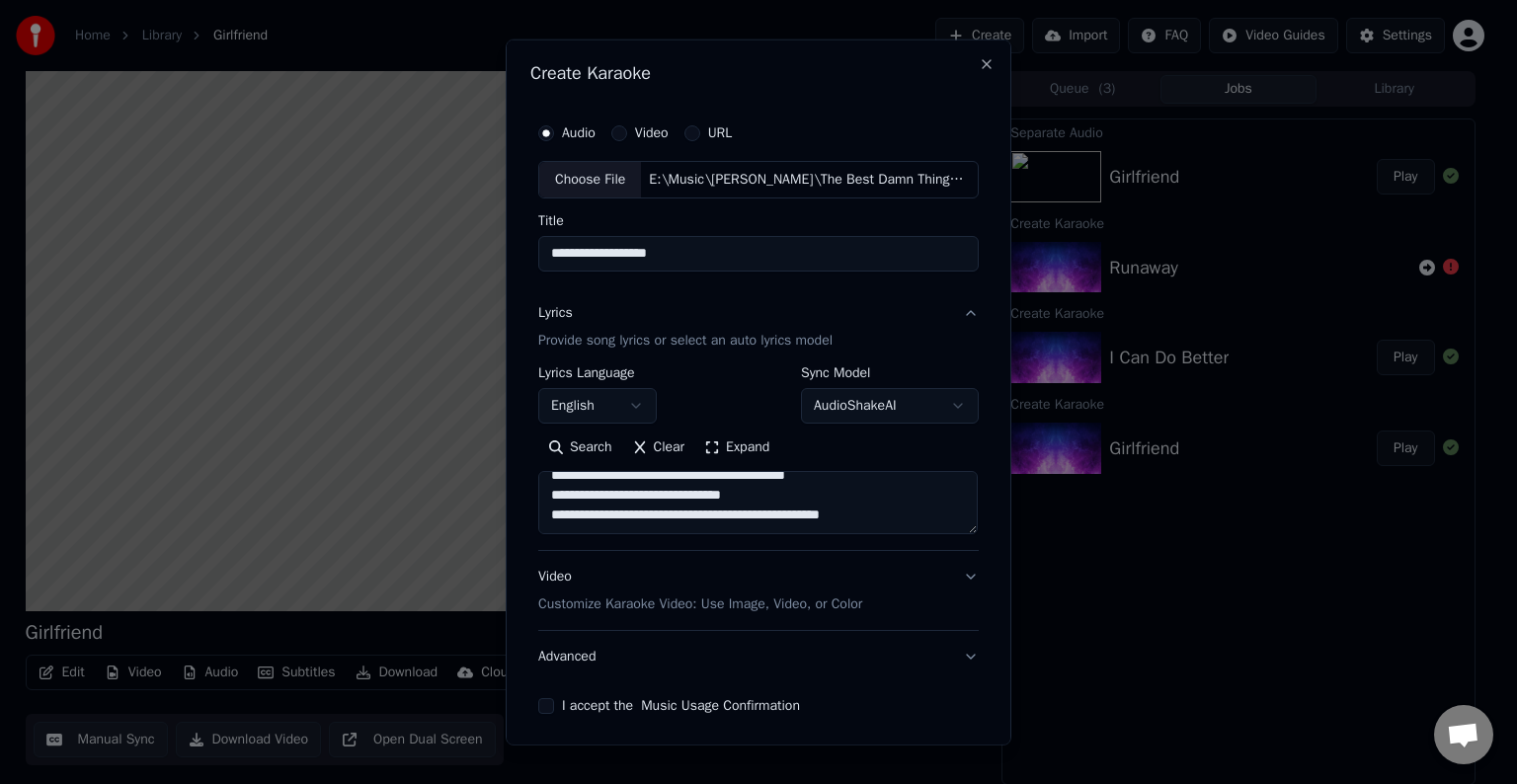 paste on "**********" 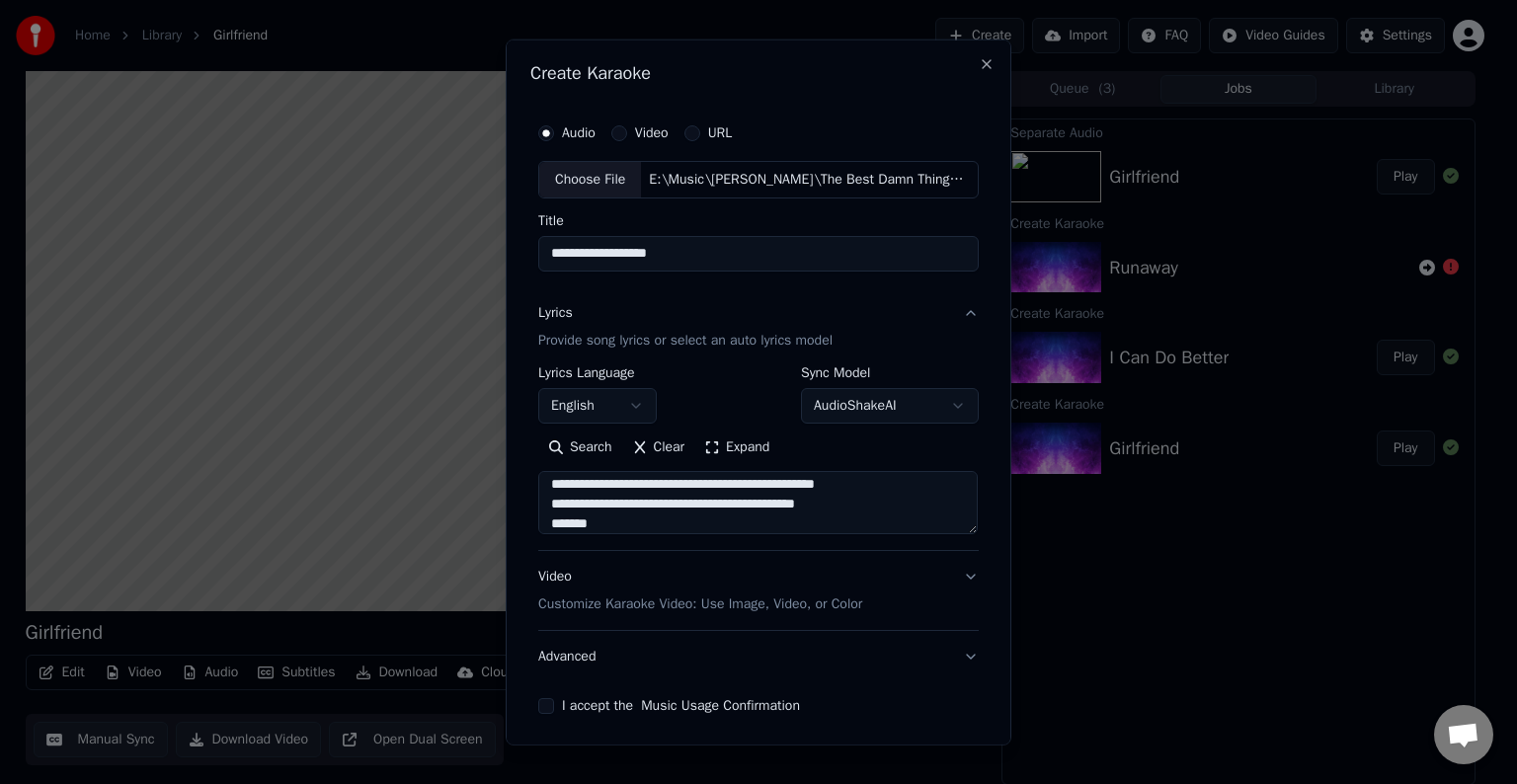 scroll, scrollTop: 1130, scrollLeft: 0, axis: vertical 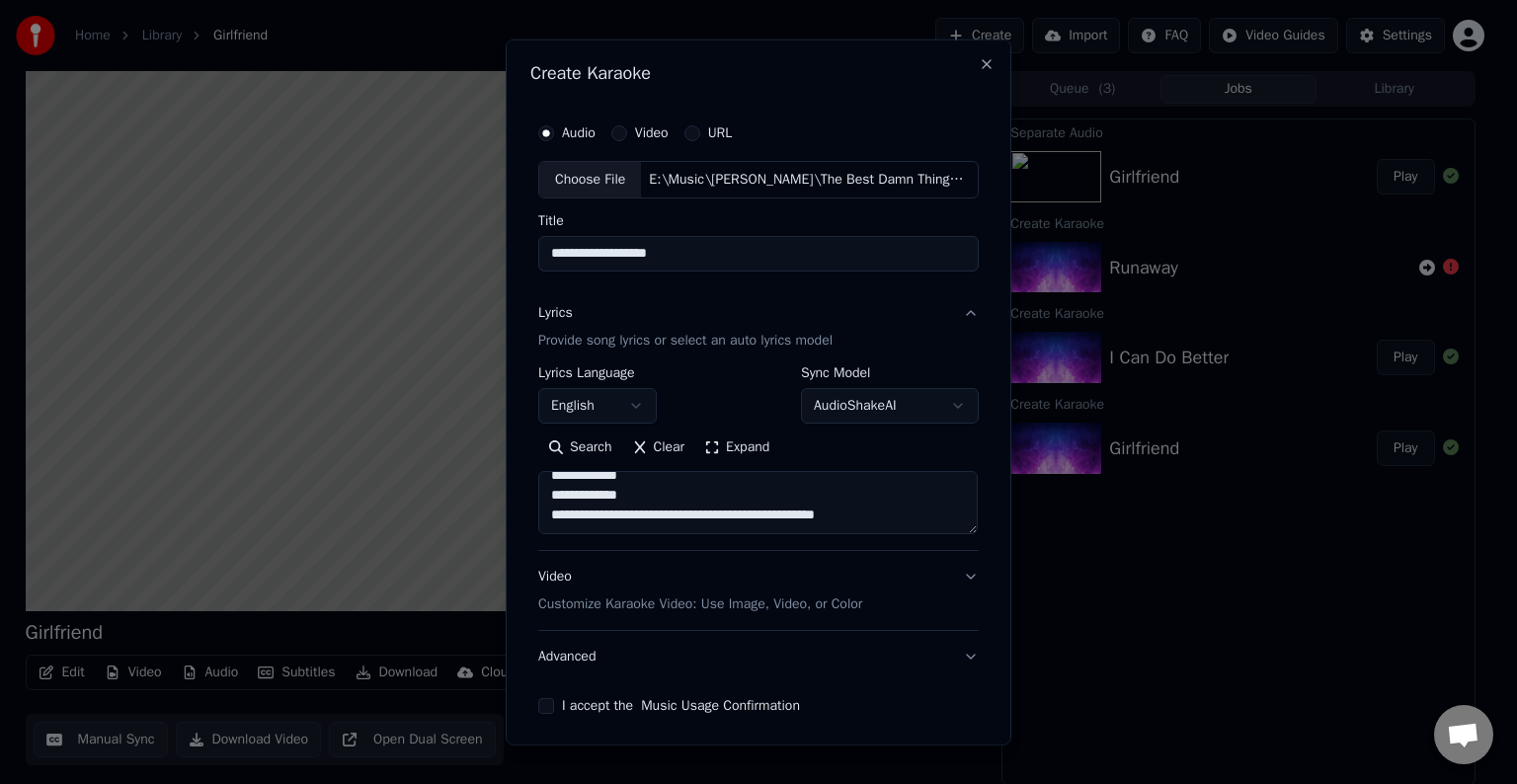 type on "**********" 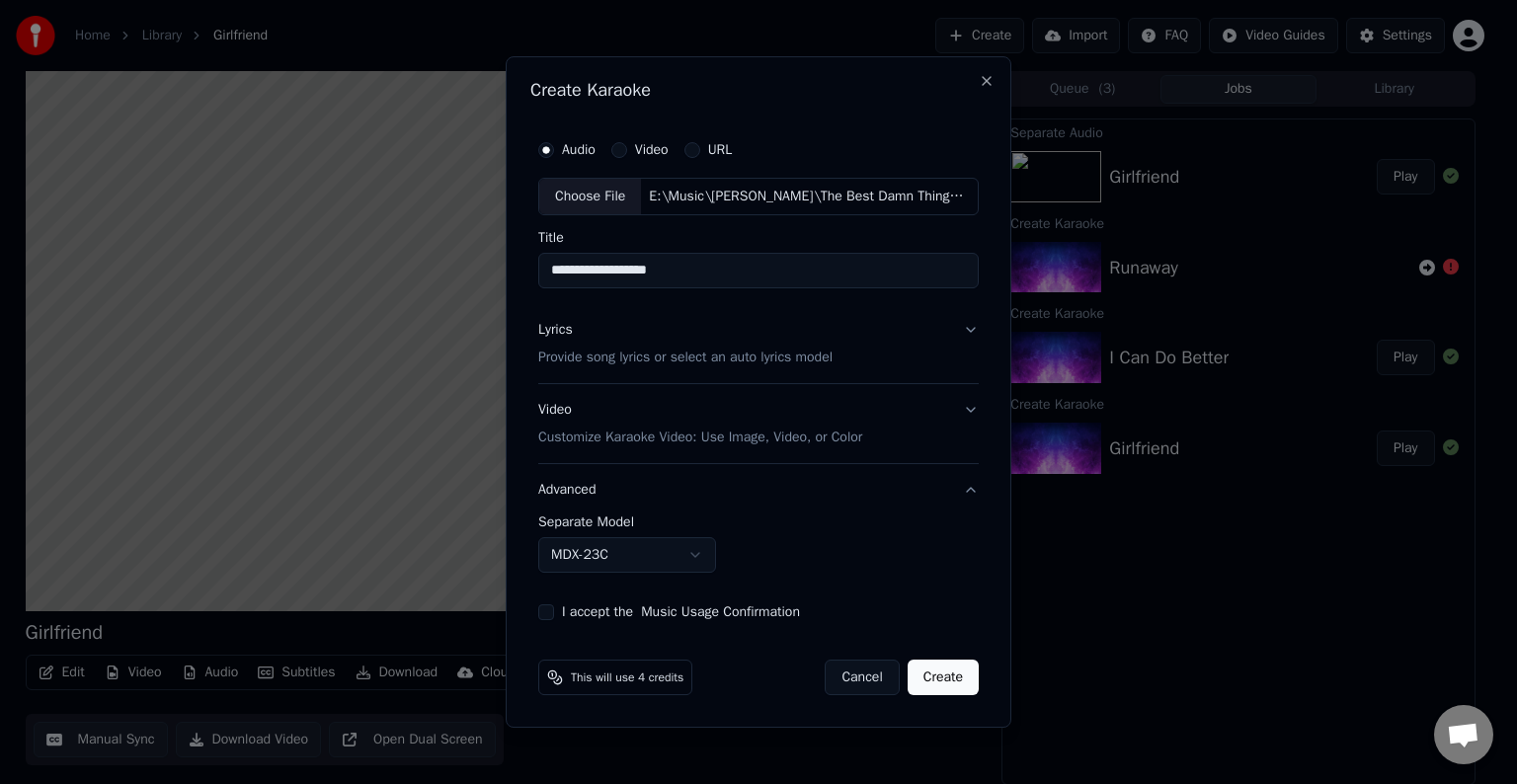 click on "Home Library Girlfriend Create Import FAQ Video Guides Settings Girlfriend BPM 164 Key D Edit Video Audio Subtitles Download Cloud Library Manual Sync Download Video Open Dual Screen Queue ( 3 ) Jobs Library Separate Audio Girlfriend Play Create Karaoke Runaway Create Karaoke I Can Do Better Play Create Karaoke Girlfriend Play Chat [PERSON_NAME] from Youka Desktop More channels Continue on Email Network offline. Reconnecting... No messages can be received or sent for now. Youka Desktop Hello! How can I help you?  [DATE] I think there is a glitch in the program; when I spend my credits to create a video, and I provide the lyrics, the resulting video does not sync the lyrics and is forcing me to spend extra credits to sync them again; it has happened to me with my last 3 videos [DATE] [PERSON_NAME] There is an issue with the auto lyric sync service. In this case the credits are refunded automatically. You can sync the lyrics by using the lyrics editor [DATE] [DATE] [DATE] [PERSON_NAME] [DATE] Send a file We run on" at bounding box center (750, 392) 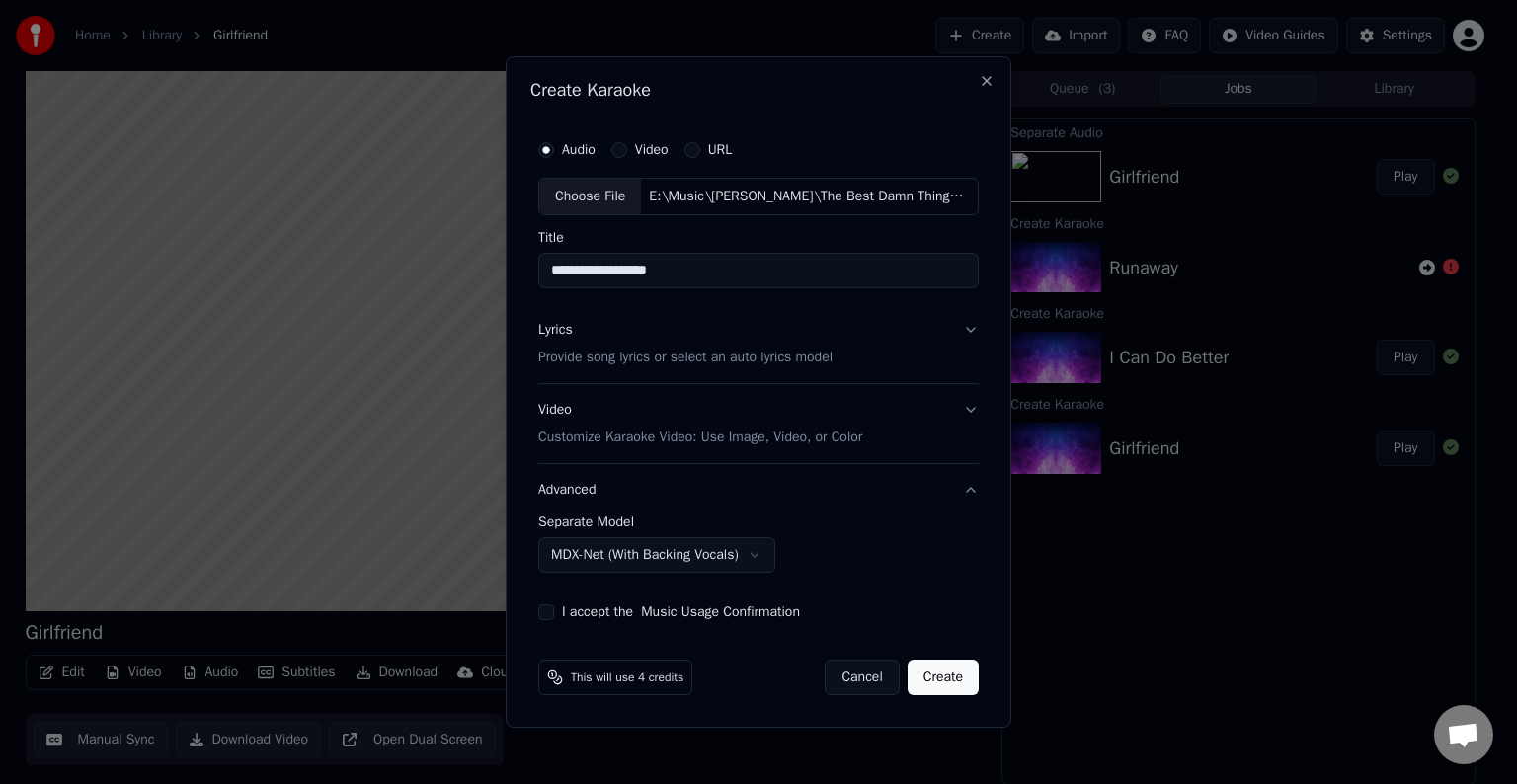 click on "I accept the   Music Usage Confirmation" at bounding box center [546, 612] 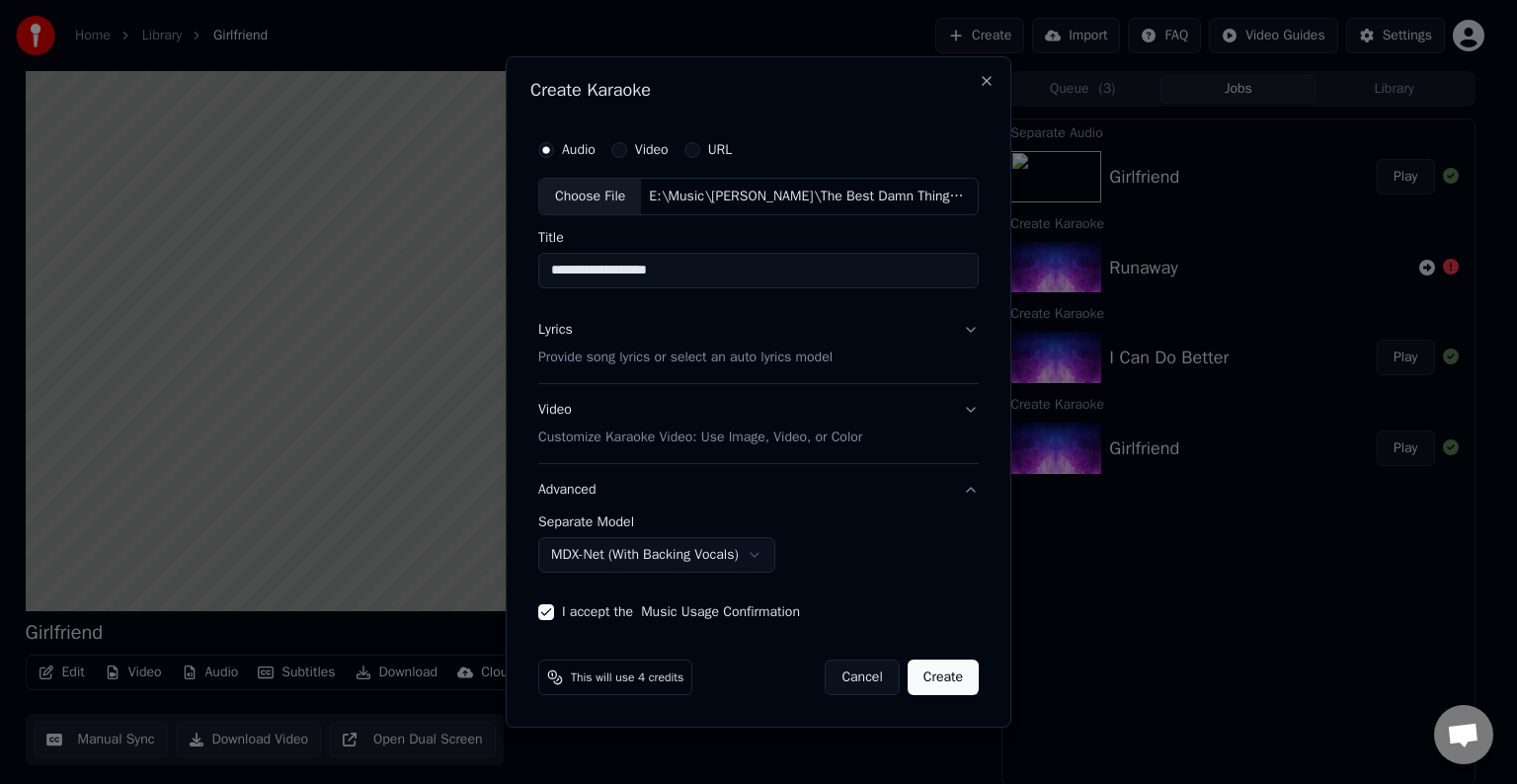 click on "Create" at bounding box center [943, 677] 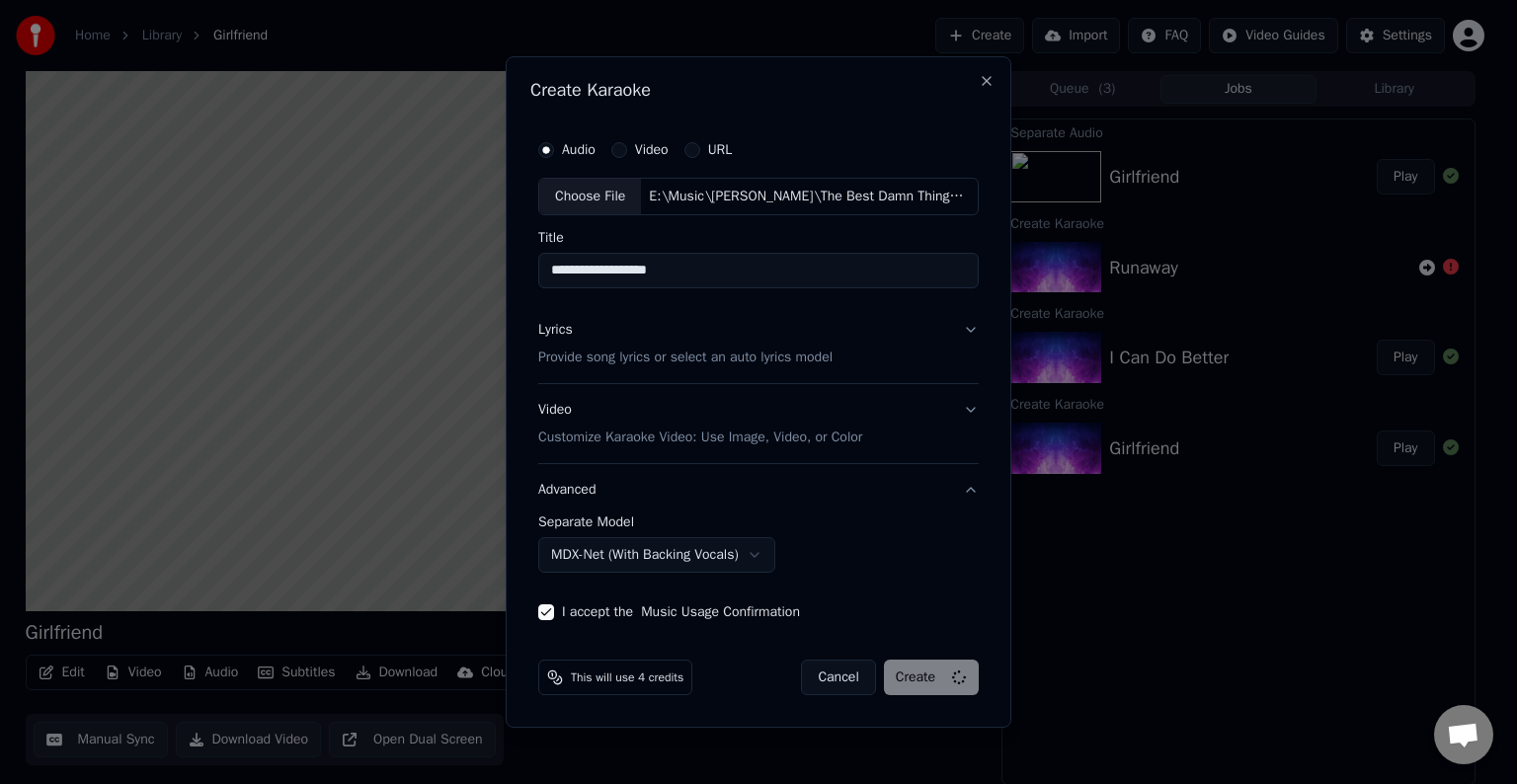 select on "******" 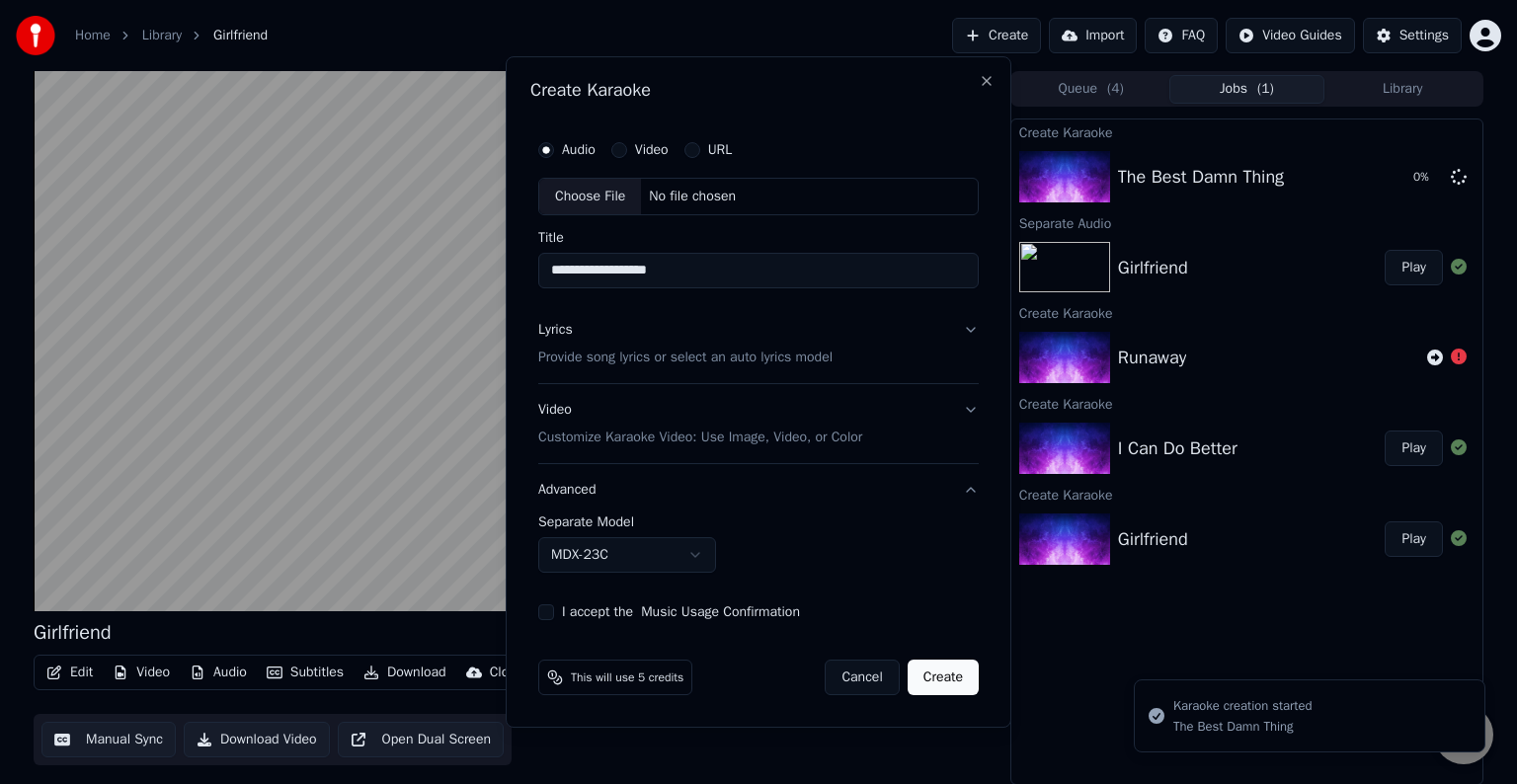 type 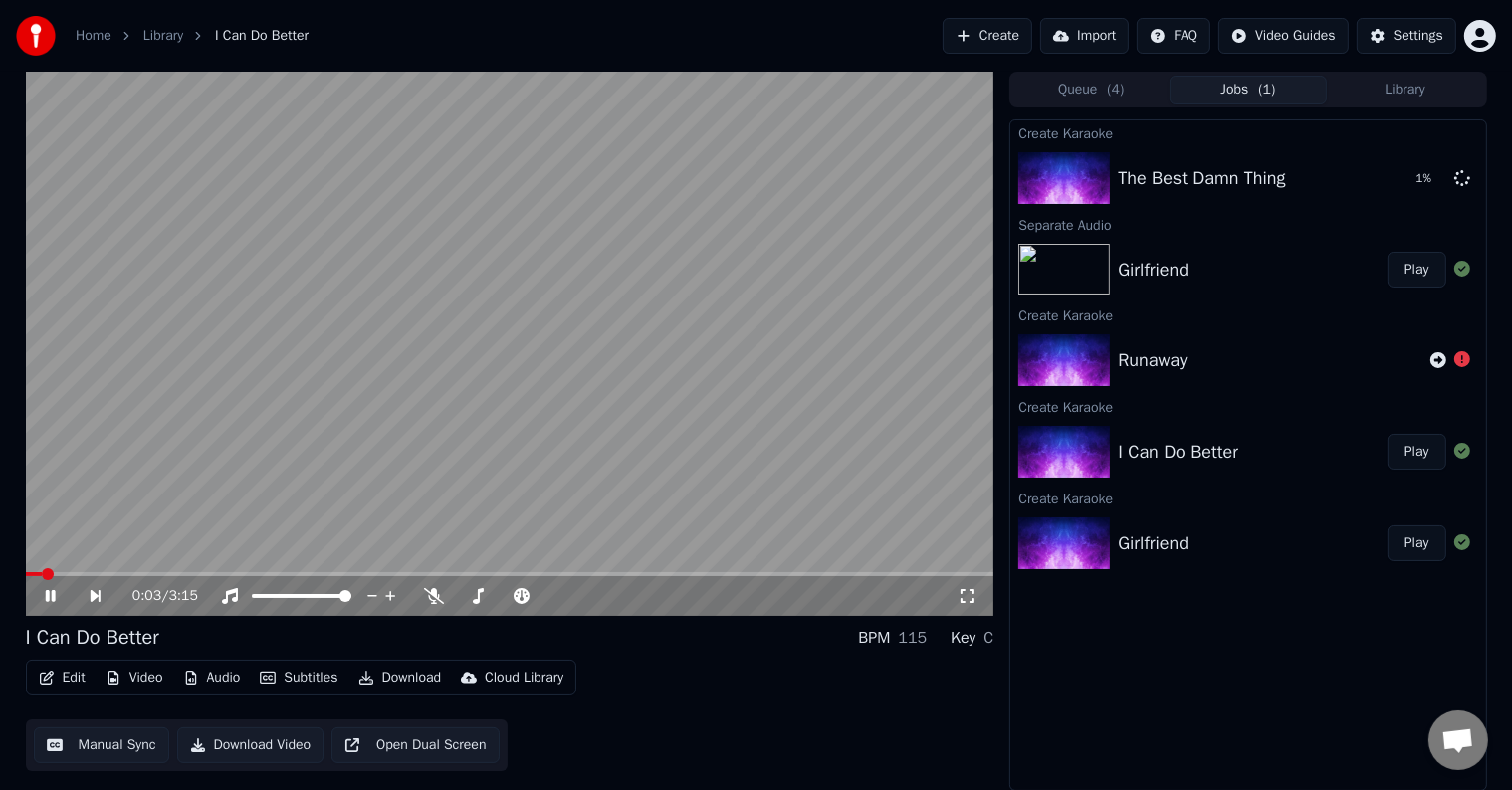 click 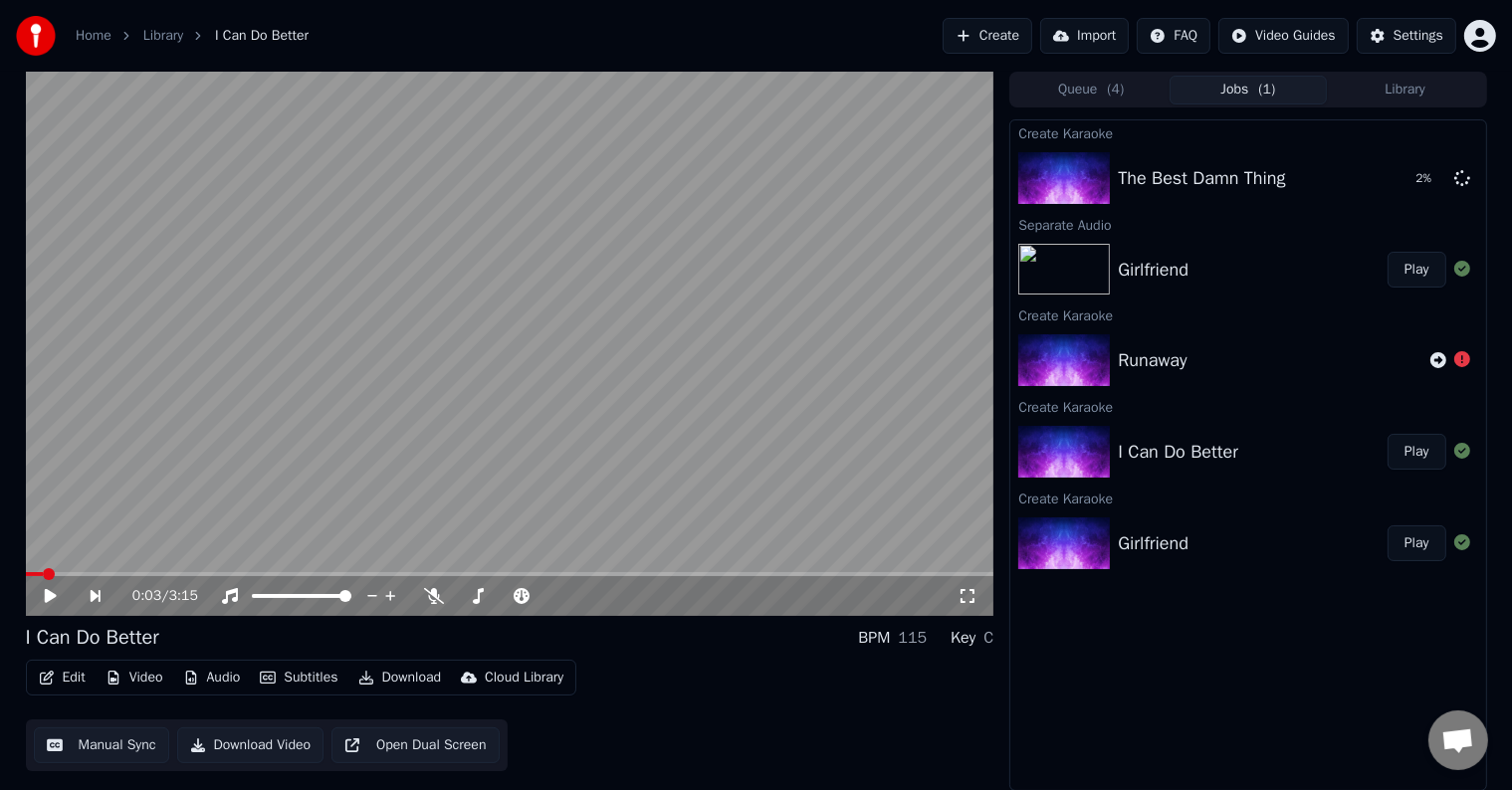 click on "Play" at bounding box center [1416, 270] 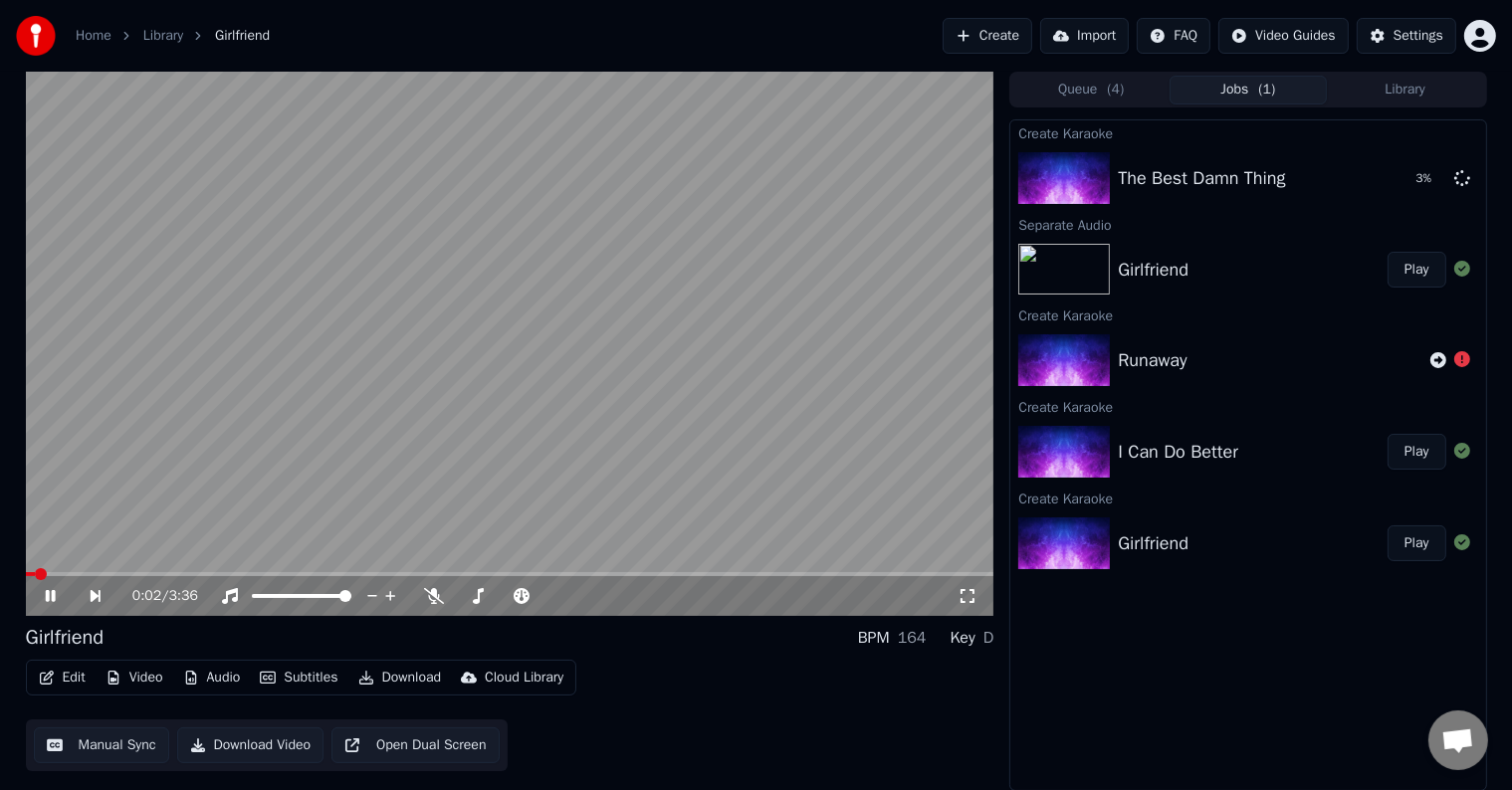 click 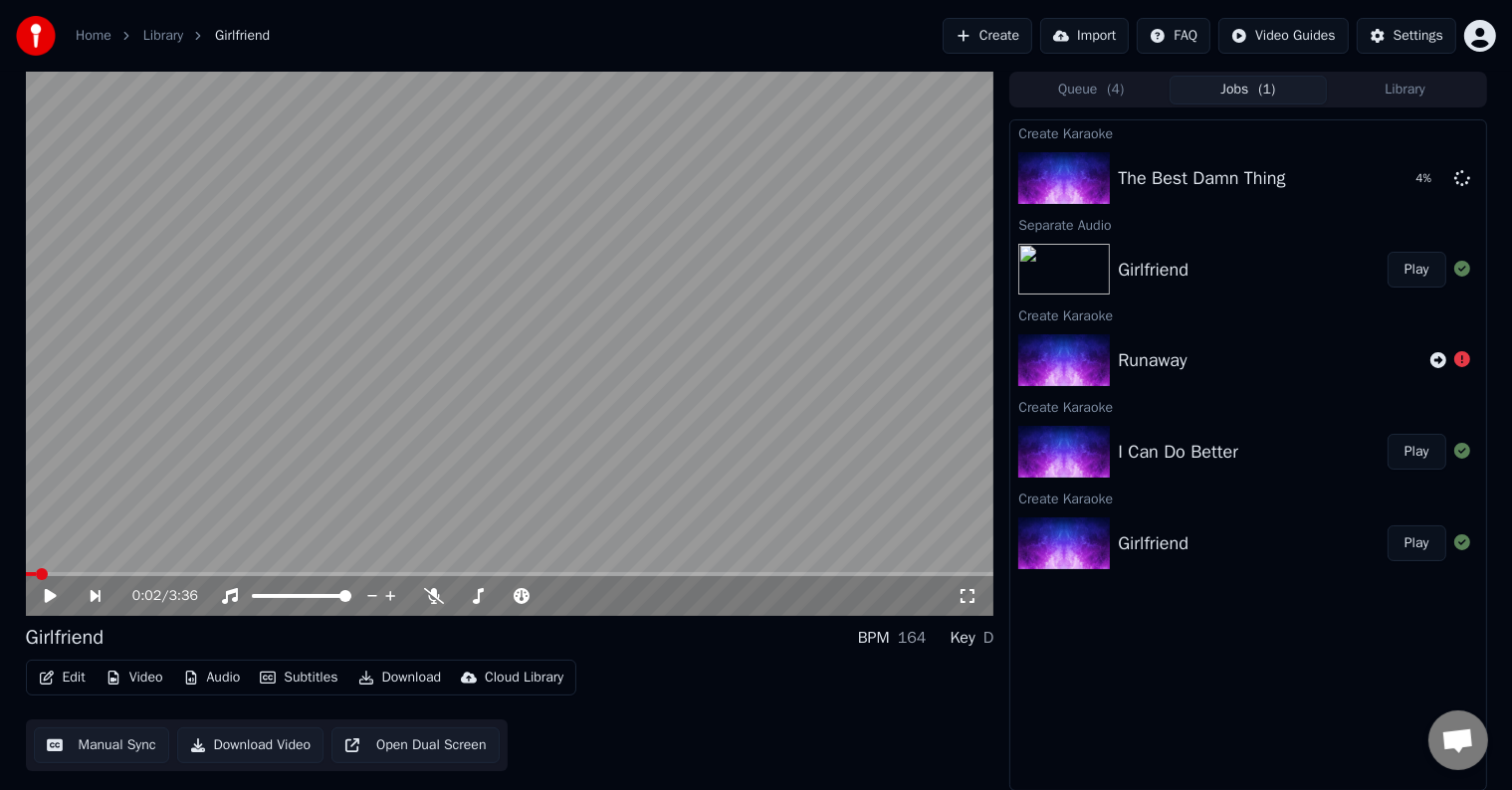 click on "Audio" at bounding box center [212, 678] 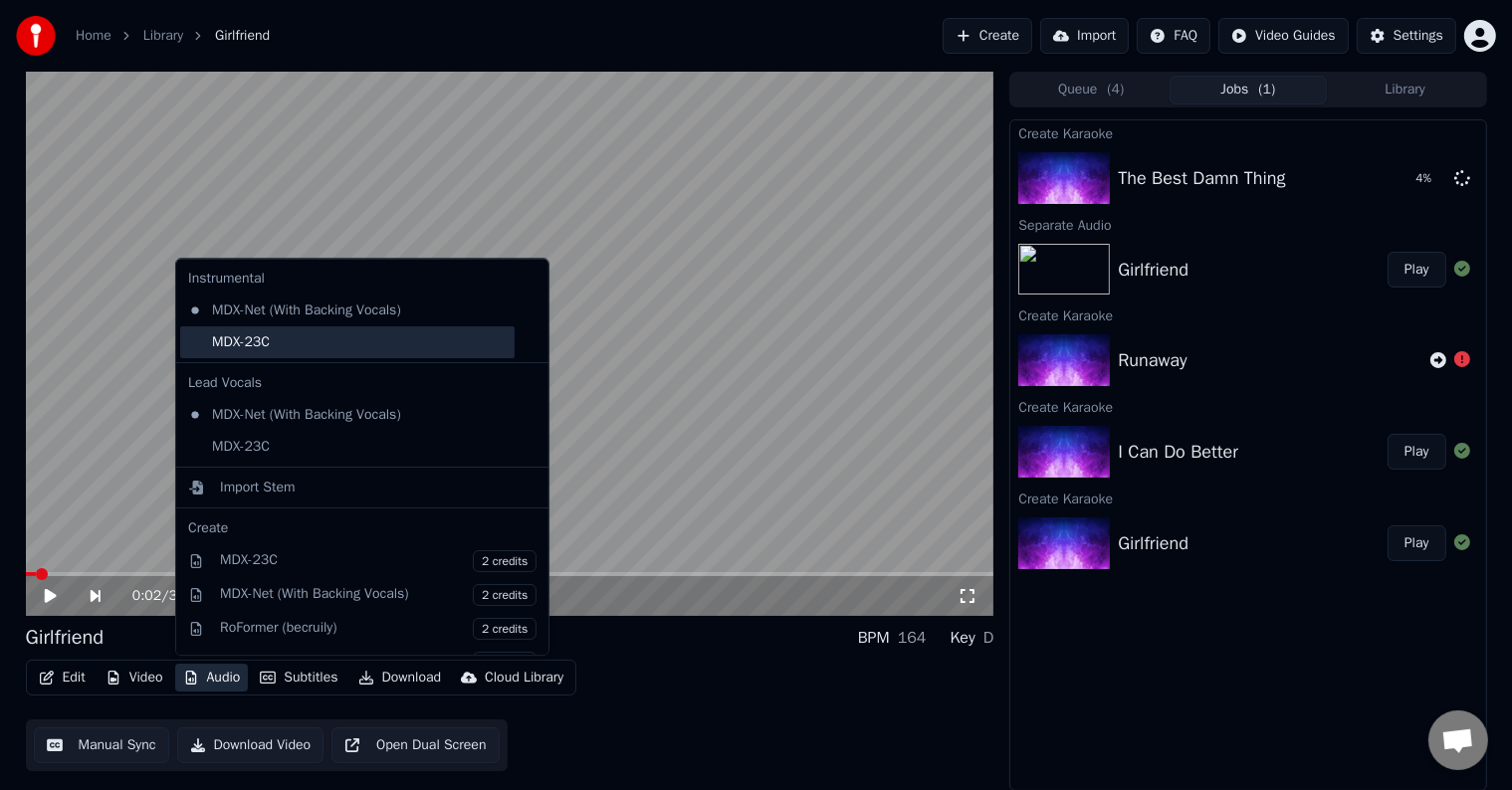 click on "MDX-23C" at bounding box center (347, 342) 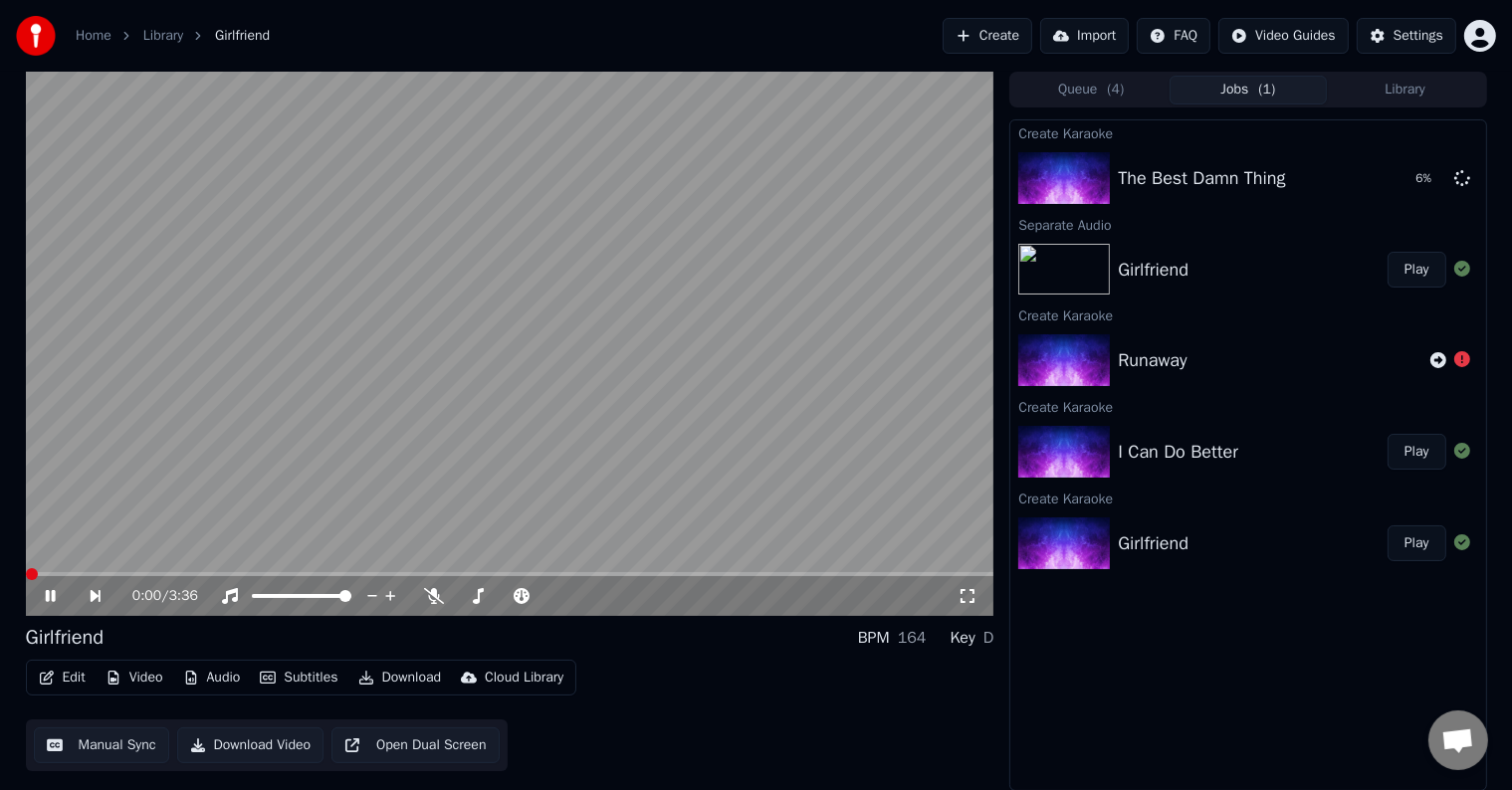 click 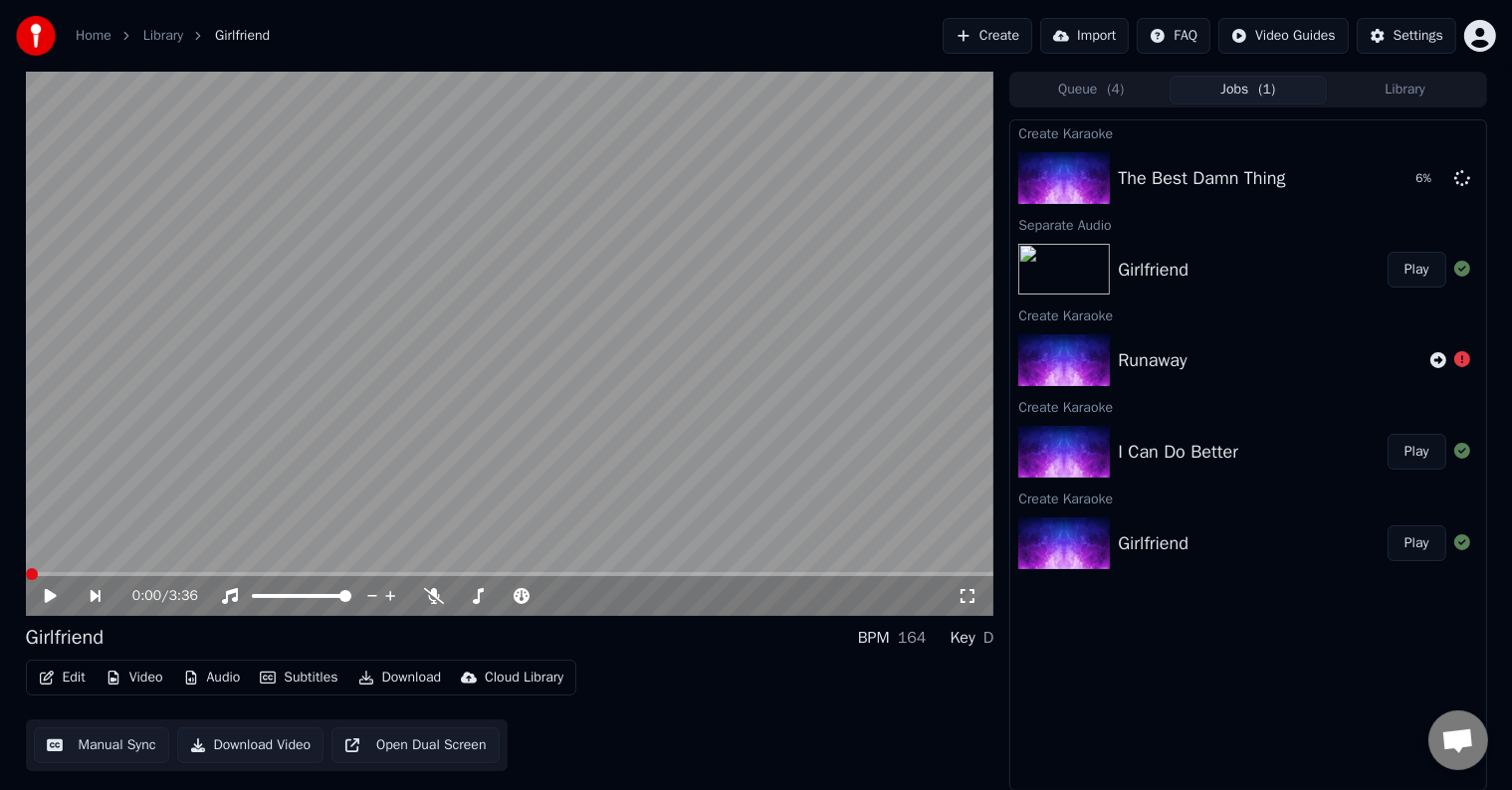 click at bounding box center [32, 574] 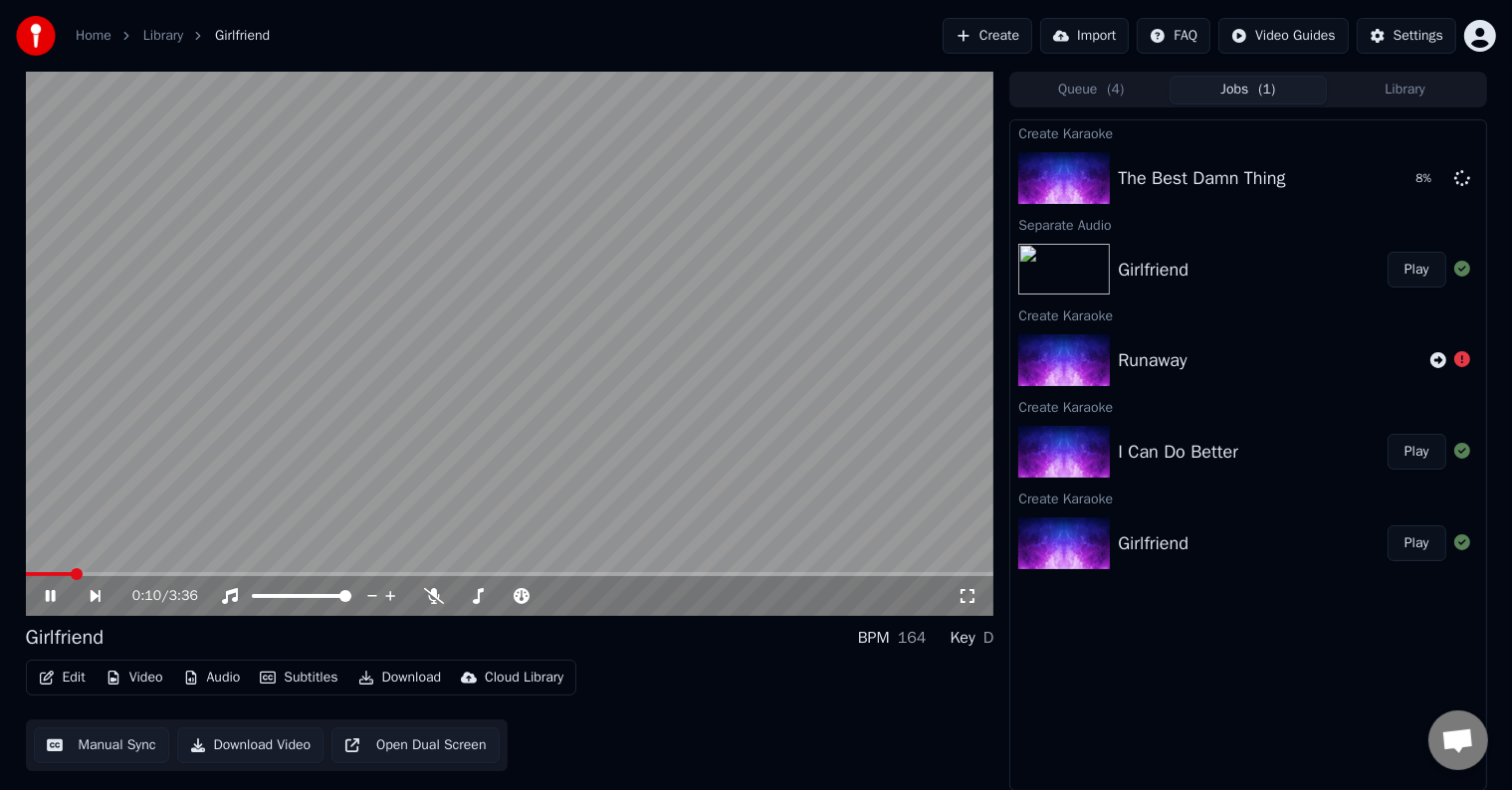 click 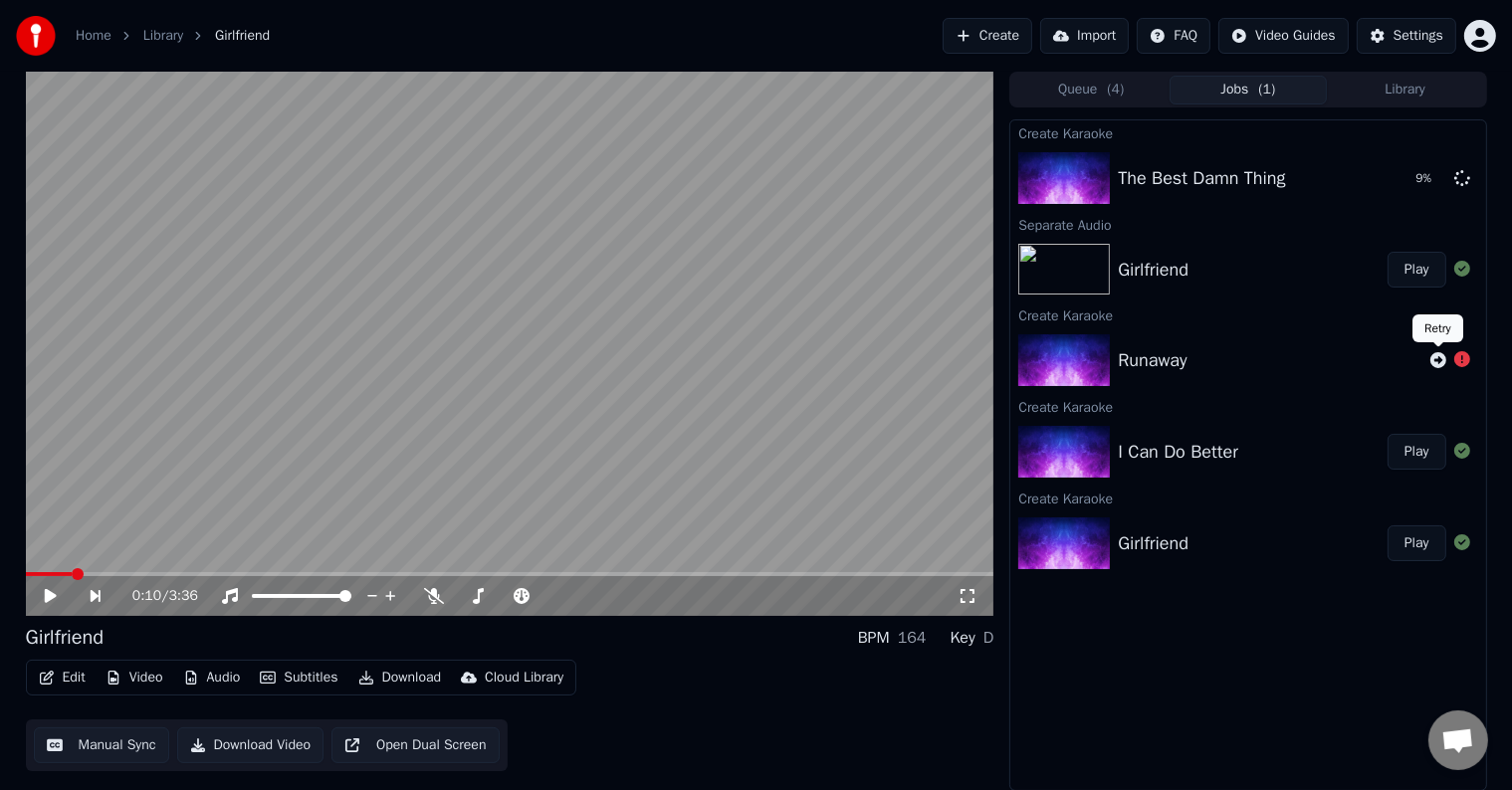 click 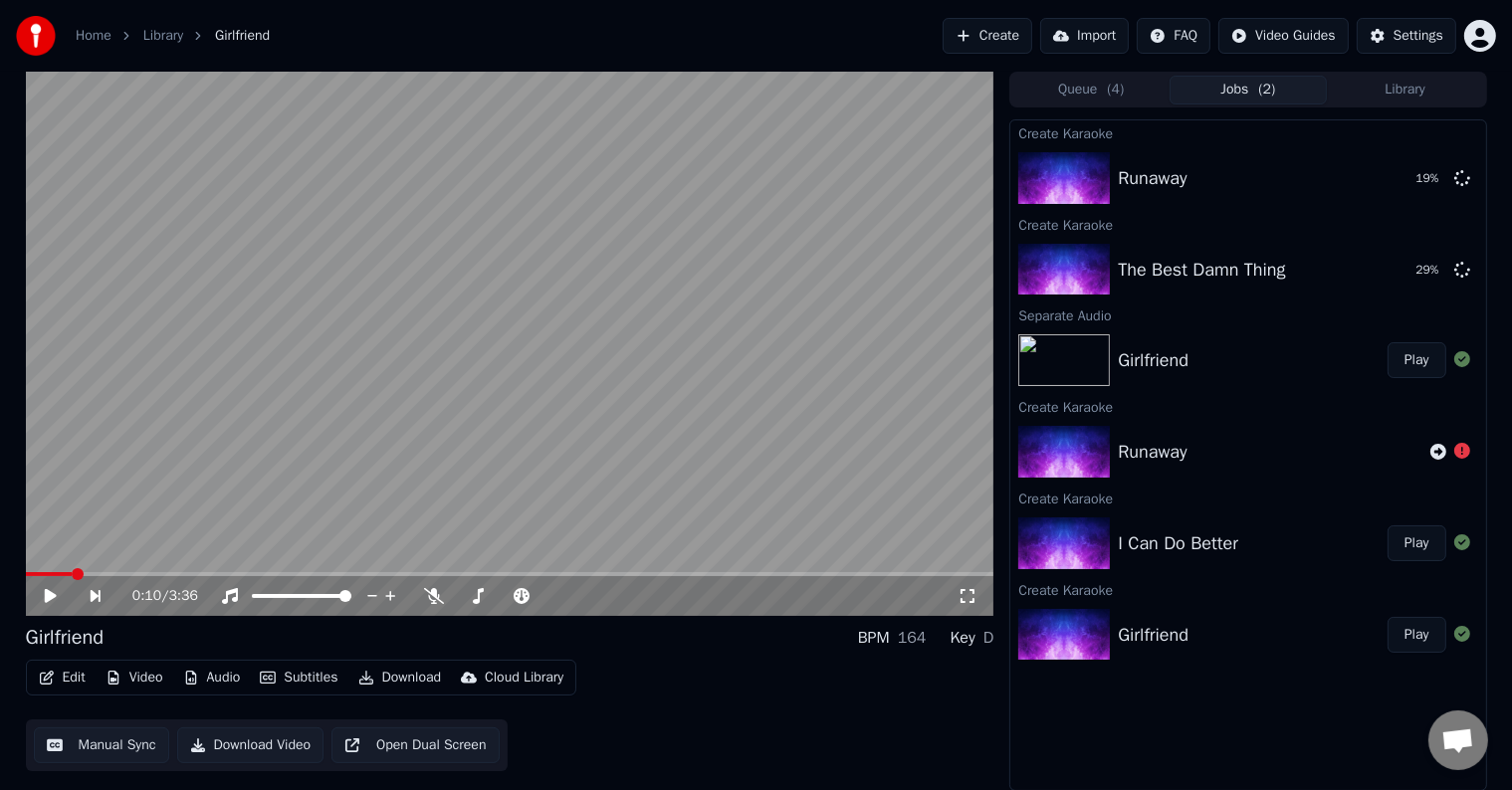 click on "Create" at bounding box center [987, 36] 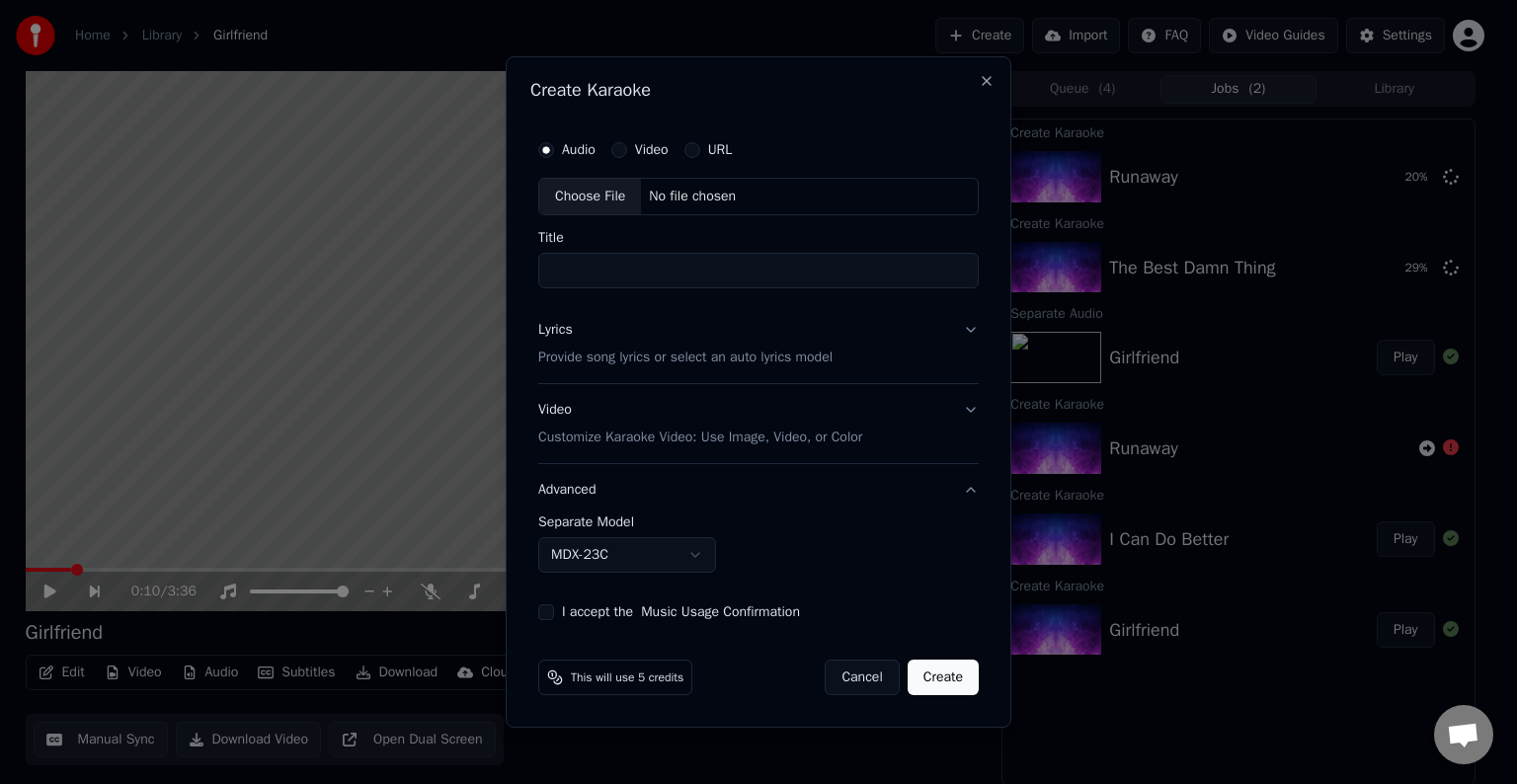 click on "Choose File" at bounding box center [590, 196] 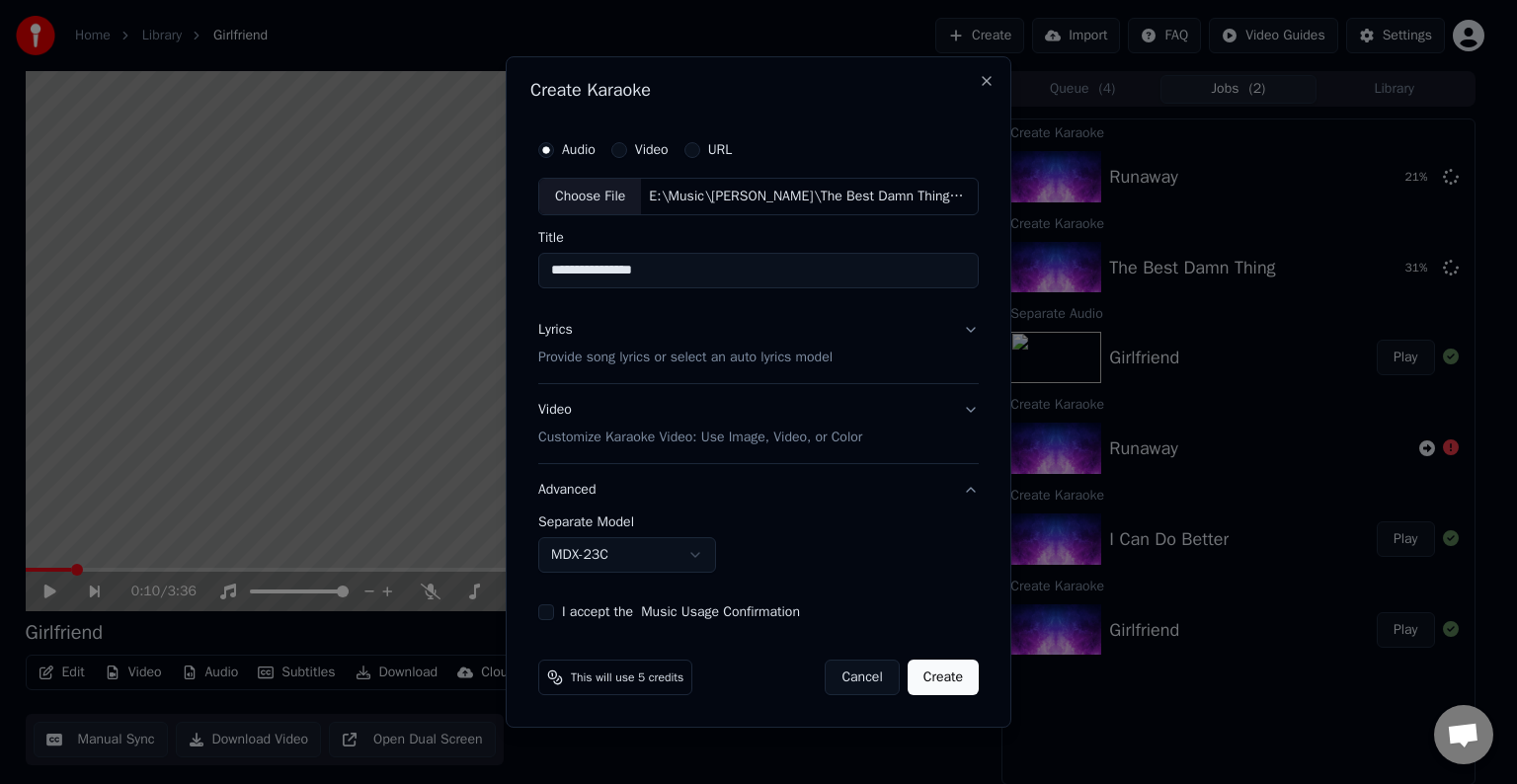 type on "**********" 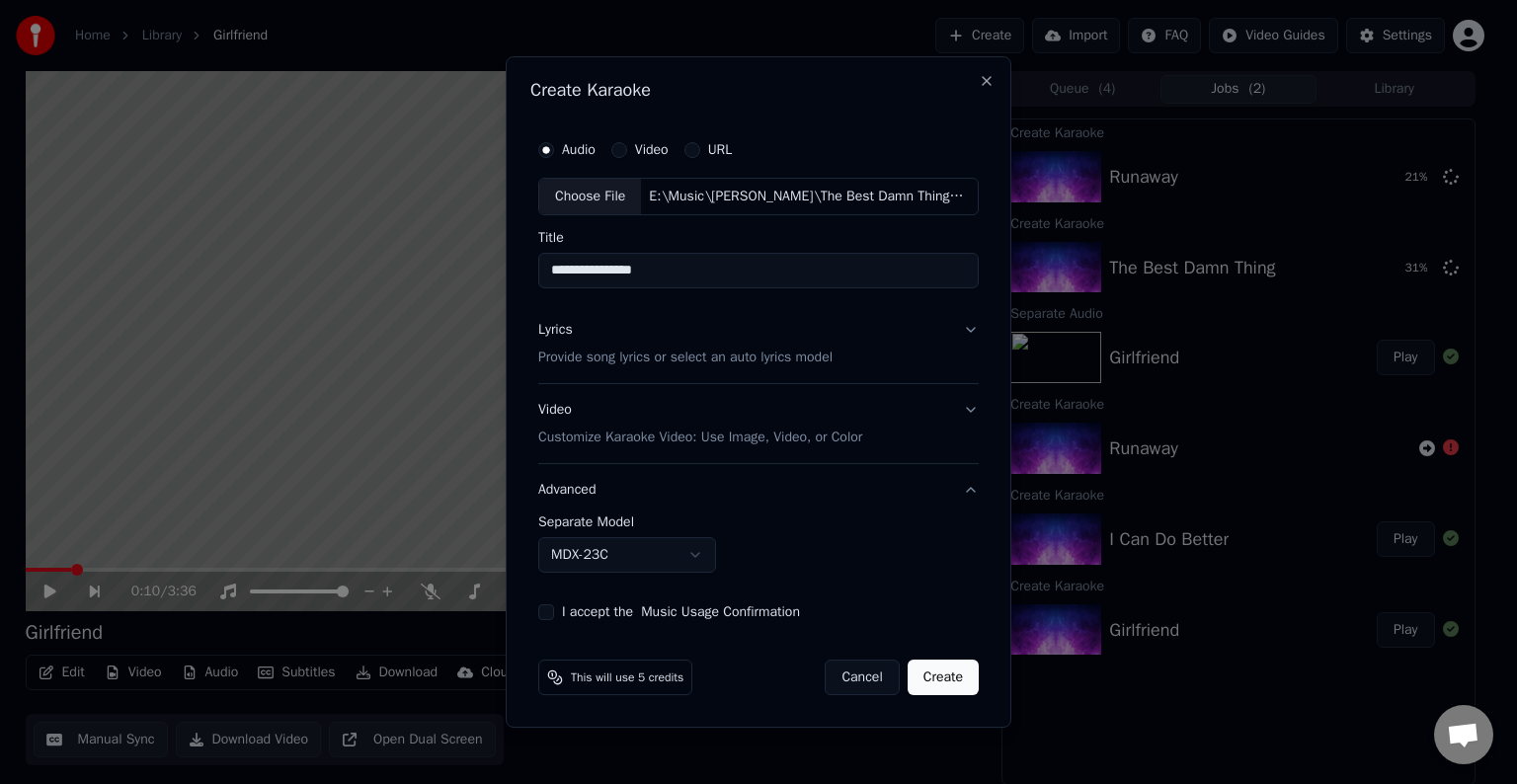 click on "Lyrics Provide song lyrics or select an auto lyrics model" at bounding box center [758, 344] 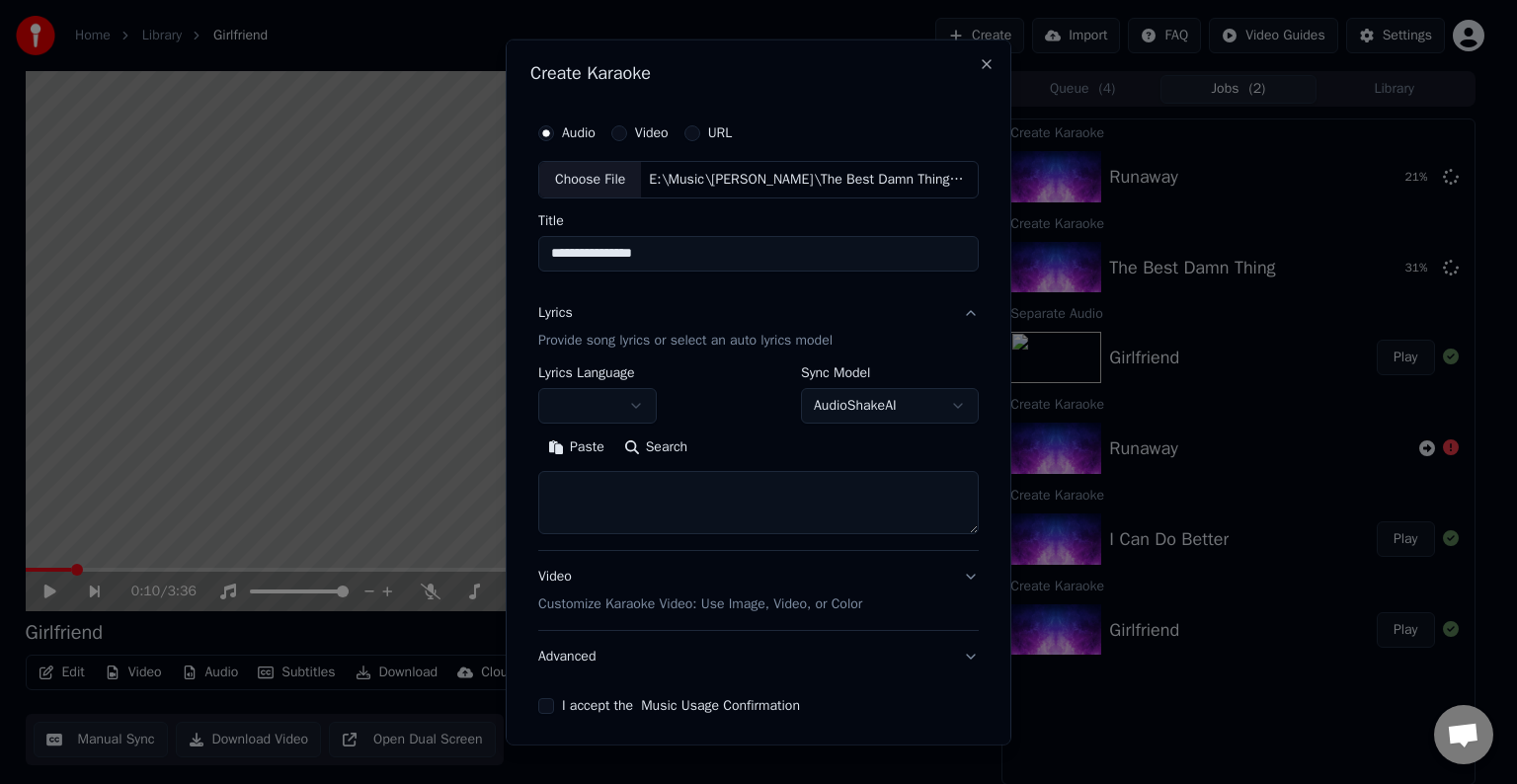 click at bounding box center [758, 503] 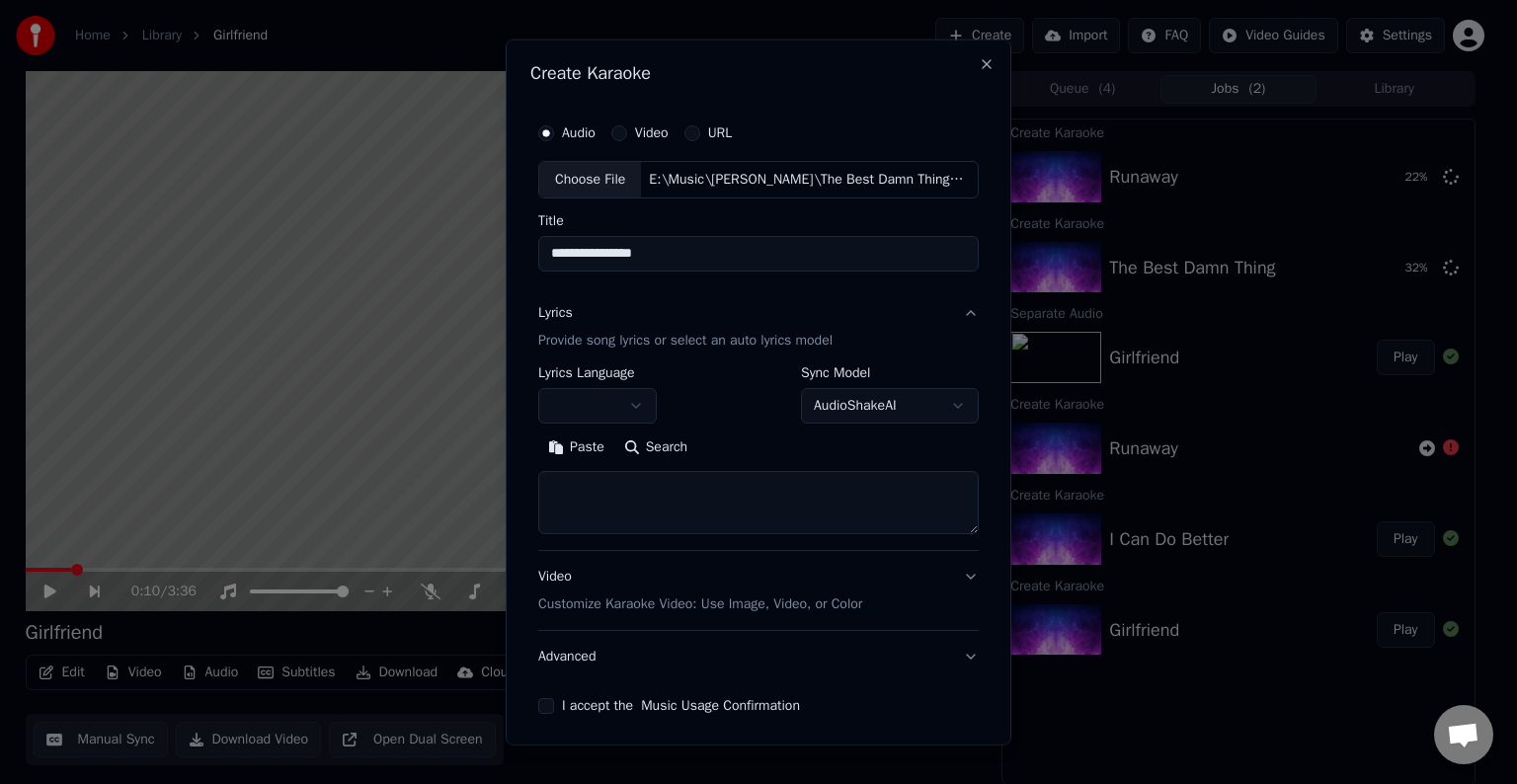 paste on "**********" 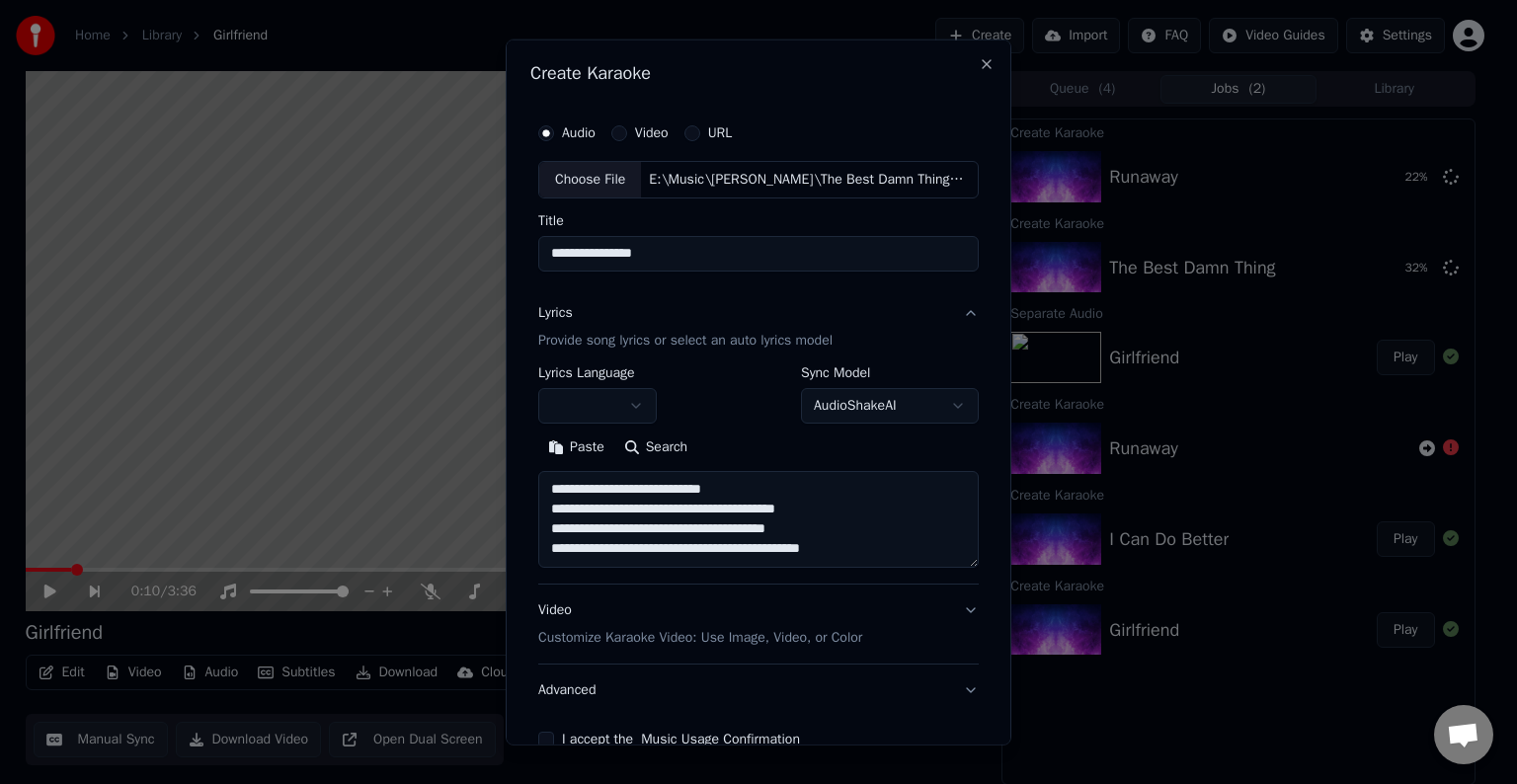 scroll, scrollTop: 43, scrollLeft: 0, axis: vertical 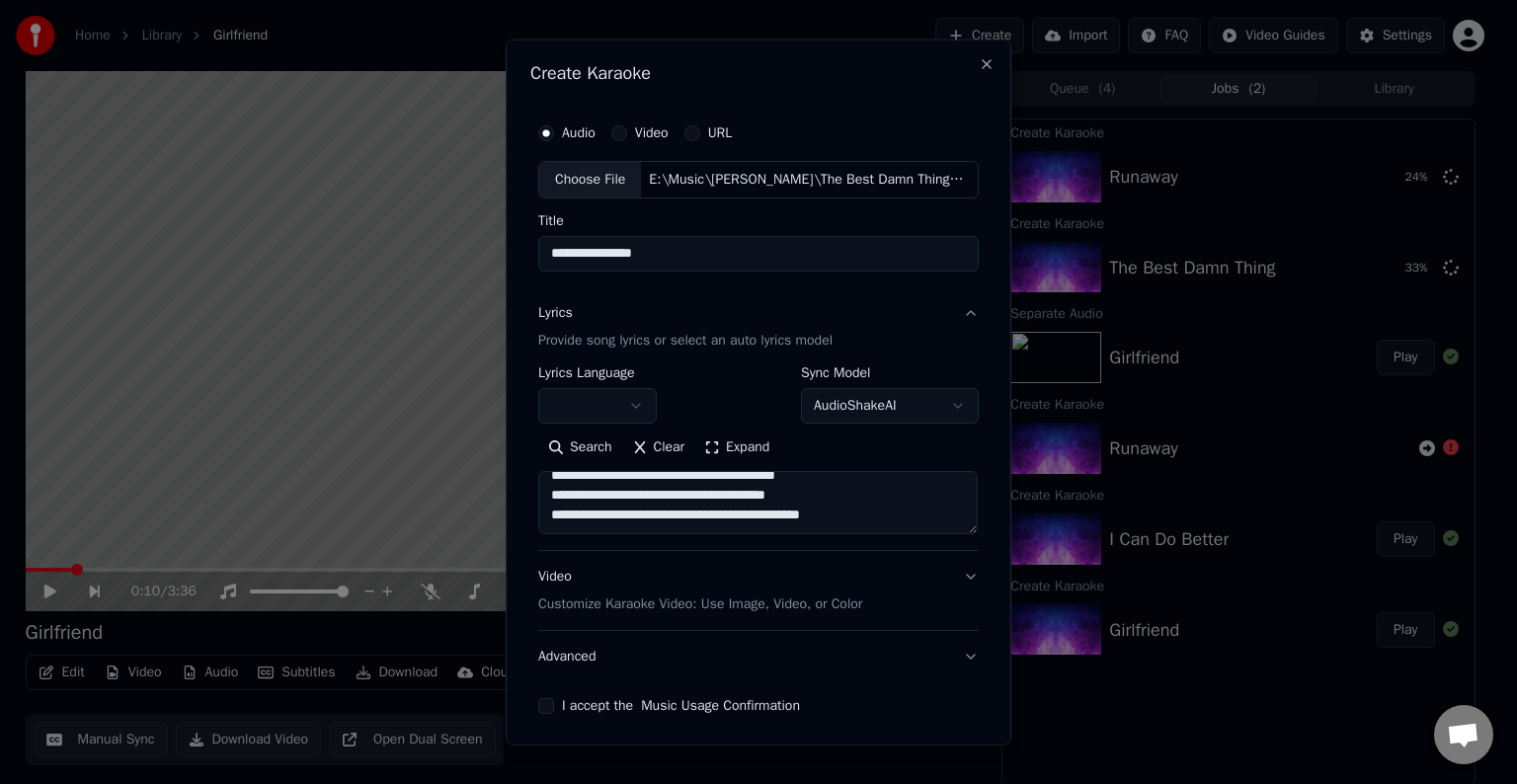 paste on "**********" 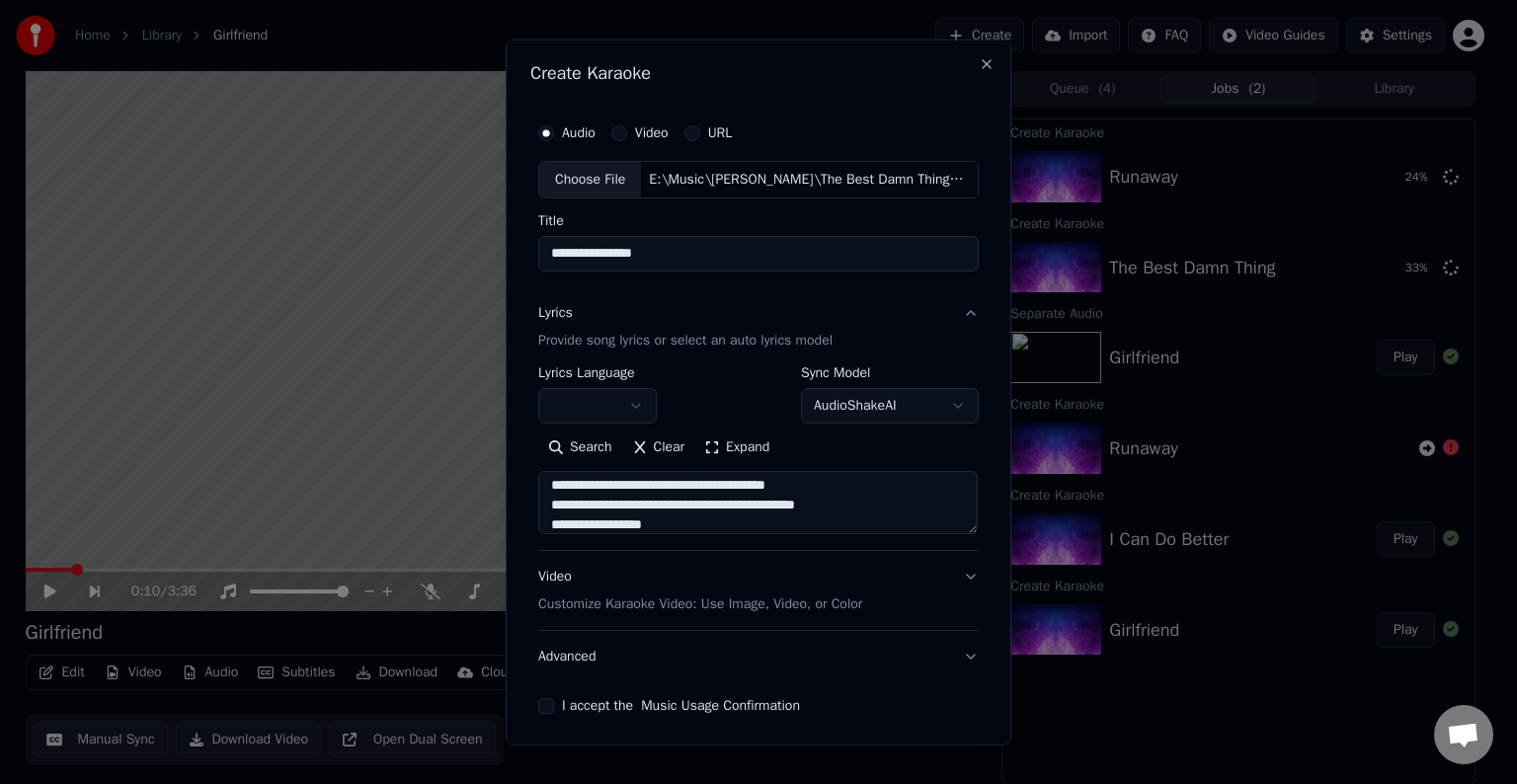scroll, scrollTop: 103, scrollLeft: 0, axis: vertical 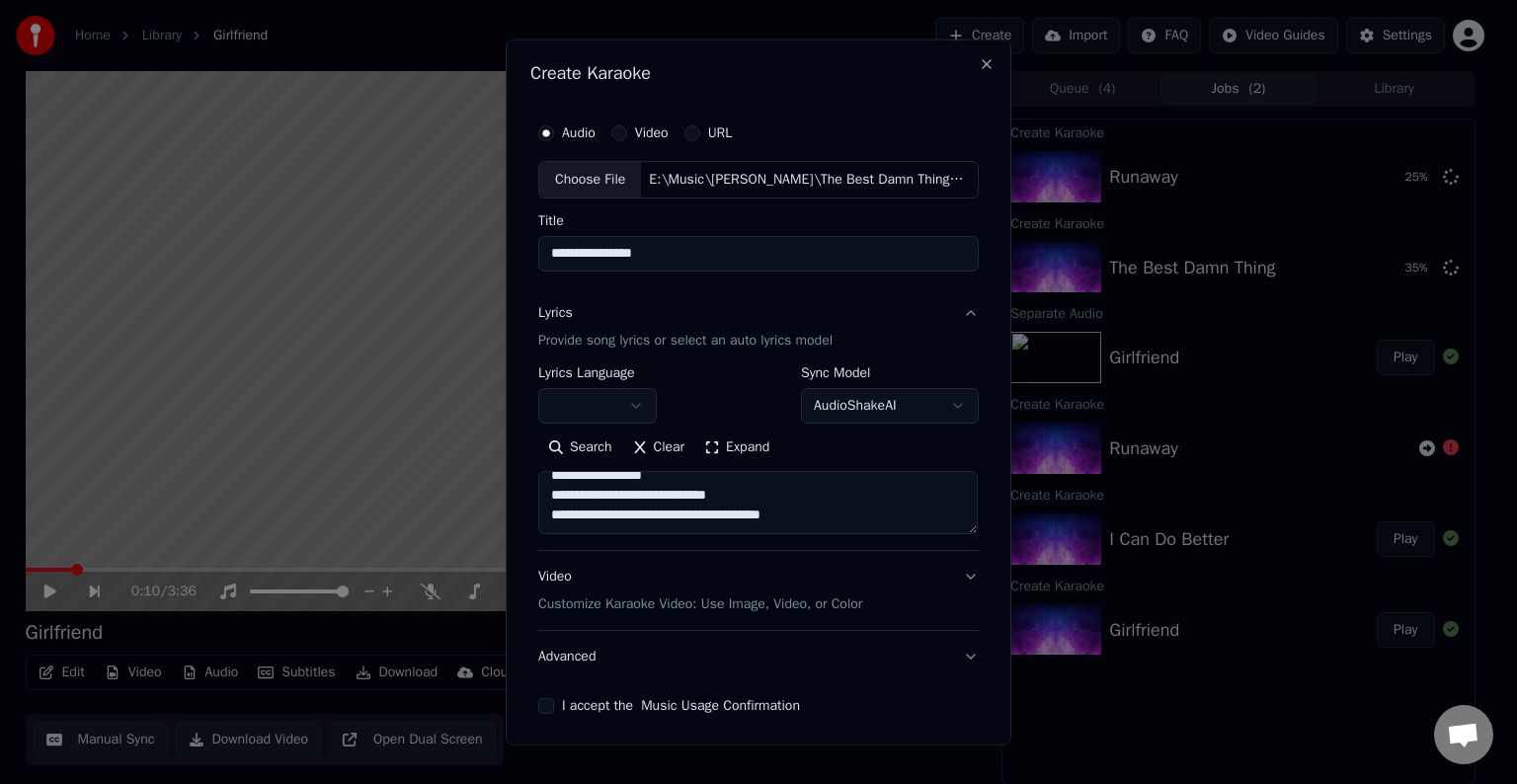 paste on "**********" 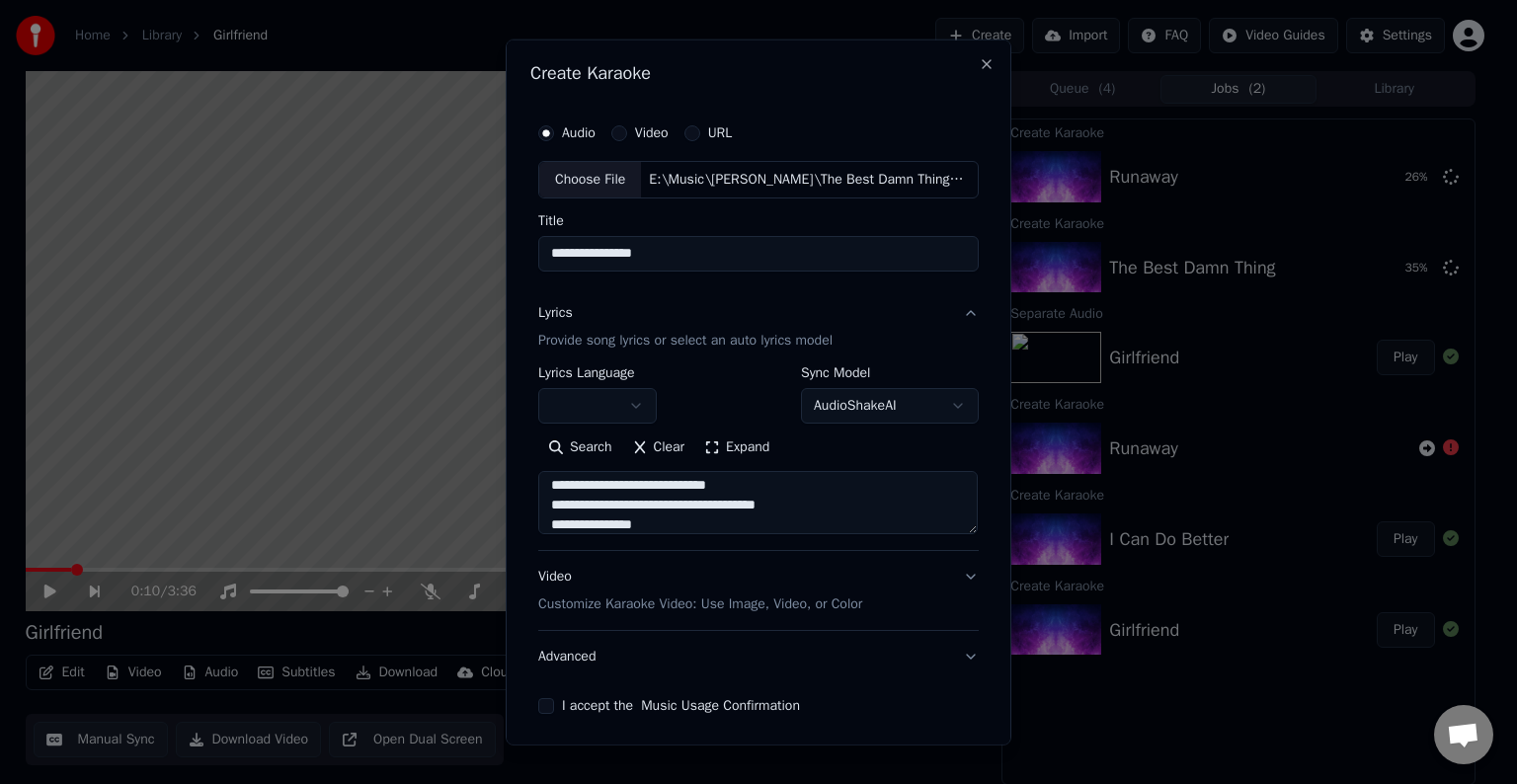 scroll, scrollTop: 261, scrollLeft: 0, axis: vertical 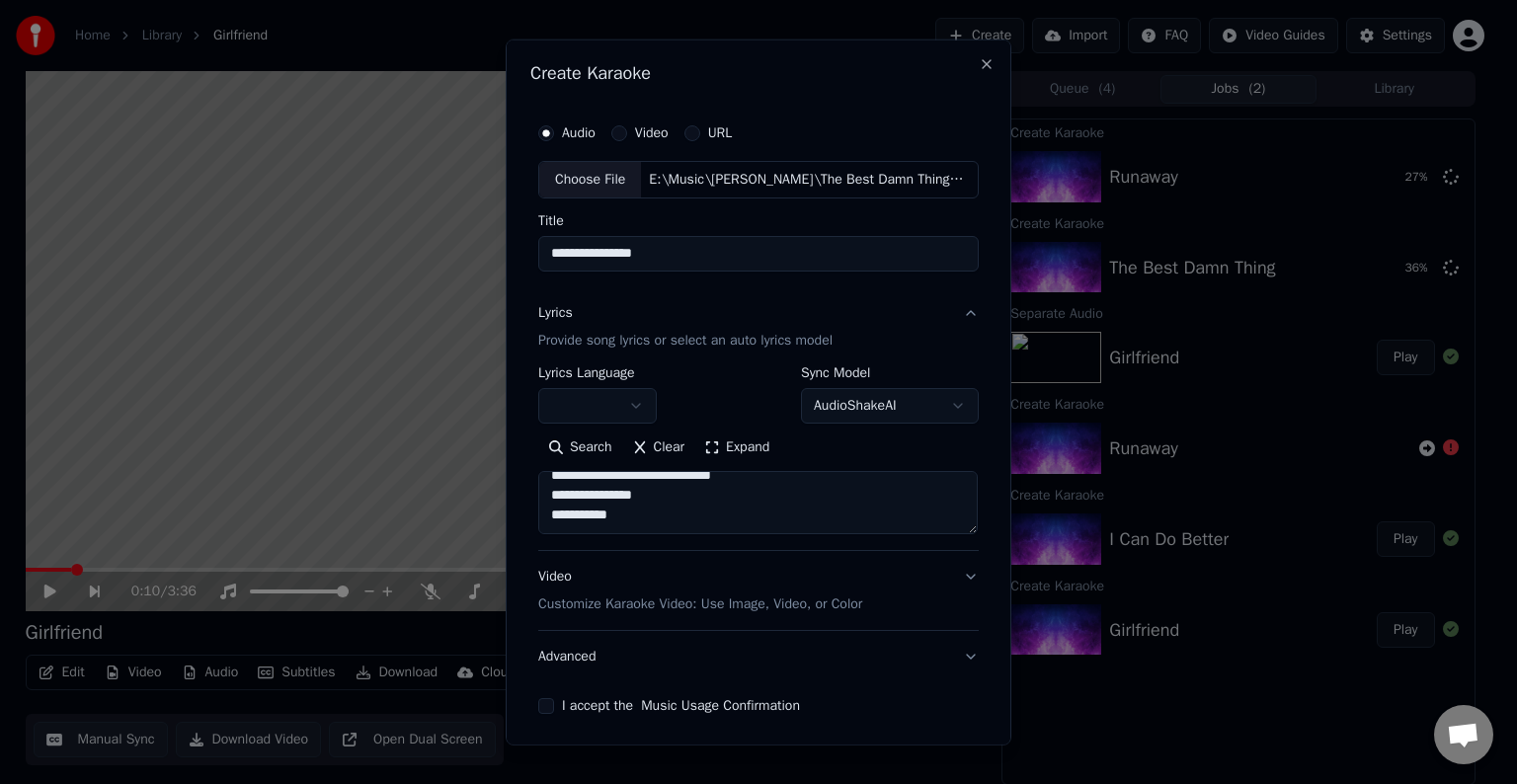 paste on "**********" 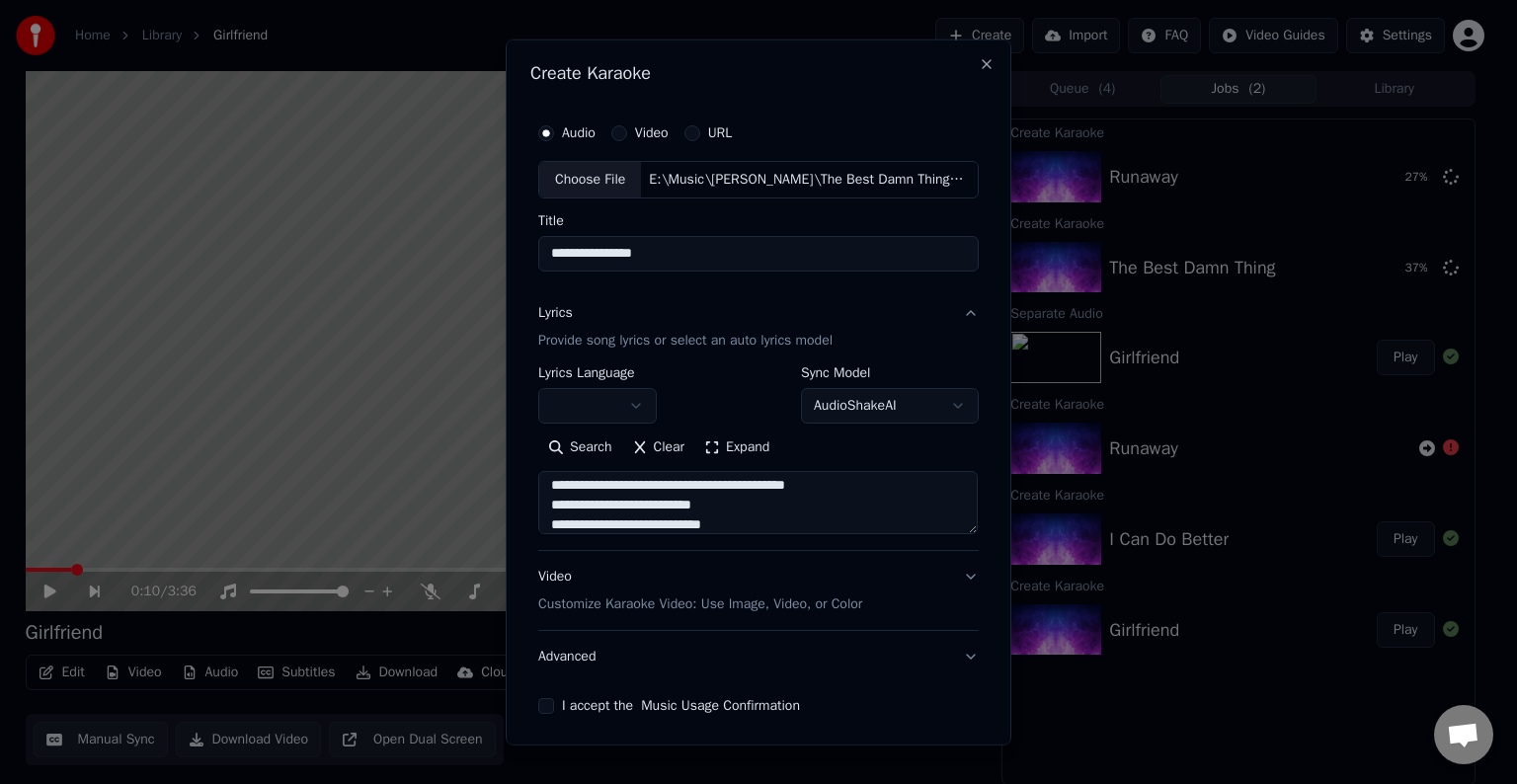 scroll, scrollTop: 359, scrollLeft: 0, axis: vertical 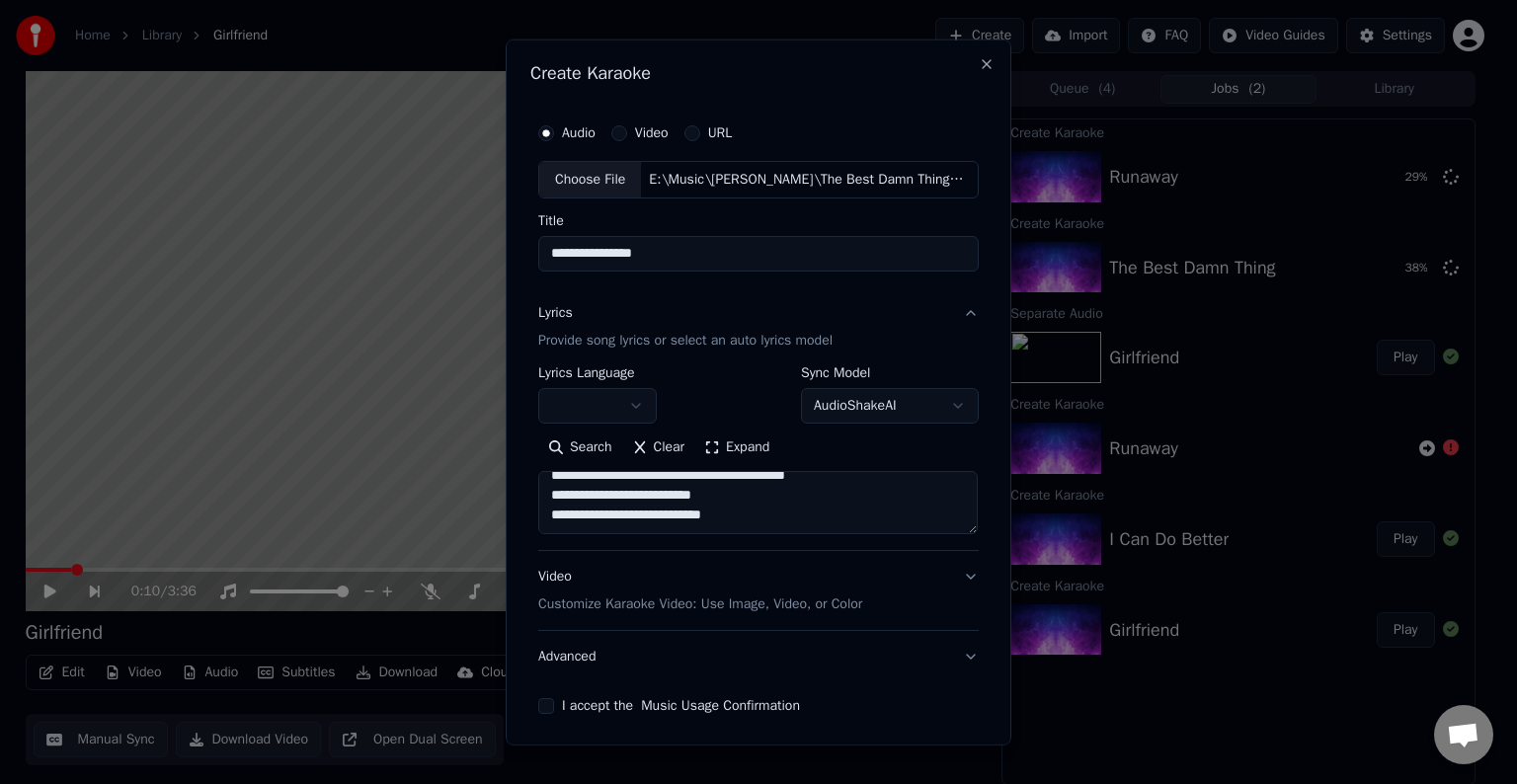 paste on "**********" 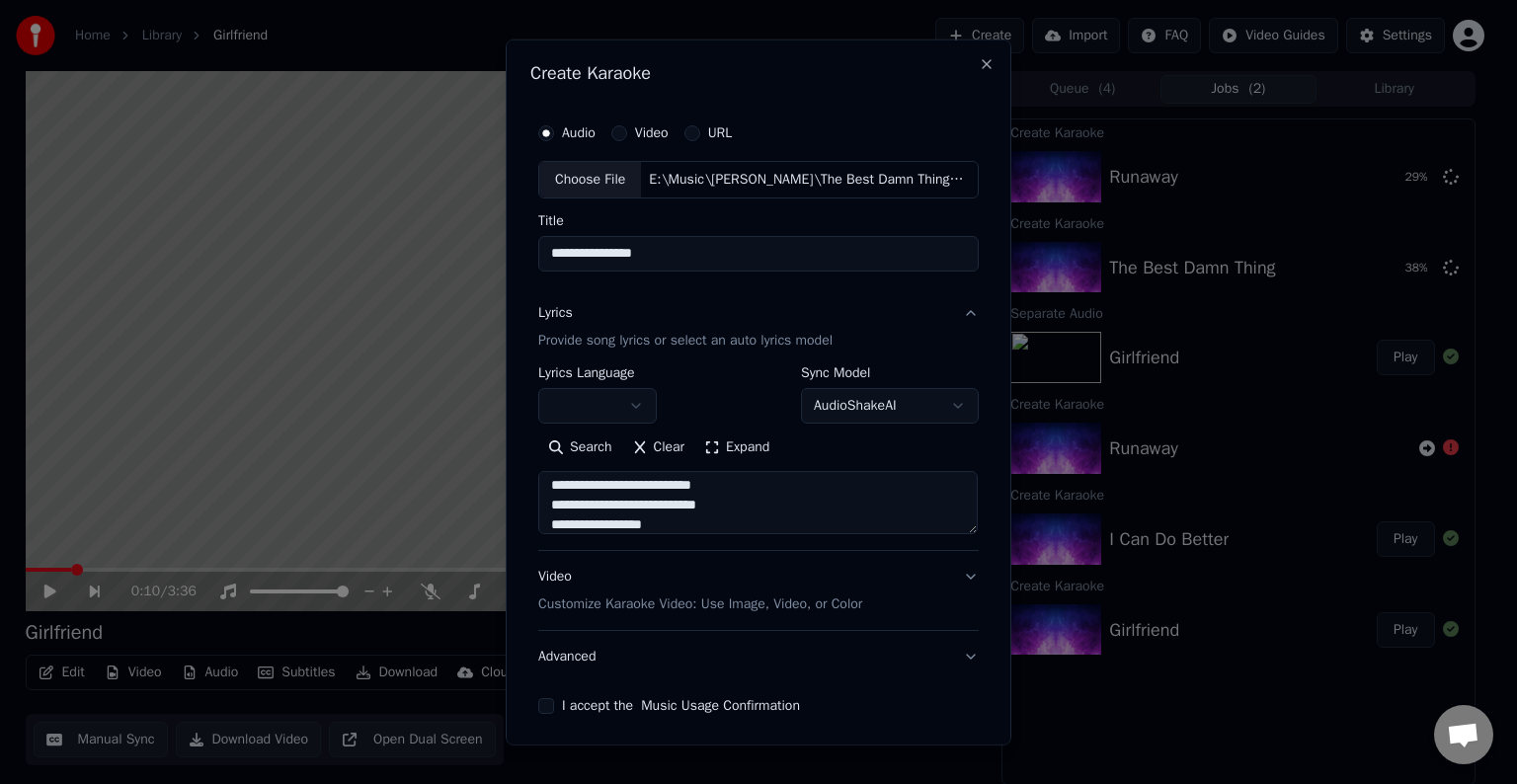 scroll, scrollTop: 419, scrollLeft: 0, axis: vertical 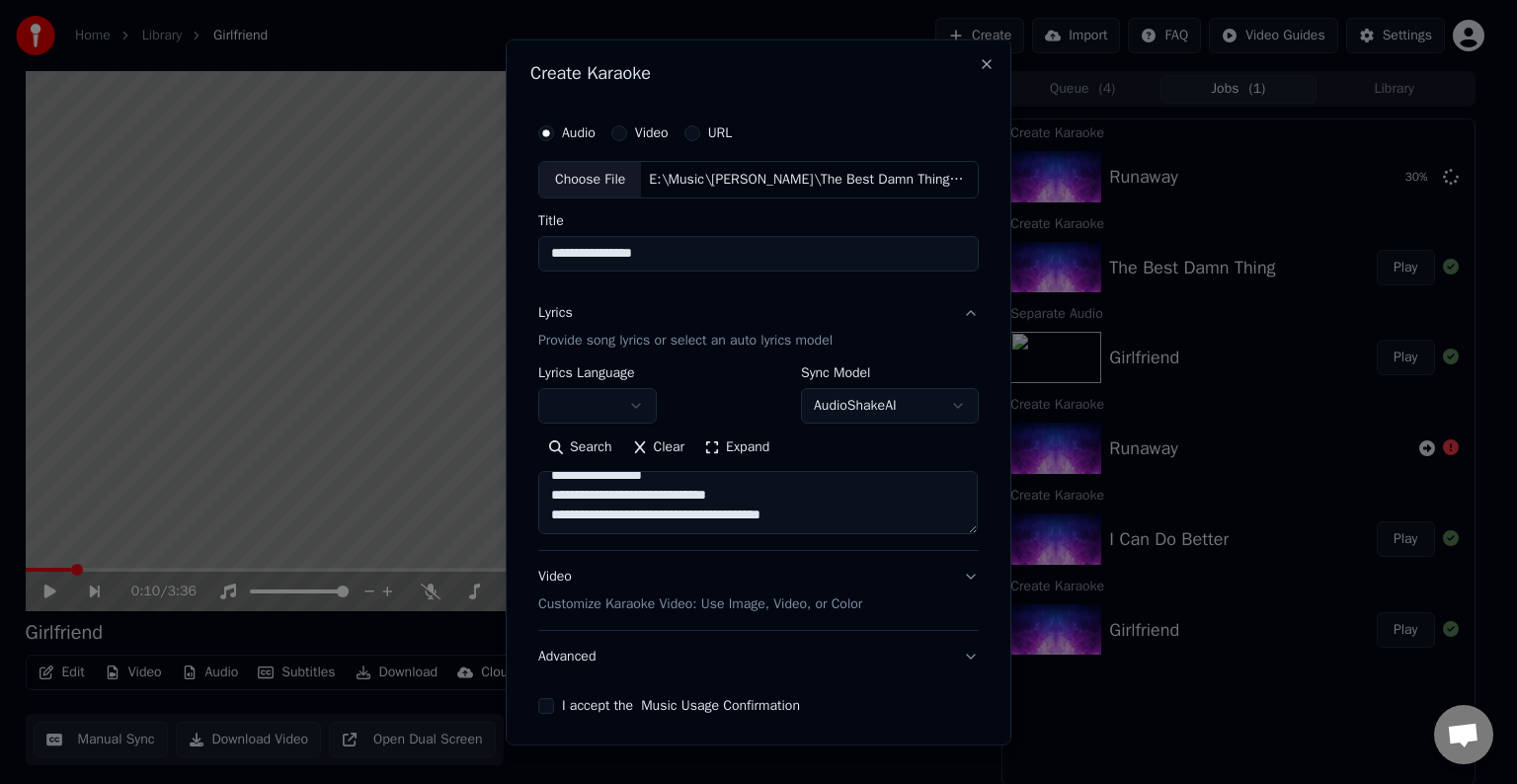 paste on "**********" 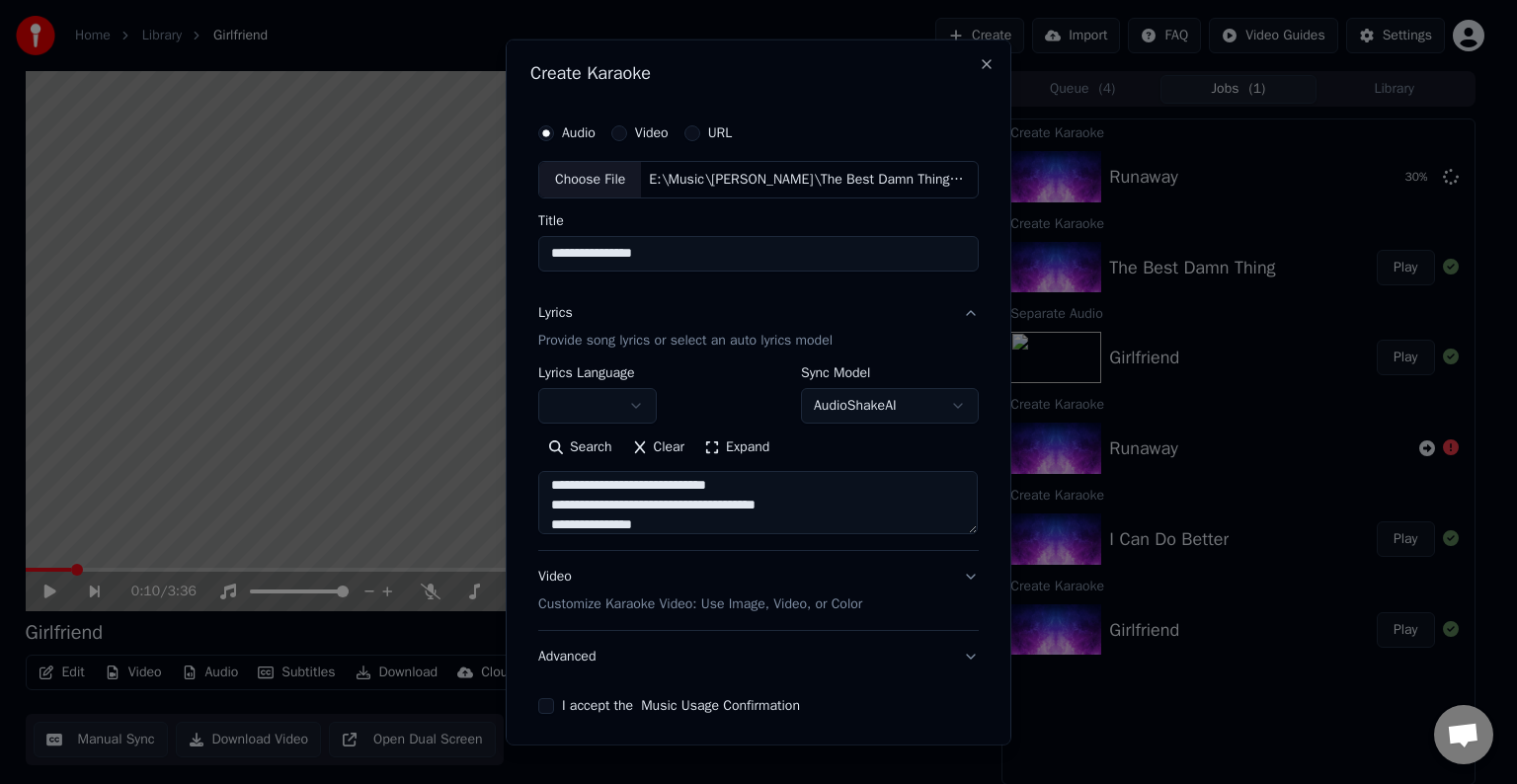 scroll, scrollTop: 577, scrollLeft: 0, axis: vertical 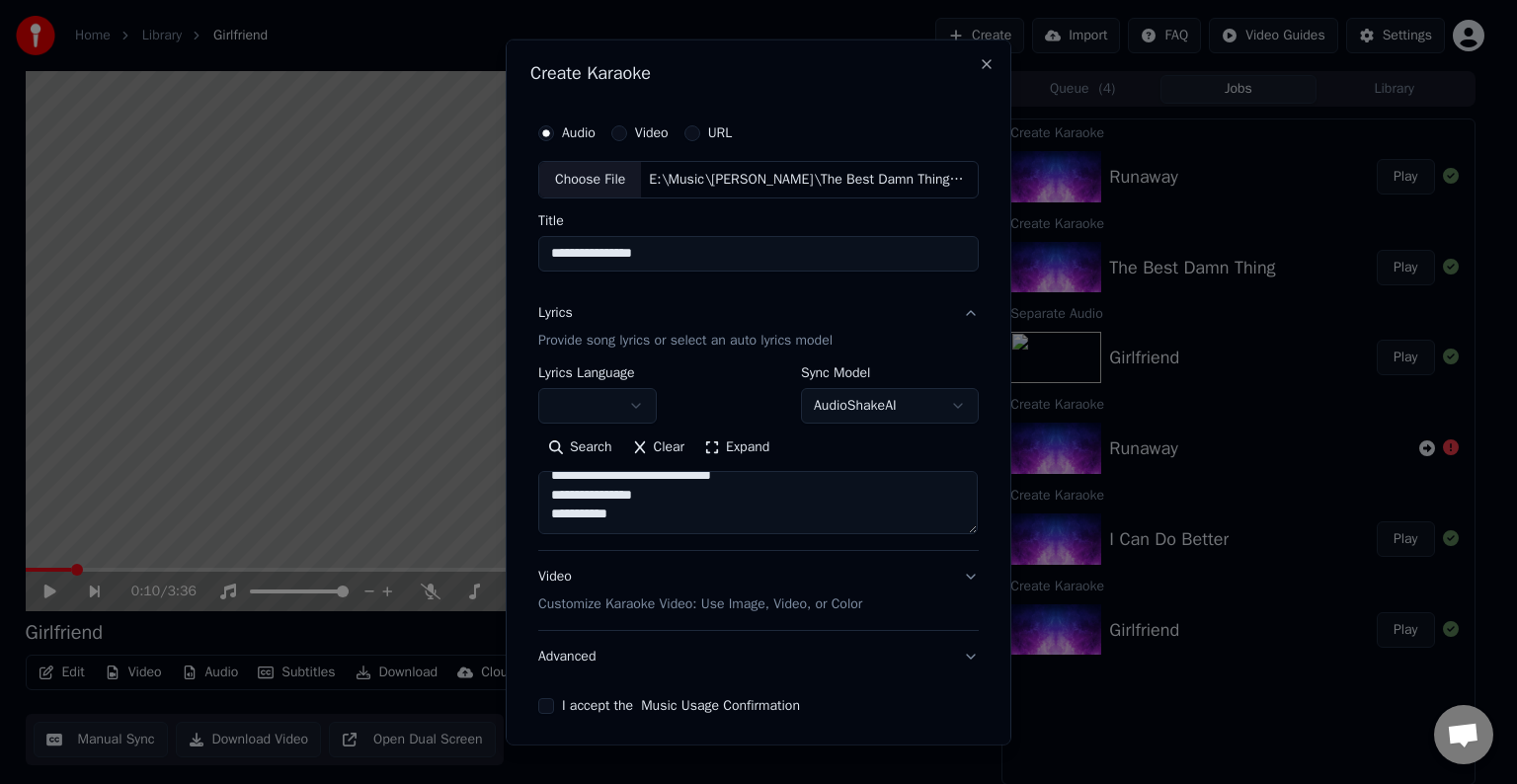paste on "**********" 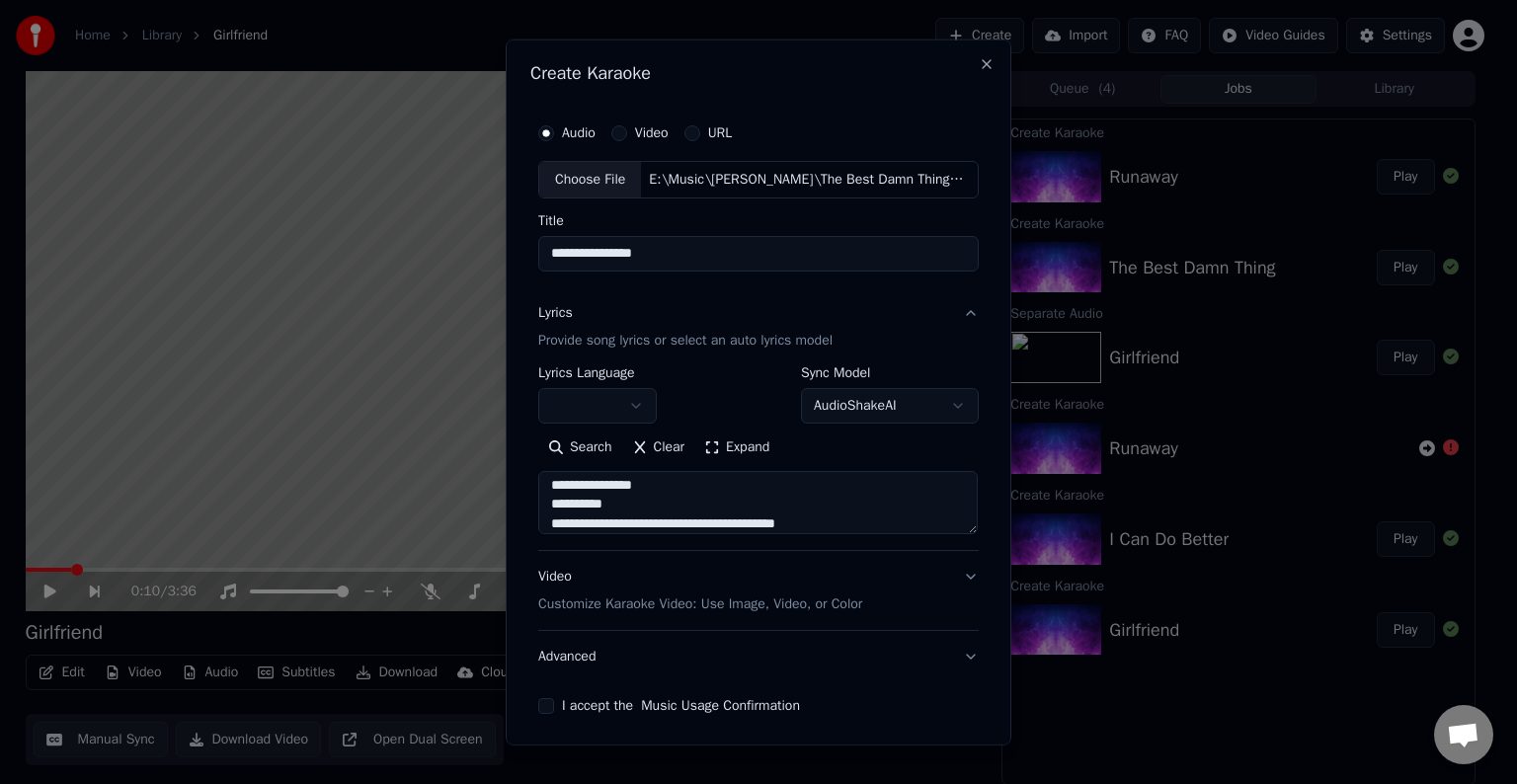 scroll, scrollTop: 675, scrollLeft: 0, axis: vertical 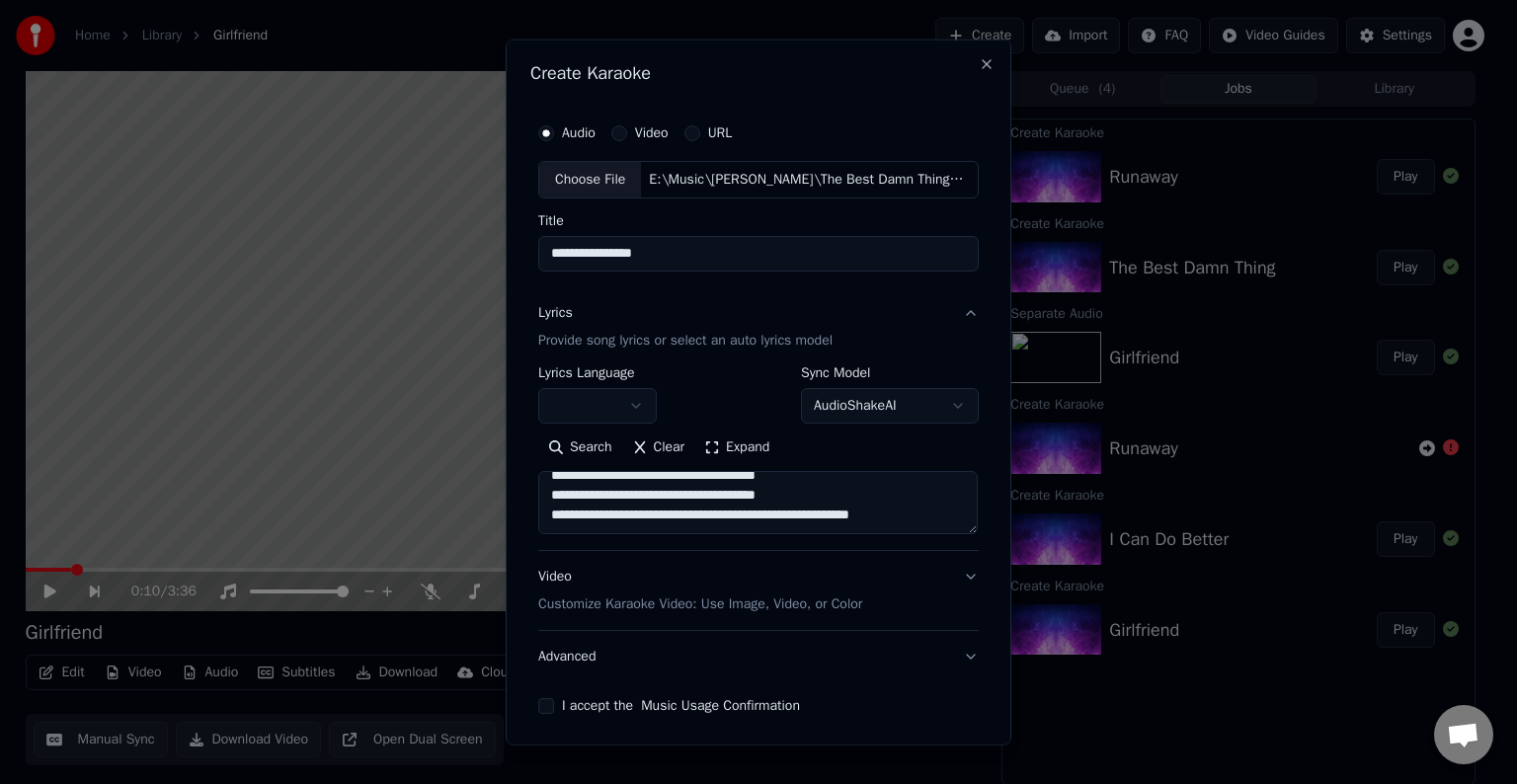 paste on "**********" 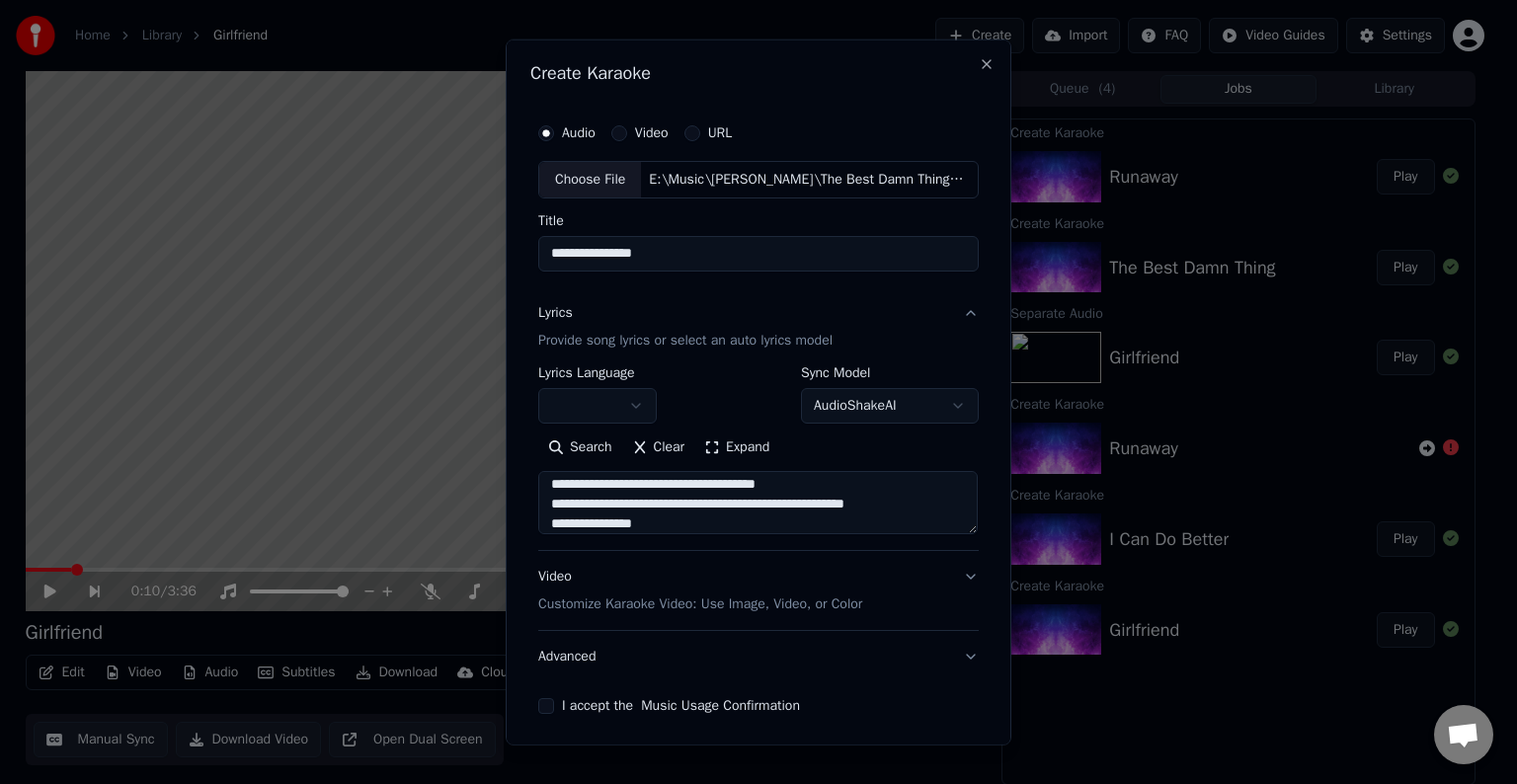 scroll, scrollTop: 814, scrollLeft: 0, axis: vertical 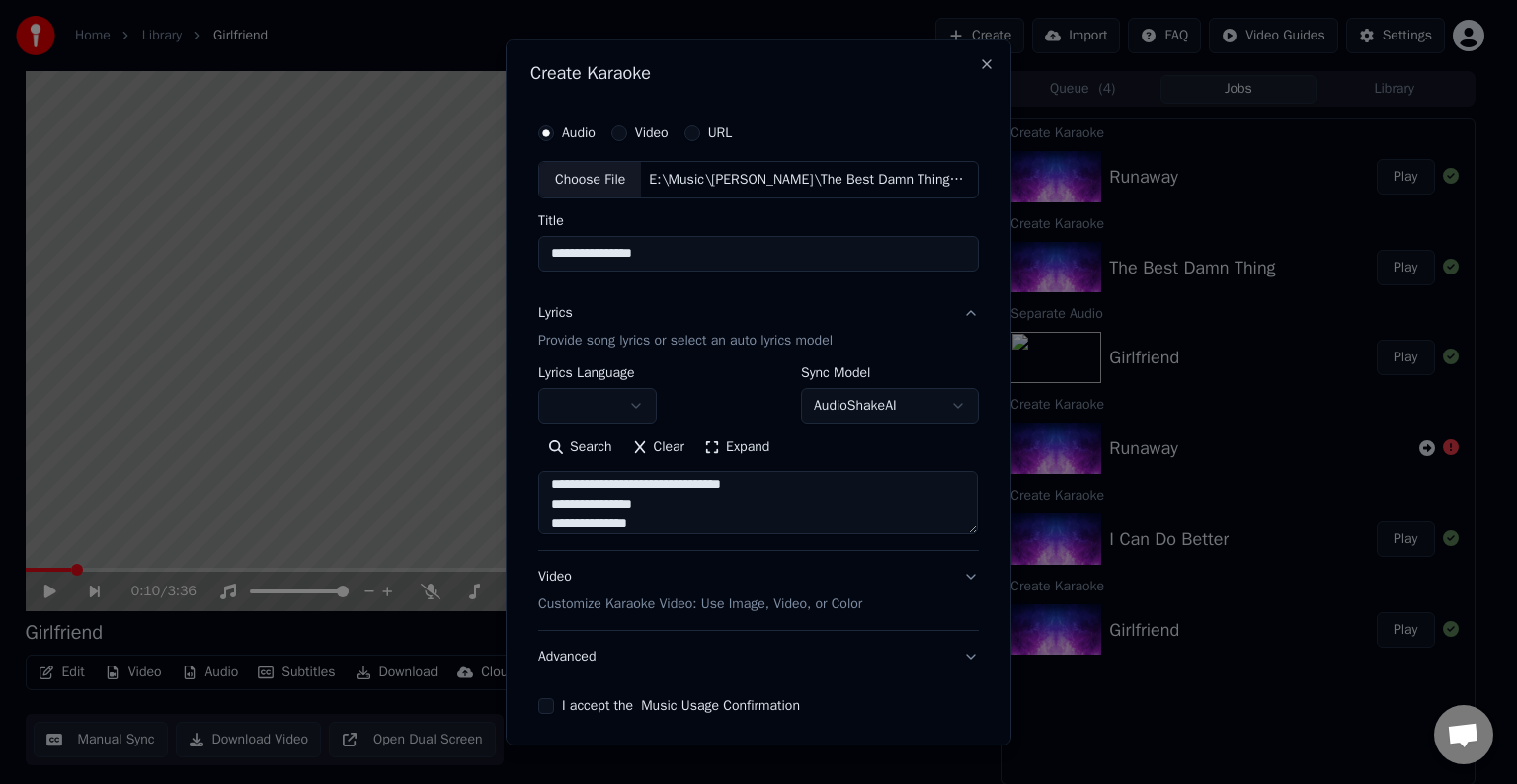 type on "**********" 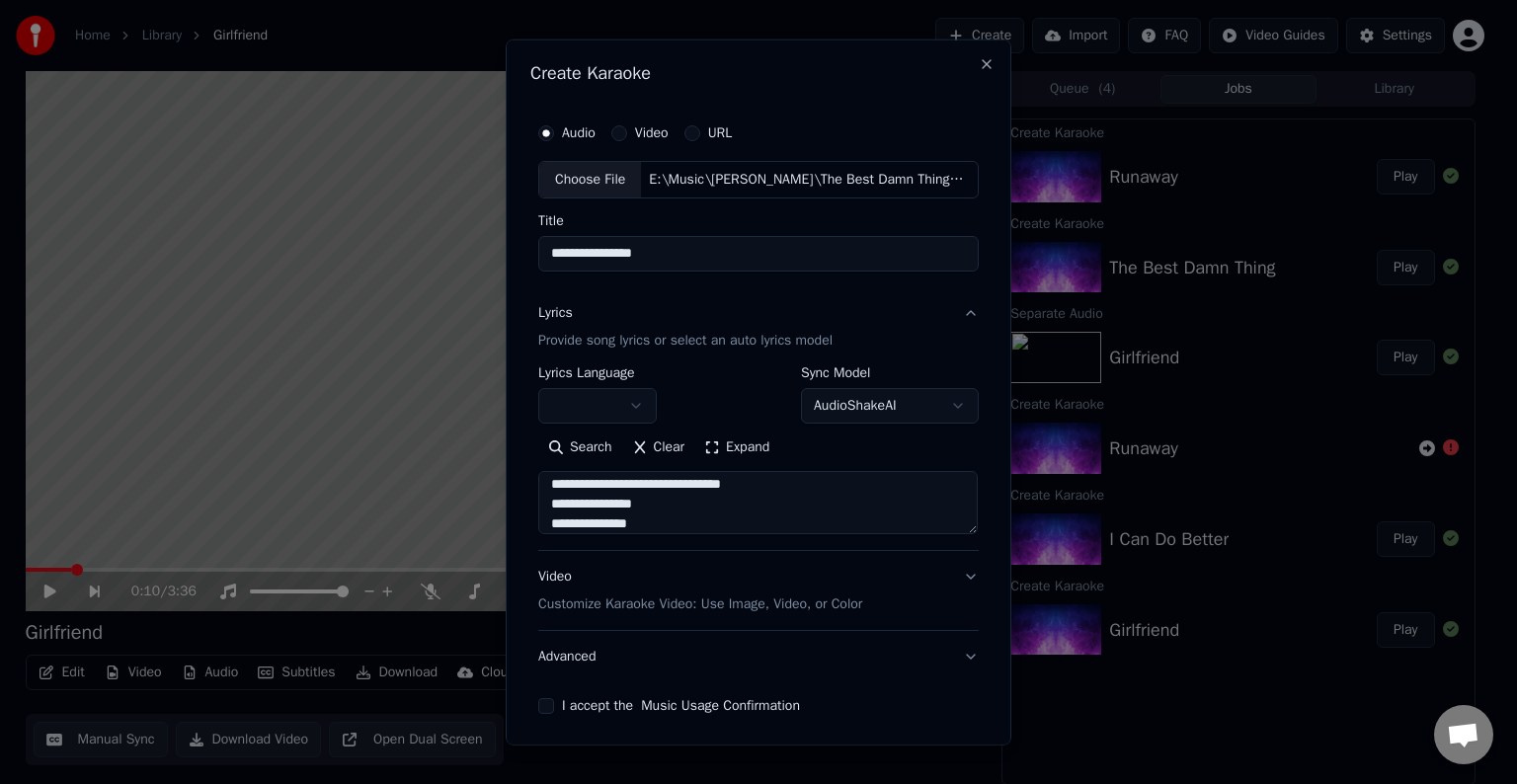 click at bounding box center (598, 406) 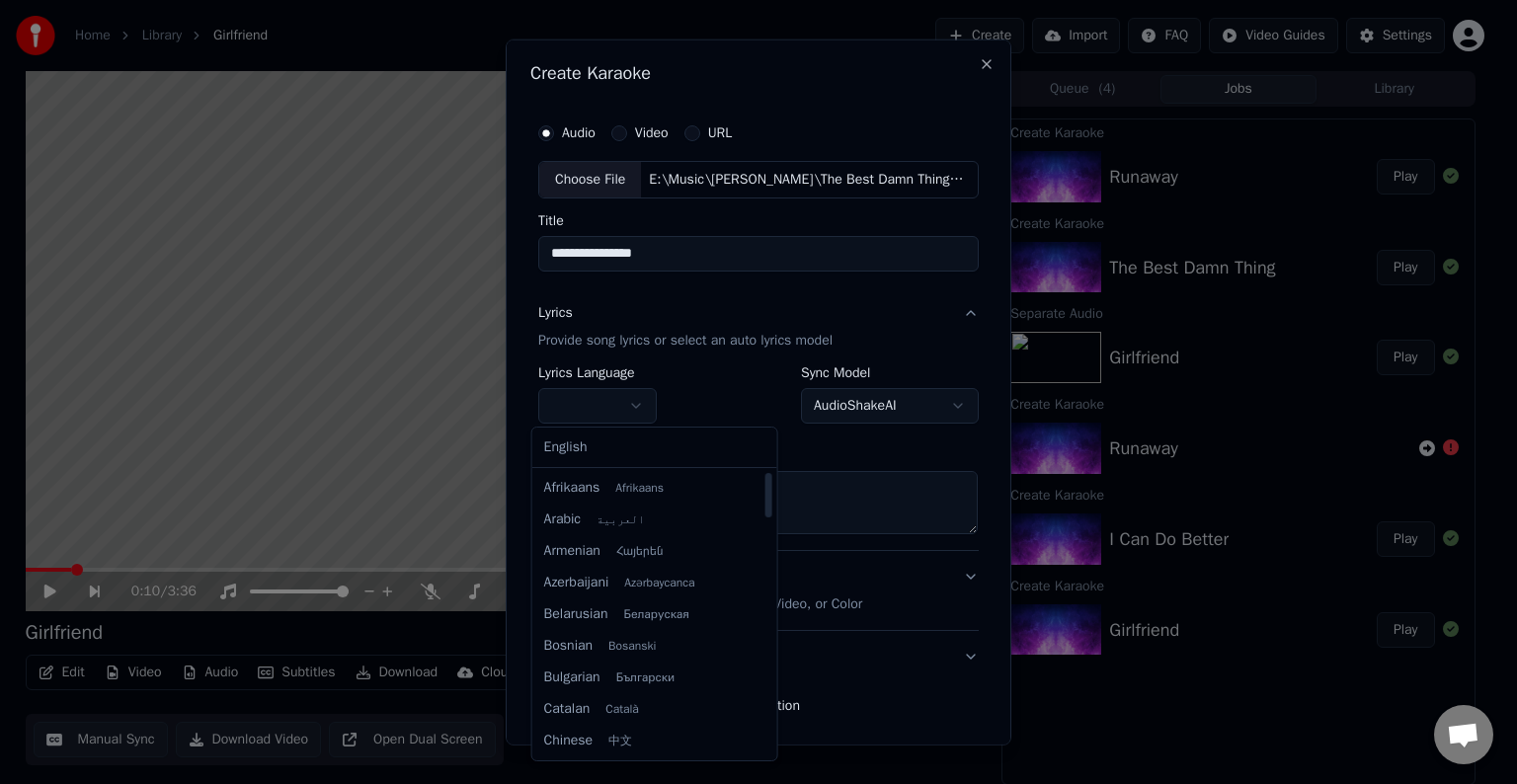 select on "**" 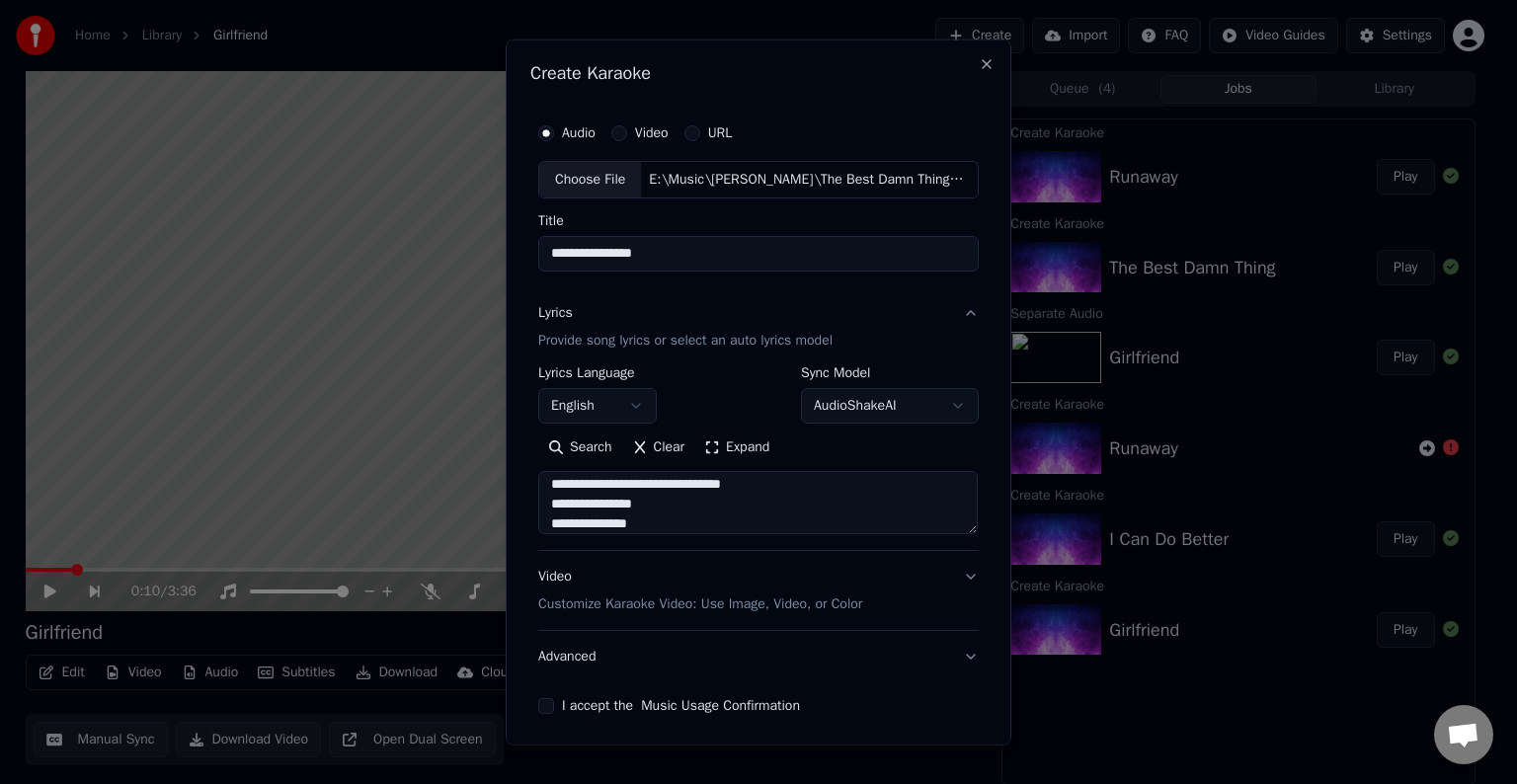 click on "Advanced" at bounding box center (758, 657) 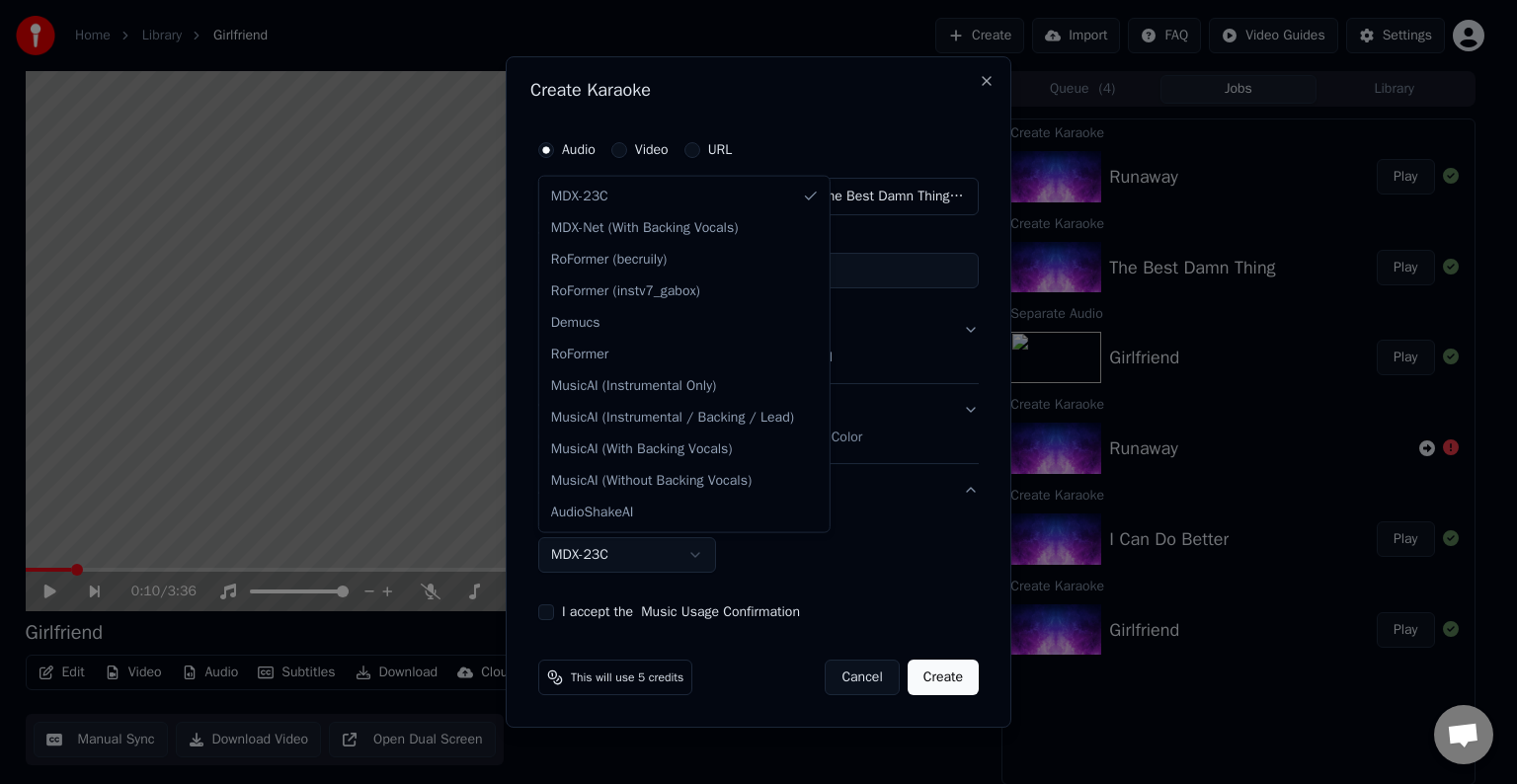 click on "Home Library Girlfriend Create Import FAQ Video Guides Settings 0:10  /  3:36 Girlfriend BPM 164 Key D Edit Video Audio Subtitles Download Cloud Library Manual Sync Download Video Open Dual Screen Queue ( 4 ) Jobs Library Create Karaoke Runaway Play Create Karaoke The Best Damn Thing Play Separate Audio Girlfriend Play Create Karaoke Runaway Create Karaoke I Can Do Better Play Create Karaoke Girlfriend Play Chat [PERSON_NAME] from Youka Desktop More channels Continue on Email Network offline. Reconnecting... No messages can be received or sent for now. Youka Desktop Hello! How can I help you?  [DATE] I think there is a glitch in the program; when I spend my credits to create a video, and I provide the lyrics, the resulting video does not sync the lyrics and is forcing me to spend extra credits to sync them again; it has happened to me with my last 3 videos [DATE] [PERSON_NAME] [DATE] So, I make the video, and the credits to sync the lyrics the second time are refunded? [DATE] [DATE] [PERSON_NAME] [DATE] Crisp" at bounding box center [750, 392] 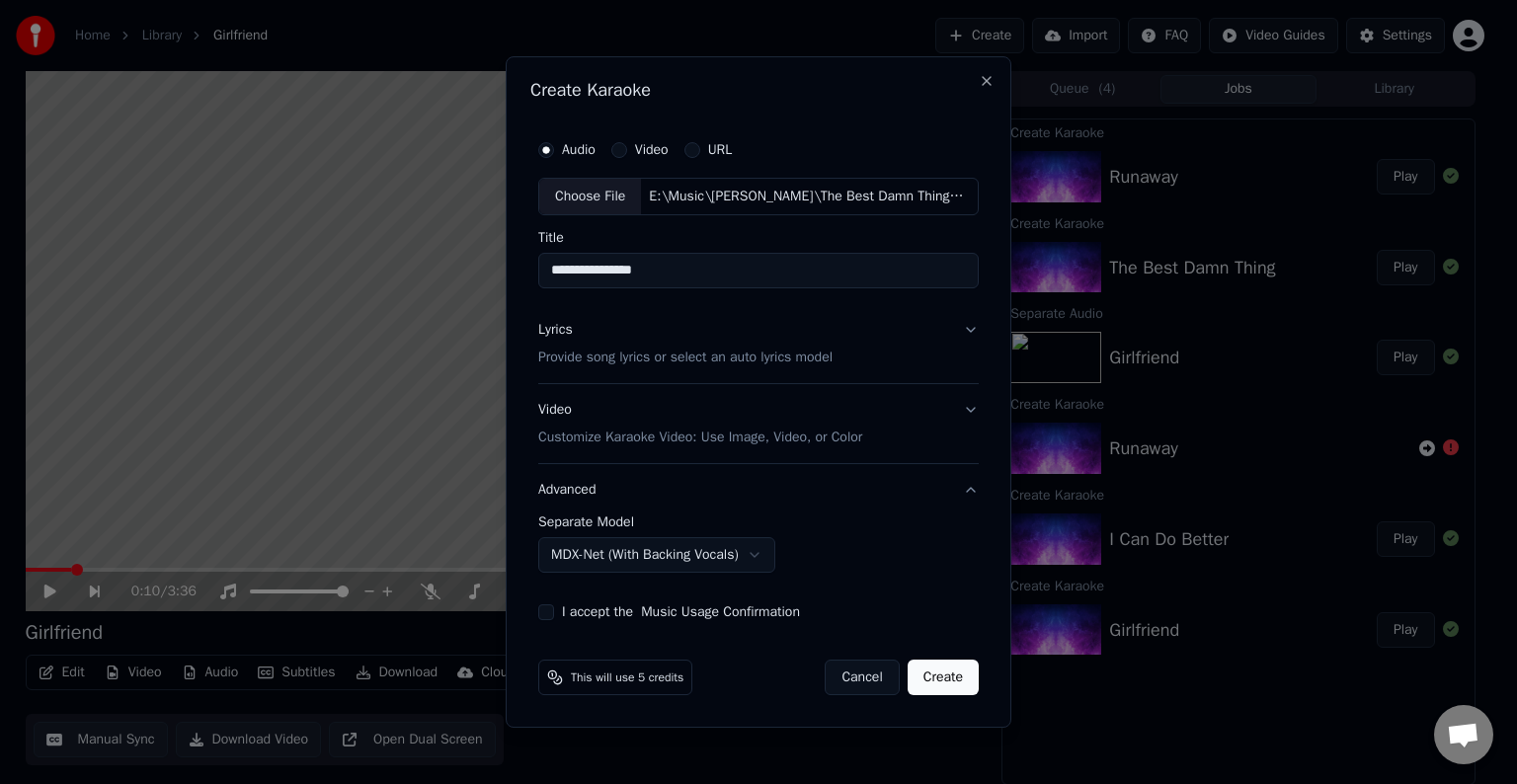 click on "I accept the   Music Usage Confirmation" at bounding box center (546, 612) 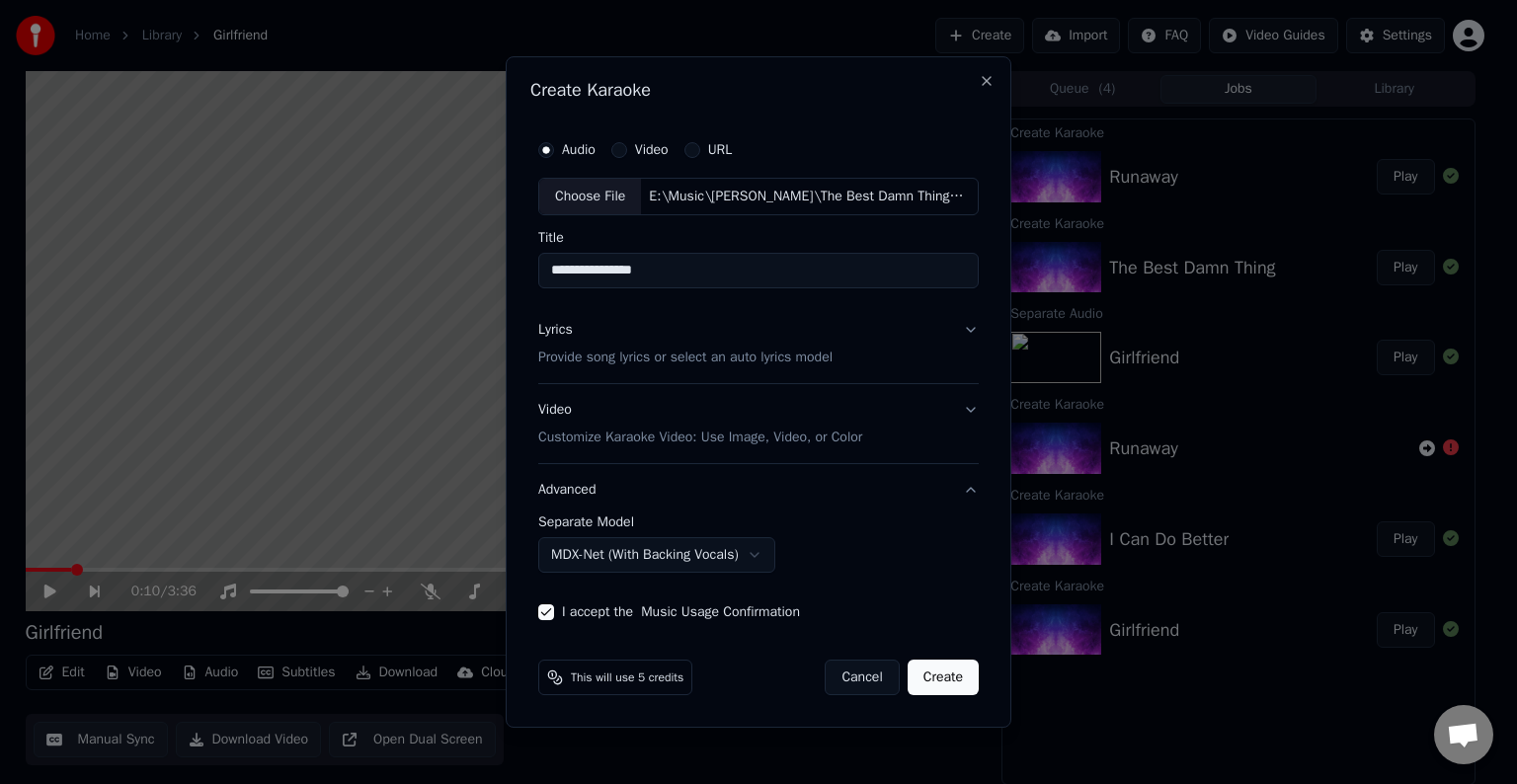 click on "Create" at bounding box center [943, 677] 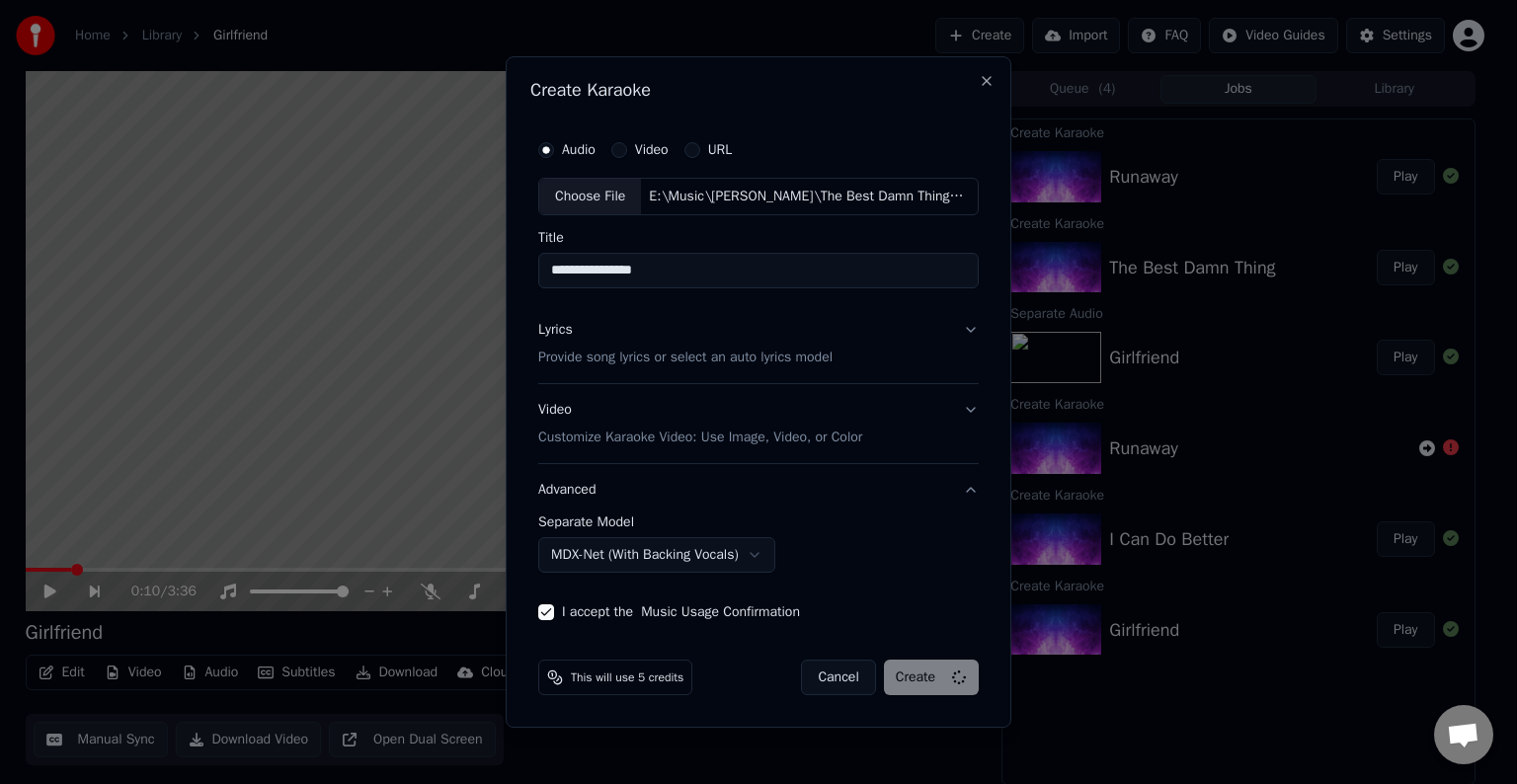 select on "******" 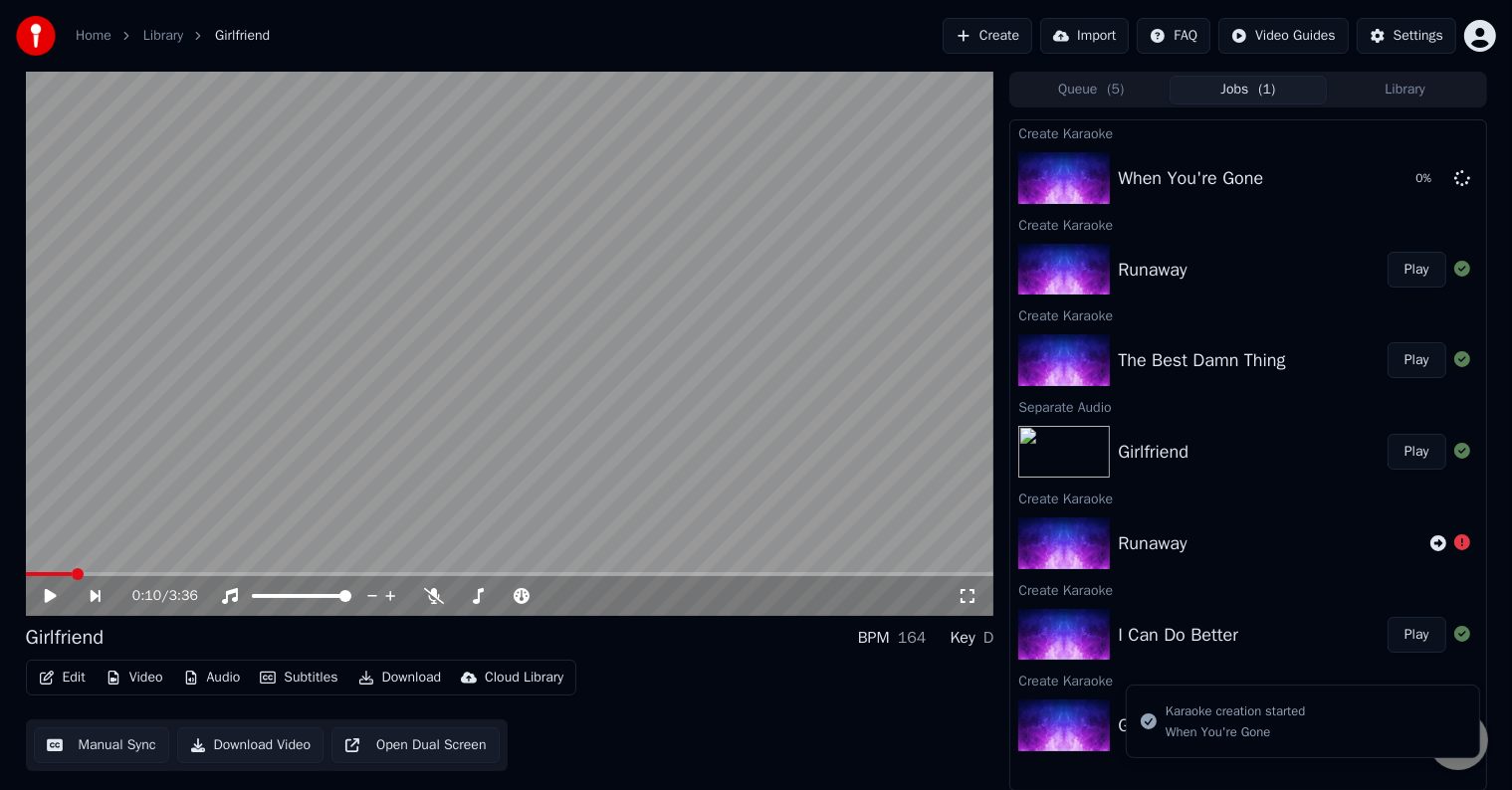 click on "Create" at bounding box center [987, 36] 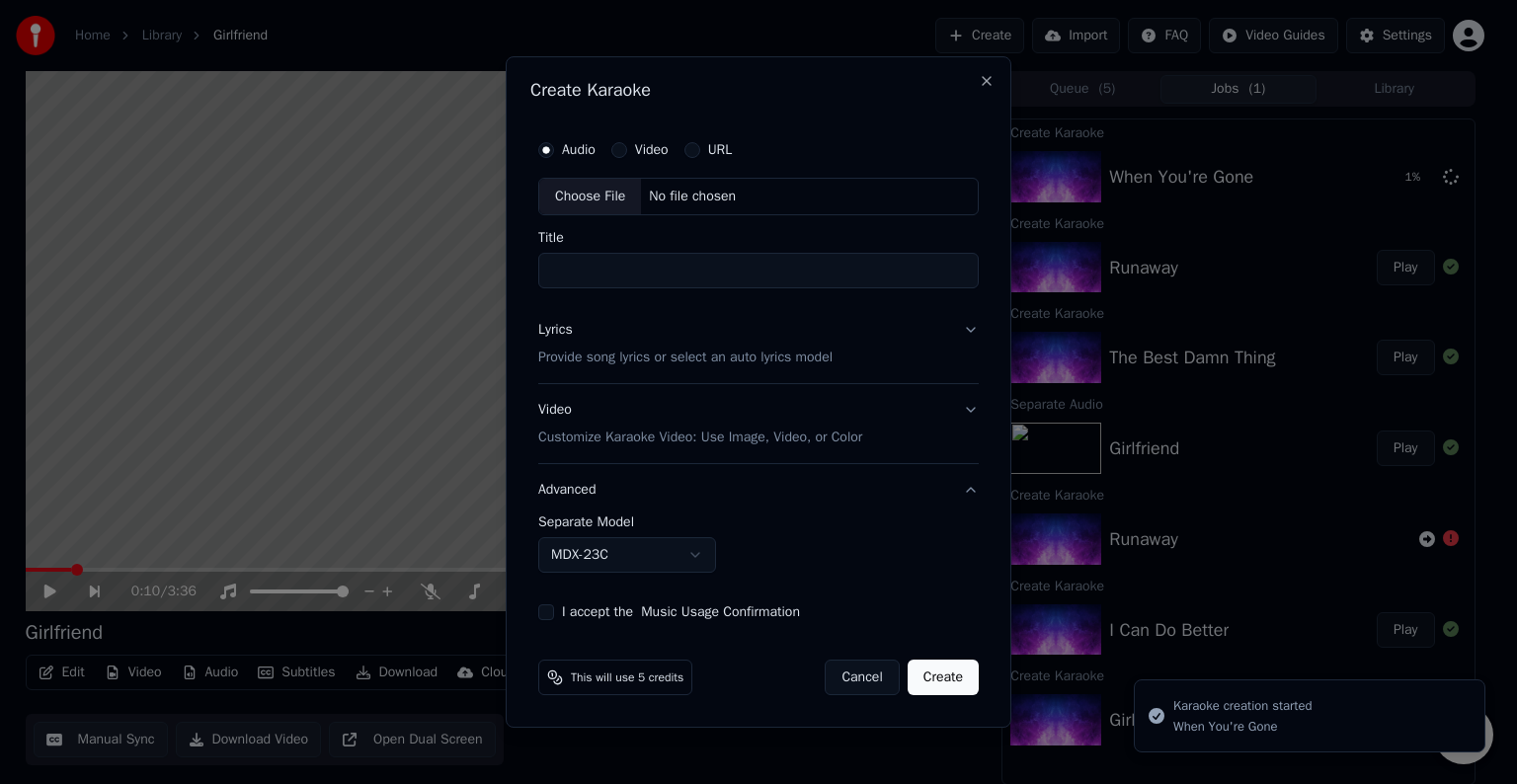 click on "Choose File" at bounding box center [590, 196] 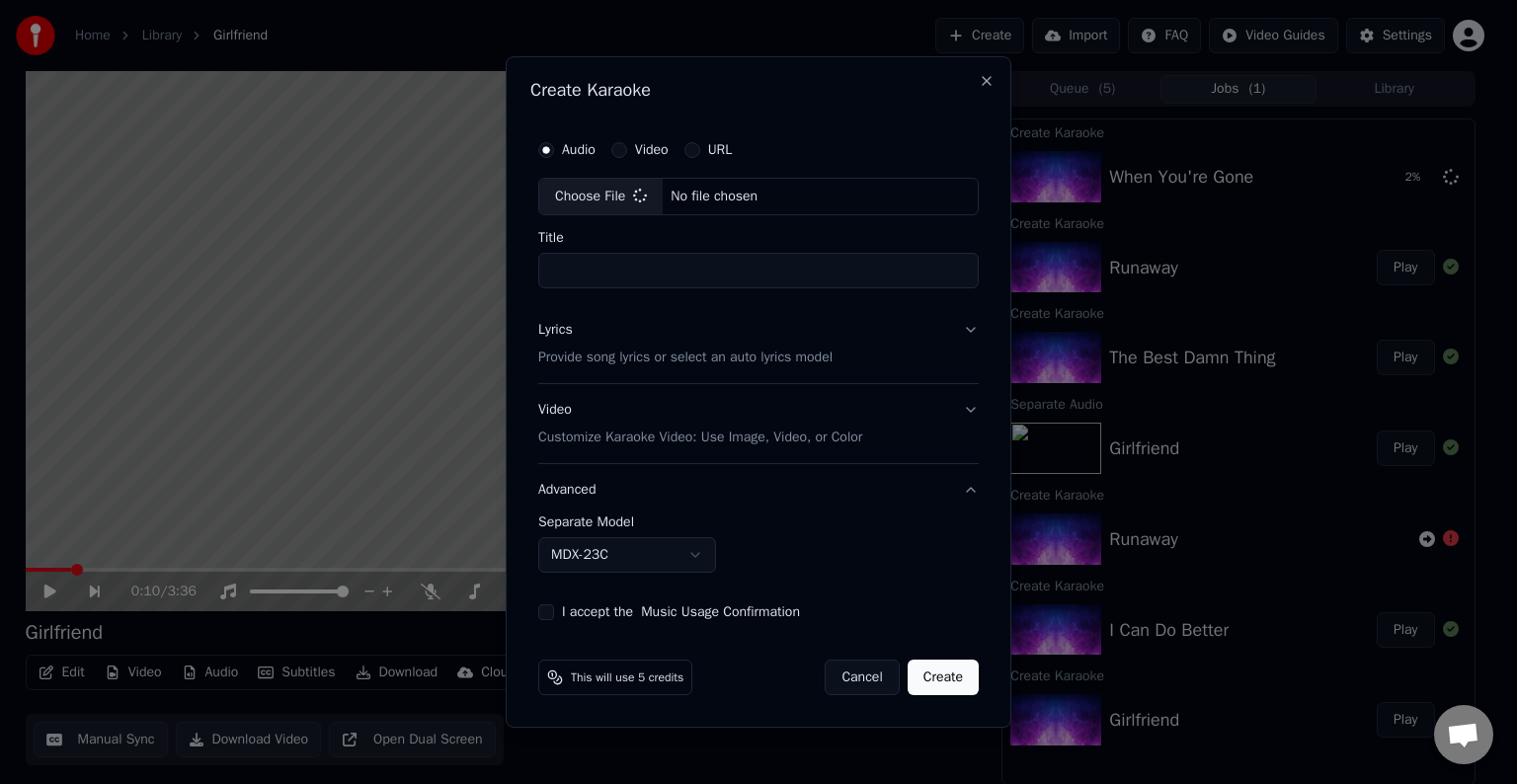 type on "**********" 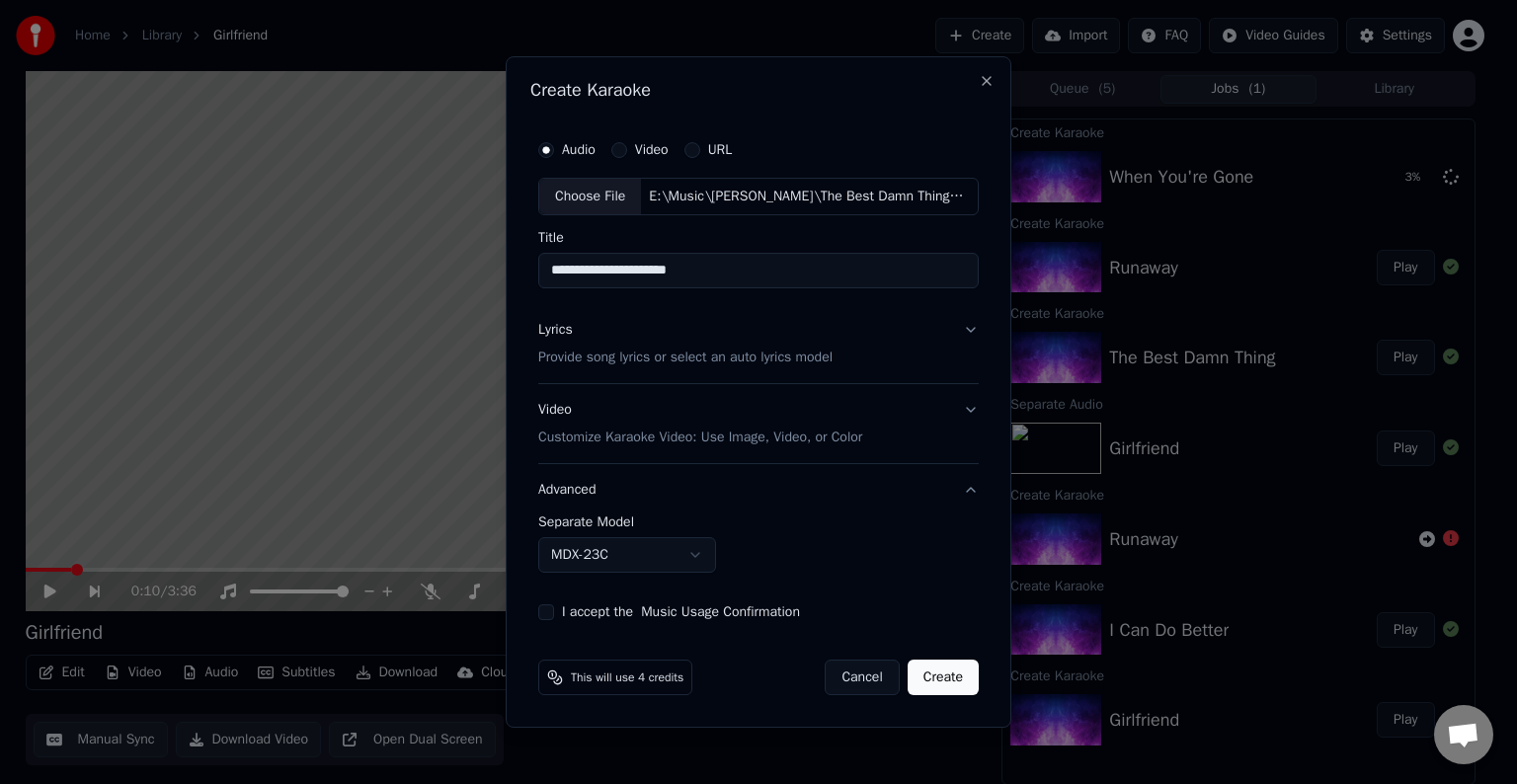 click on "Lyrics Provide song lyrics or select an auto lyrics model" at bounding box center (758, 344) 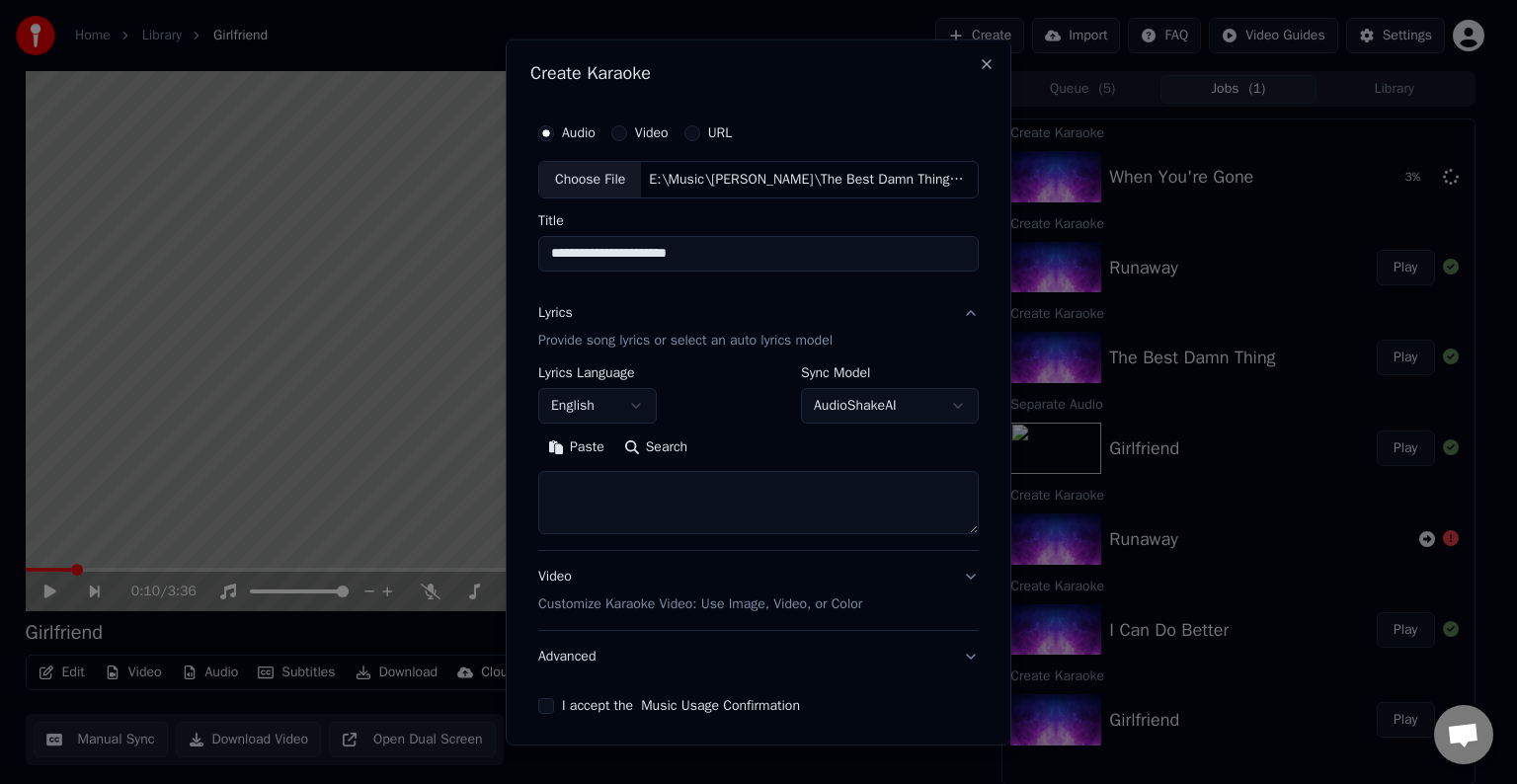 click at bounding box center (758, 503) 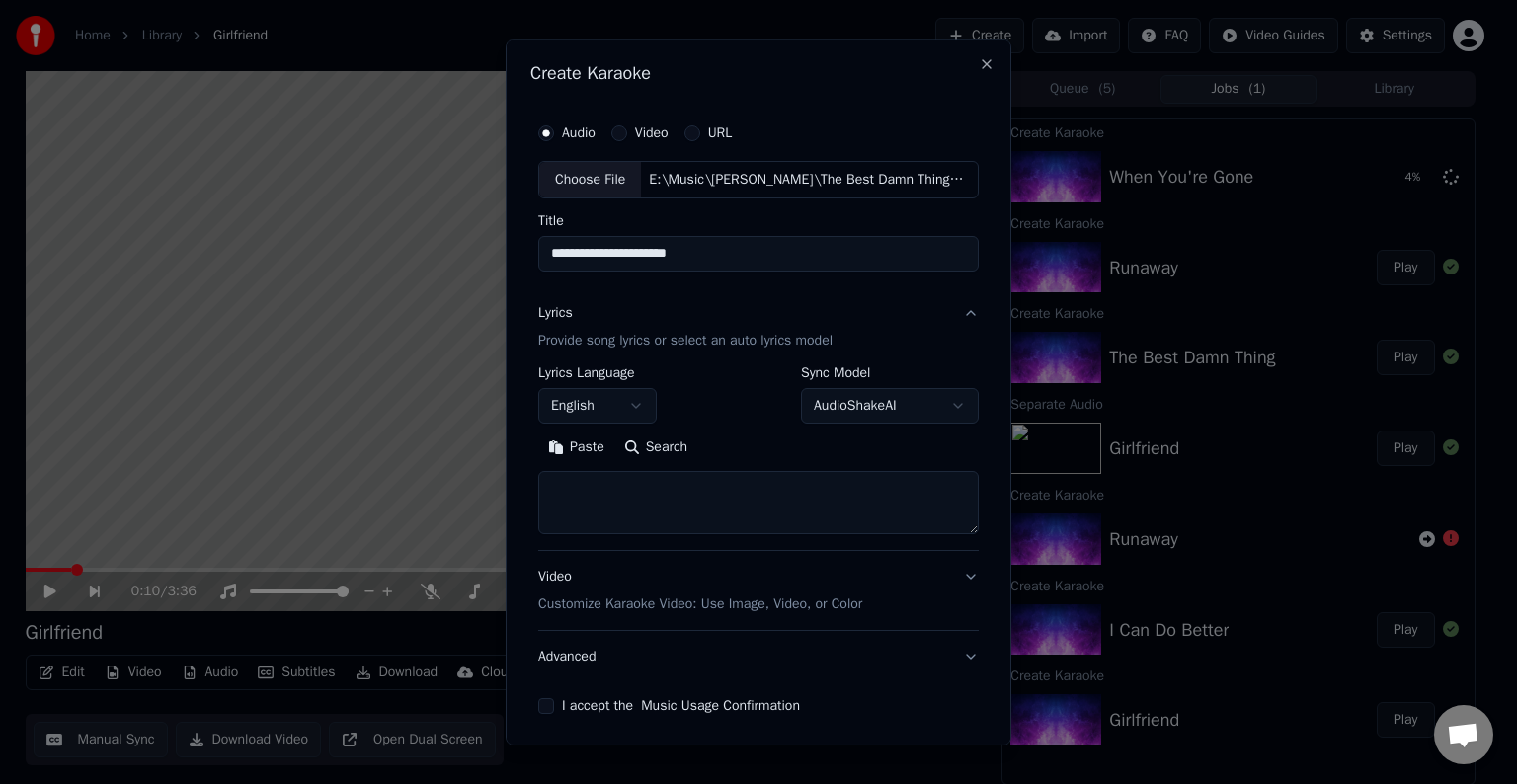 paste on "**********" 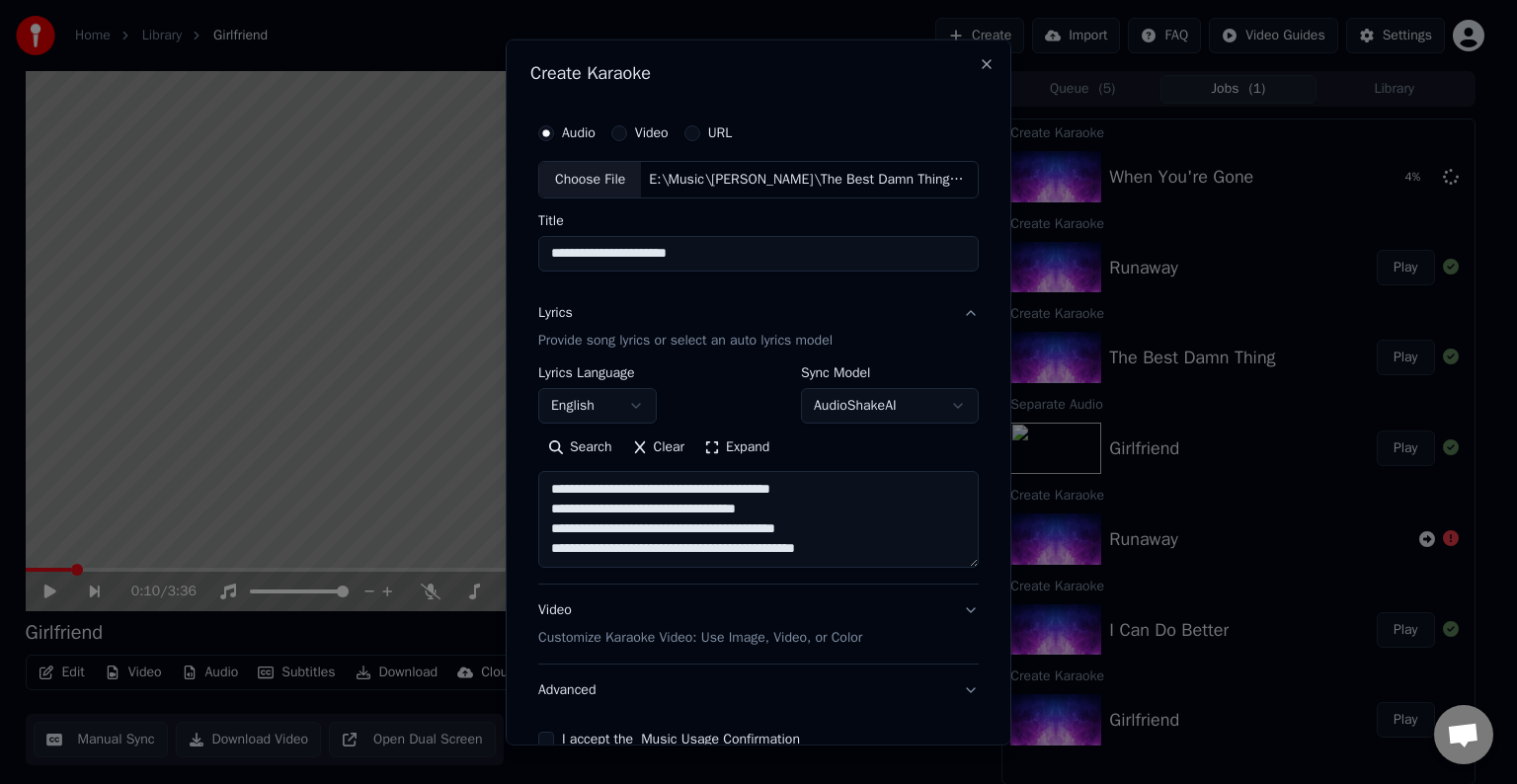 scroll, scrollTop: 43, scrollLeft: 0, axis: vertical 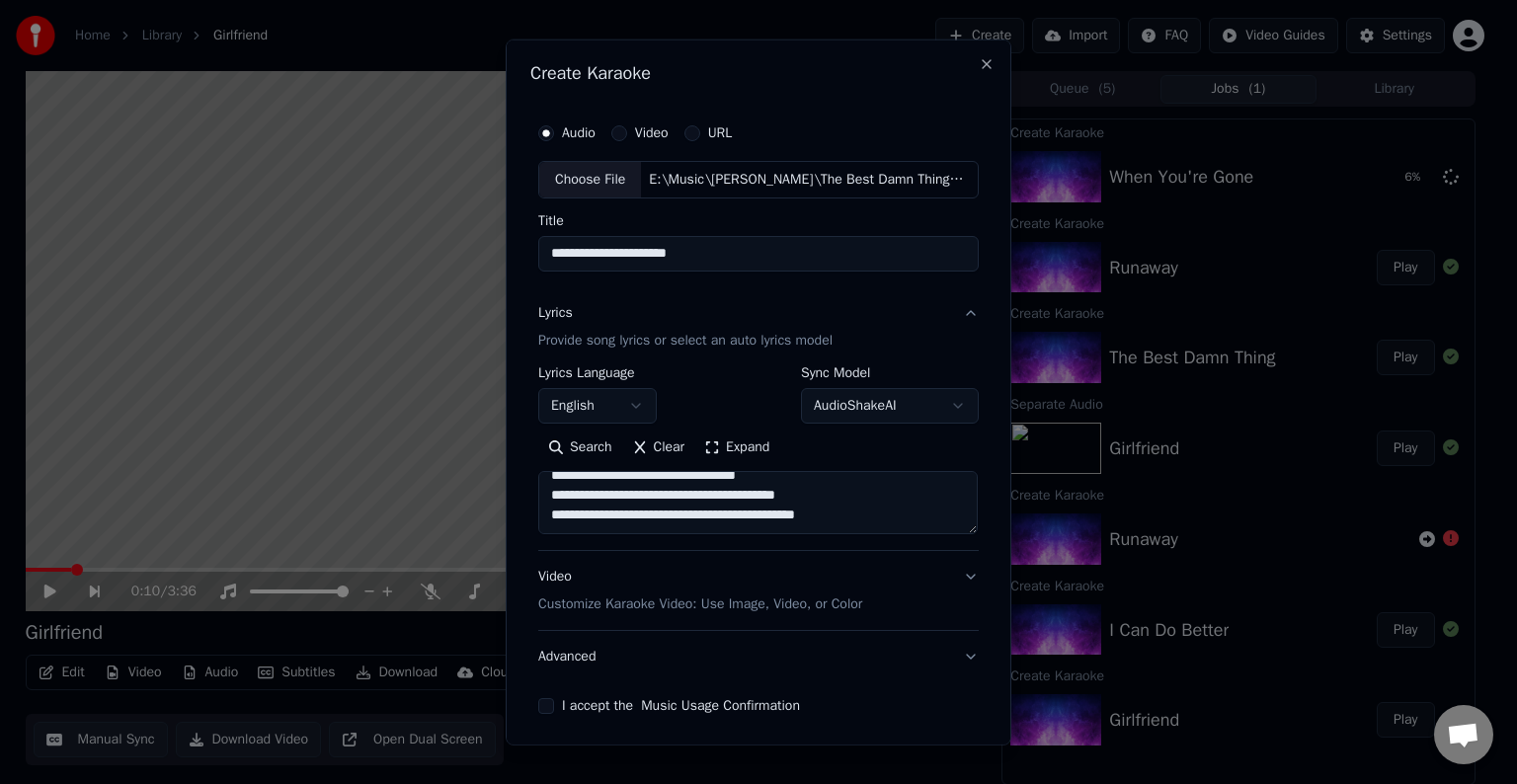 paste on "**********" 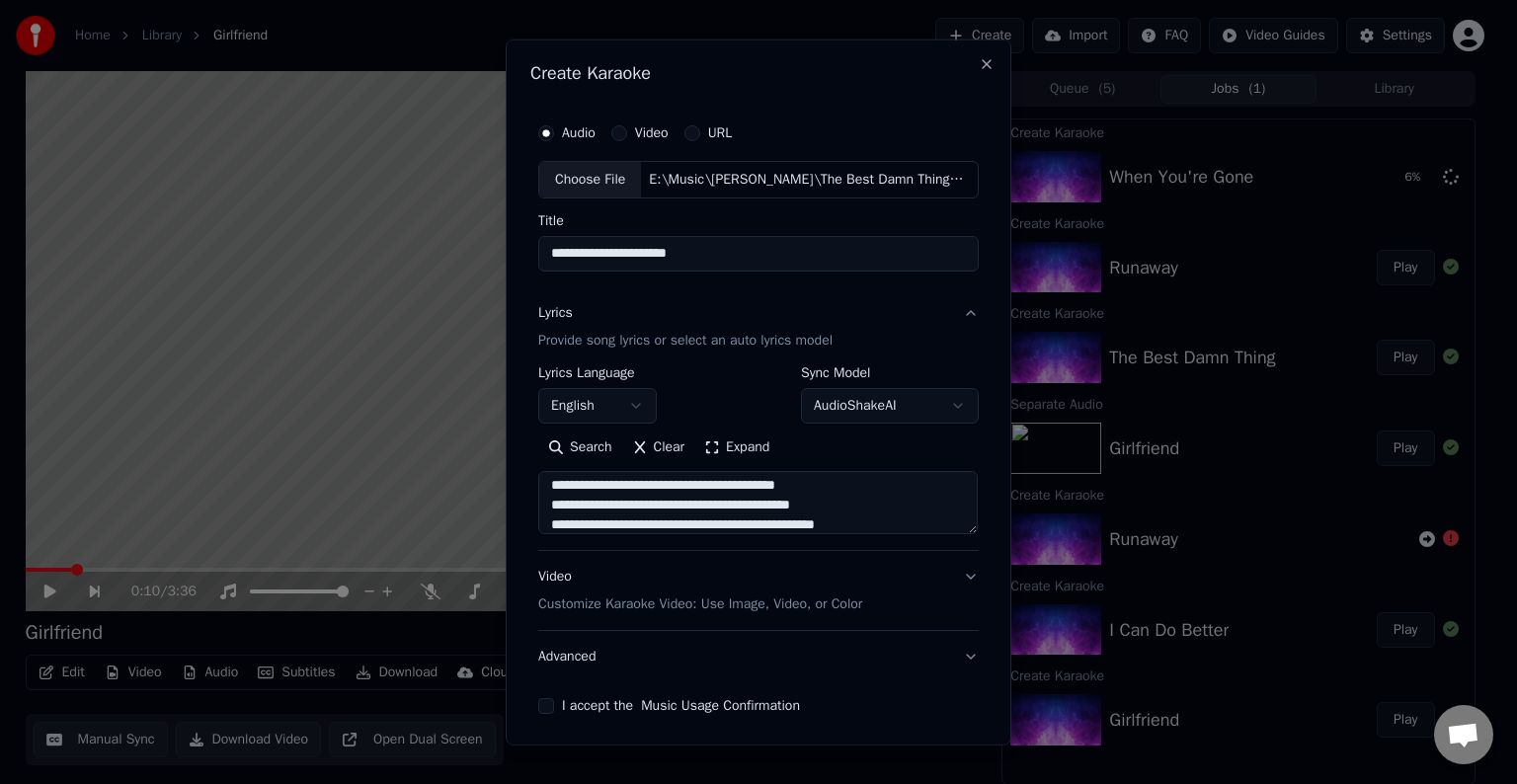 scroll, scrollTop: 142, scrollLeft: 0, axis: vertical 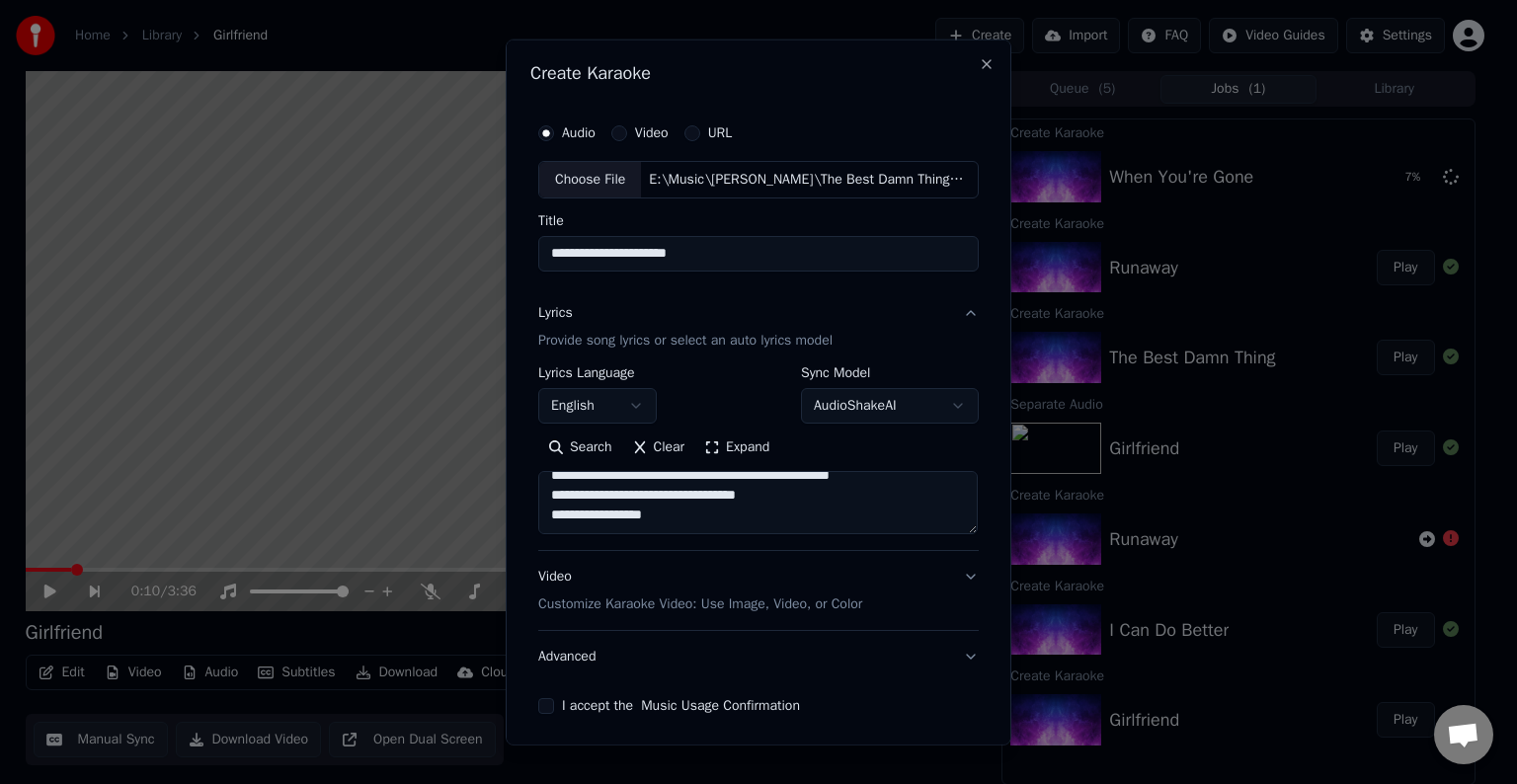 paste on "**********" 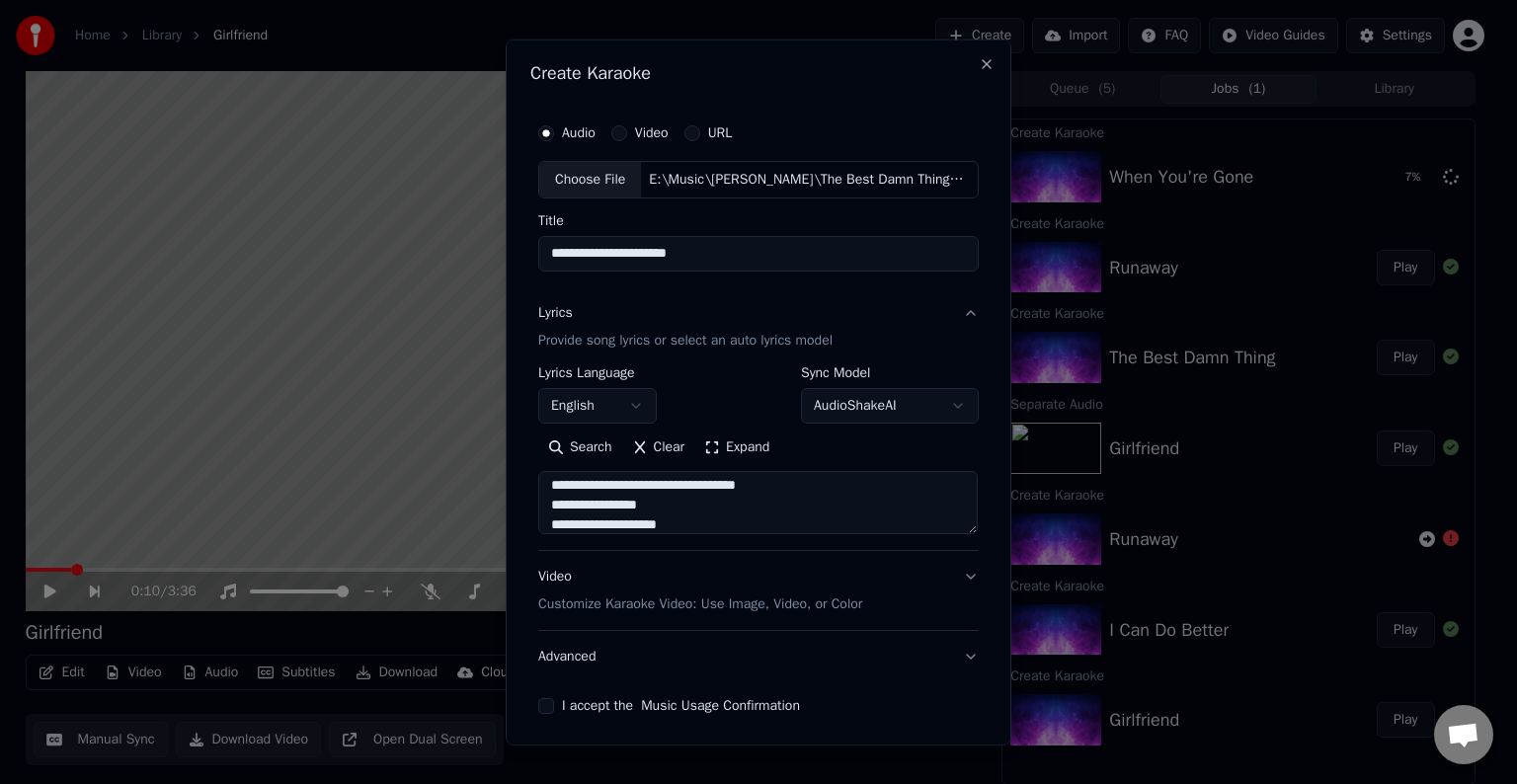scroll, scrollTop: 300, scrollLeft: 0, axis: vertical 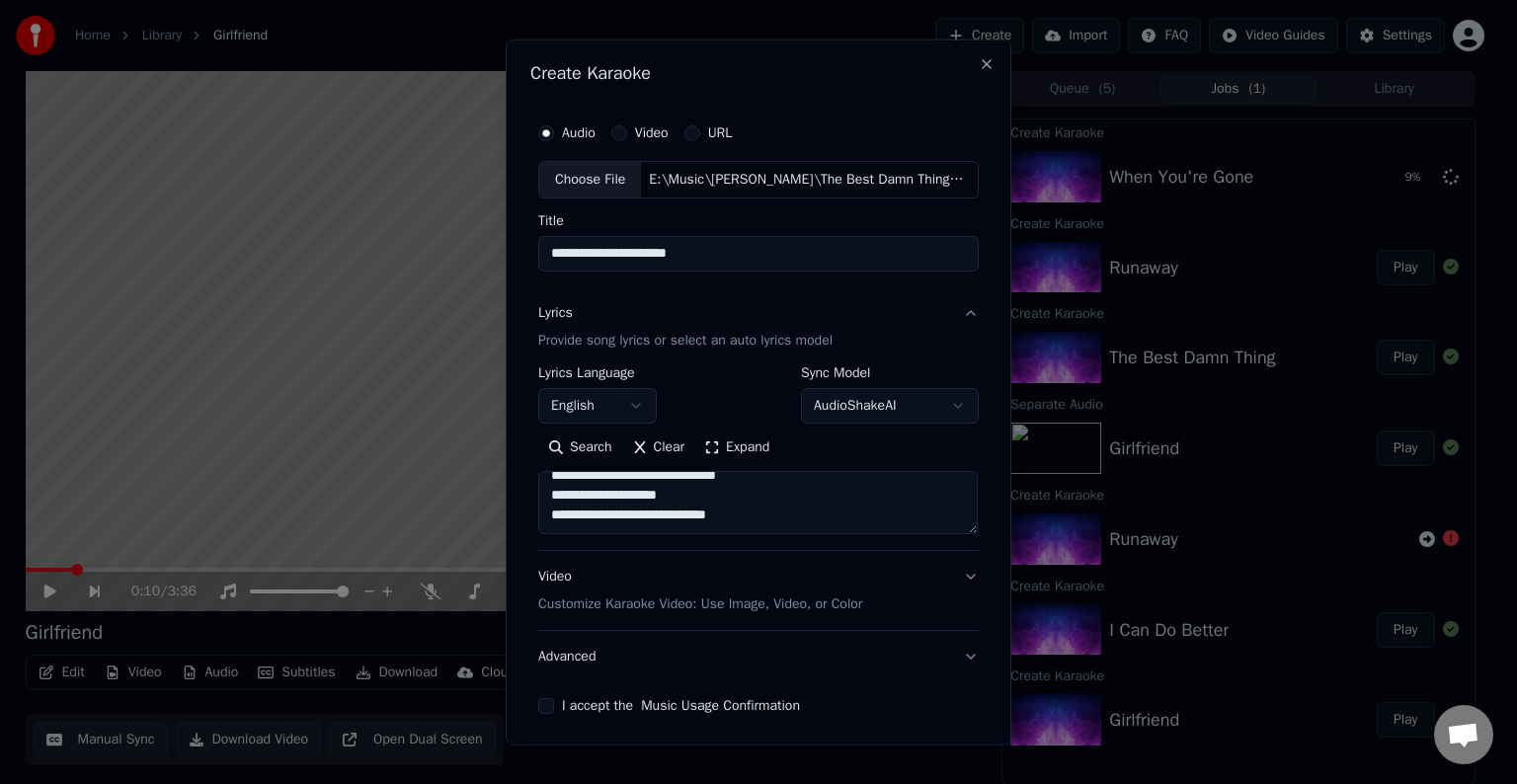 paste on "**********" 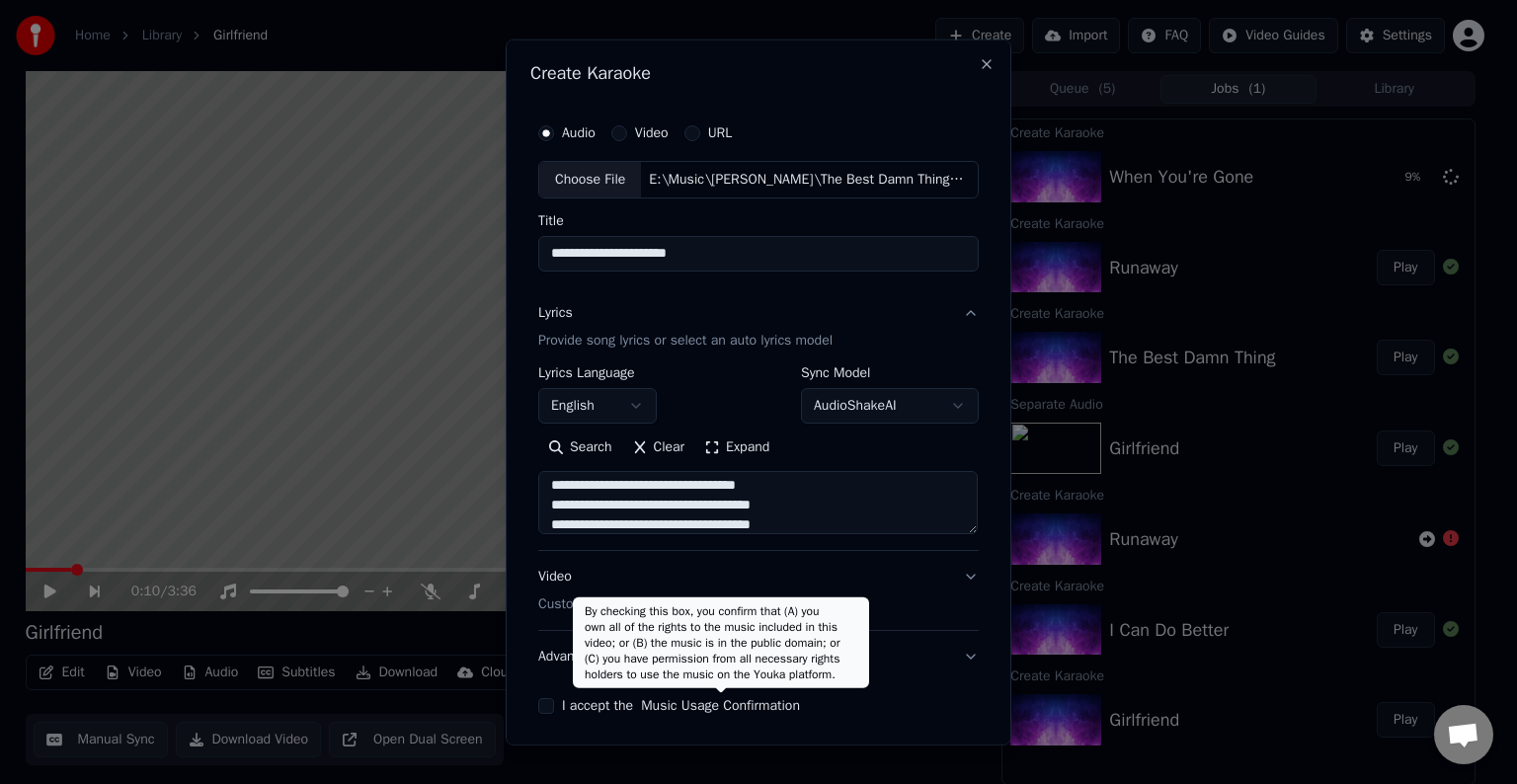 scroll, scrollTop: 379, scrollLeft: 0, axis: vertical 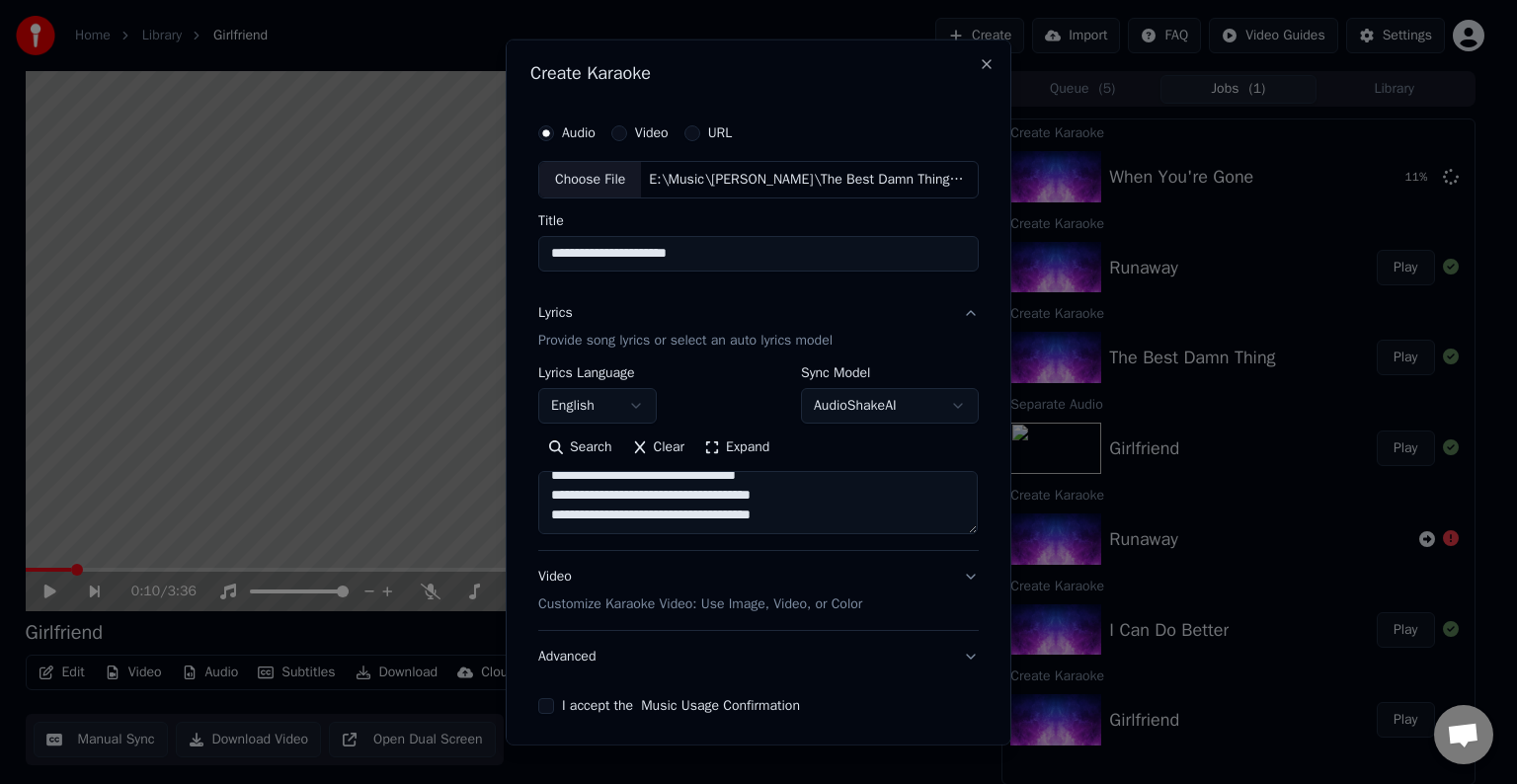 paste on "**********" 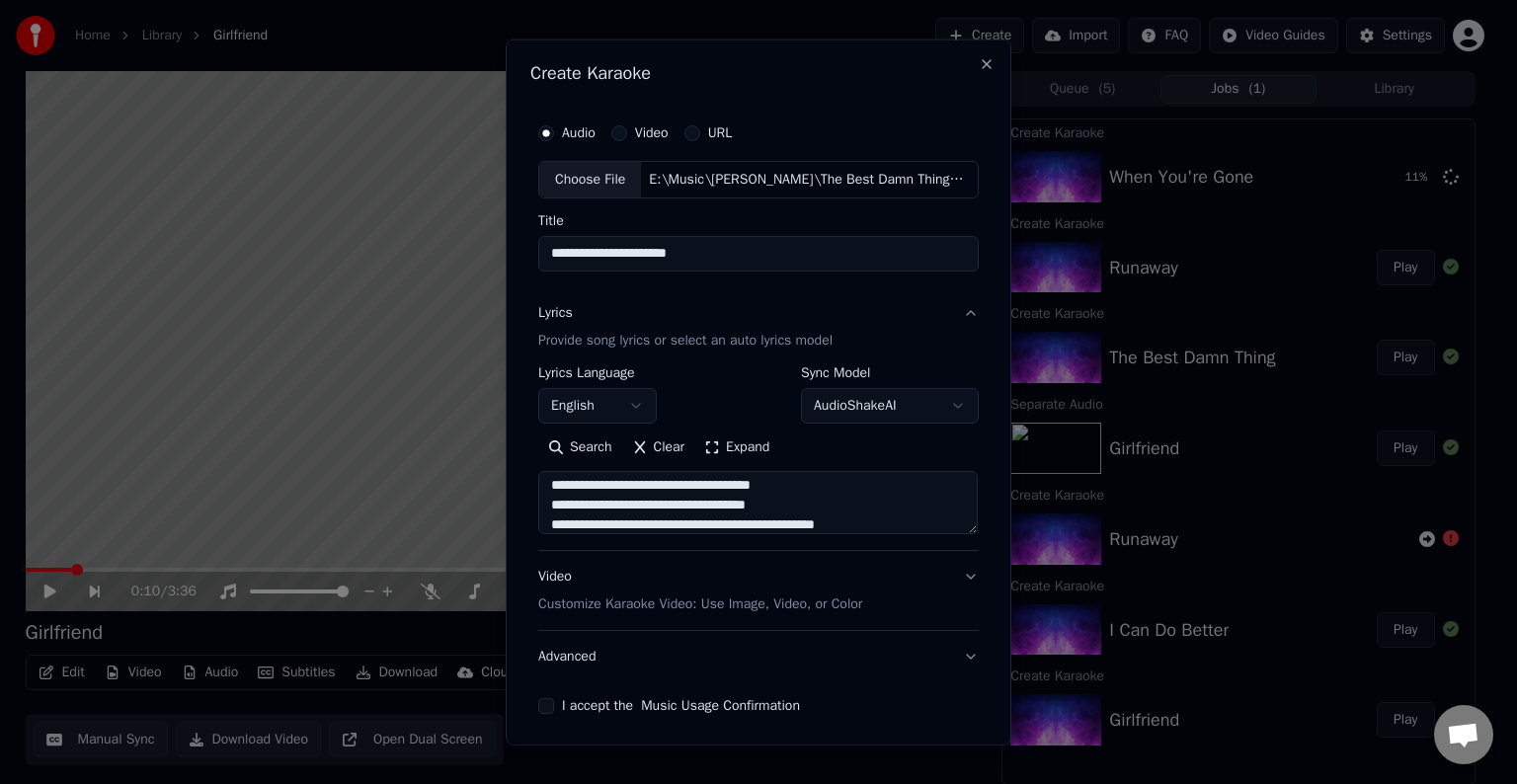scroll, scrollTop: 478, scrollLeft: 0, axis: vertical 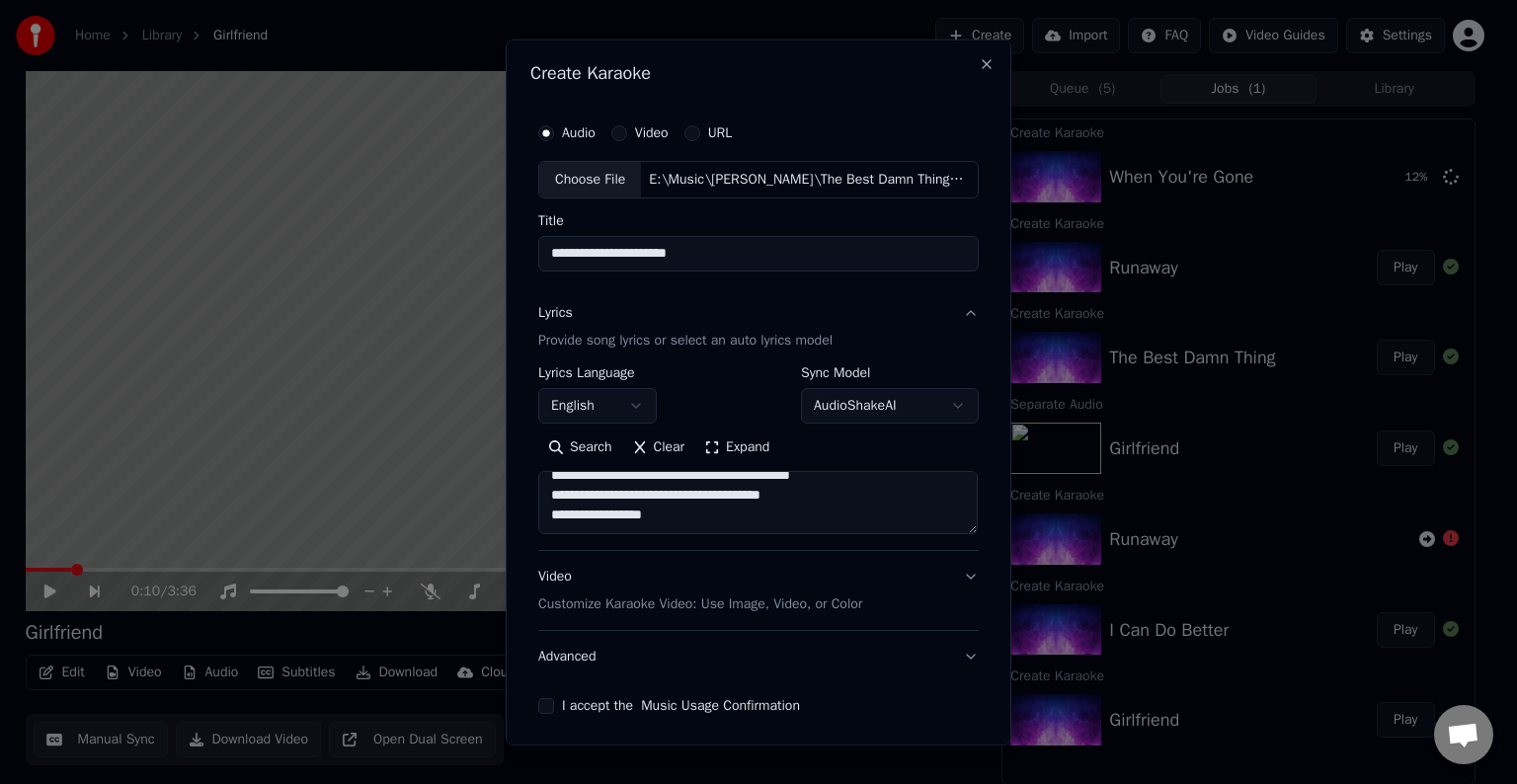 paste on "**********" 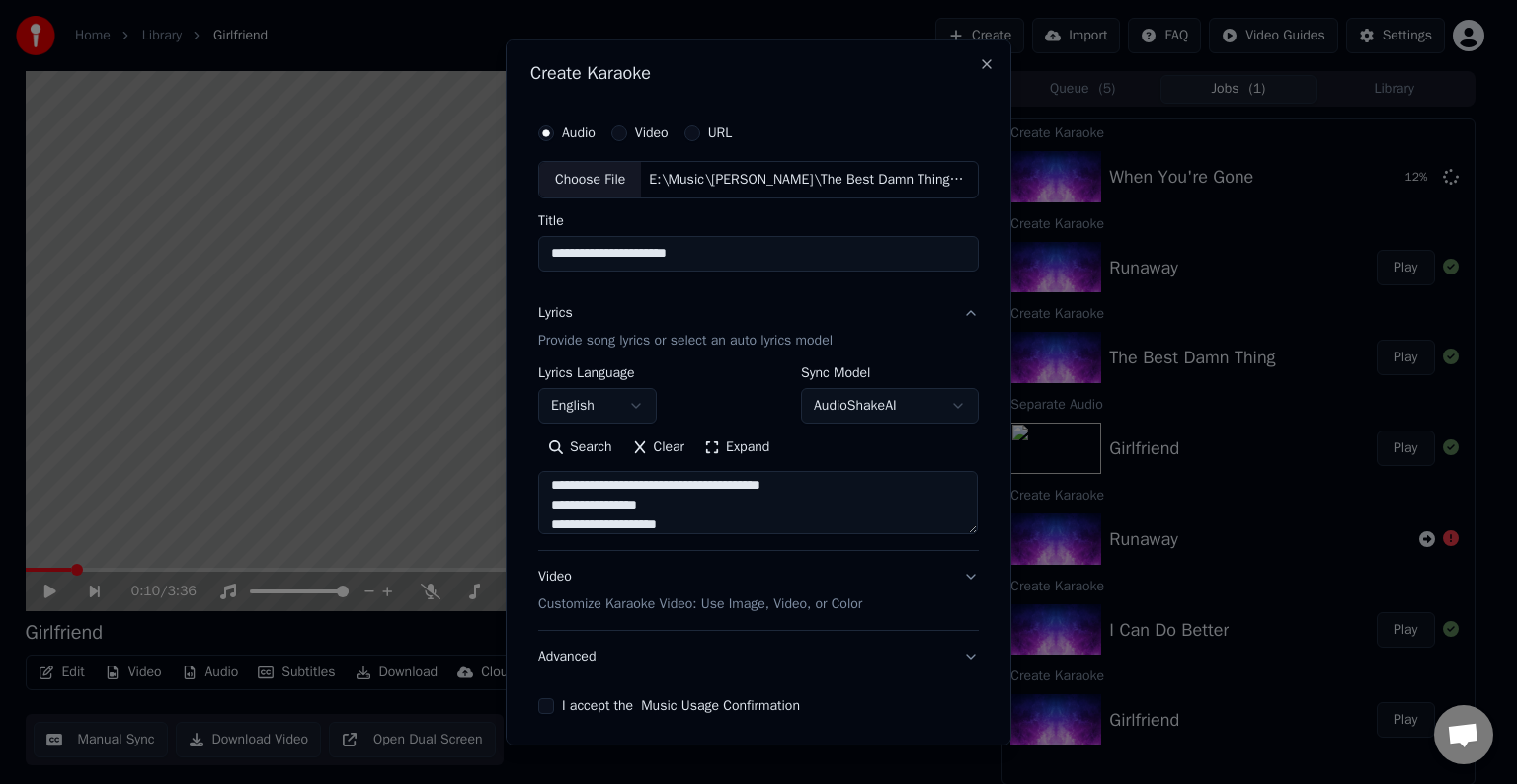 scroll, scrollTop: 636, scrollLeft: 0, axis: vertical 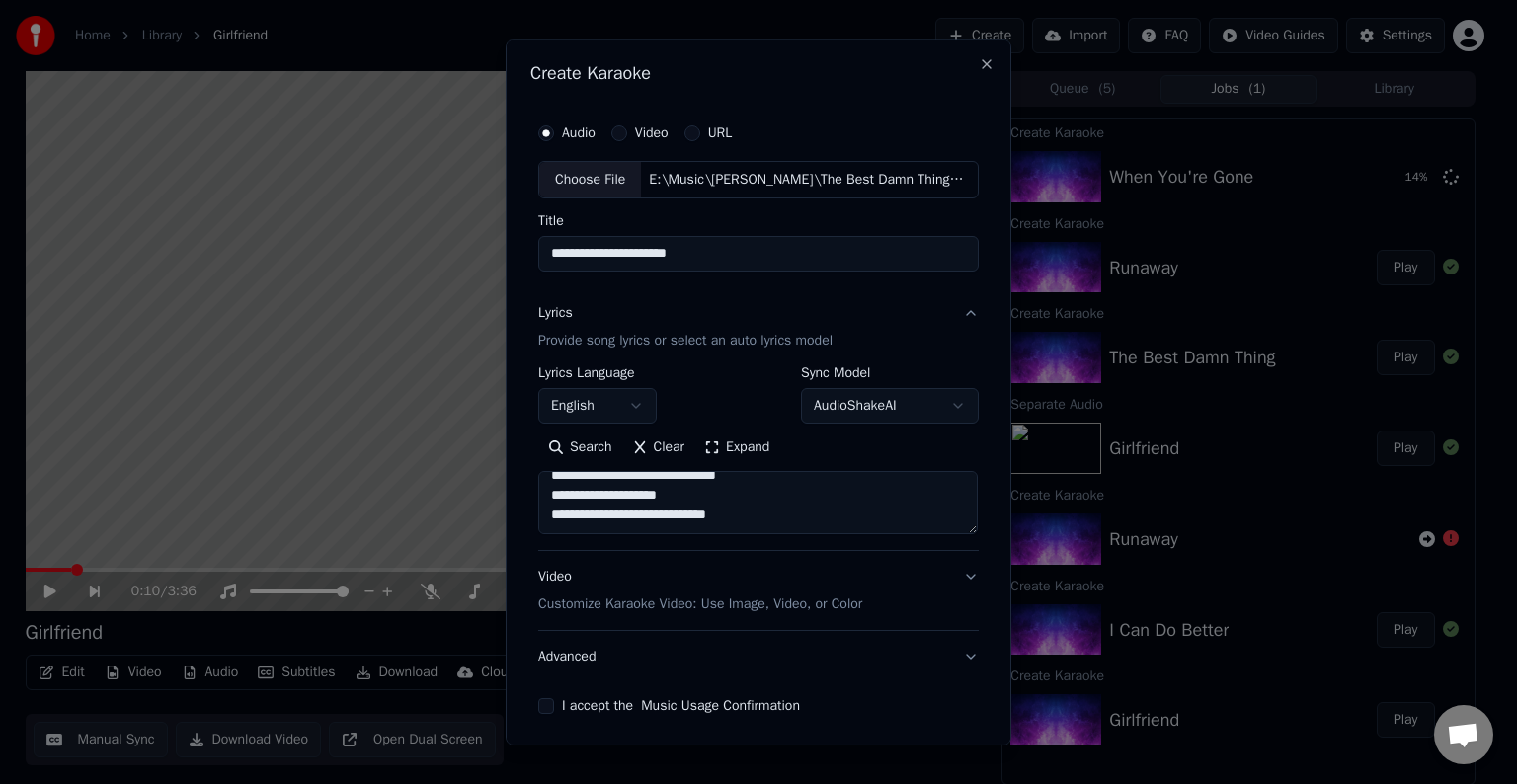 paste on "**********" 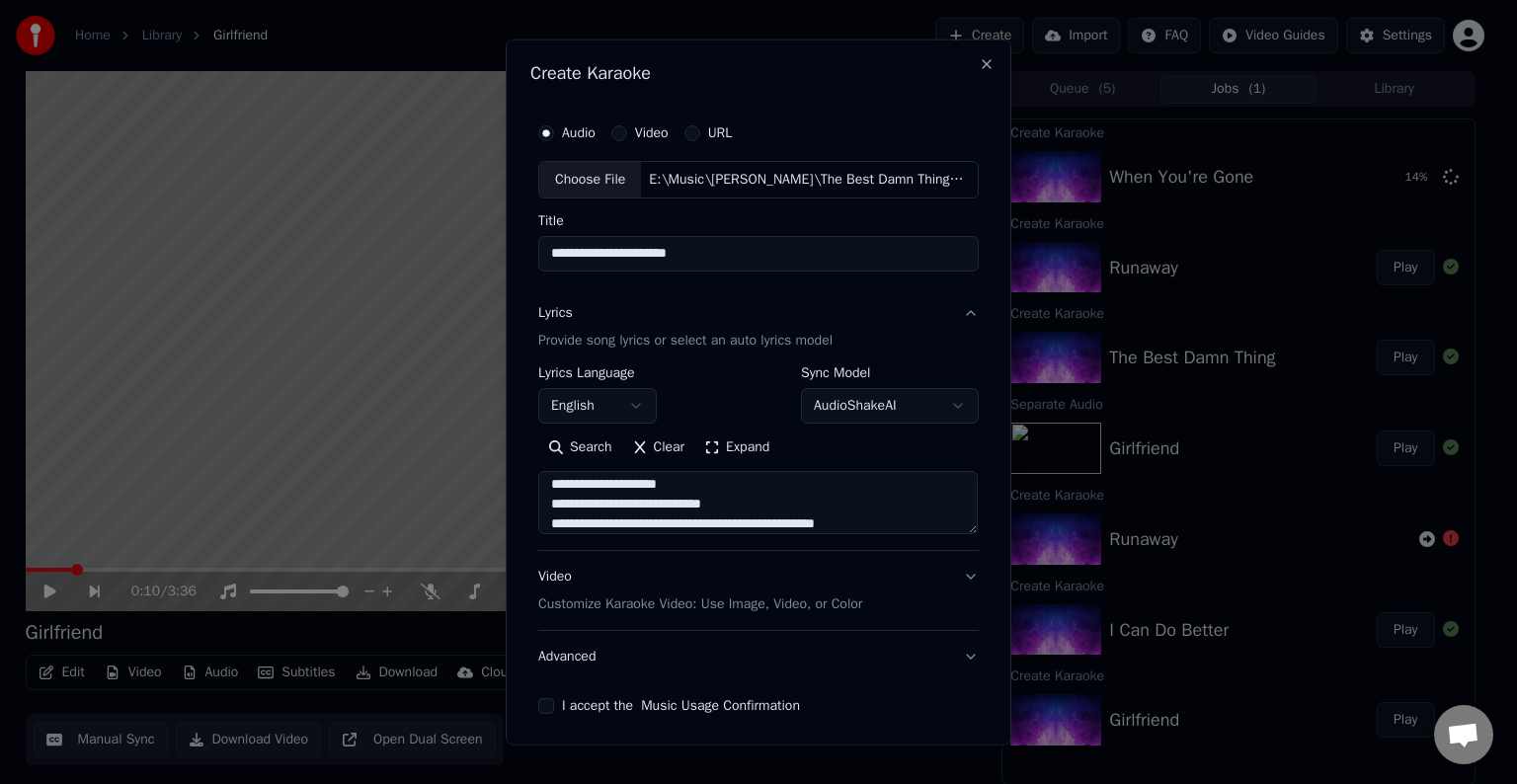 scroll, scrollTop: 735, scrollLeft: 0, axis: vertical 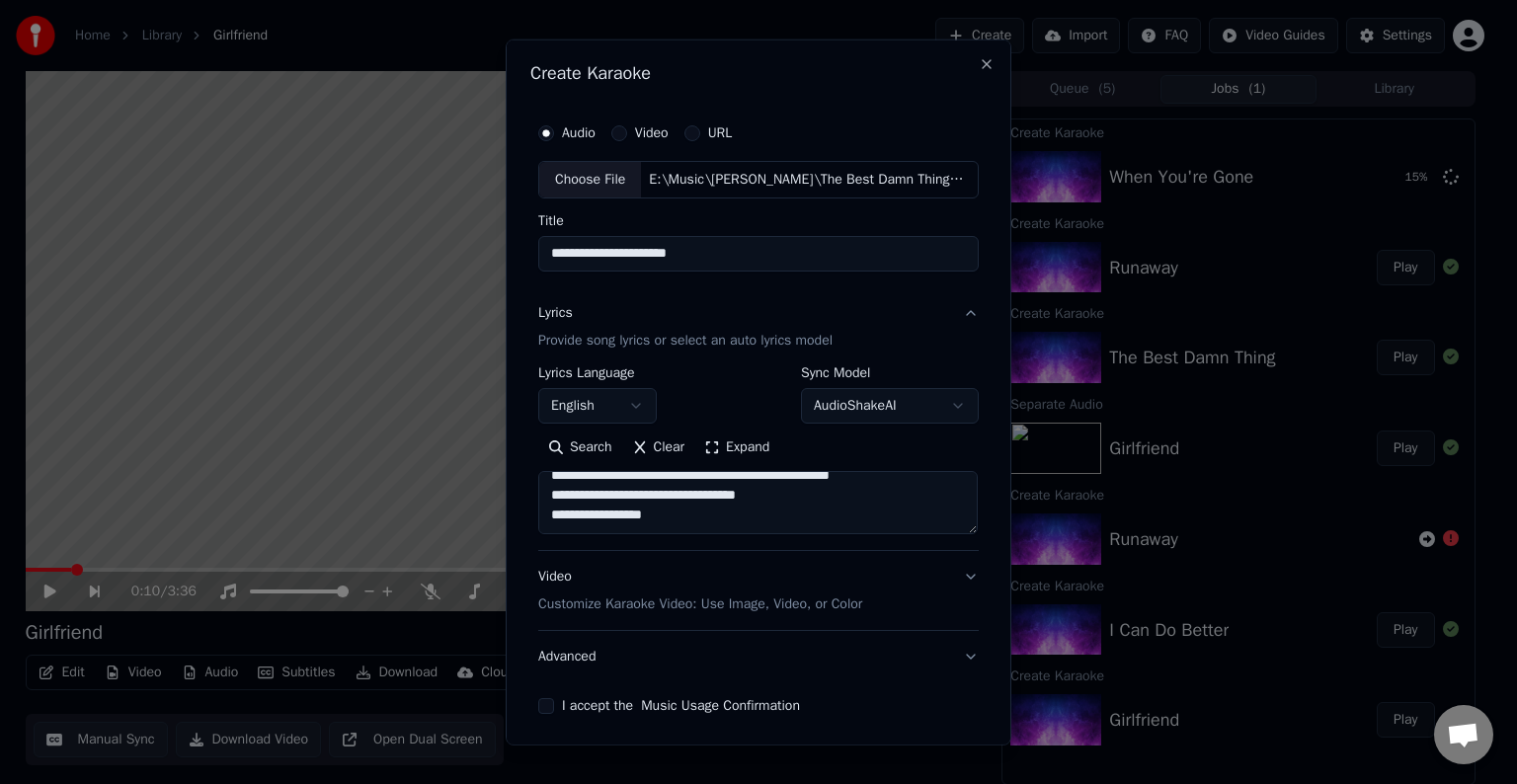 paste on "**********" 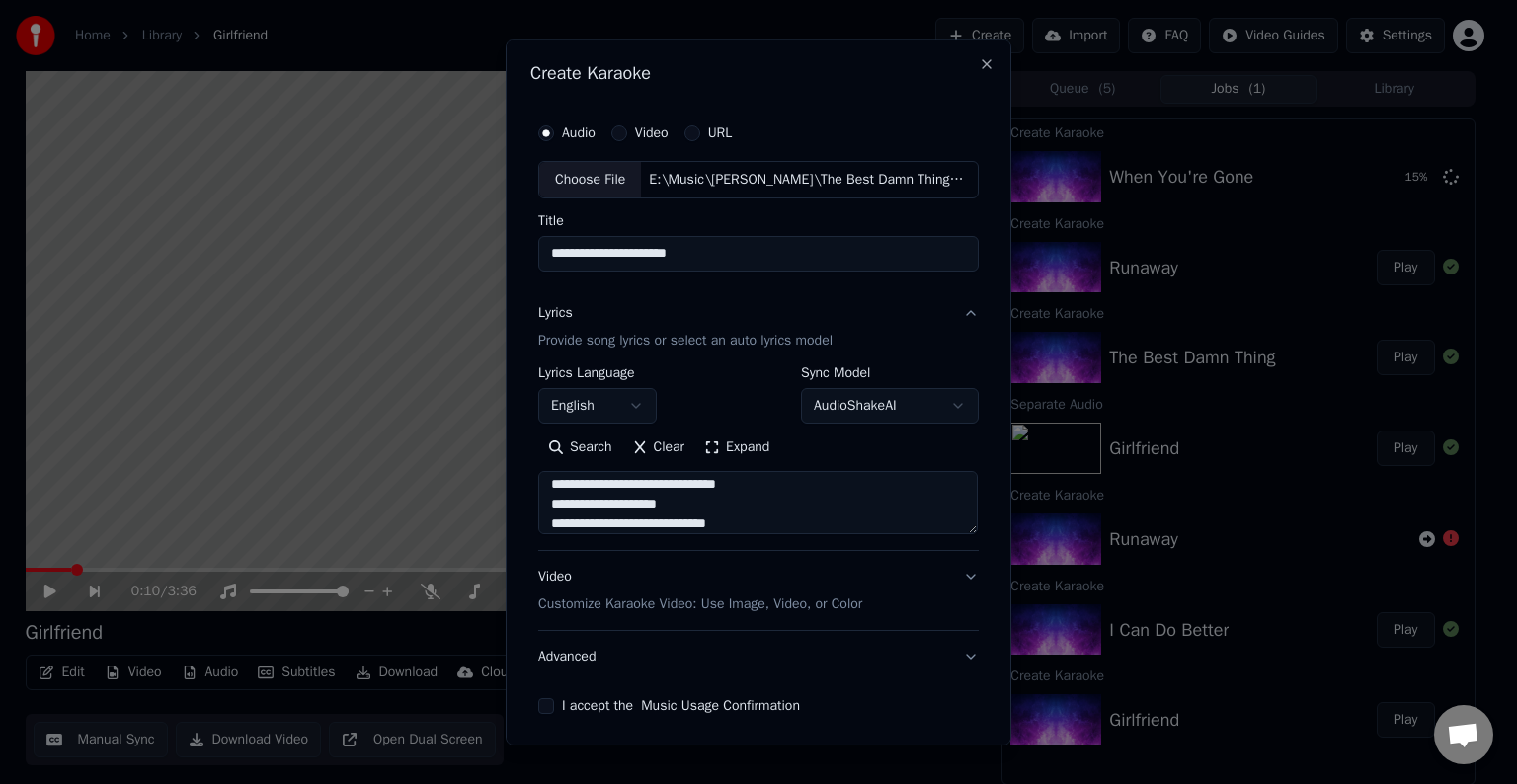 scroll, scrollTop: 893, scrollLeft: 0, axis: vertical 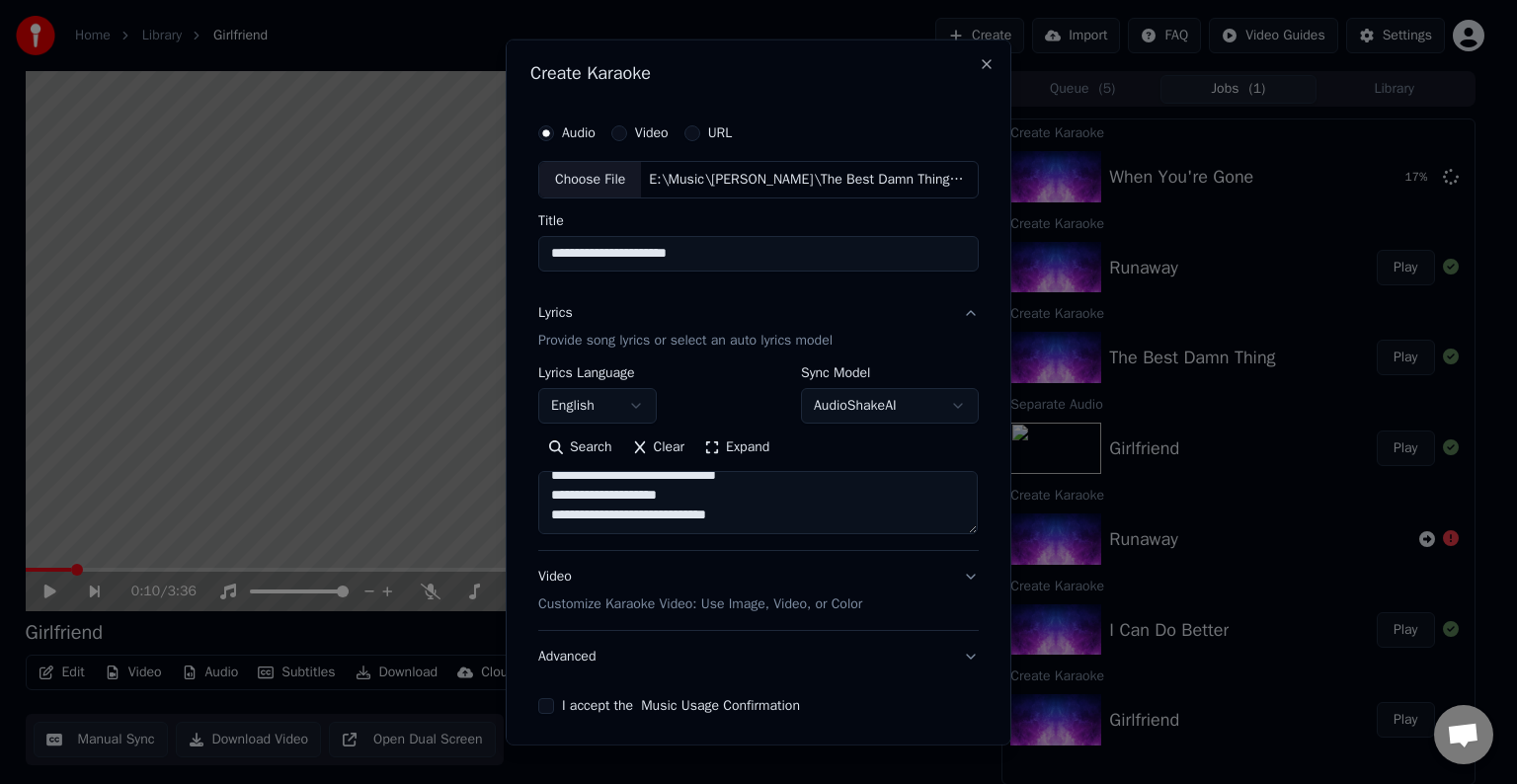paste on "**********" 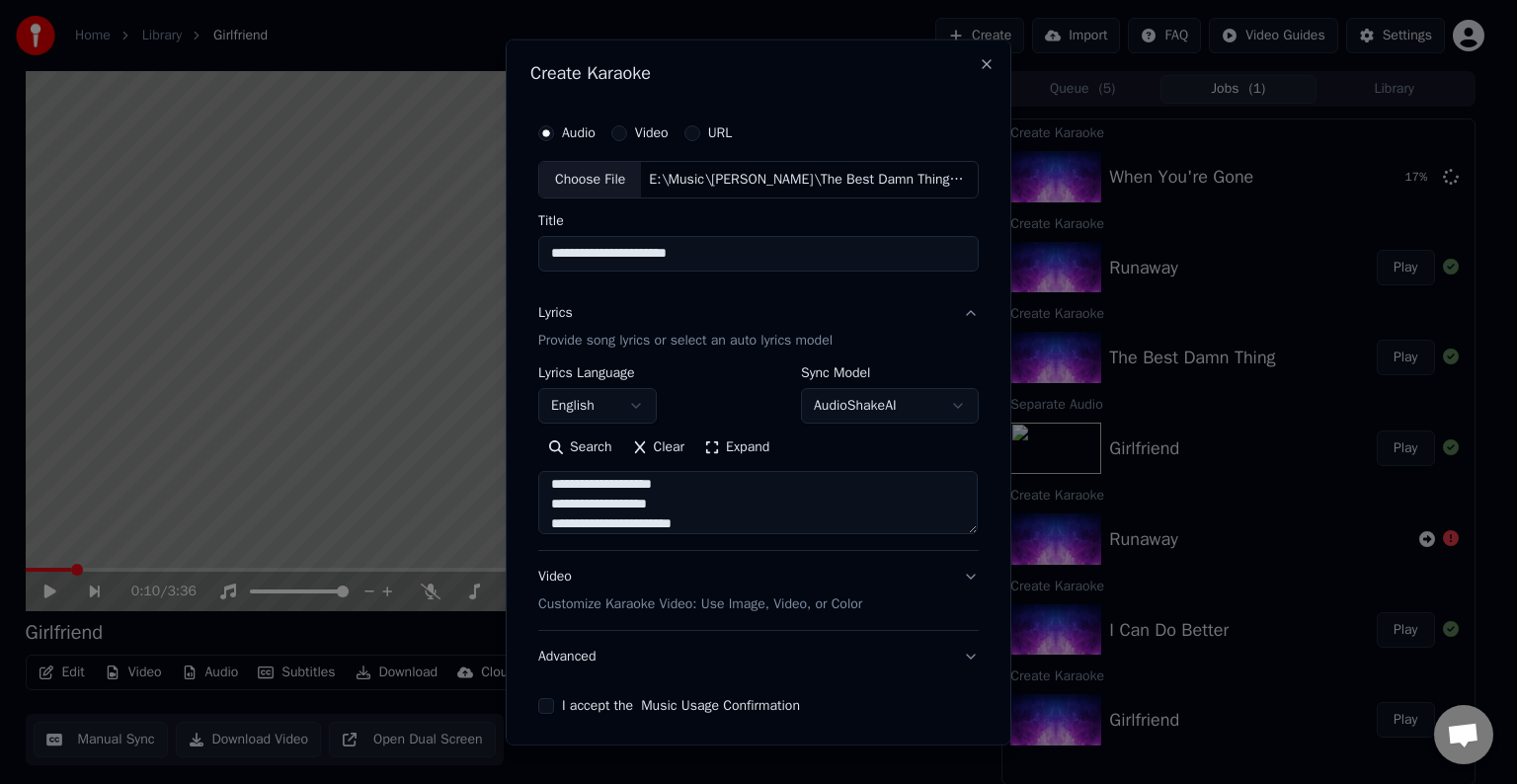 scroll, scrollTop: 1051, scrollLeft: 0, axis: vertical 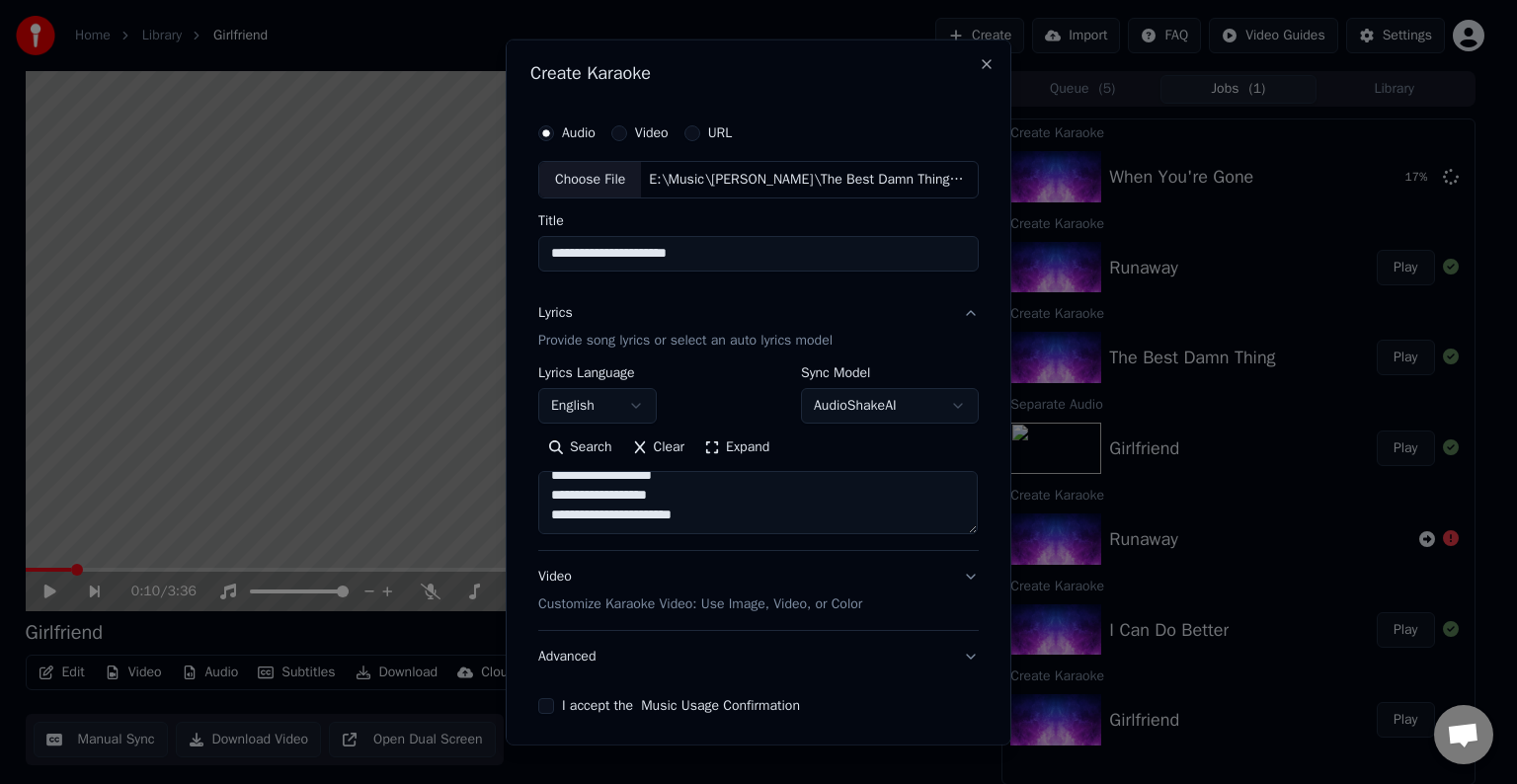 type on "**********" 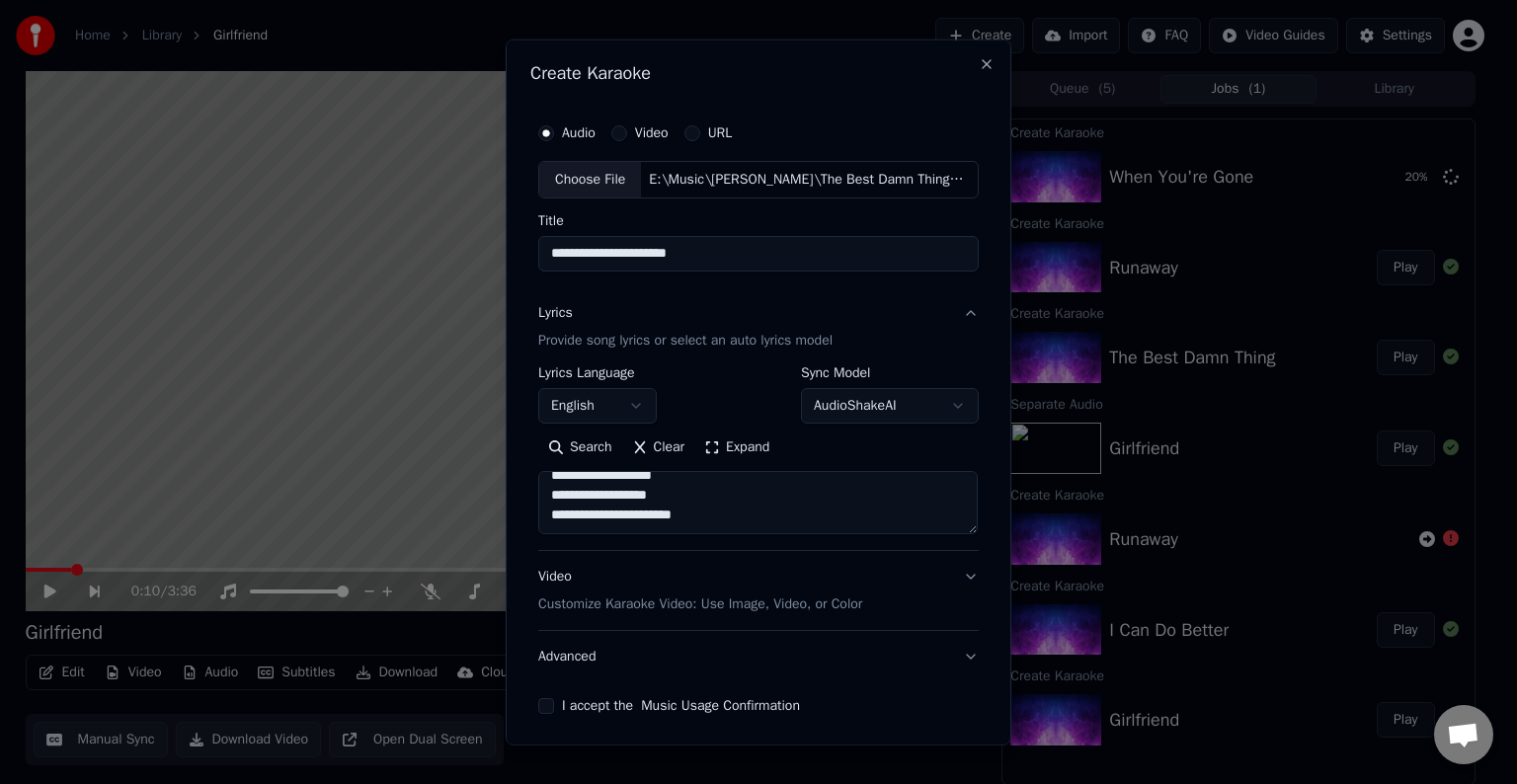 click on "Advanced" at bounding box center (758, 657) 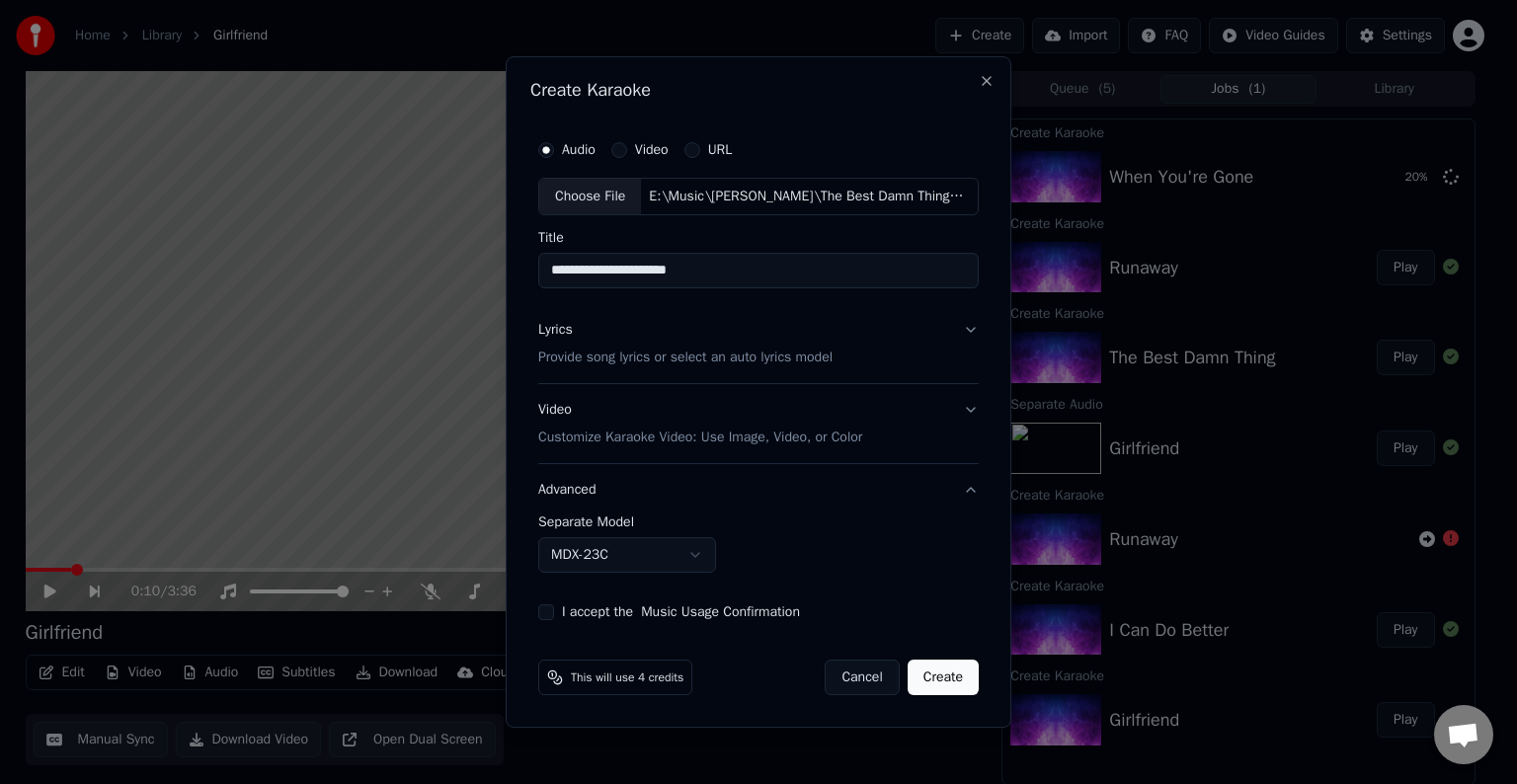 click on "Home Library Girlfriend Create Import FAQ Video Guides Settings 0:10  /  3:36 Girlfriend BPM 164 Key D Edit Video Audio Subtitles Download Cloud Library Manual Sync Download Video Open Dual Screen Queue ( 5 ) Jobs ( 1 ) Library Create Karaoke When You're Gone 20 % Create Karaoke Runaway Play Create Karaoke The Best Damn Thing Play Separate Audio Girlfriend Play Create Karaoke Runaway Create Karaoke I Can Do Better Play Create Karaoke Girlfriend Play Chat [PERSON_NAME] from Youka Desktop More channels Continue on Email Network offline. Reconnecting... No messages can be received or sent for now. Youka Desktop Hello! How can I help you?  [DATE] I think there is a glitch in the program; when I spend my credits to create a video, and I provide the lyrics, the resulting video does not sync the lyrics and is forcing me to spend extra credits to sync them again; it has happened to me with my last 3 videos [DATE] [PERSON_NAME] [DATE] So, I make the video, and the credits to sync the lyrics the second time are refunded?" at bounding box center (750, 392) 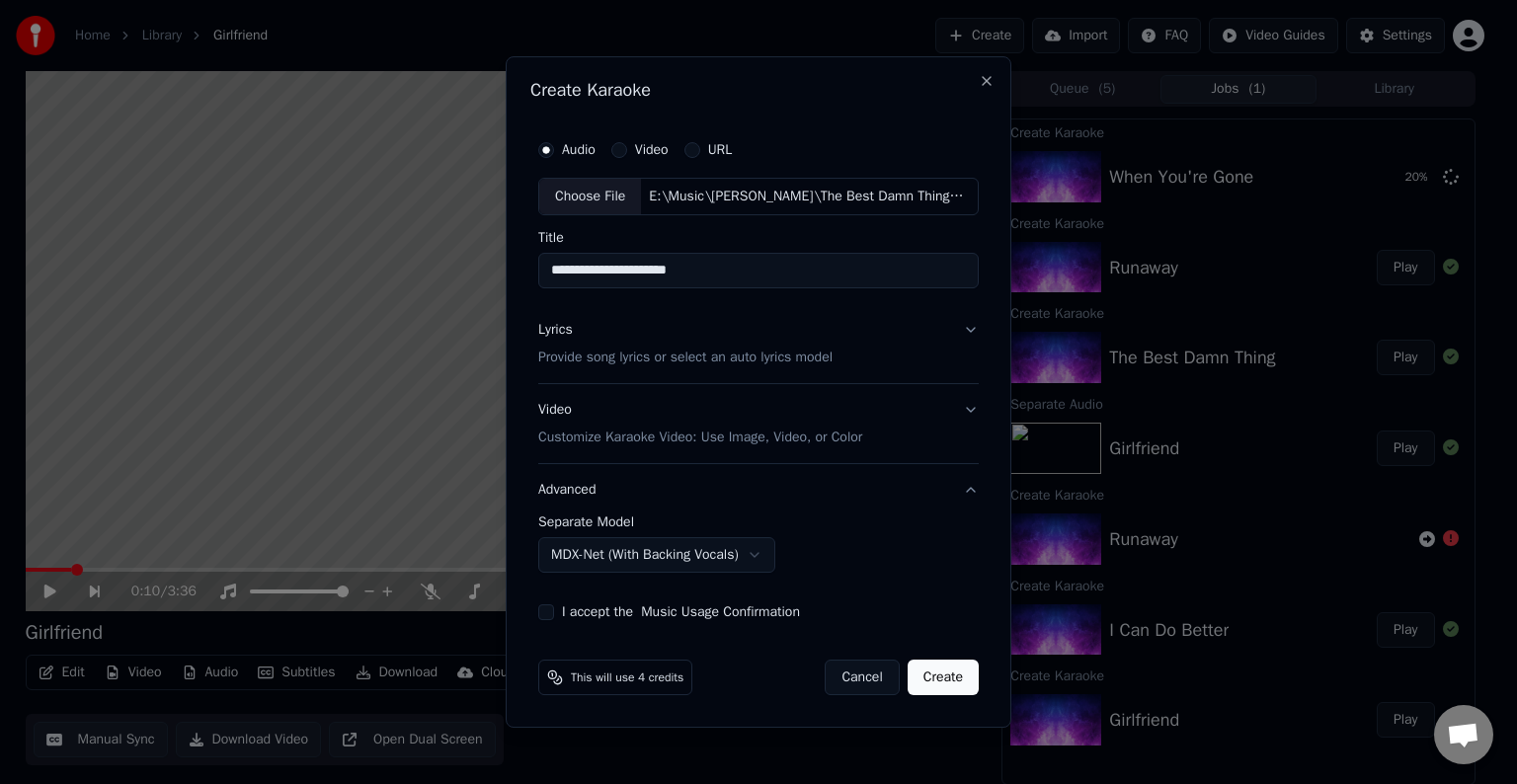 click on "I accept the   Music Usage Confirmation" at bounding box center [546, 612] 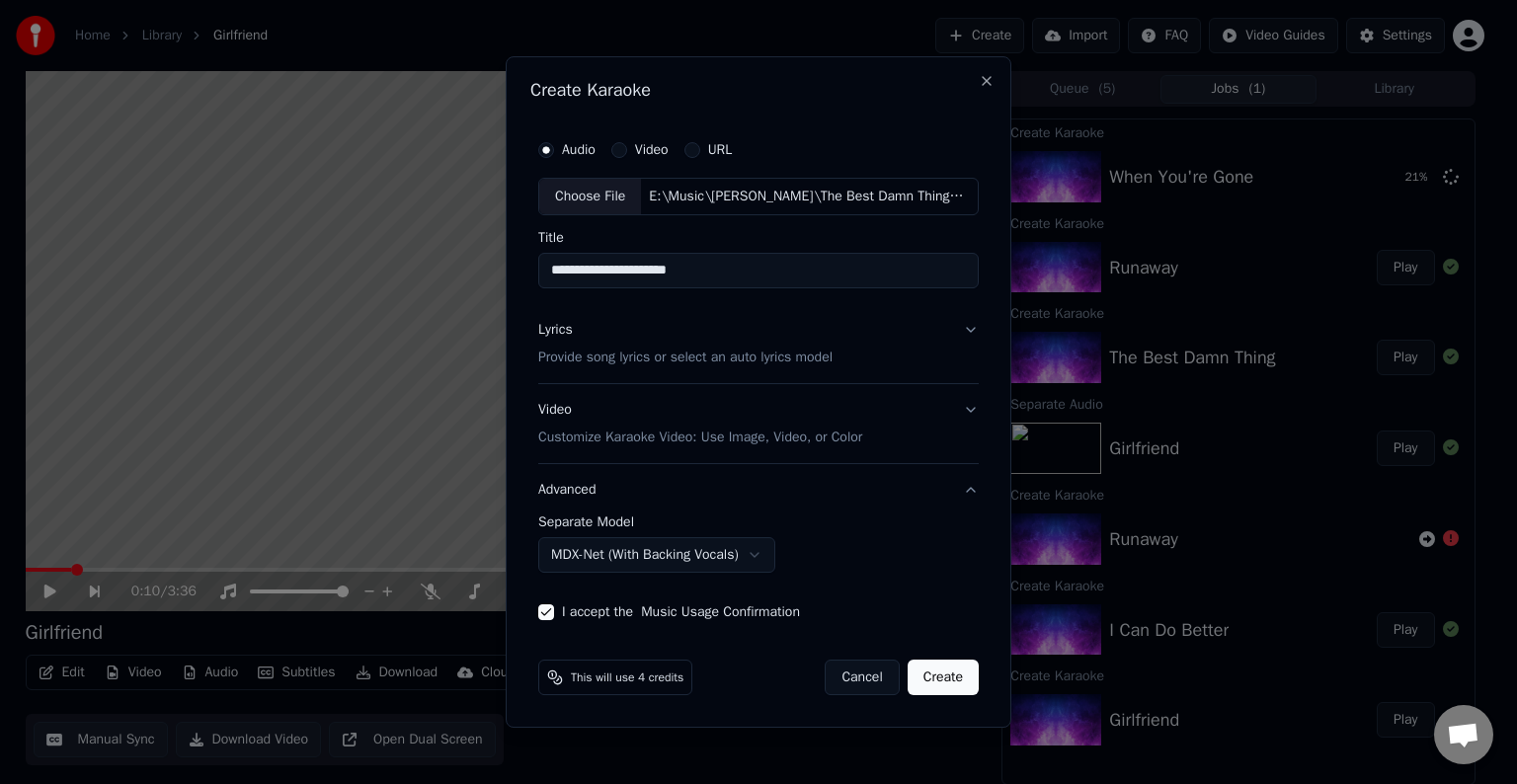click on "Create" at bounding box center [943, 677] 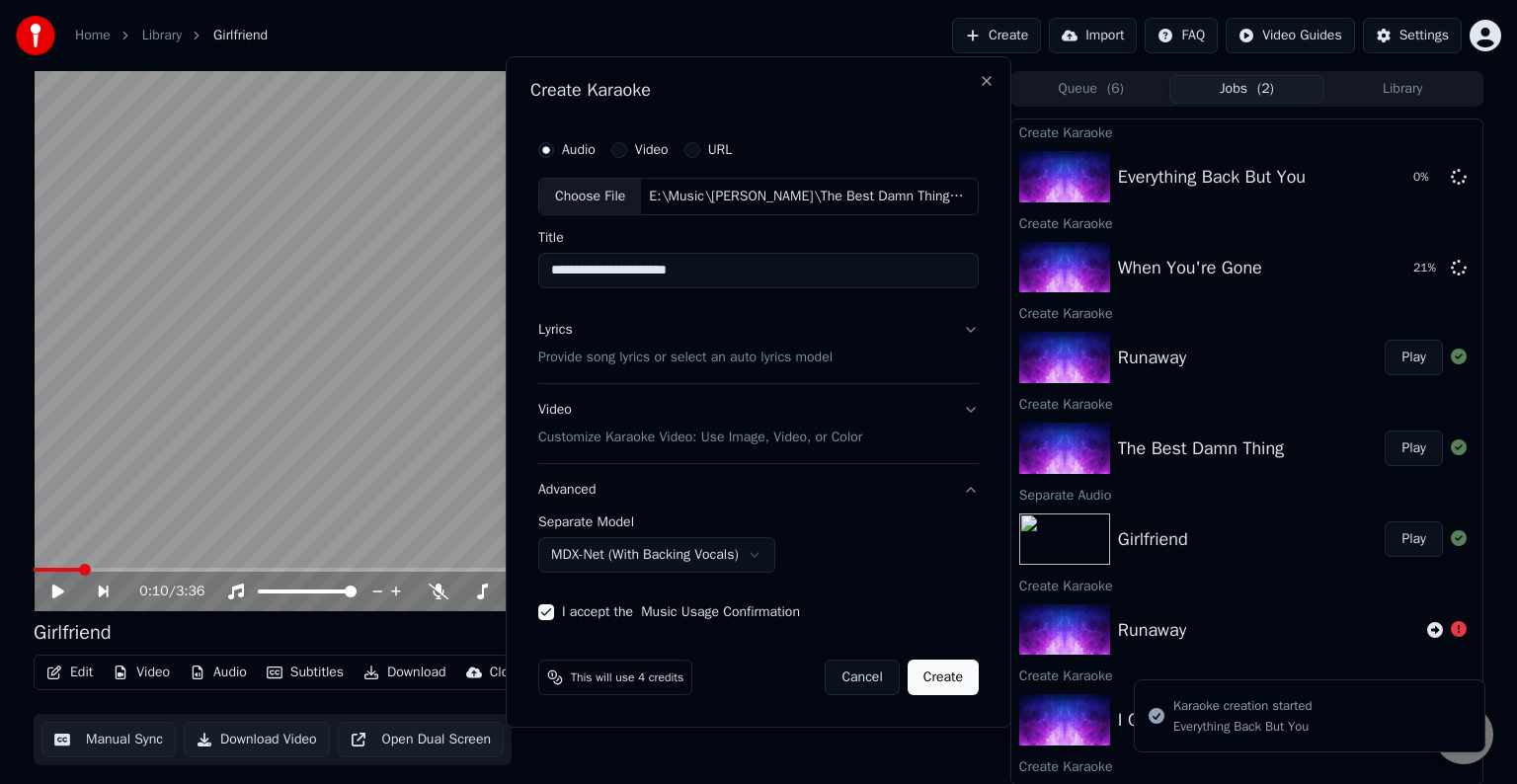 select on "******" 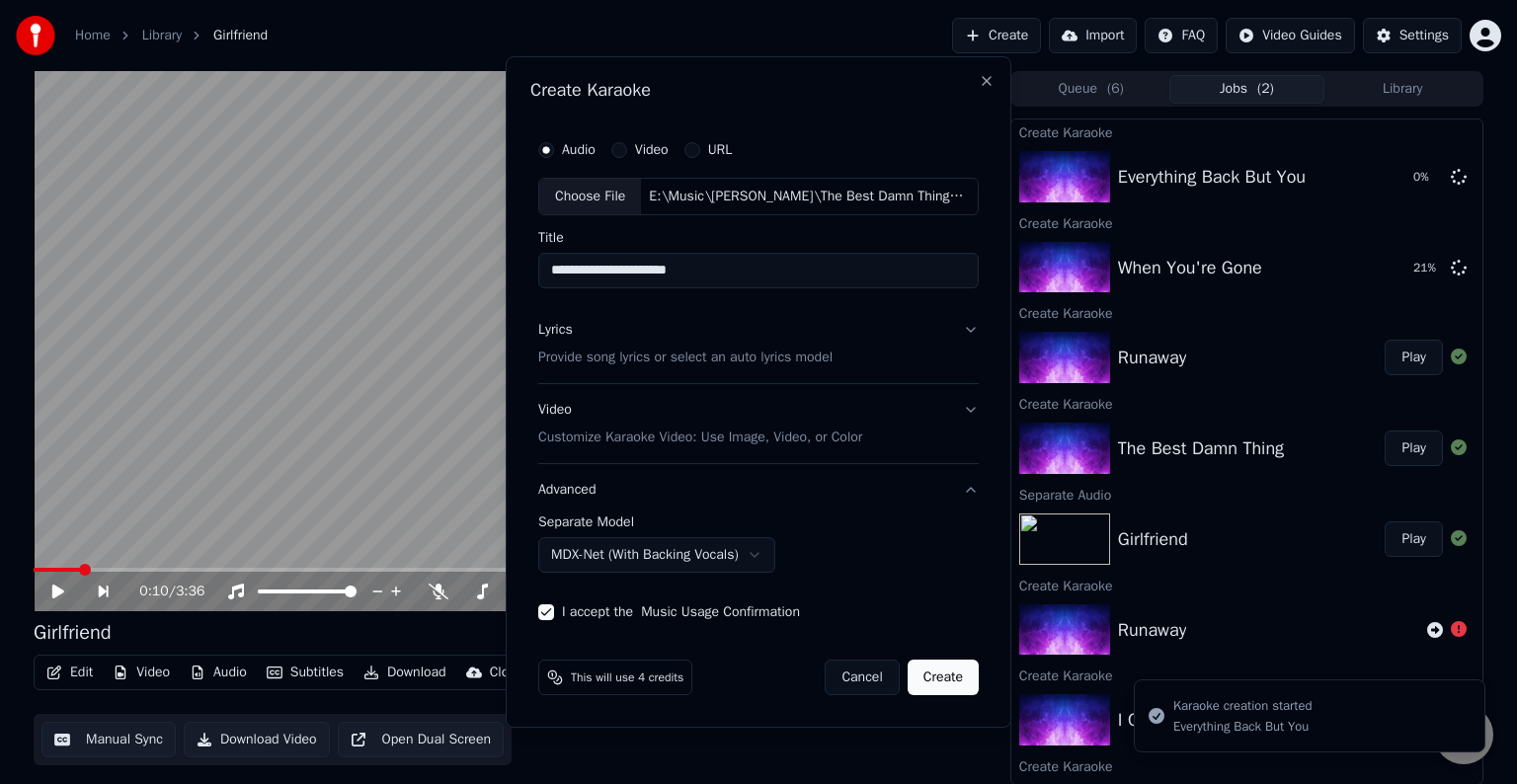 type 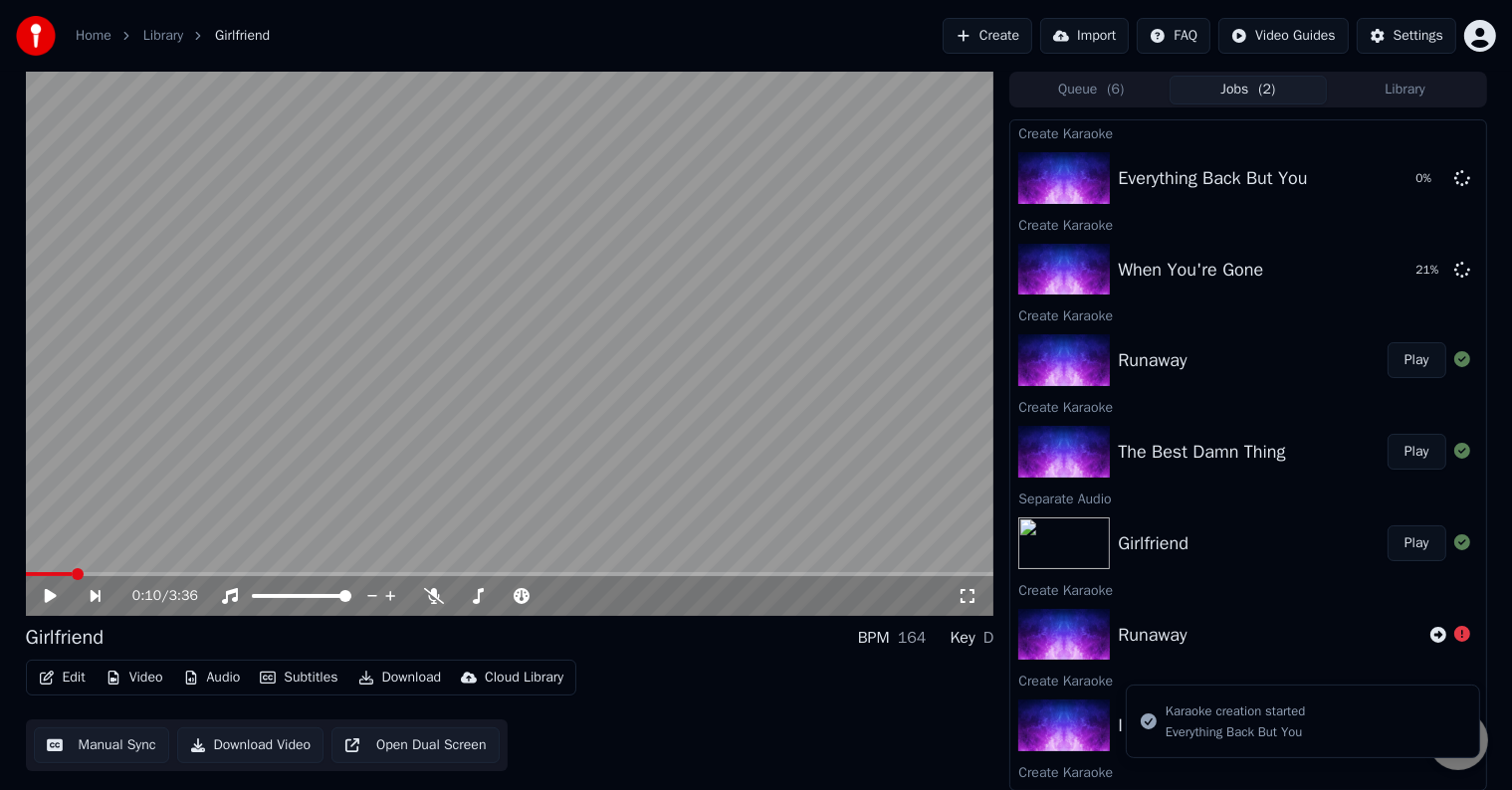 click on "Create" at bounding box center (987, 36) 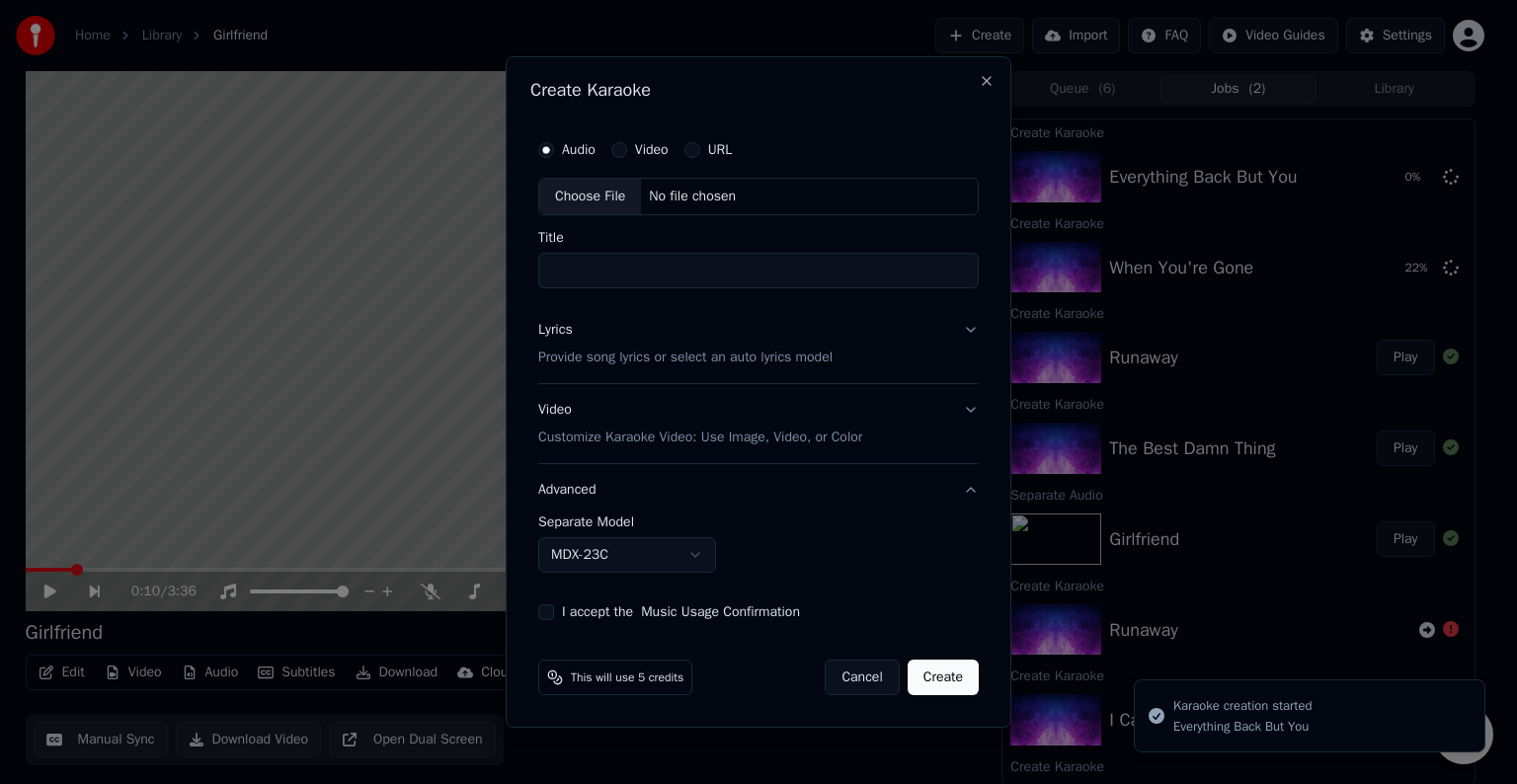 click on "Choose File" at bounding box center [590, 196] 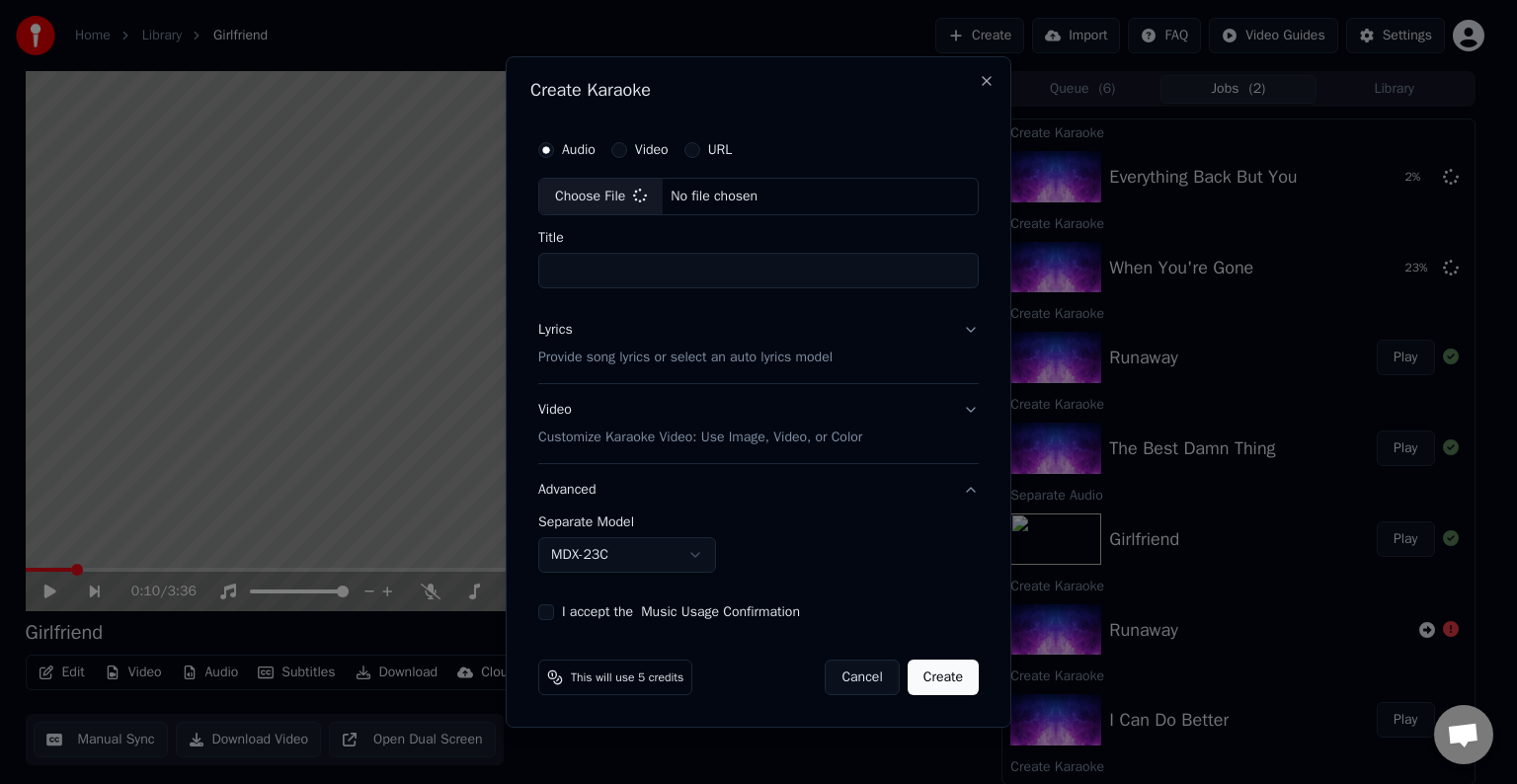 type on "***" 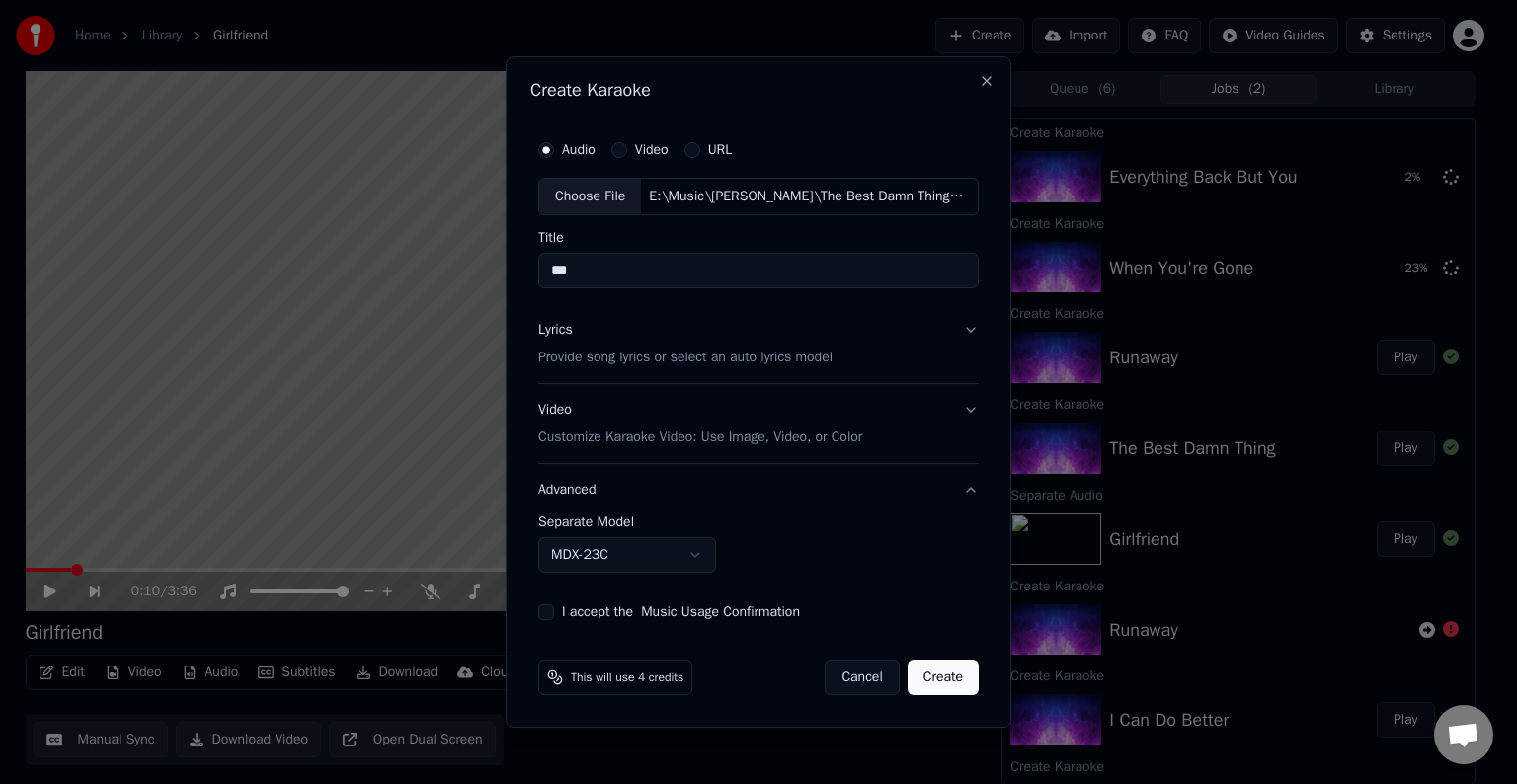 click on "Lyrics Provide song lyrics or select an auto lyrics model" at bounding box center [758, 344] 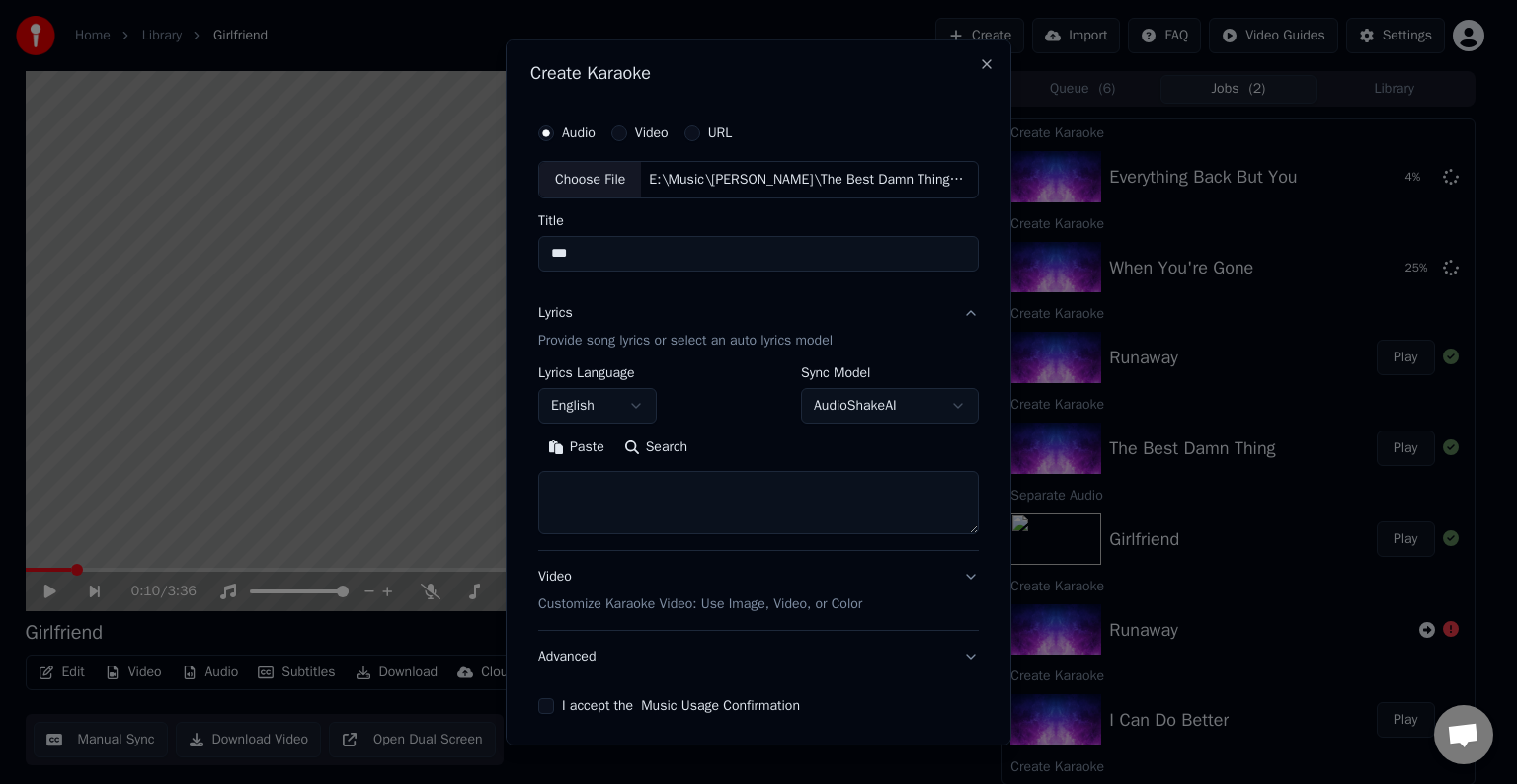 click at bounding box center (758, 503) 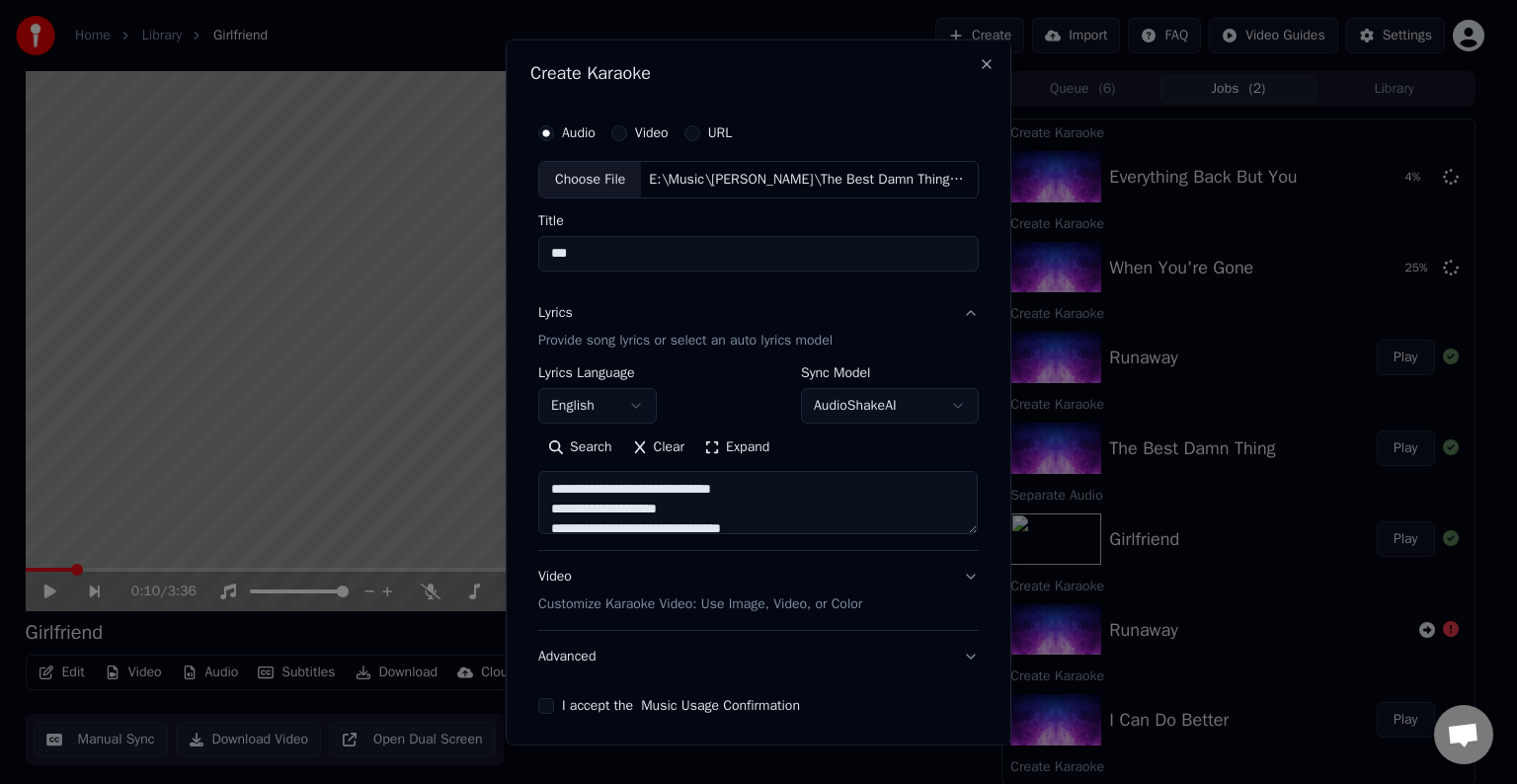 scroll, scrollTop: 122, scrollLeft: 0, axis: vertical 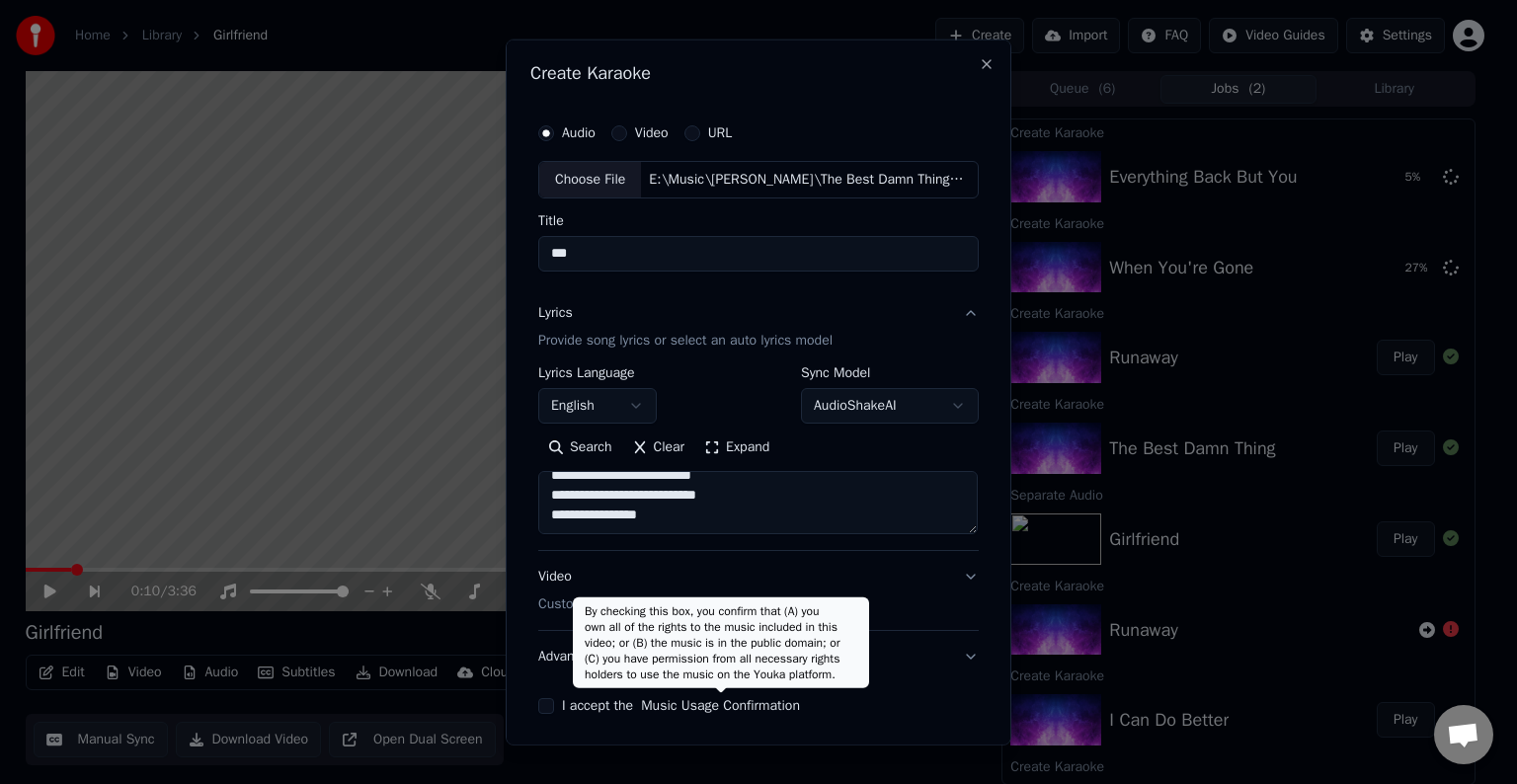 paste on "**********" 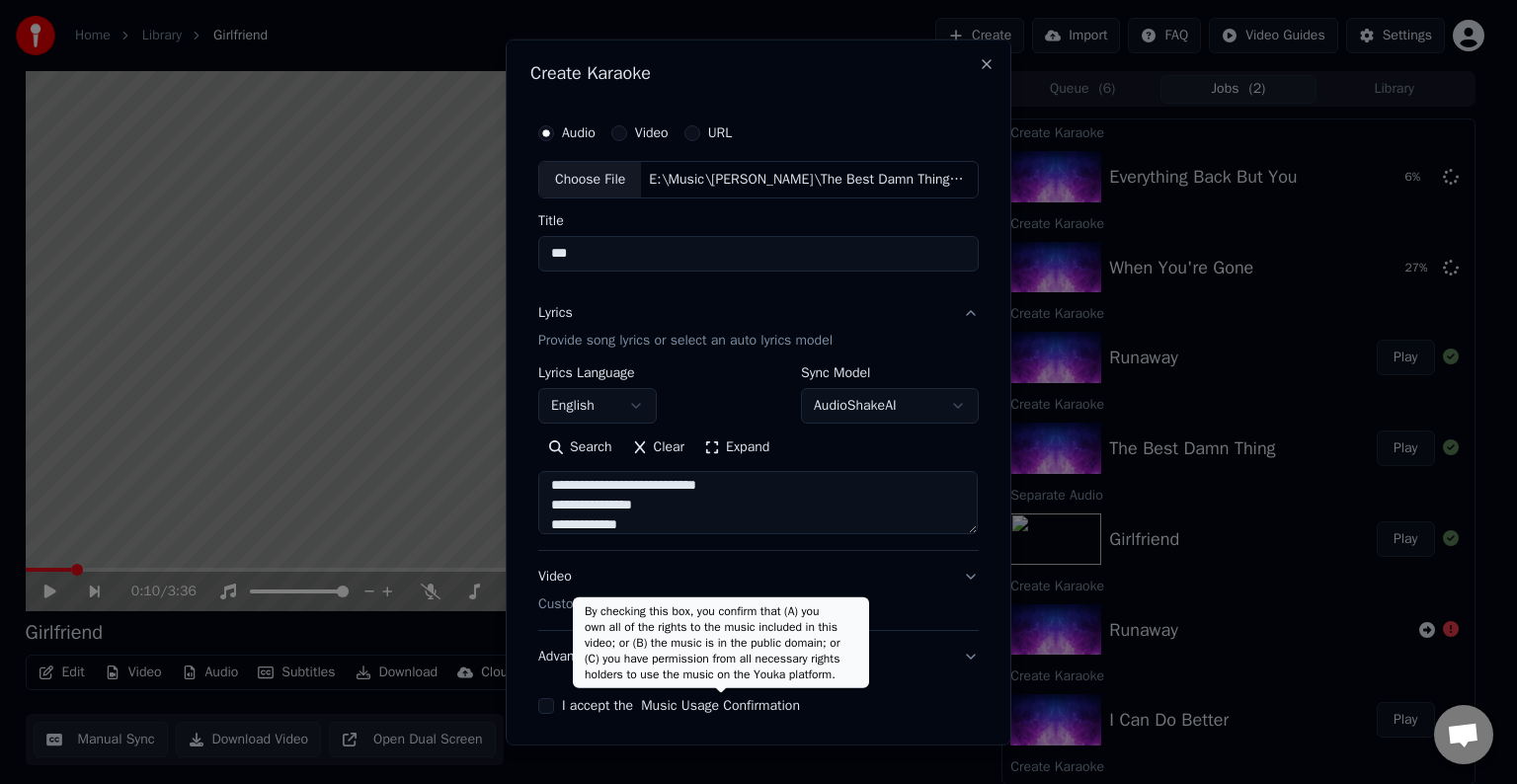 scroll, scrollTop: 162, scrollLeft: 0, axis: vertical 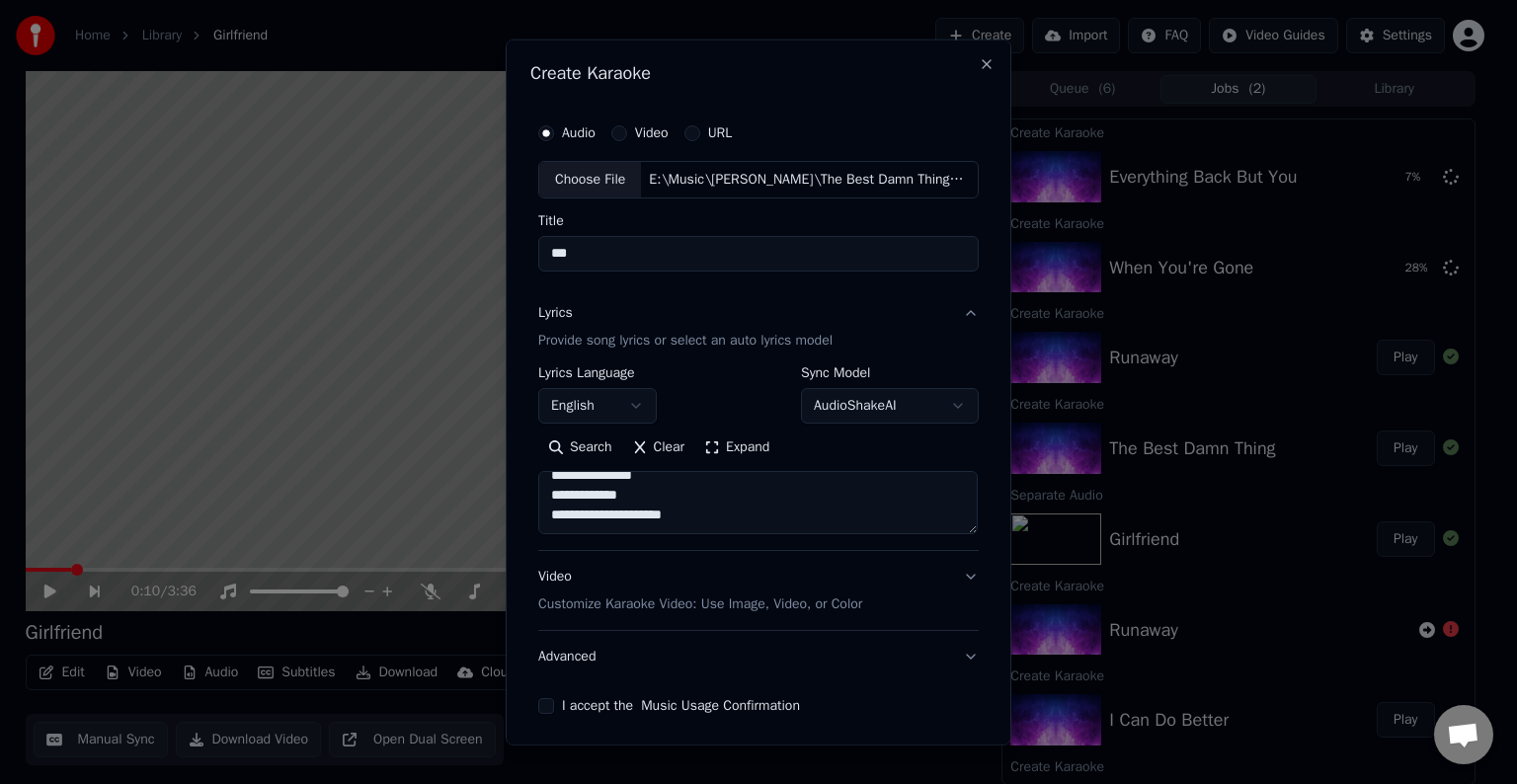 paste on "**********" 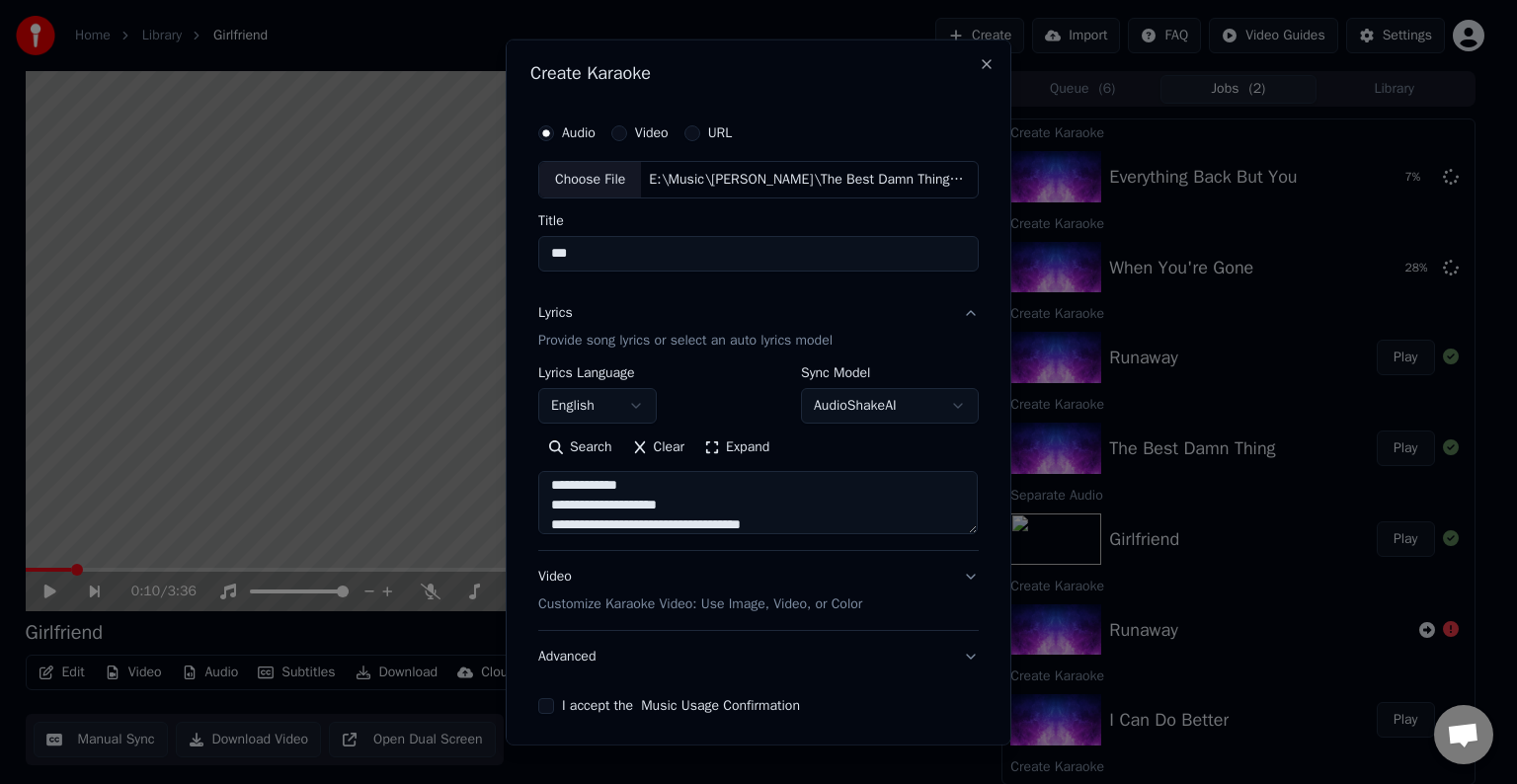 scroll, scrollTop: 261, scrollLeft: 0, axis: vertical 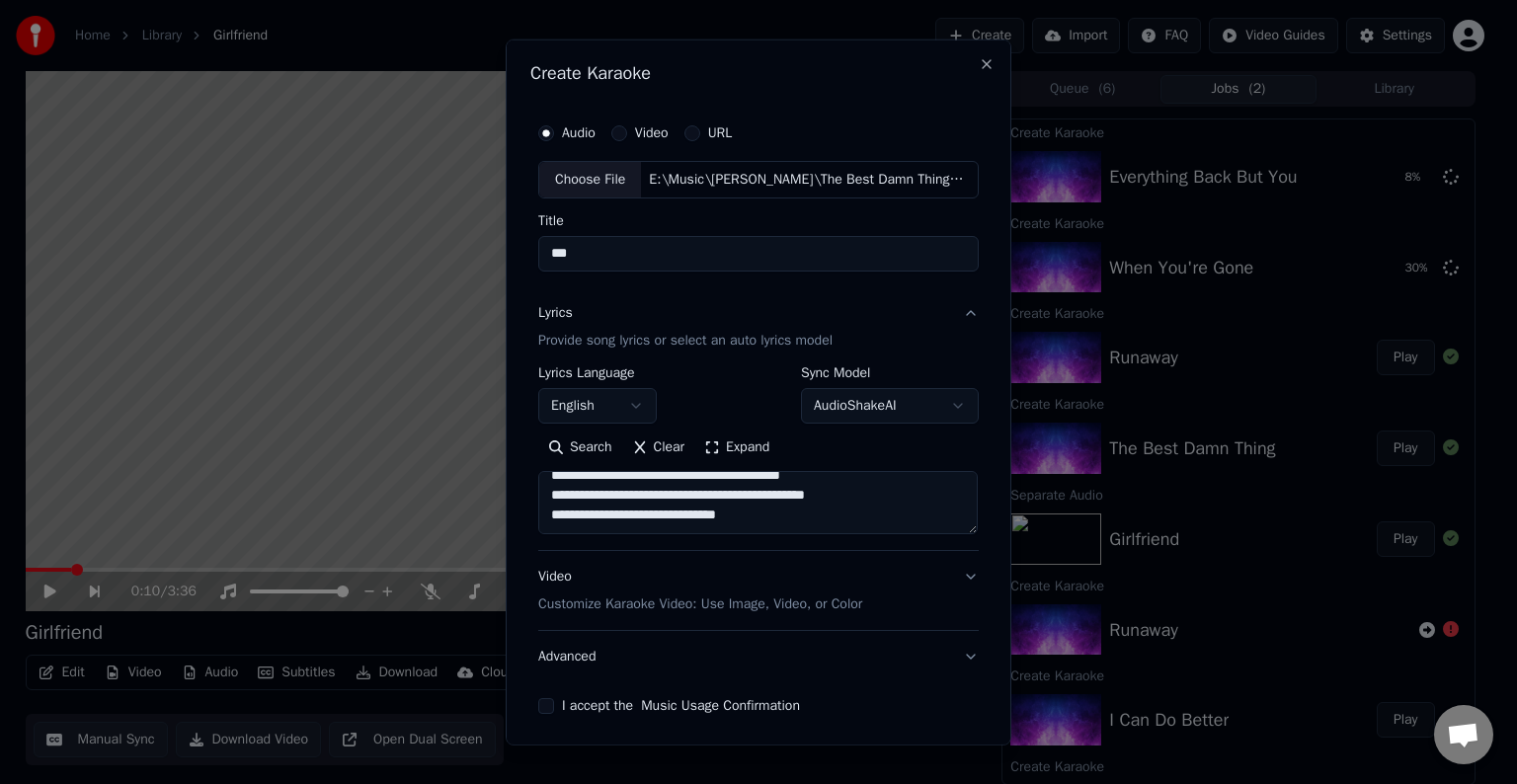 paste on "**********" 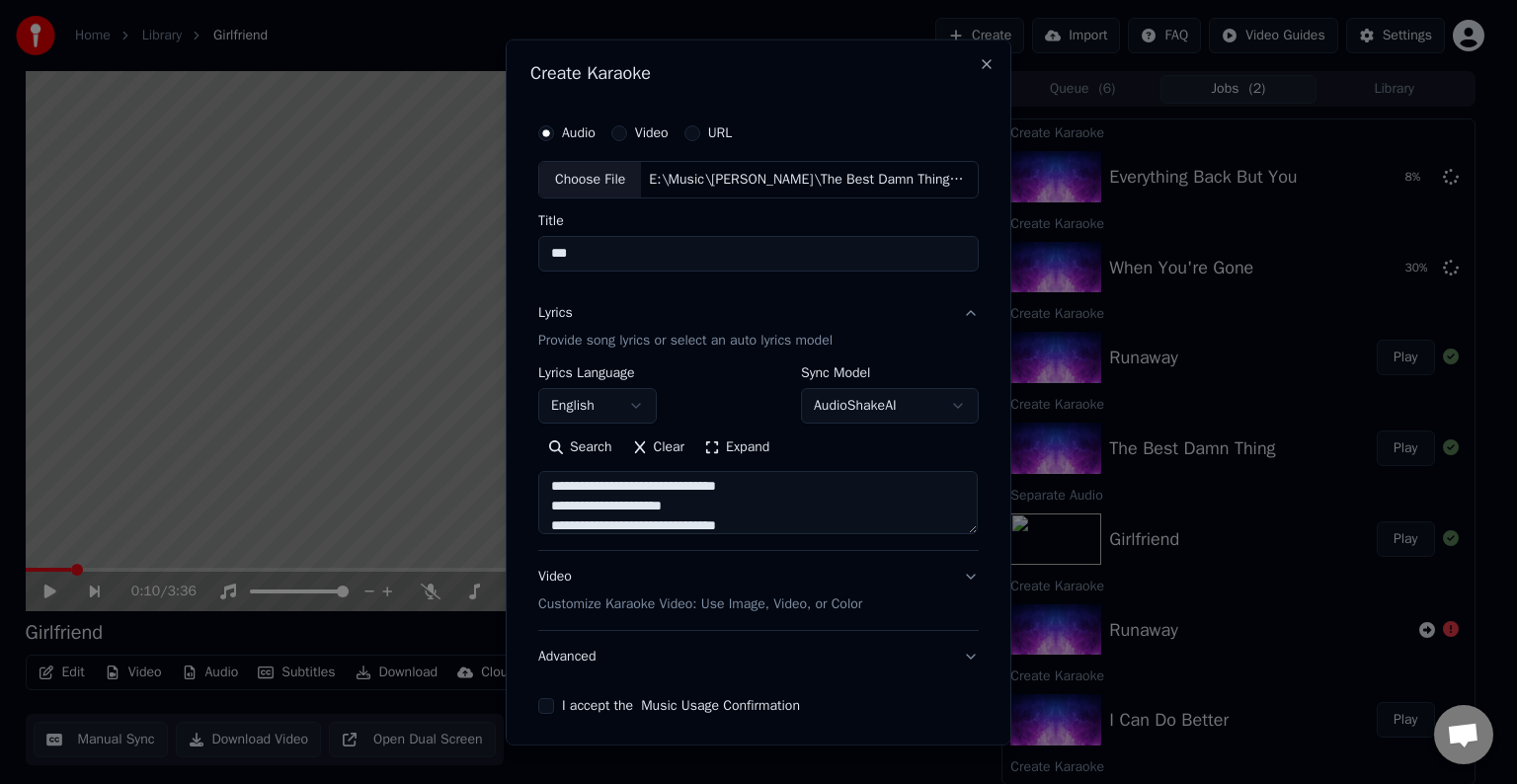 scroll, scrollTop: 338, scrollLeft: 0, axis: vertical 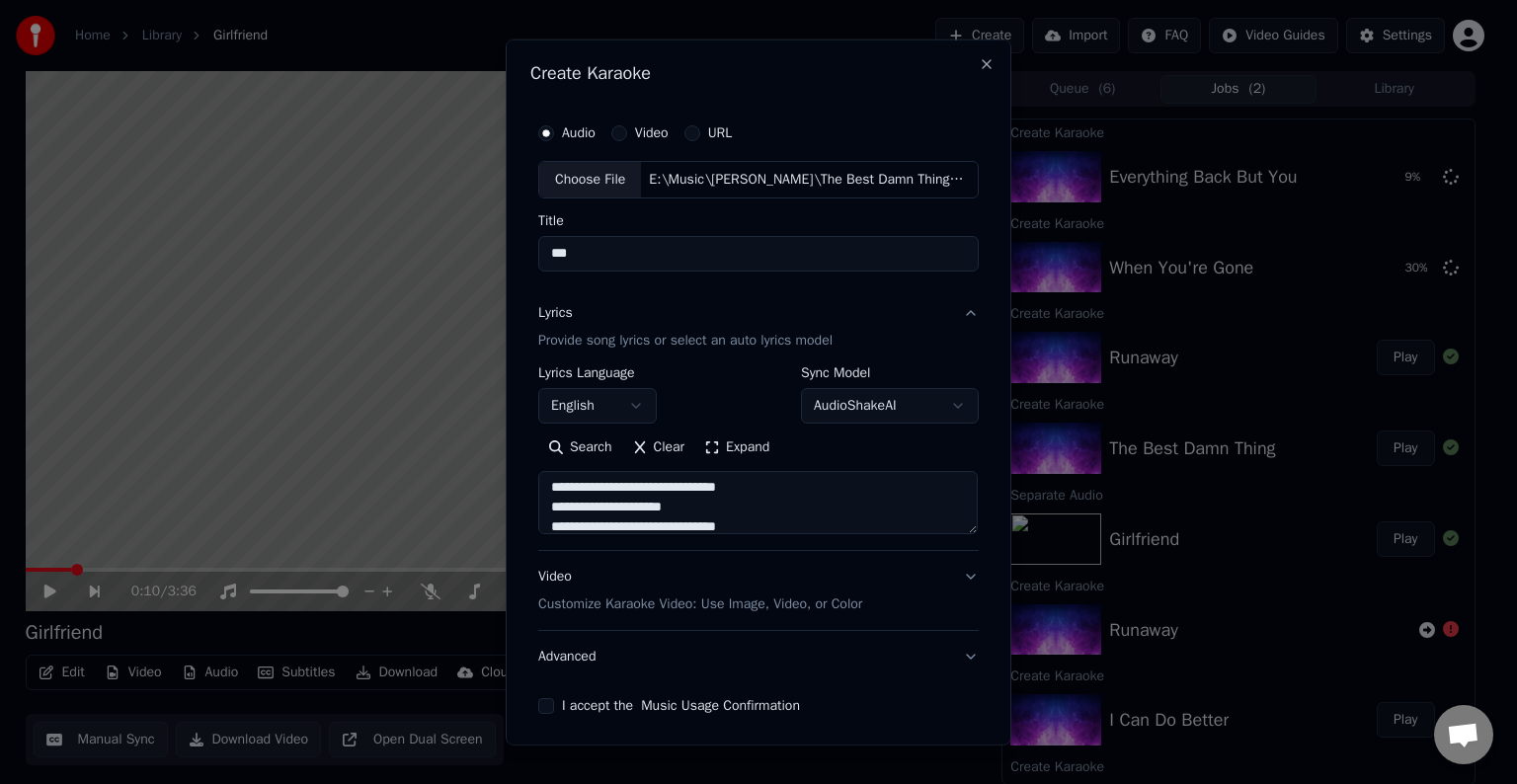 click on "**********" at bounding box center (758, 503) 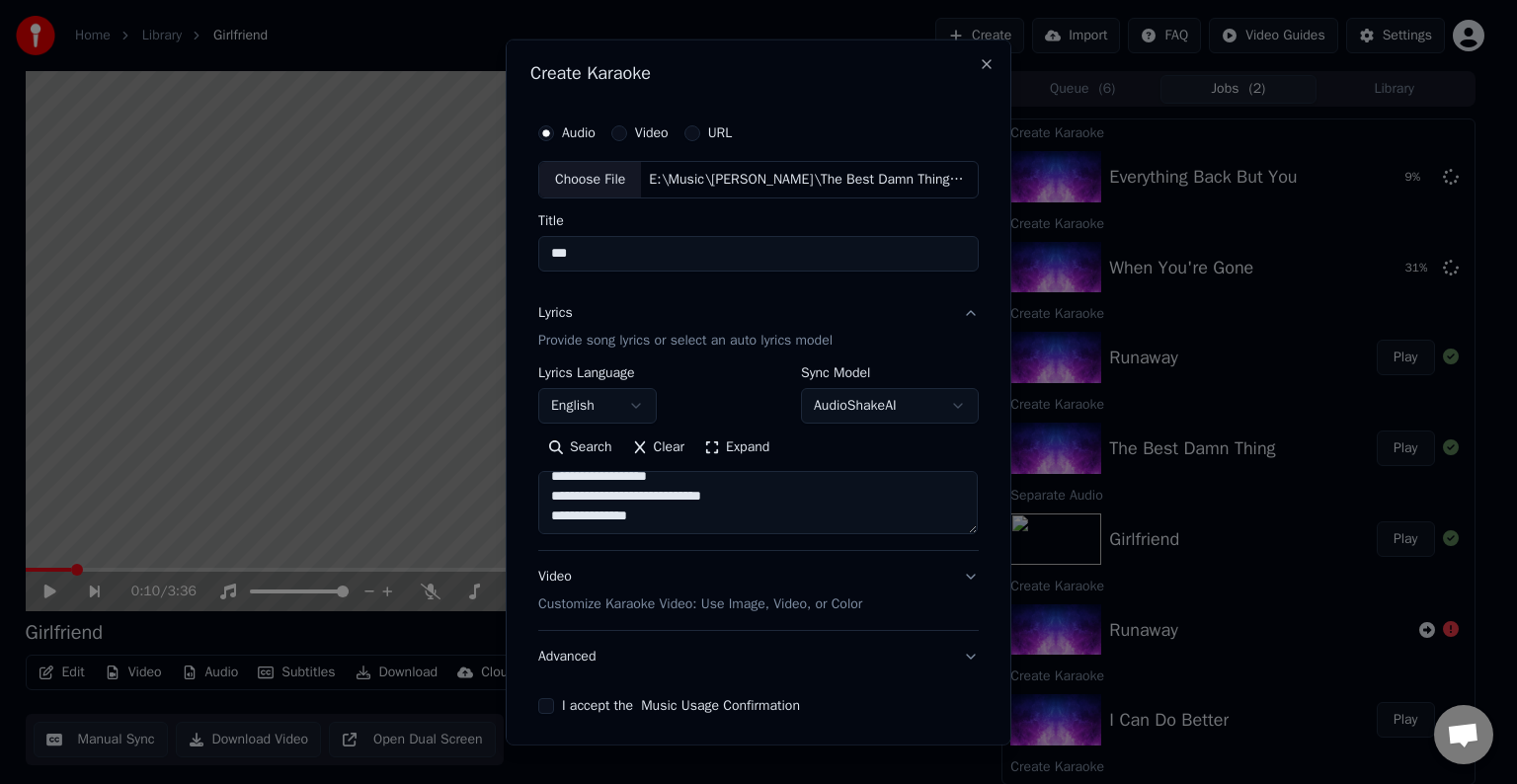 click on "**********" at bounding box center [758, 503] 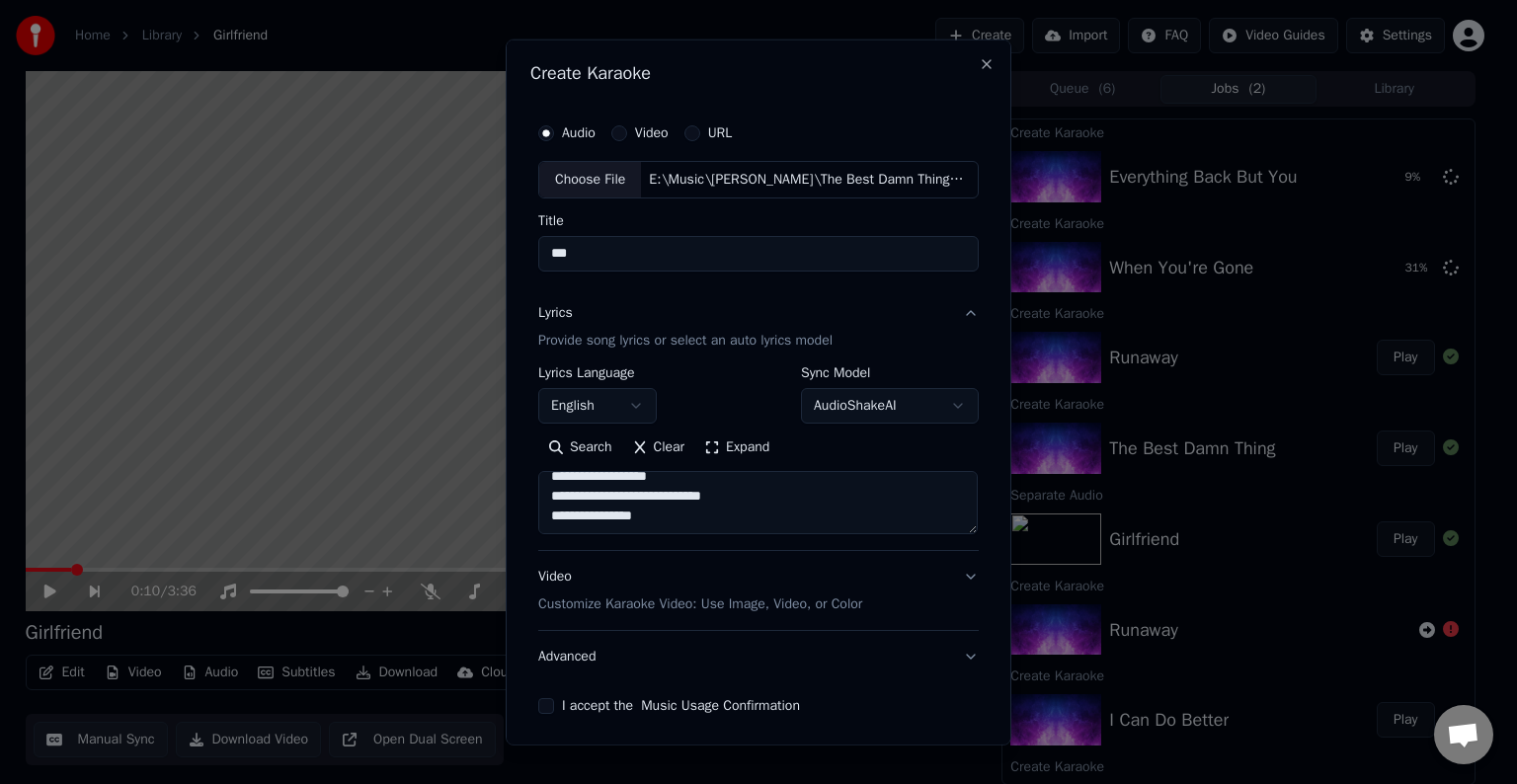 scroll, scrollTop: 419, scrollLeft: 0, axis: vertical 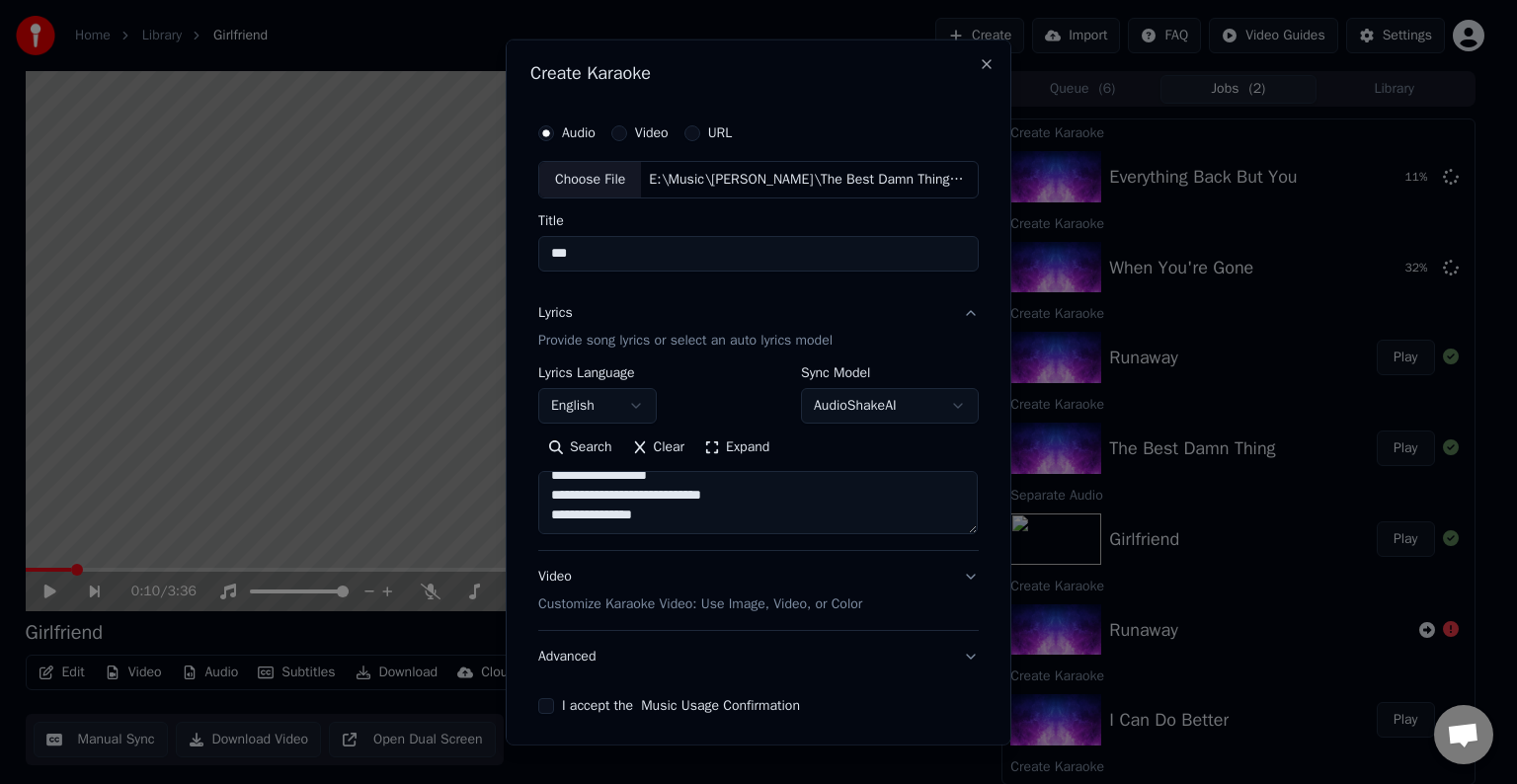 paste on "**********" 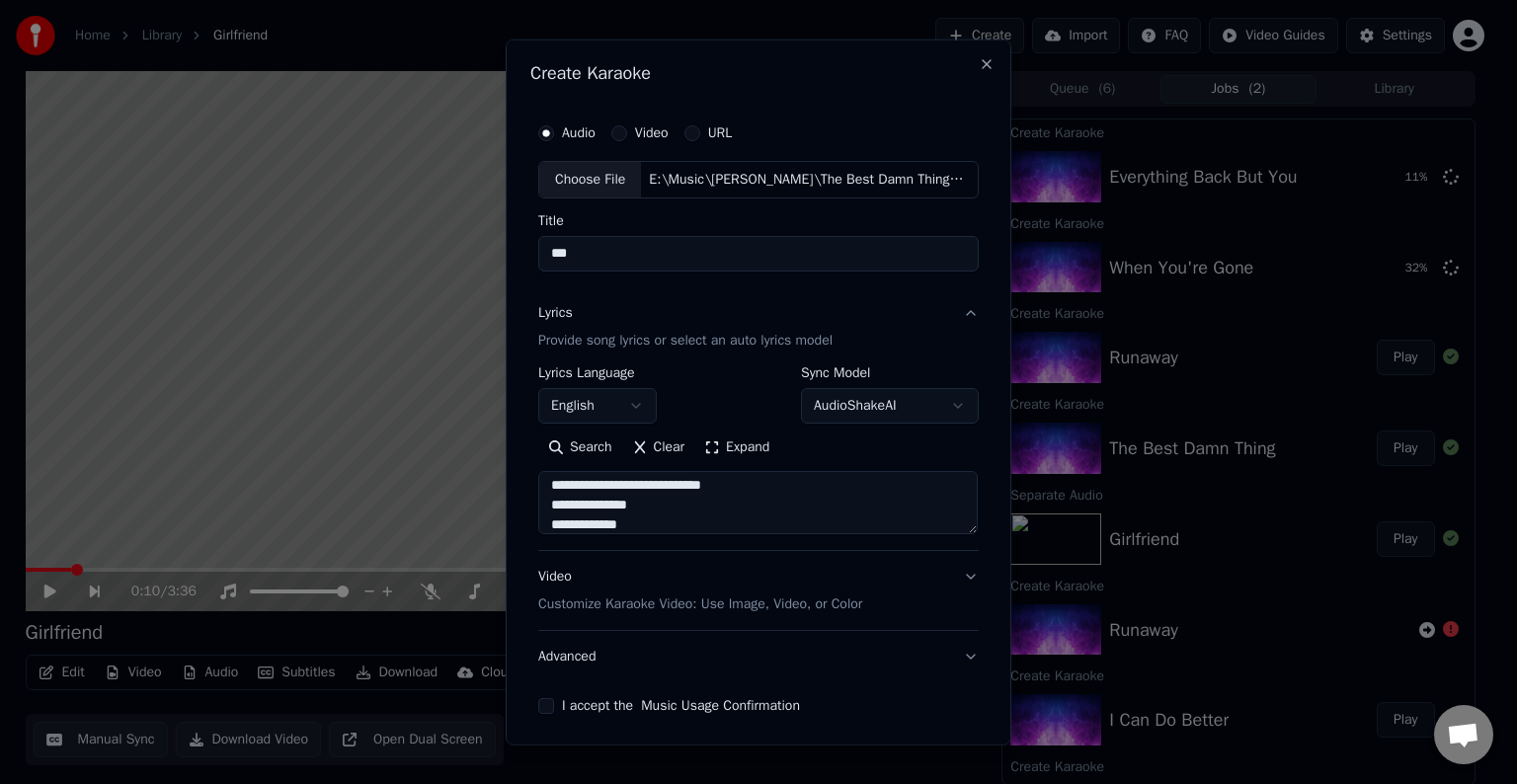 scroll, scrollTop: 458, scrollLeft: 0, axis: vertical 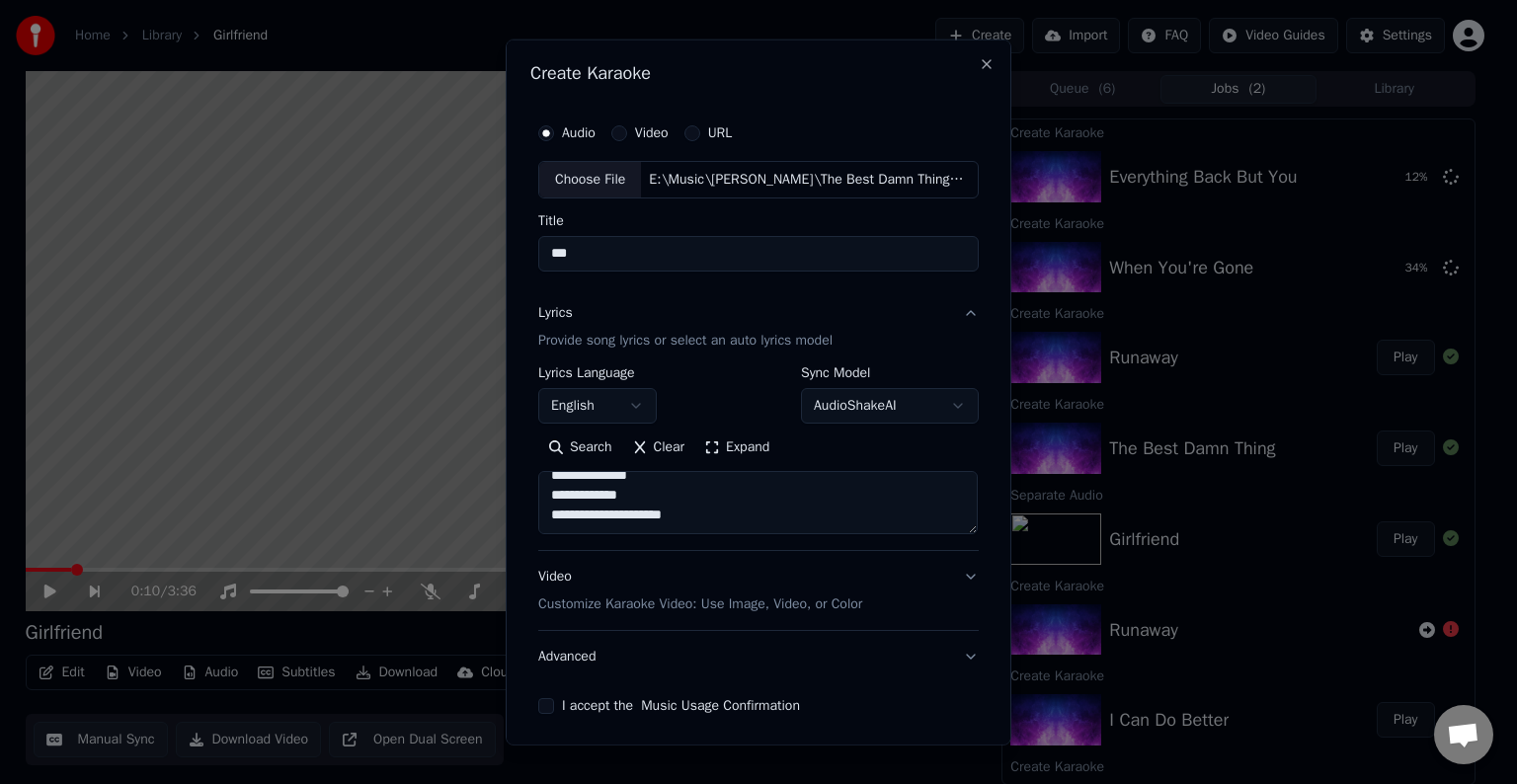 paste on "**********" 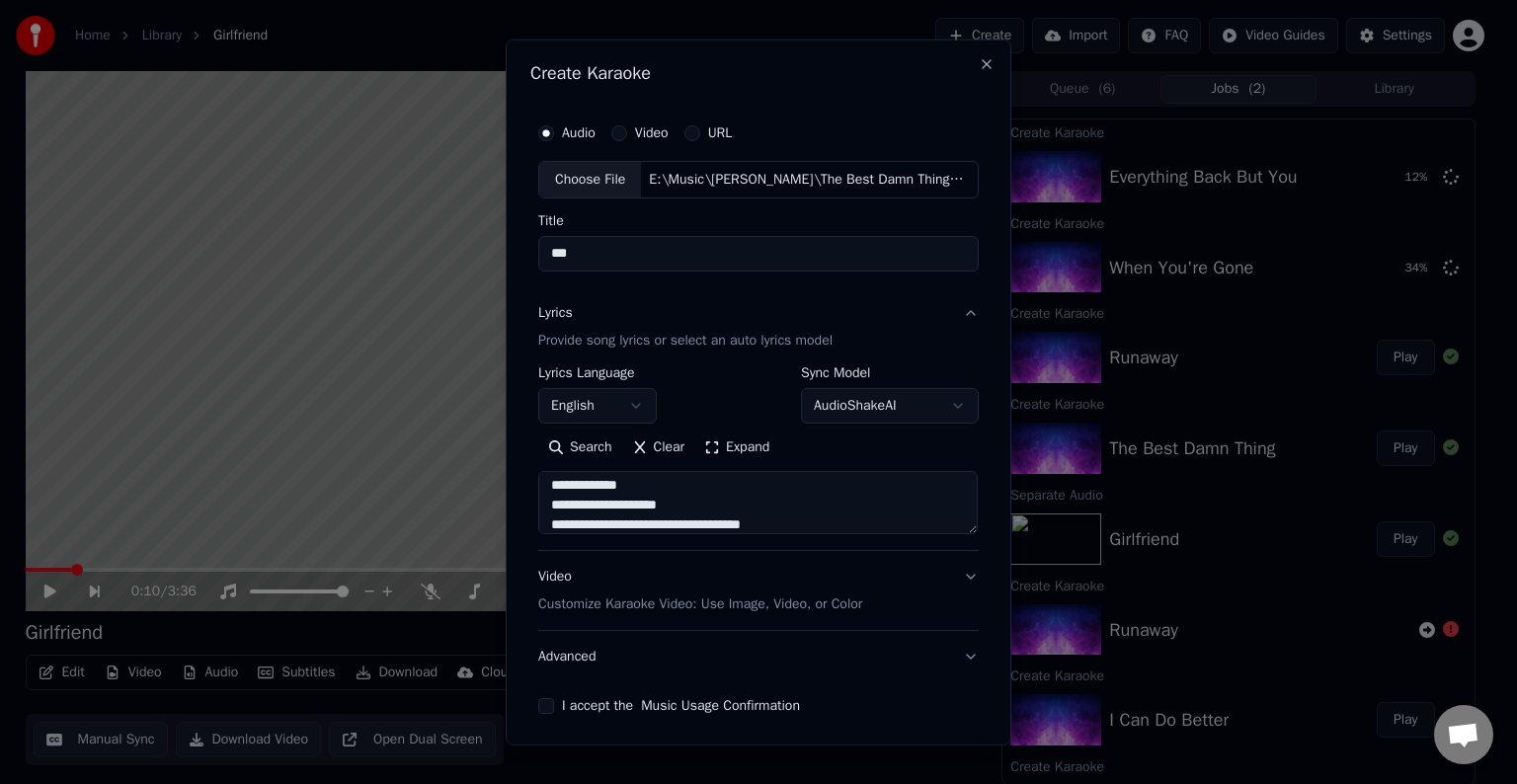 scroll, scrollTop: 557, scrollLeft: 0, axis: vertical 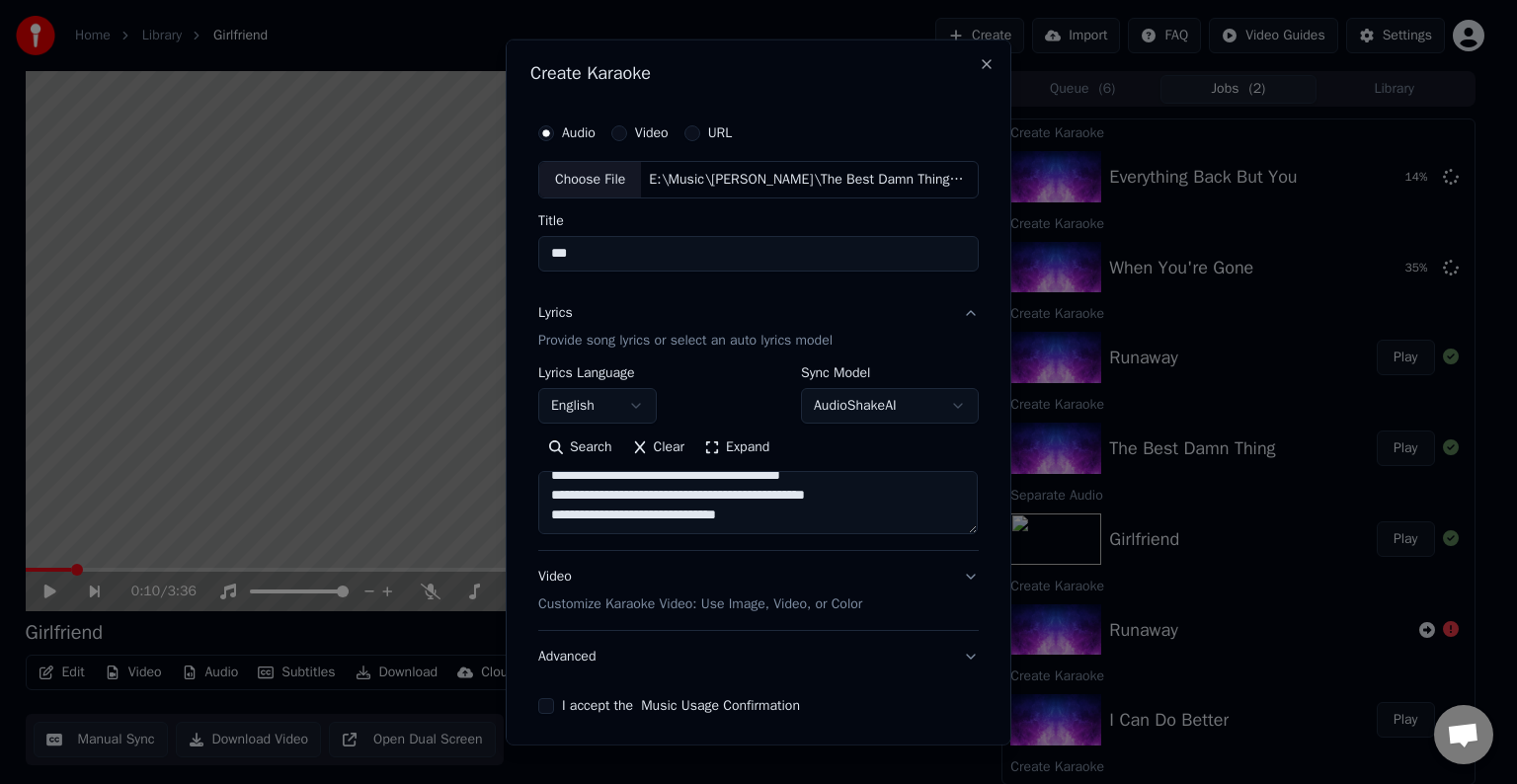 paste on "**********" 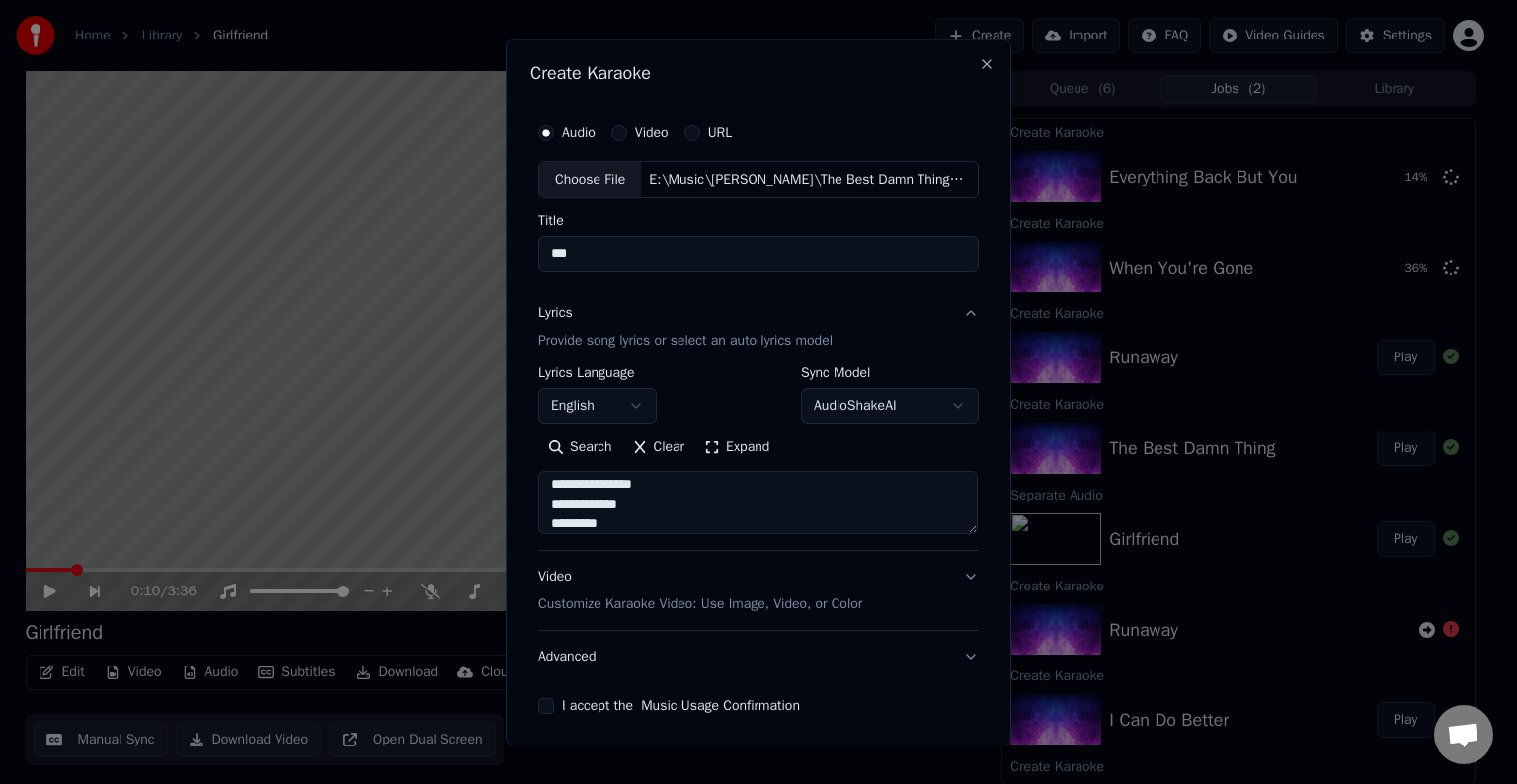 scroll, scrollTop: 656, scrollLeft: 0, axis: vertical 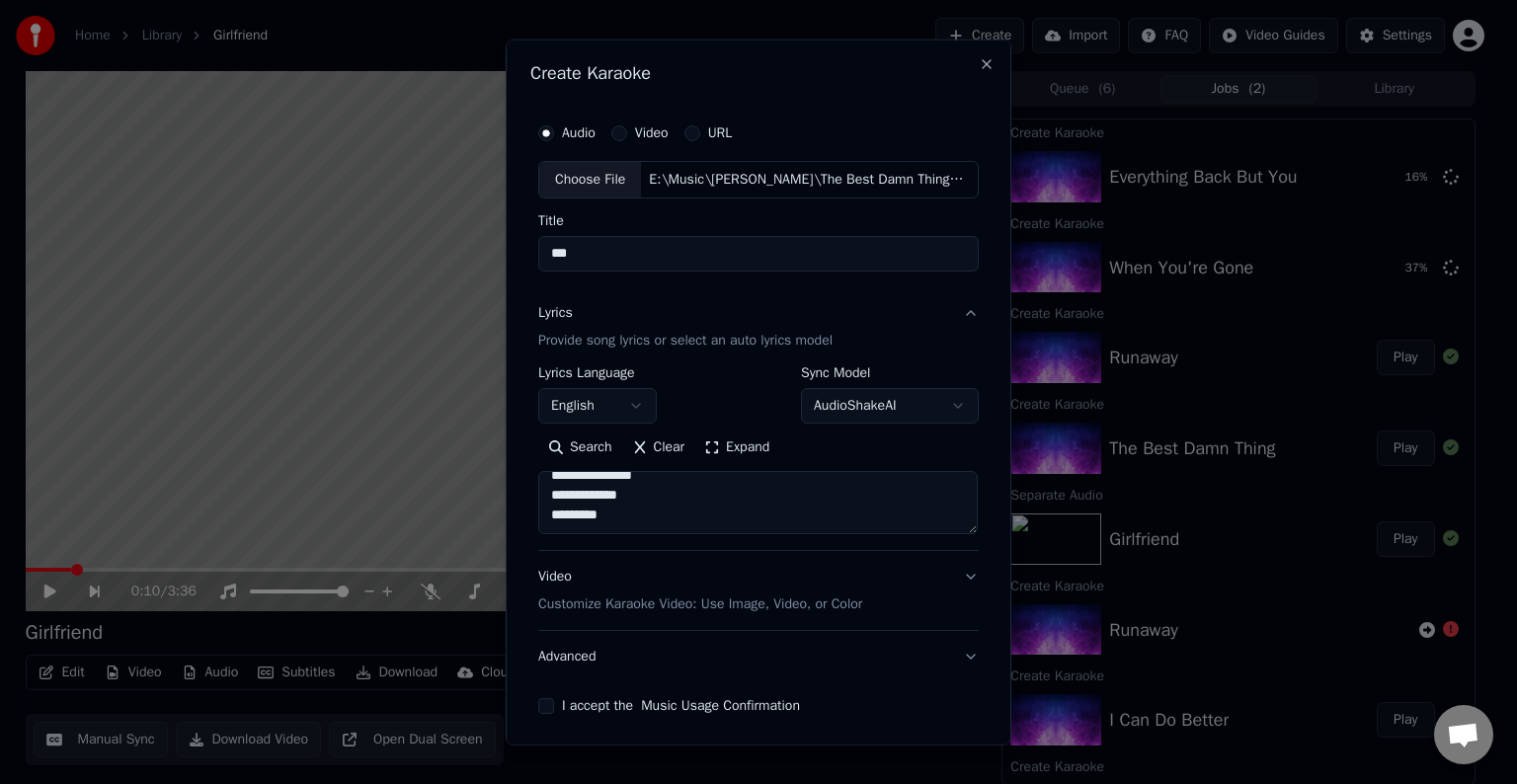 paste on "**********" 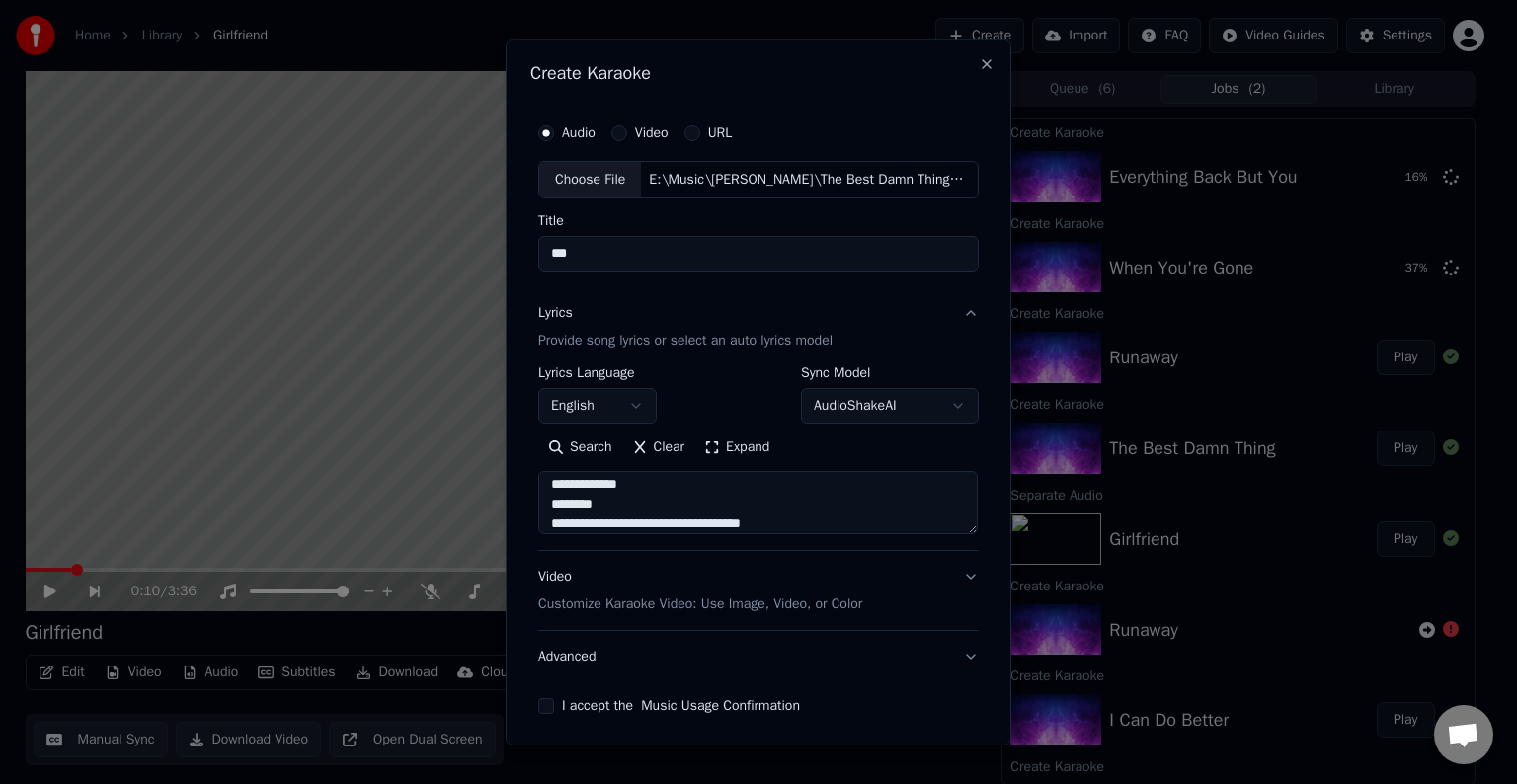 scroll, scrollTop: 833, scrollLeft: 0, axis: vertical 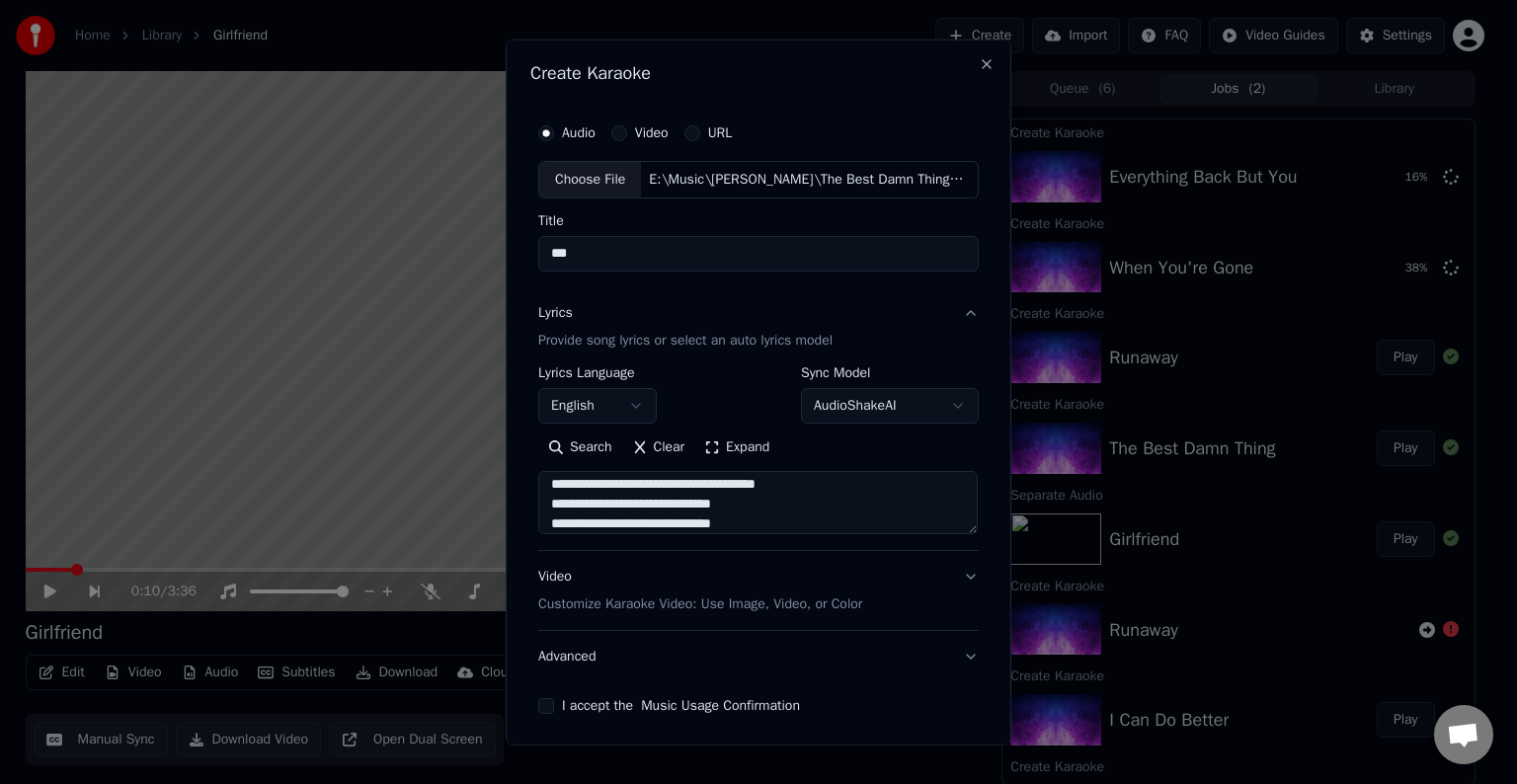 click at bounding box center (758, 503) 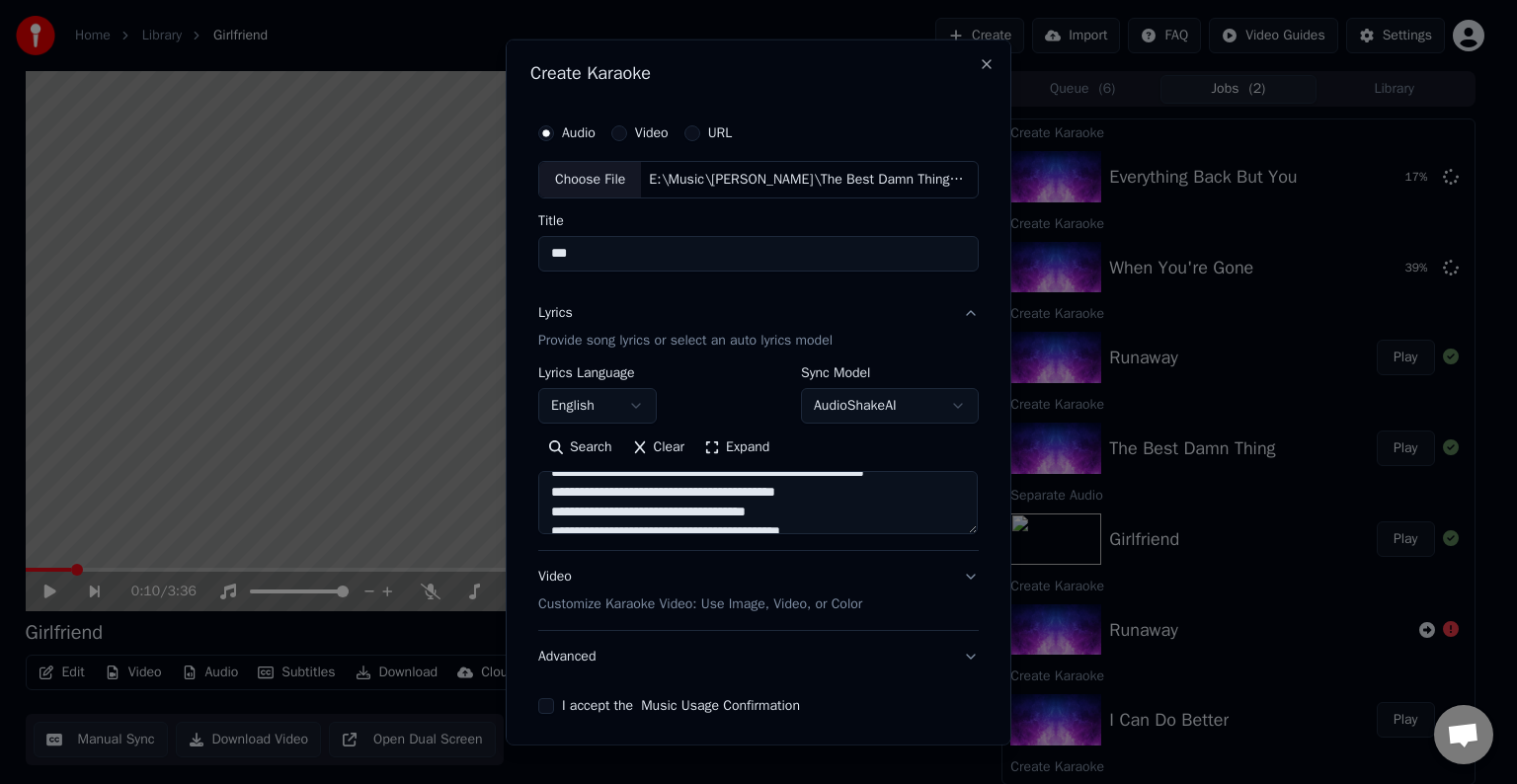 scroll, scrollTop: 748, scrollLeft: 0, axis: vertical 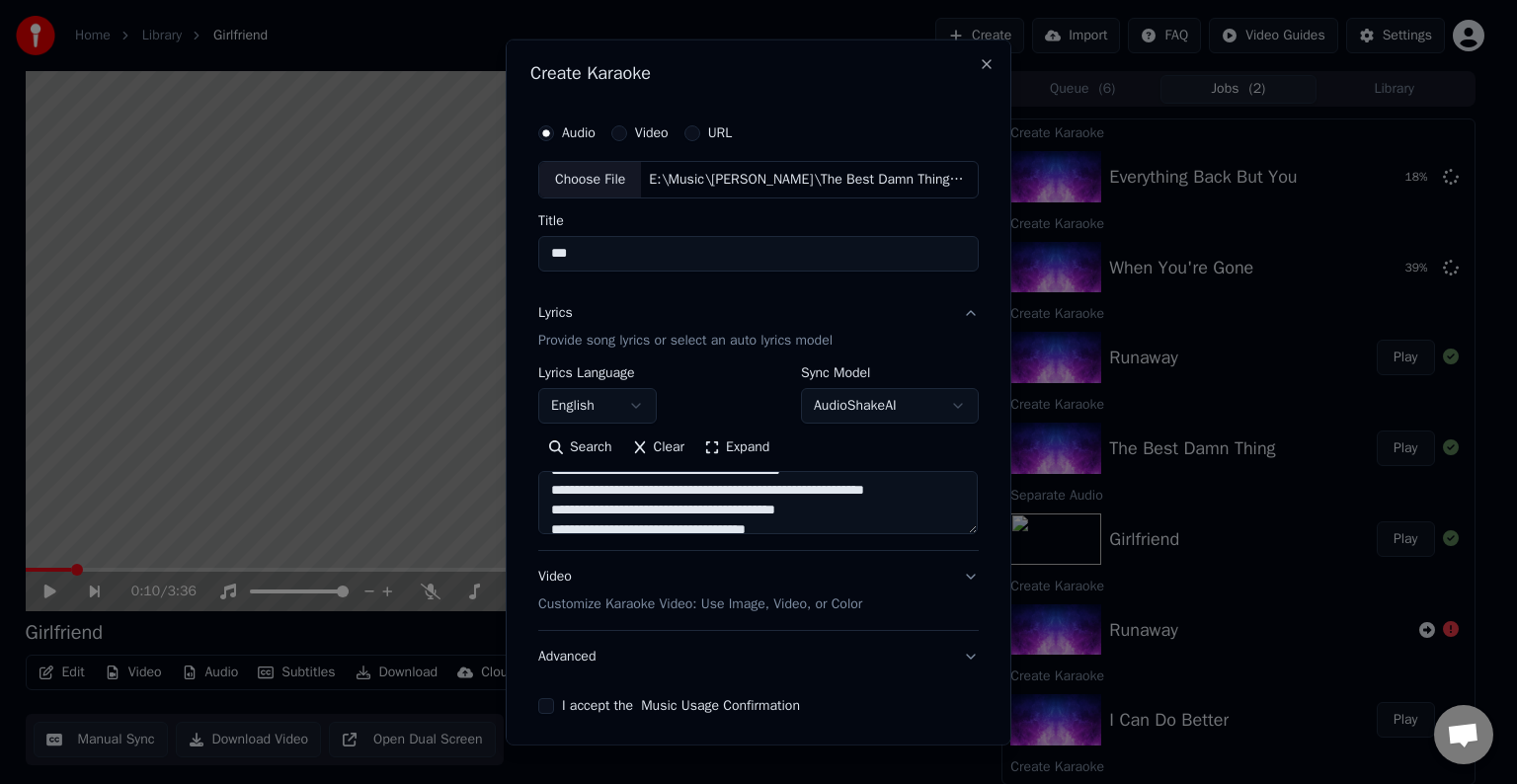 click at bounding box center (758, 503) 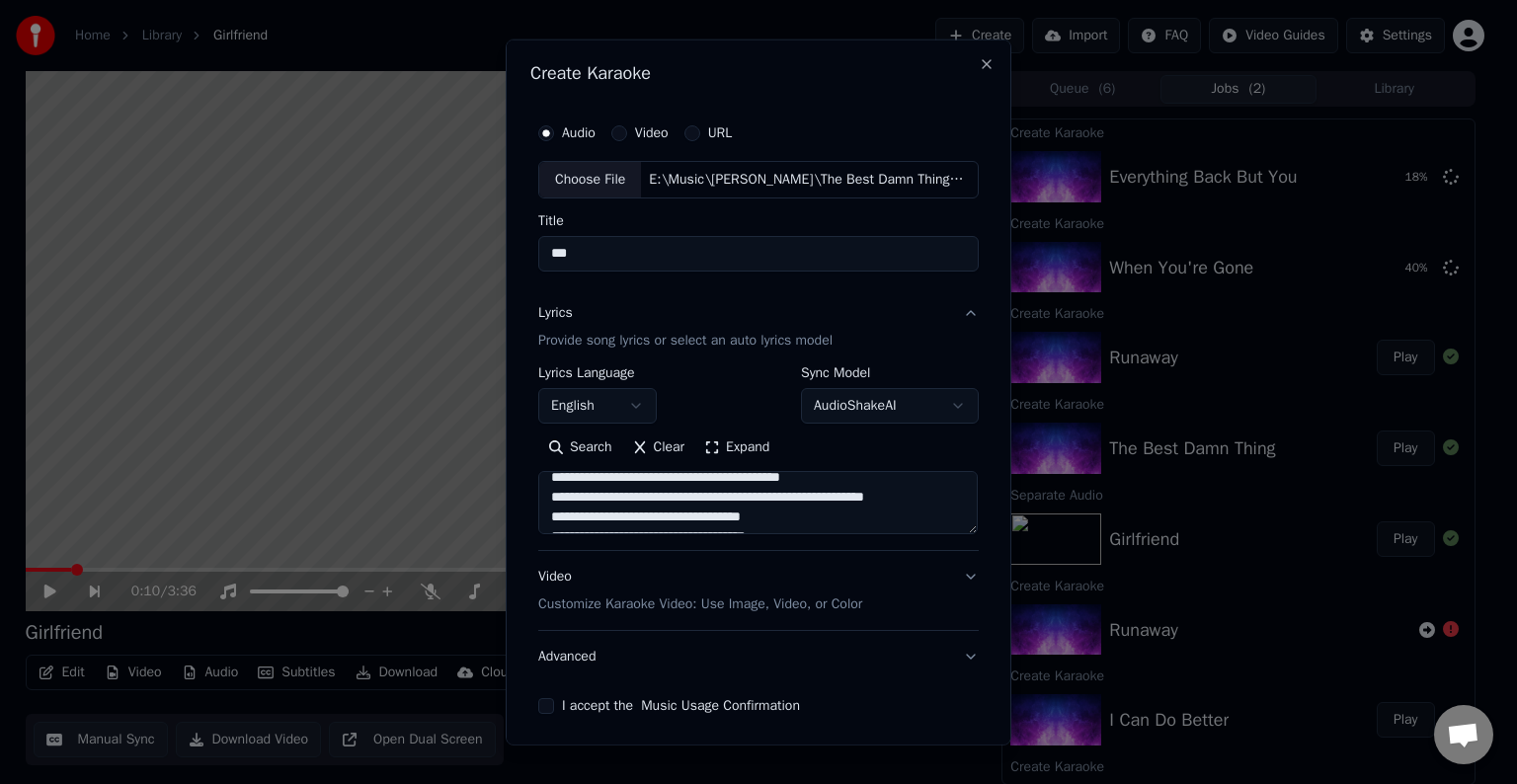 scroll, scrollTop: 741, scrollLeft: 0, axis: vertical 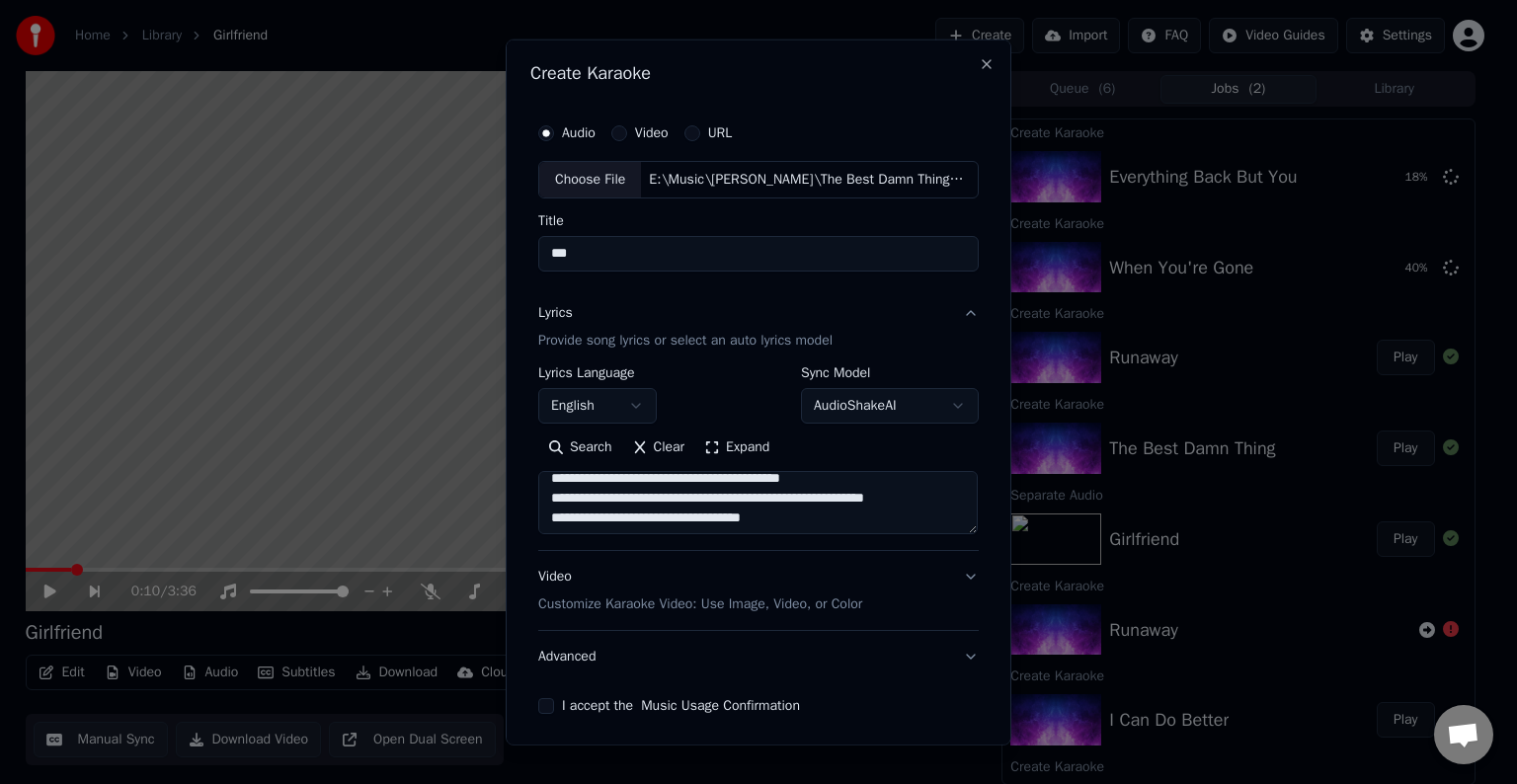 click at bounding box center [758, 503] 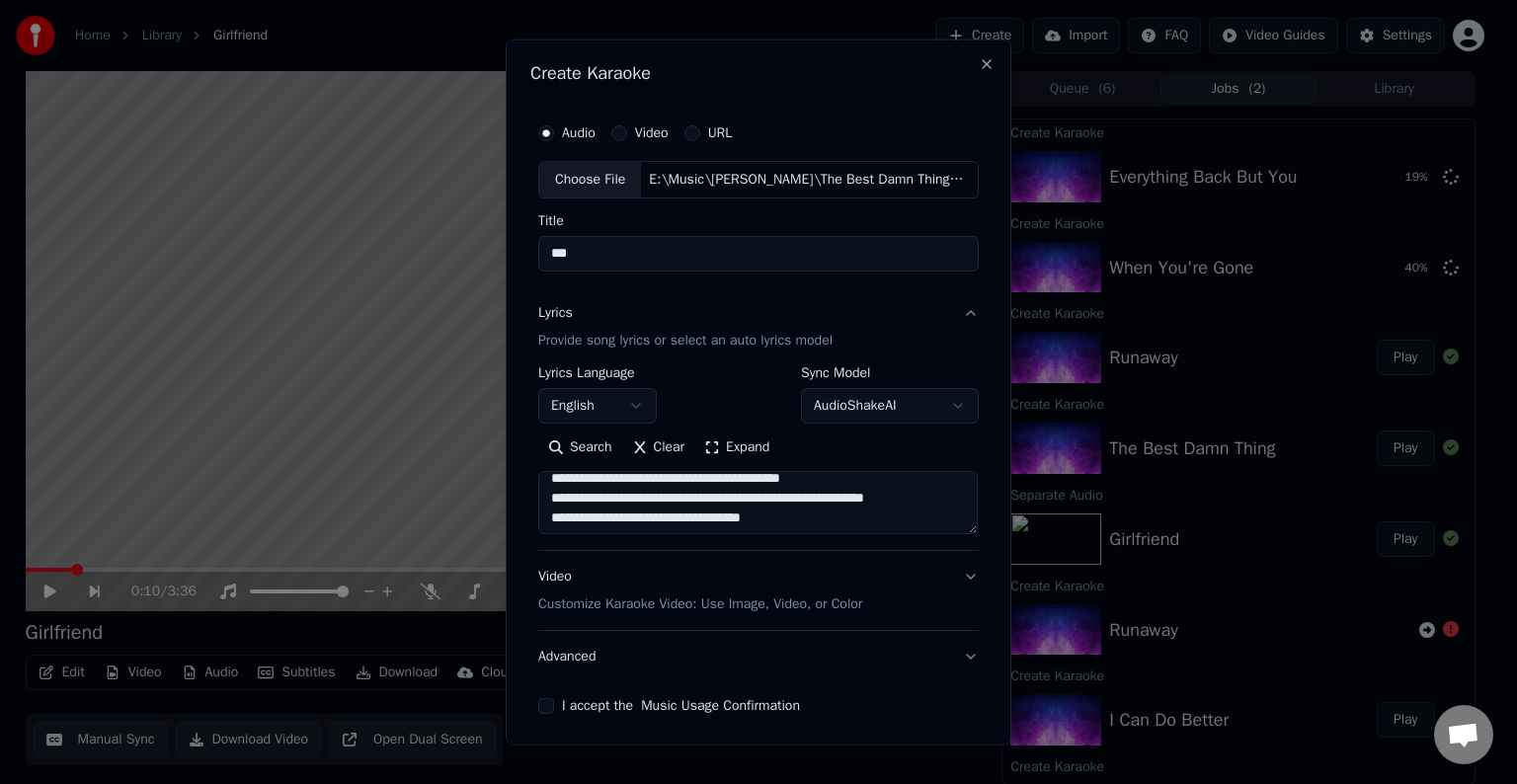 drag, startPoint x: 798, startPoint y: 495, endPoint x: 665, endPoint y: 500, distance: 133.09395 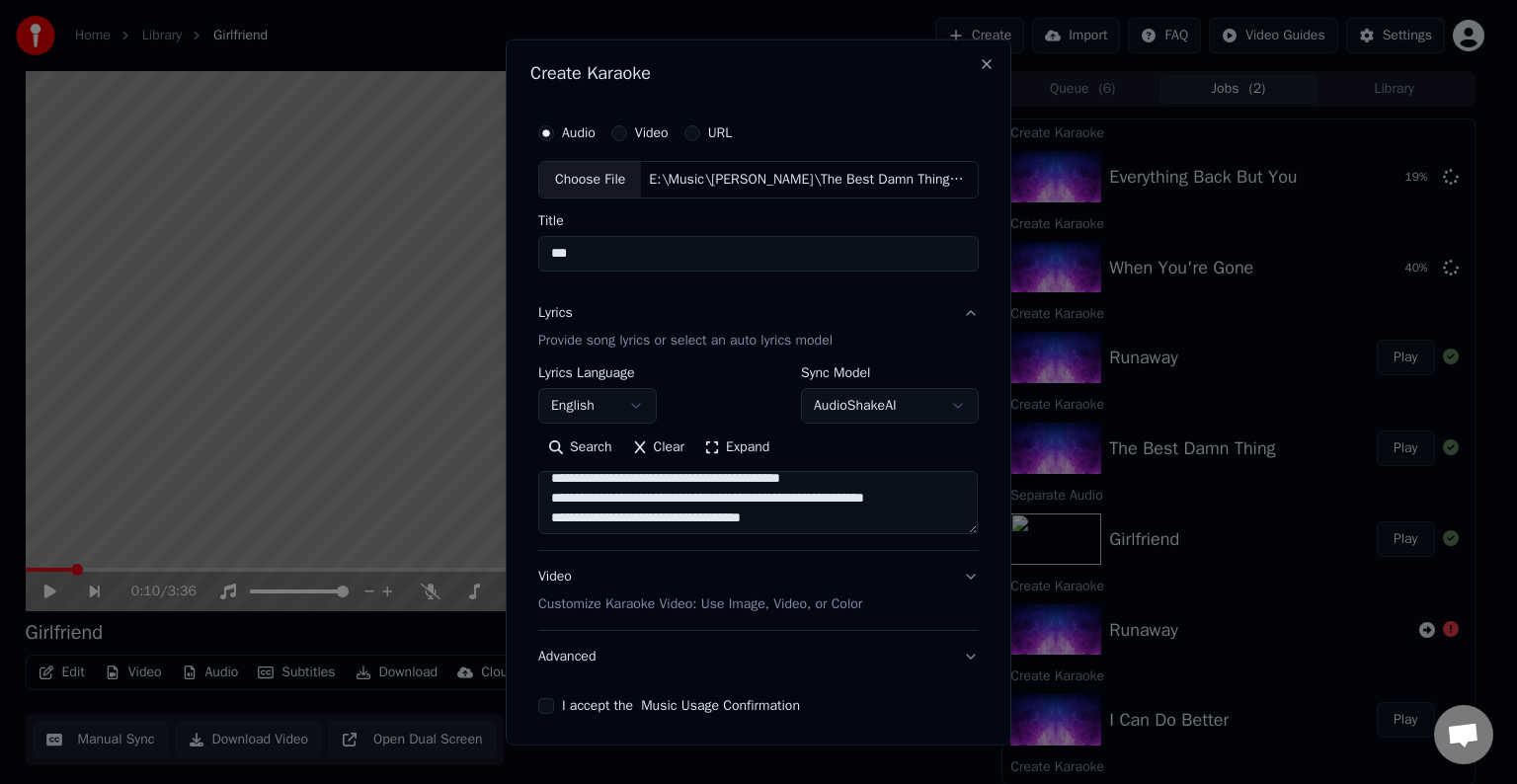 click at bounding box center [758, 503] 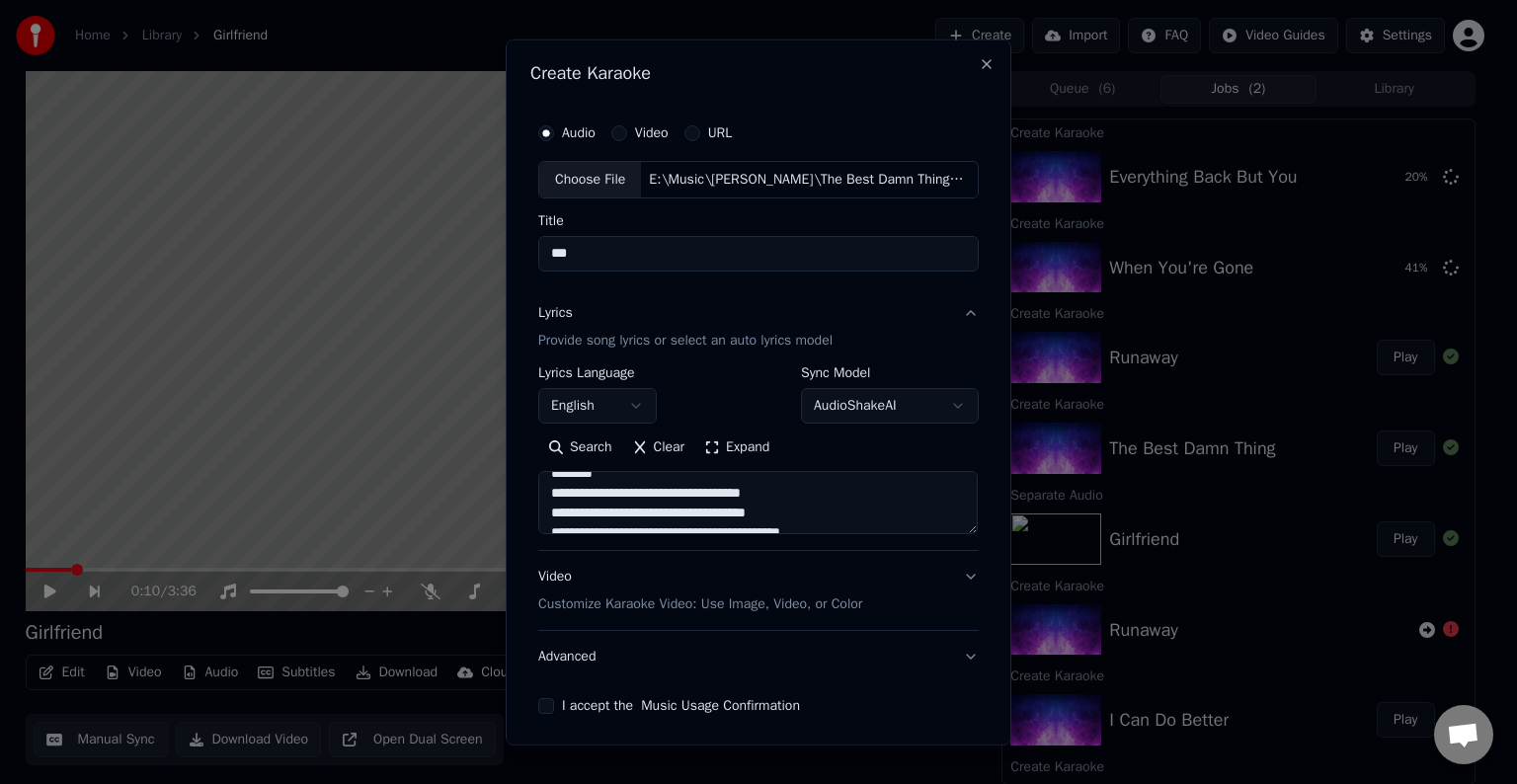 scroll, scrollTop: 841, scrollLeft: 0, axis: vertical 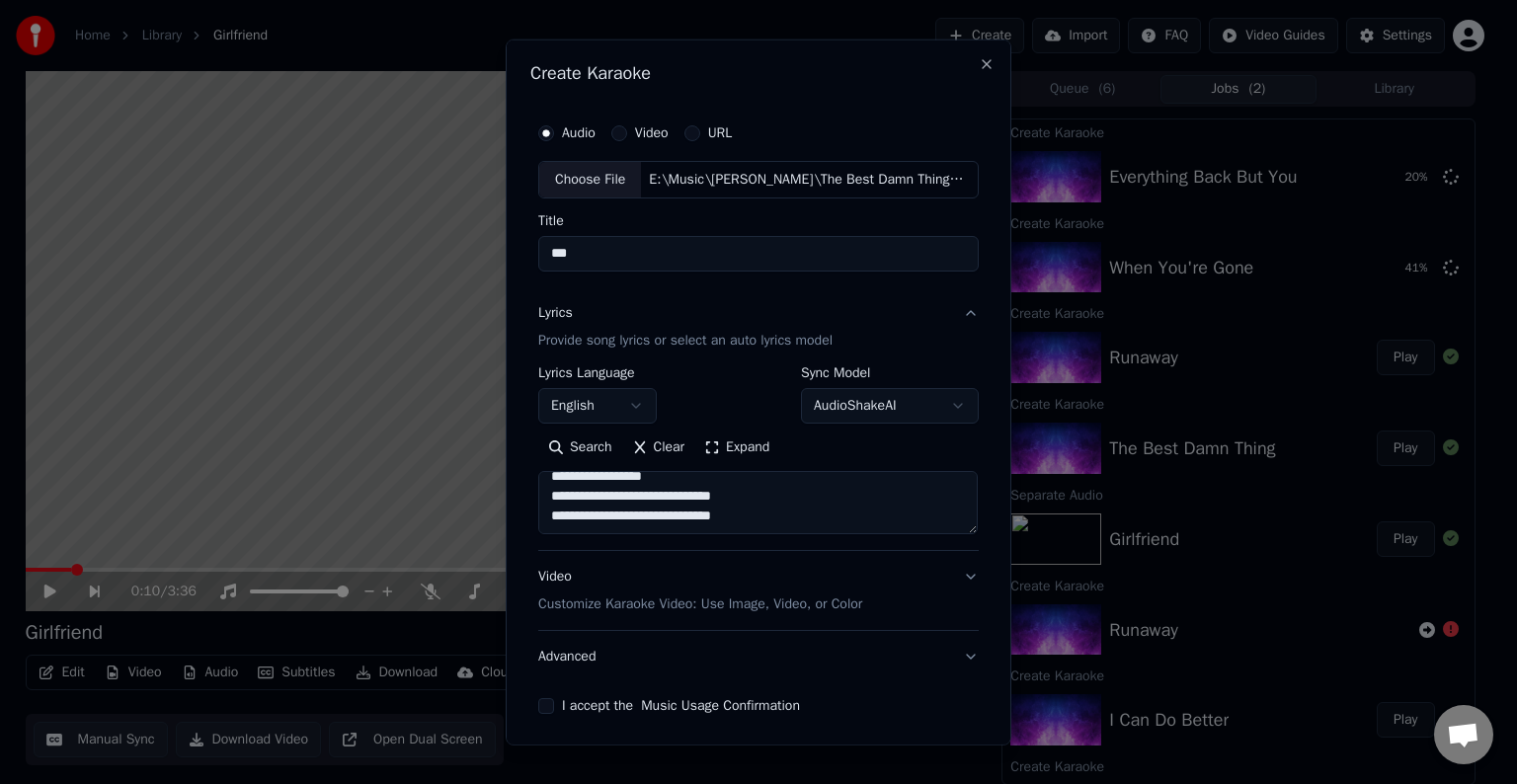 click at bounding box center (758, 503) 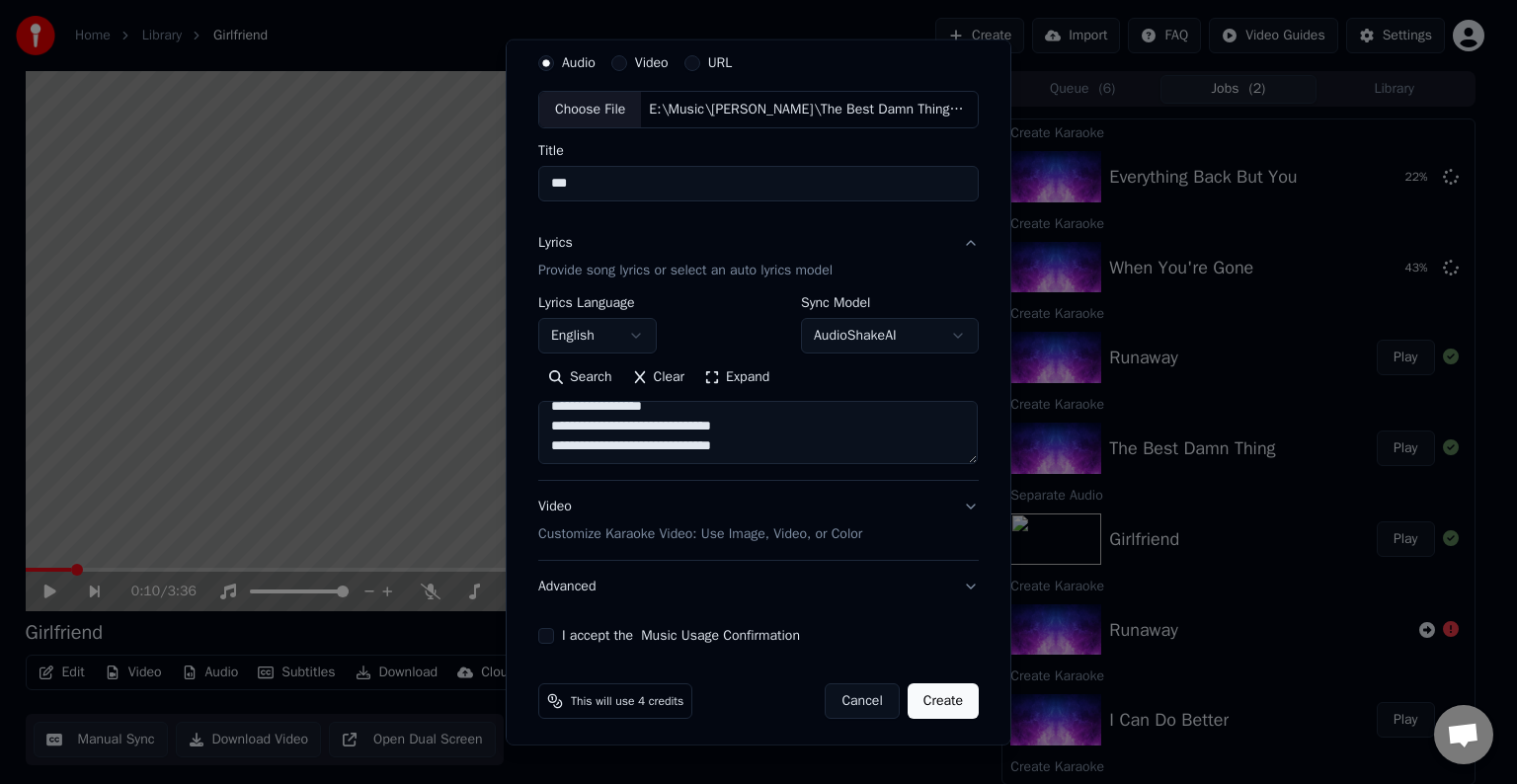 scroll, scrollTop: 71, scrollLeft: 0, axis: vertical 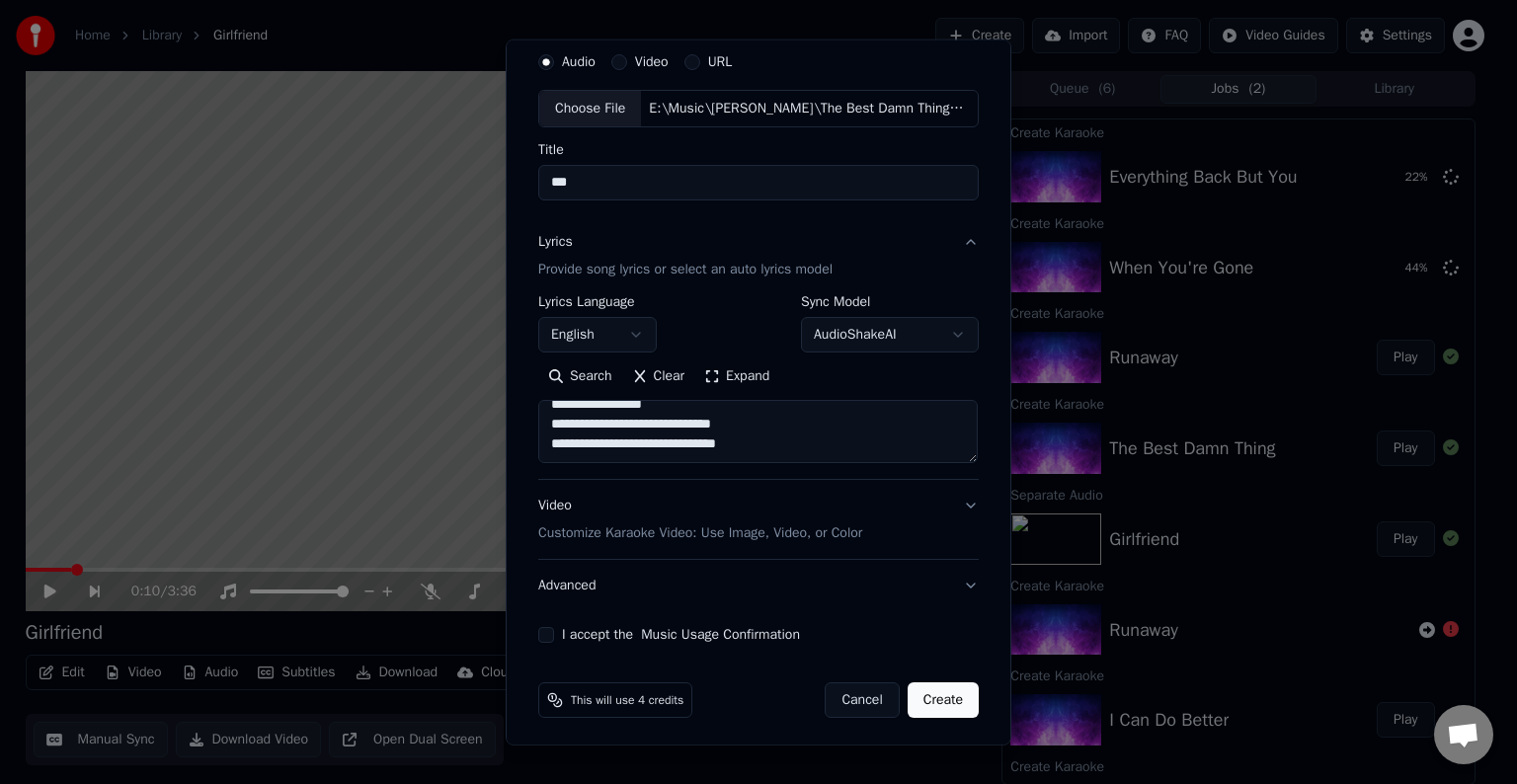 paste on "**********" 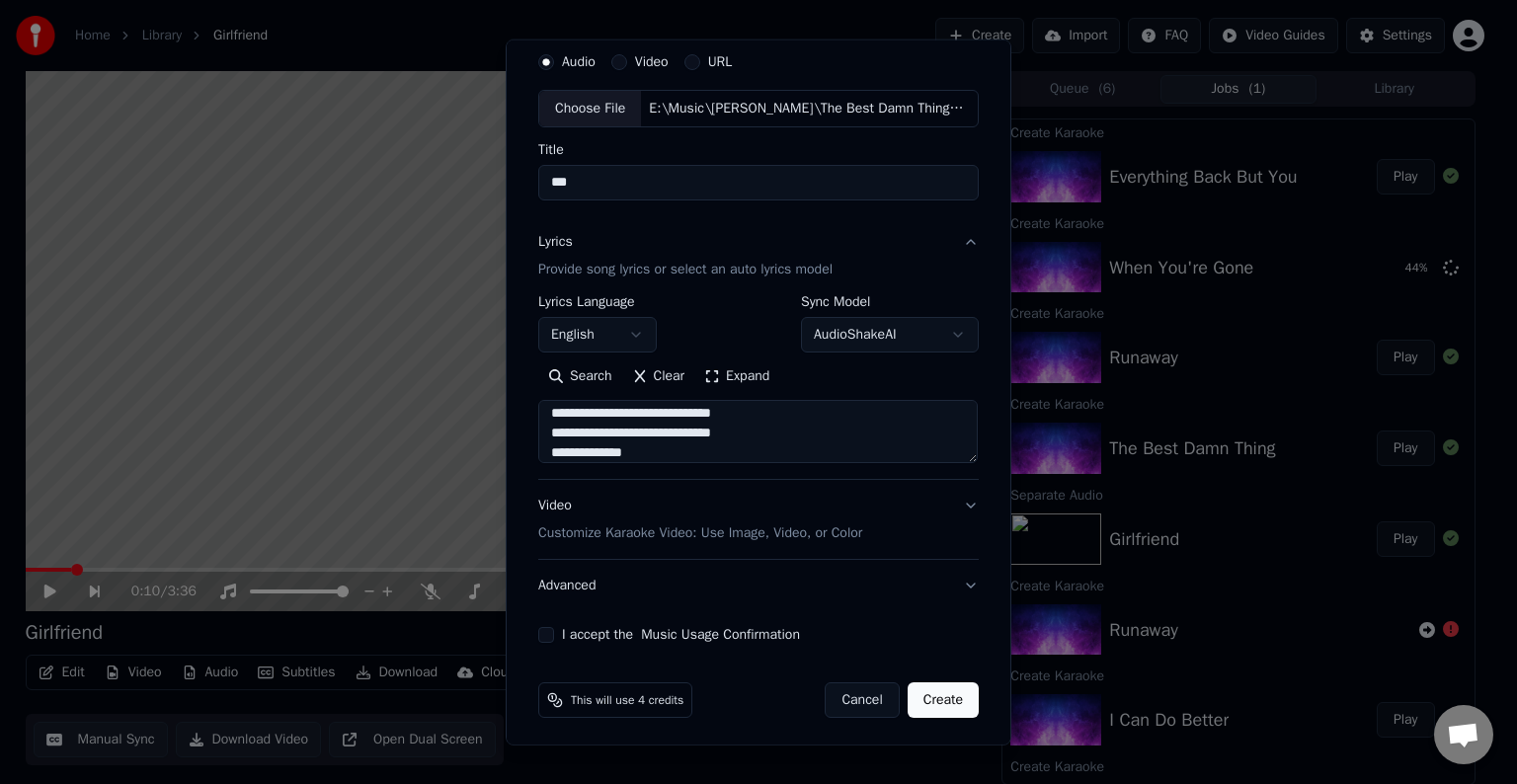 type on "**********" 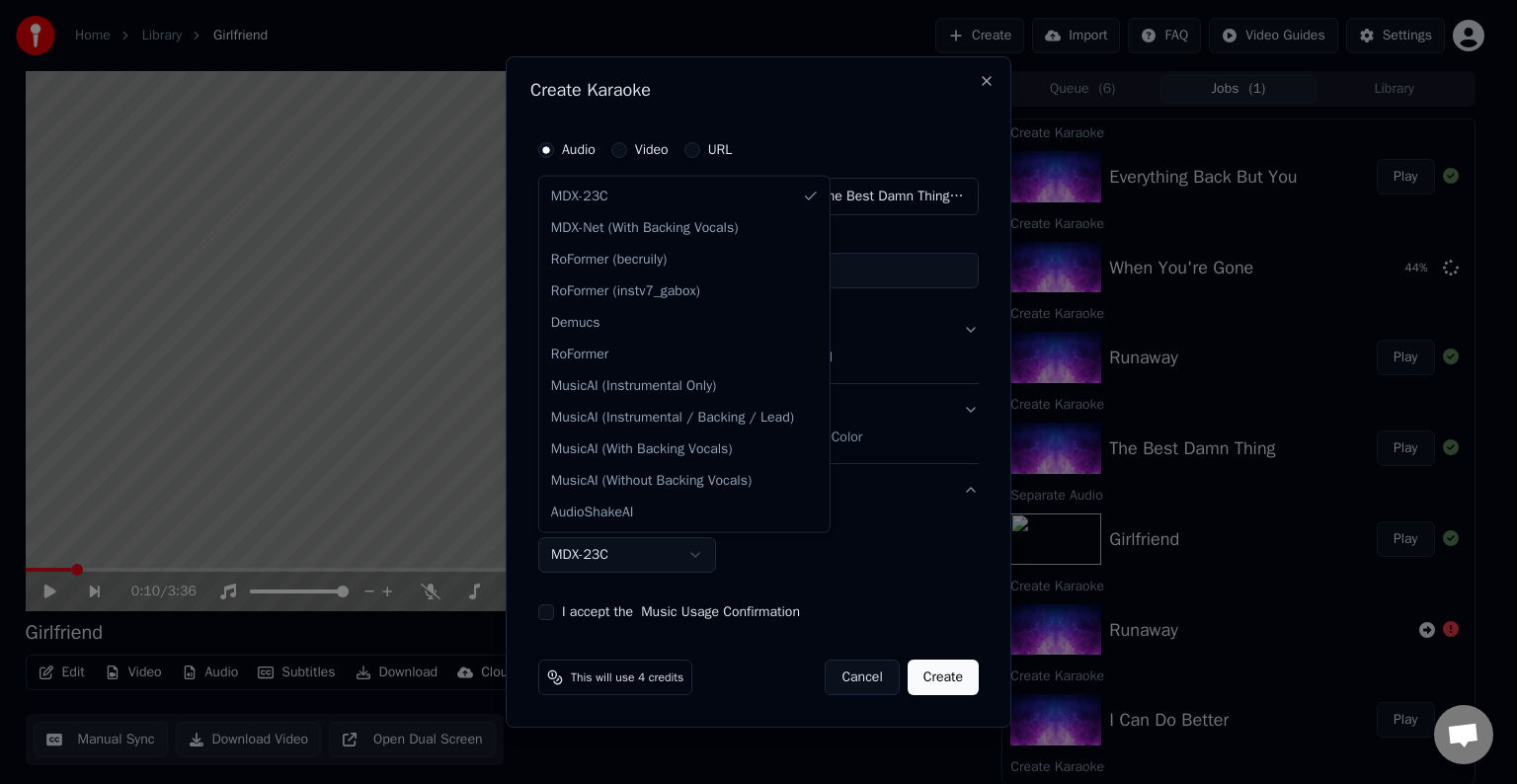 click on "Home Library Girlfriend Create Import FAQ Video Guides Settings 0:10  /  3:36 Girlfriend BPM 164 Key D Edit Video Audio Subtitles Download Cloud Library Manual Sync Download Video Open Dual Screen Queue ( 6 ) Jobs ( 1 ) Library Create Karaoke Everything Back But You Play Create Karaoke When You're Gone 44 % Create Karaoke Runaway Play Create Karaoke The Best Damn Thing Play Separate Audio Girlfriend Play Create Karaoke Runaway Create Karaoke I Can Do Better Play Create Karaoke Girlfriend Play Chat [PERSON_NAME] from Youka Desktop More channels Continue on Email Network offline. Reconnecting... No messages can be received or sent for now. Youka Desktop Hello! How can I help you?  [DATE] I think there is a glitch in the program; when I spend my credits to create a video, and I provide the lyrics, the resulting video does not sync the lyrics and is forcing me to spend extra credits to sync them again; it has happened to me with my last 3 videos [DATE] [PERSON_NAME] [DATE] [DATE] [DATE] [PERSON_NAME] [DATE] Crisp" at bounding box center [750, 392] 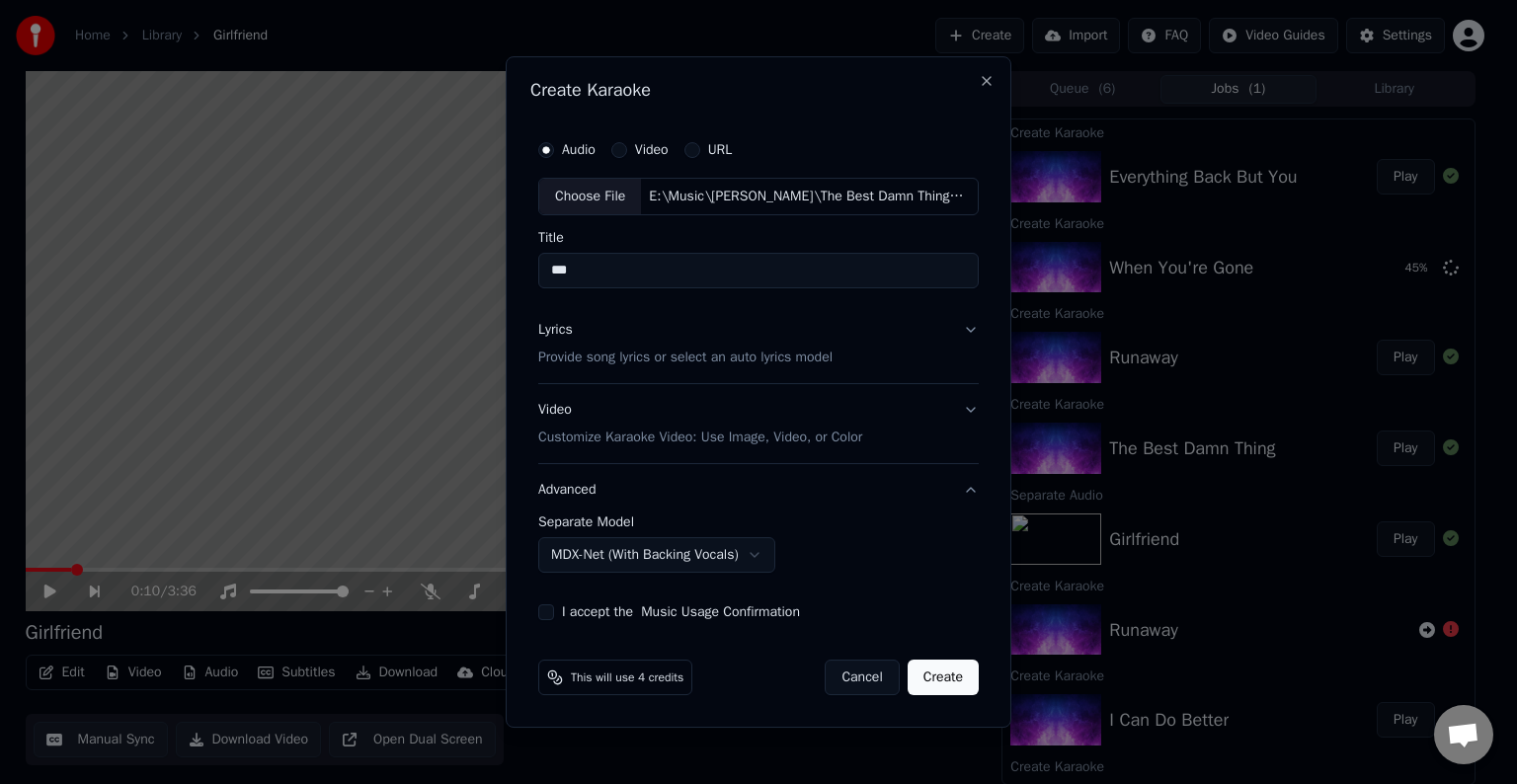 click on "I accept the   Music Usage Confirmation" at bounding box center [546, 612] 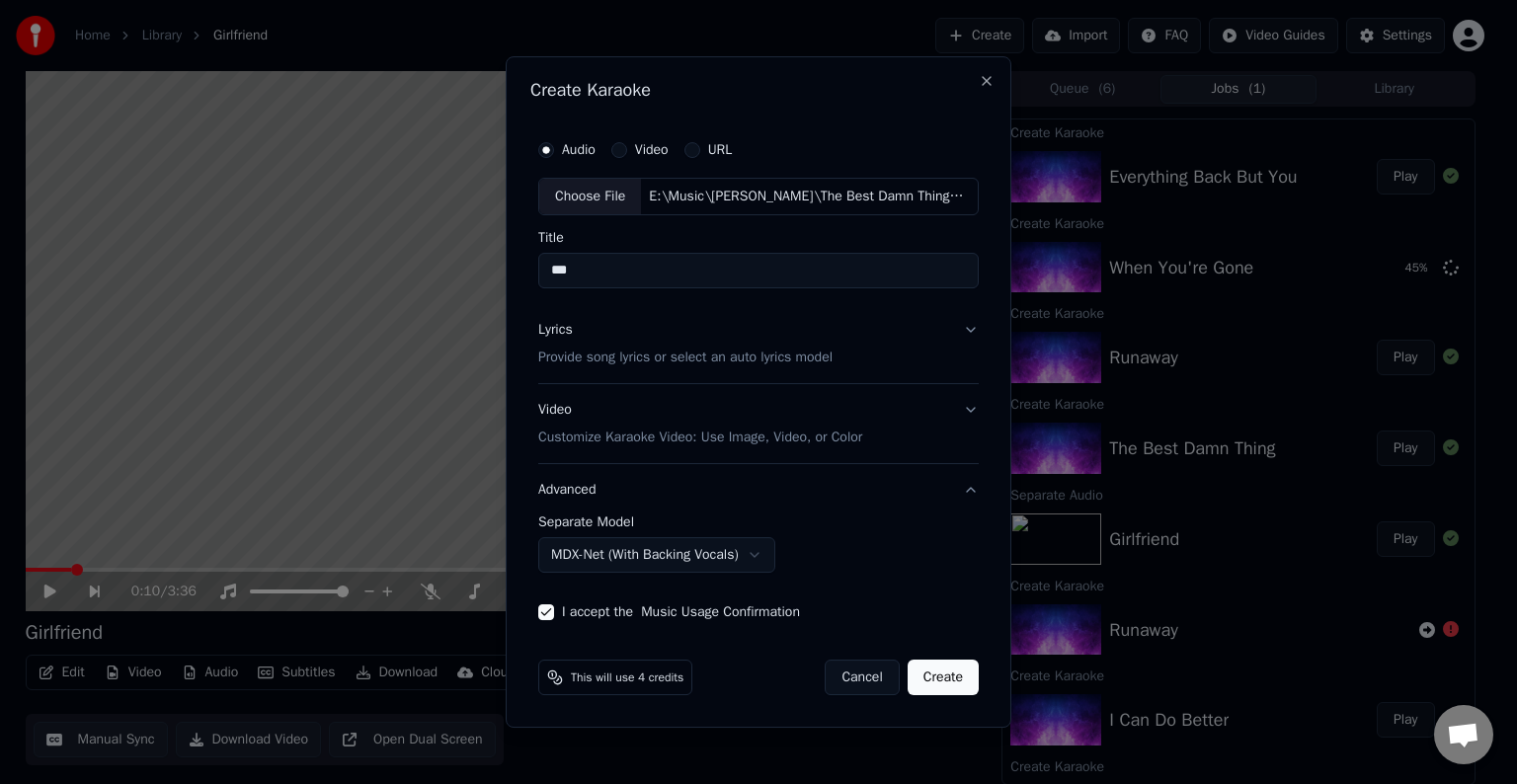 click on "Create" at bounding box center [943, 677] 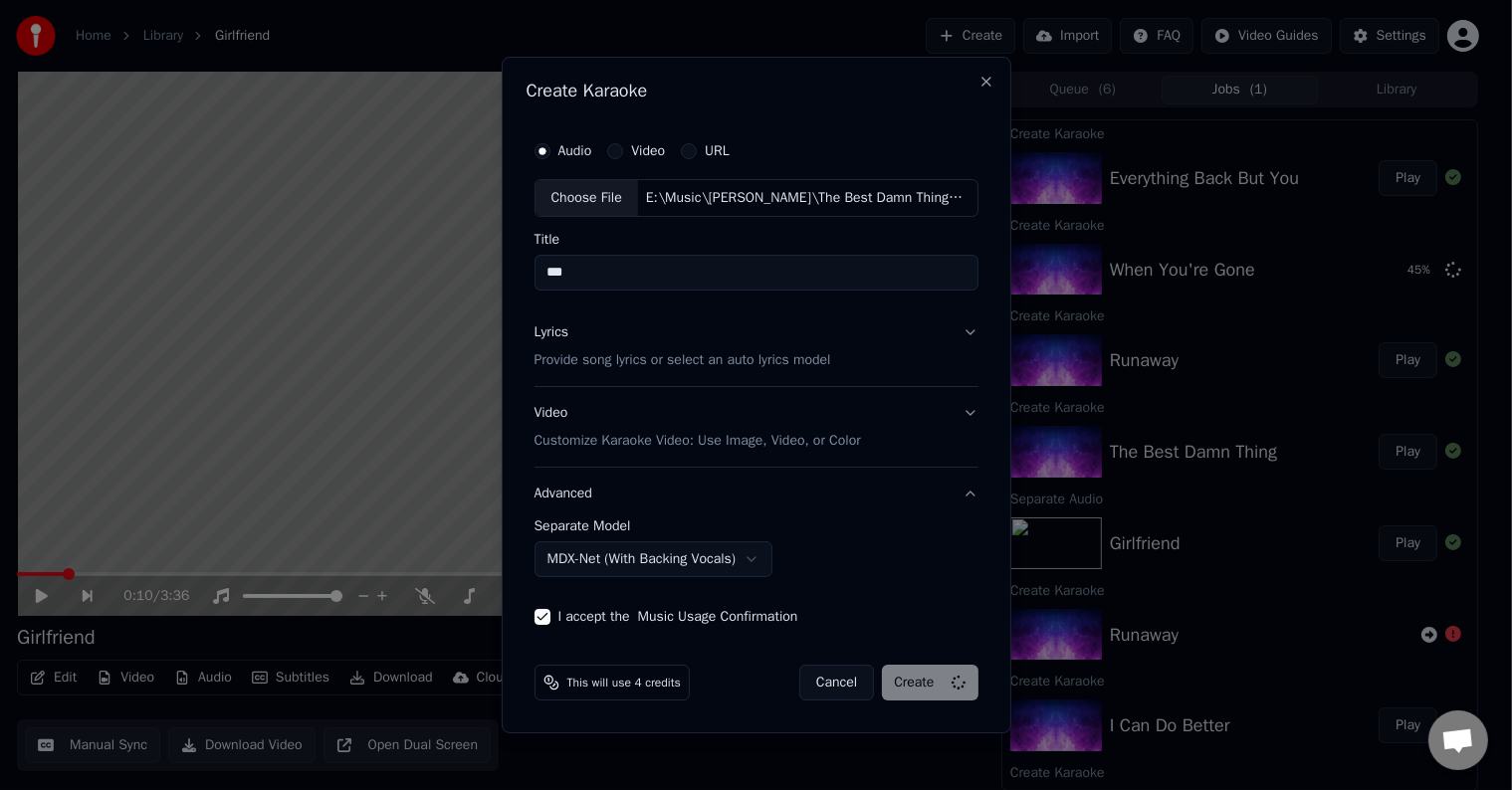 select on "******" 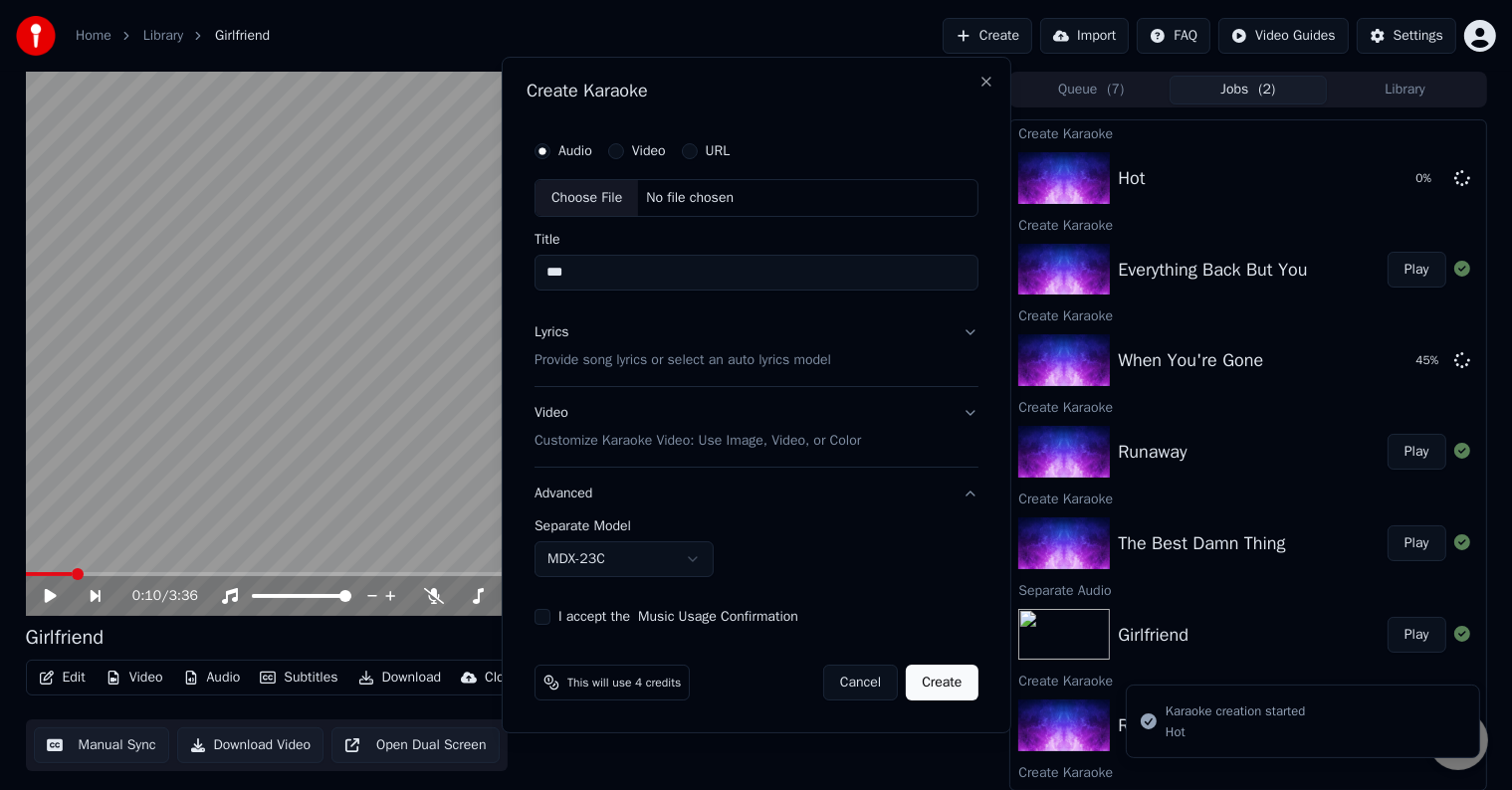 type 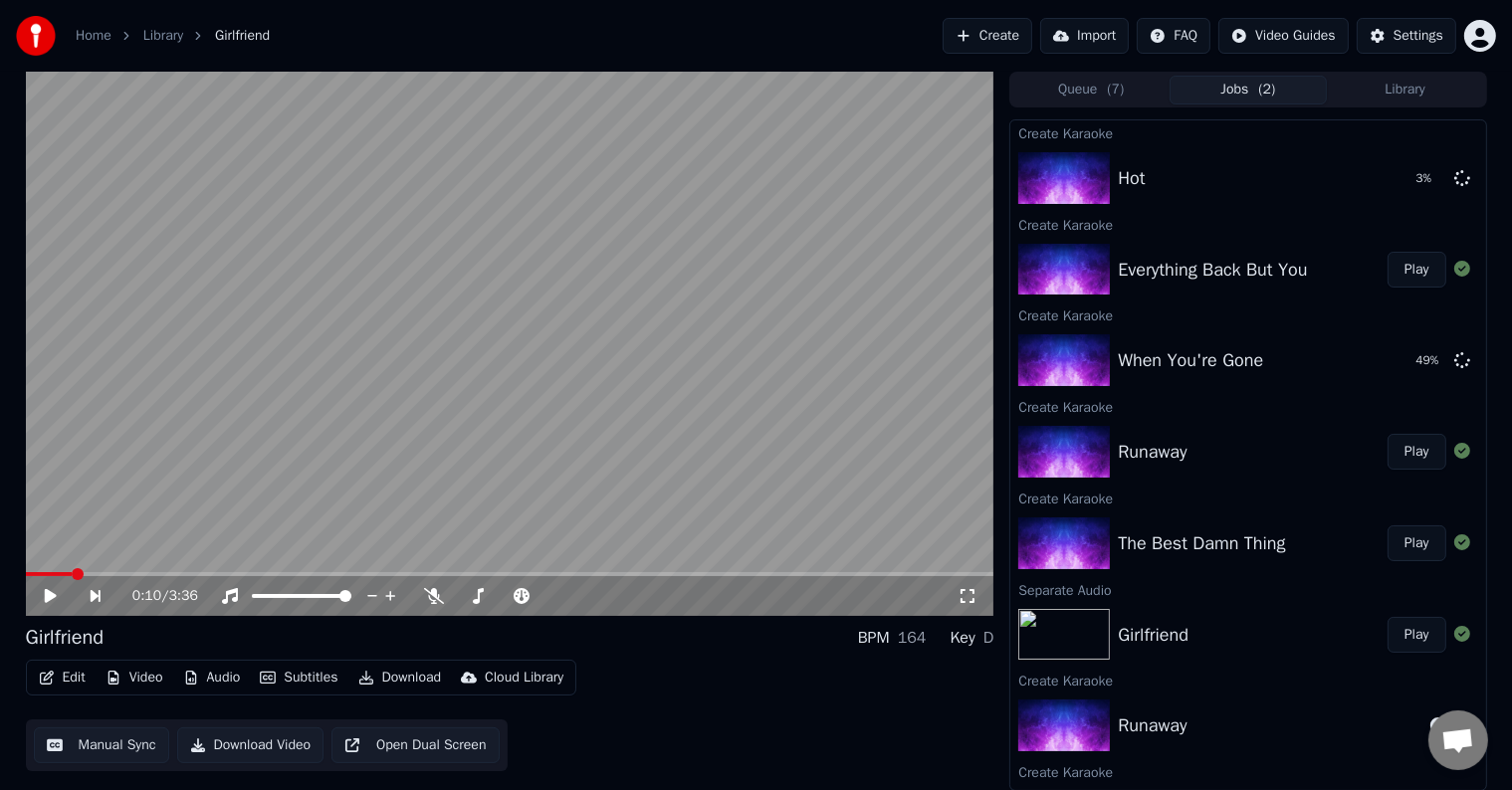 click on "Create" at bounding box center (987, 36) 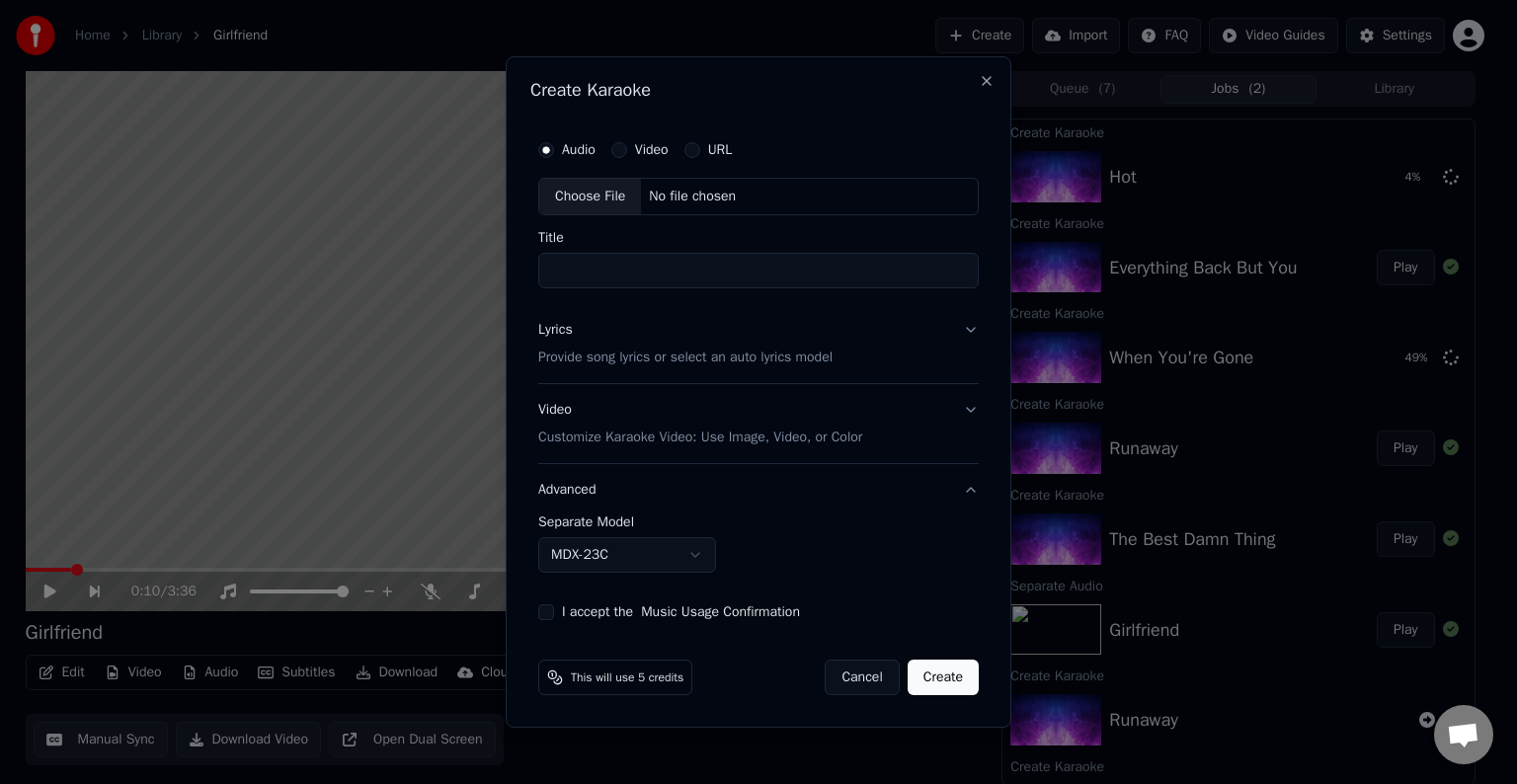 click on "Choose File" at bounding box center [590, 196] 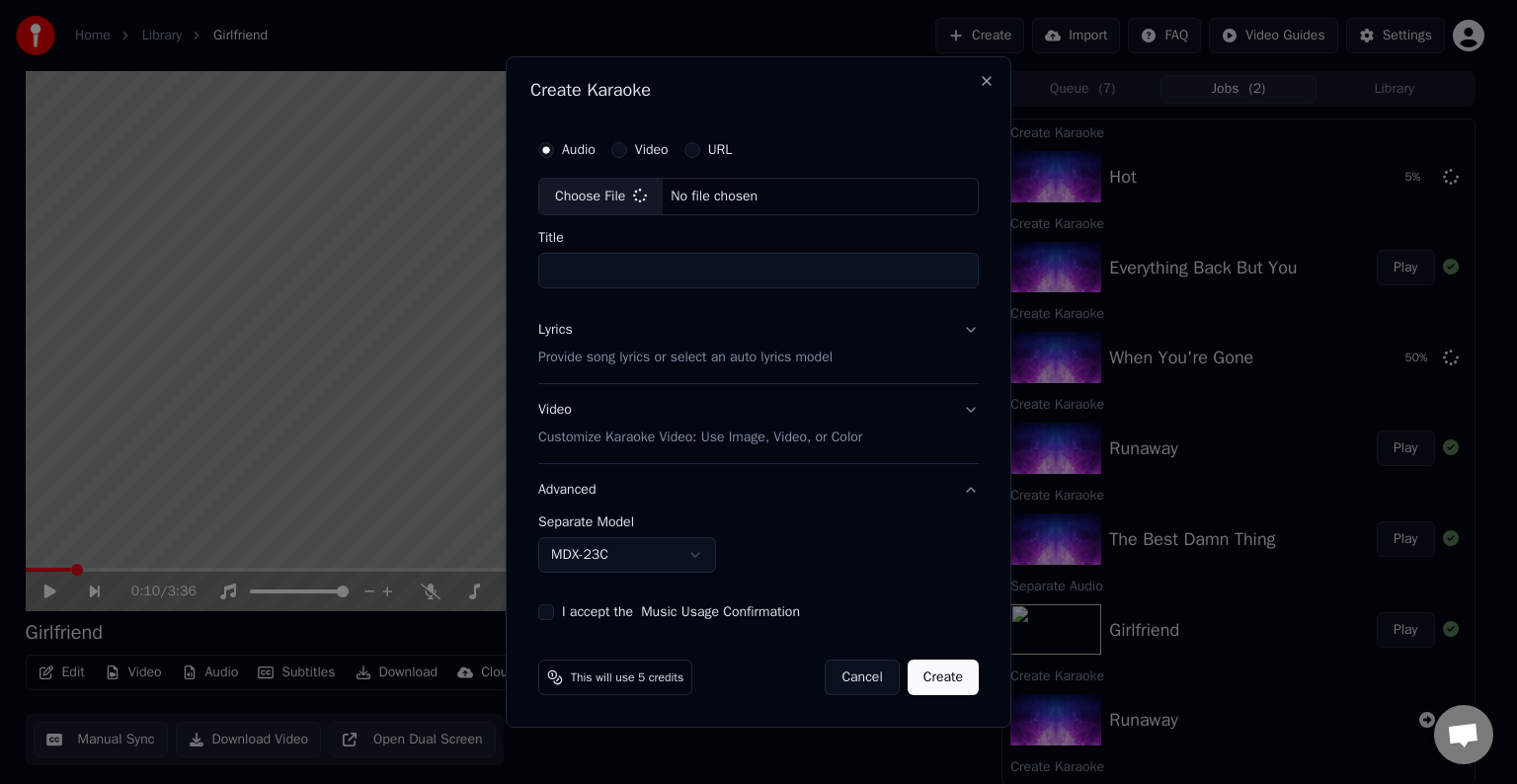 type on "*********" 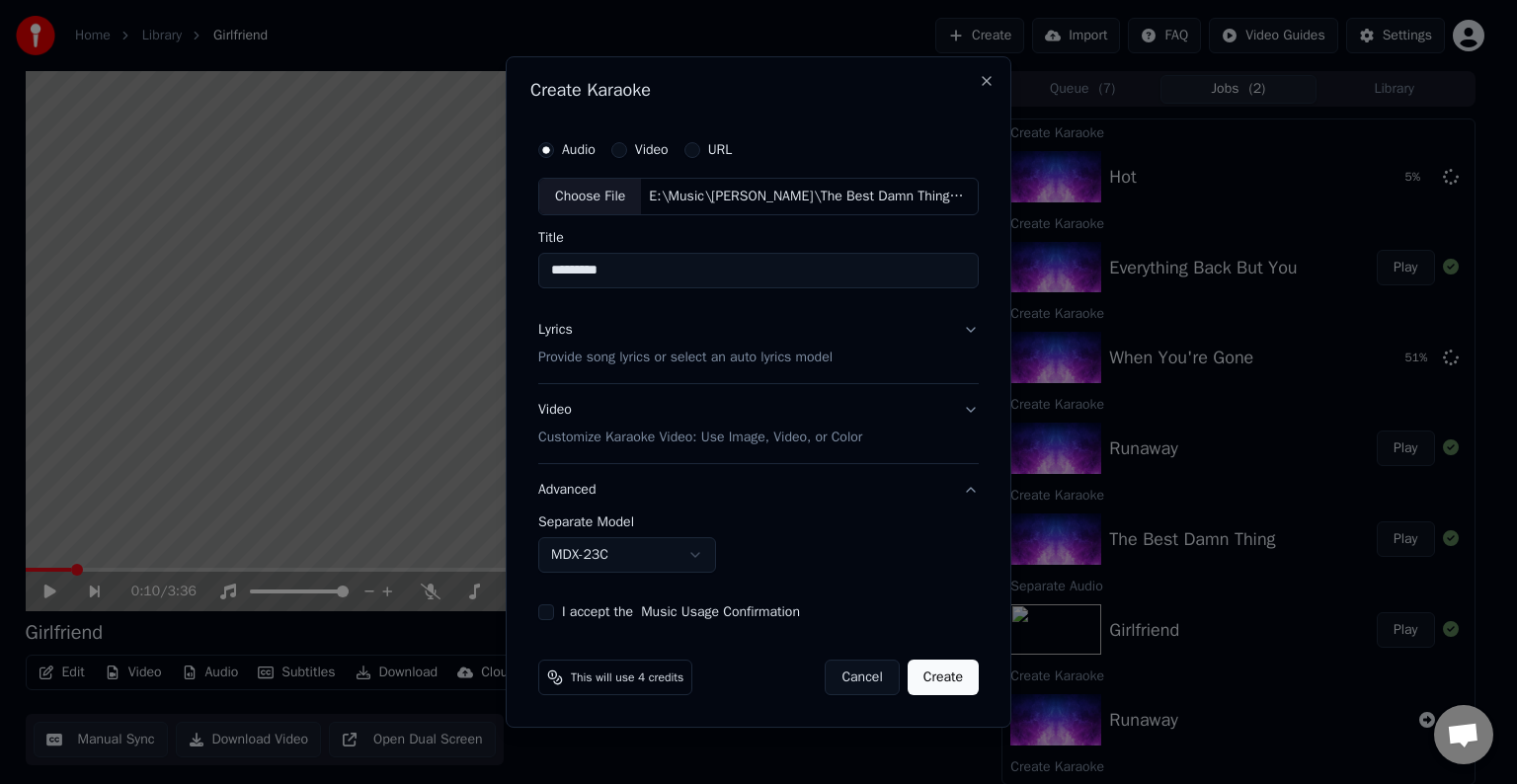 click on "Lyrics Provide song lyrics or select an auto lyrics model" at bounding box center (758, 344) 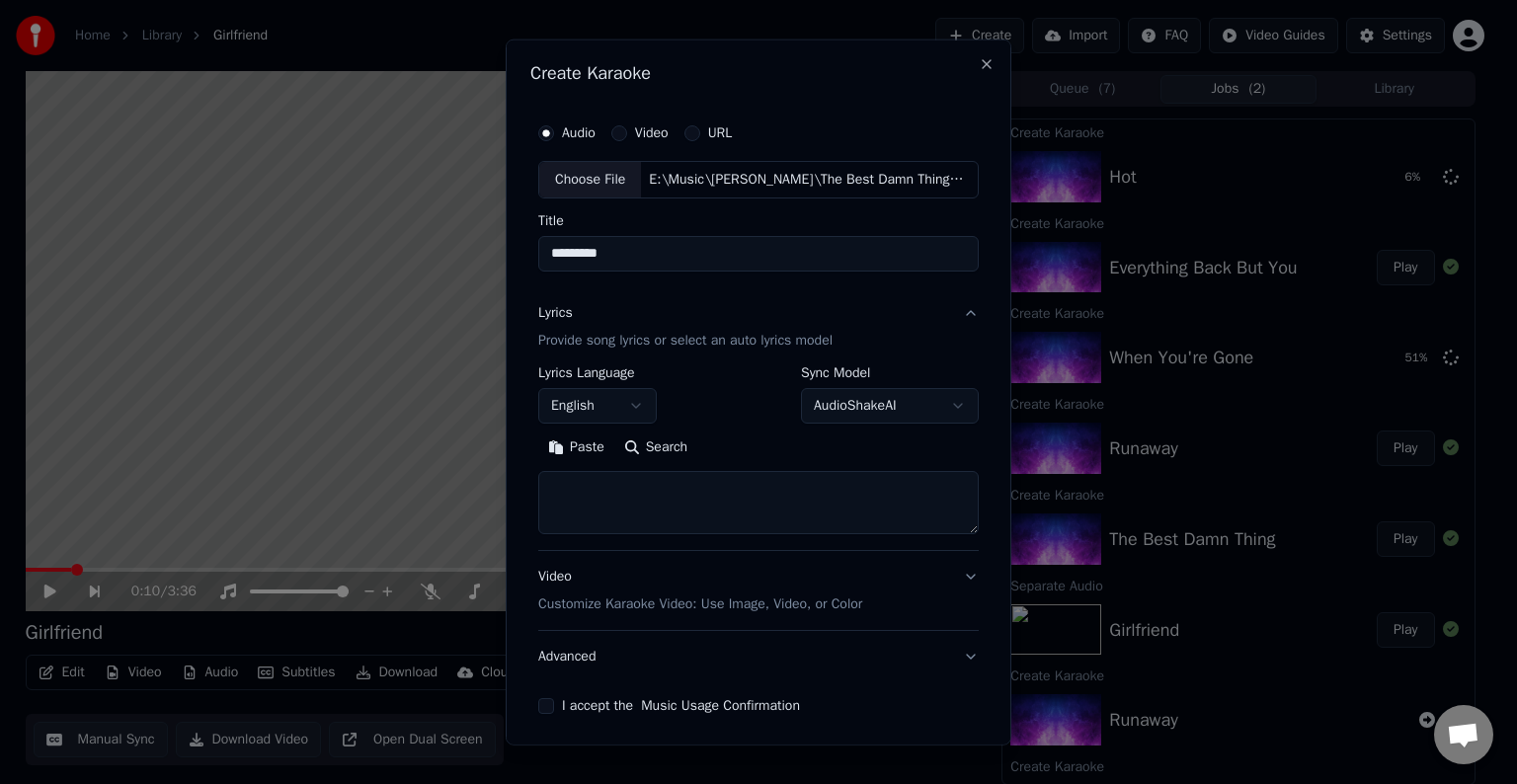 click at bounding box center (758, 503) 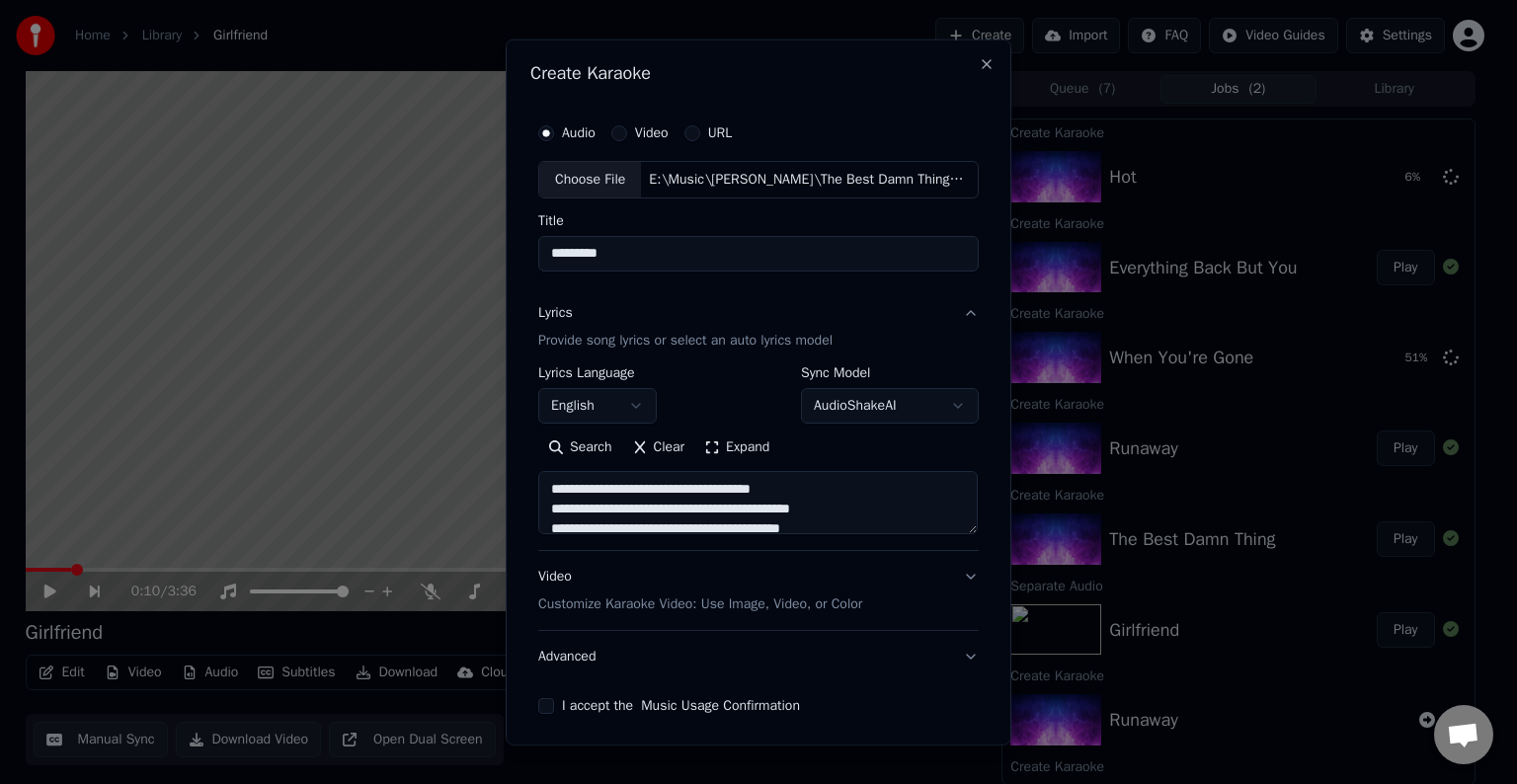 scroll, scrollTop: 43, scrollLeft: 0, axis: vertical 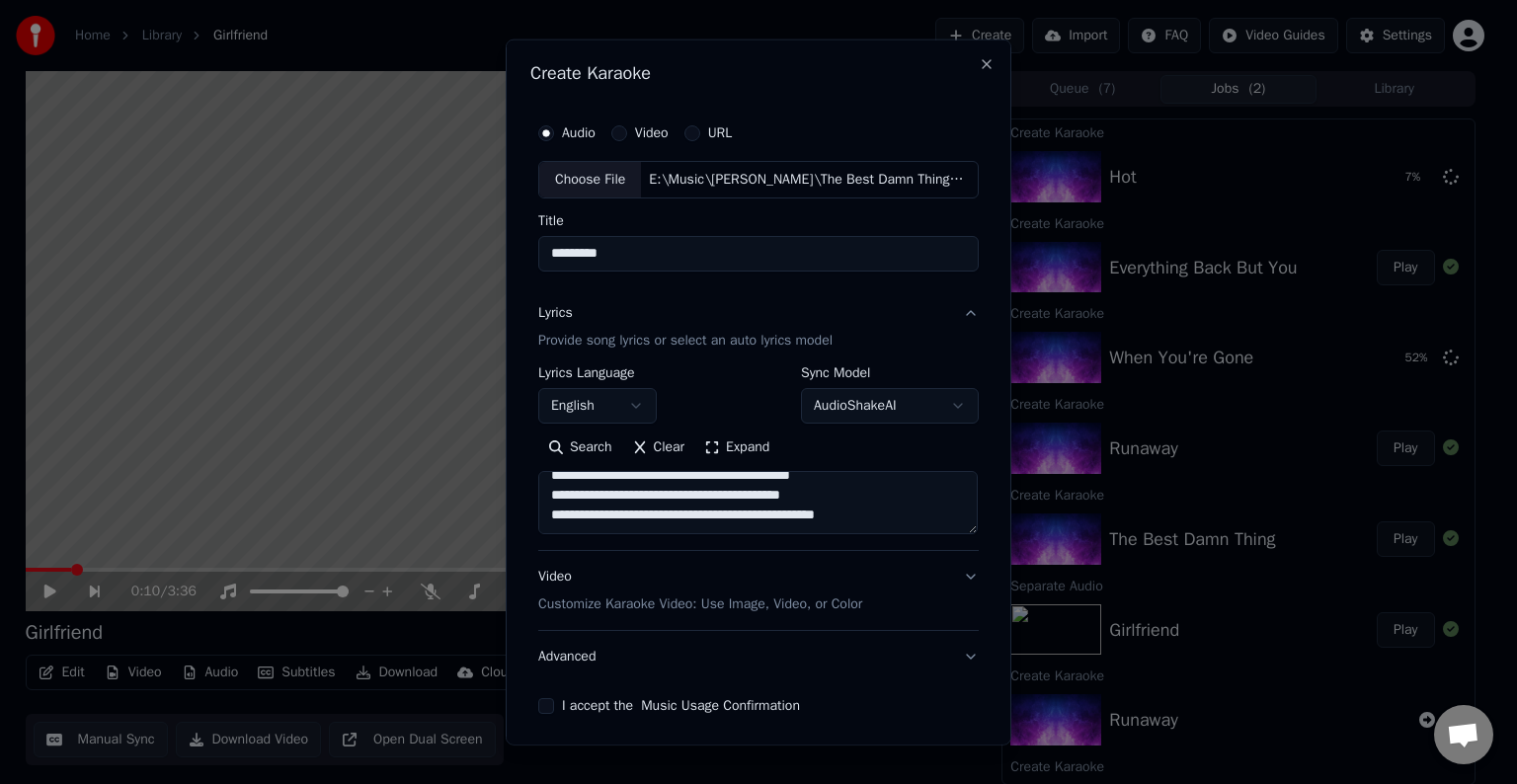 paste on "**********" 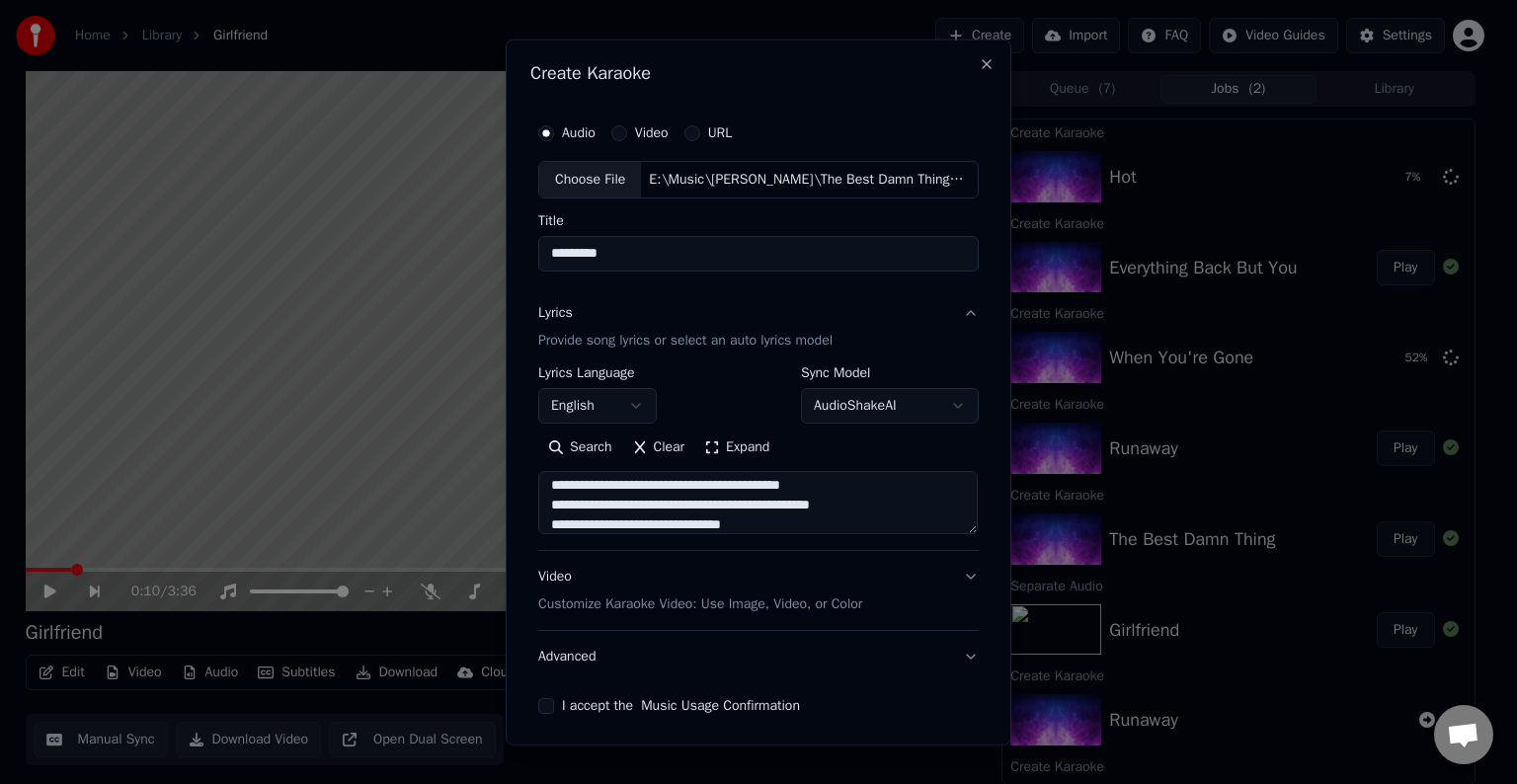 scroll, scrollTop: 83, scrollLeft: 0, axis: vertical 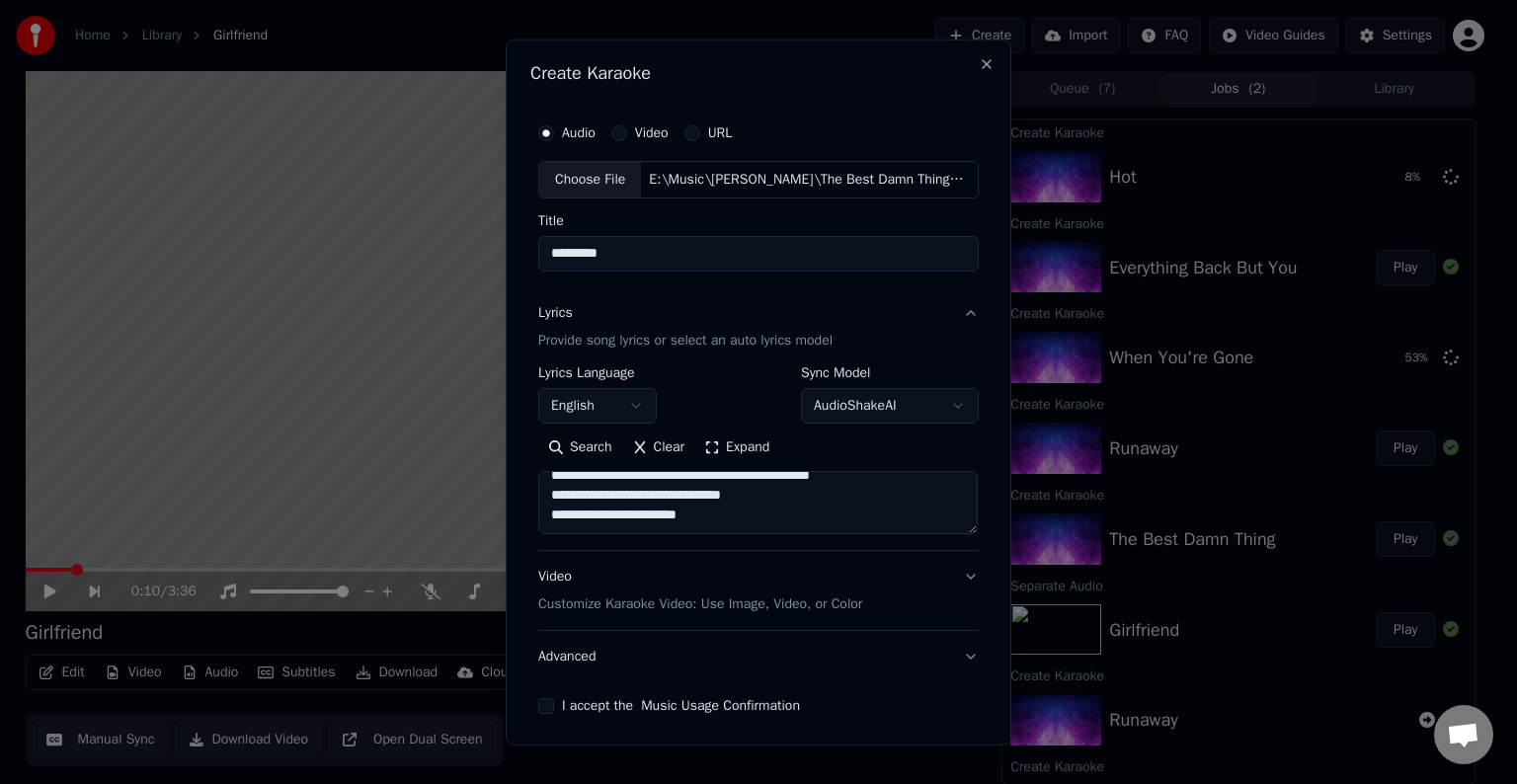 paste on "**********" 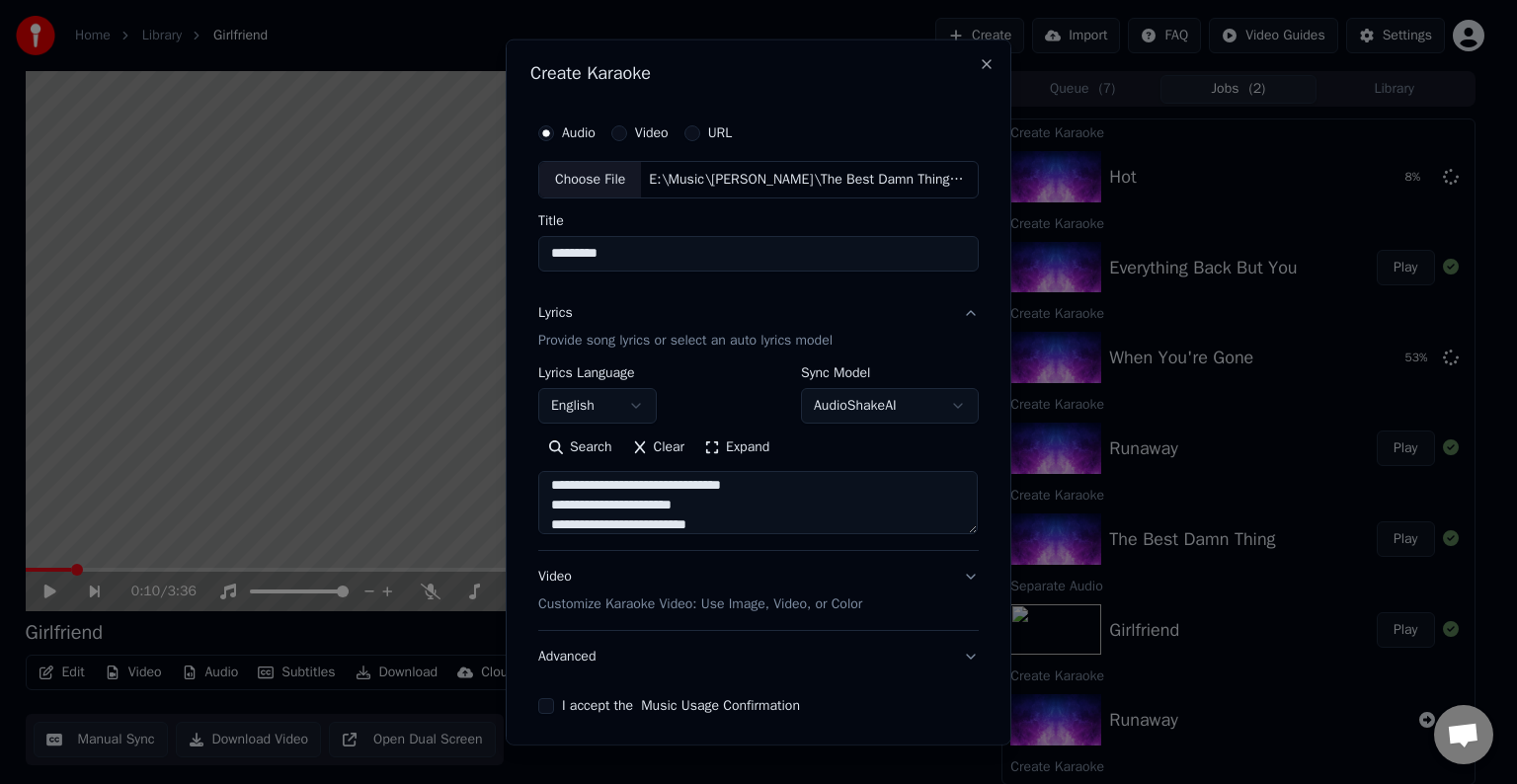 scroll, scrollTop: 221, scrollLeft: 0, axis: vertical 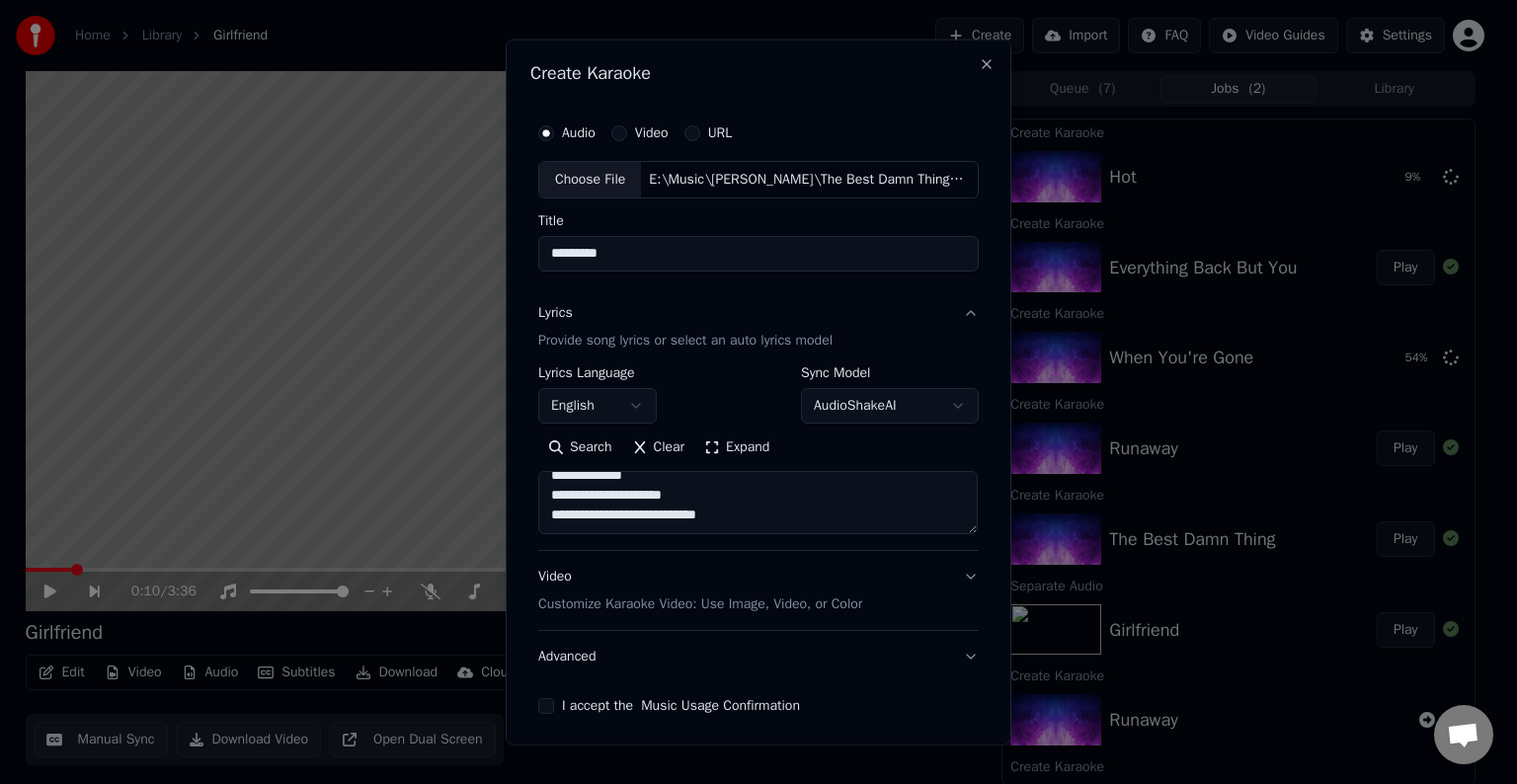 paste on "**********" 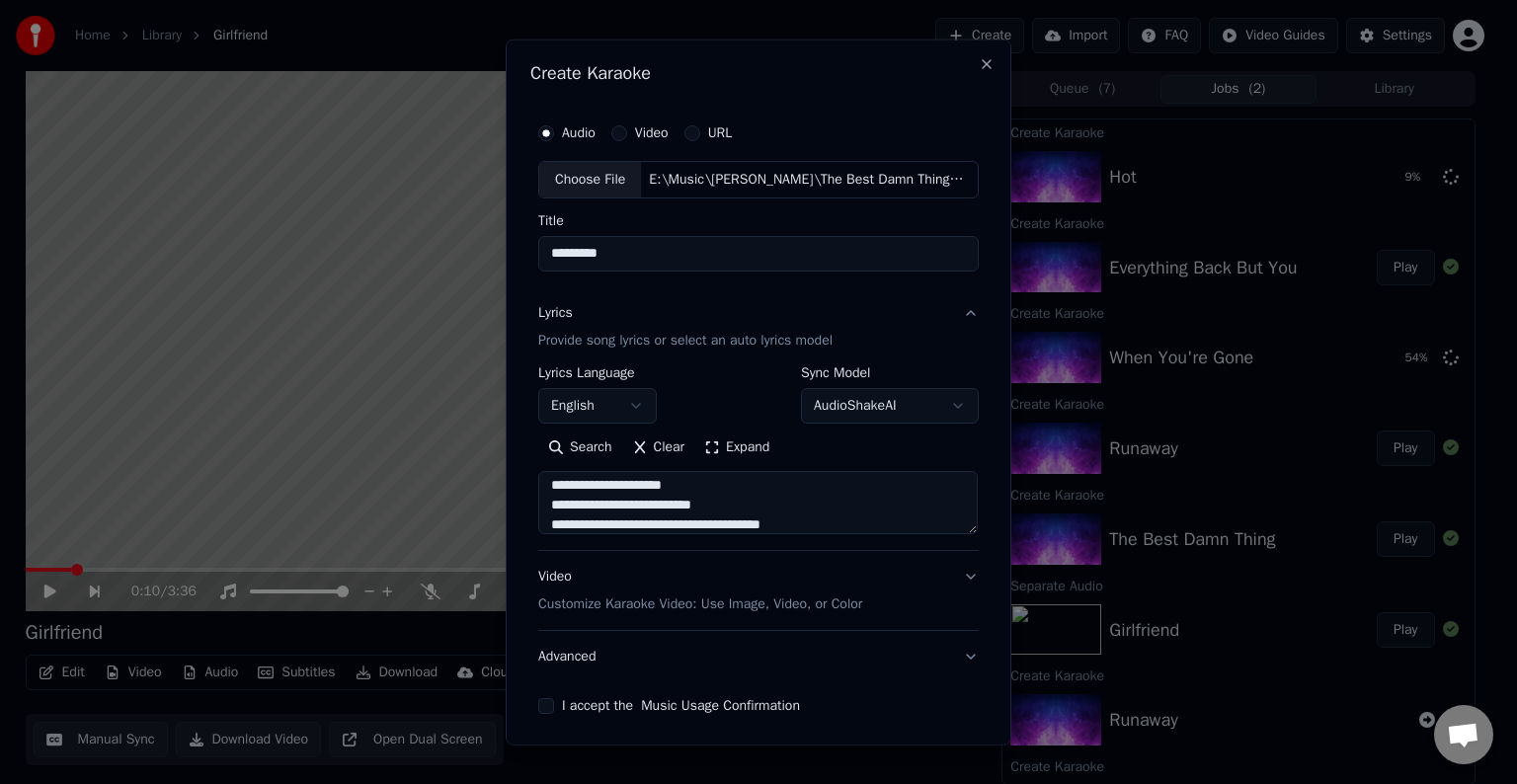 scroll, scrollTop: 300, scrollLeft: 0, axis: vertical 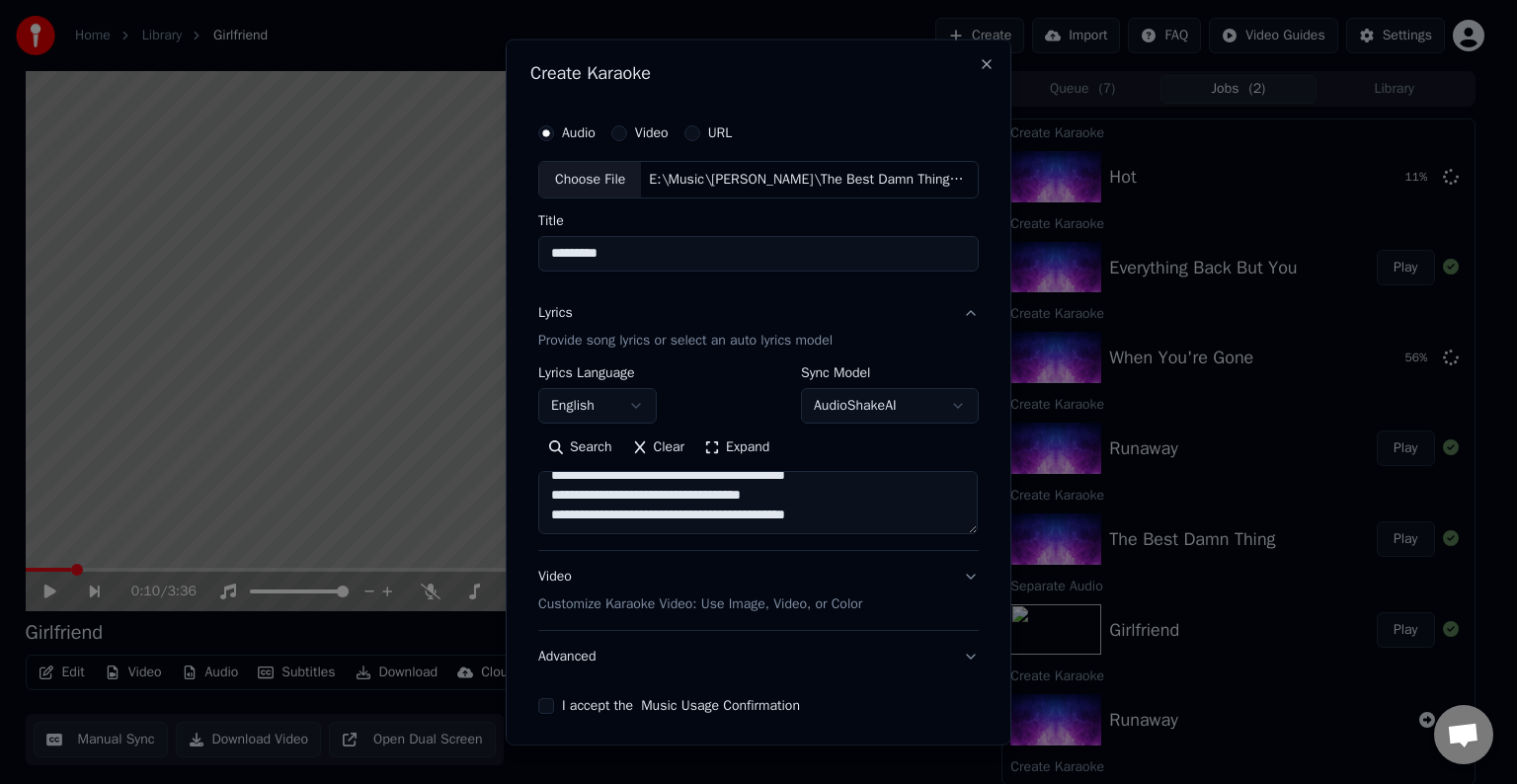 paste on "**********" 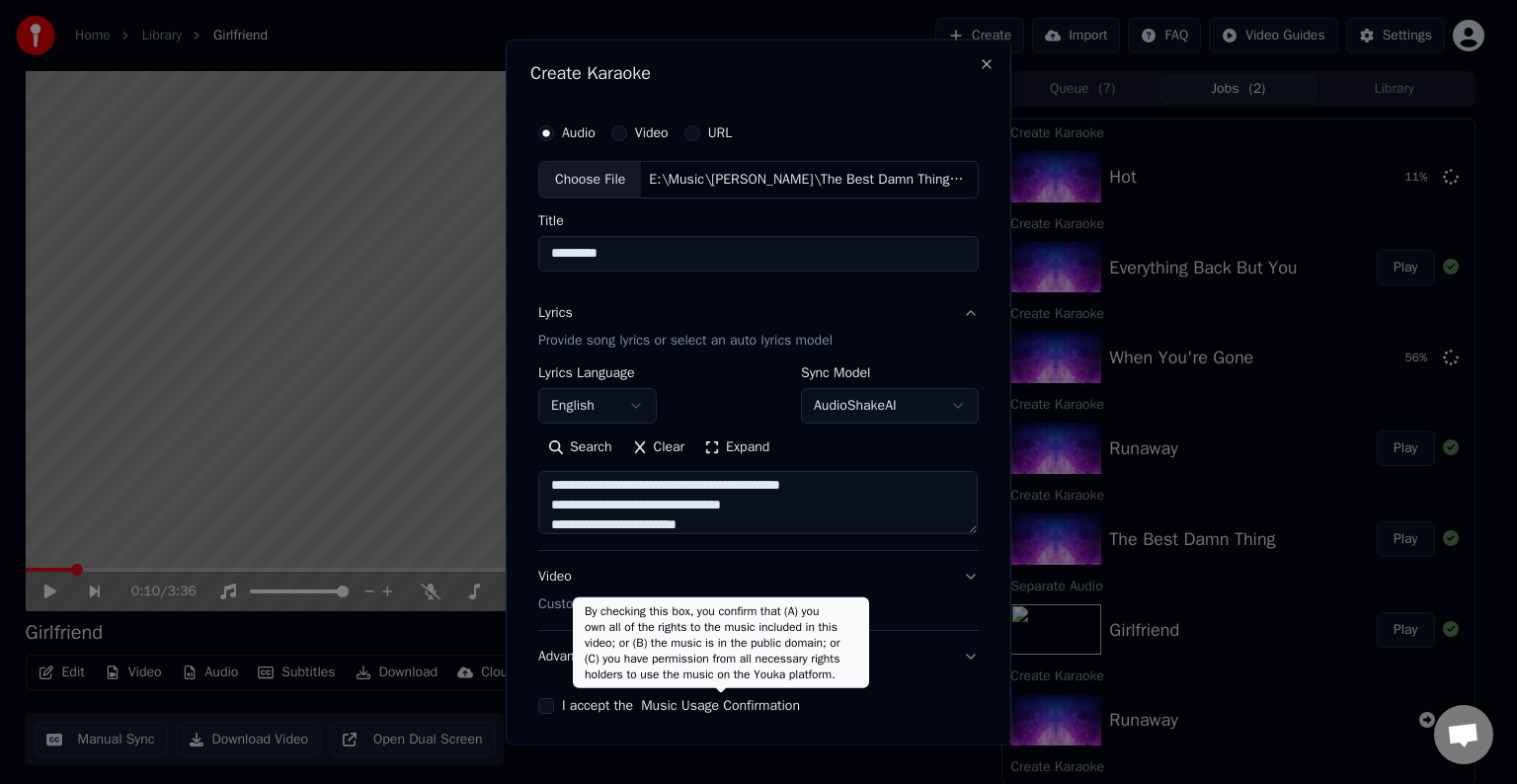 scroll, scrollTop: 340, scrollLeft: 0, axis: vertical 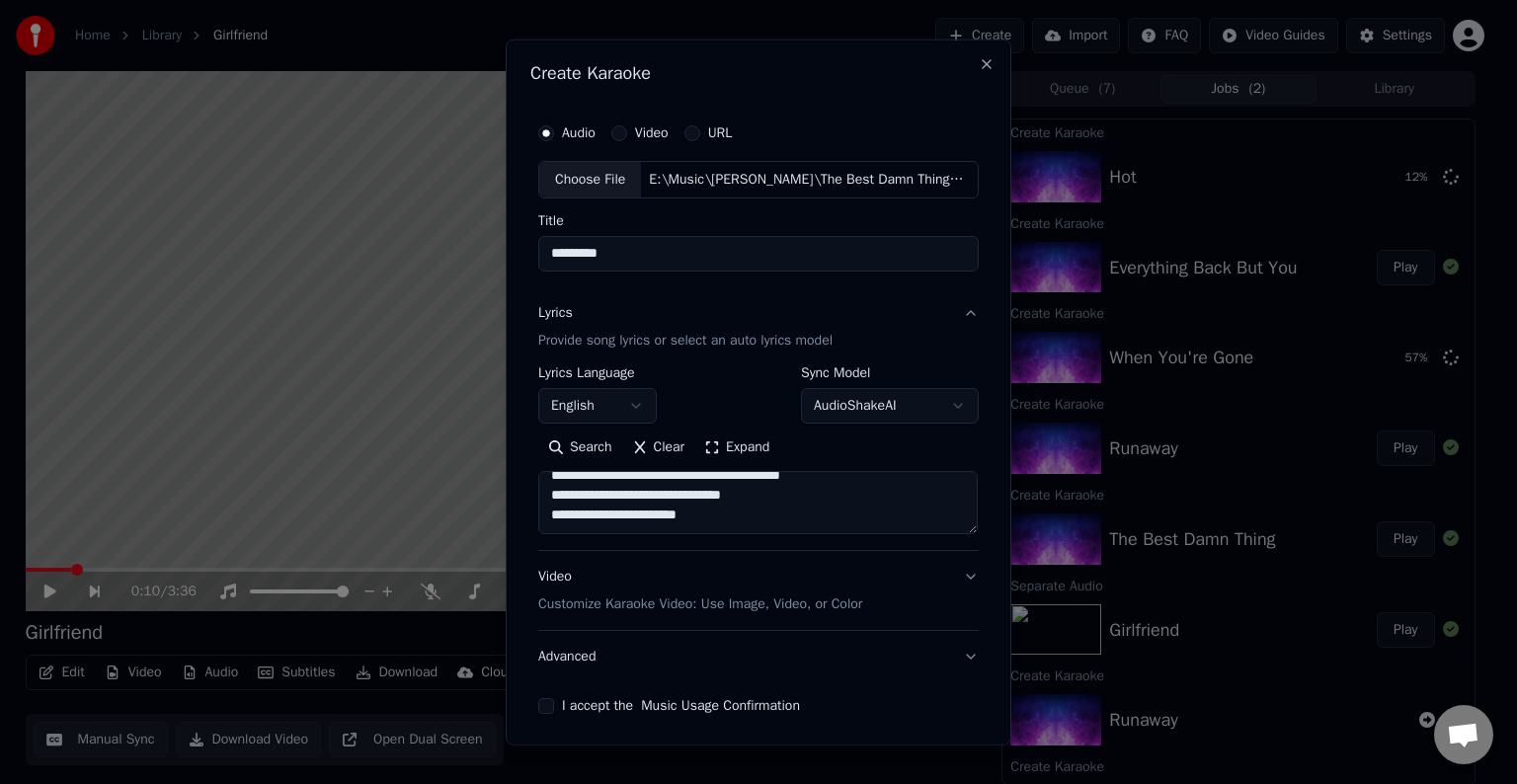 paste on "**********" 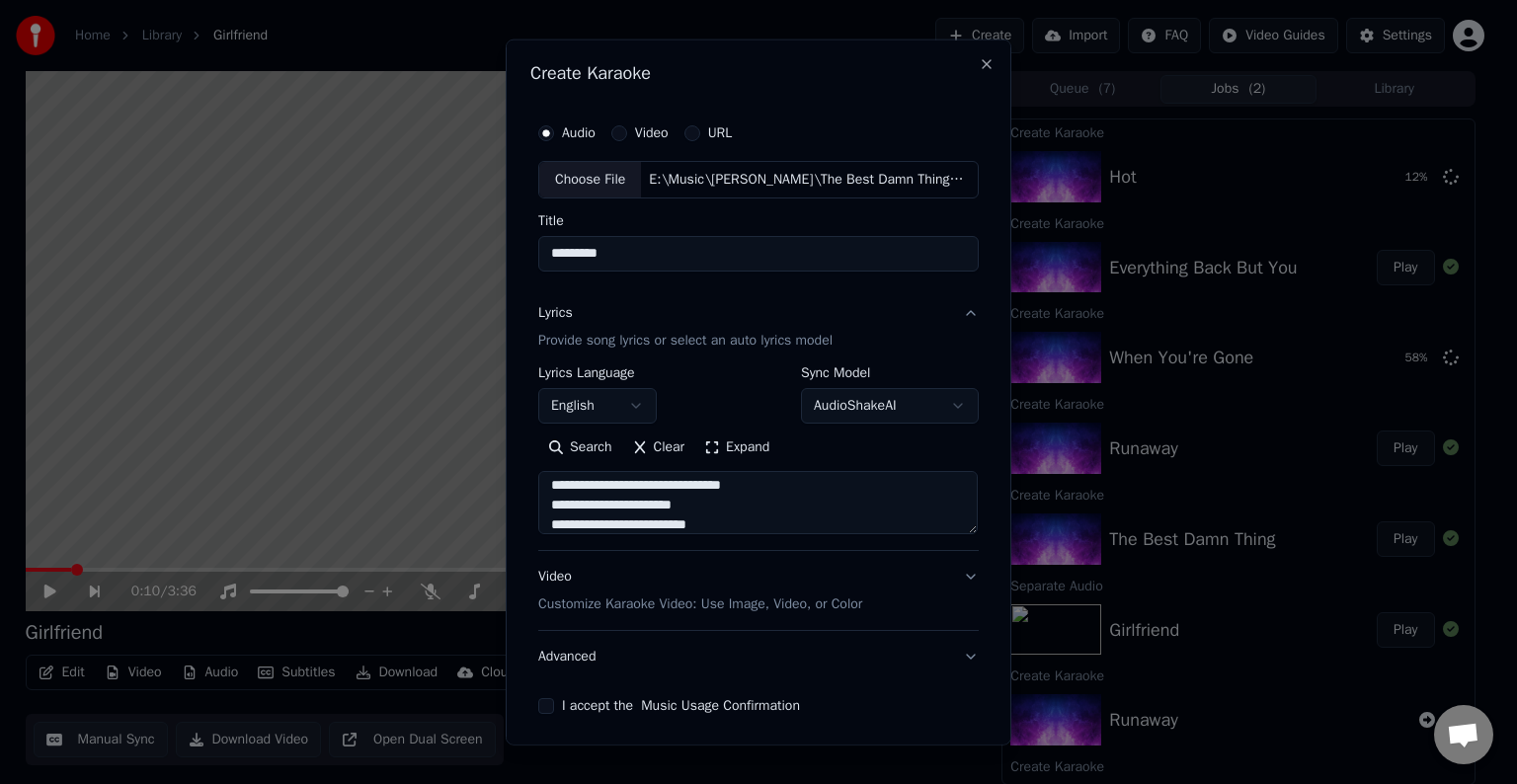 scroll, scrollTop: 478, scrollLeft: 0, axis: vertical 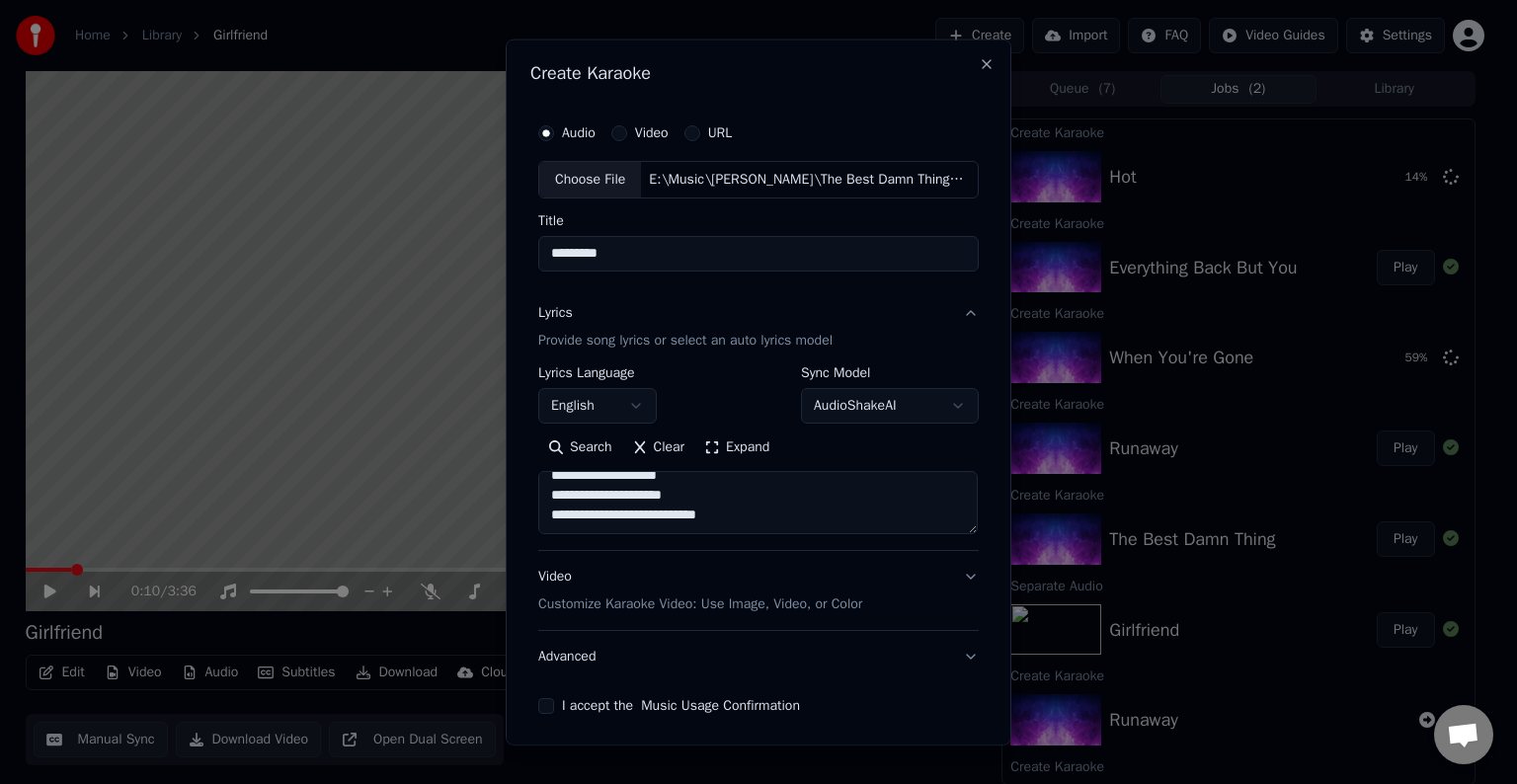 paste on "**********" 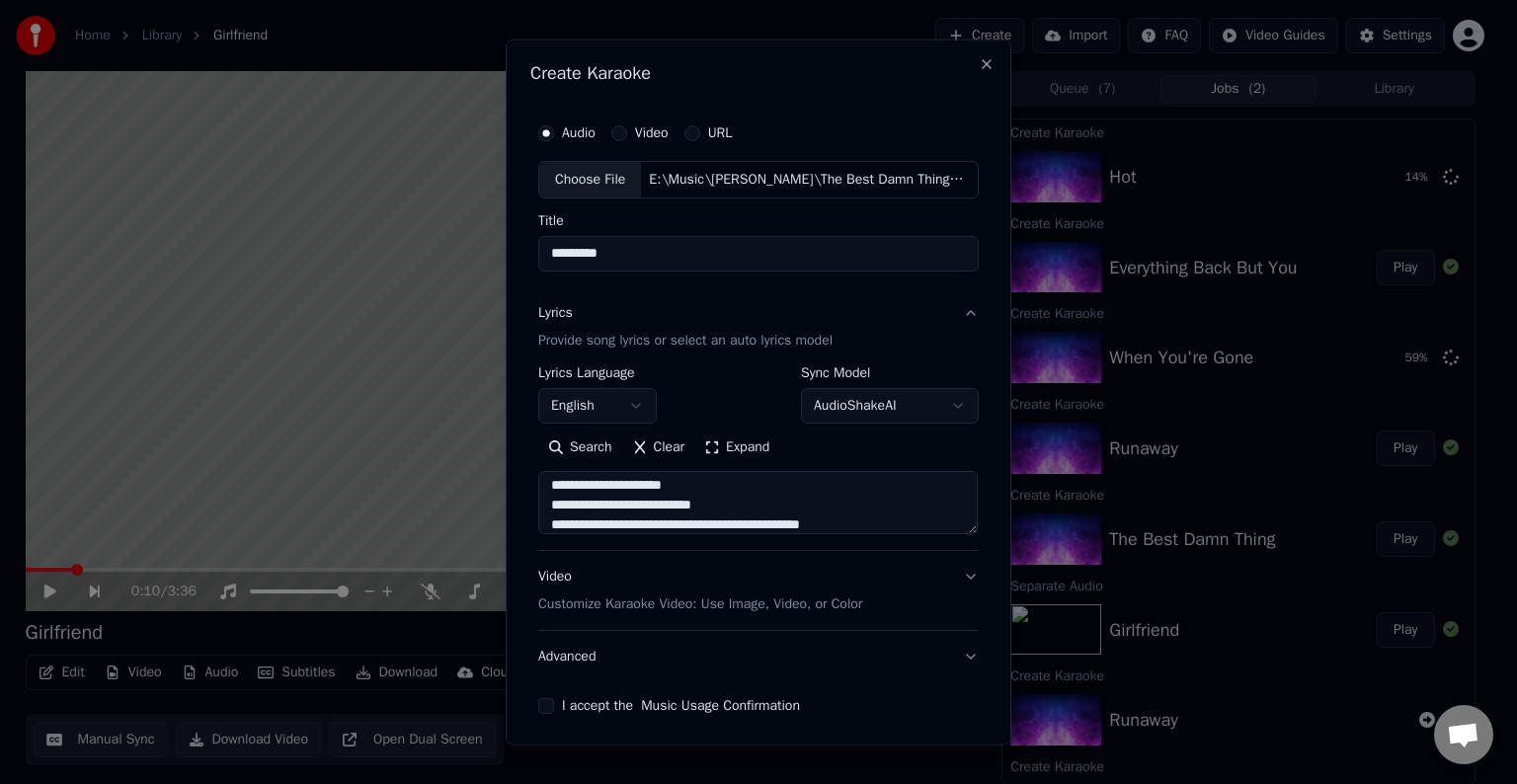 scroll, scrollTop: 616, scrollLeft: 0, axis: vertical 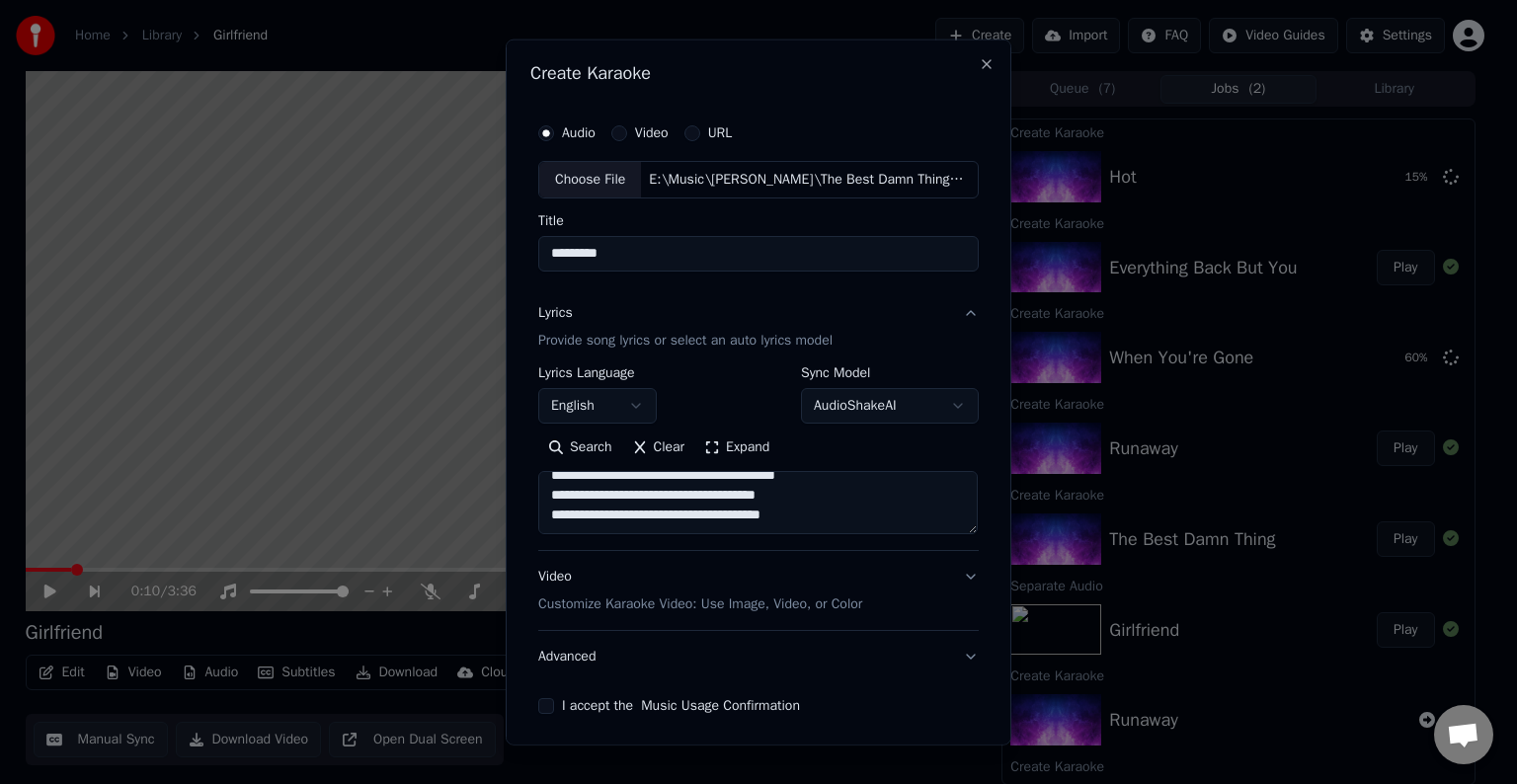 paste on "**********" 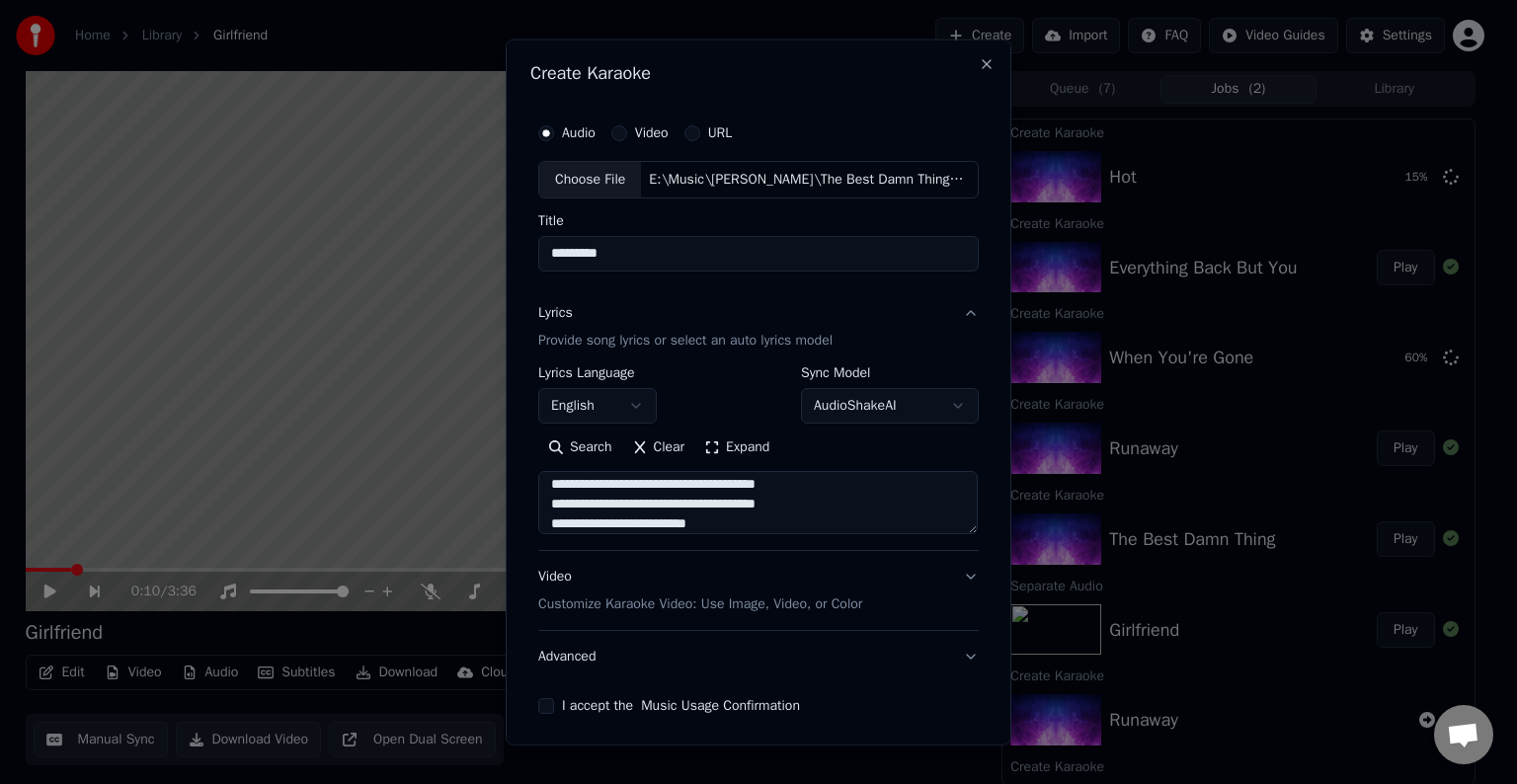 scroll, scrollTop: 873, scrollLeft: 0, axis: vertical 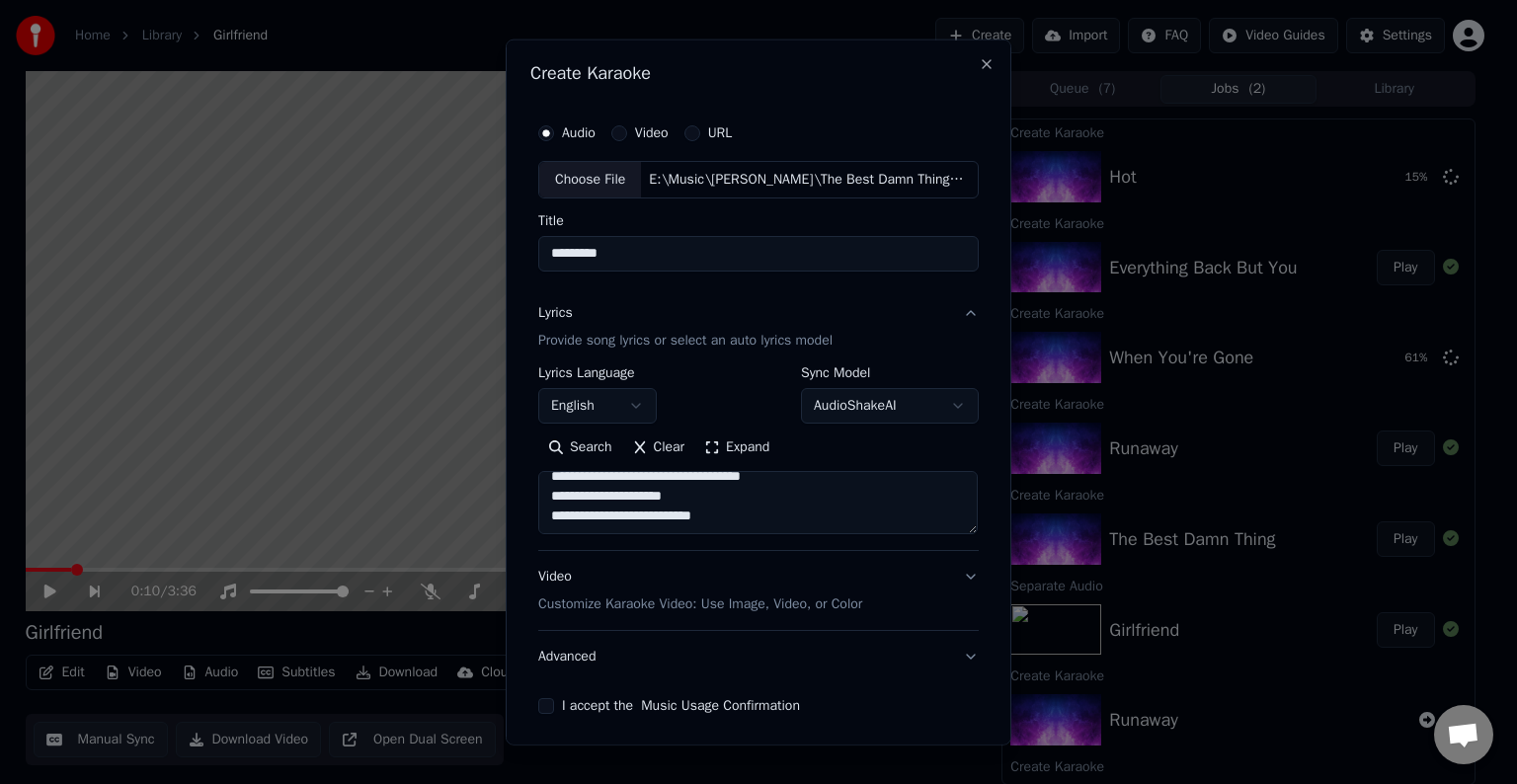 drag, startPoint x: 807, startPoint y: 486, endPoint x: 655, endPoint y: 484, distance: 152.01316 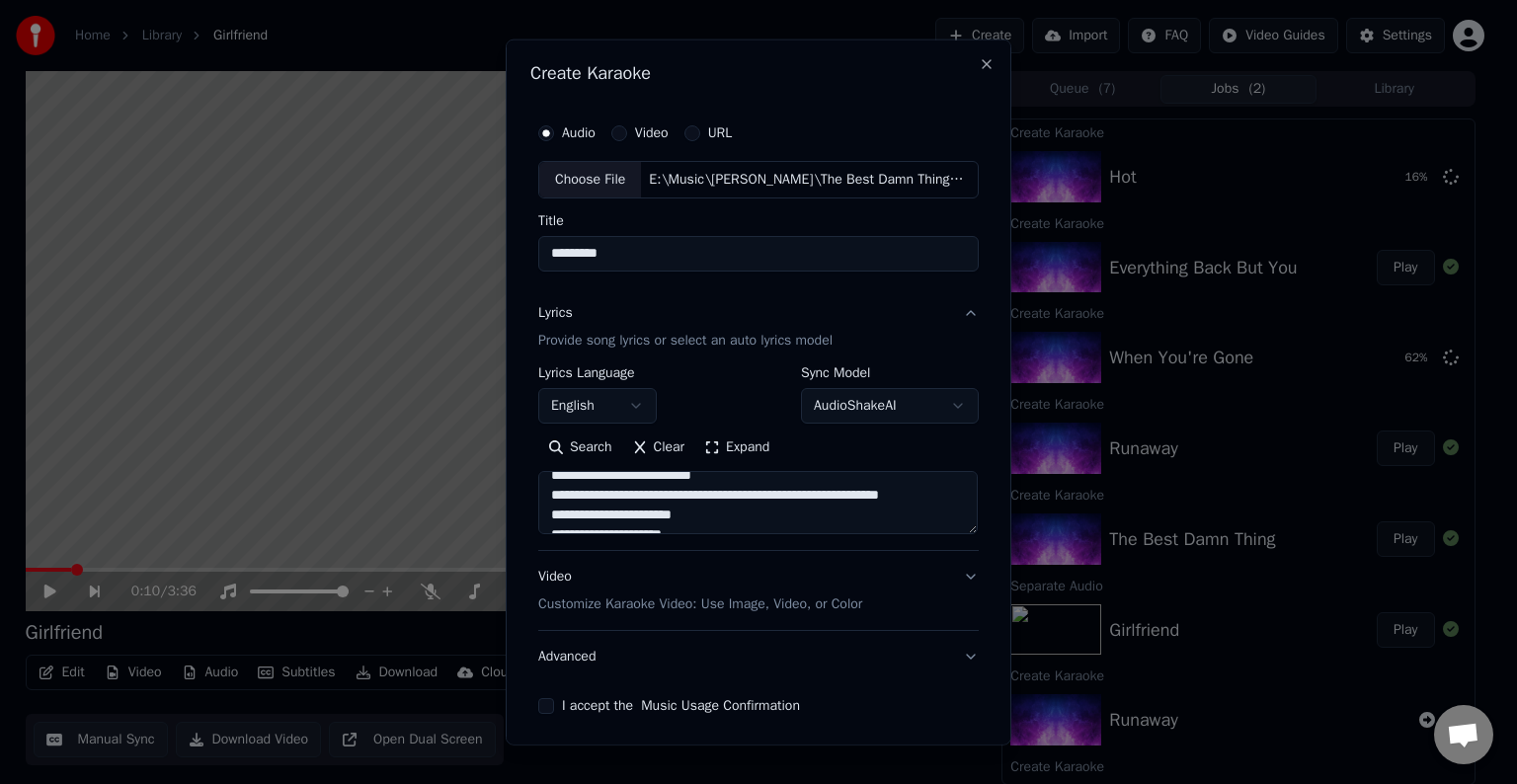 scroll, scrollTop: 779, scrollLeft: 0, axis: vertical 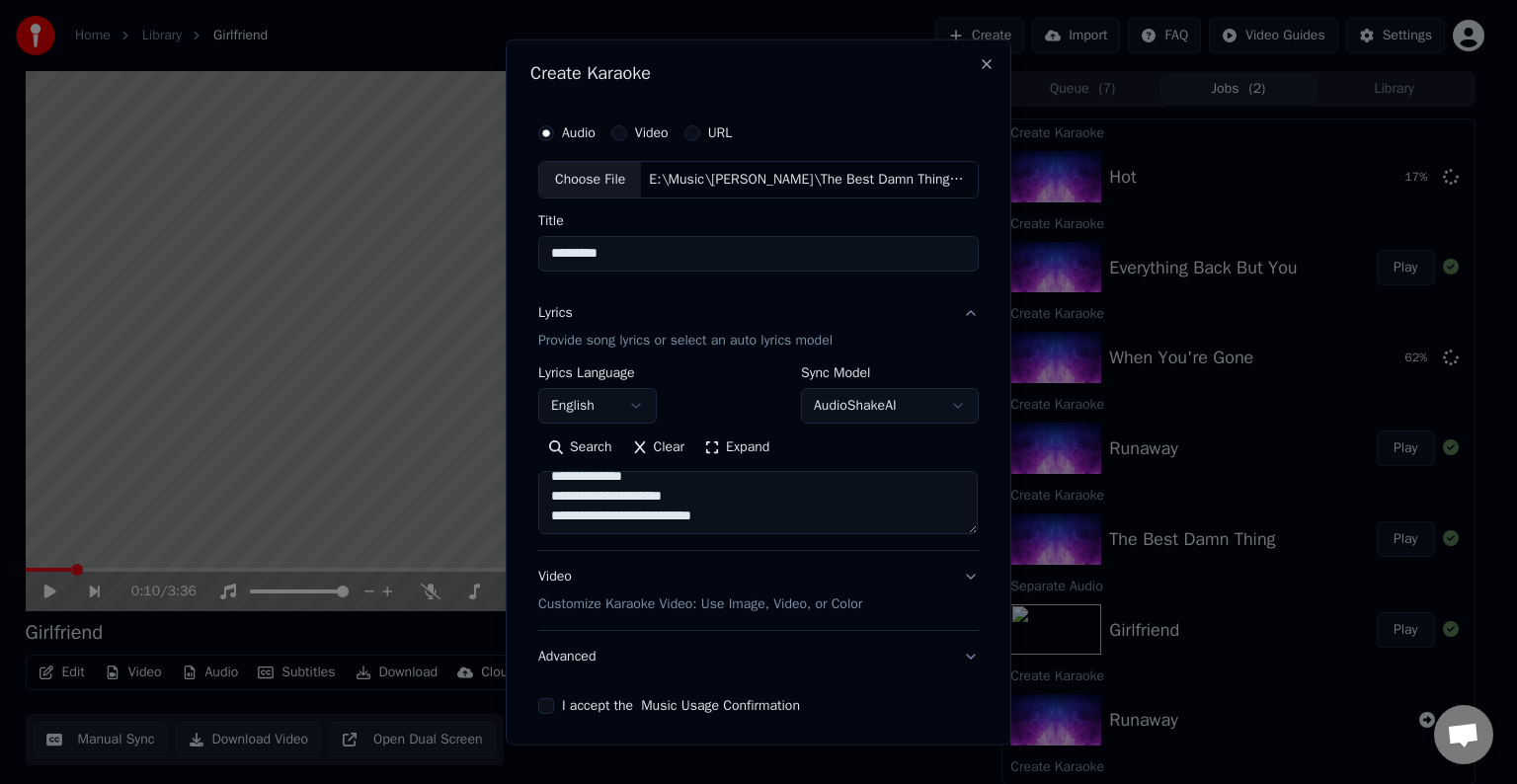 drag, startPoint x: 694, startPoint y: 494, endPoint x: 917, endPoint y: 506, distance: 223.32264 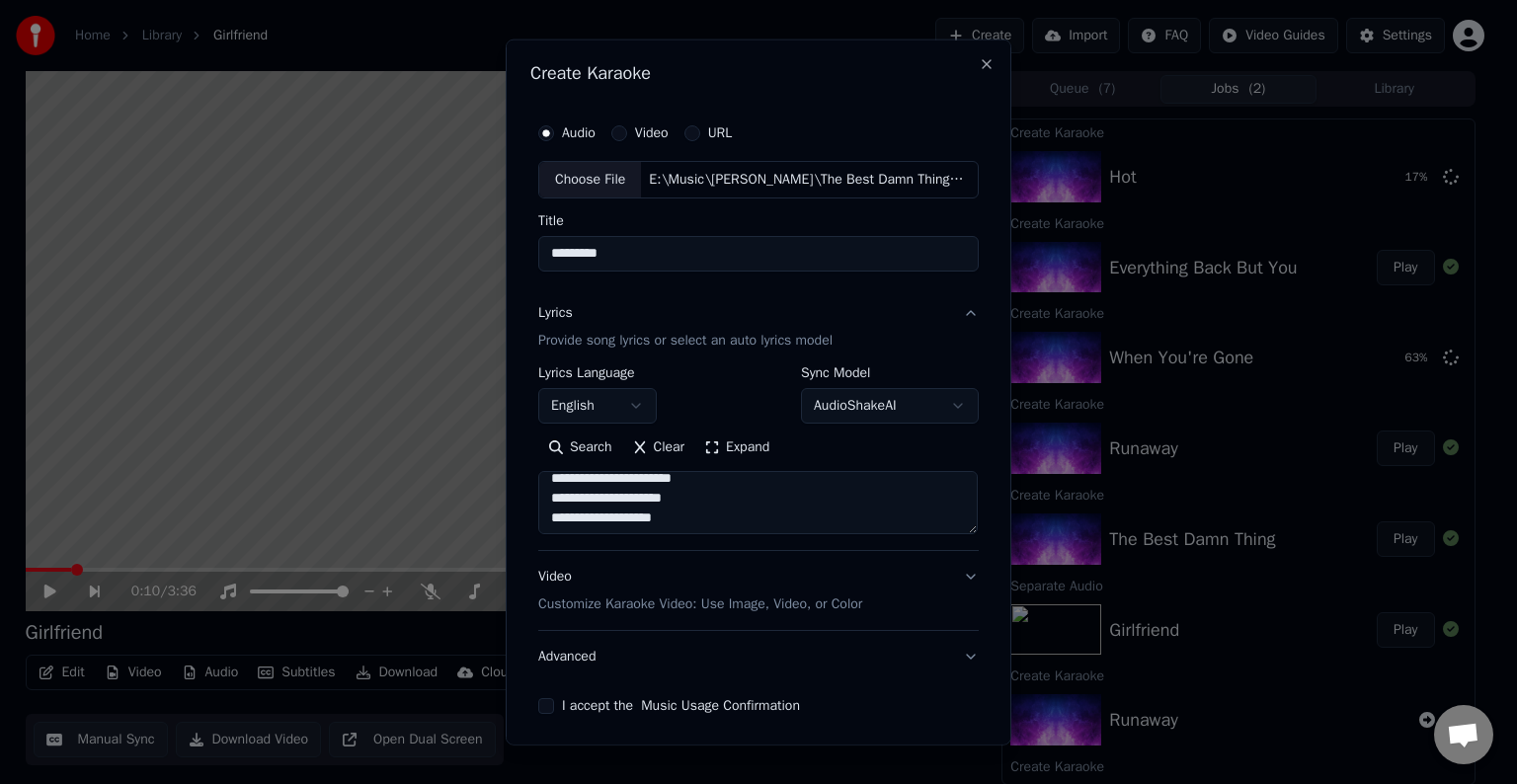 scroll, scrollTop: 777, scrollLeft: 0, axis: vertical 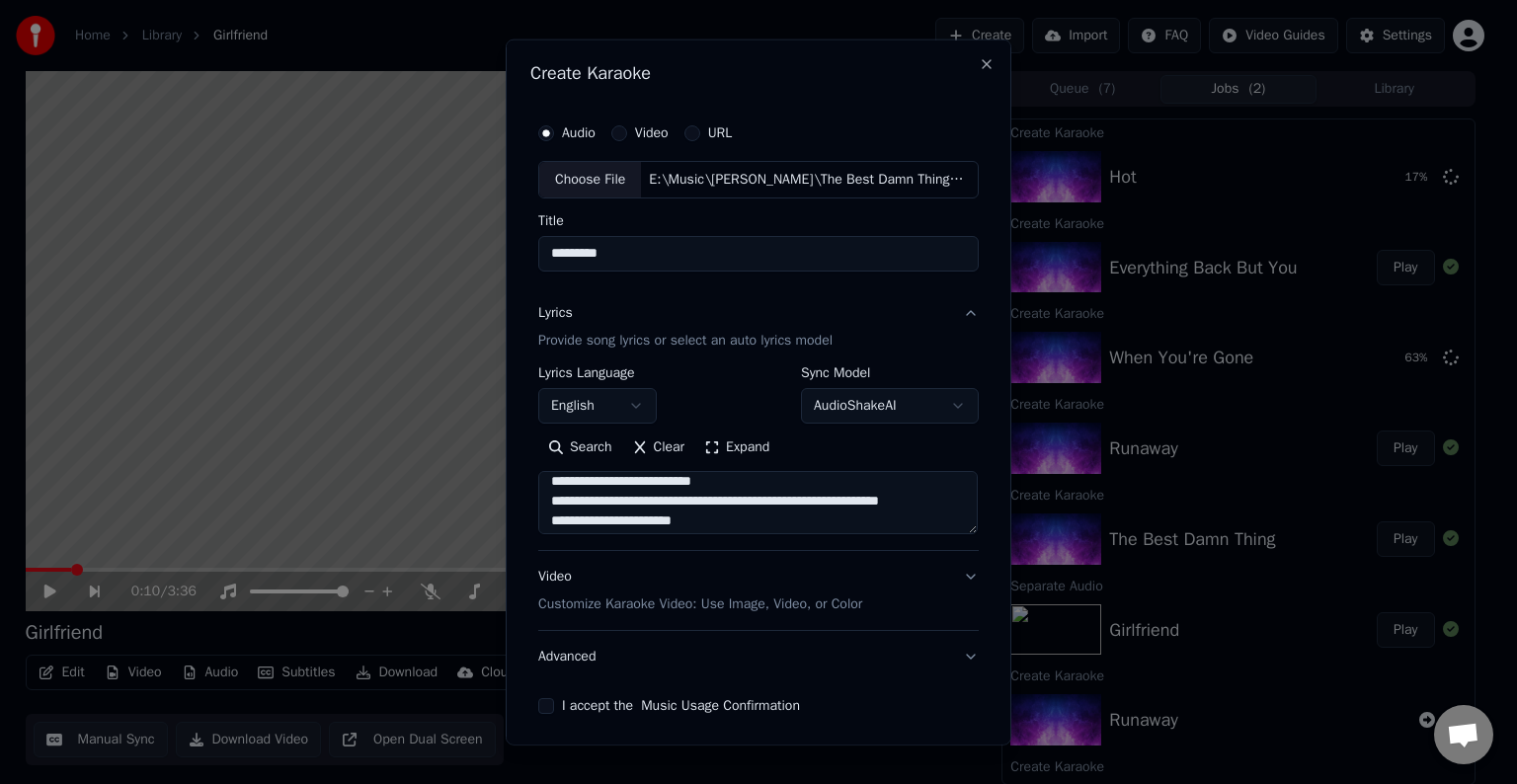 click at bounding box center [758, 503] 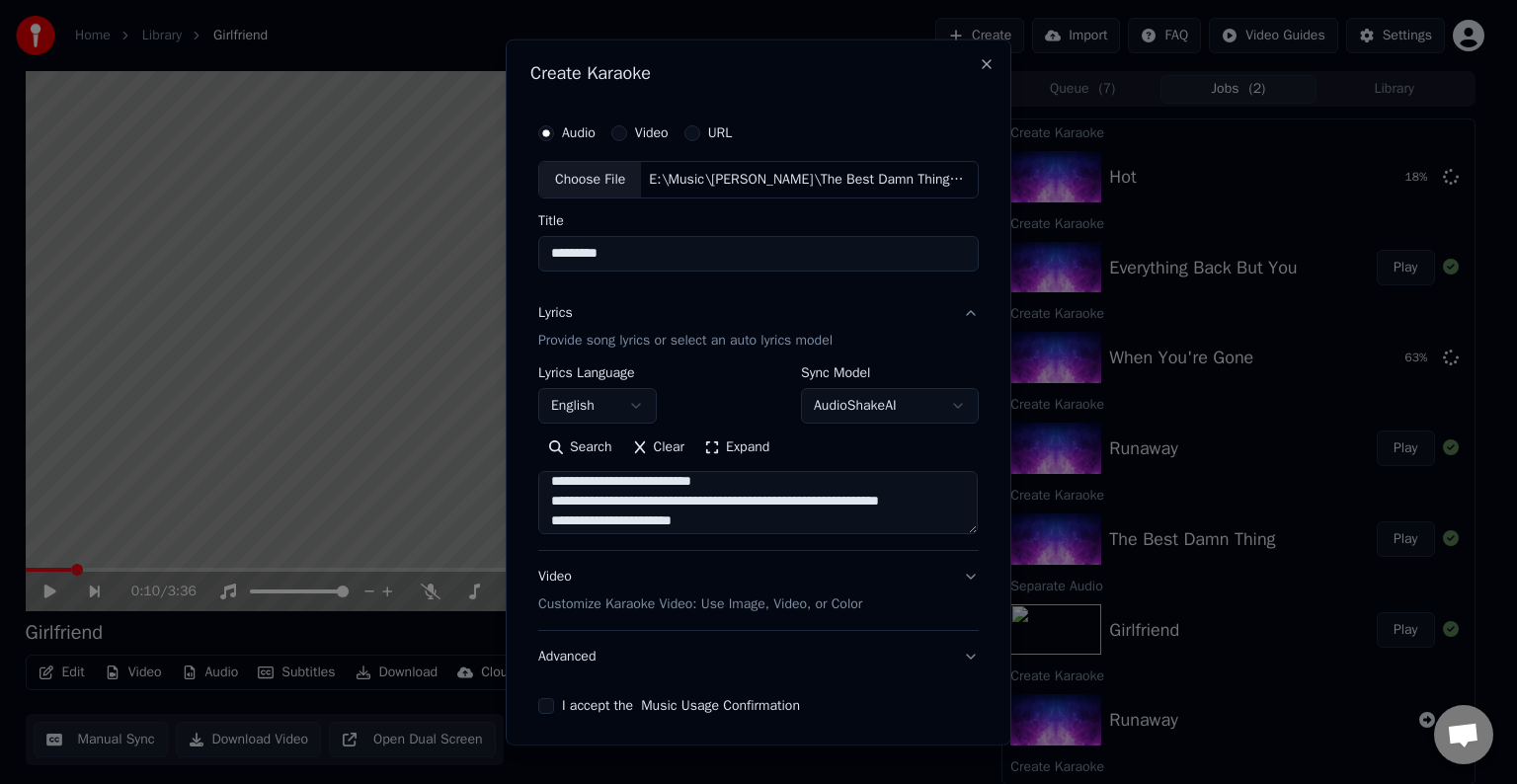 drag, startPoint x: 696, startPoint y: 498, endPoint x: 904, endPoint y: 503, distance: 208.06009 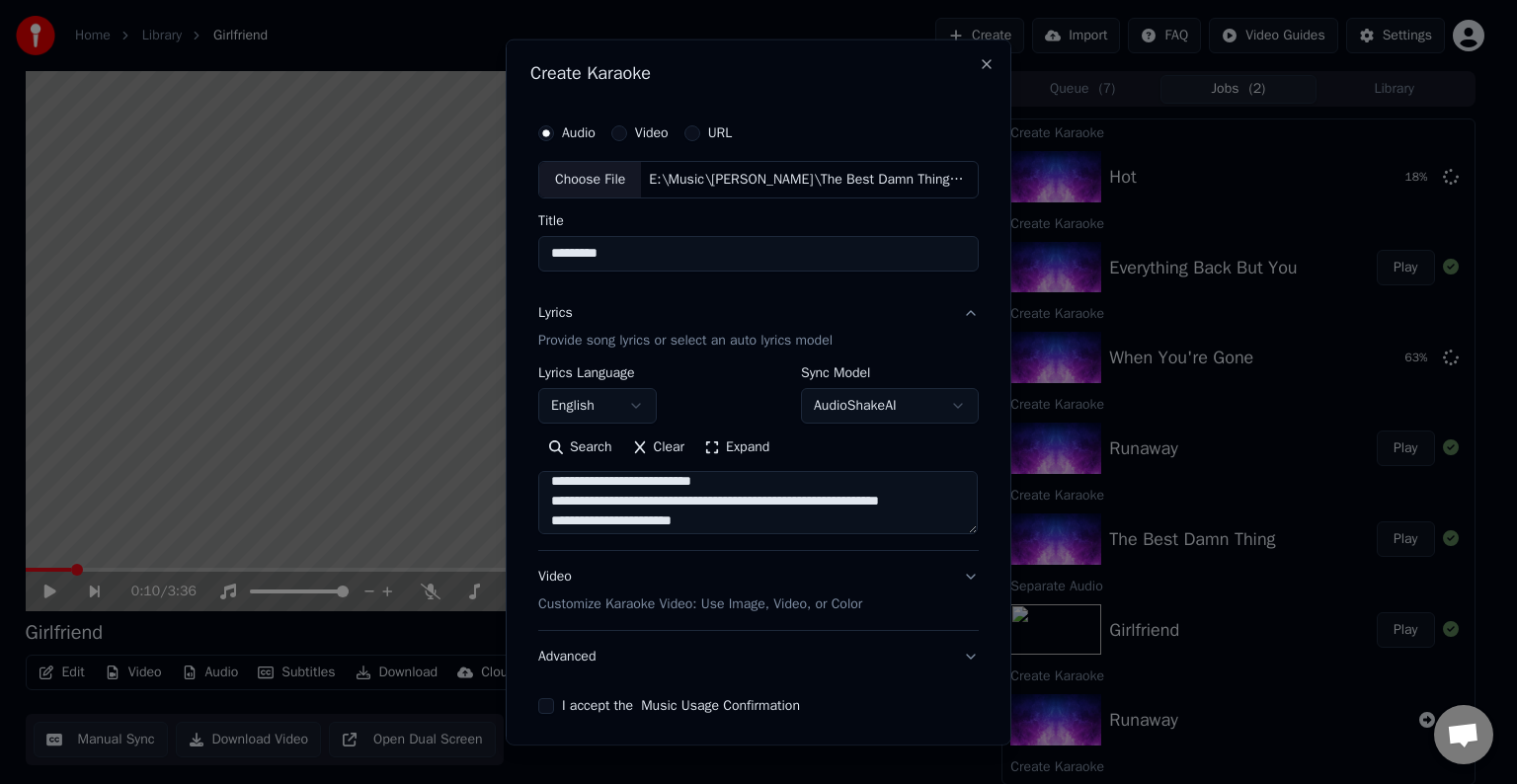 click at bounding box center [758, 503] 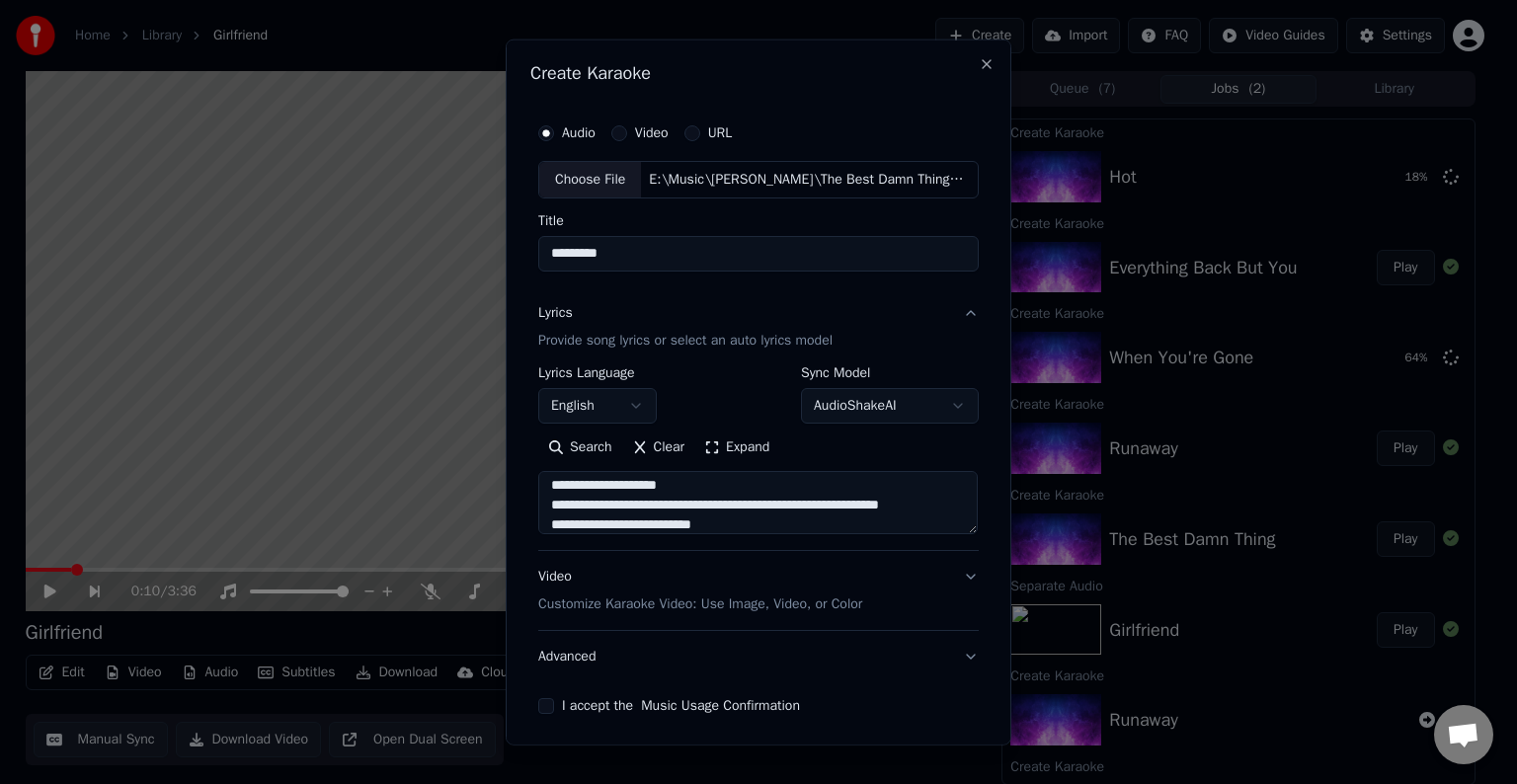 scroll, scrollTop: 733, scrollLeft: 0, axis: vertical 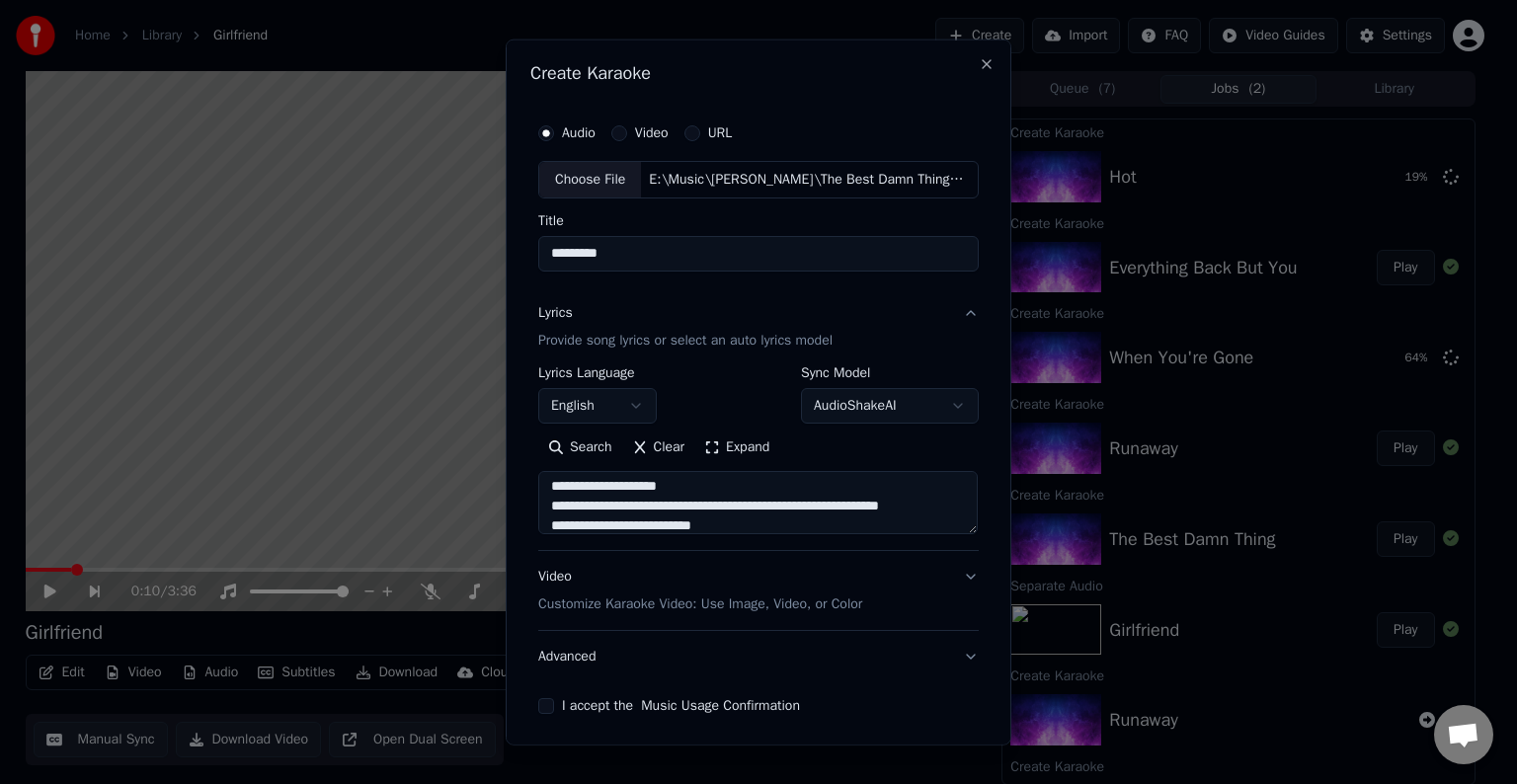 drag, startPoint x: 667, startPoint y: 502, endPoint x: 921, endPoint y: 506, distance: 254.031 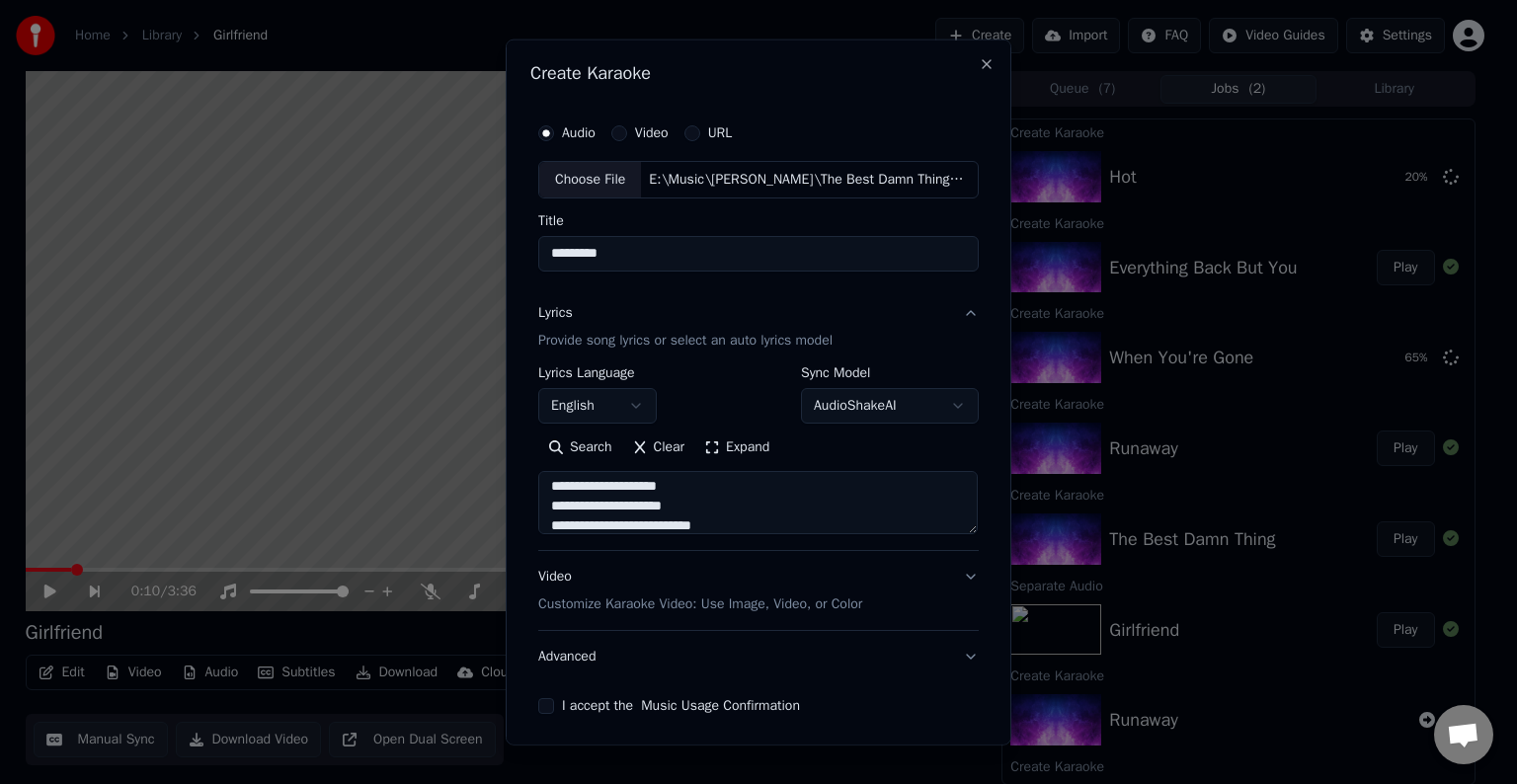 scroll, scrollTop: 881, scrollLeft: 0, axis: vertical 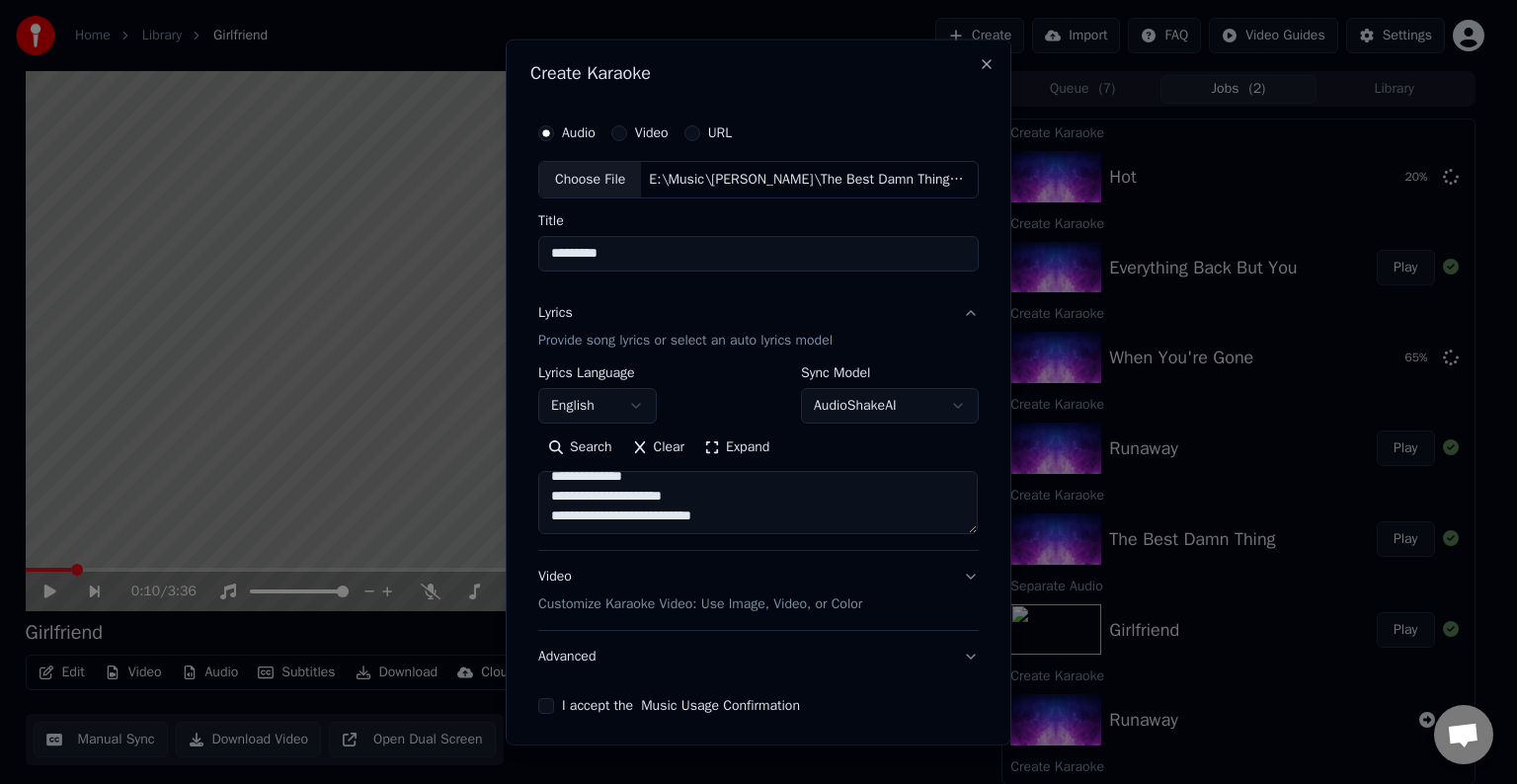 type on "**********" 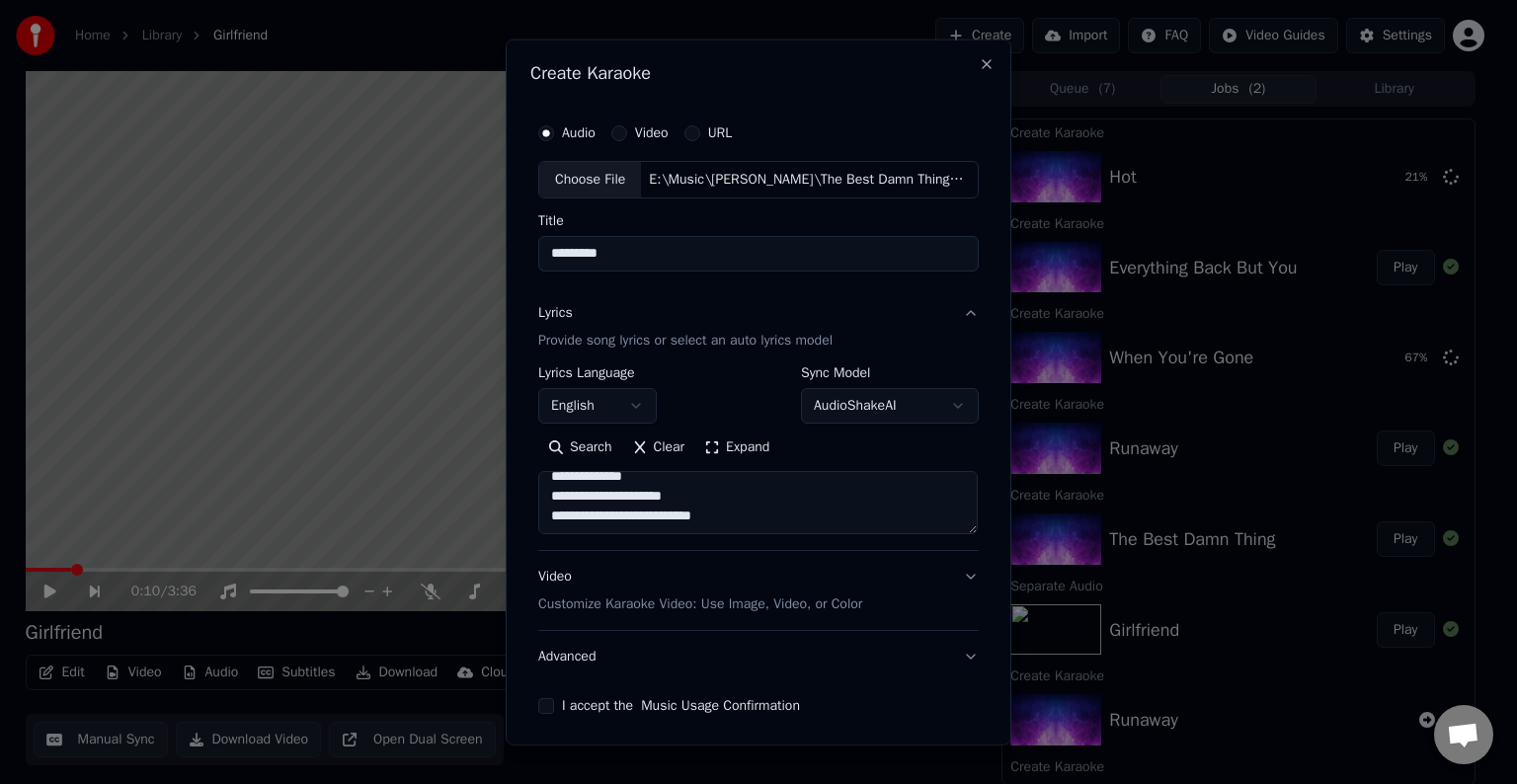 click on "Advanced" at bounding box center (758, 657) 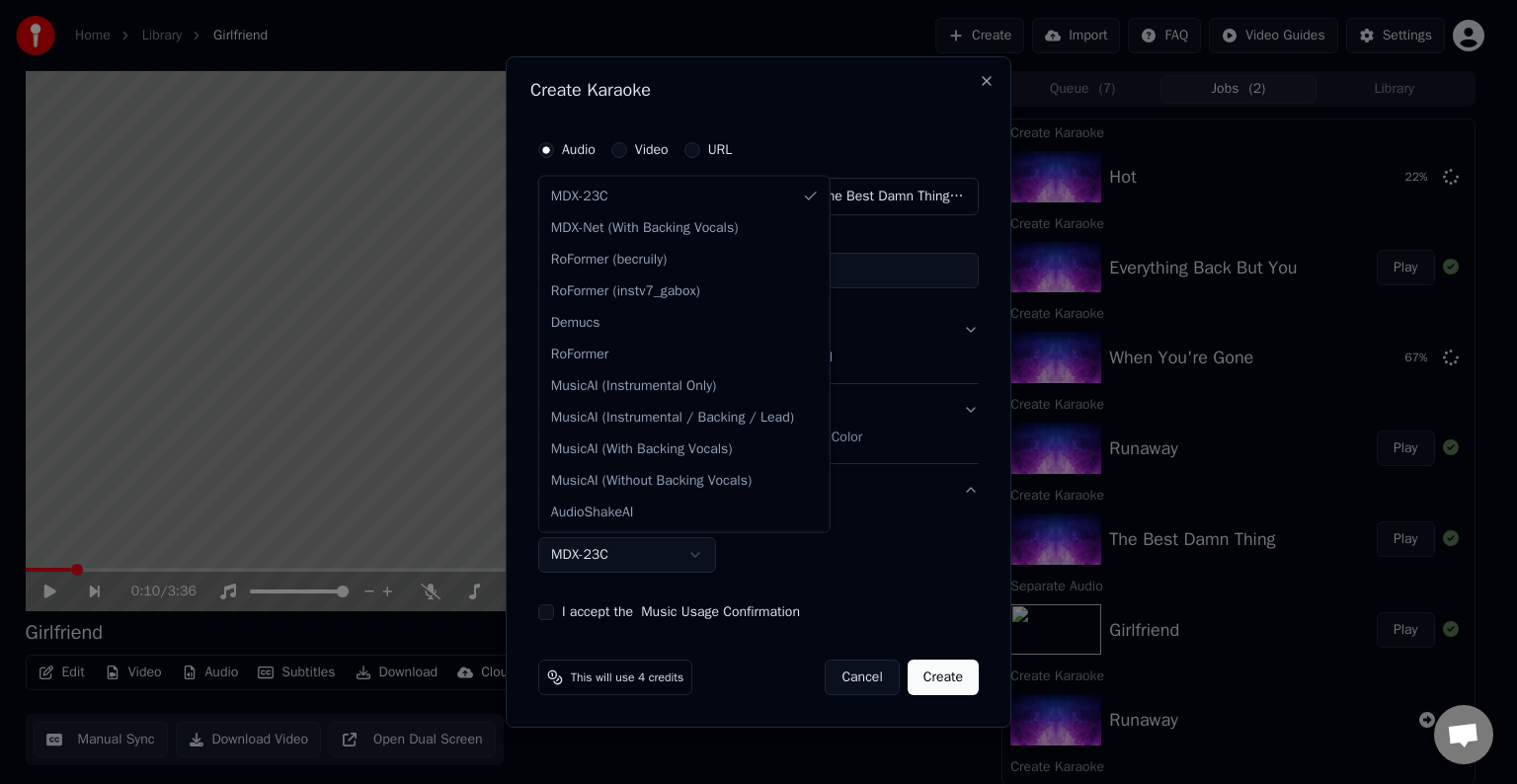 click on "Home Library Girlfriend Create Import FAQ Video Guides Settings 0:10  /  3:36 Girlfriend BPM 164 Key D Edit Video Audio Subtitles Download Cloud Library Manual Sync Download Video Open Dual Screen Queue ( 7 ) Jobs ( 2 ) Library Create Karaoke Hot 22 % Create Karaoke Everything Back But You Play Create Karaoke When You're Gone 67 % Create Karaoke Runaway Play Create Karaoke The Best Damn Thing Play Separate Audio Girlfriend Play Create Karaoke Runaway Create Karaoke I Can Do Better Play Create Karaoke Girlfriend Play Chat [PERSON_NAME] from Youka Desktop More channels Continue on Email Network offline. Reconnecting... No messages can be received or sent for now. Youka Desktop Hello! How can I help you?  [DATE] I think there is a glitch in the program; when I spend my credits to create a video, and I provide the lyrics, the resulting video does not sync the lyrics and is forcing me to spend extra credits to sync them again; it has happened to me with my last 3 videos [DATE] [PERSON_NAME] [DATE] [DATE] [DATE]" at bounding box center (750, 392) 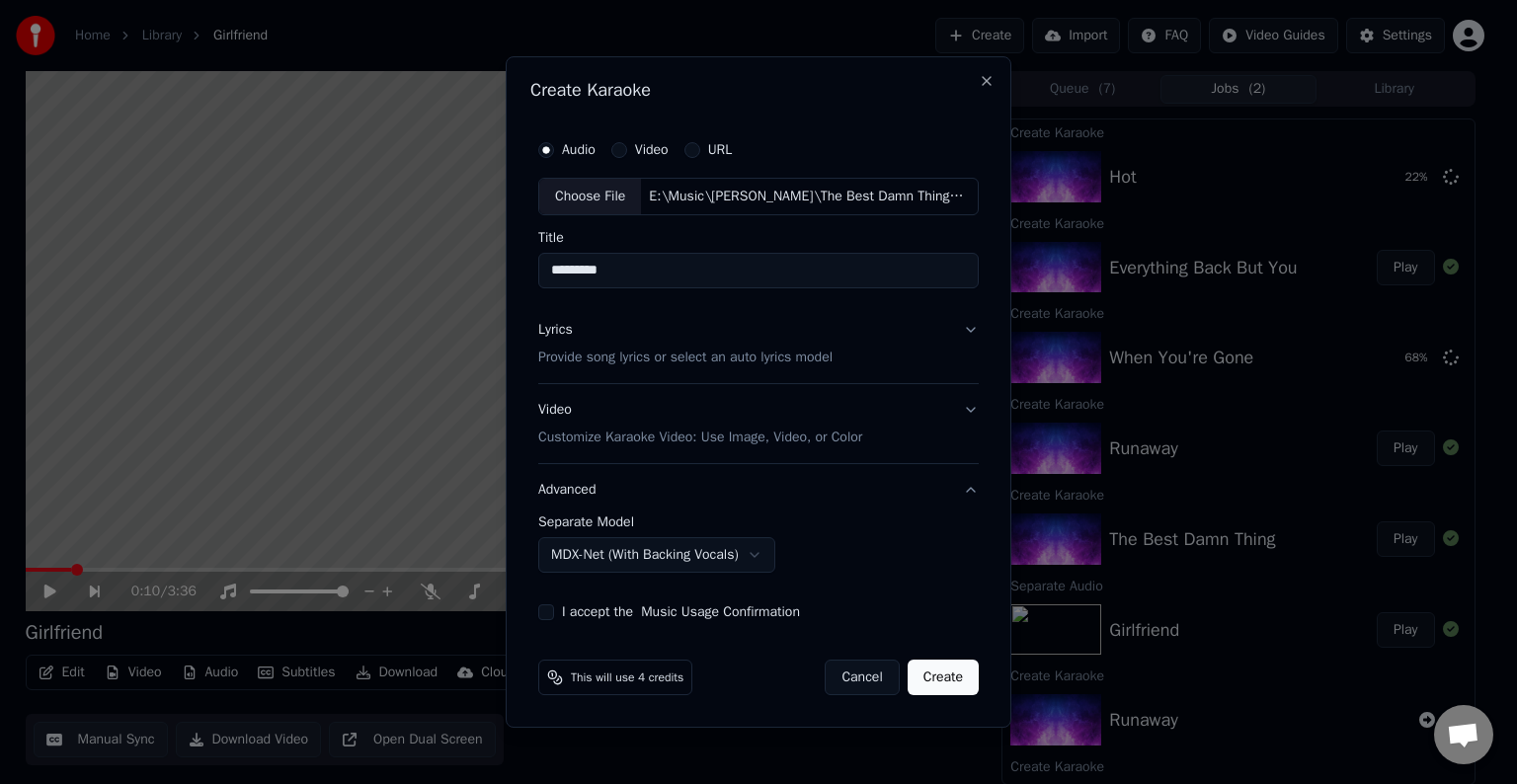 click on "I accept the   Music Usage Confirmation" at bounding box center (546, 612) 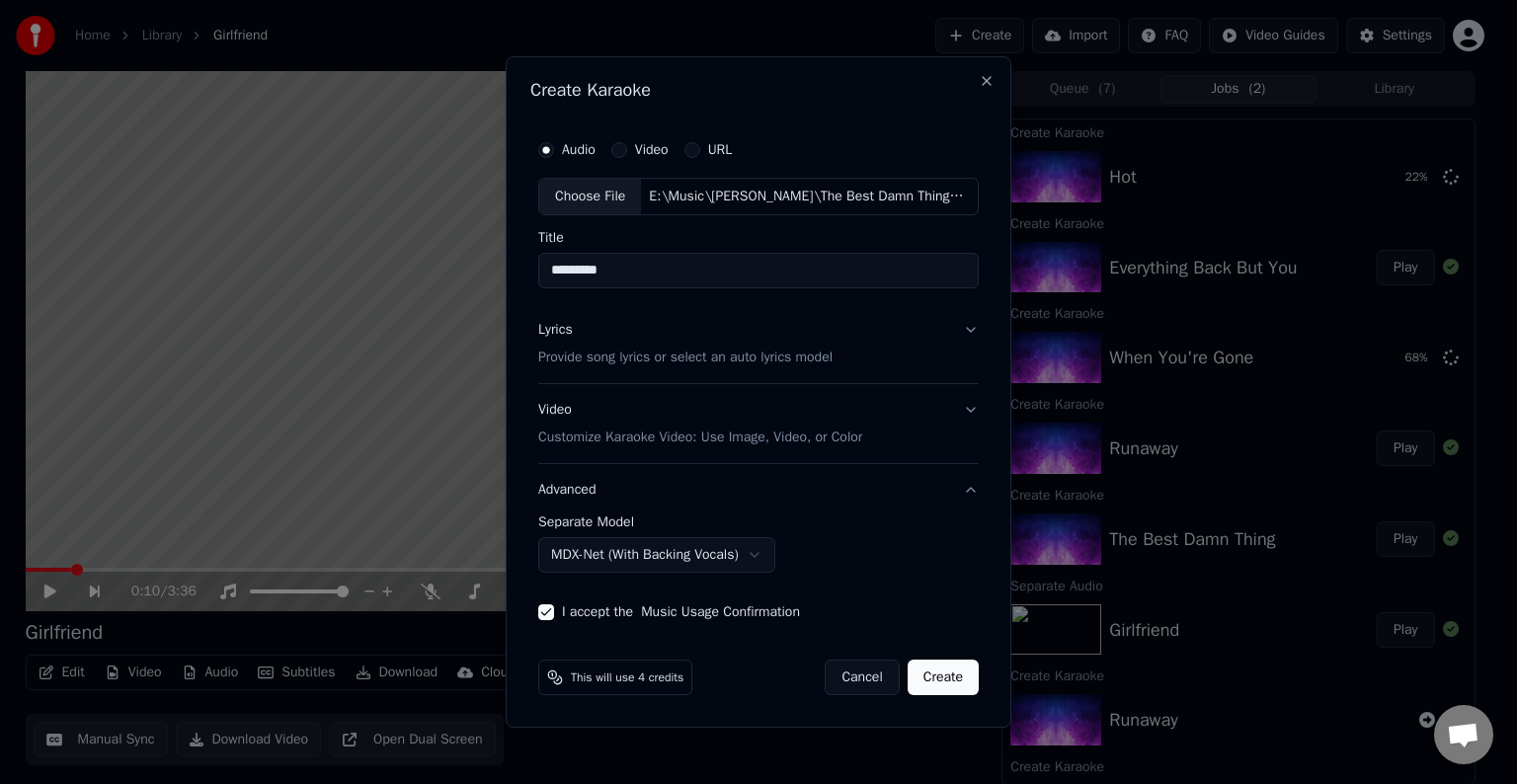 click on "Create" at bounding box center (943, 677) 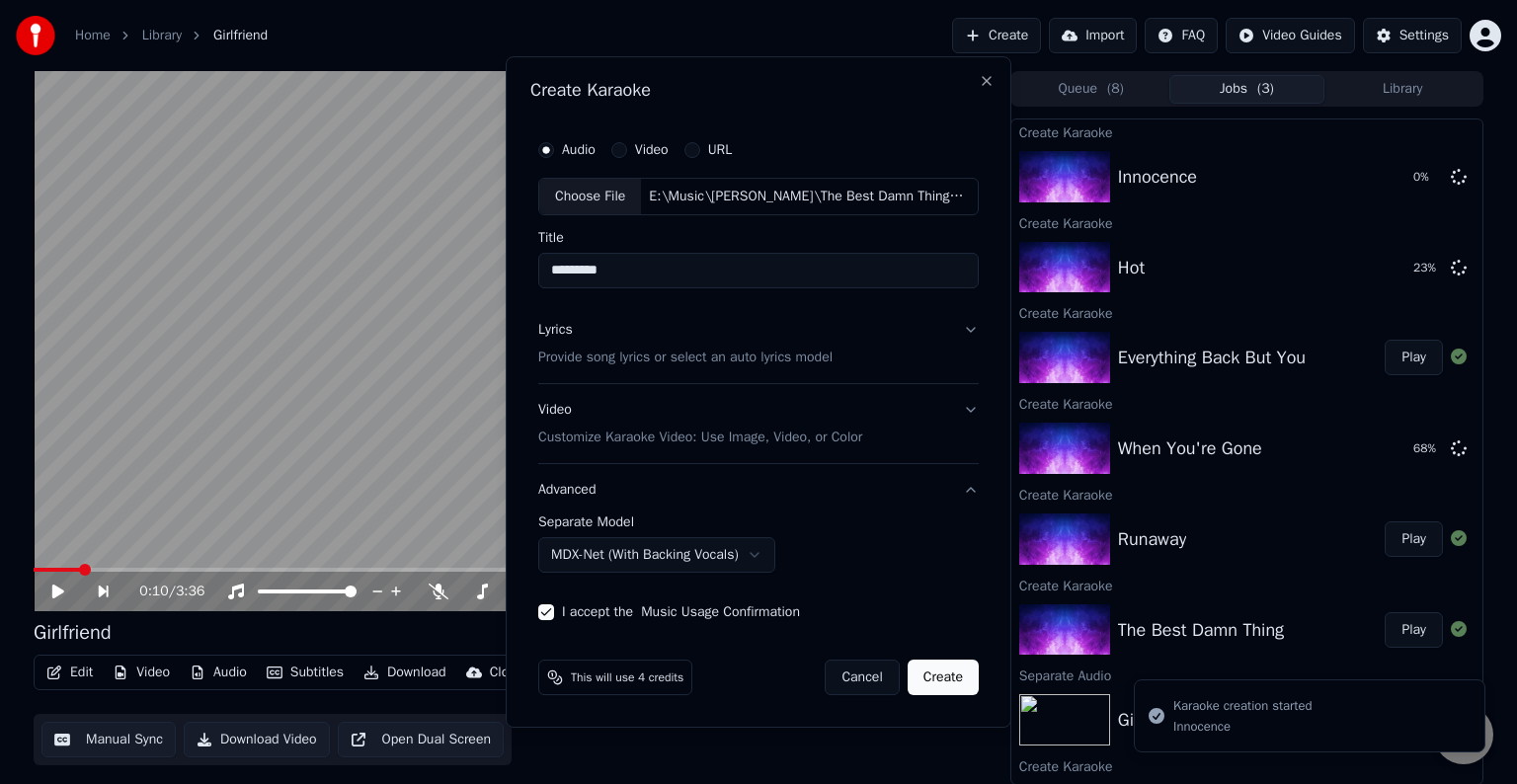 select on "******" 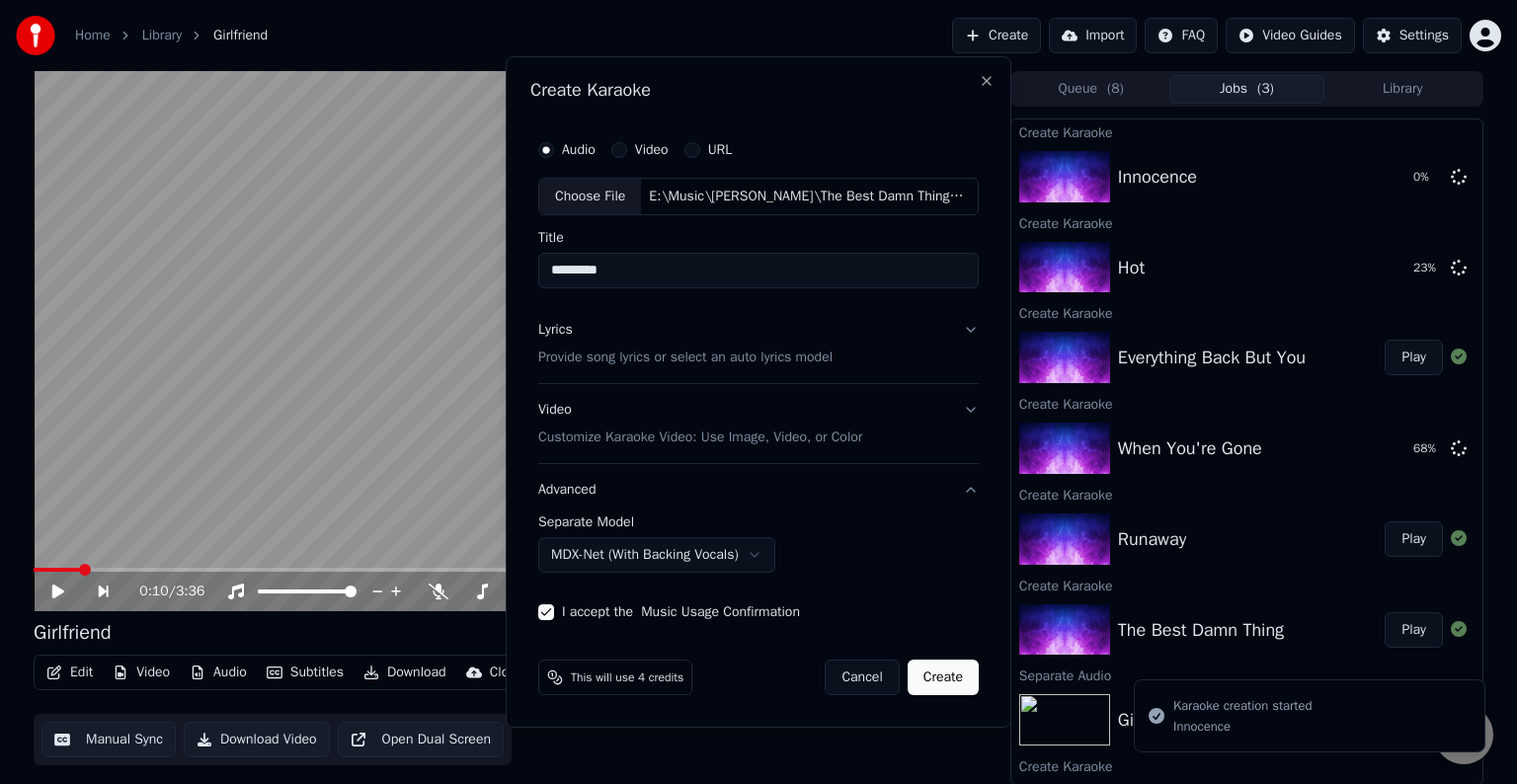 type 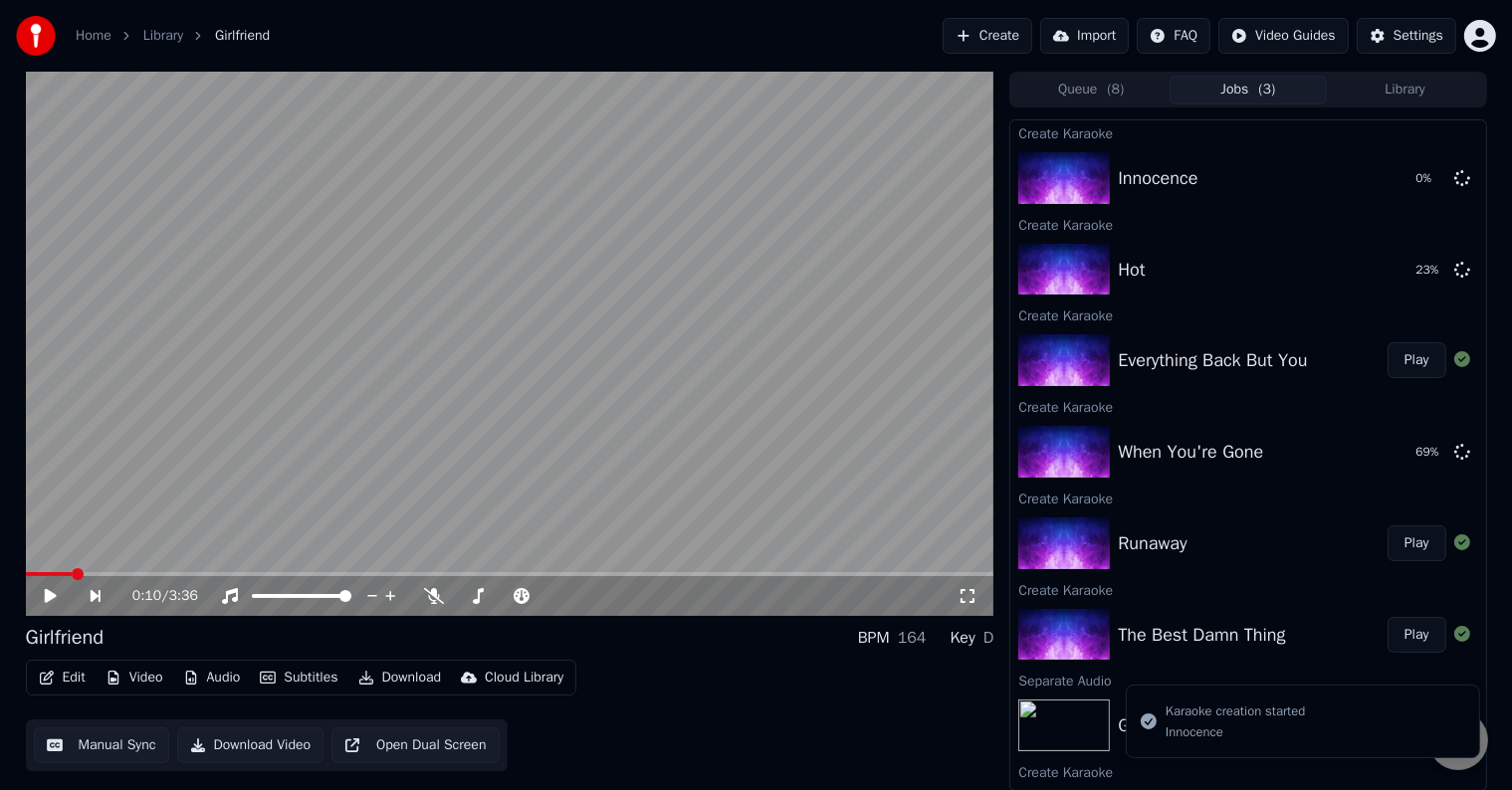click on "Create" at bounding box center (987, 36) 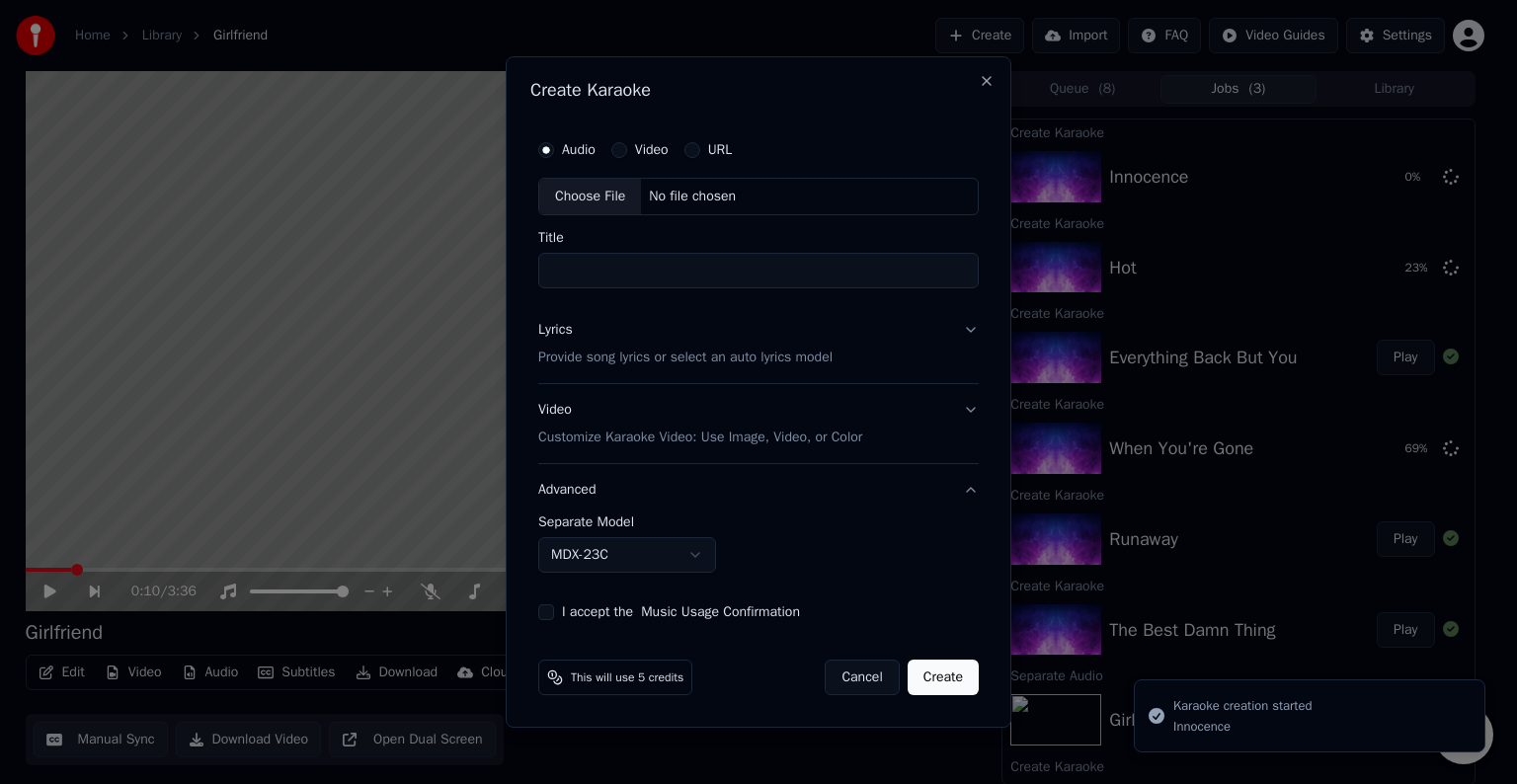 click on "Choose File" at bounding box center [590, 196] 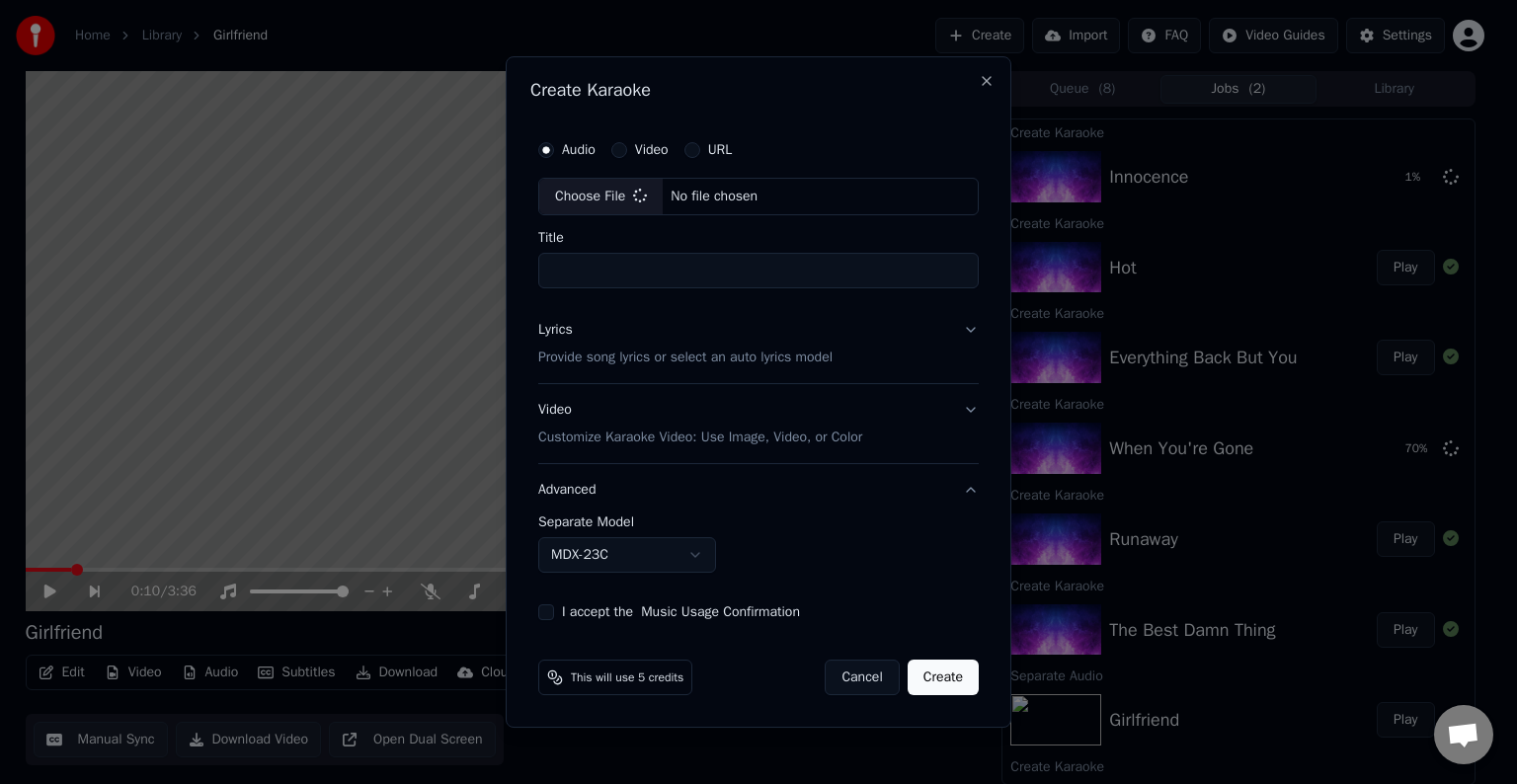 type on "**********" 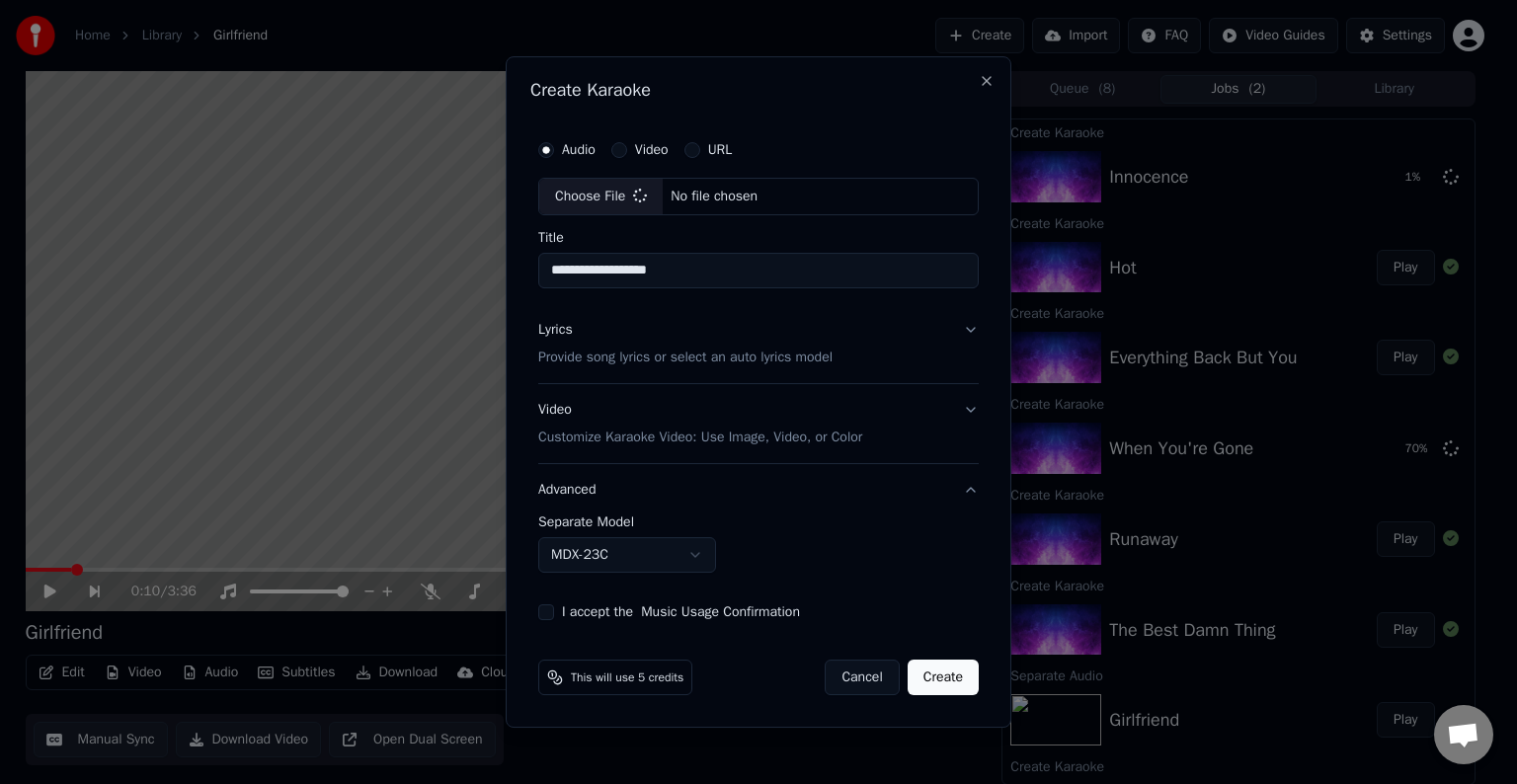 click on "Lyrics Provide song lyrics or select an auto lyrics model" at bounding box center (758, 344) 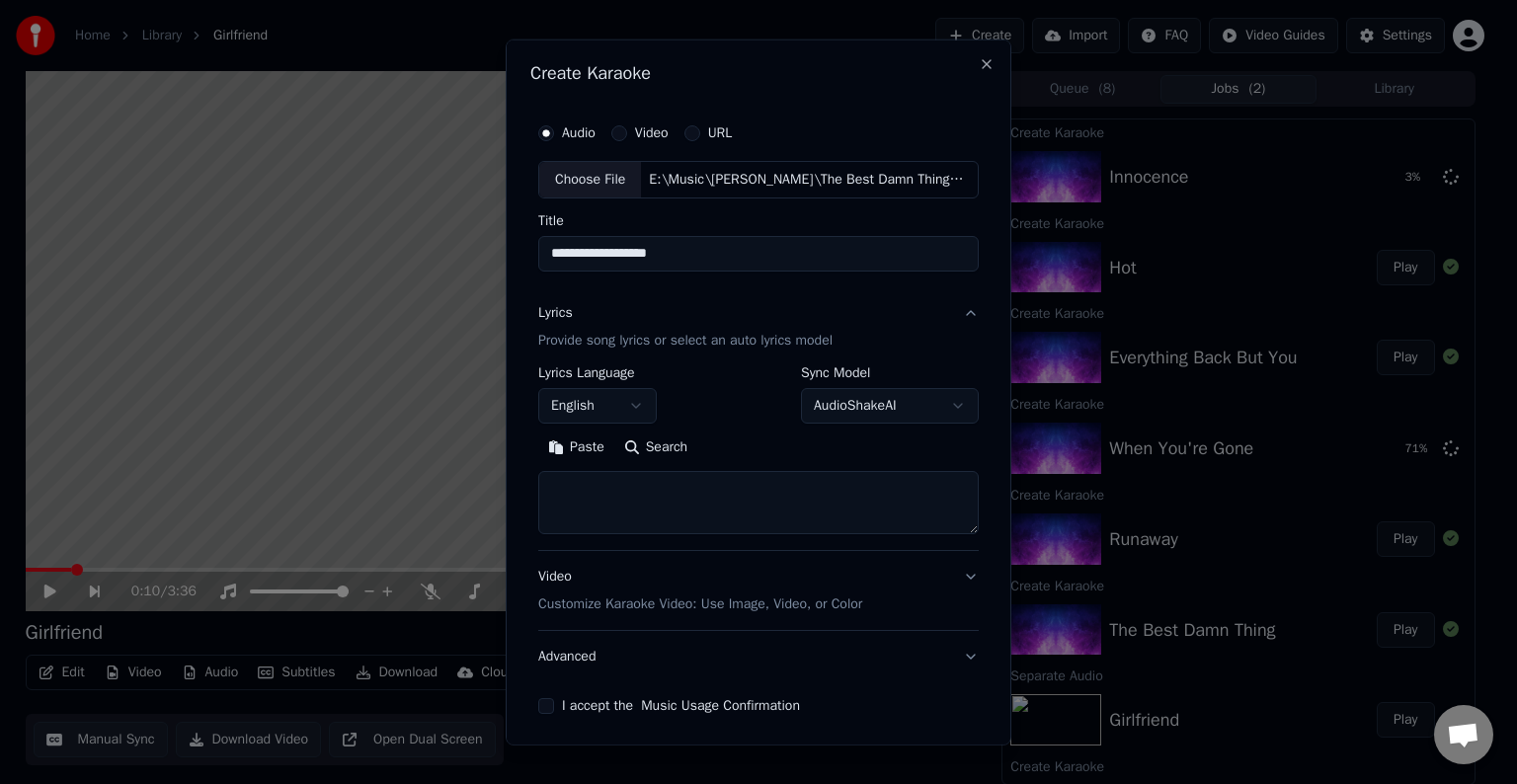 type 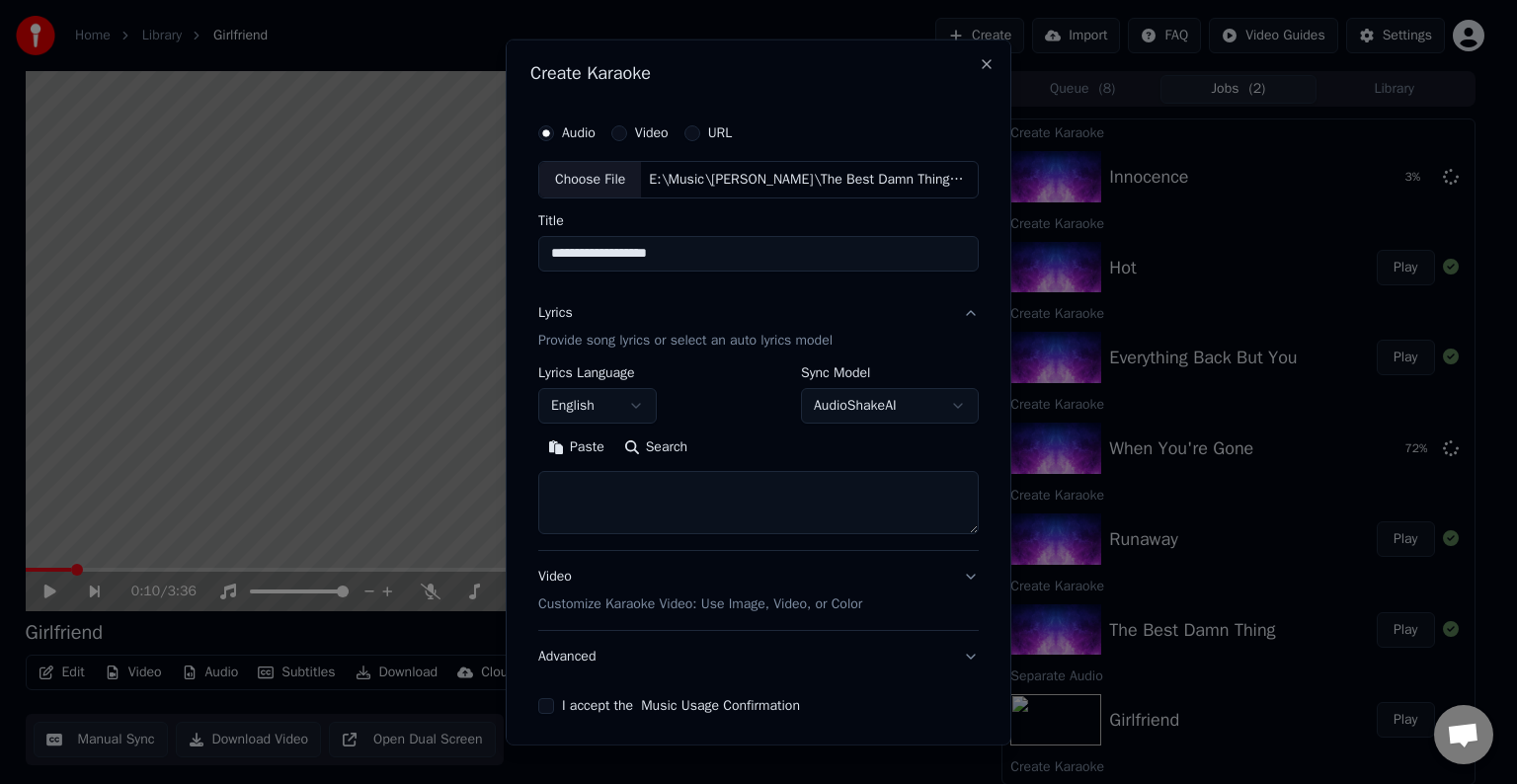 click at bounding box center (758, 503) 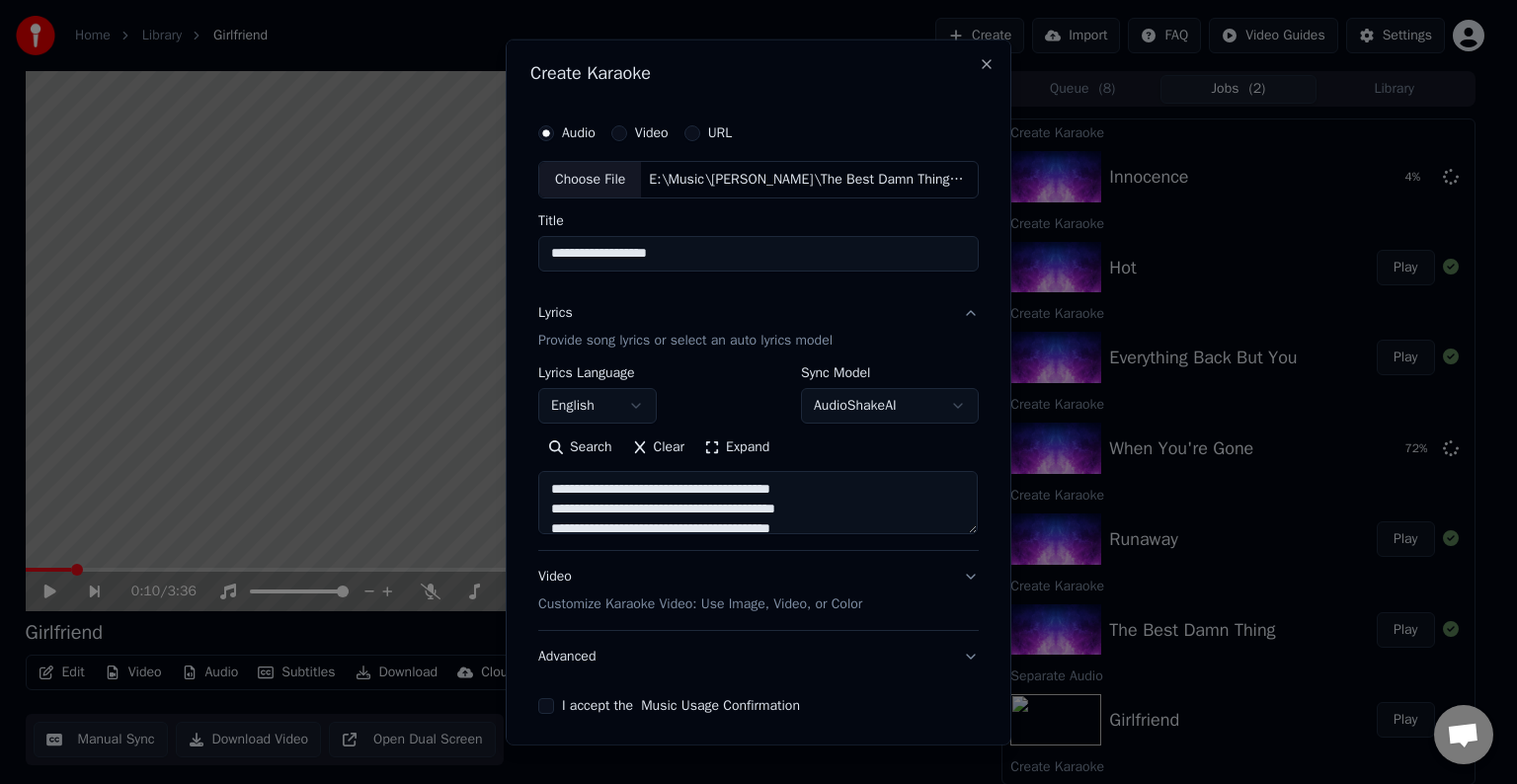 scroll, scrollTop: 122, scrollLeft: 0, axis: vertical 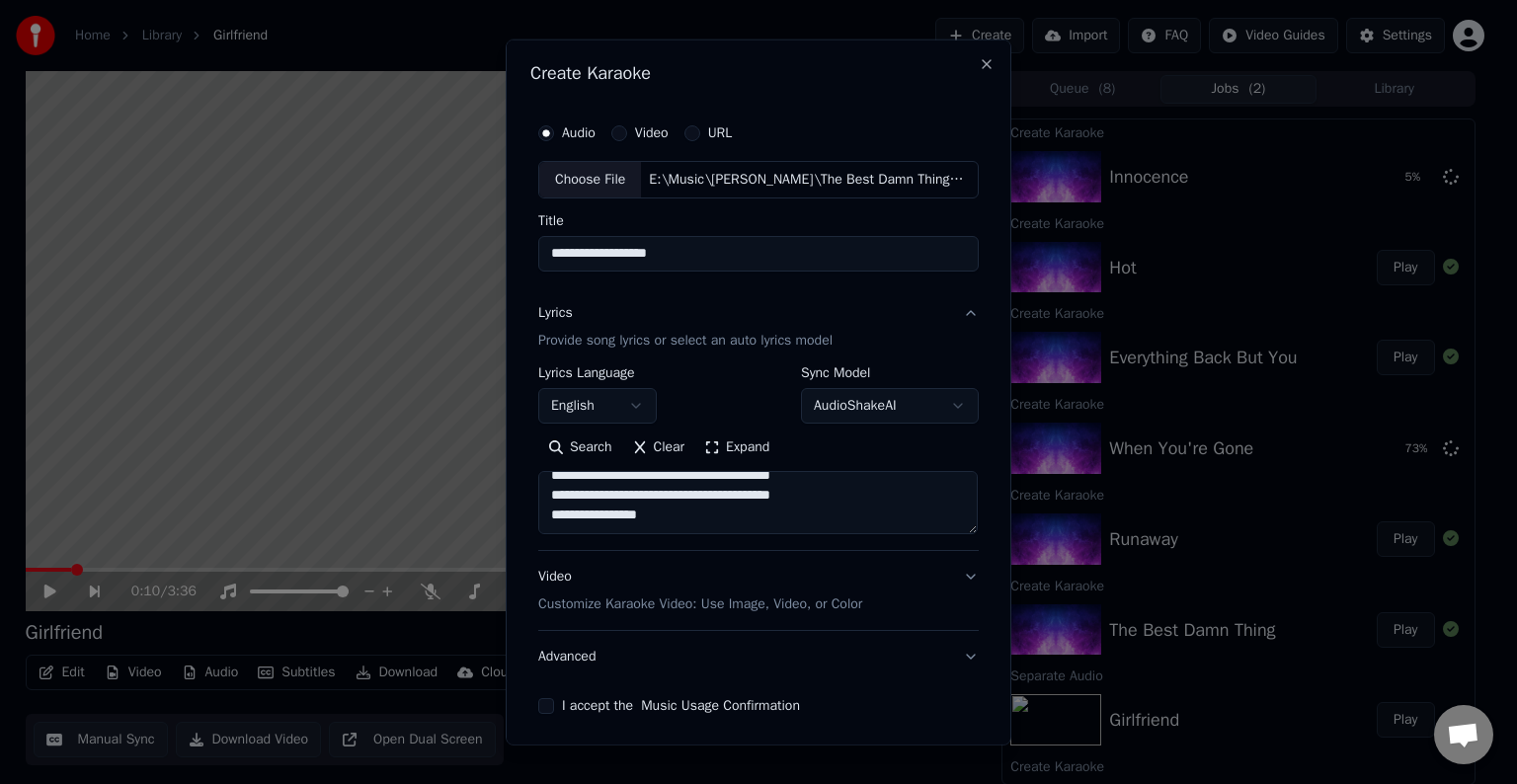 paste on "**********" 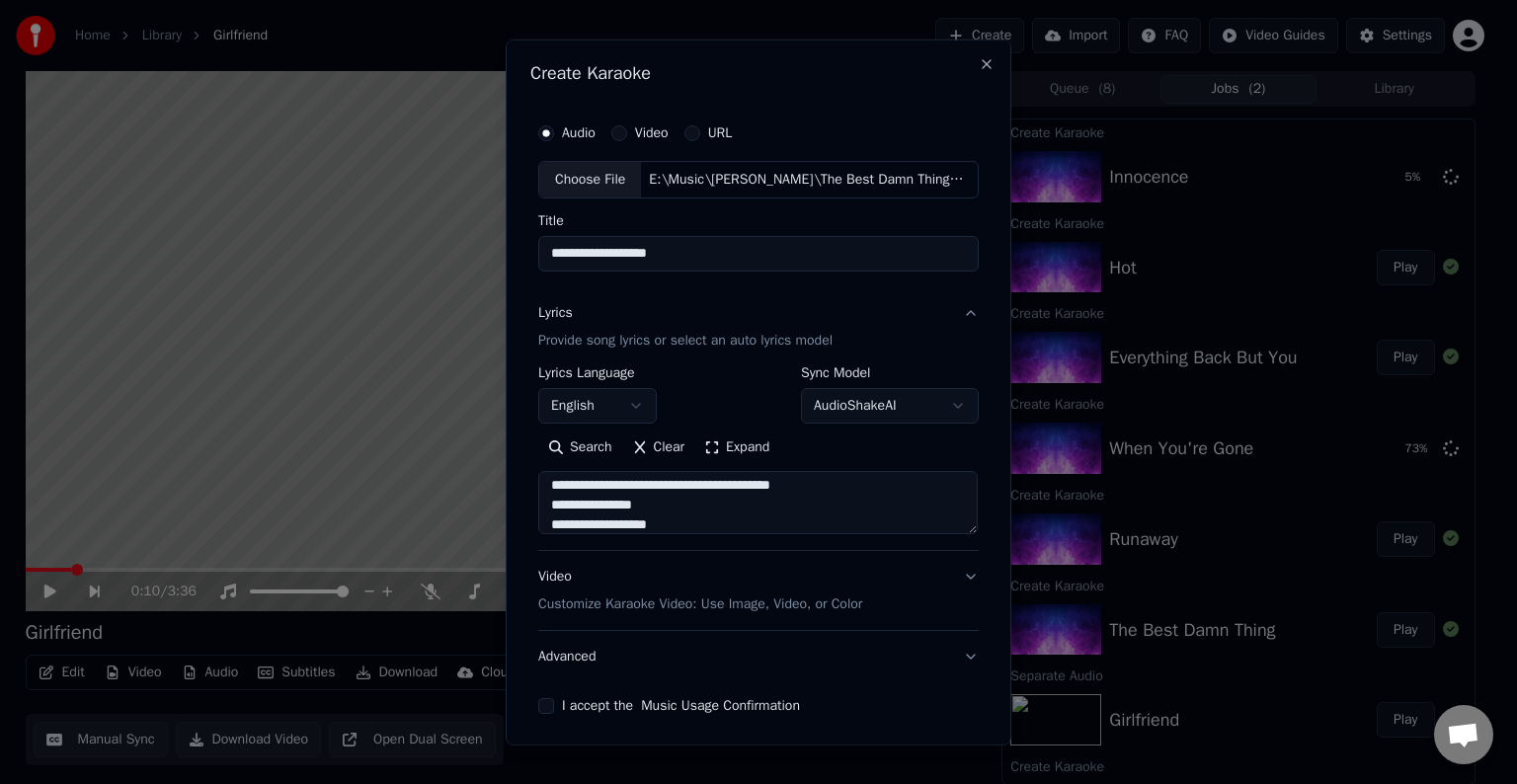 scroll, scrollTop: 201, scrollLeft: 0, axis: vertical 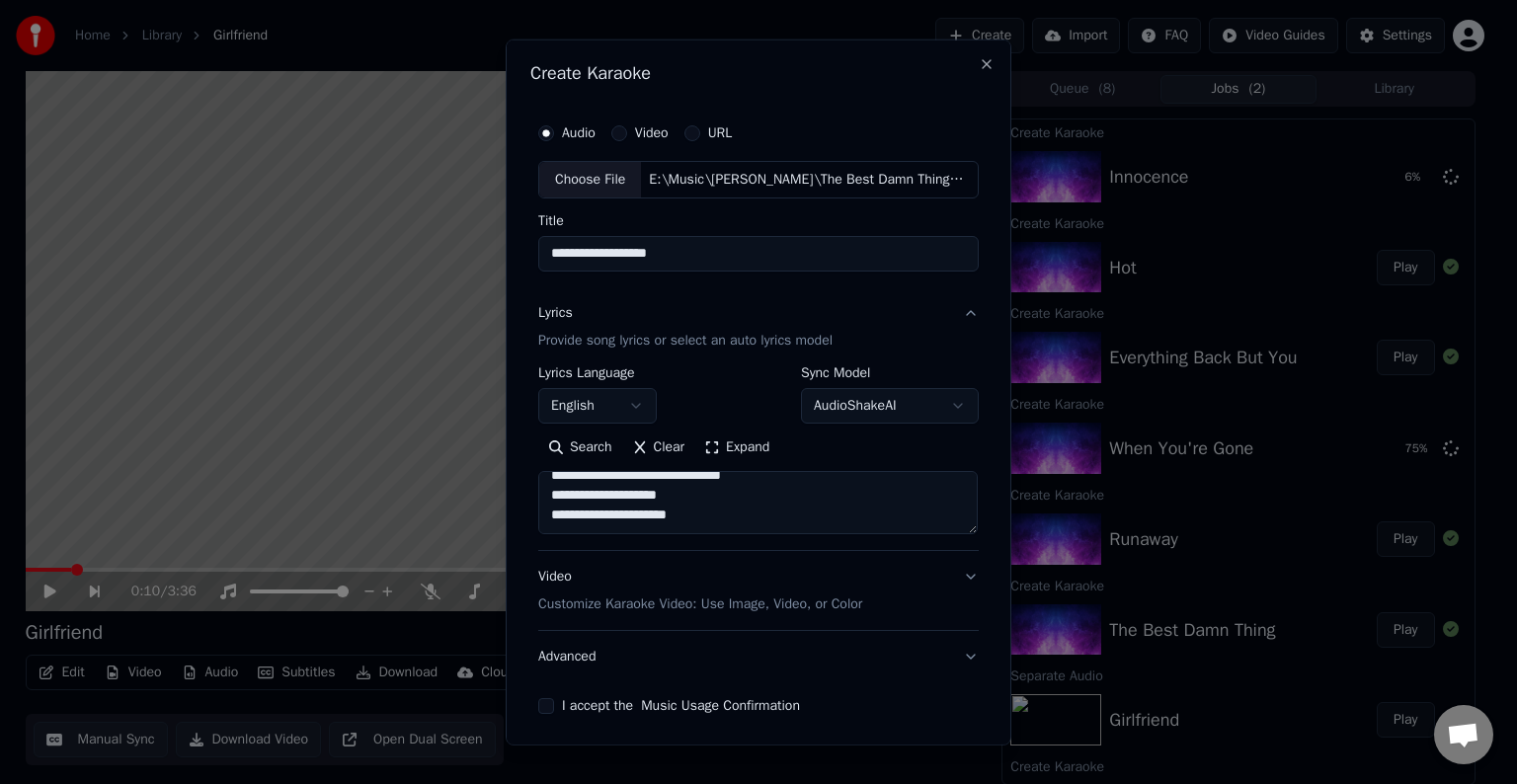 paste on "**********" 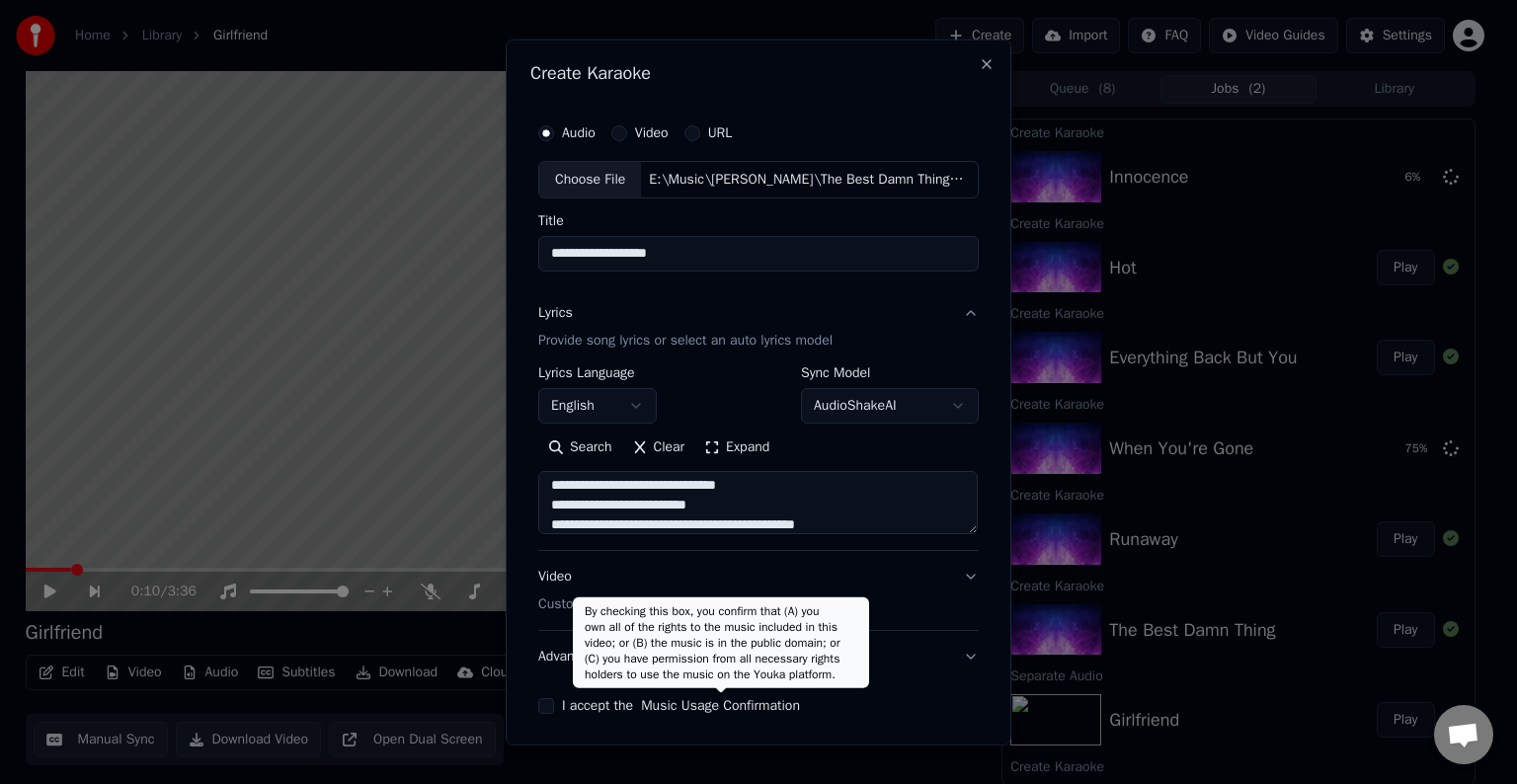 scroll, scrollTop: 359, scrollLeft: 0, axis: vertical 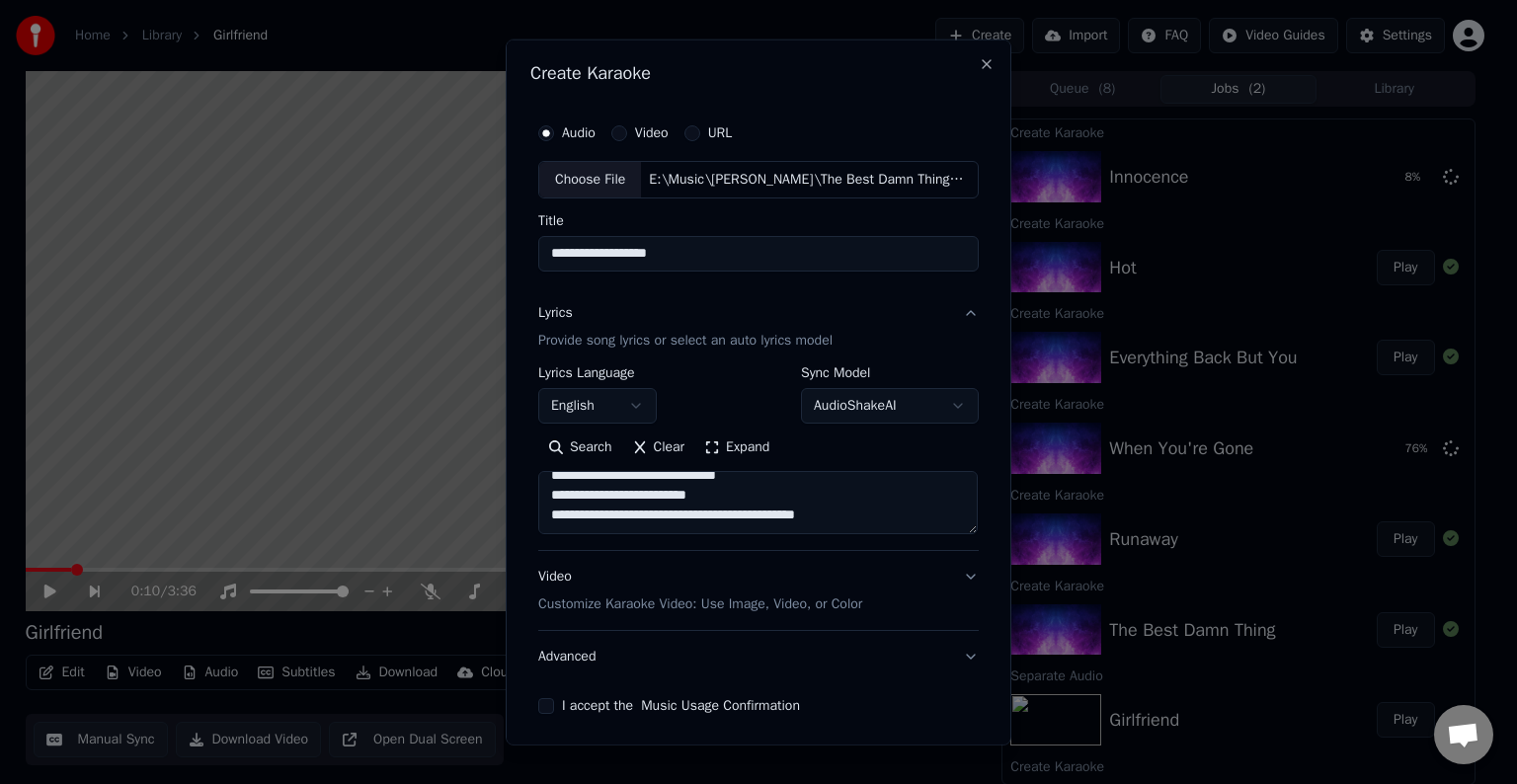 paste on "**********" 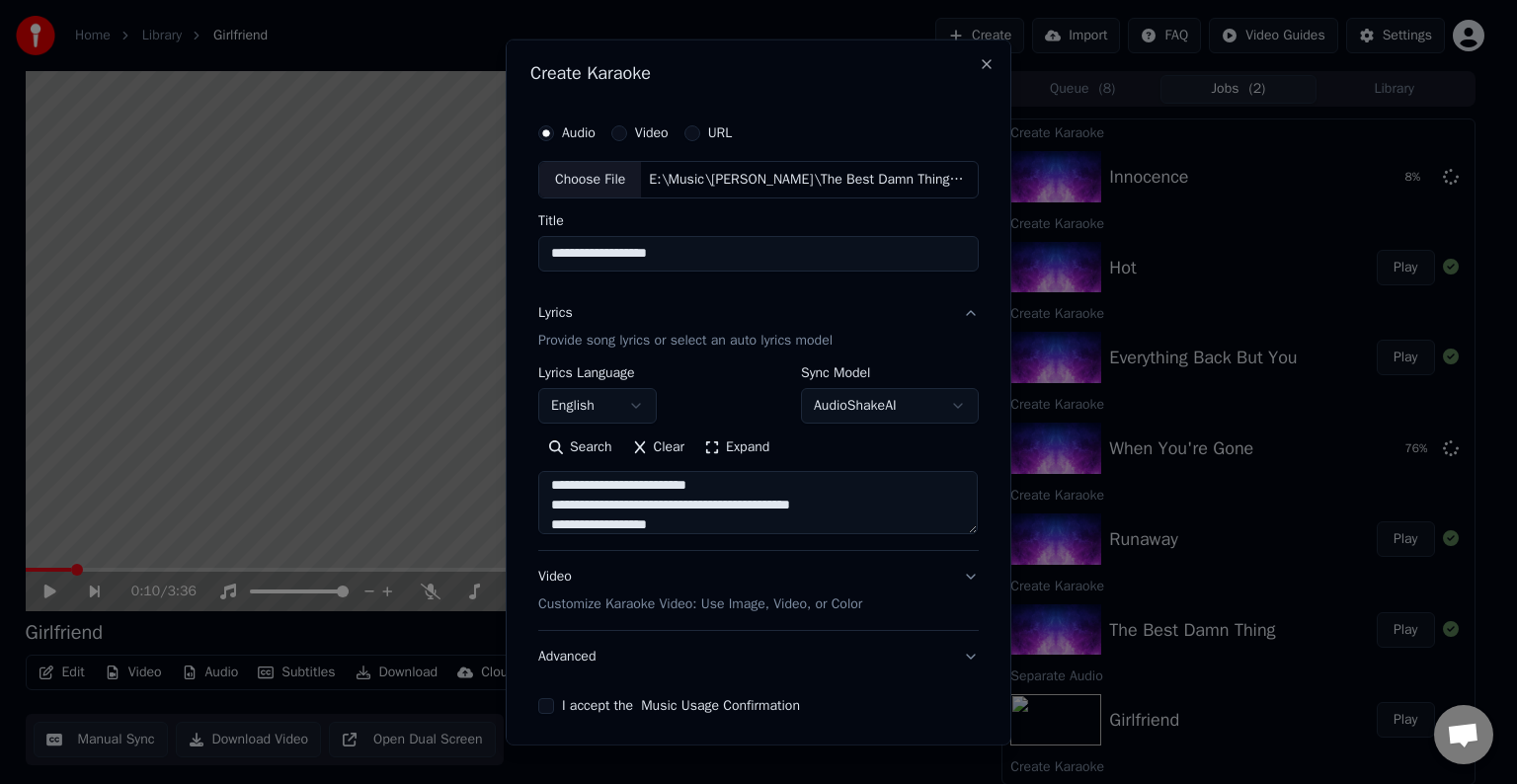 scroll, scrollTop: 478, scrollLeft: 0, axis: vertical 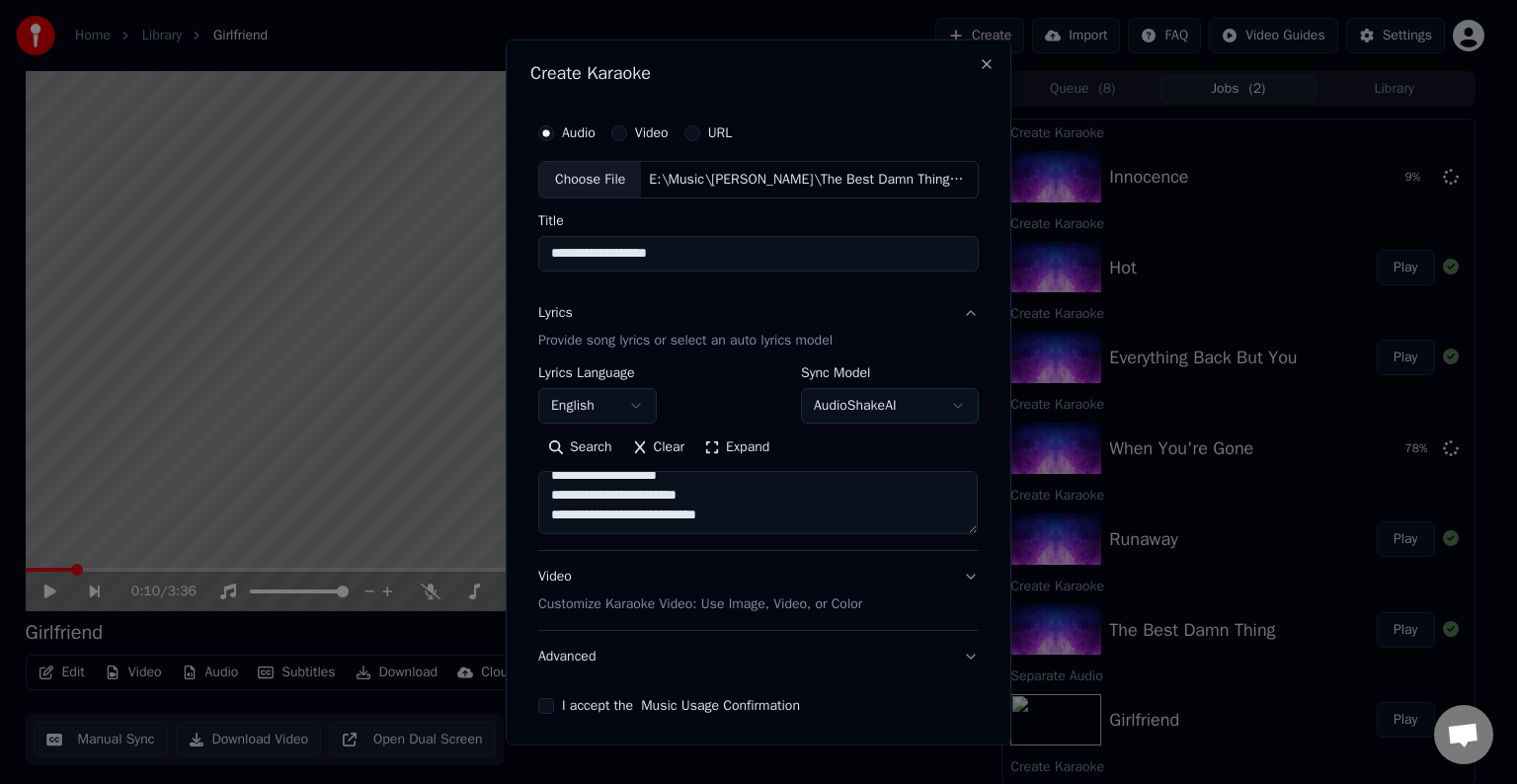 paste on "**********" 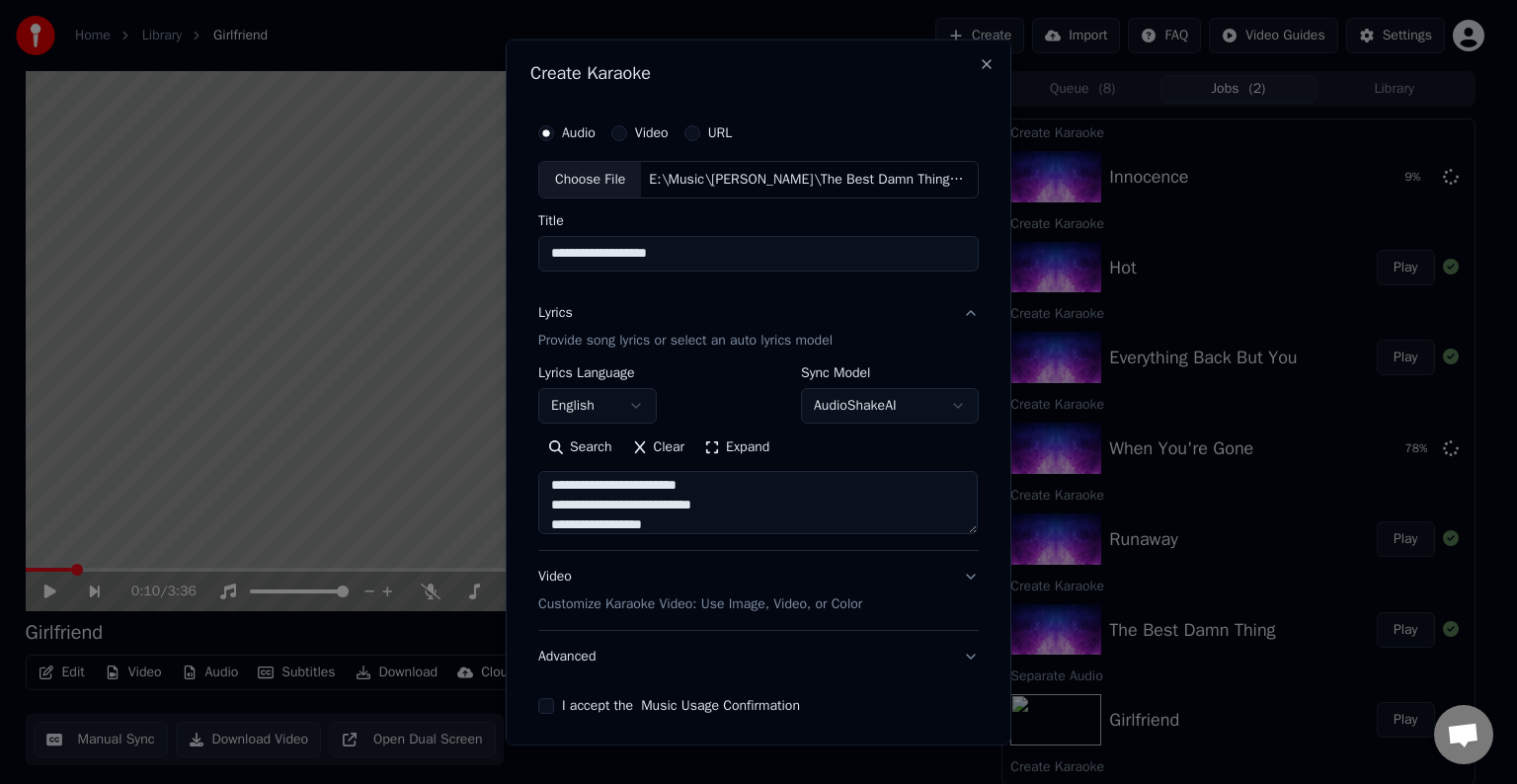 scroll, scrollTop: 557, scrollLeft: 0, axis: vertical 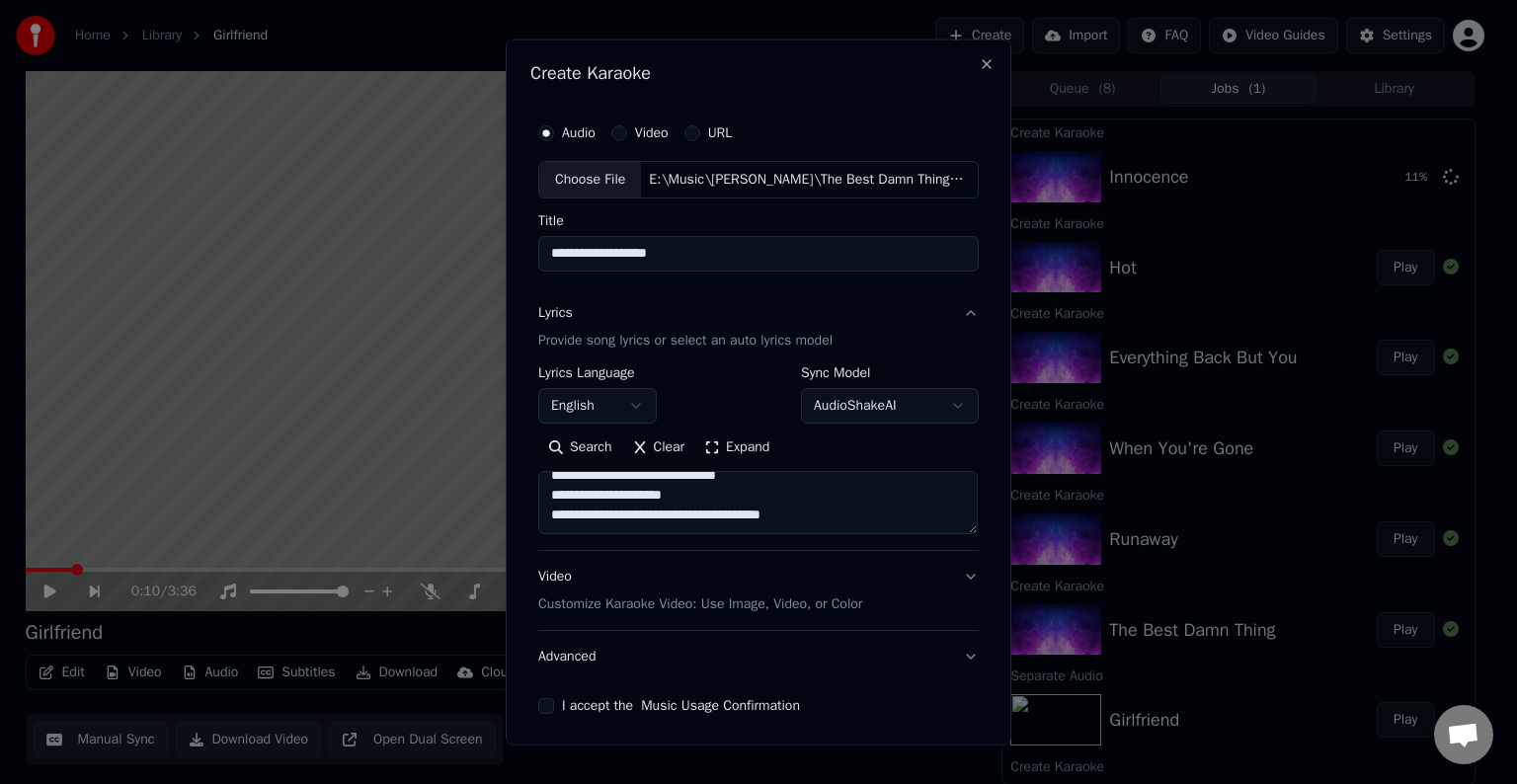 paste on "**********" 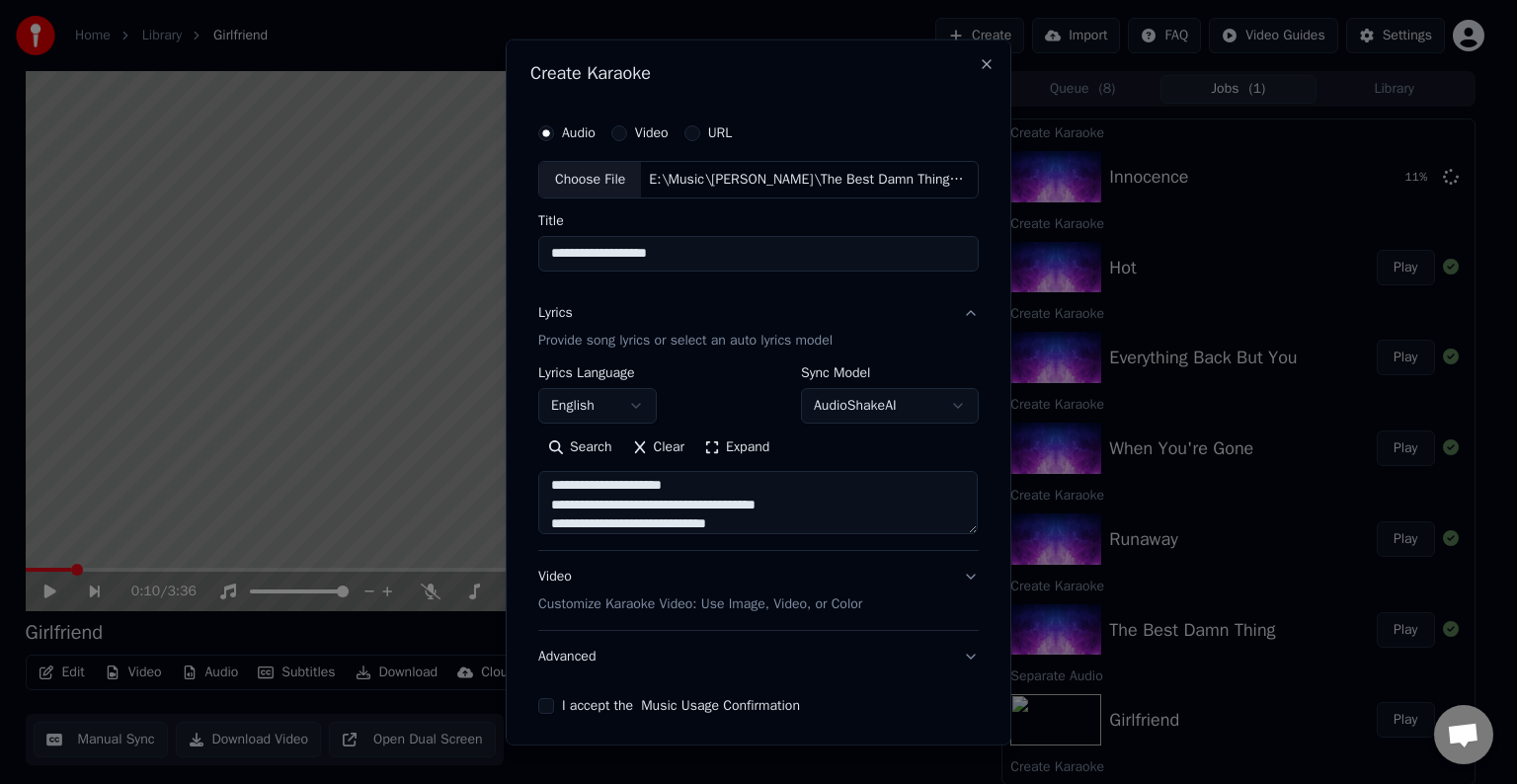 scroll, scrollTop: 715, scrollLeft: 0, axis: vertical 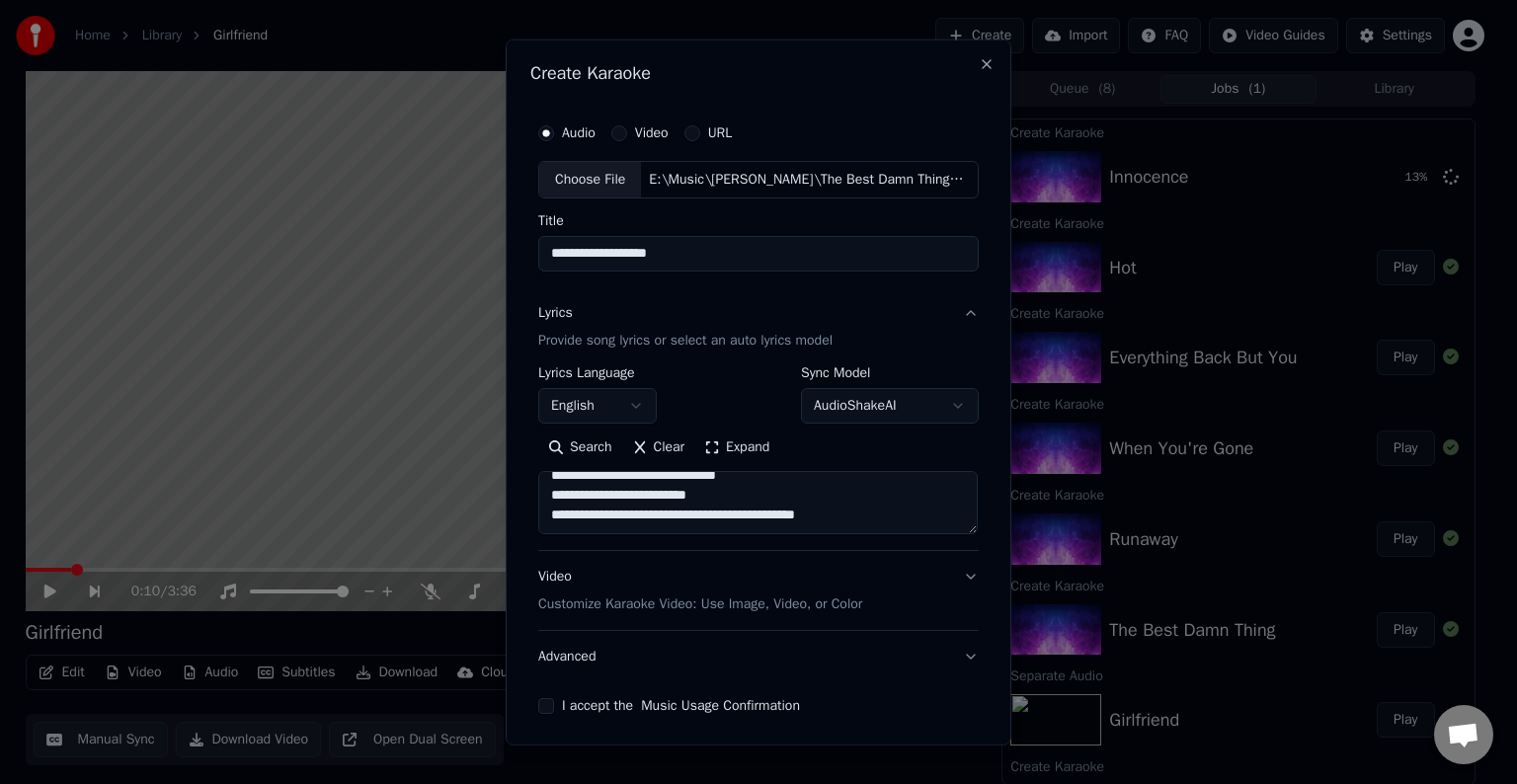 paste on "**********" 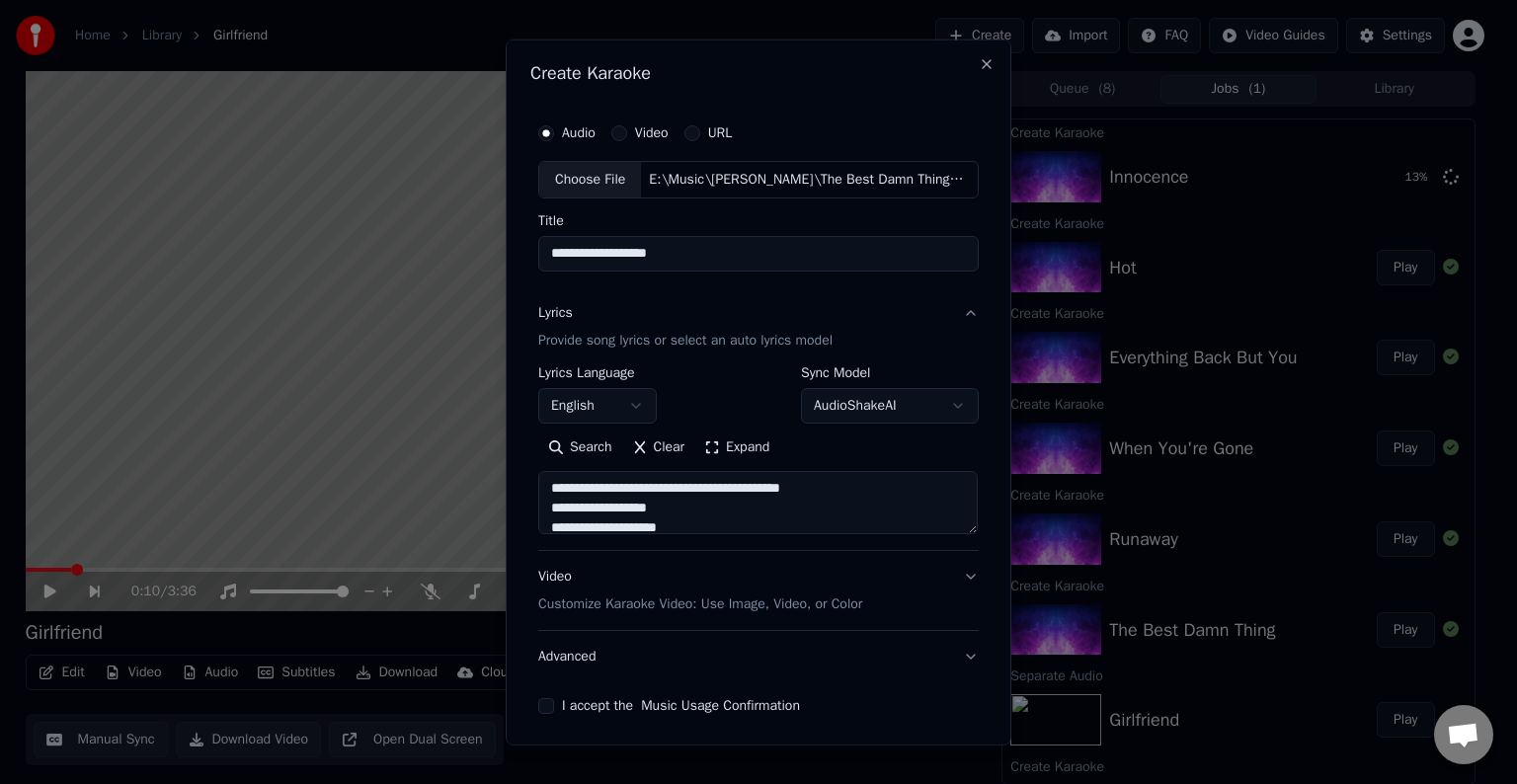 scroll, scrollTop: 770, scrollLeft: 0, axis: vertical 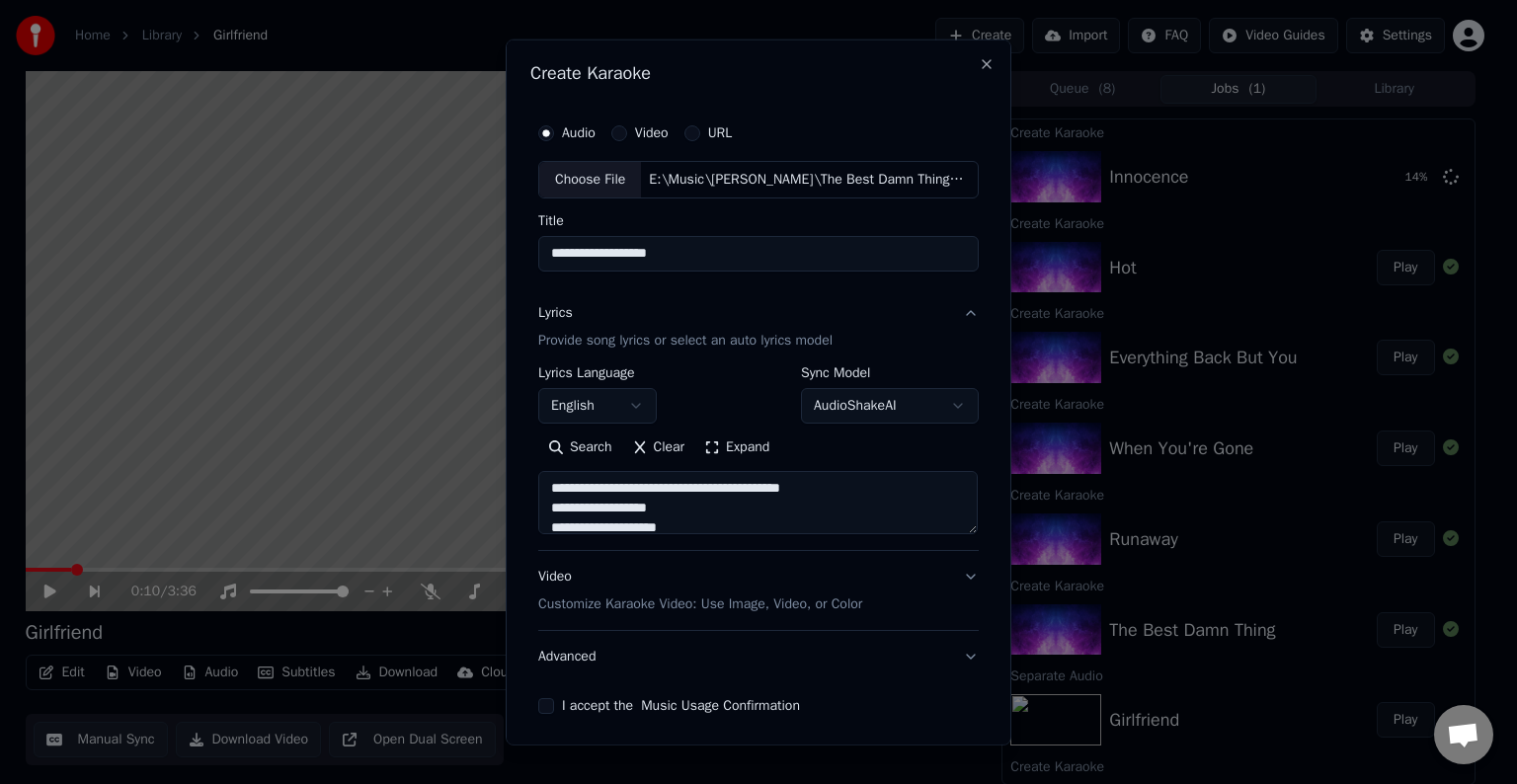 drag, startPoint x: 851, startPoint y: 491, endPoint x: 671, endPoint y: 490, distance: 180.00278 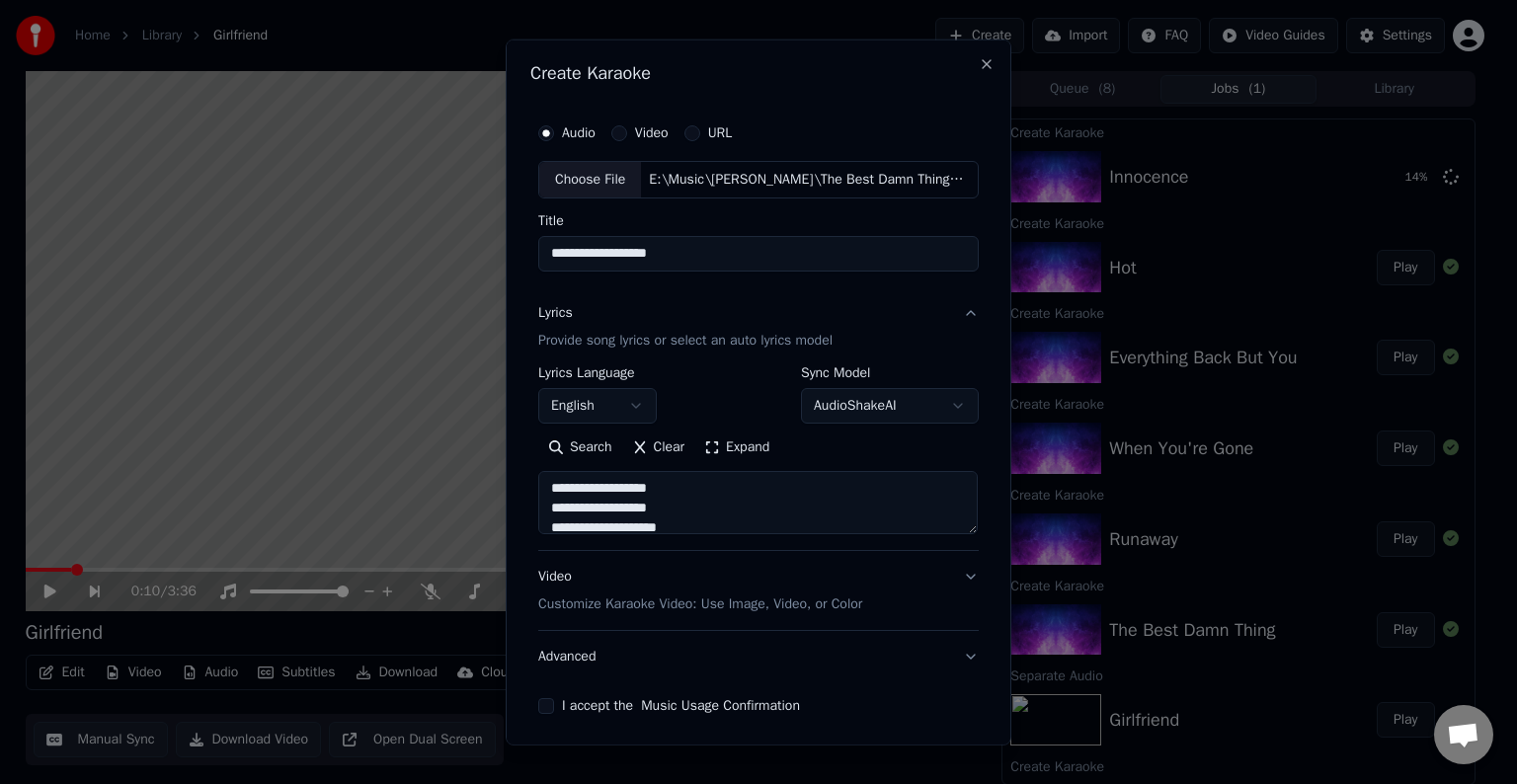 scroll, scrollTop: 722, scrollLeft: 0, axis: vertical 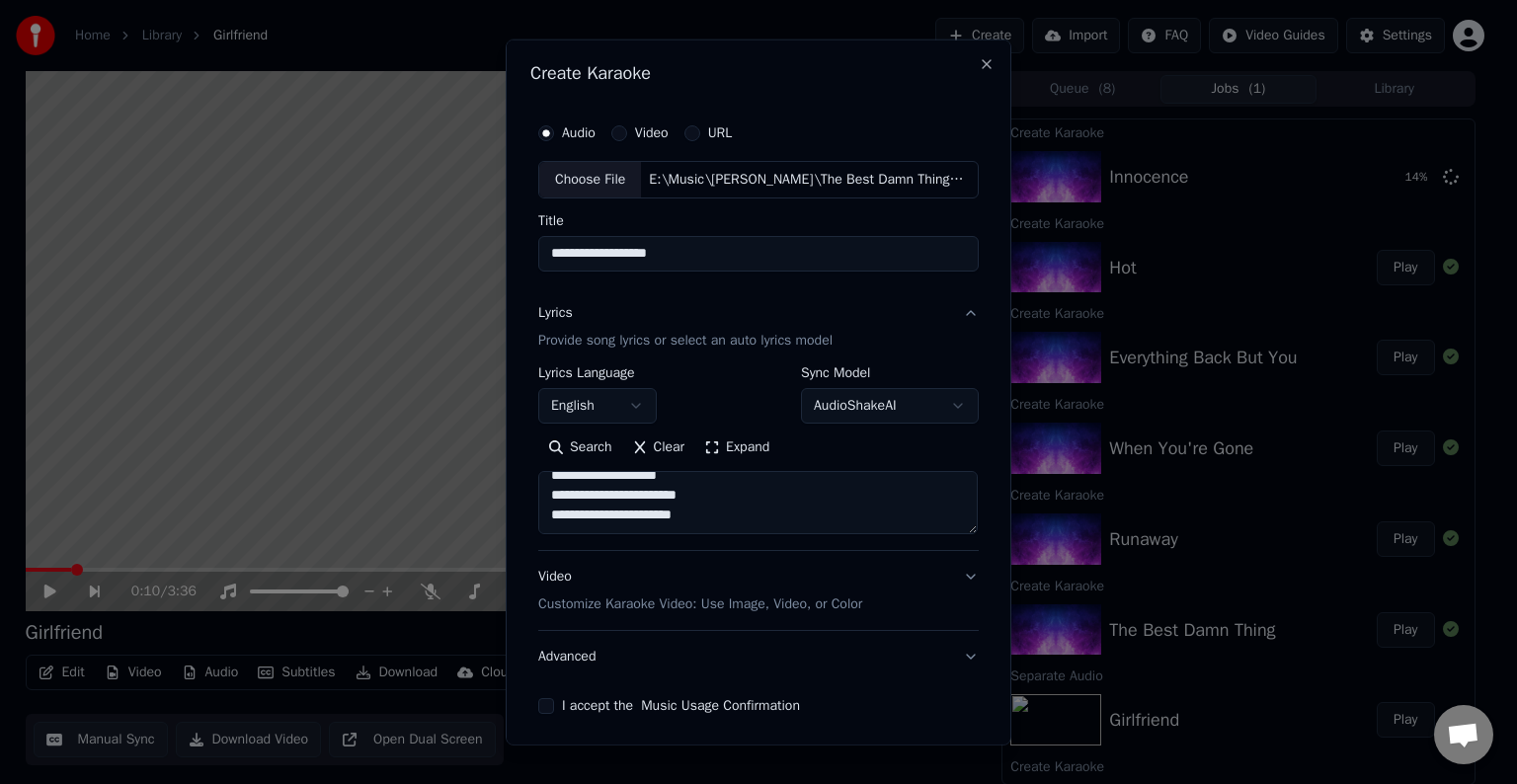 drag, startPoint x: 652, startPoint y: 516, endPoint x: 847, endPoint y: 500, distance: 195.65531 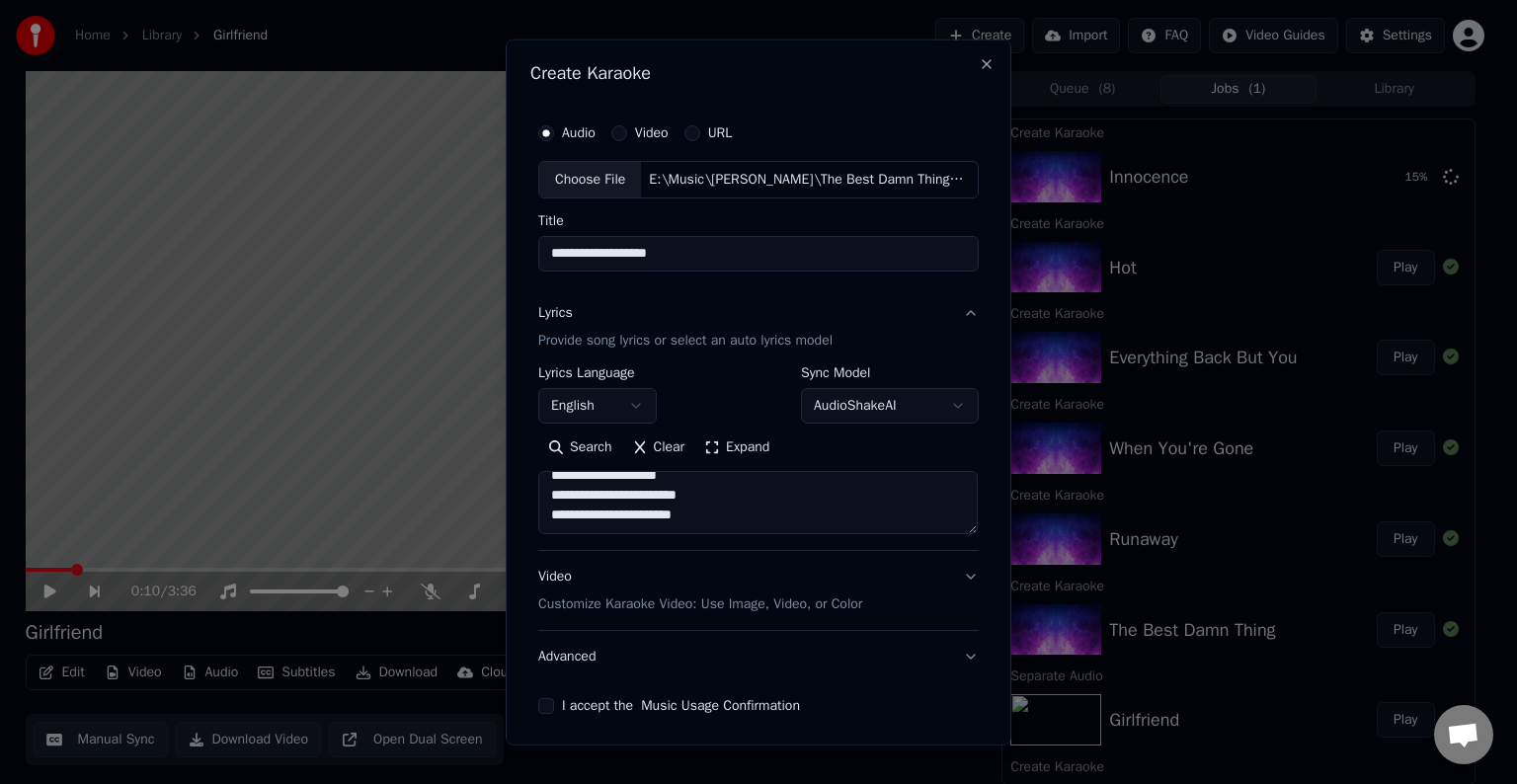 scroll, scrollTop: 739, scrollLeft: 0, axis: vertical 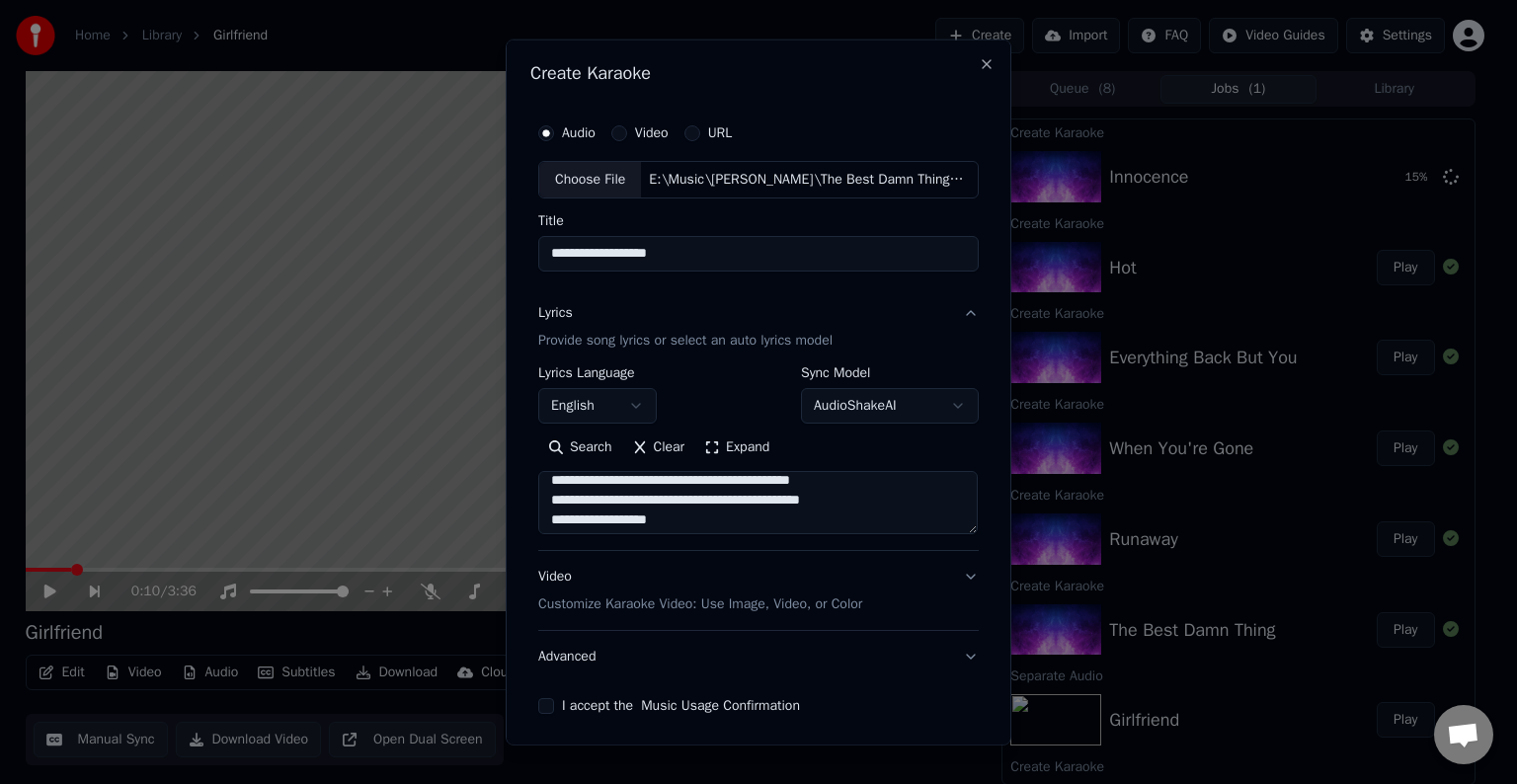 click at bounding box center [758, 503] 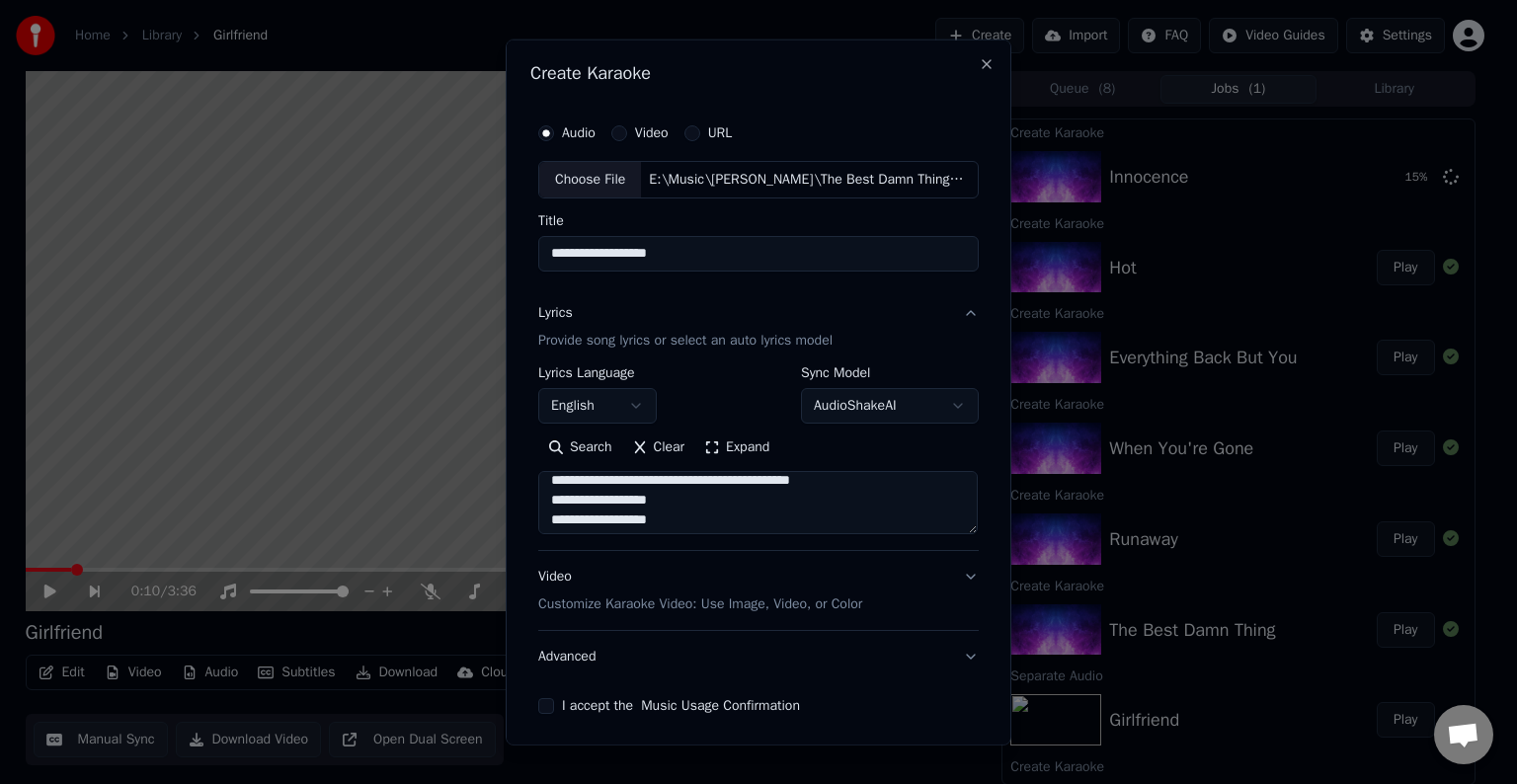 scroll, scrollTop: 841, scrollLeft: 0, axis: vertical 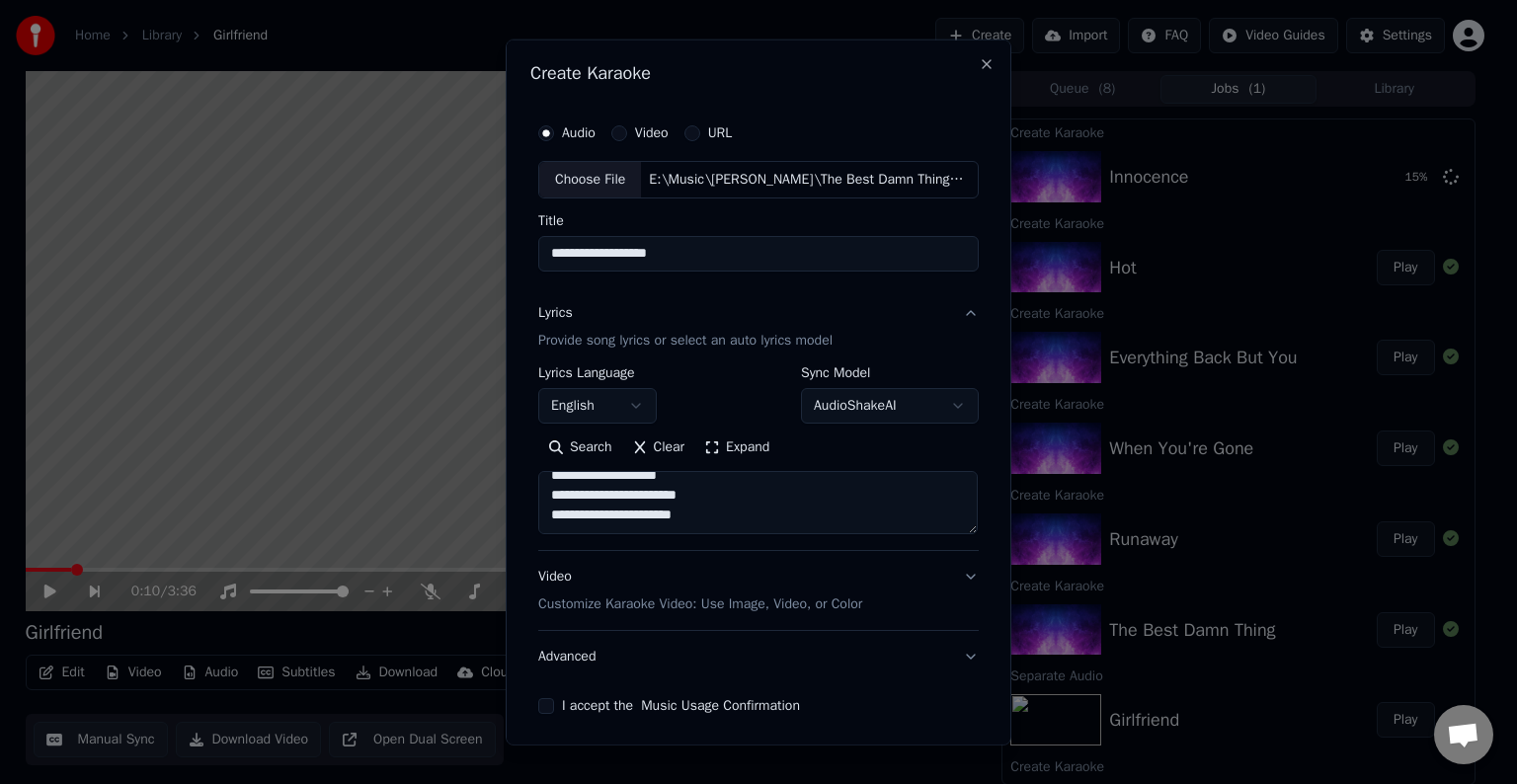 click at bounding box center [758, 503] 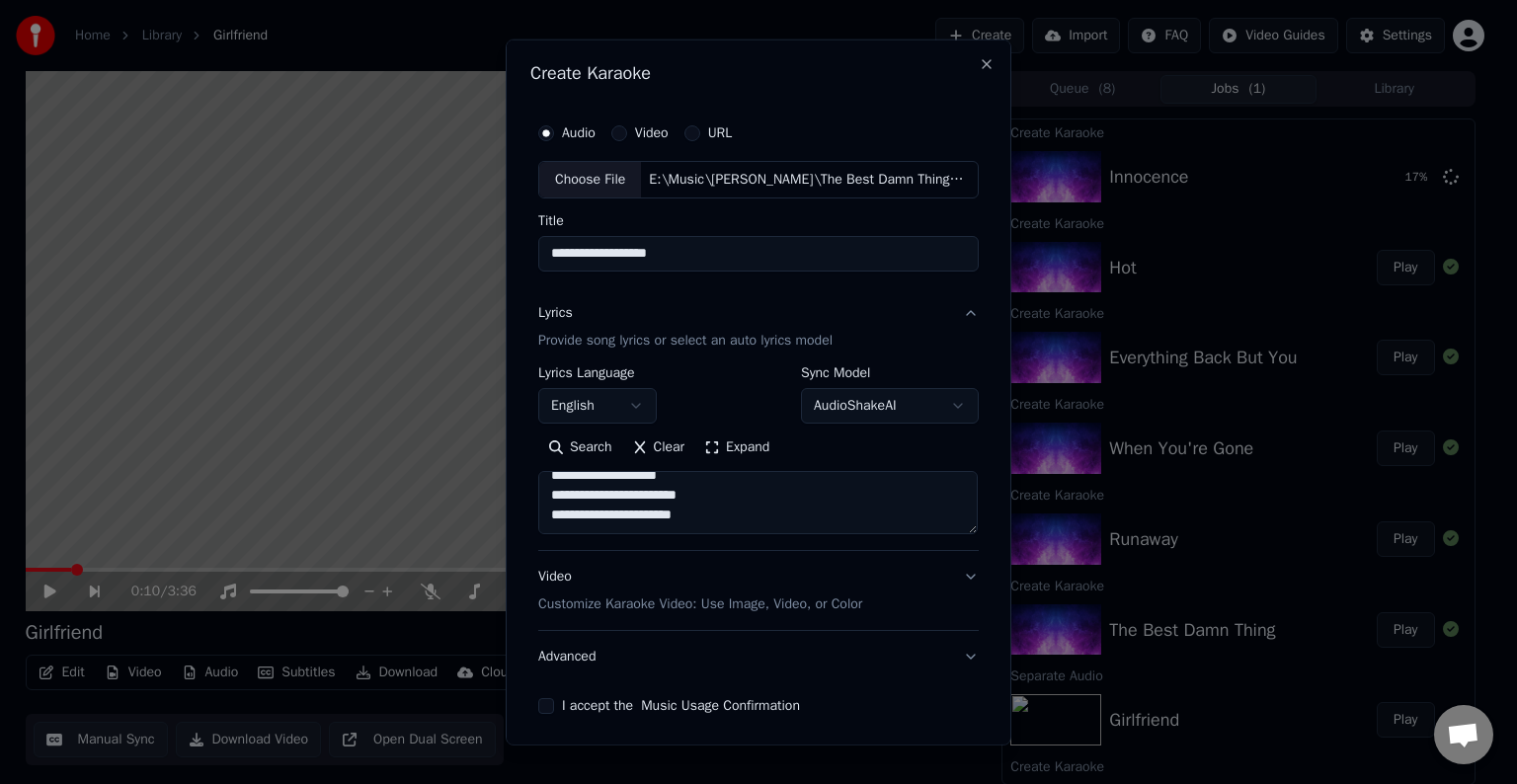paste on "****
****" 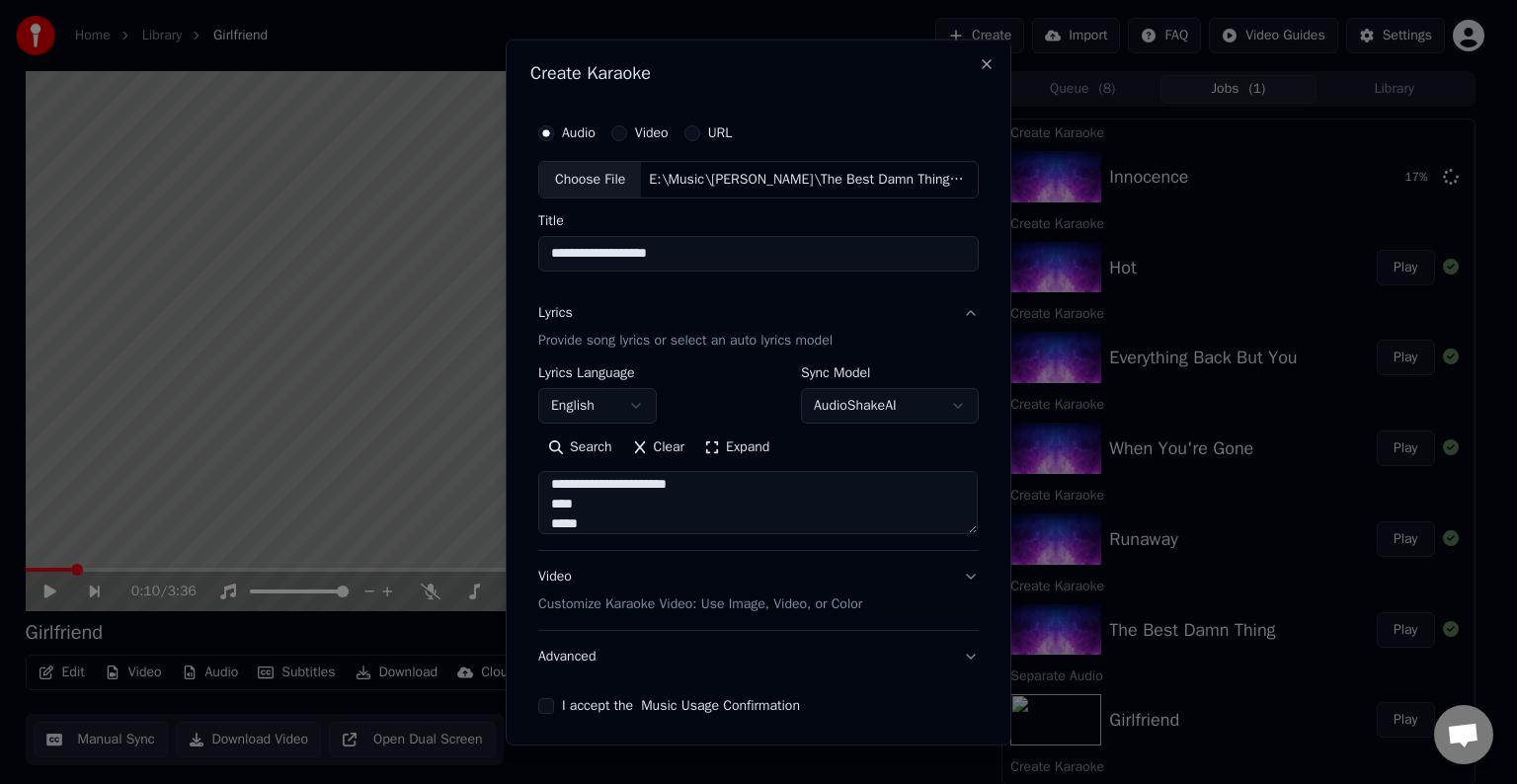 scroll, scrollTop: 873, scrollLeft: 0, axis: vertical 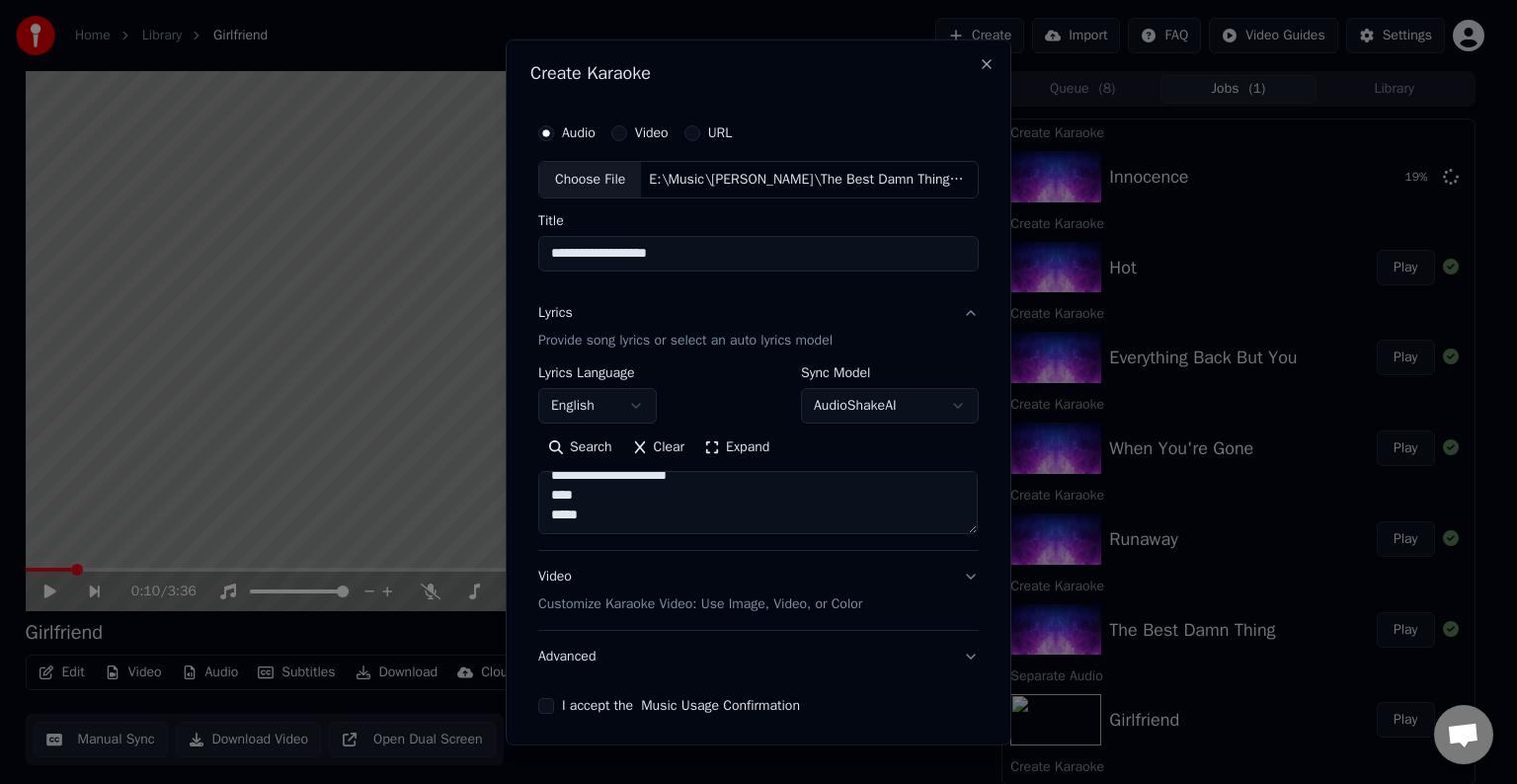 paste on "**********" 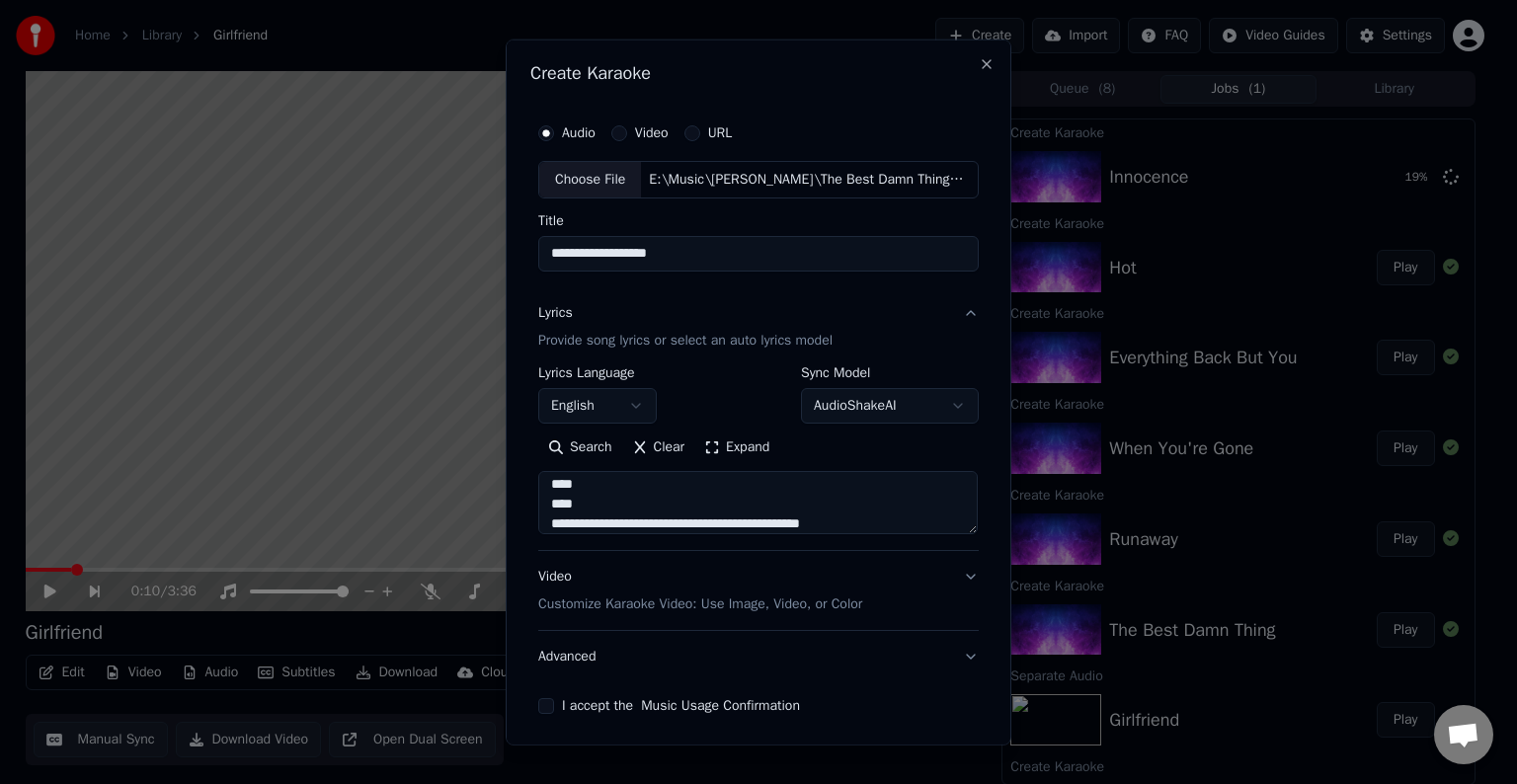 scroll, scrollTop: 991, scrollLeft: 0, axis: vertical 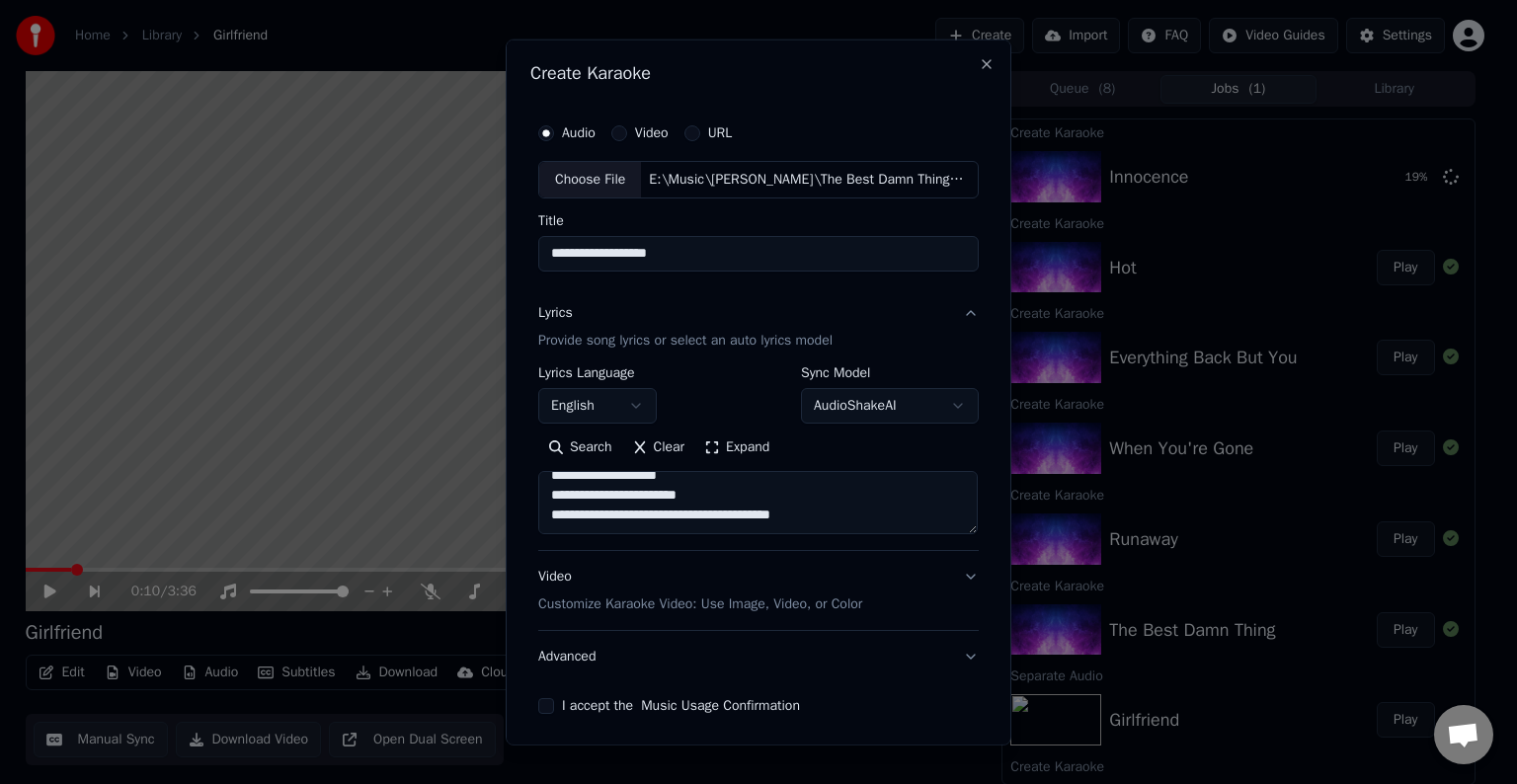 drag, startPoint x: 805, startPoint y: 502, endPoint x: 687, endPoint y: 506, distance: 118.06778 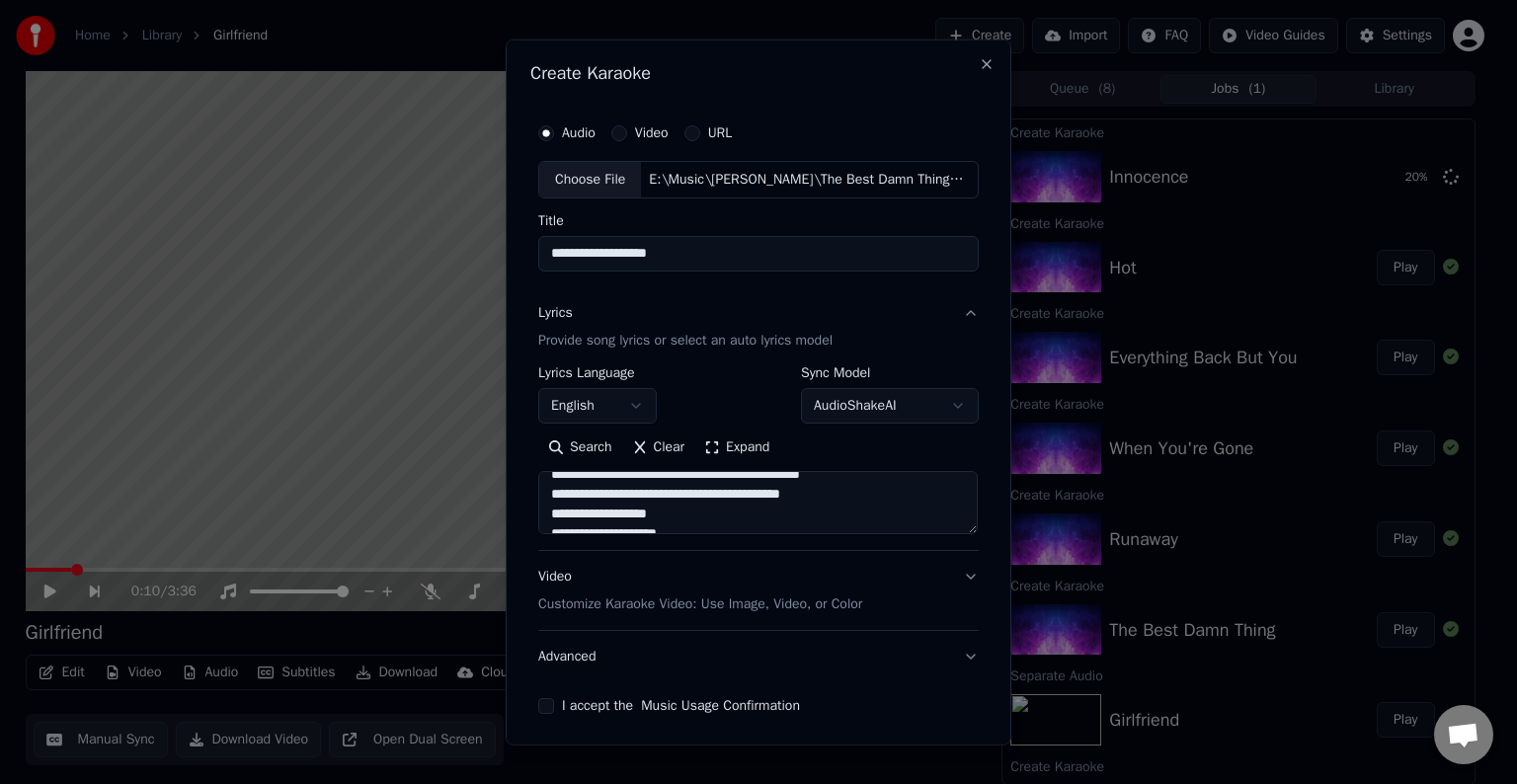 scroll, scrollTop: 919, scrollLeft: 0, axis: vertical 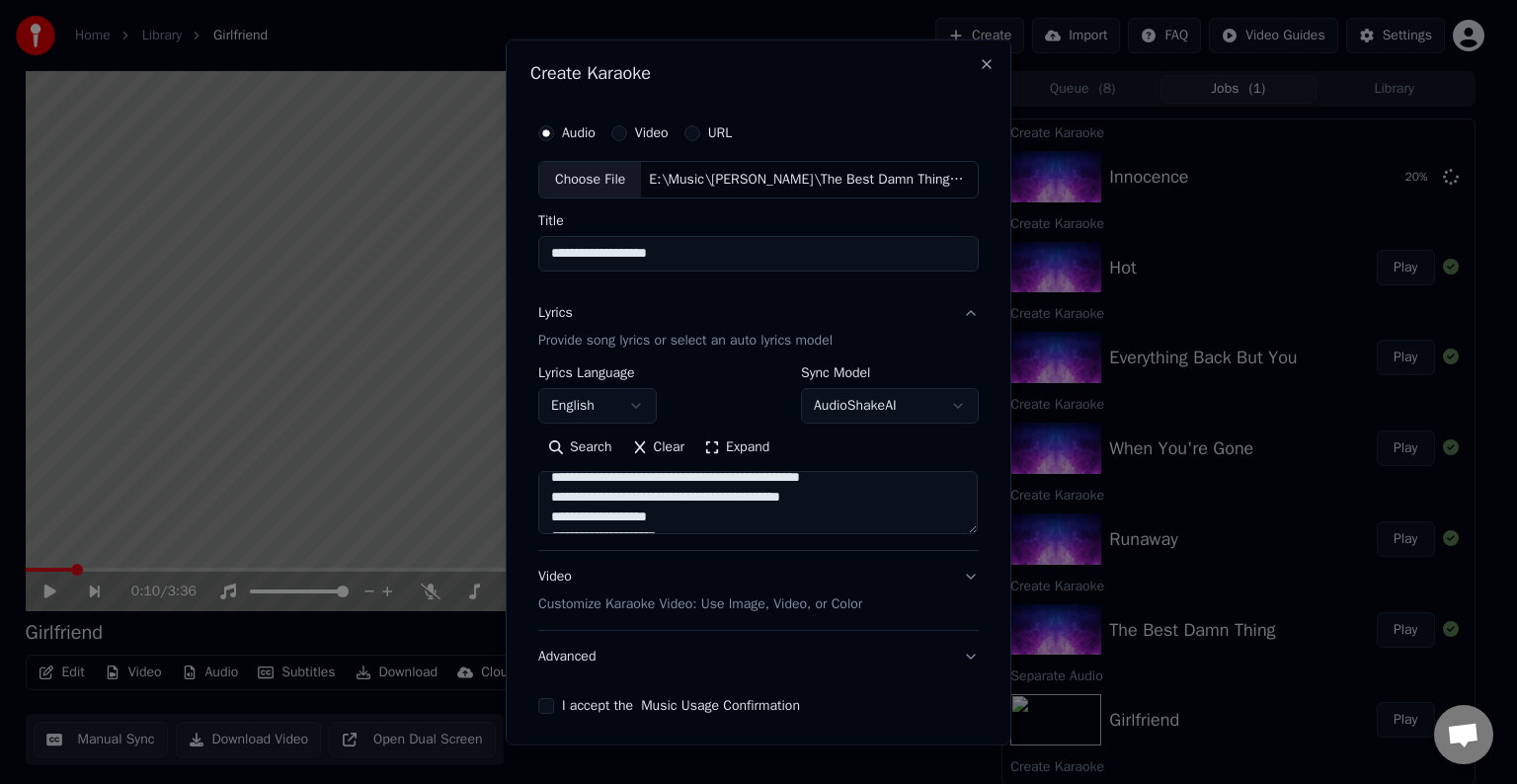 drag, startPoint x: 667, startPoint y: 495, endPoint x: 843, endPoint y: 501, distance: 176.10224 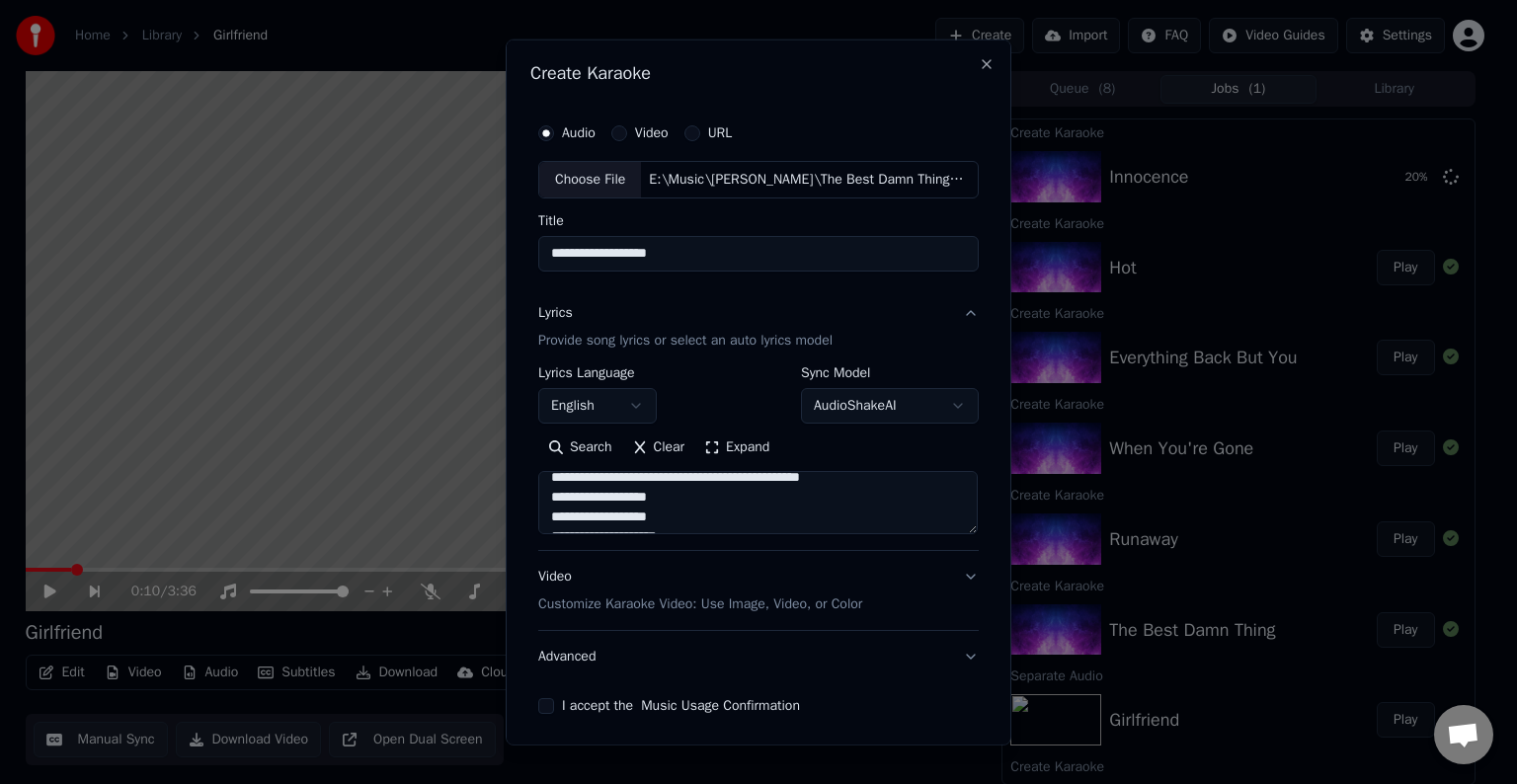 click at bounding box center (758, 503) 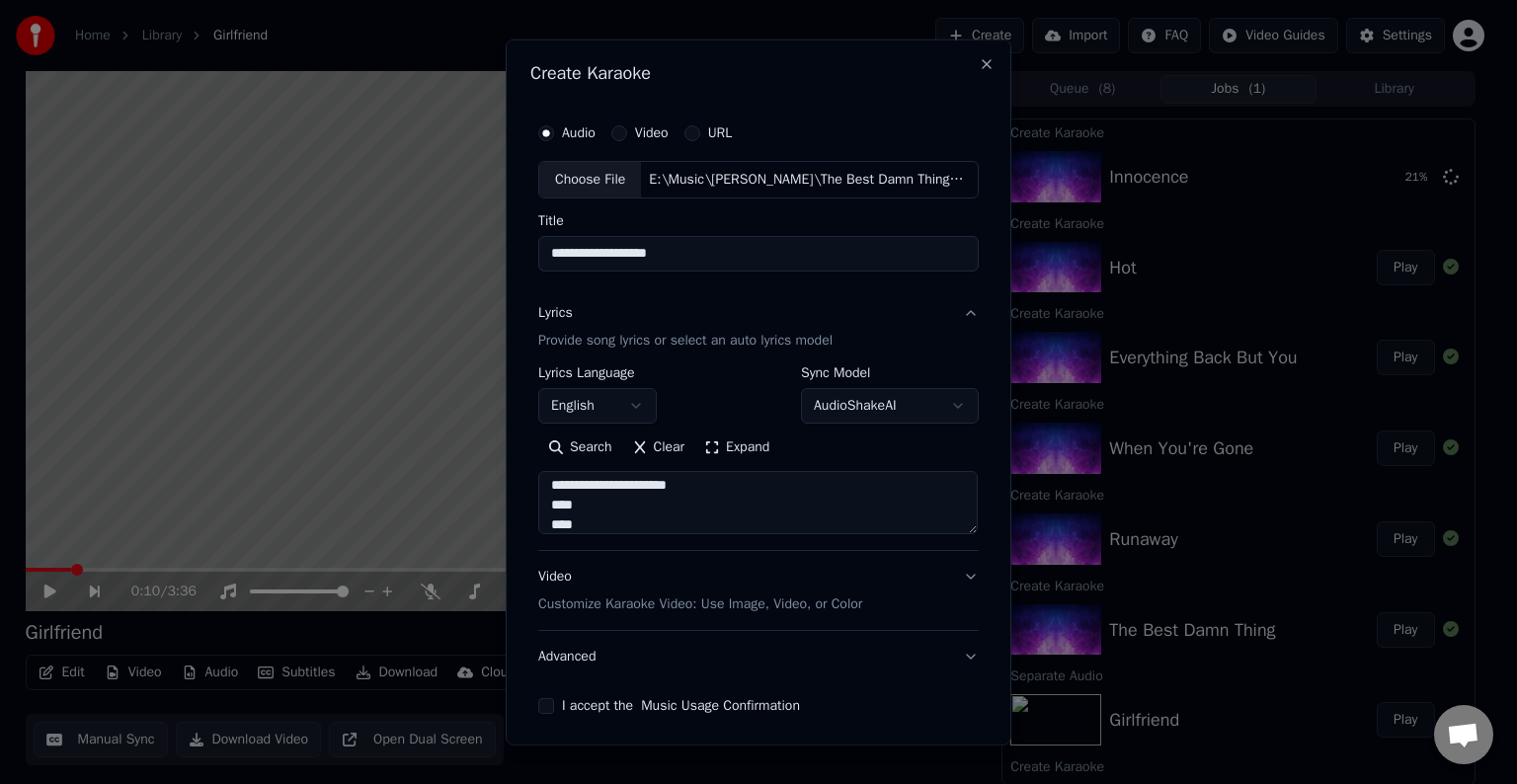 scroll, scrollTop: 999, scrollLeft: 0, axis: vertical 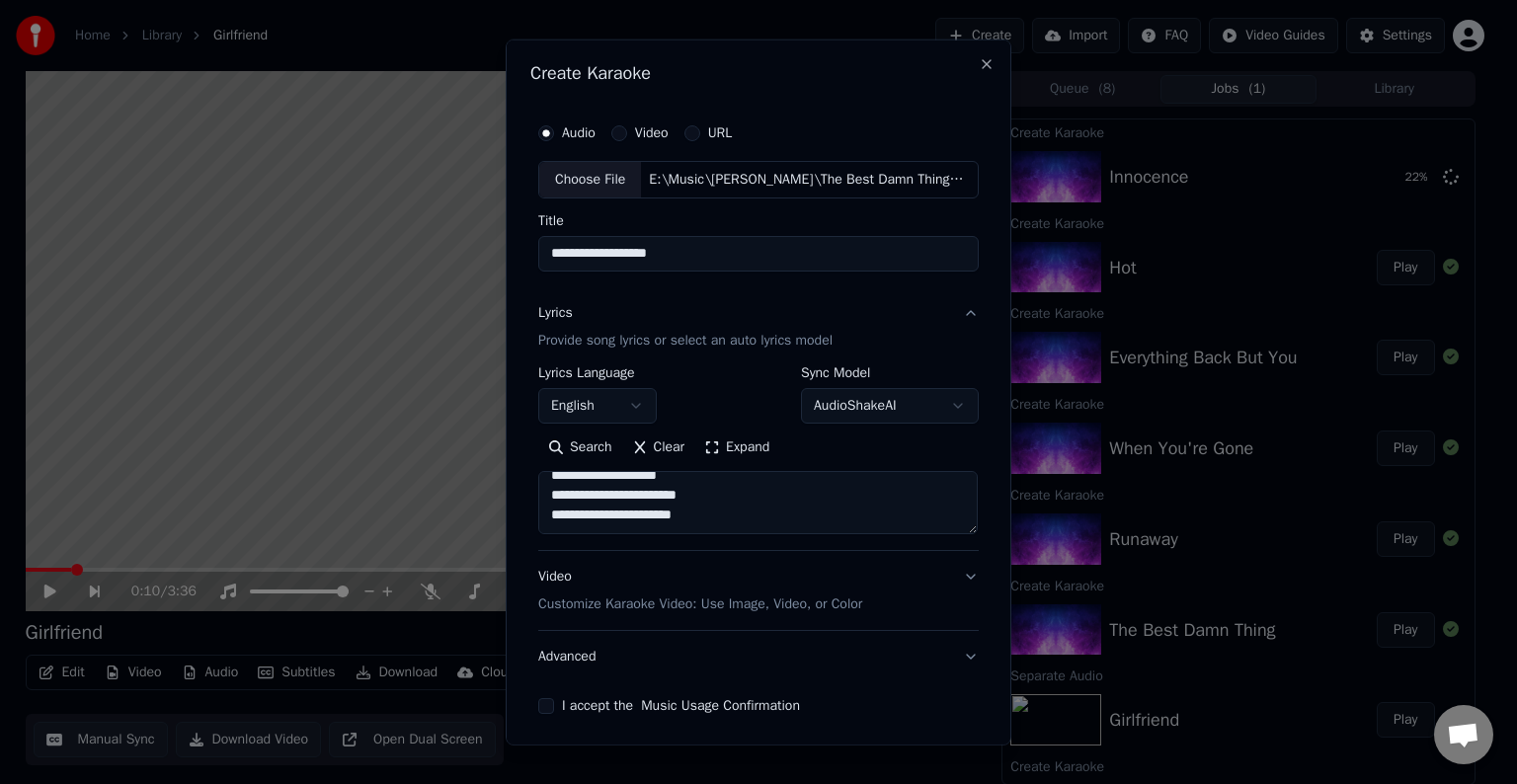click on "**********" at bounding box center [758, 458] 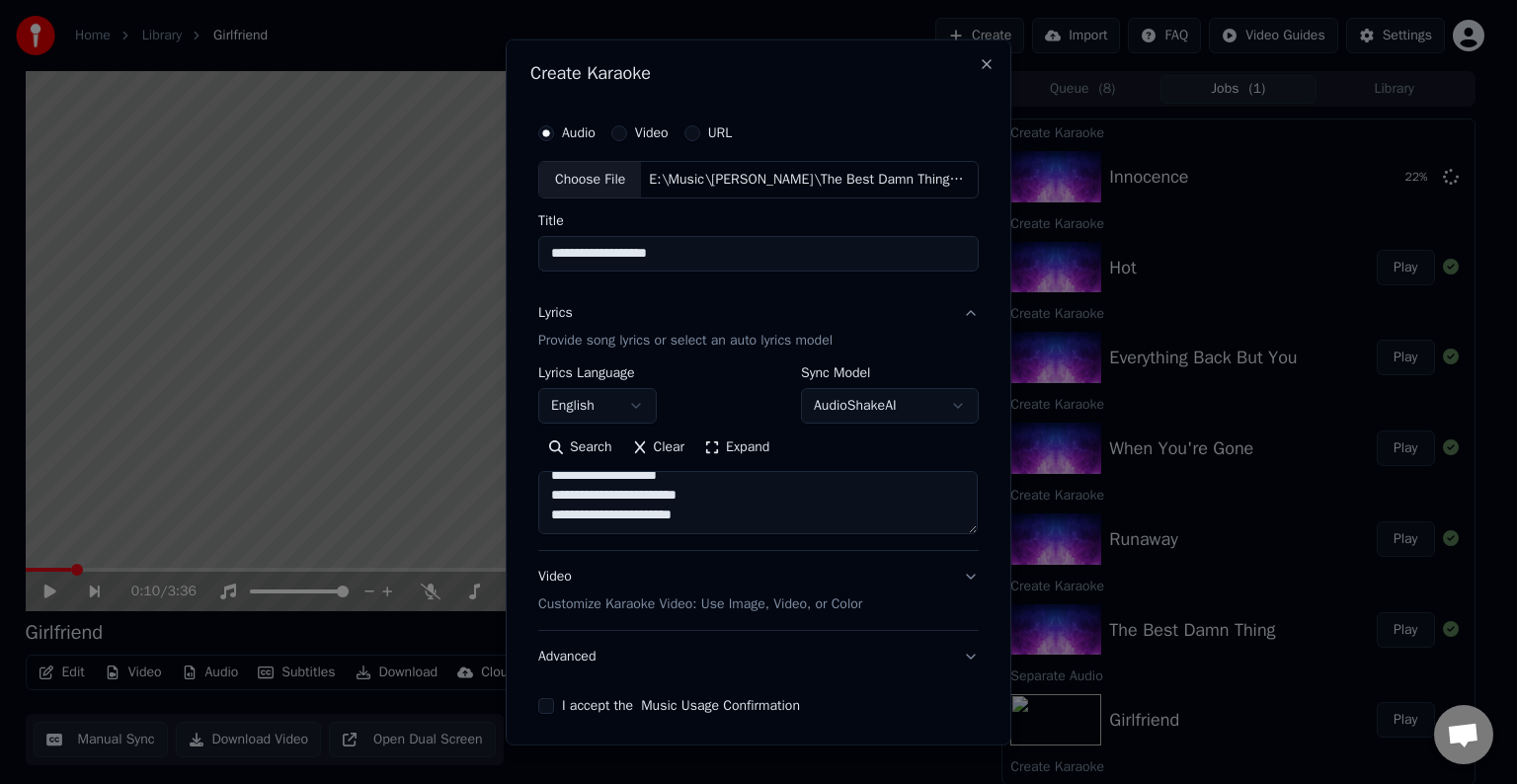 click at bounding box center [758, 503] 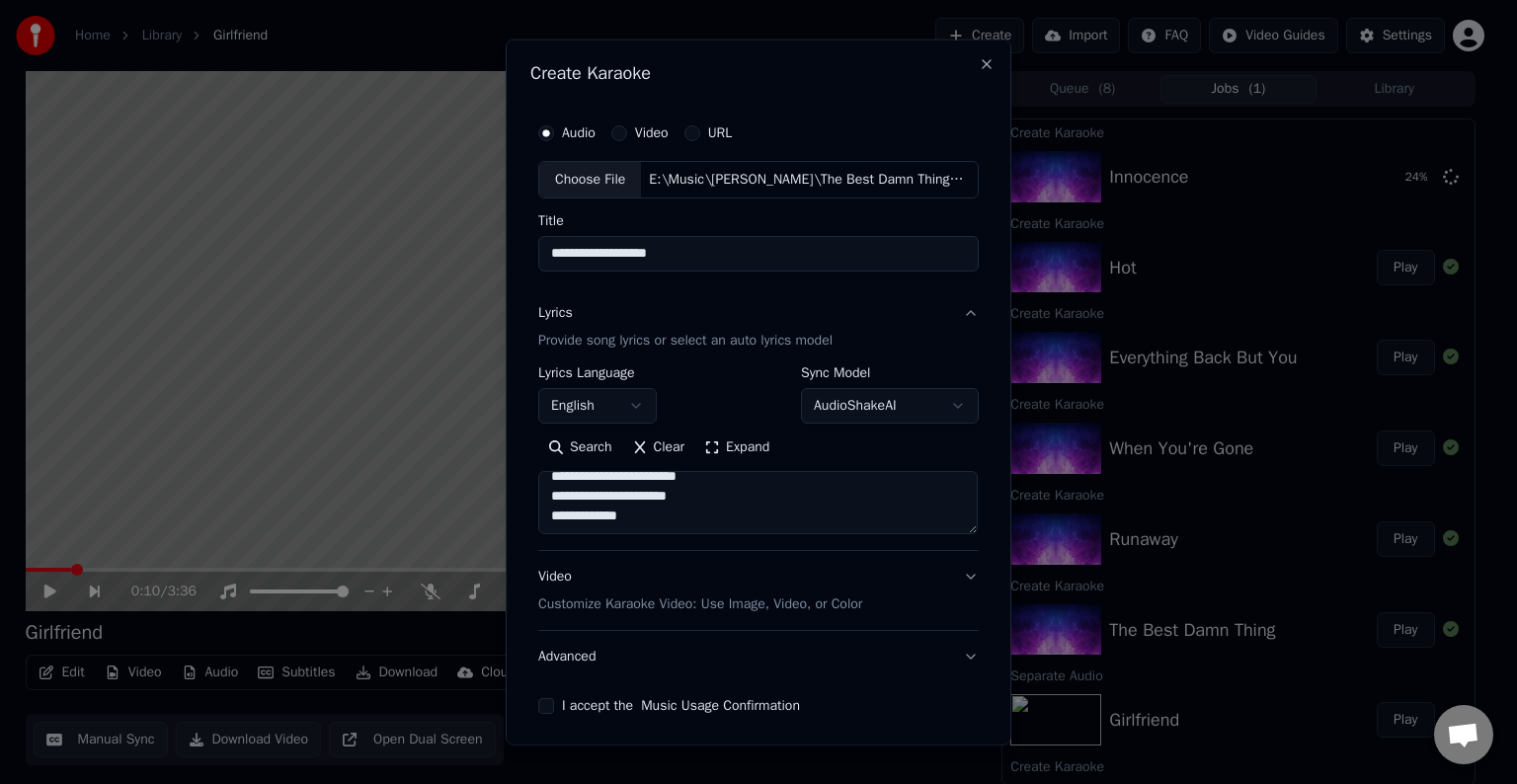 type on "**********" 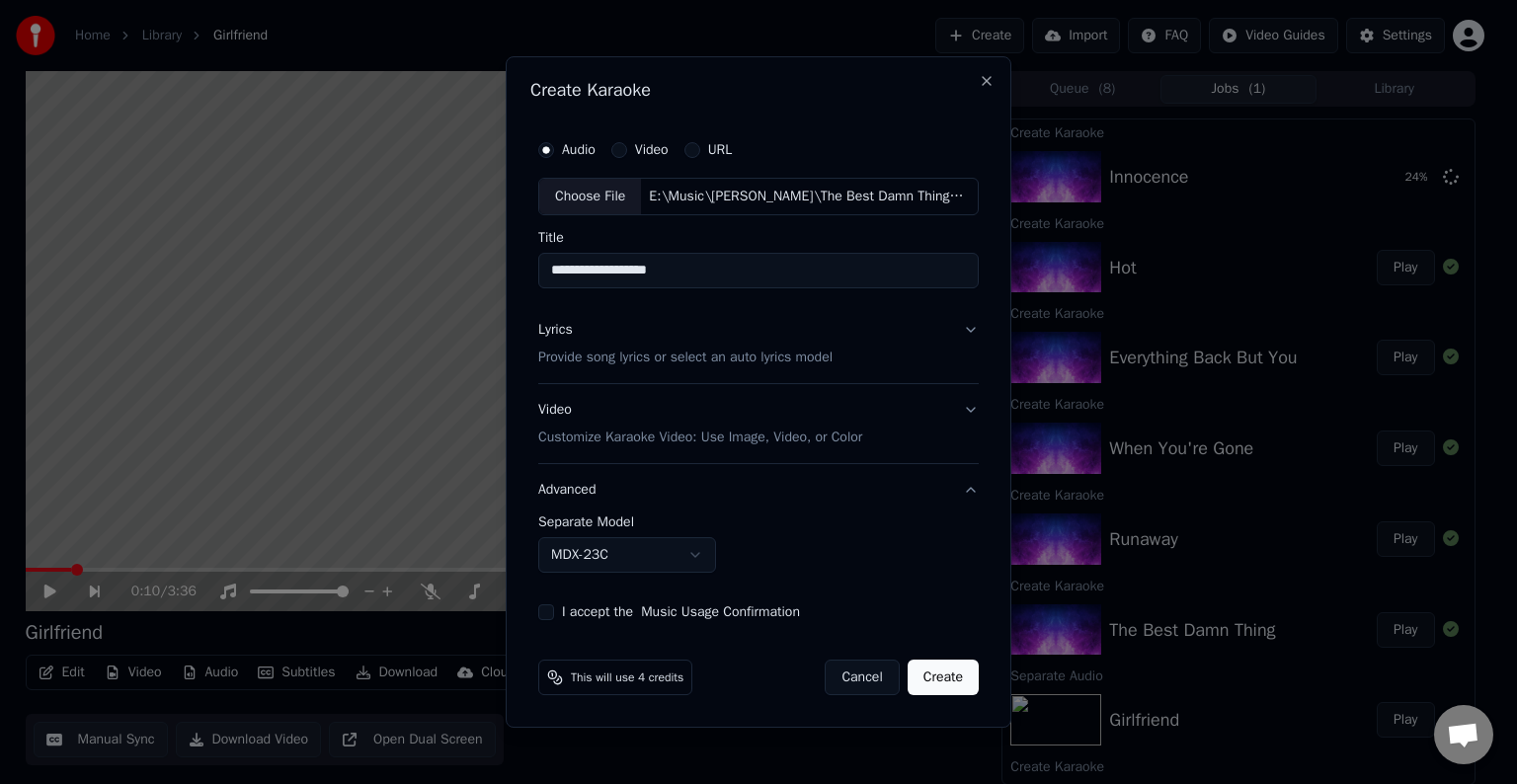 click on "Home Library Girlfriend Create Import FAQ Video Guides Settings 0:10  /  3:36 Girlfriend BPM 164 Key D Edit Video Audio Subtitles Download Cloud Library Manual Sync Download Video Open Dual Screen Queue ( 8 ) Jobs ( 1 ) Library Create Karaoke Innocence 24 % Create Karaoke Hot Play Create Karaoke Everything Back But You Play Create Karaoke When You're Gone Play Create Karaoke Runaway Play Create Karaoke The Best Damn Thing Play Separate Audio Girlfriend Play Create Karaoke Runaway Create Karaoke I Can Do Better Play Create Karaoke Girlfriend Play Chat [PERSON_NAME] from Youka Desktop More channels Continue on Email Network offline. Reconnecting... No messages can be received or sent for now. Youka Desktop Hello! How can I help you?  [DATE] I think there is a glitch in the program; when I spend my credits to create a video, and I provide the lyrics, the resulting video does not sync the lyrics and is forcing me to spend extra credits to sync them again; it has happened to me with my last 3 videos [DATE] [PERSON_NAME]" at bounding box center [750, 392] 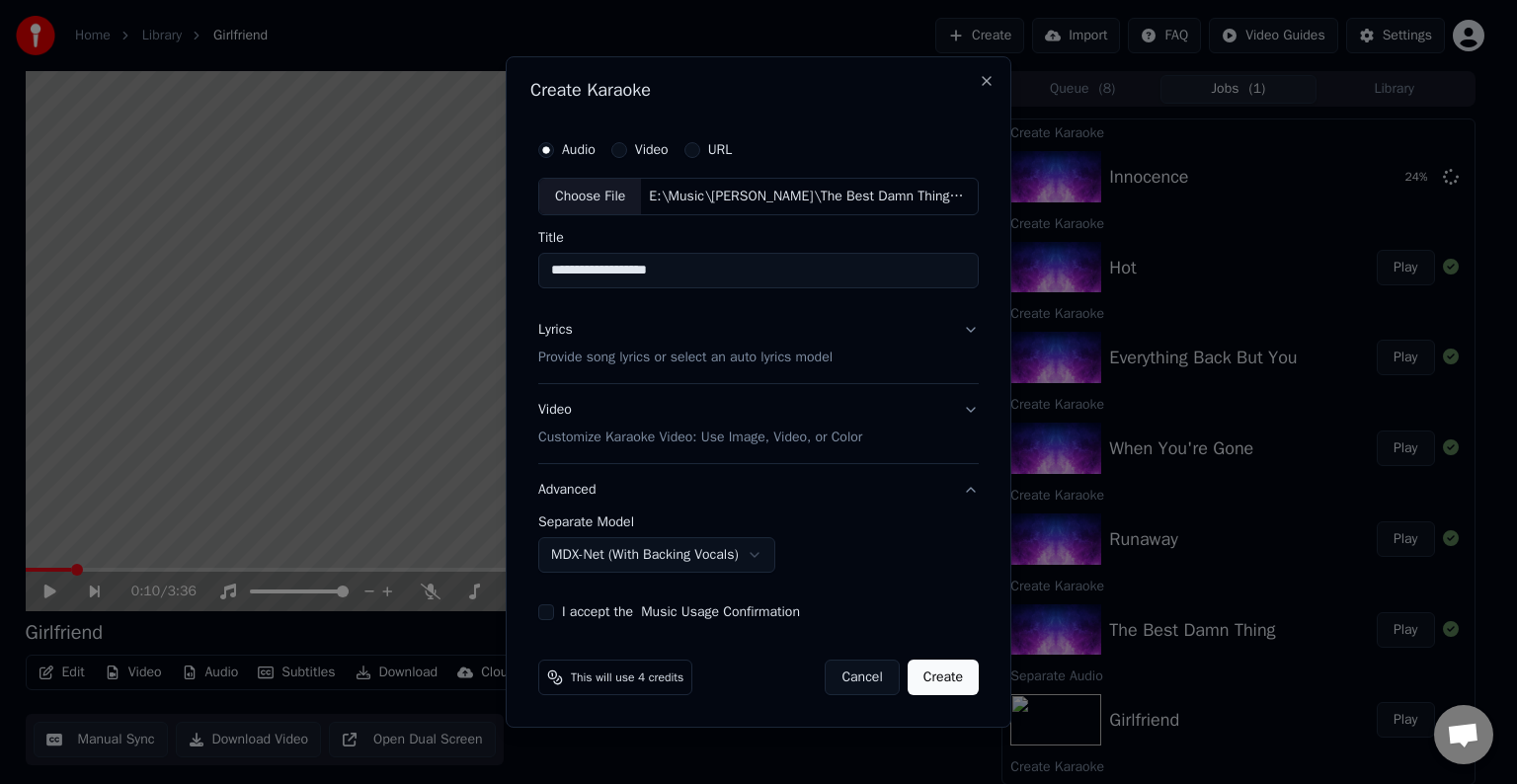 click on "I accept the   Music Usage Confirmation" at bounding box center [546, 612] 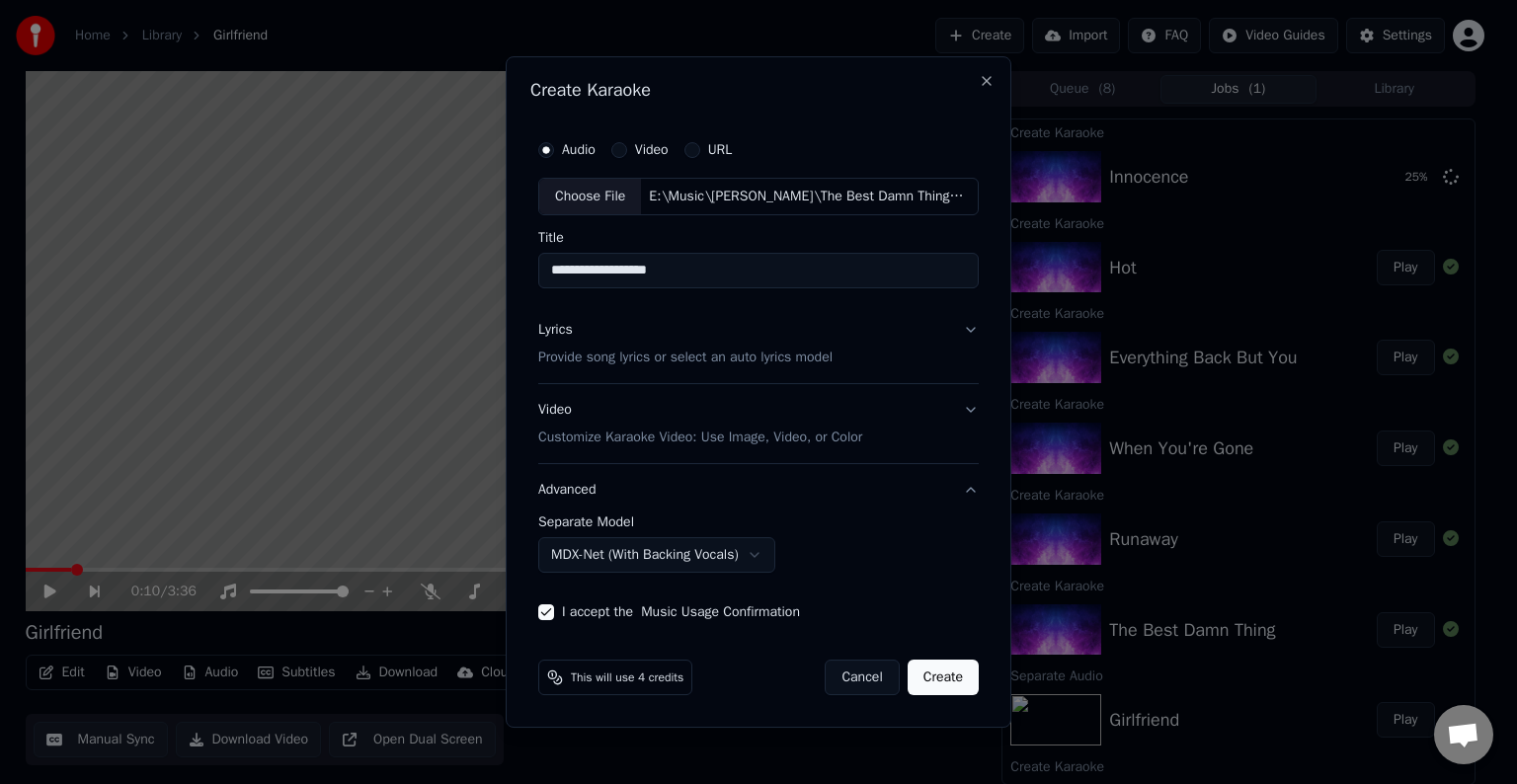 click on "Create" at bounding box center (943, 677) 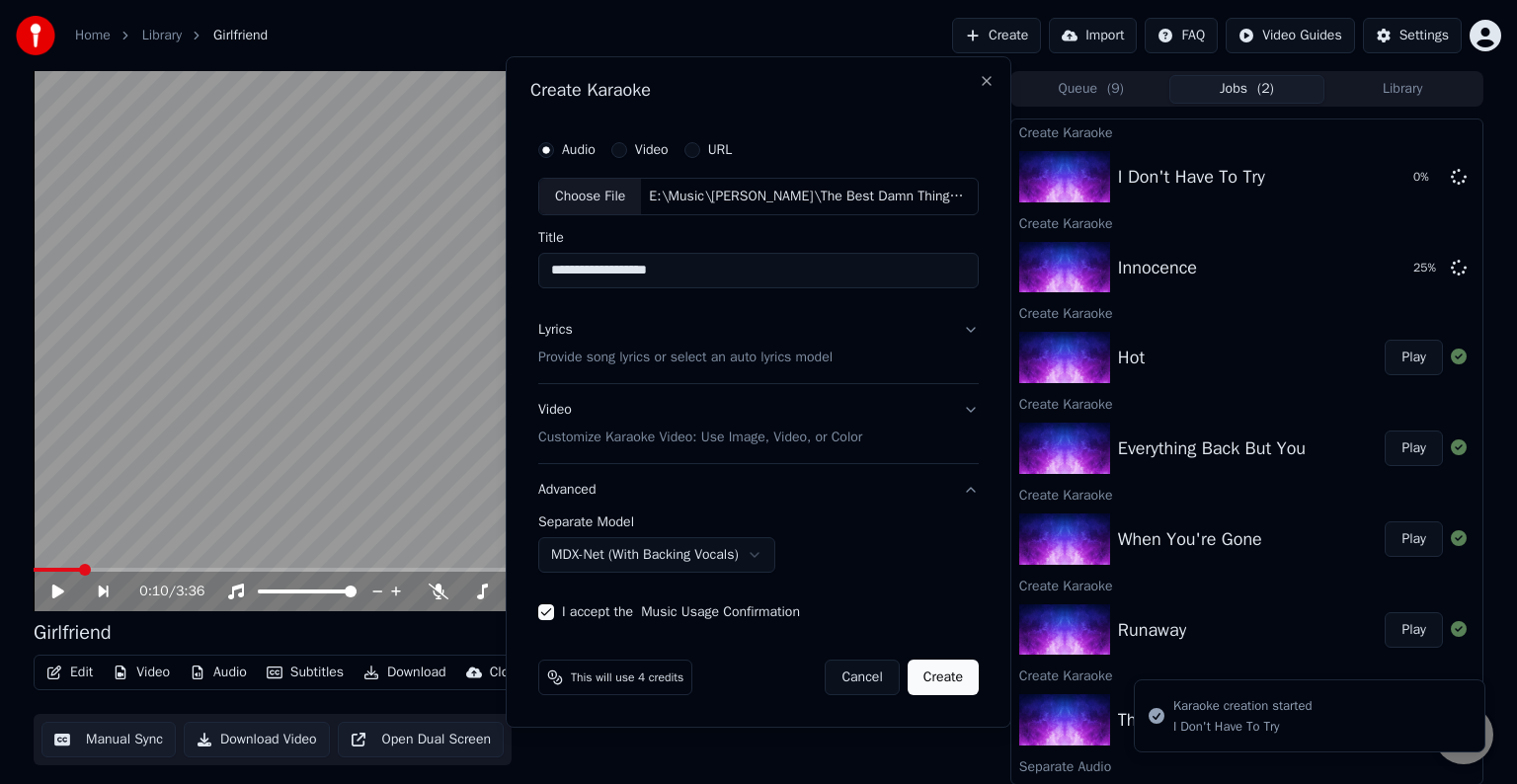 select on "******" 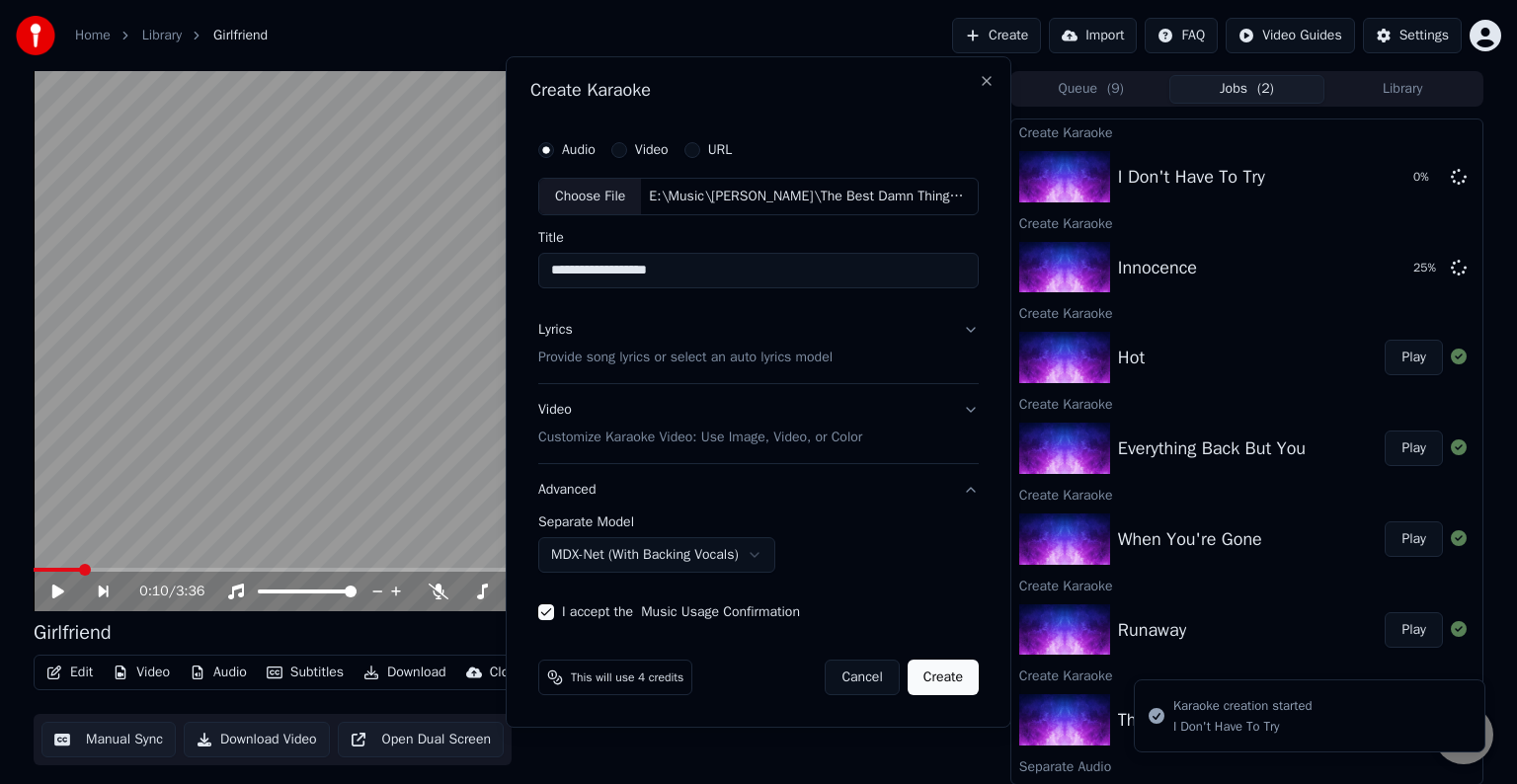 type 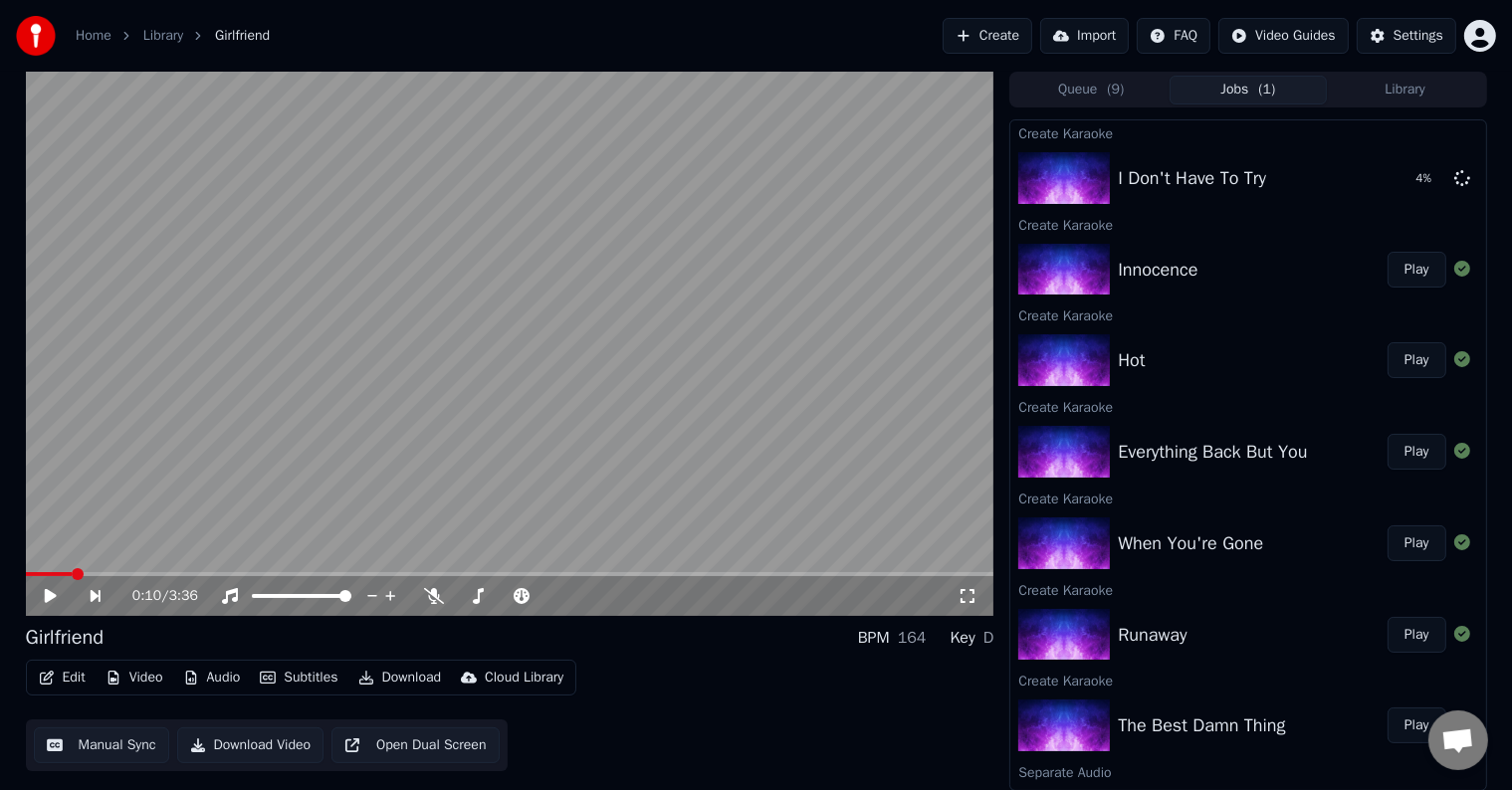 click on "Create" at bounding box center [987, 36] 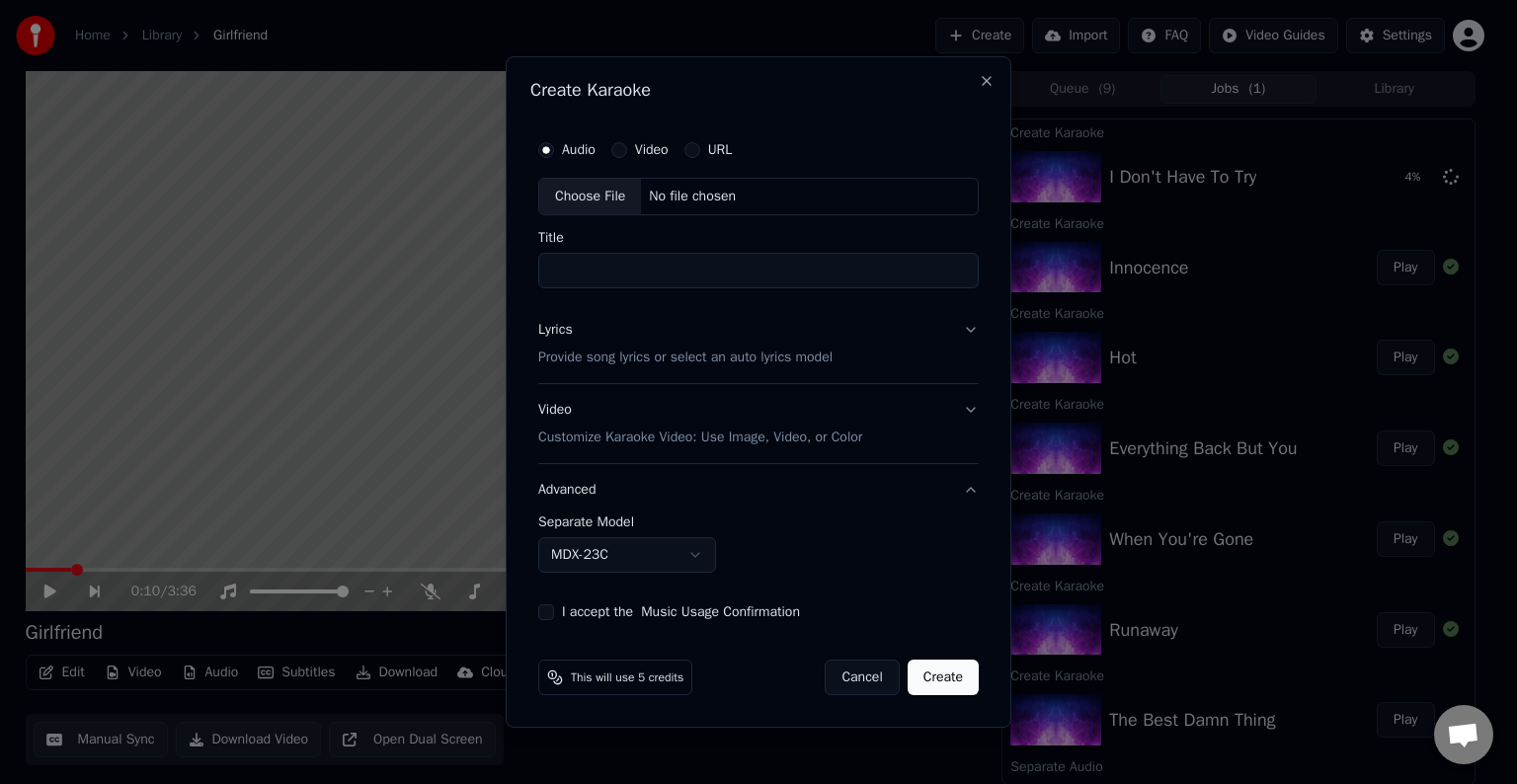 click on "Choose File" at bounding box center [590, 196] 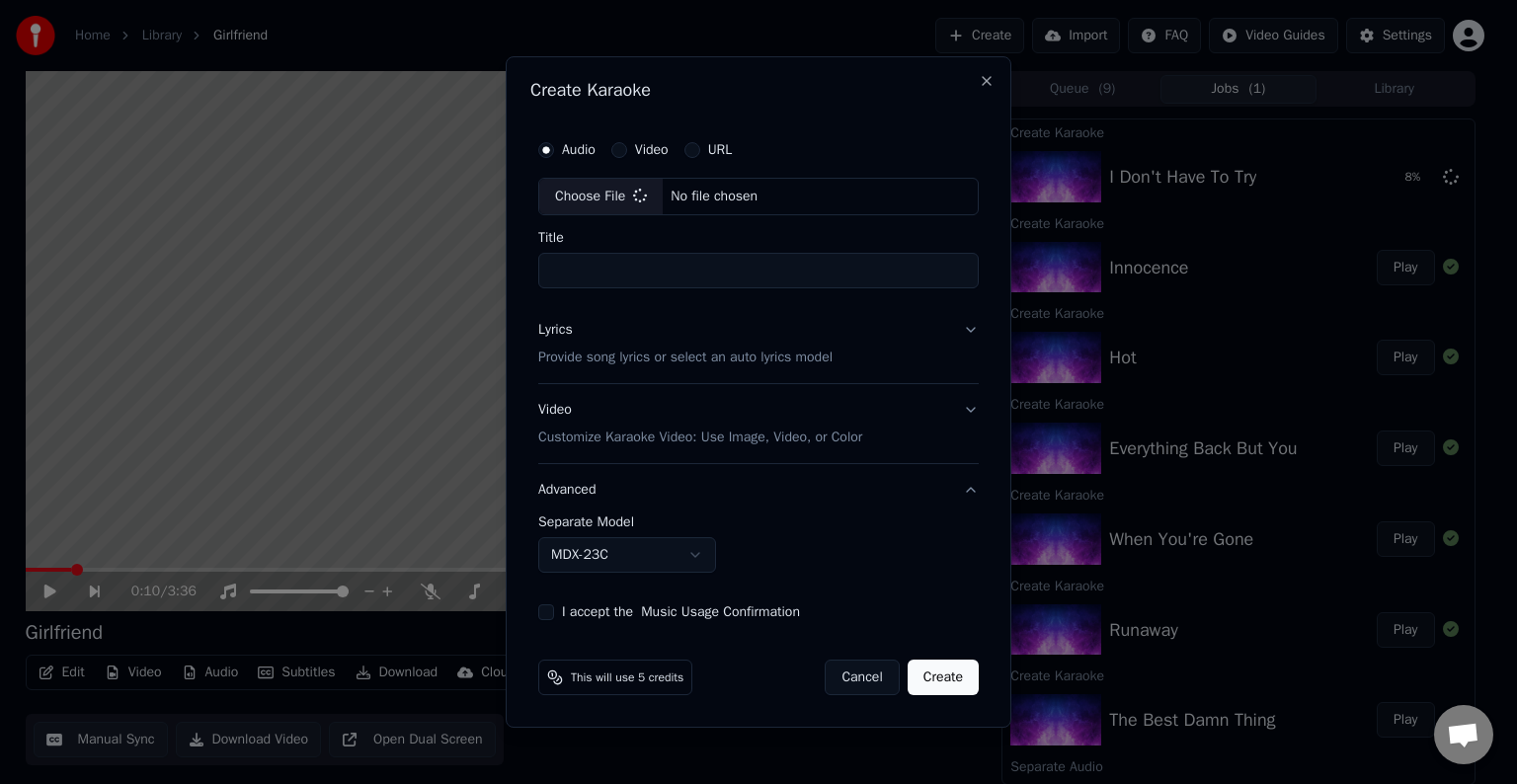 type on "**********" 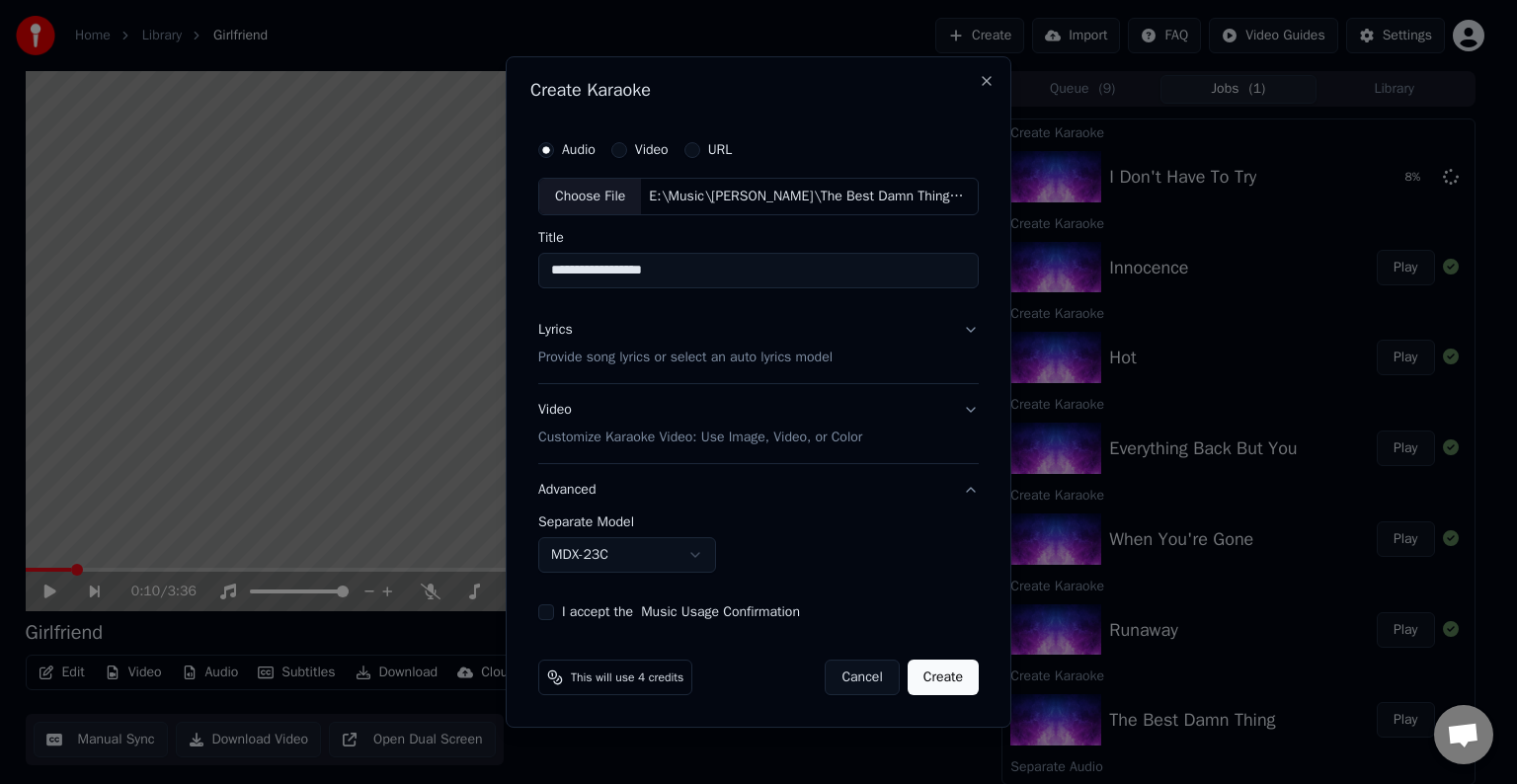 click on "Lyrics Provide song lyrics or select an auto lyrics model" at bounding box center [758, 344] 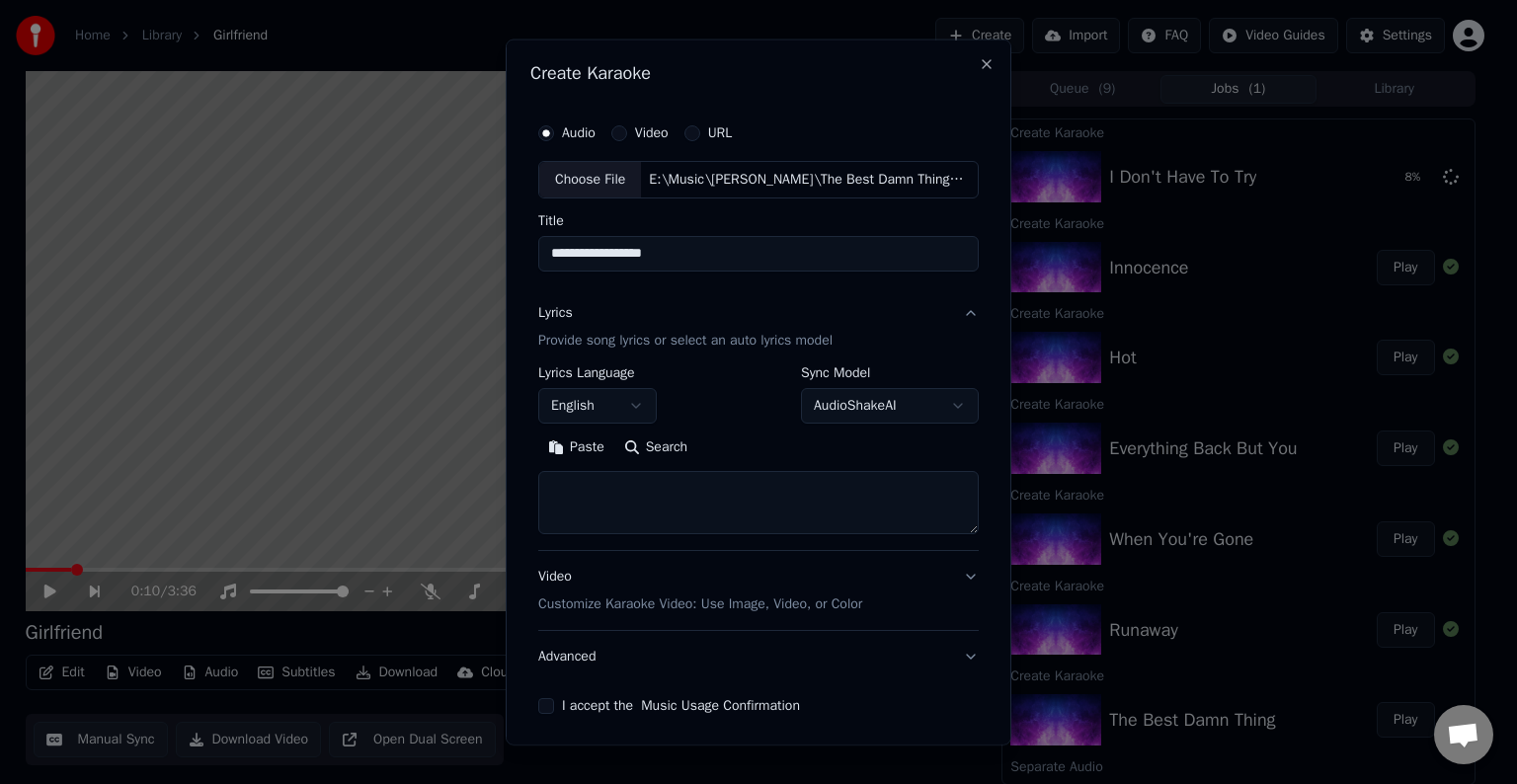 click on "**********" at bounding box center [758, 458] 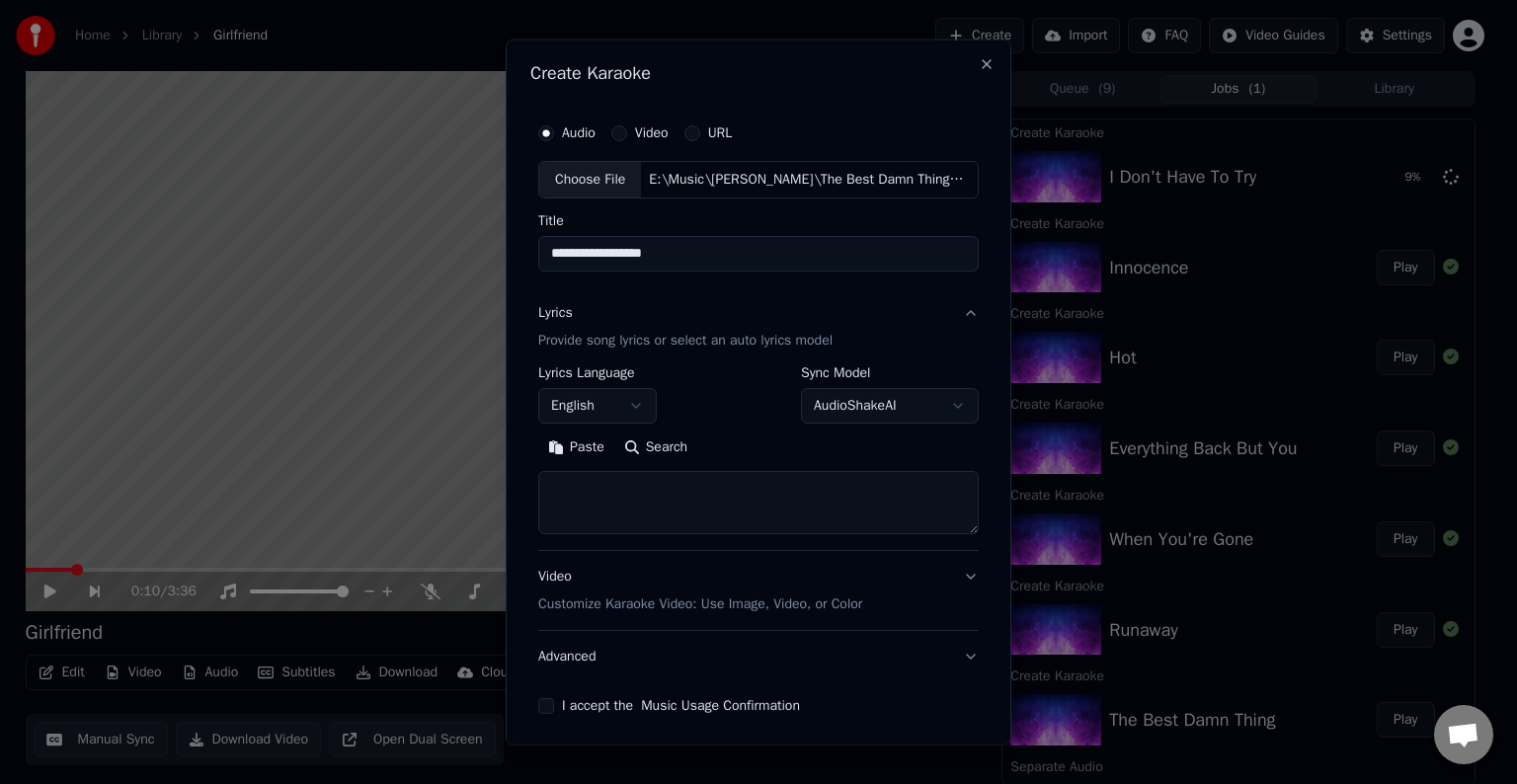 click at bounding box center (758, 503) 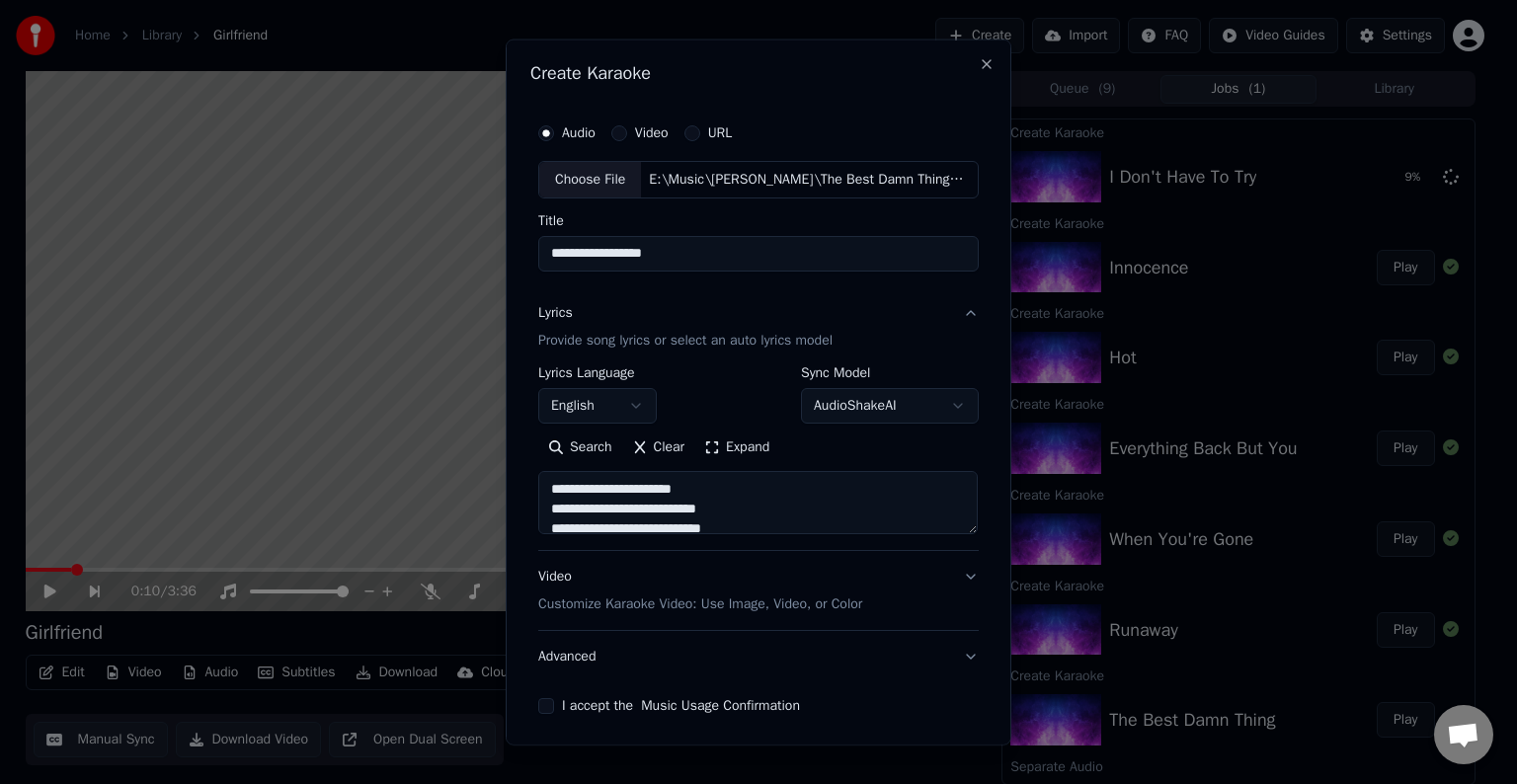 scroll, scrollTop: 122, scrollLeft: 0, axis: vertical 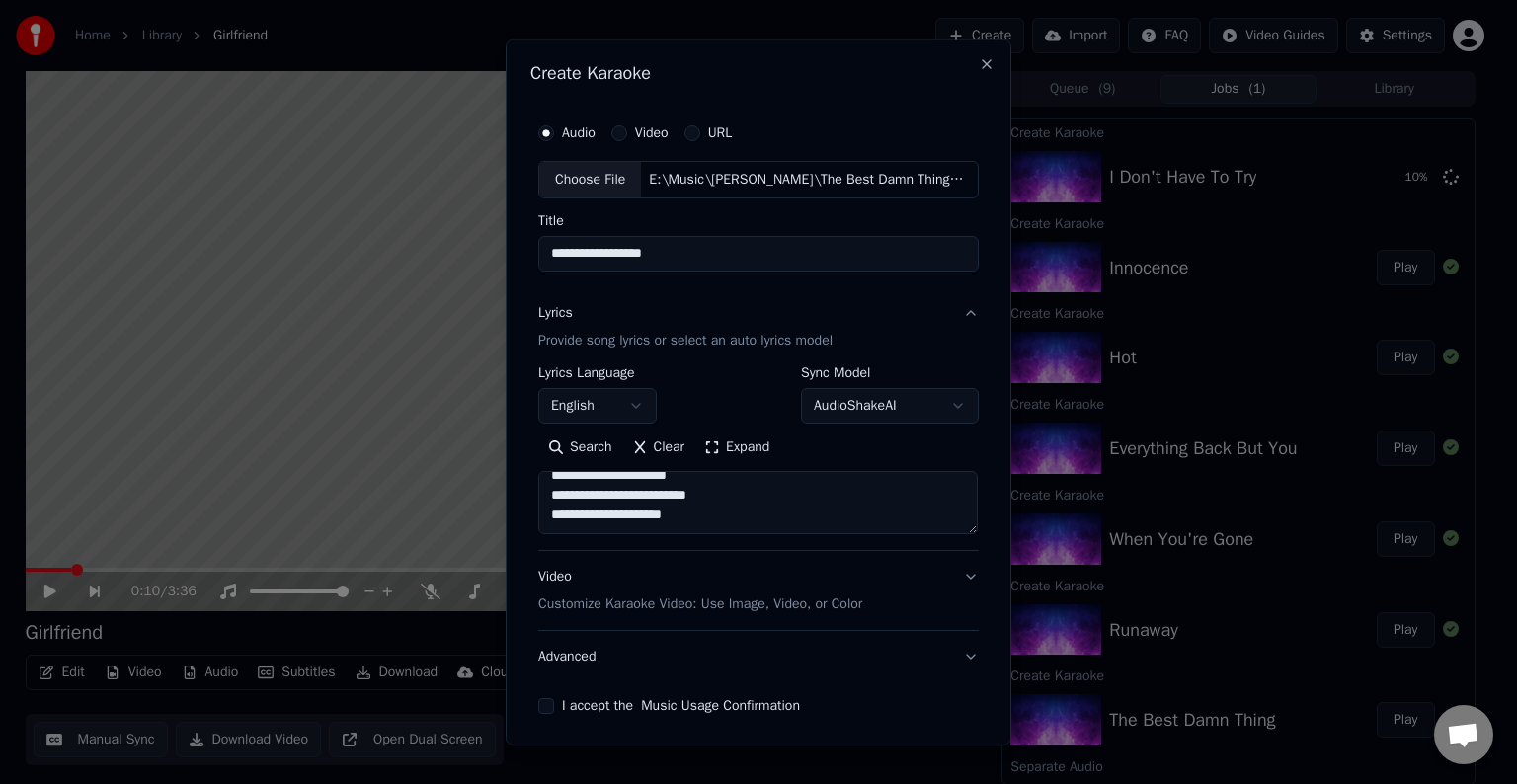 paste on "**********" 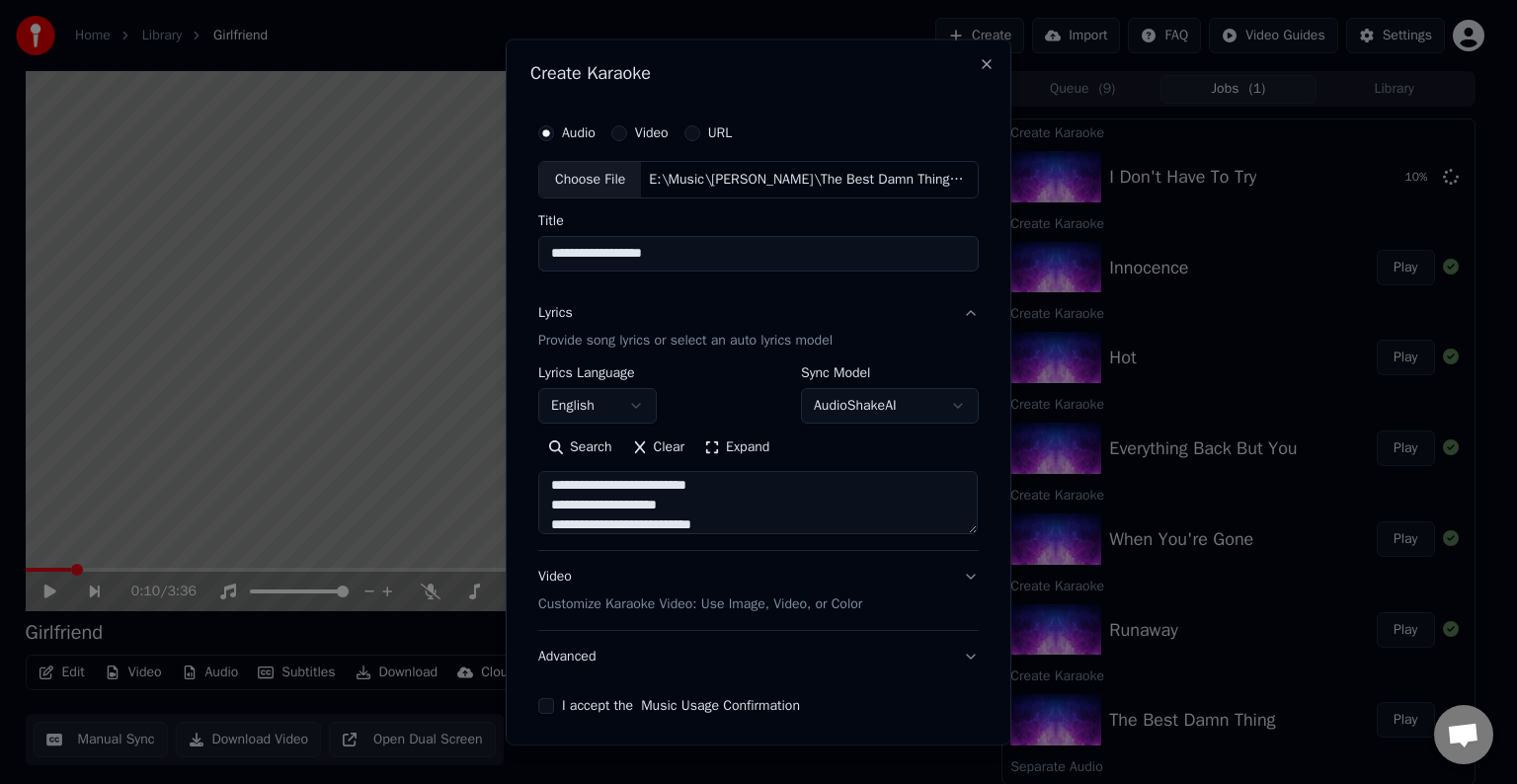 scroll, scrollTop: 162, scrollLeft: 0, axis: vertical 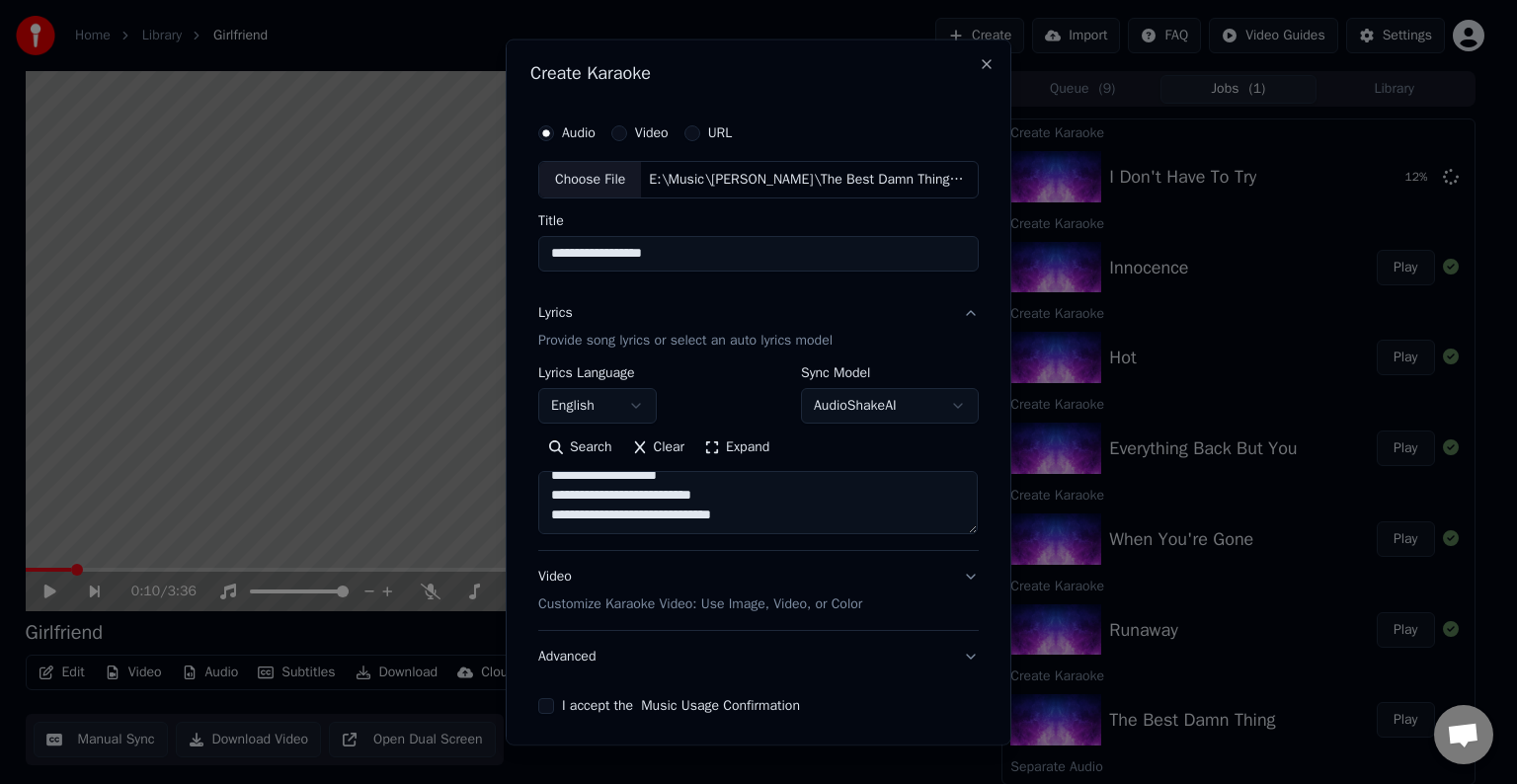 paste on "**********" 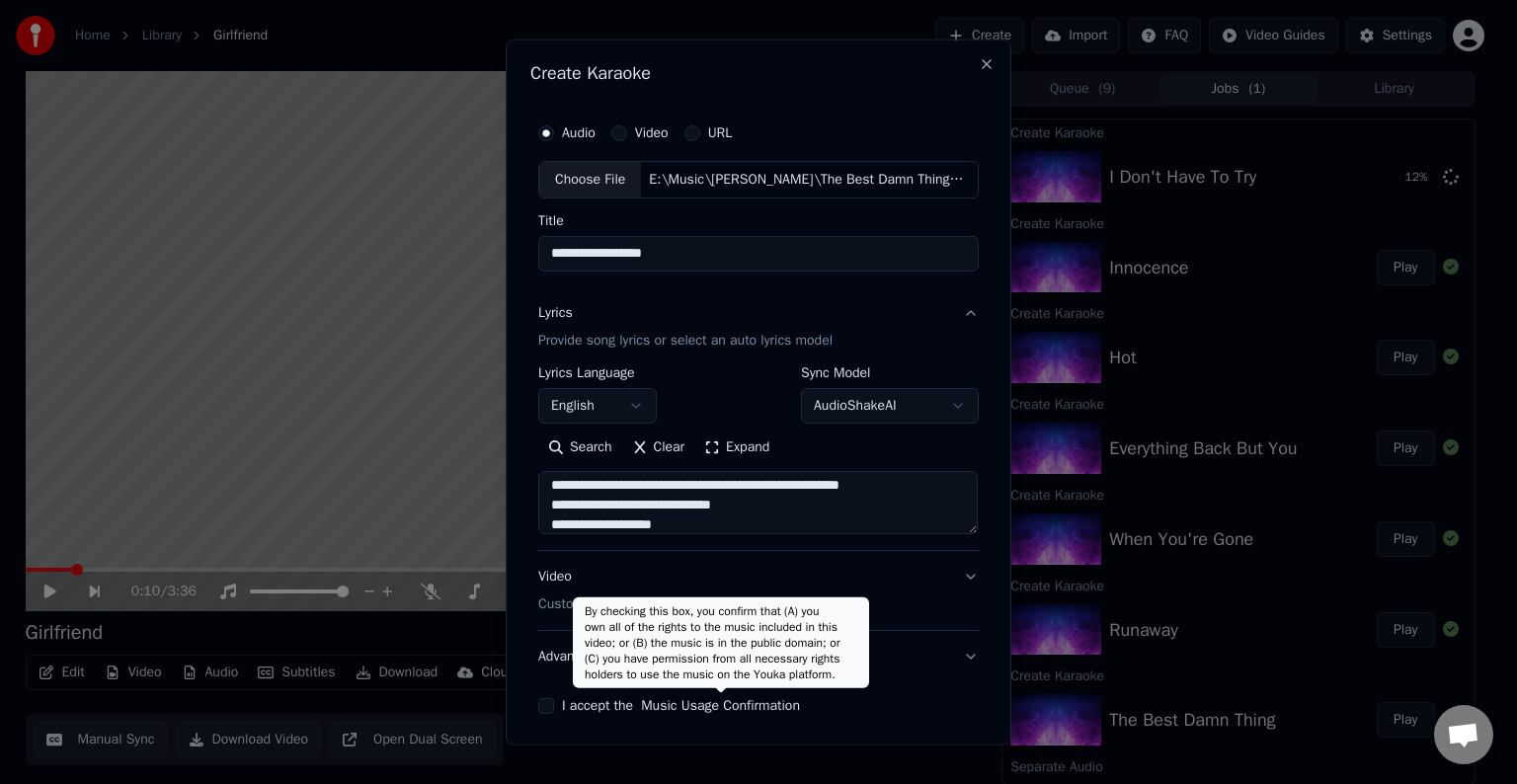 scroll, scrollTop: 320, scrollLeft: 0, axis: vertical 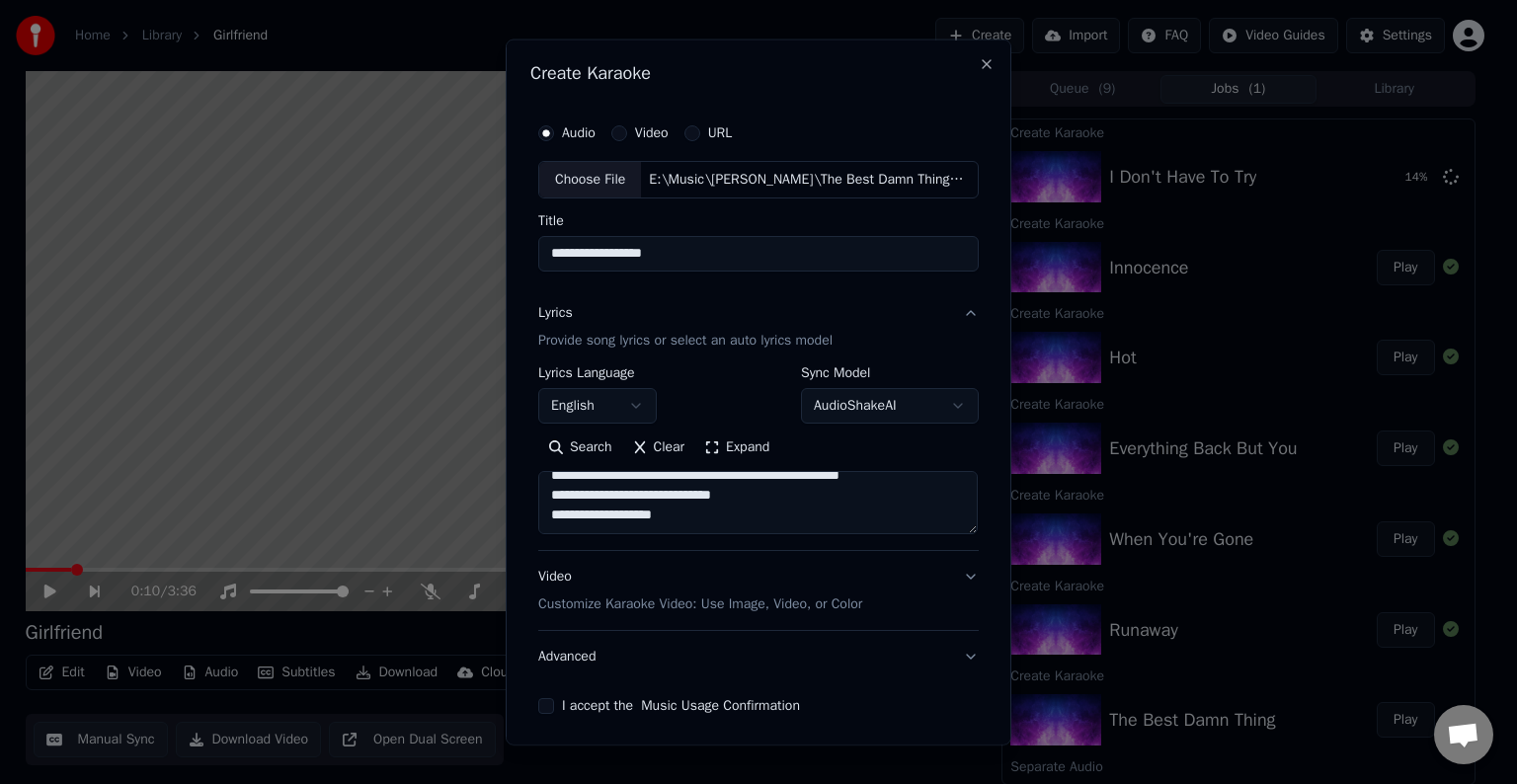 paste on "**********" 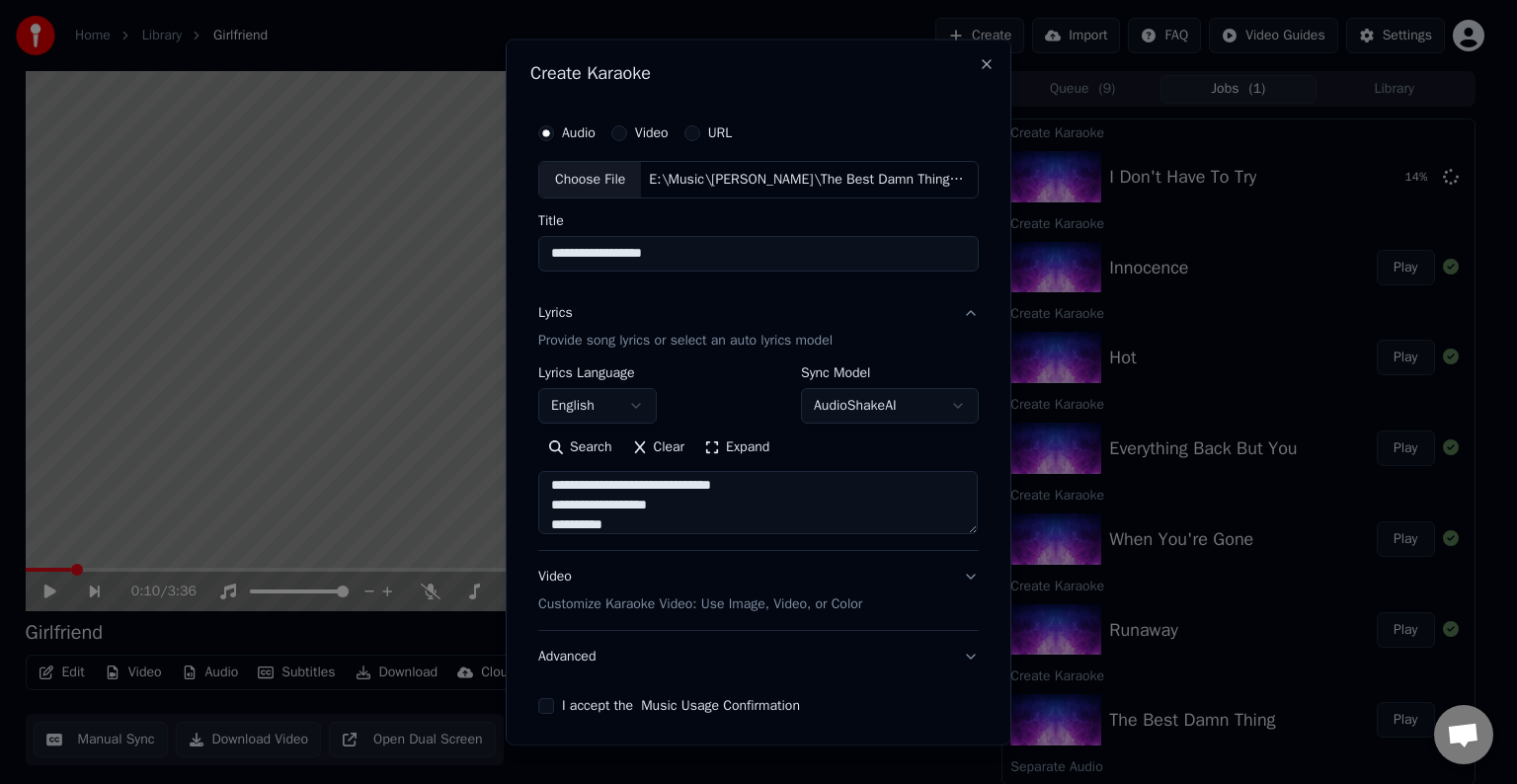 scroll, scrollTop: 399, scrollLeft: 0, axis: vertical 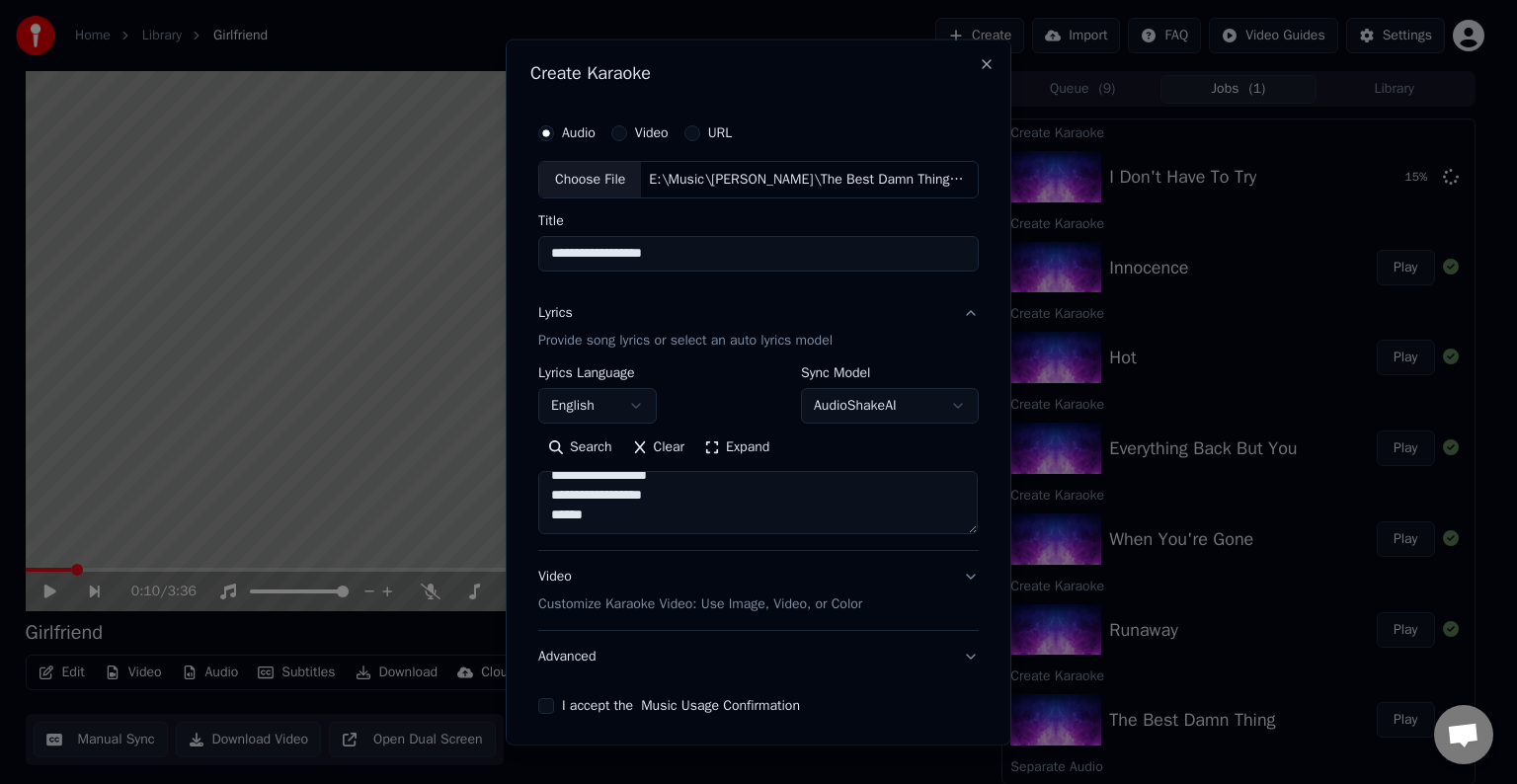 paste on "**********" 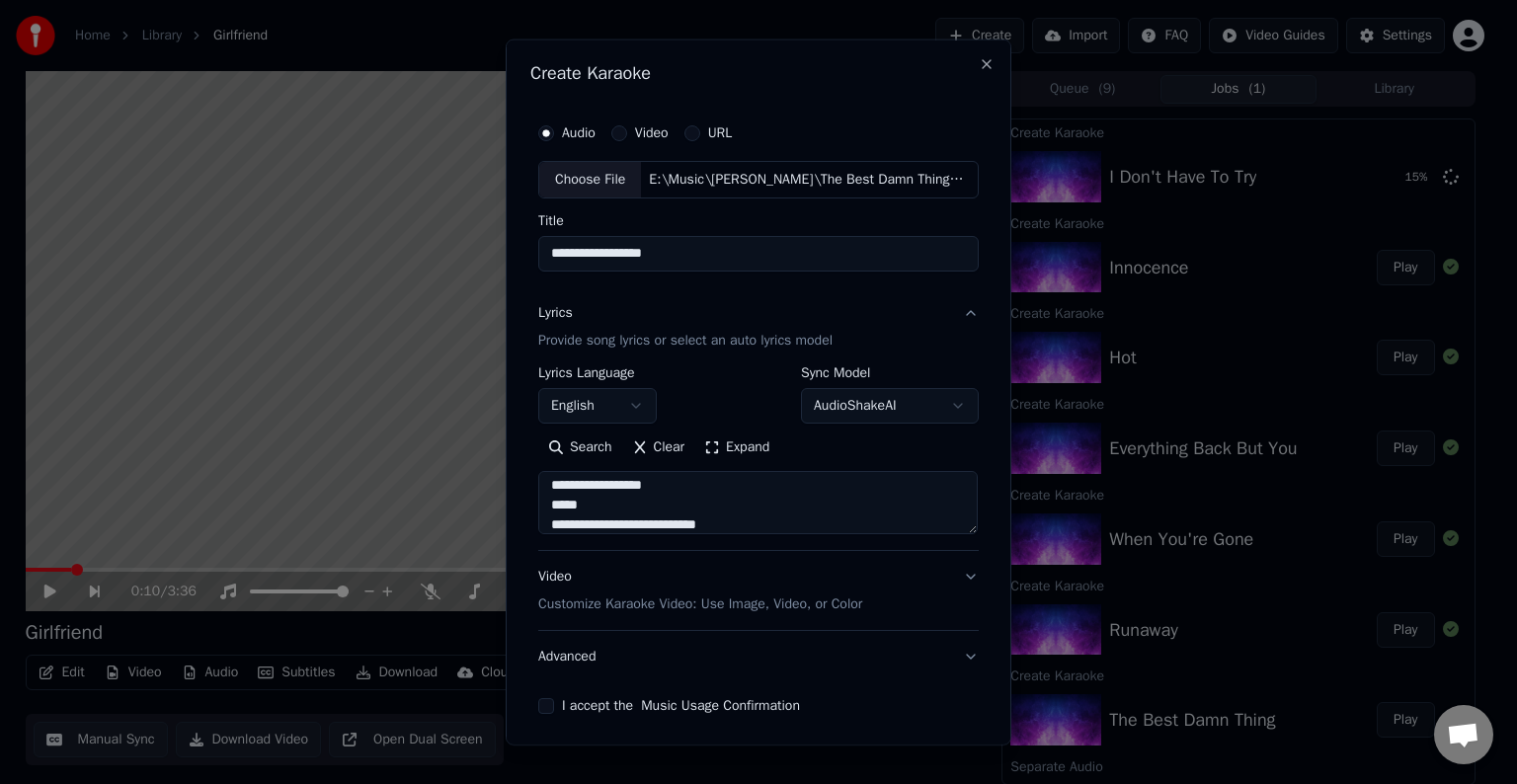 scroll, scrollTop: 557, scrollLeft: 0, axis: vertical 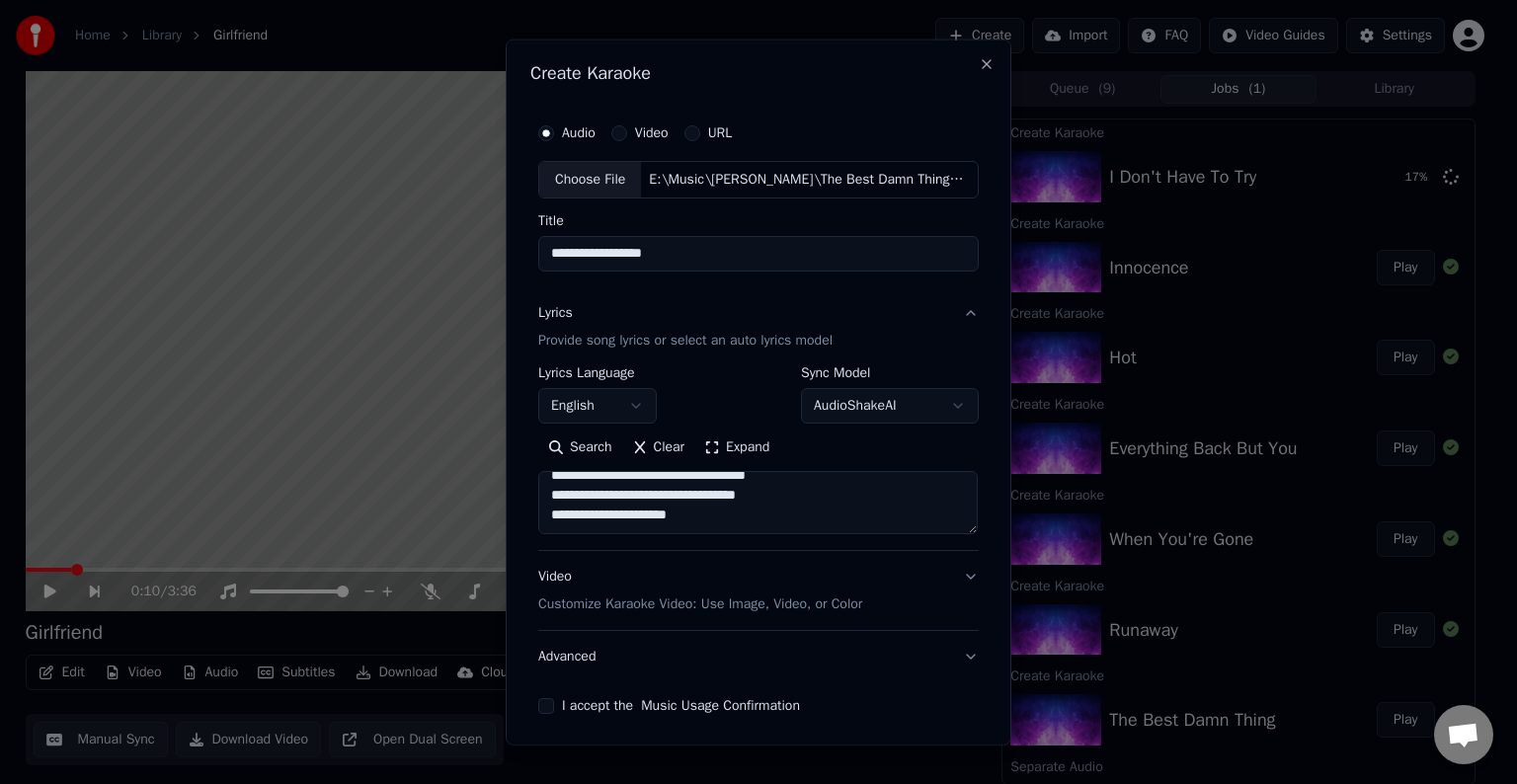 paste on "**********" 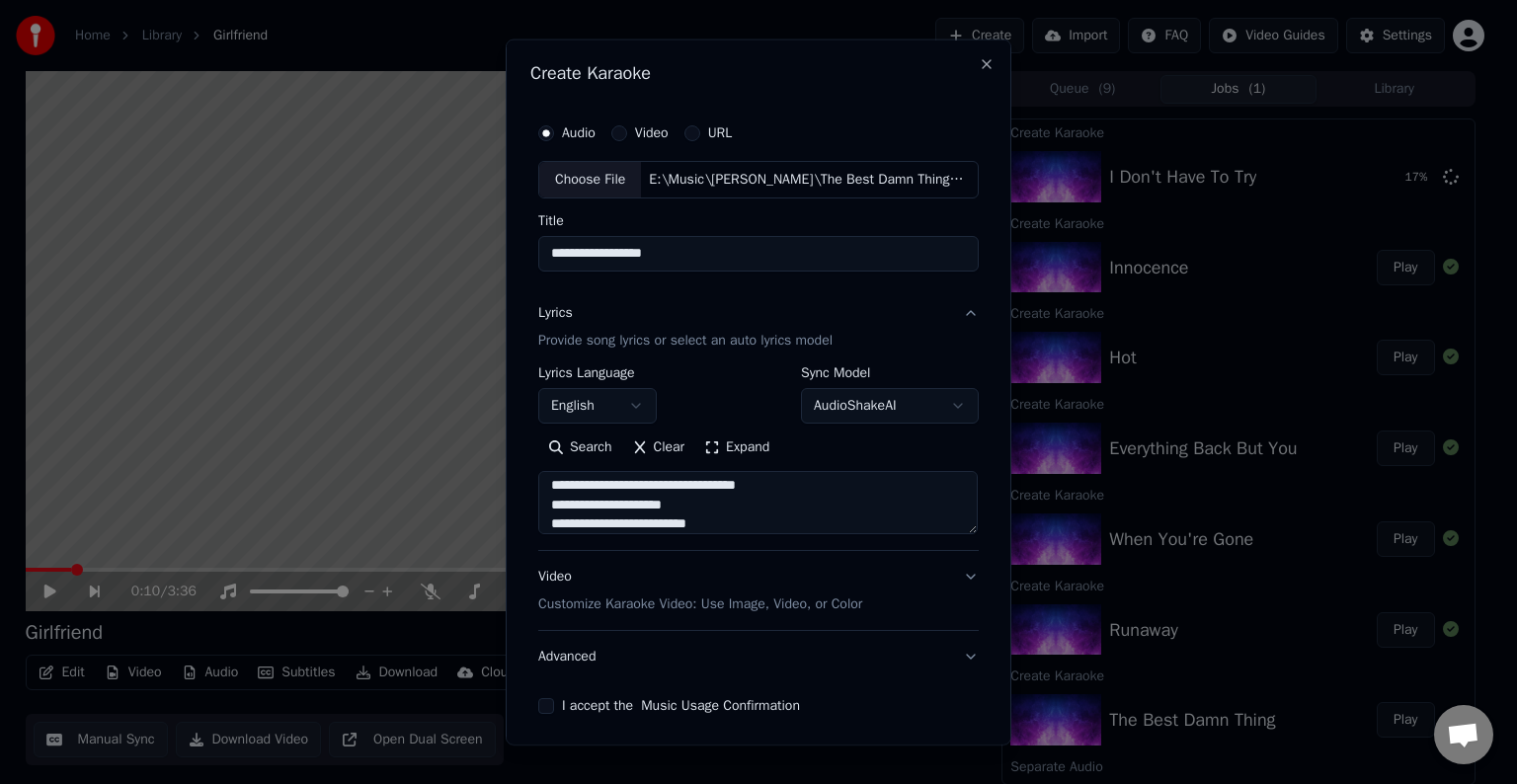 scroll, scrollTop: 596, scrollLeft: 0, axis: vertical 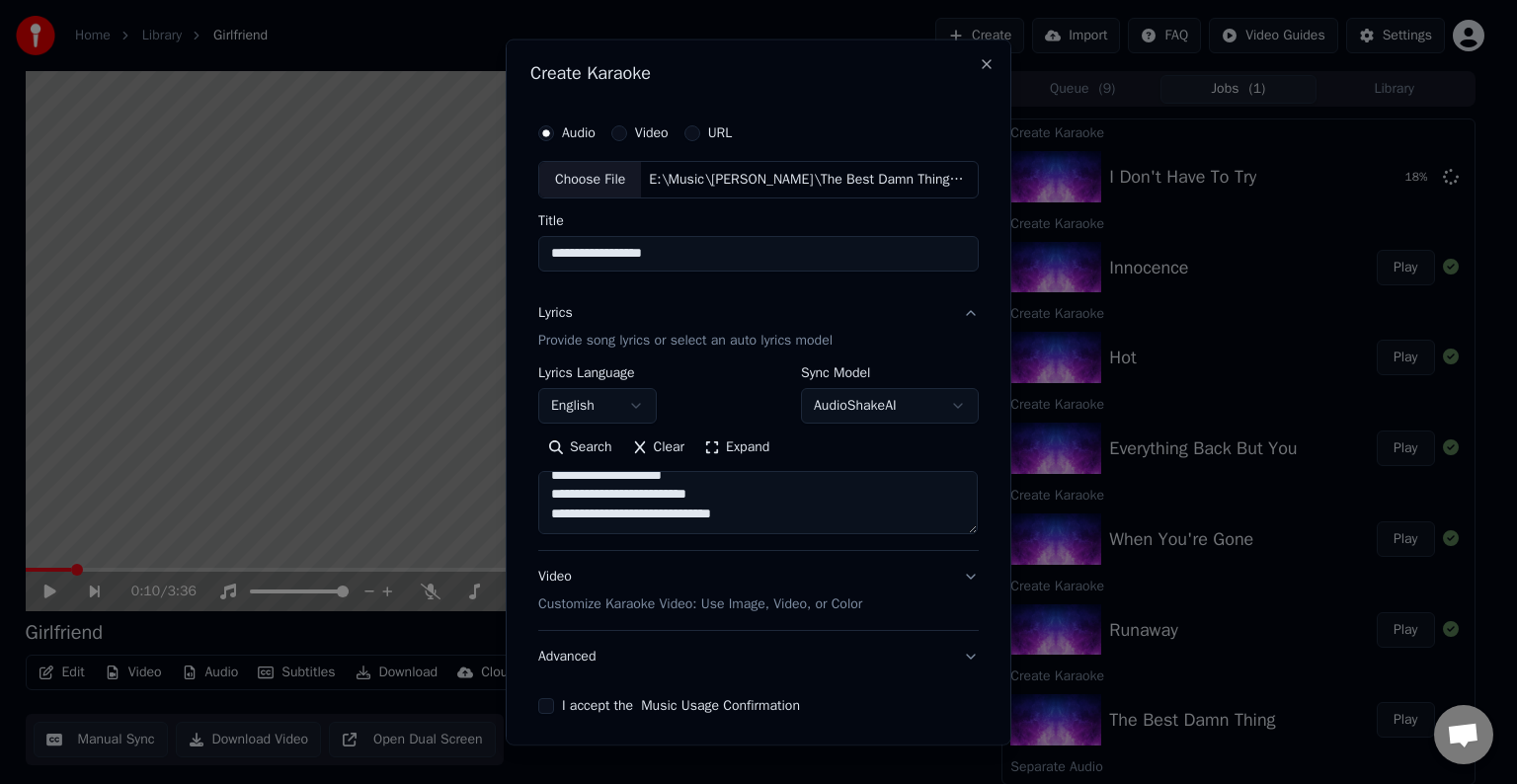 paste on "**********" 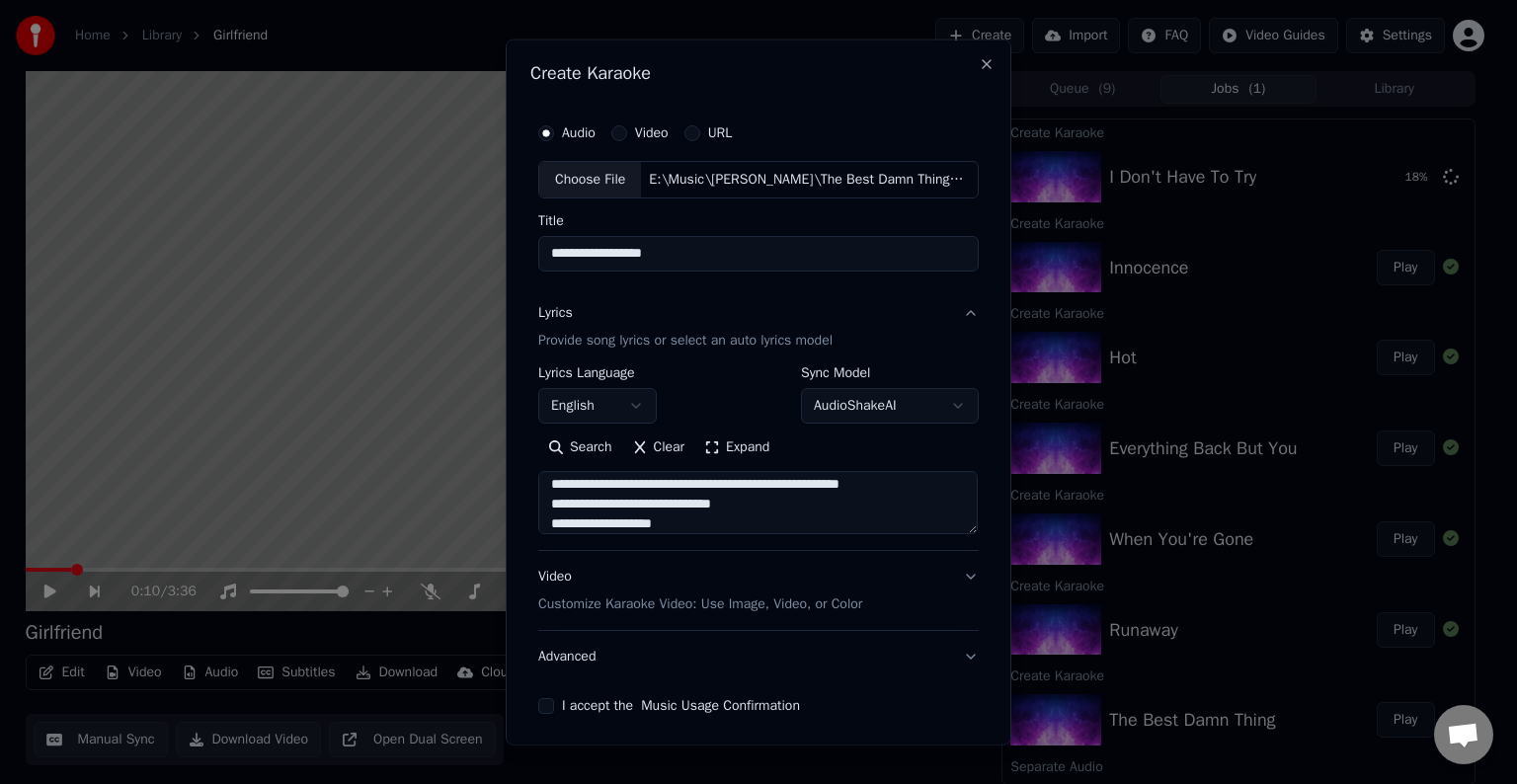 scroll, scrollTop: 754, scrollLeft: 0, axis: vertical 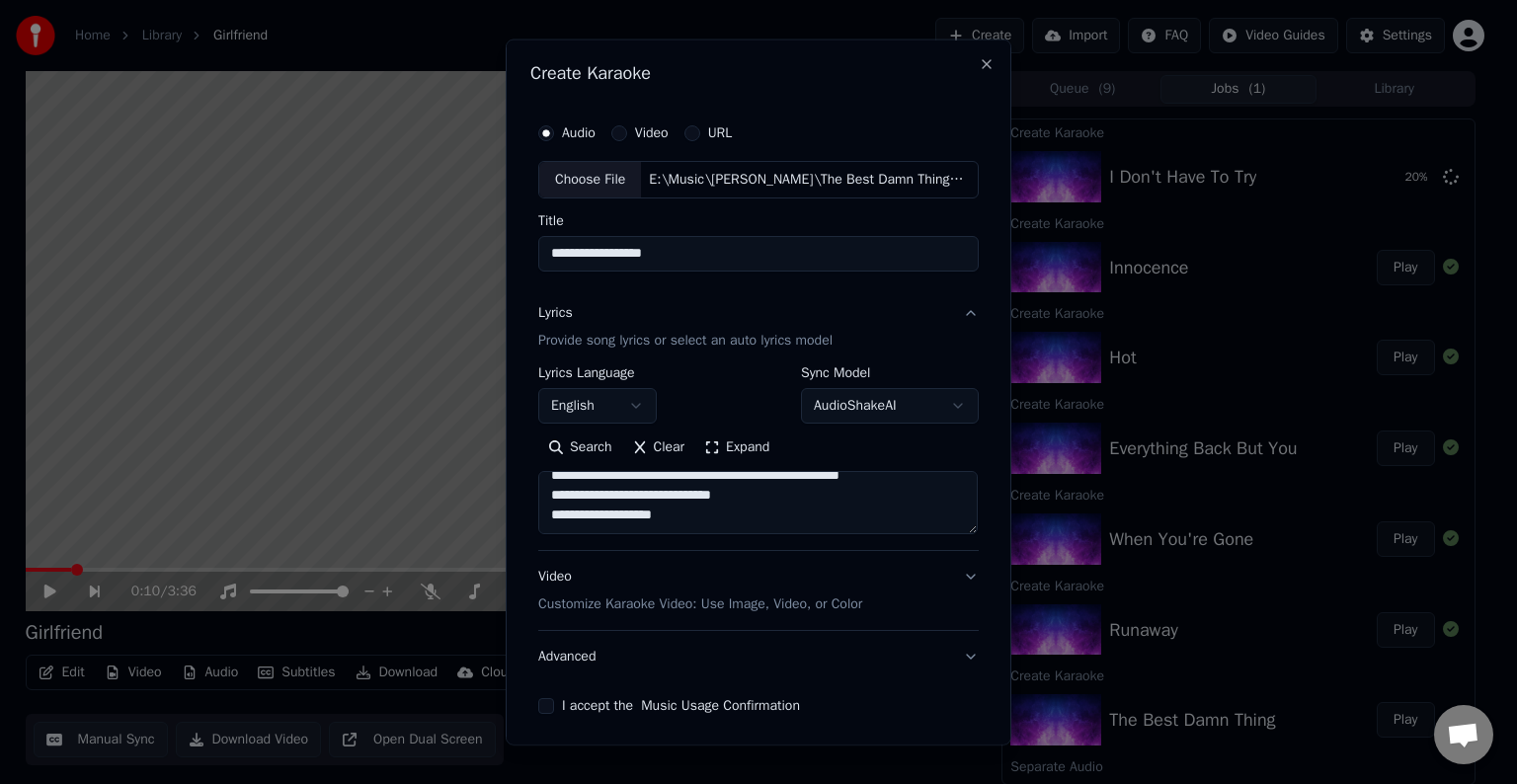 paste on "**********" 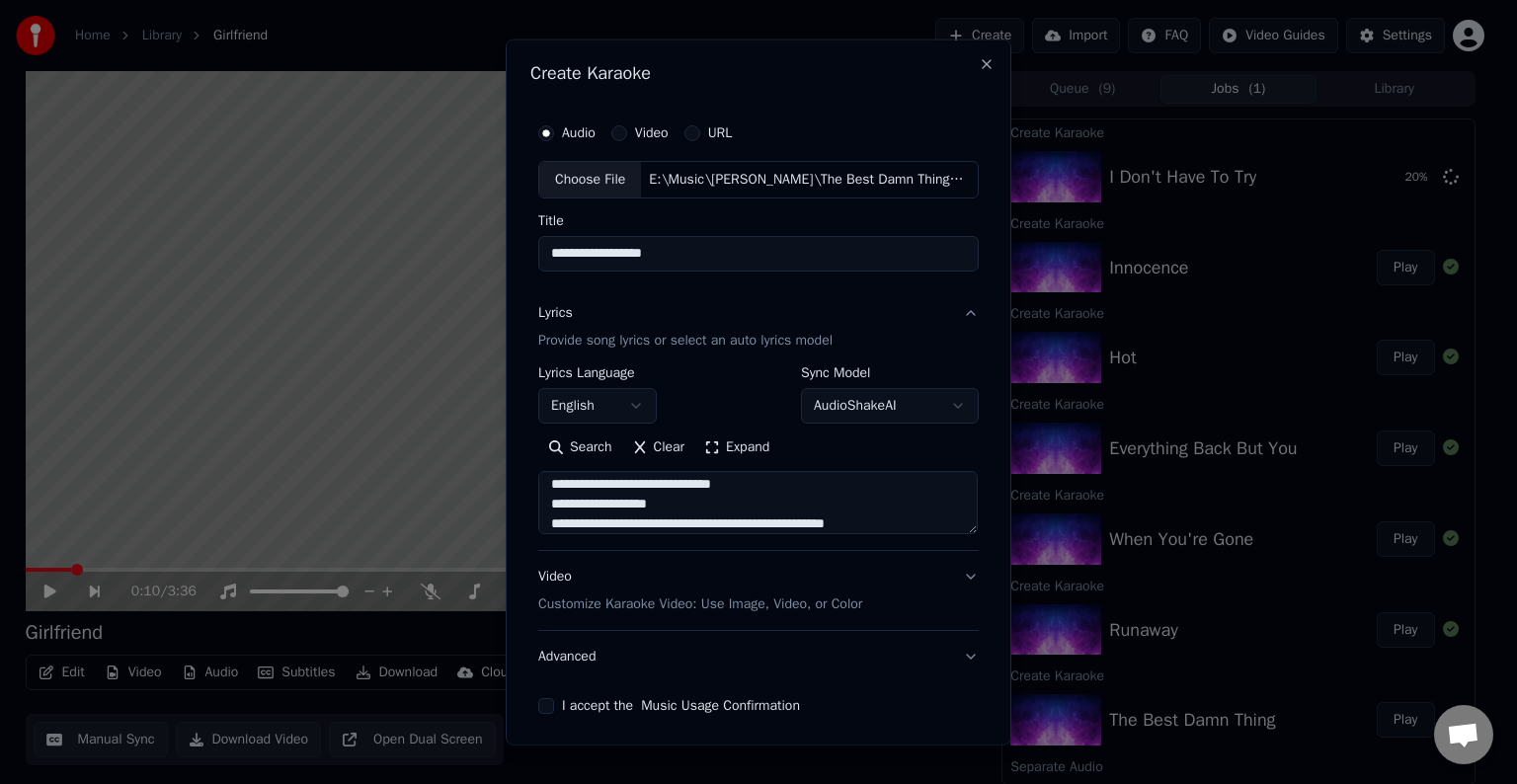 scroll, scrollTop: 873, scrollLeft: 0, axis: vertical 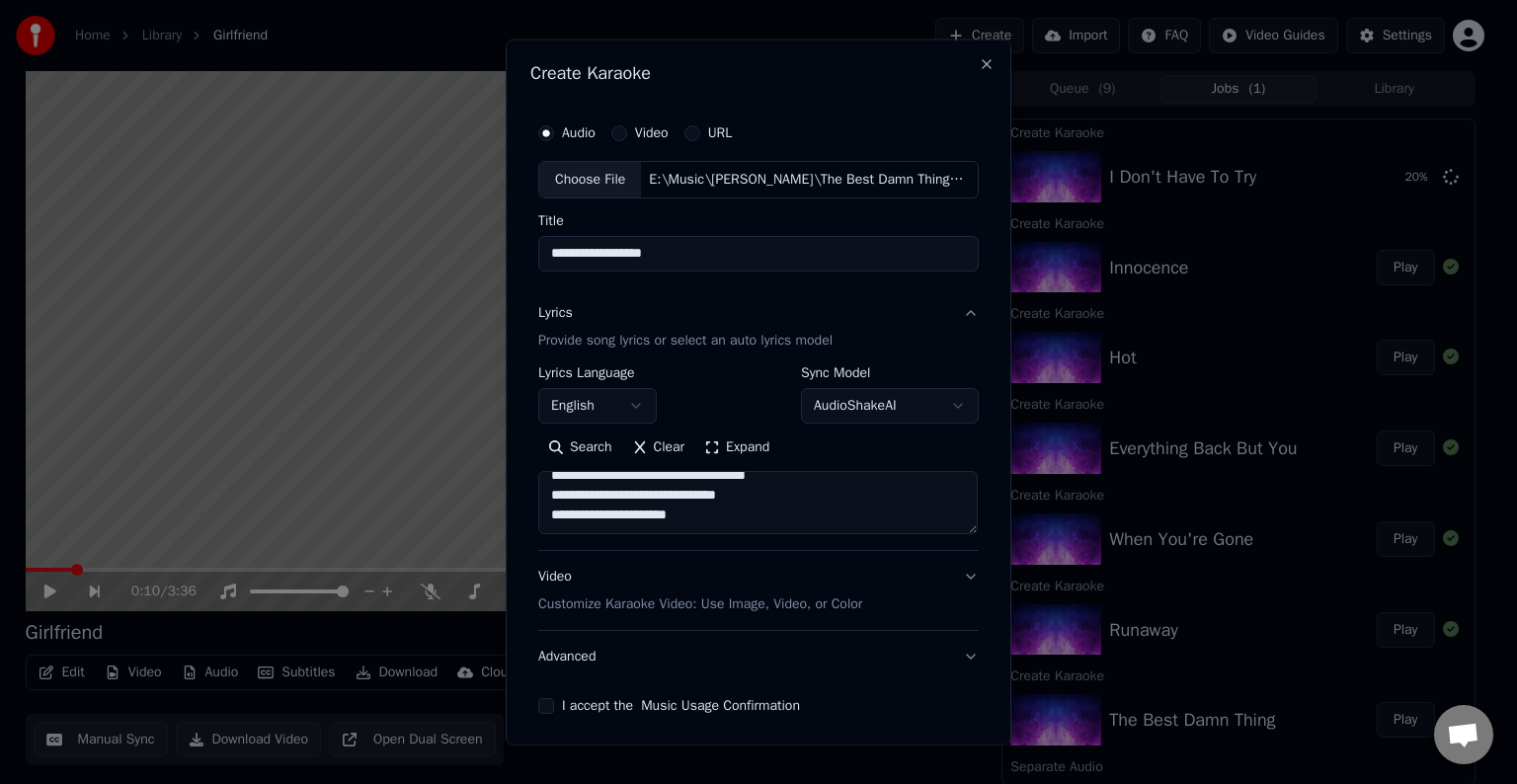 click at bounding box center (758, 503) 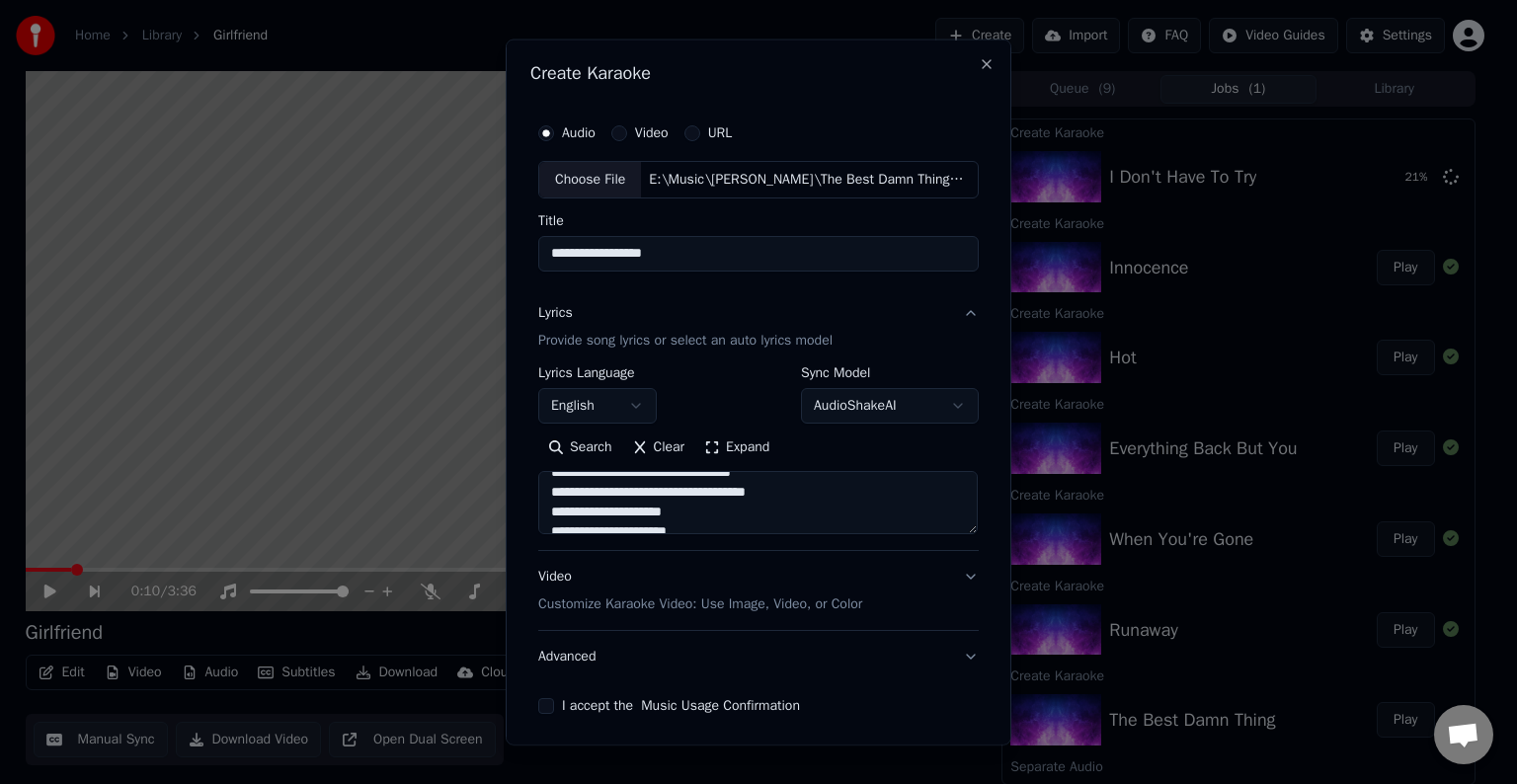 scroll, scrollTop: 837, scrollLeft: 0, axis: vertical 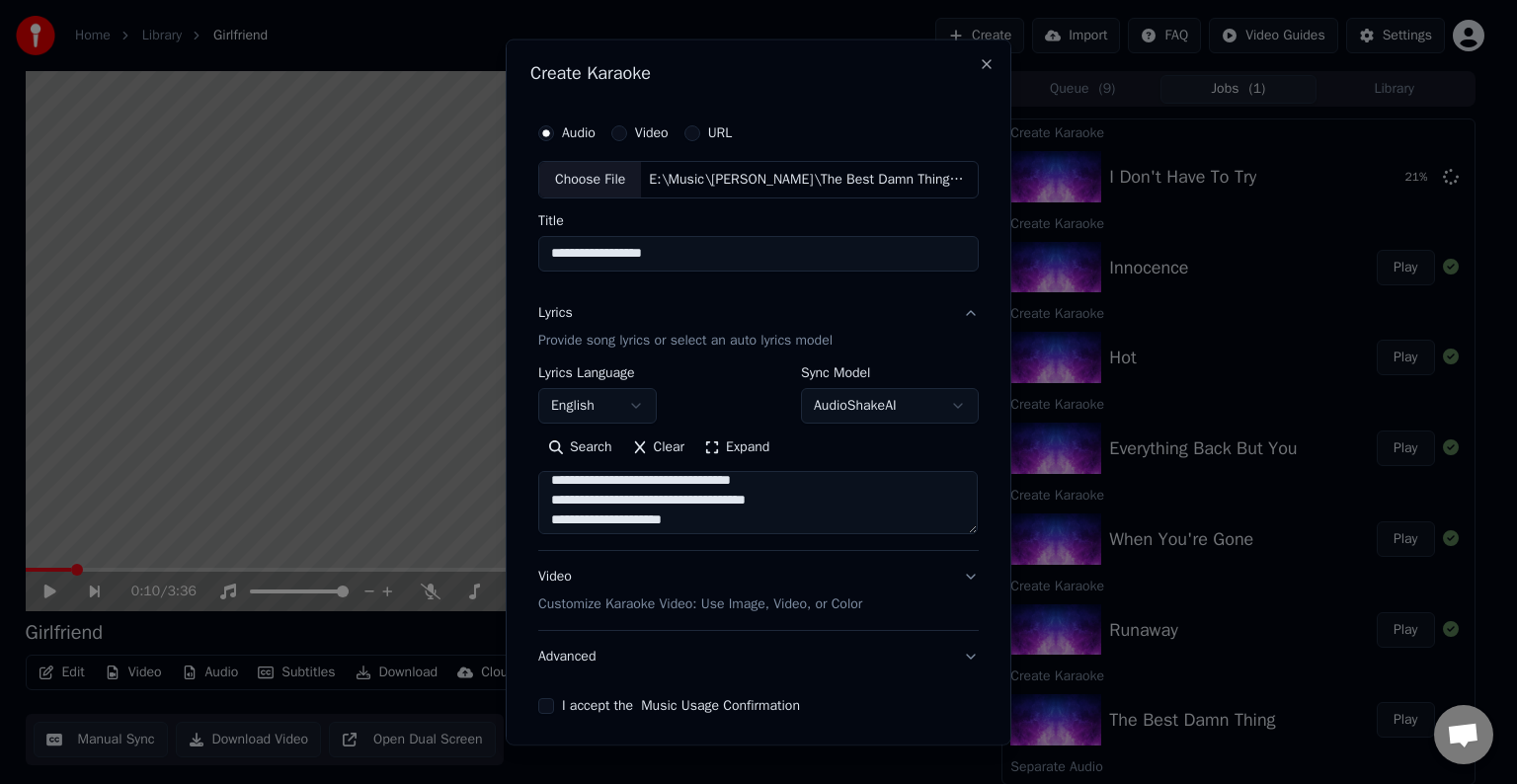 drag, startPoint x: 791, startPoint y: 498, endPoint x: 699, endPoint y: 499, distance: 92.00543 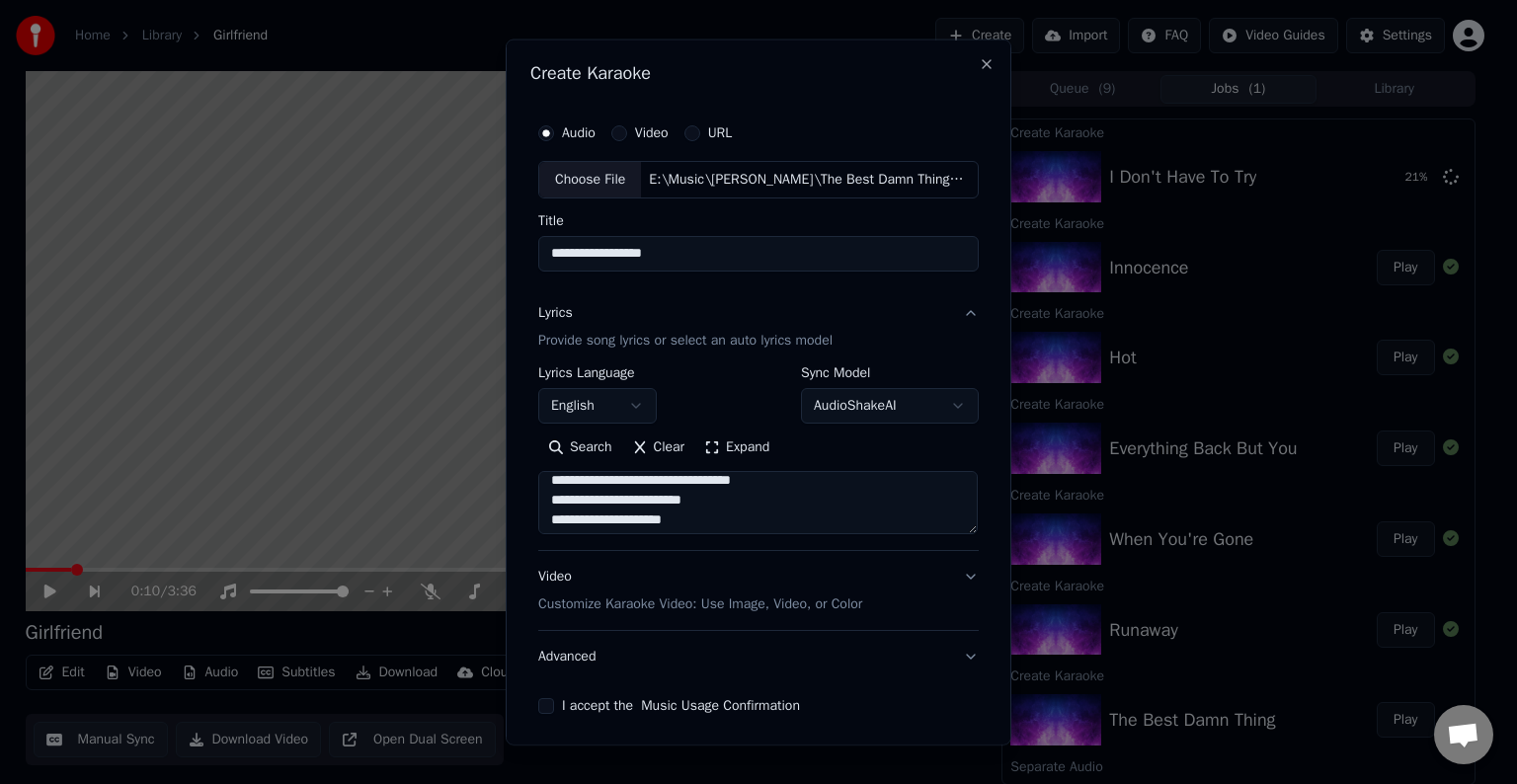 click at bounding box center (758, 503) 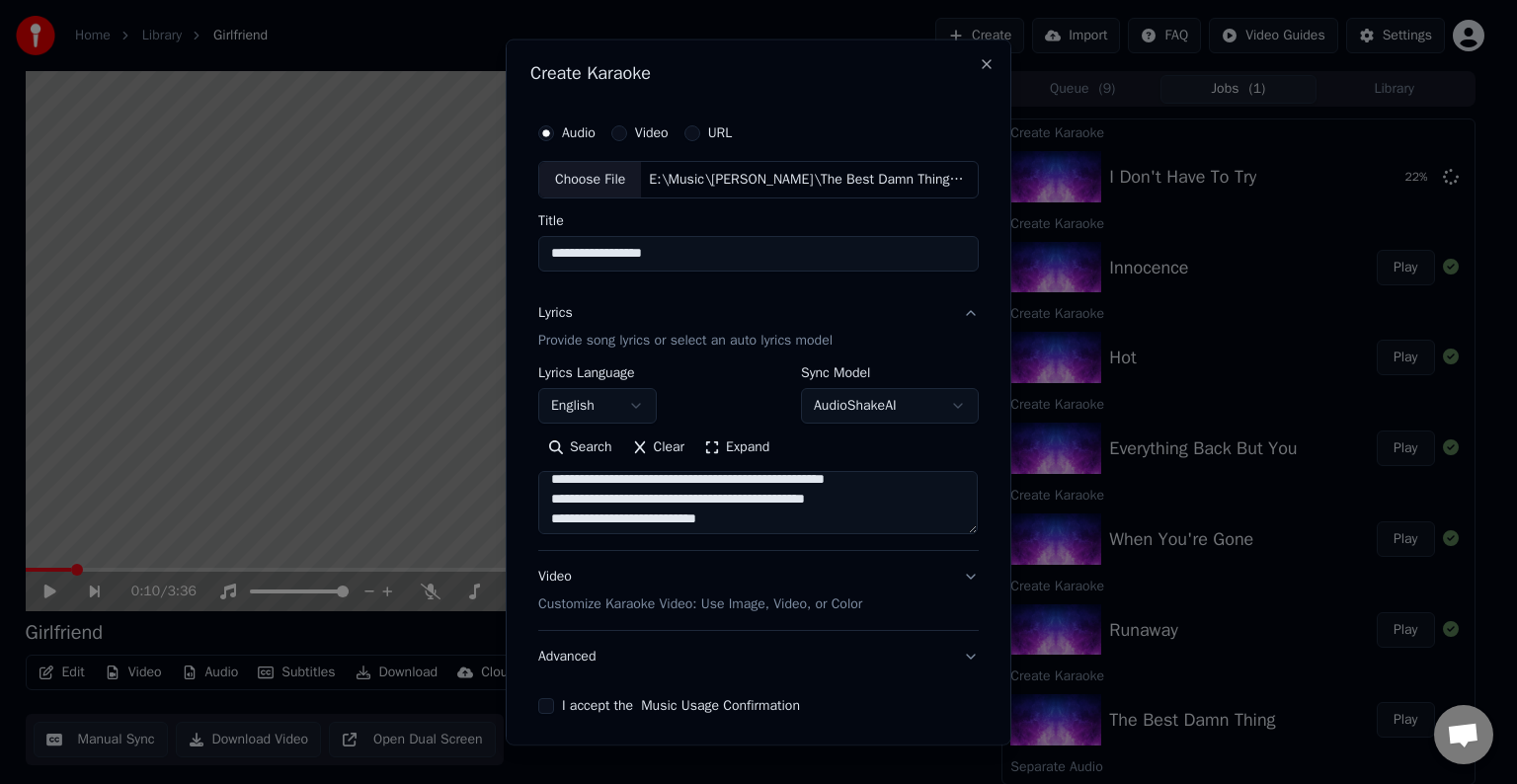 scroll, scrollTop: 794, scrollLeft: 0, axis: vertical 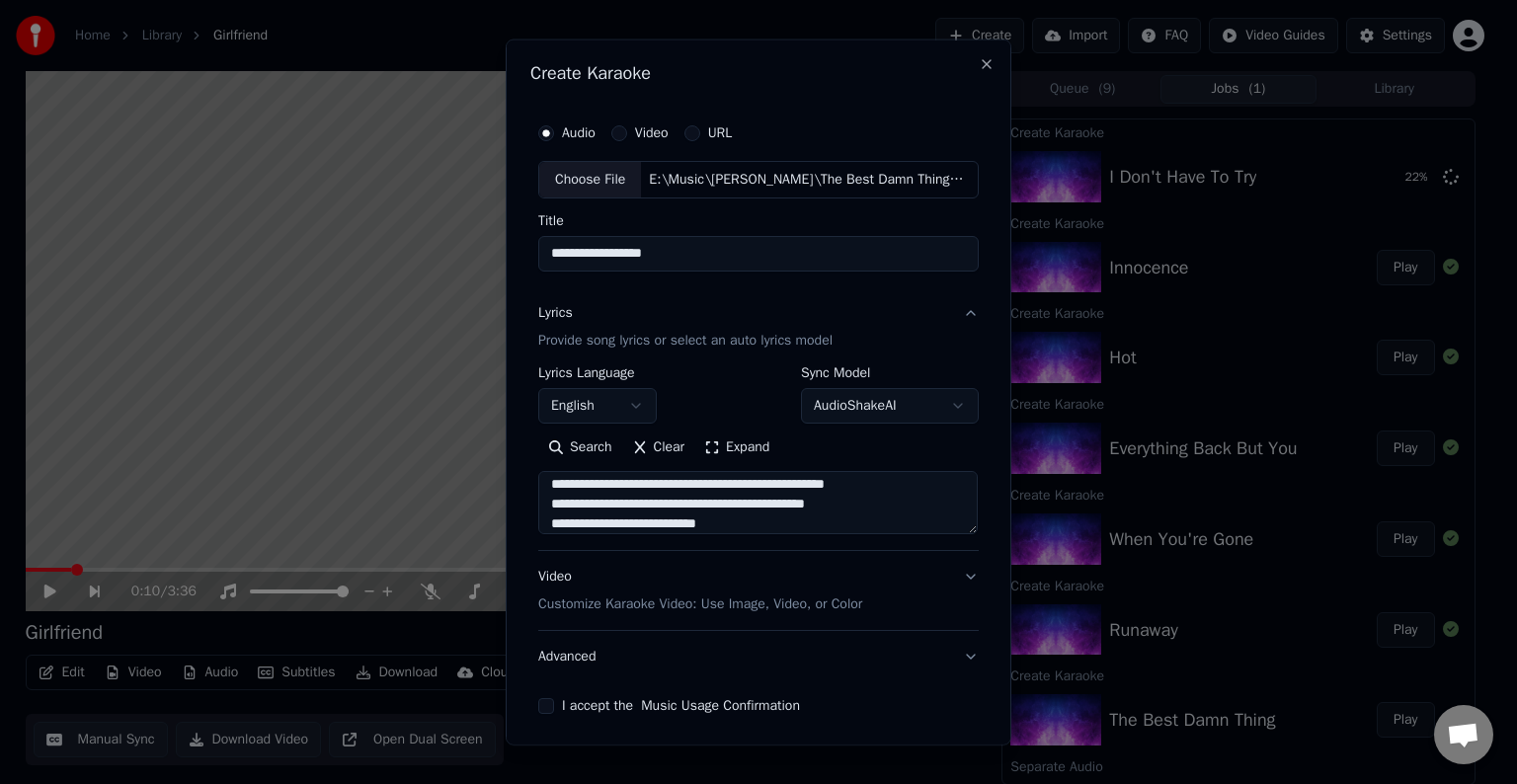 click at bounding box center [758, 503] 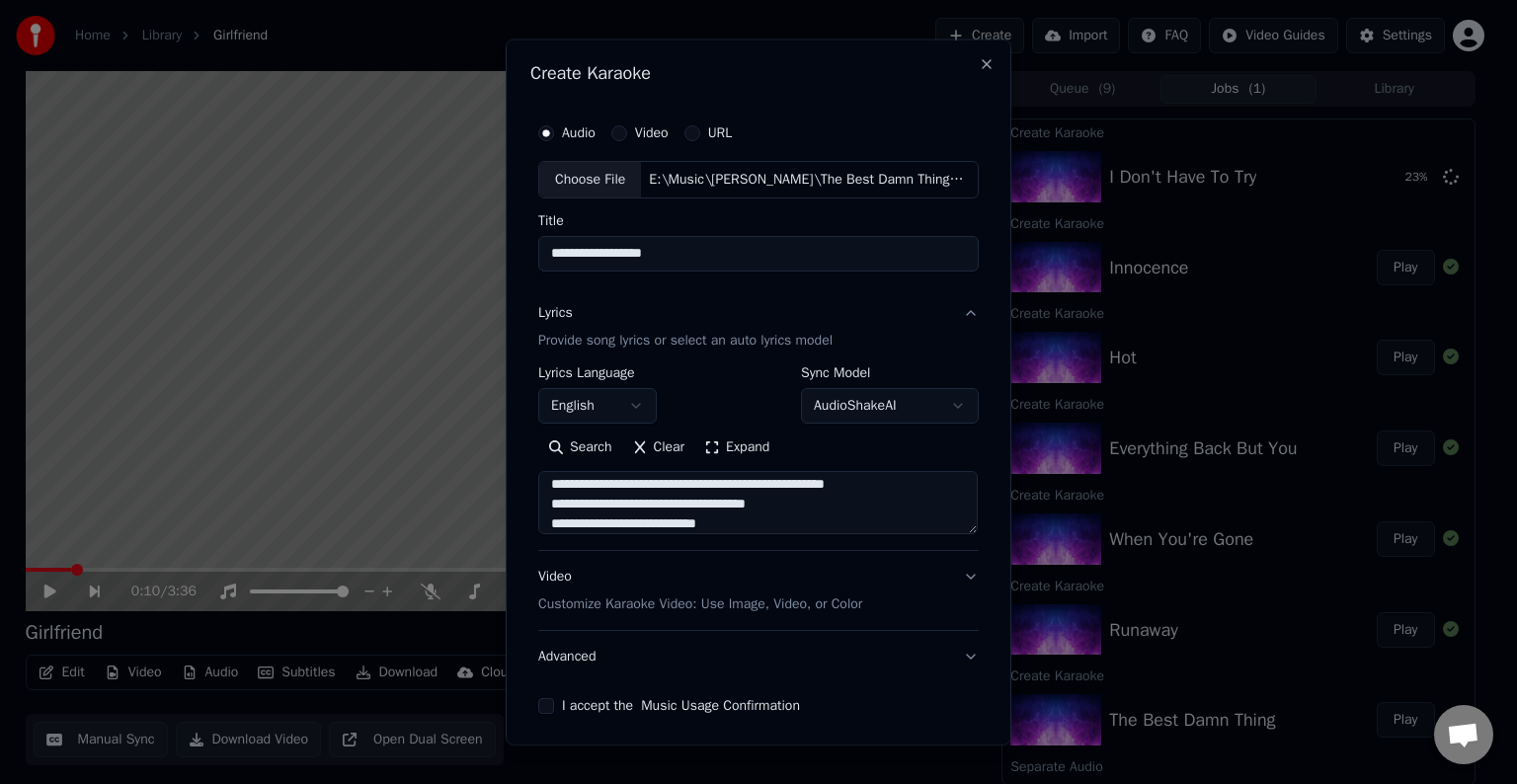 scroll, scrollTop: 792, scrollLeft: 0, axis: vertical 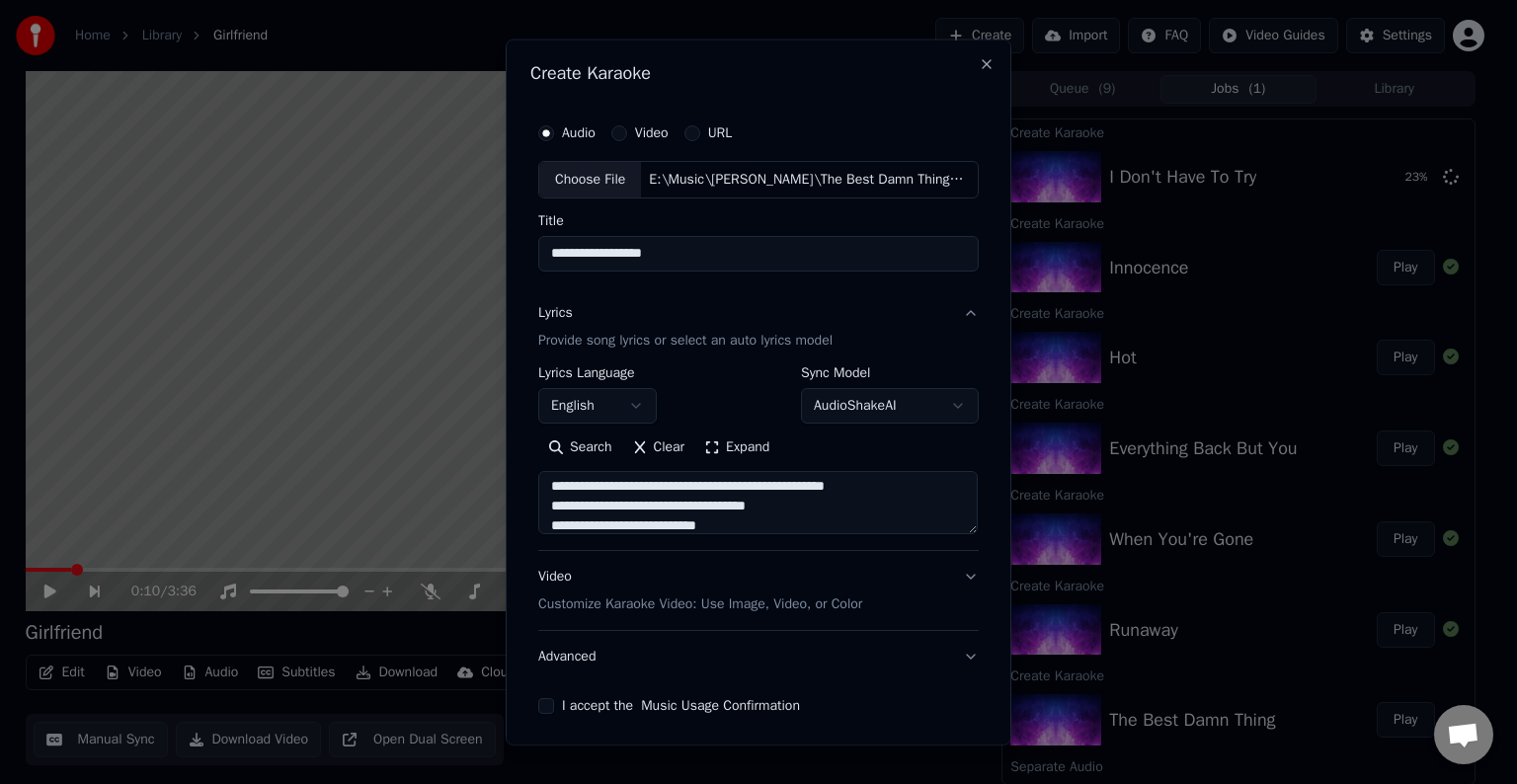 drag, startPoint x: 901, startPoint y: 479, endPoint x: 808, endPoint y: 493, distance: 94.04786 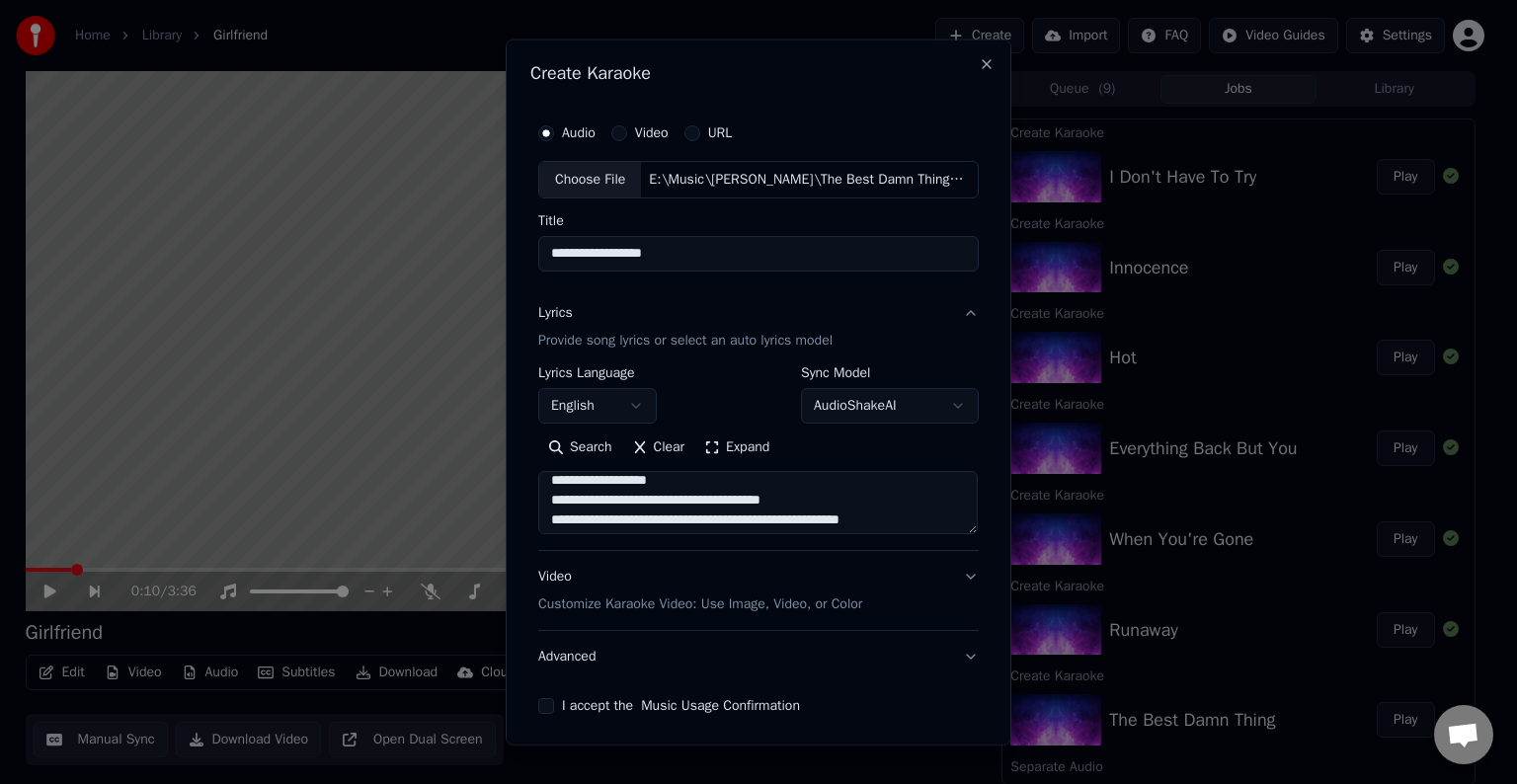 scroll, scrollTop: 881, scrollLeft: 0, axis: vertical 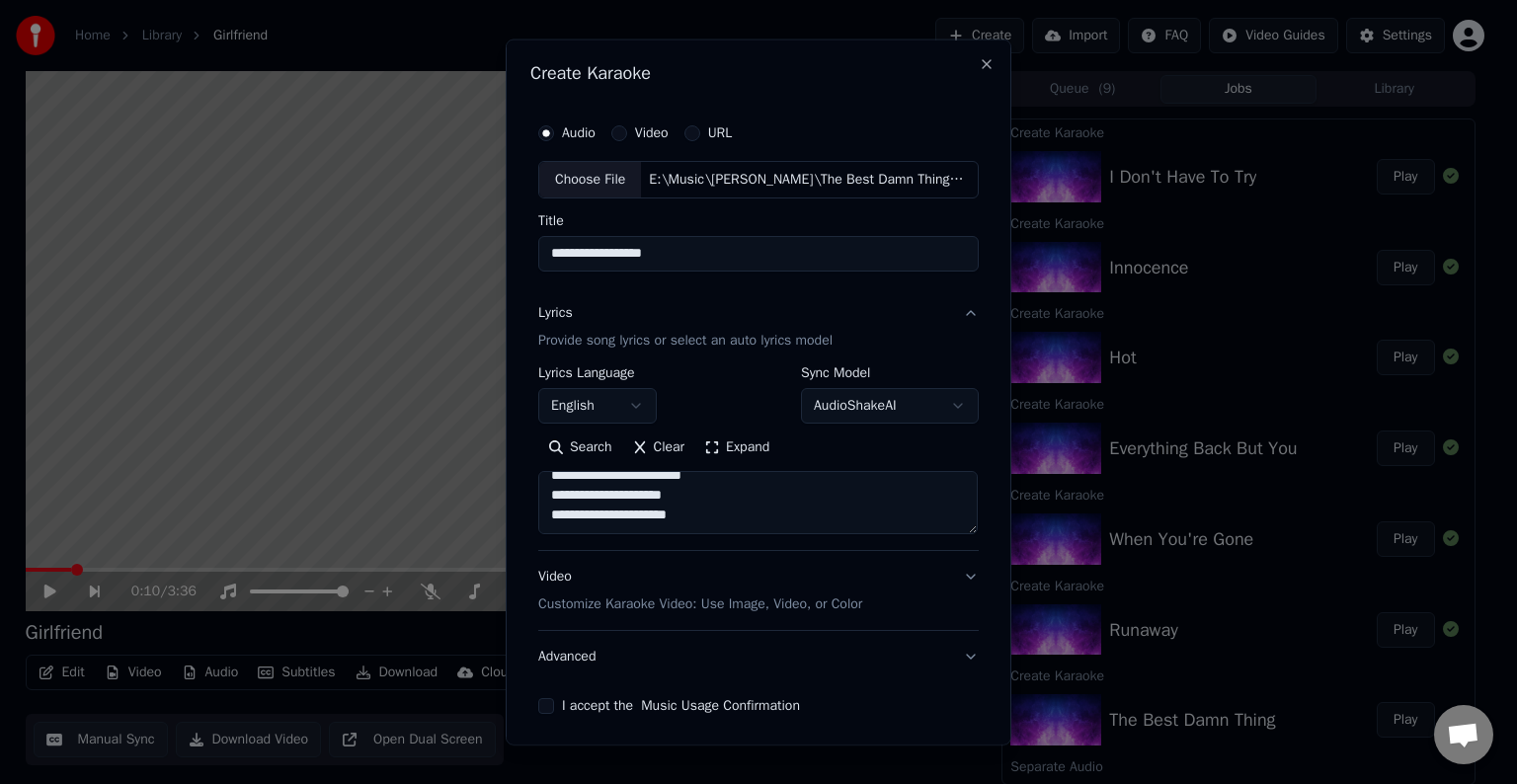 click at bounding box center [758, 503] 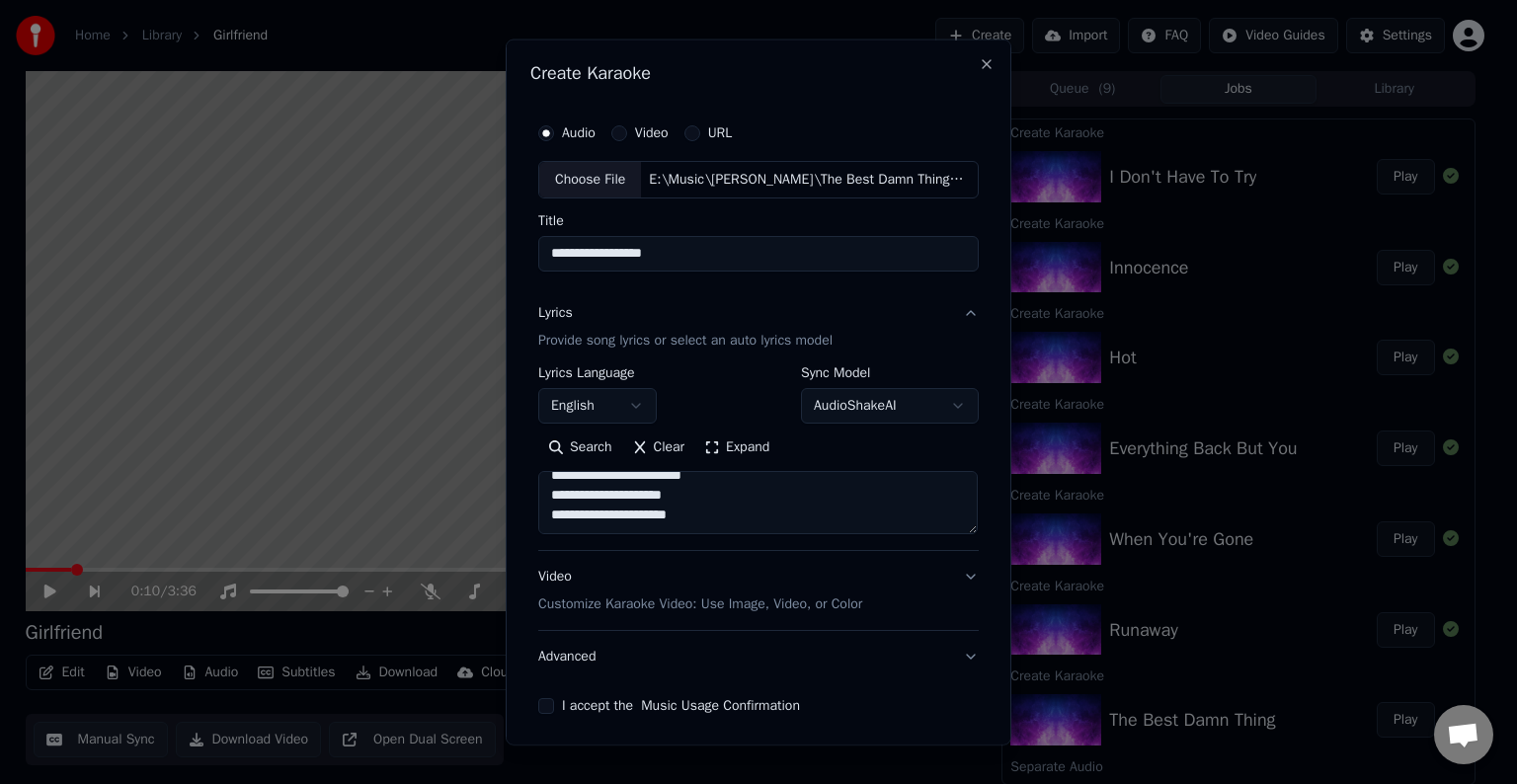 paste on "**********" 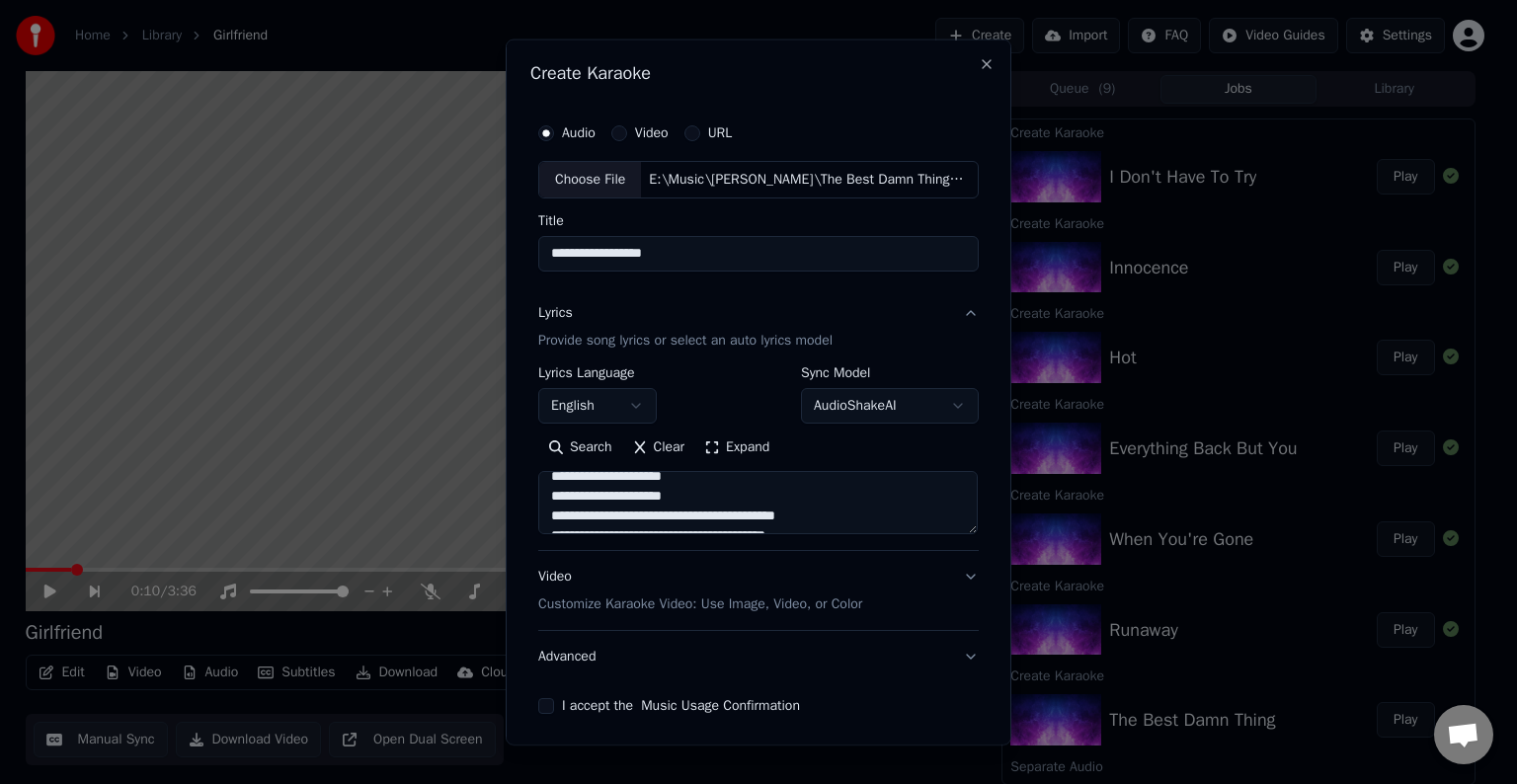 scroll, scrollTop: 1031, scrollLeft: 0, axis: vertical 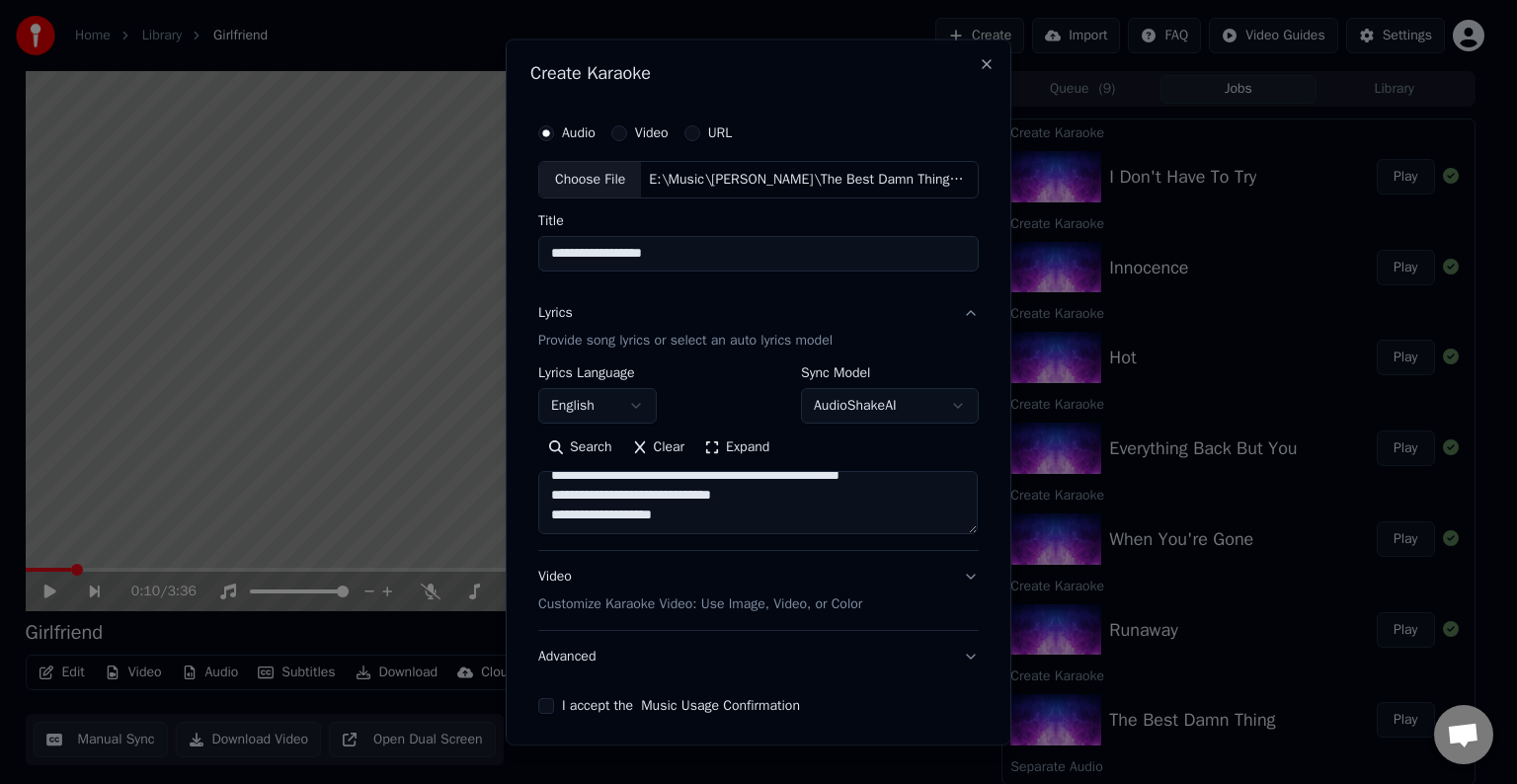 paste on "**********" 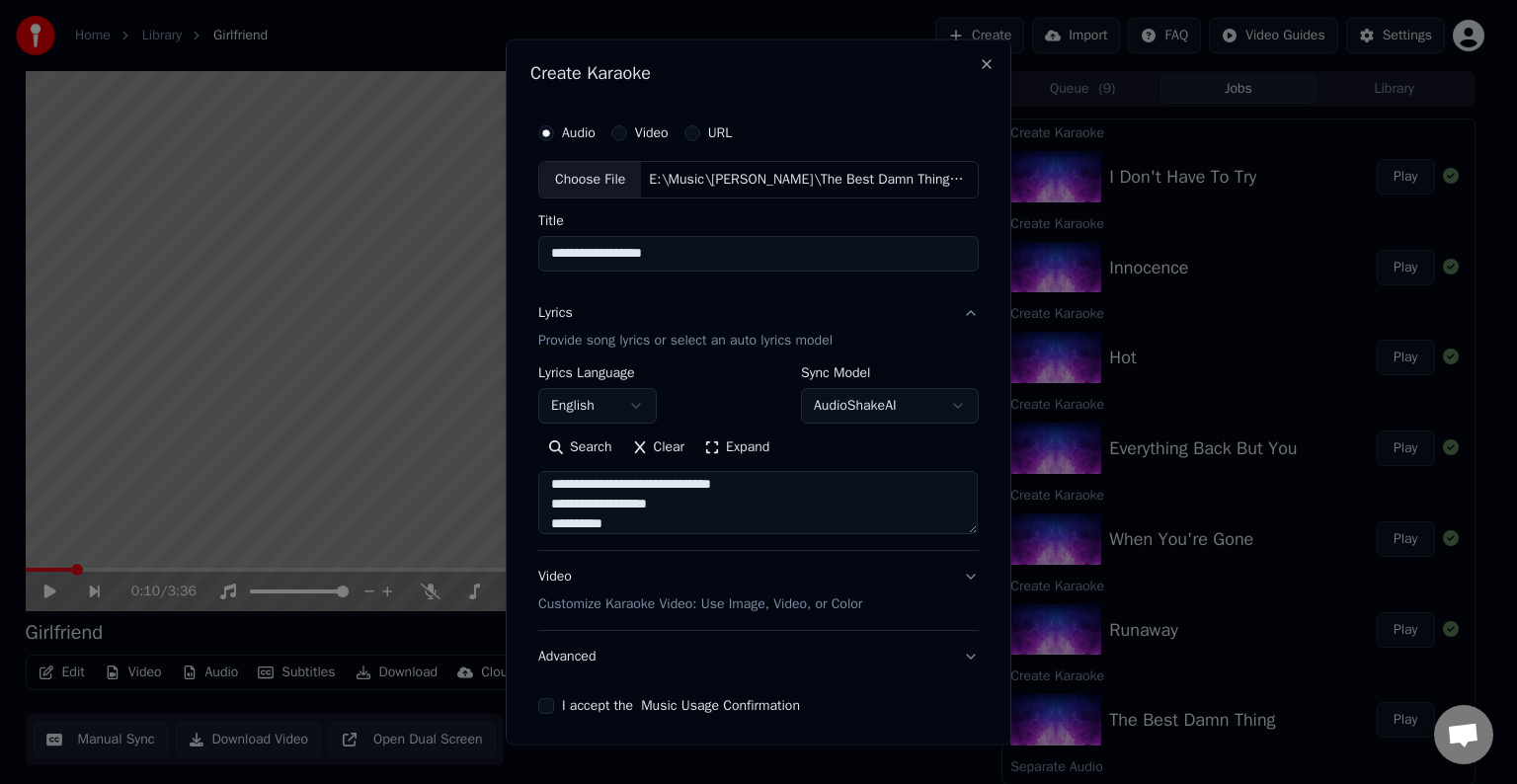 scroll, scrollTop: 1090, scrollLeft: 0, axis: vertical 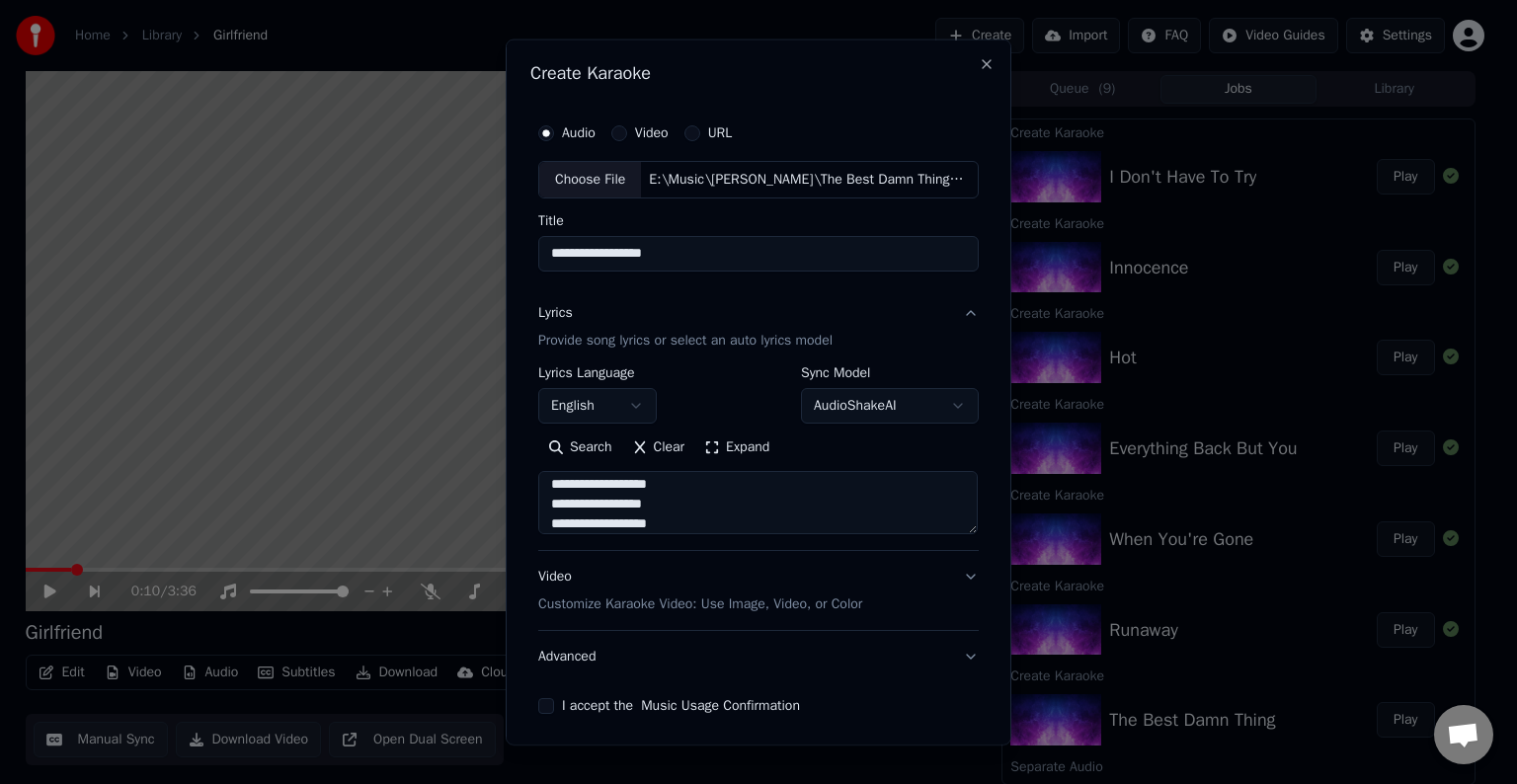 type on "**********" 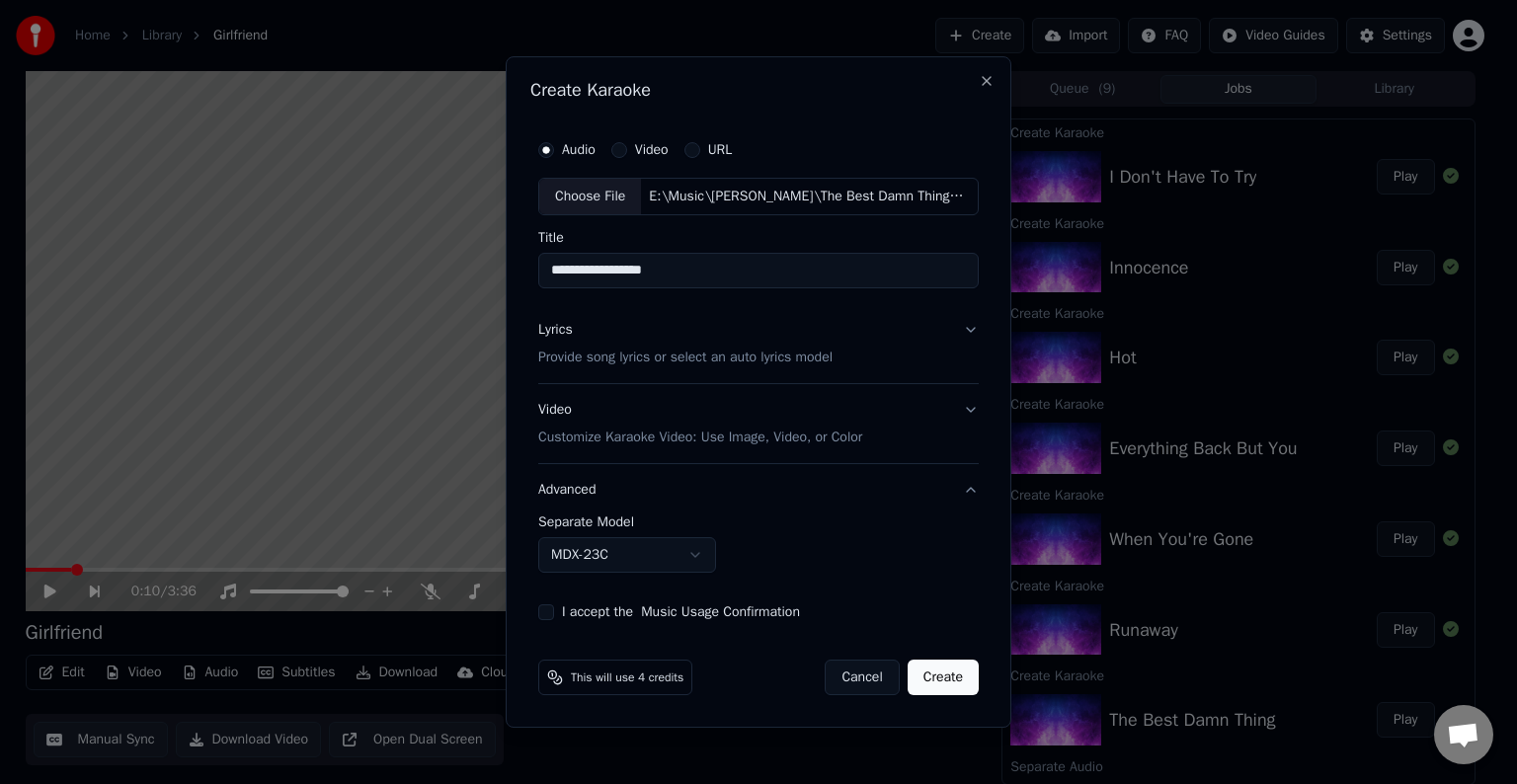 click on "Home Library Girlfriend Create Import FAQ Video Guides Settings 0:10  /  3:36 Girlfriend BPM 164 Key D Edit Video Audio Subtitles Download Cloud Library Manual Sync Download Video Open Dual Screen Queue ( 9 ) Jobs Library Create Karaoke I Don't Have To Try Play Create Karaoke Innocence Play Create Karaoke Hot Play Create Karaoke Everything Back But You Play Create Karaoke When You're Gone Play Create Karaoke Runaway Play Create Karaoke The Best Damn Thing Play Separate Audio Girlfriend Play Create Karaoke Runaway Create Karaoke I Can Do Better Play Create Karaoke Girlfriend Play Chat [PERSON_NAME] from Youka Desktop More channels Continue on Email Network offline. Reconnecting... No messages can be received or sent for now. Youka Desktop Hello! How can I help you?  [DATE] [DATE] [PERSON_NAME] There is an issue with the auto lyric sync service. In this case the credits are refunded automatically. You can sync the lyrics by using the lyrics editor [DATE] [DATE] [DATE] [PERSON_NAME] [DATE] Send a file Send a file" at bounding box center (750, 392) 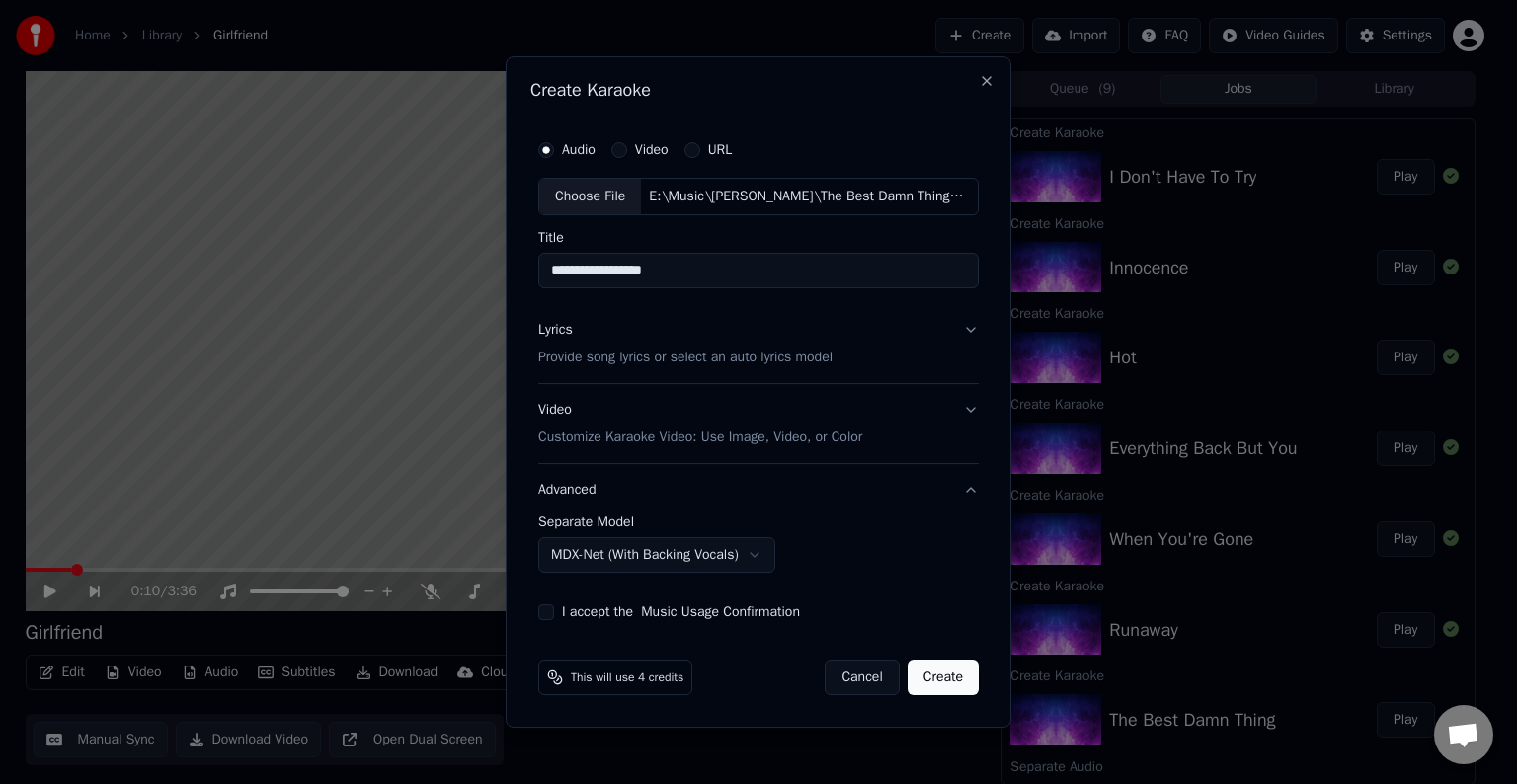 click on "I accept the   Music Usage Confirmation" at bounding box center (546, 612) 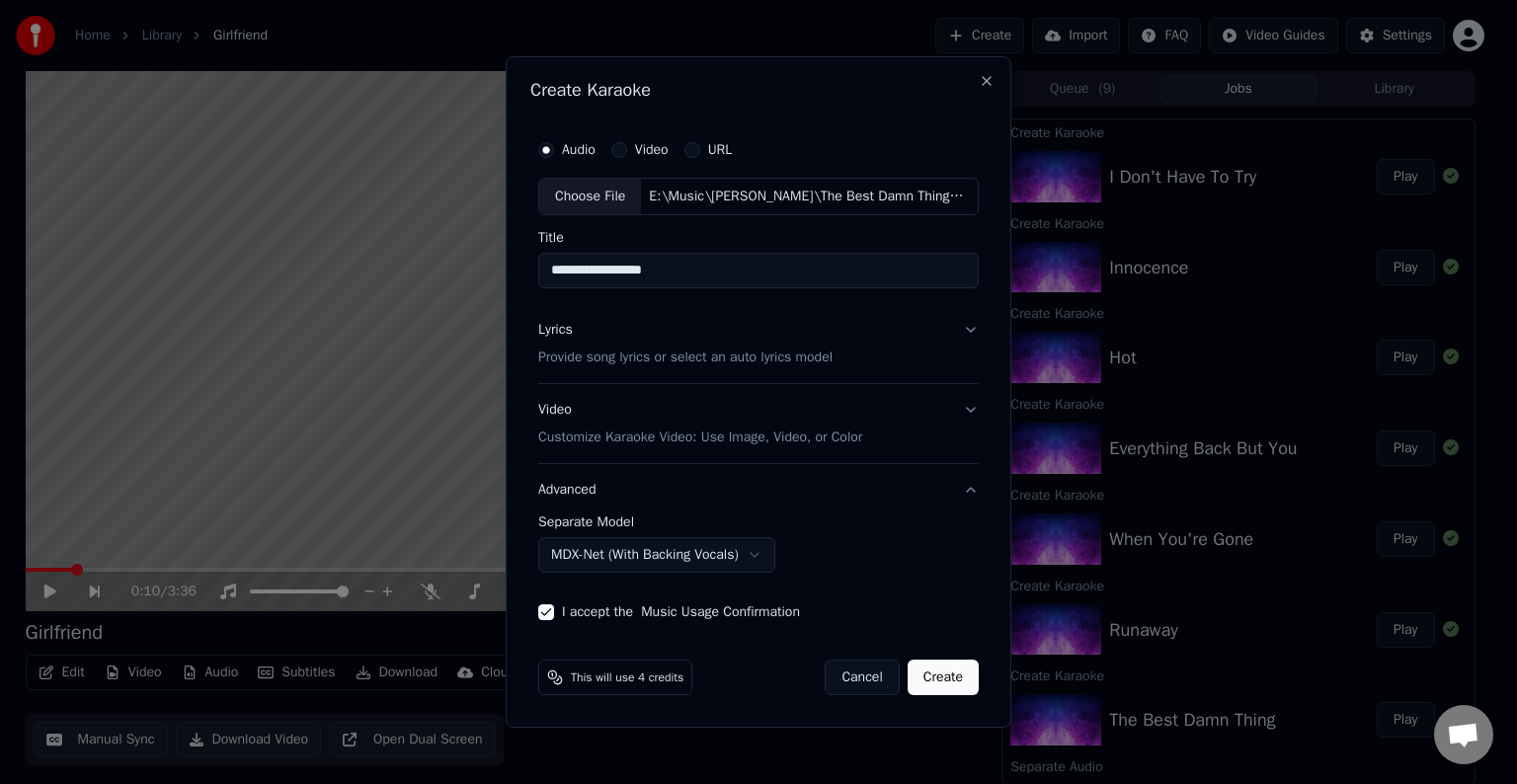 click on "Create" at bounding box center (943, 677) 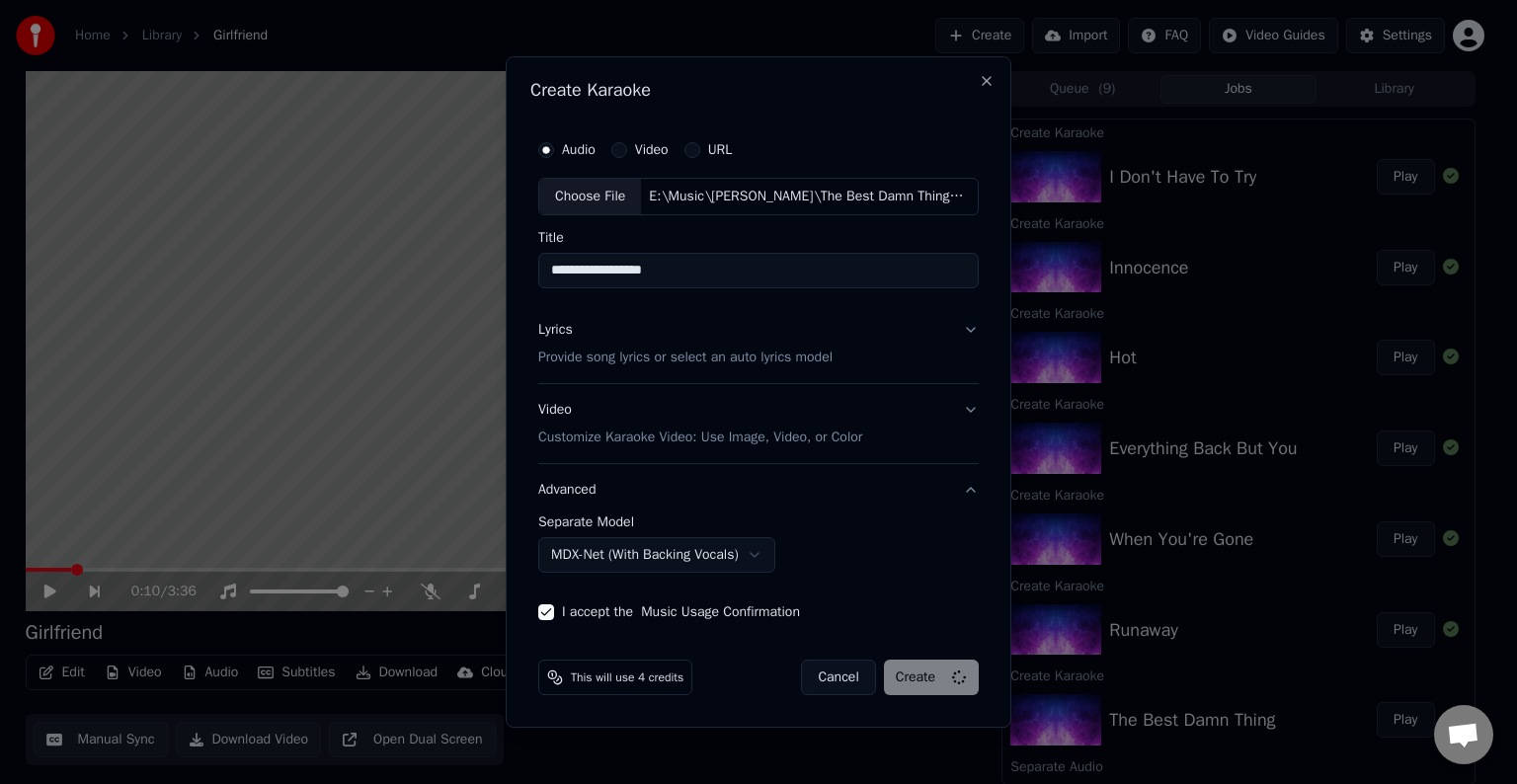 select on "******" 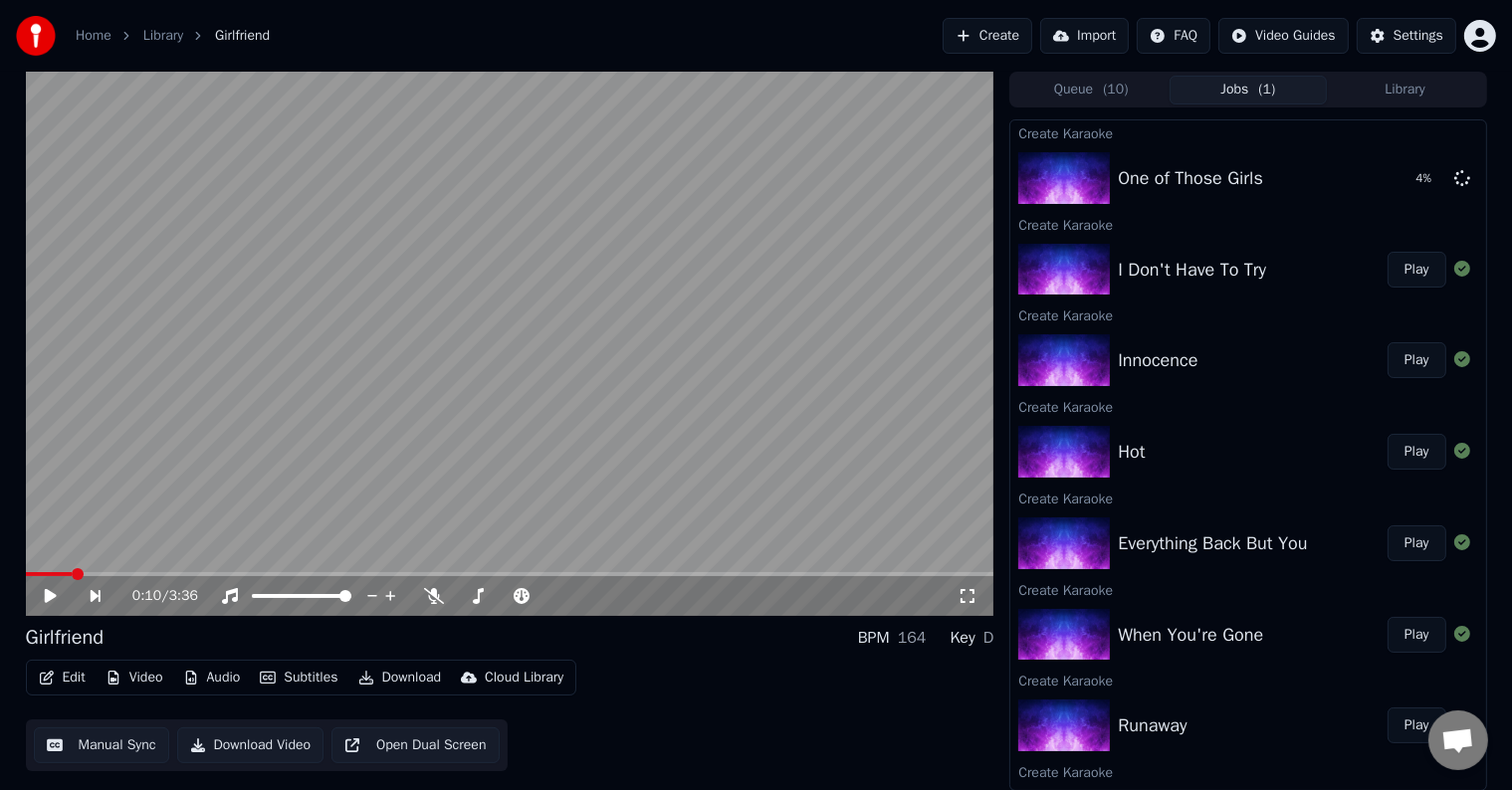 click on "Create" at bounding box center [987, 36] 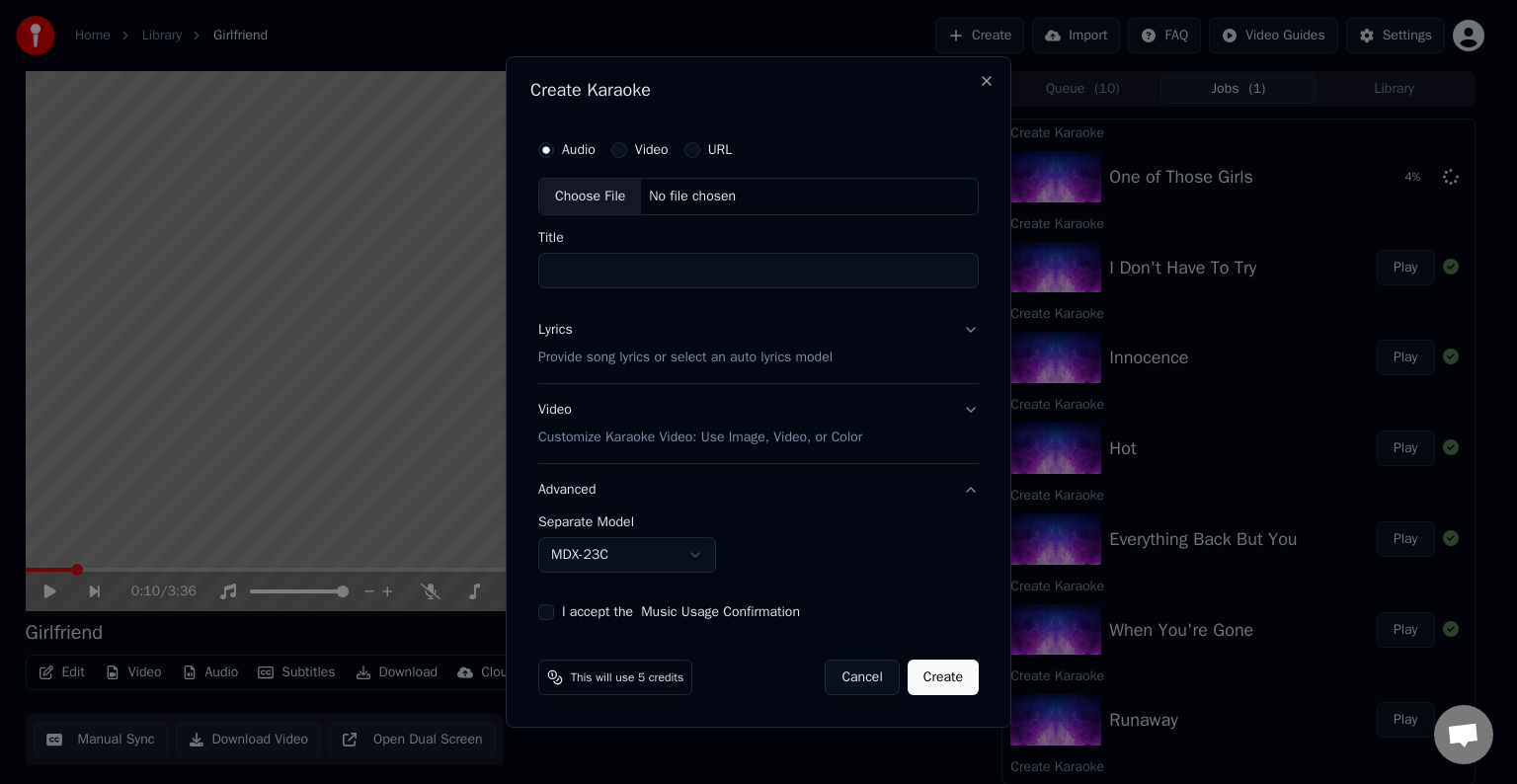 click on "Choose File" at bounding box center [590, 196] 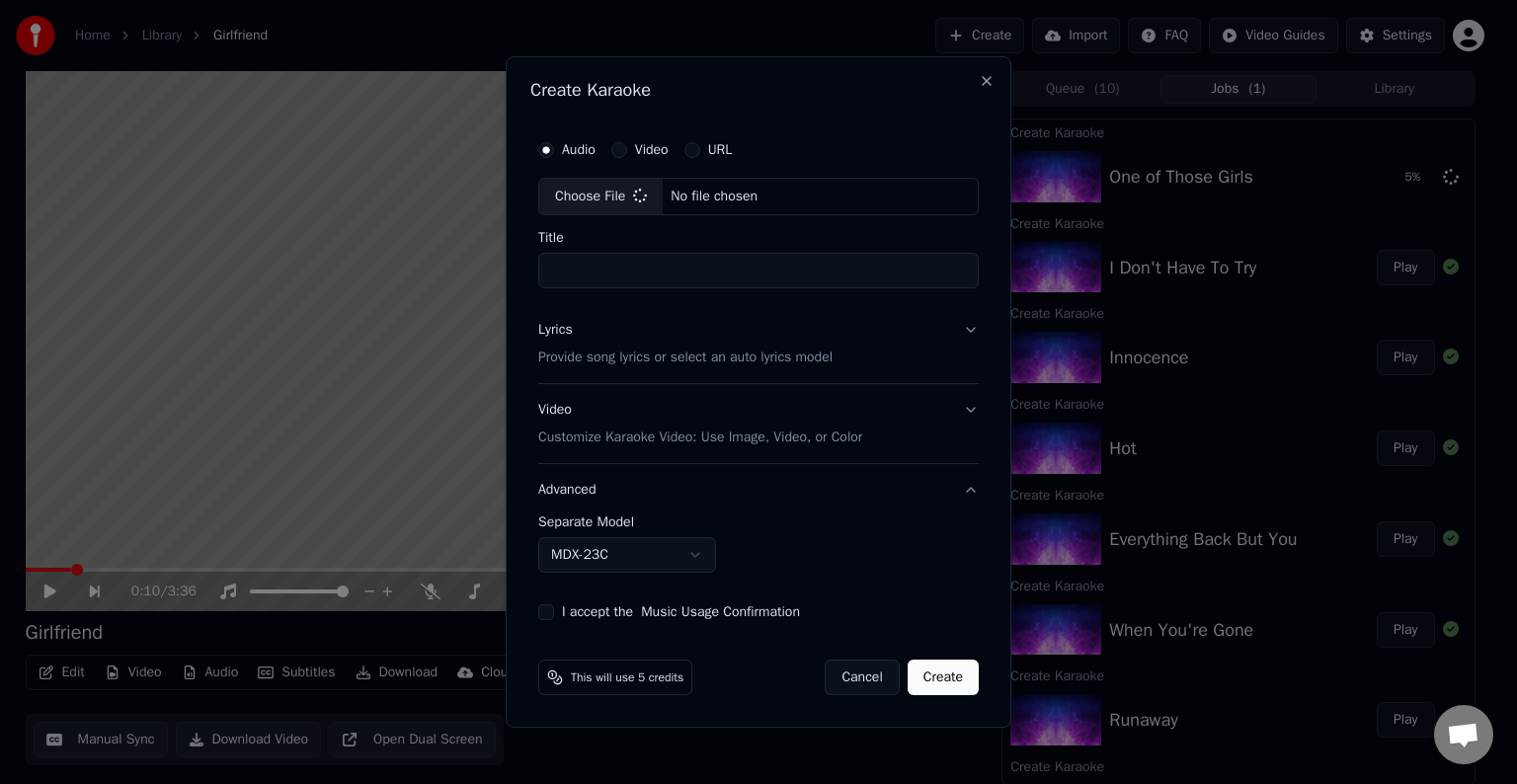 click on "Lyrics Provide song lyrics or select an auto lyrics model" at bounding box center [758, 344] 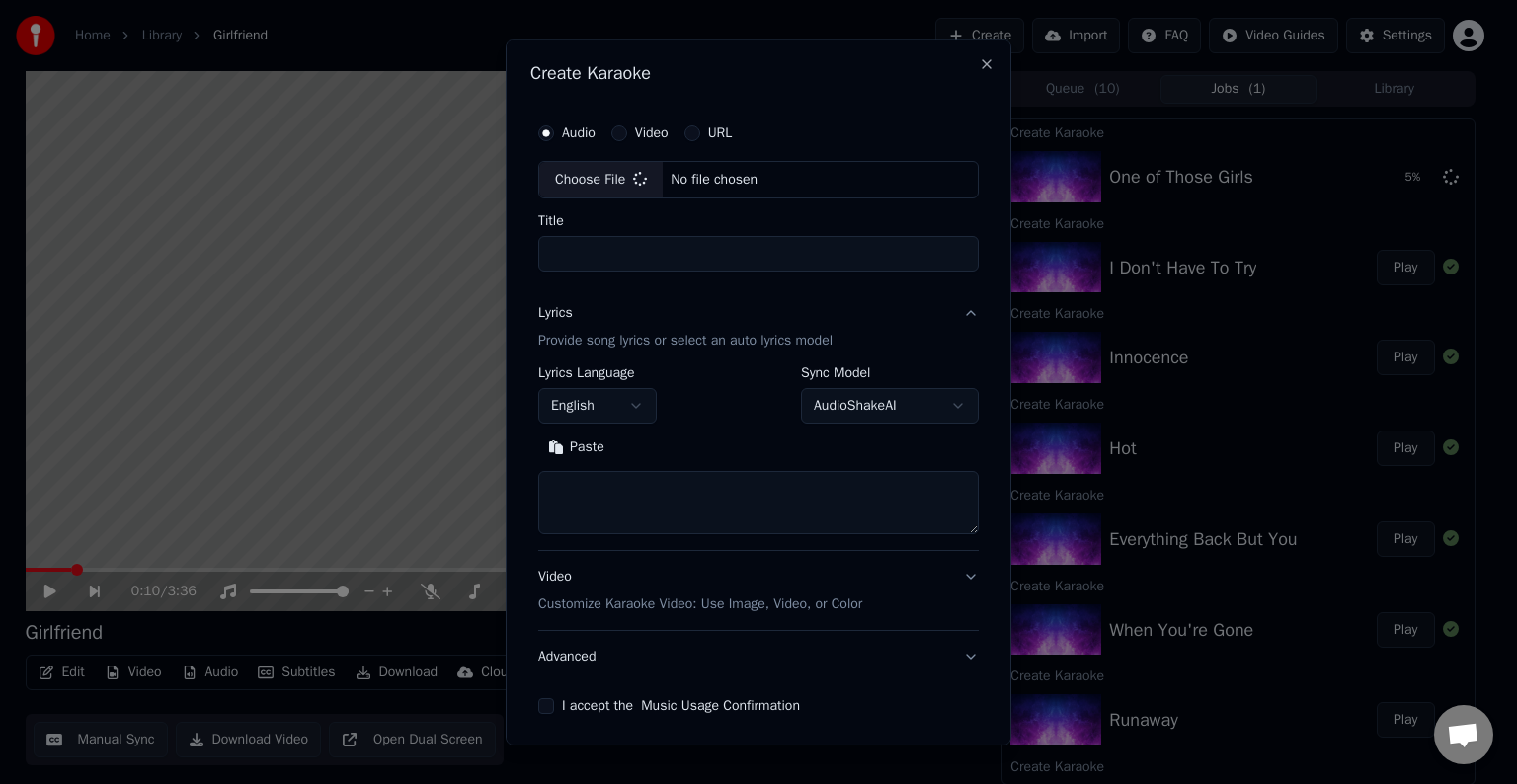 type on "**********" 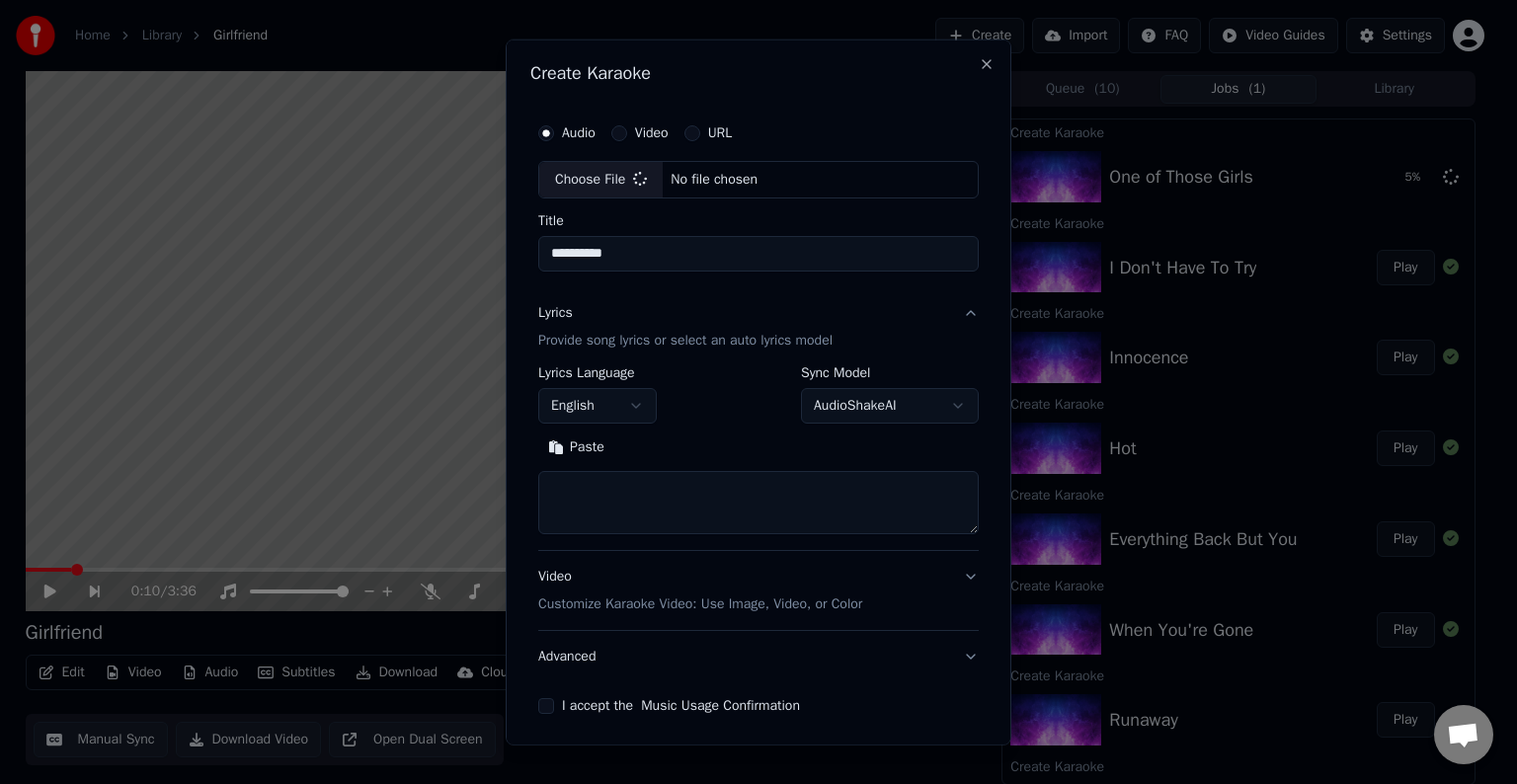 click at bounding box center [758, 503] 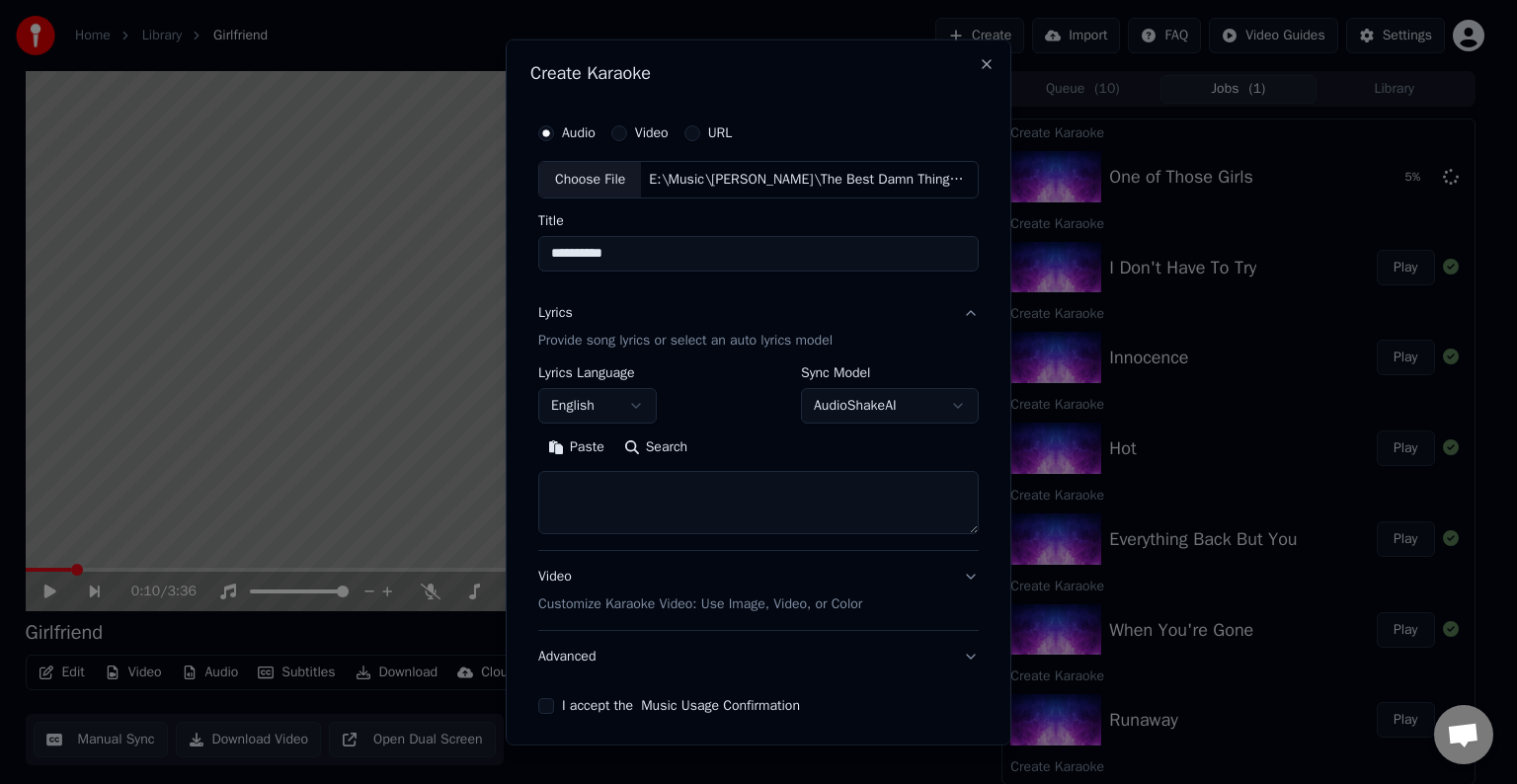 paste on "**********" 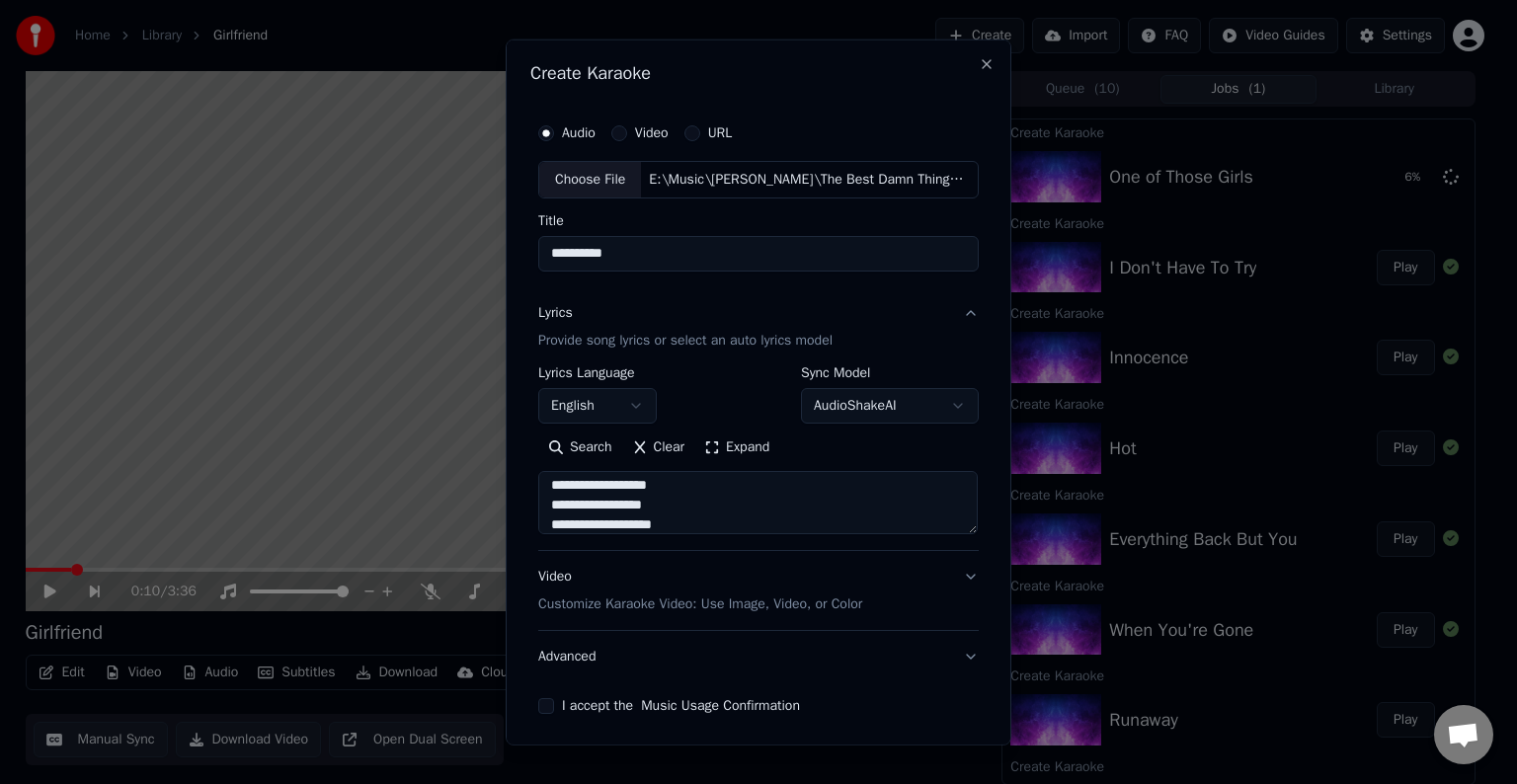 scroll, scrollTop: 43, scrollLeft: 0, axis: vertical 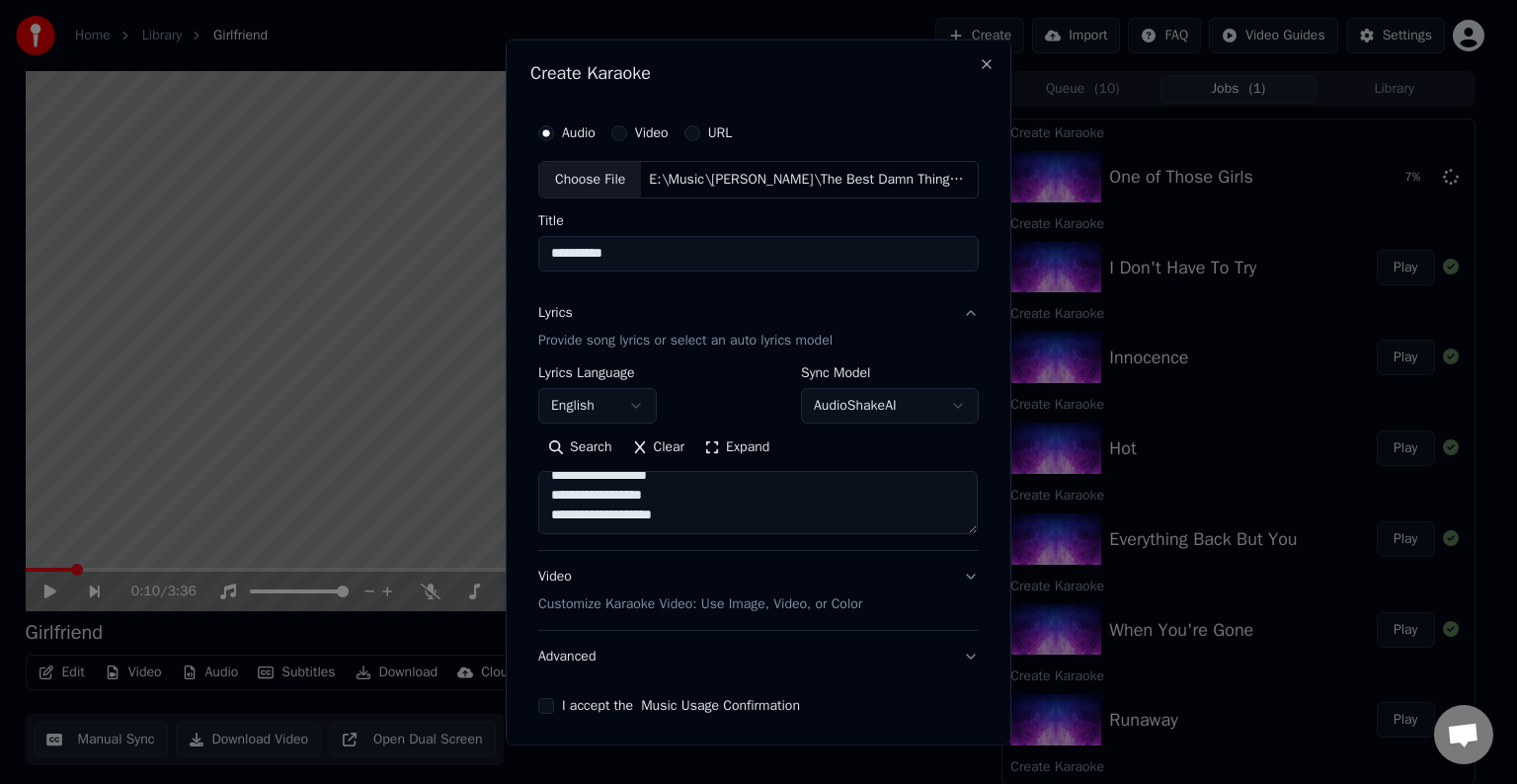 paste on "**********" 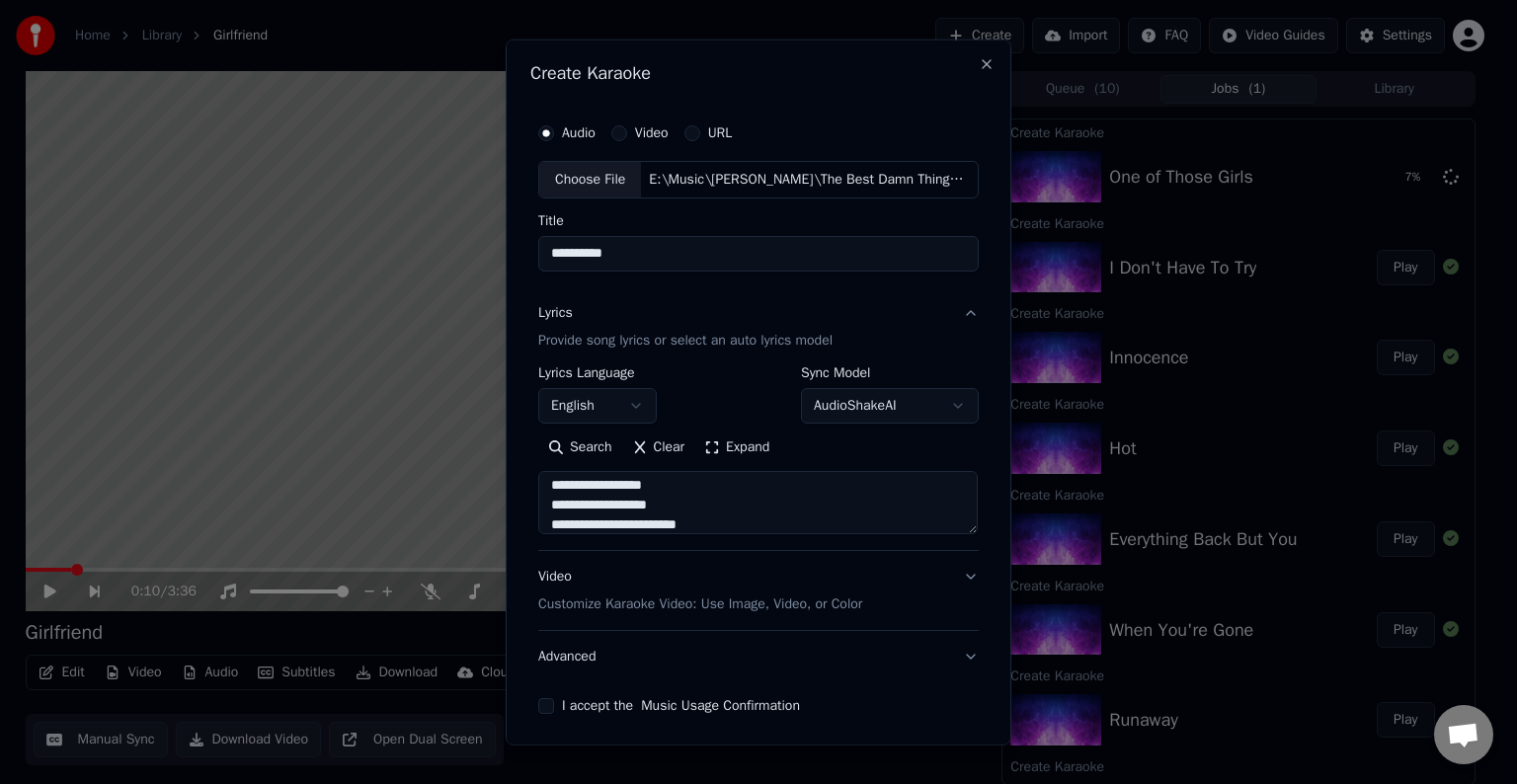 scroll, scrollTop: 122, scrollLeft: 0, axis: vertical 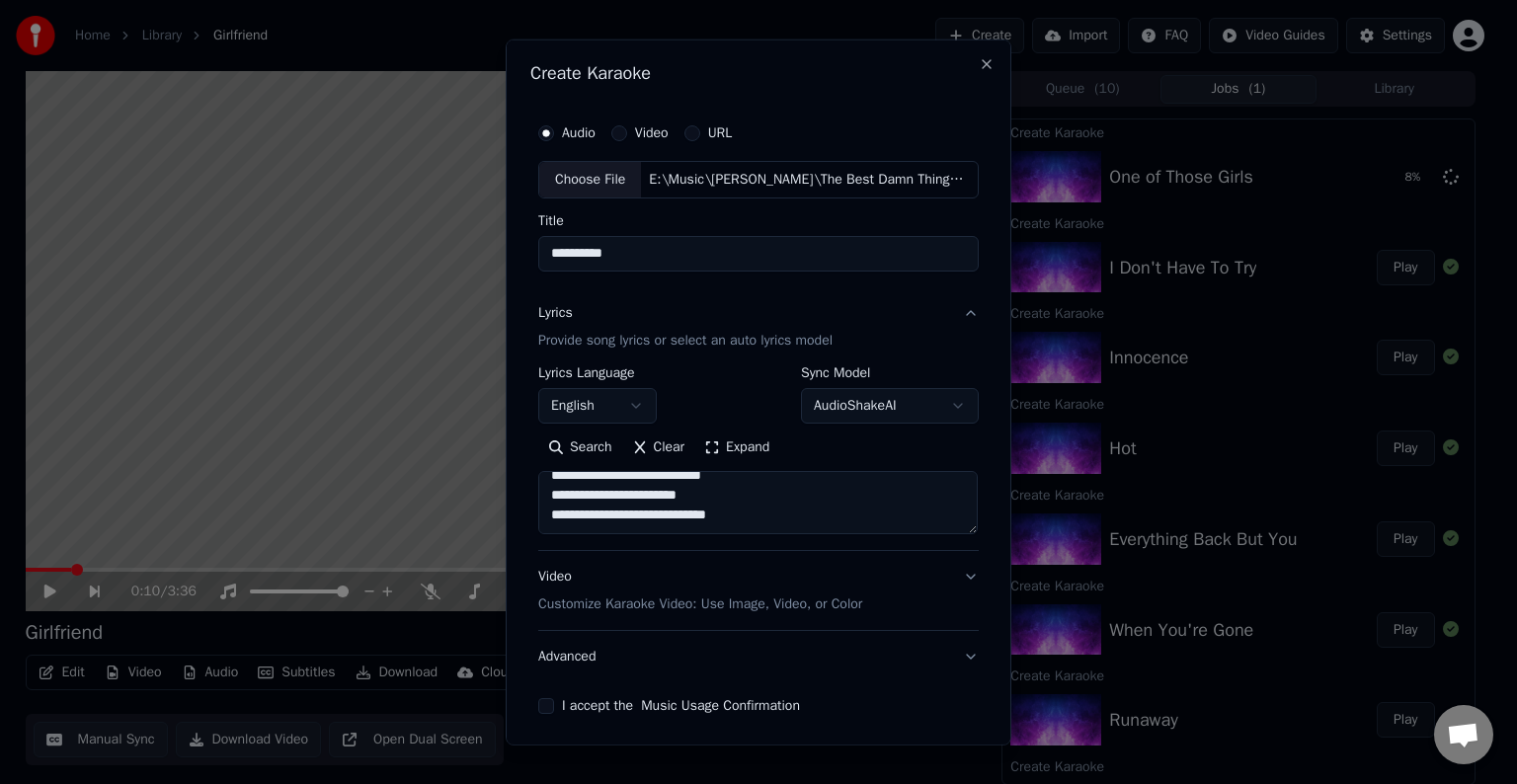 paste on "**********" 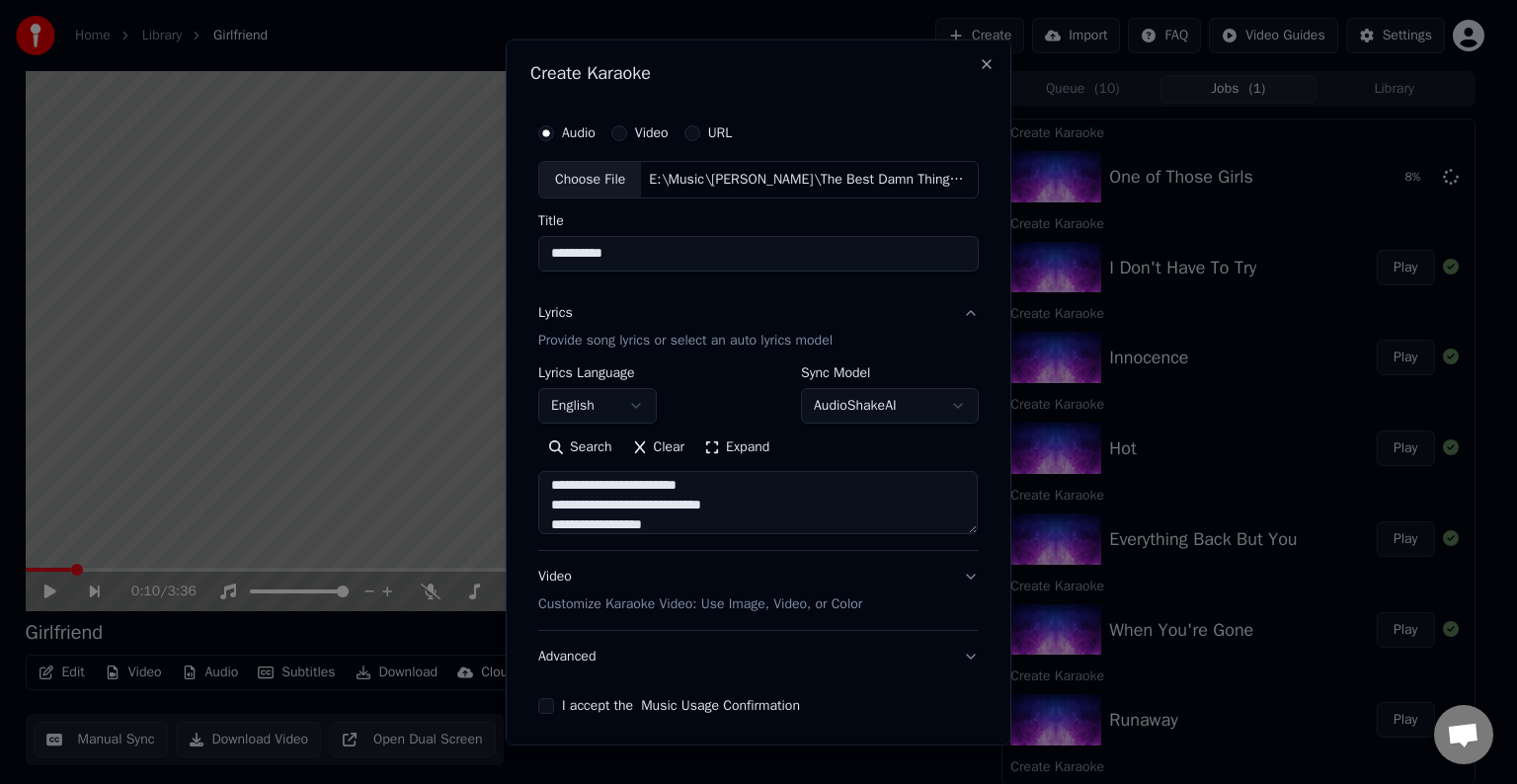 scroll, scrollTop: 221, scrollLeft: 0, axis: vertical 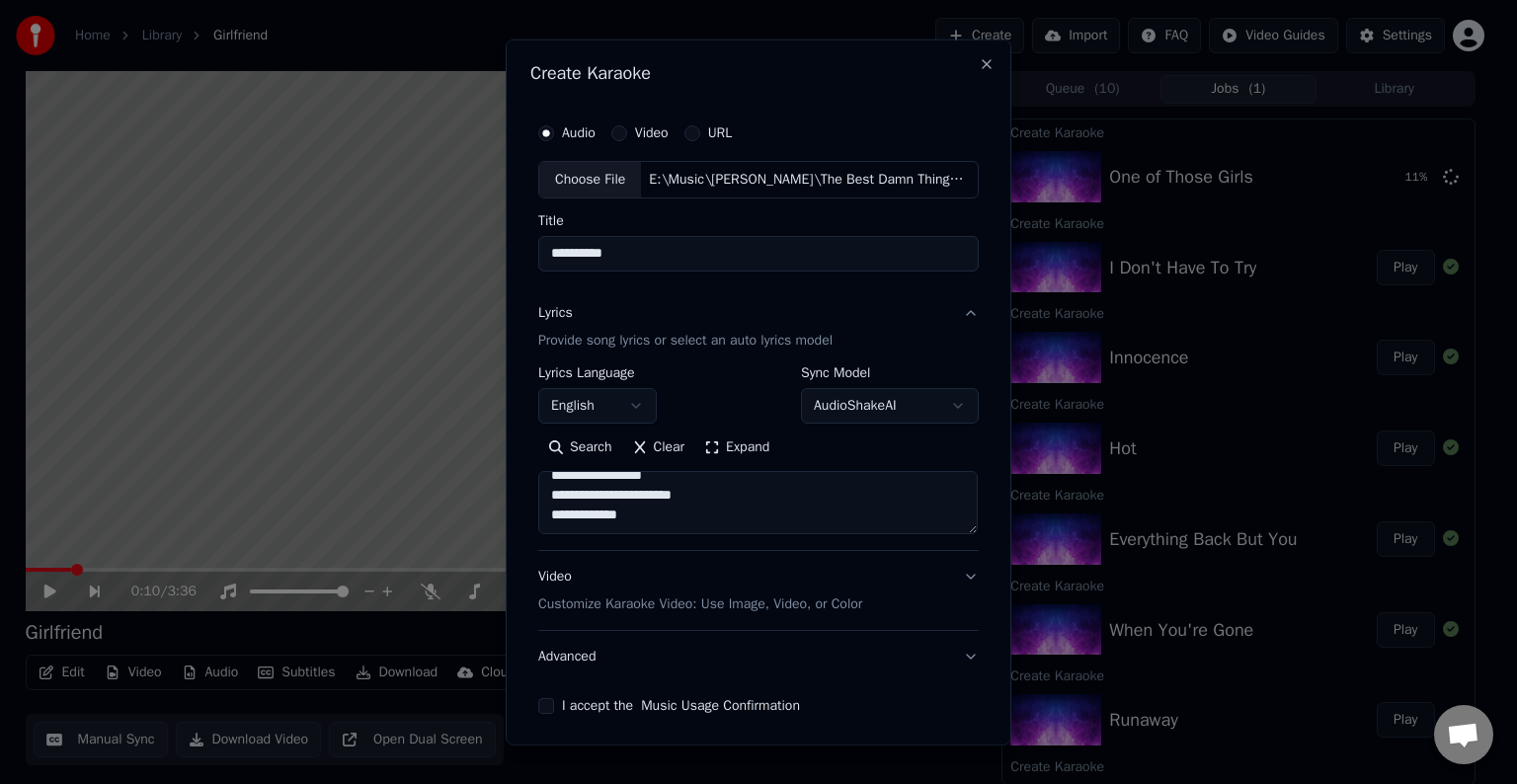 paste on "**********" 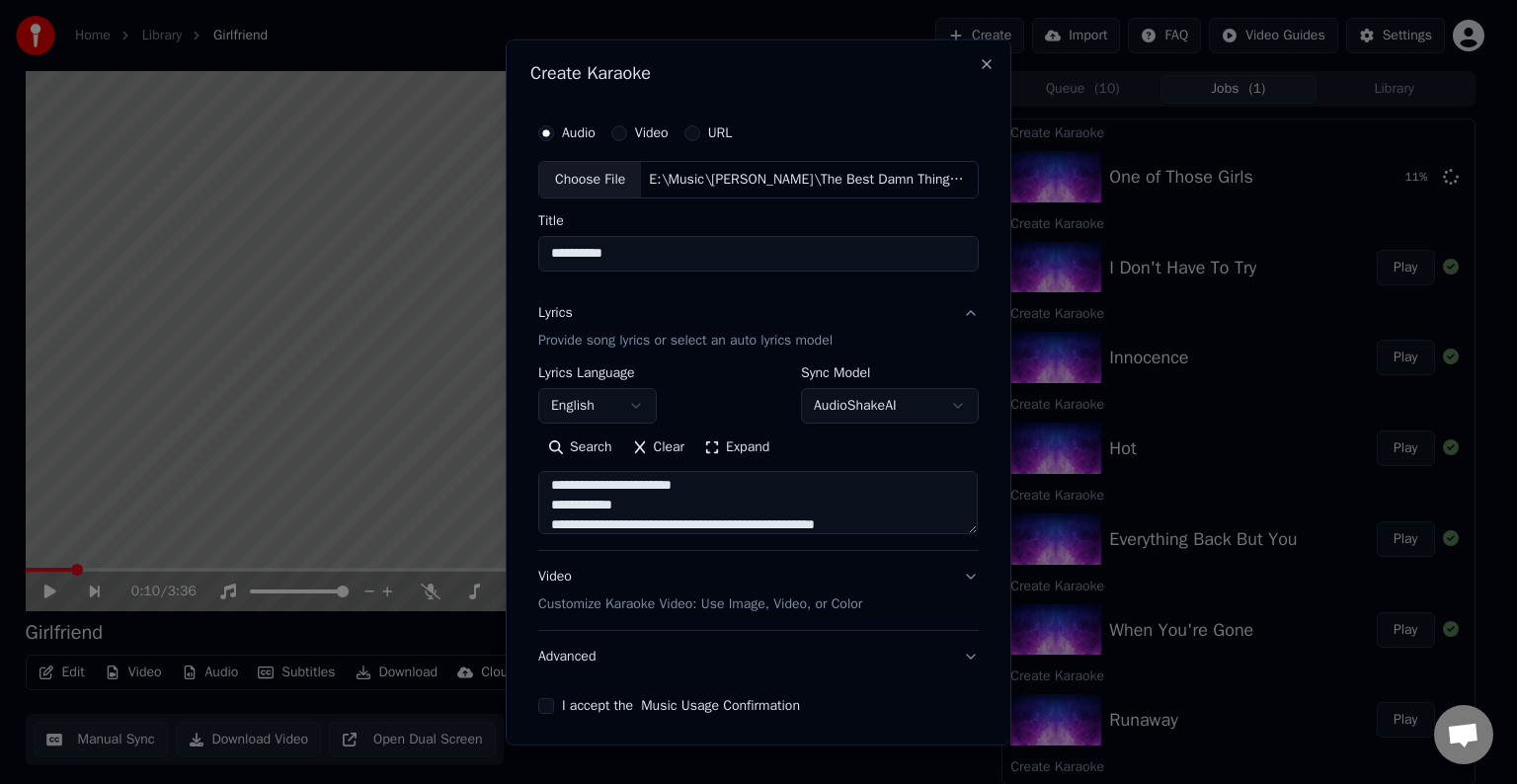 scroll, scrollTop: 300, scrollLeft: 0, axis: vertical 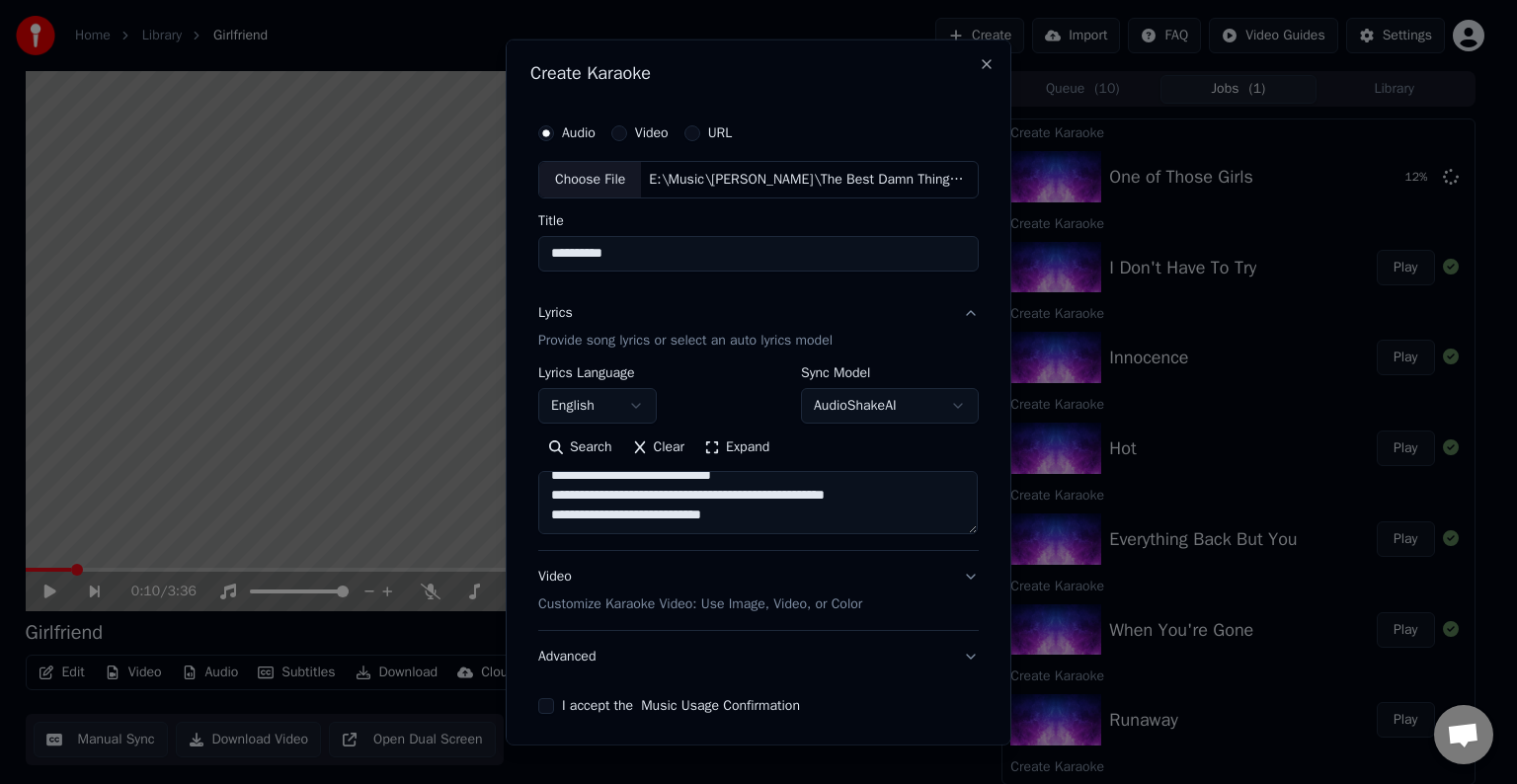 drag, startPoint x: 901, startPoint y: 483, endPoint x: 790, endPoint y: 494, distance: 111.54371 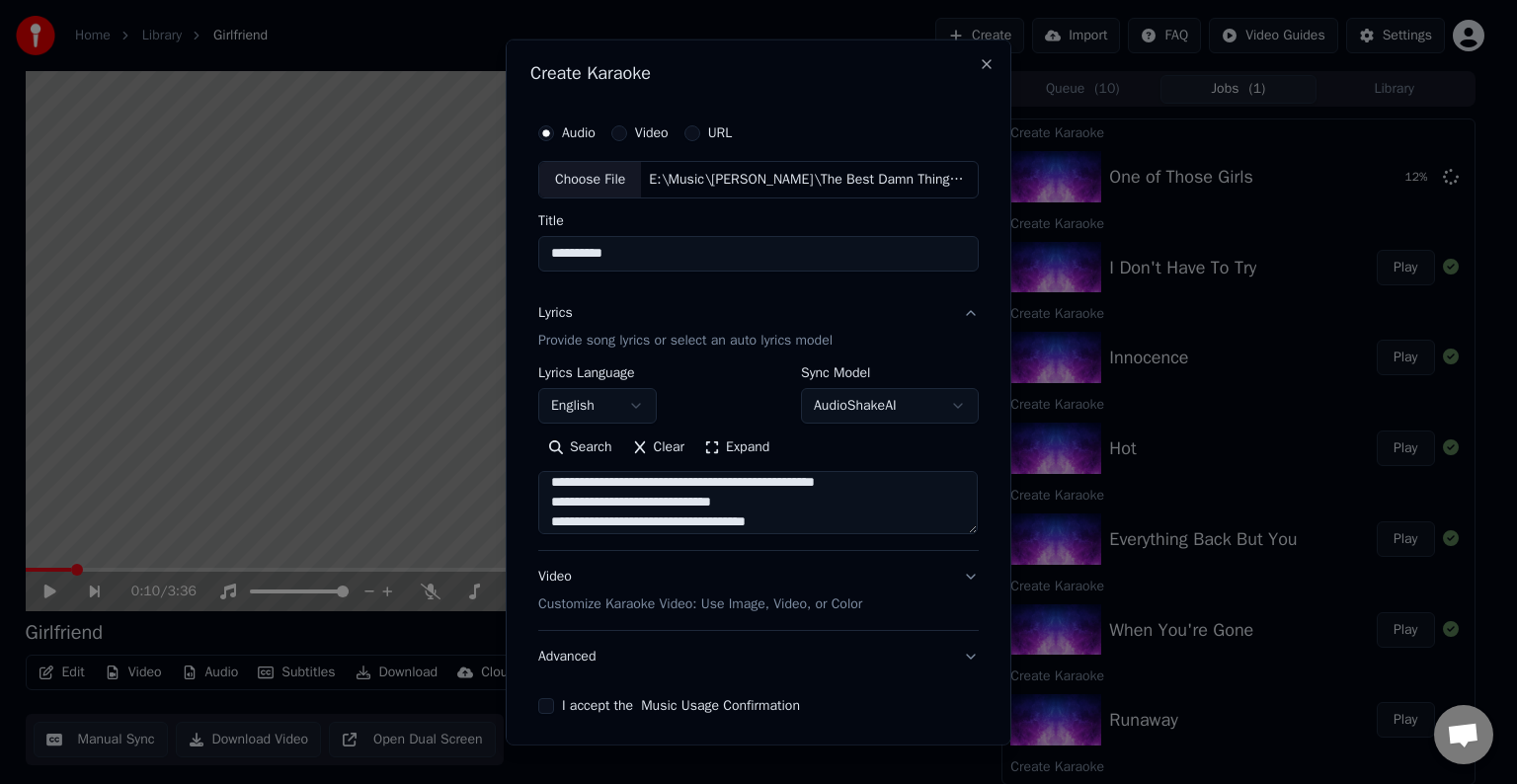 scroll, scrollTop: 253, scrollLeft: 0, axis: vertical 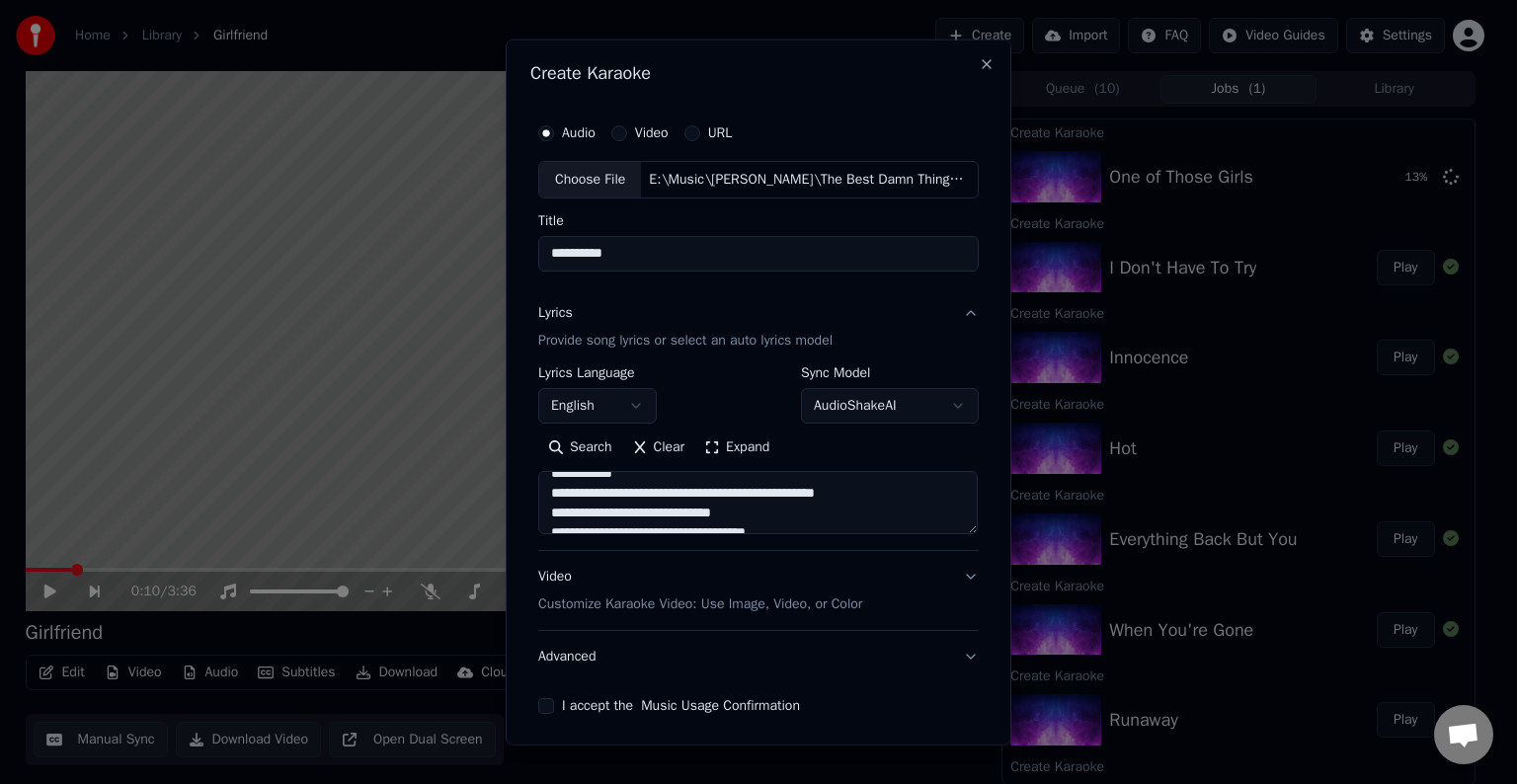 drag, startPoint x: 882, startPoint y: 490, endPoint x: 794, endPoint y: 491, distance: 88.005682 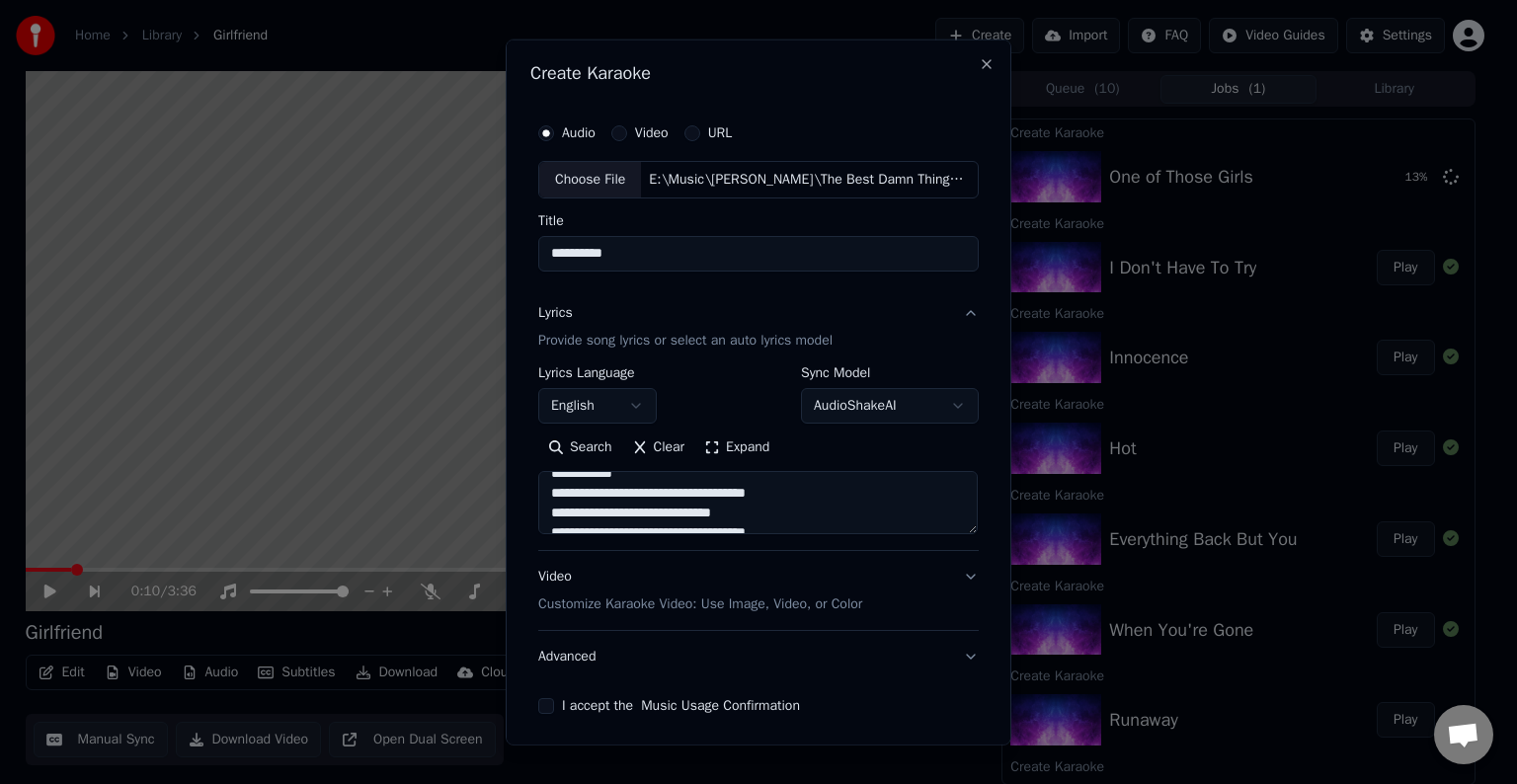 scroll, scrollTop: 309, scrollLeft: 0, axis: vertical 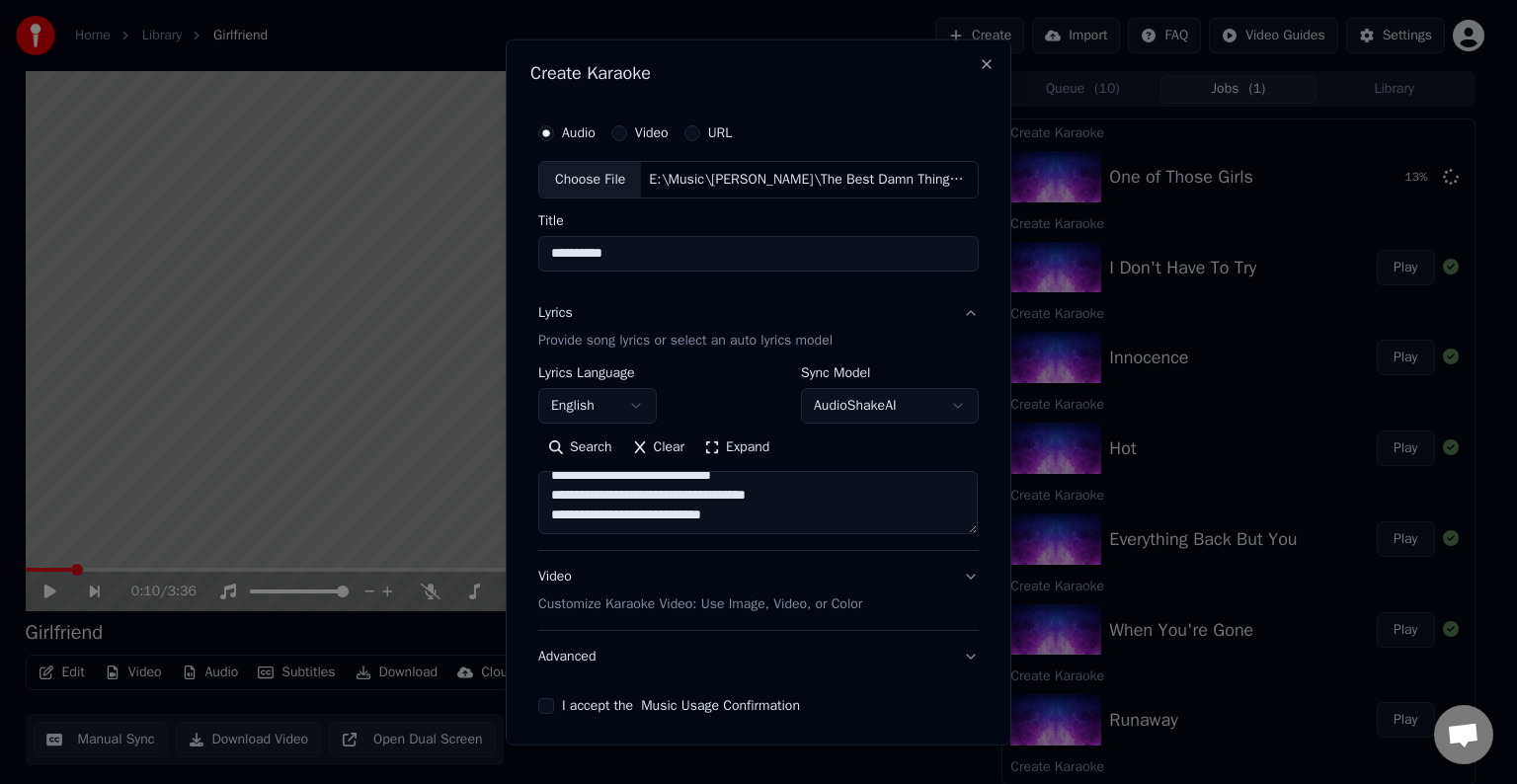 click on "**********" at bounding box center [758, 503] 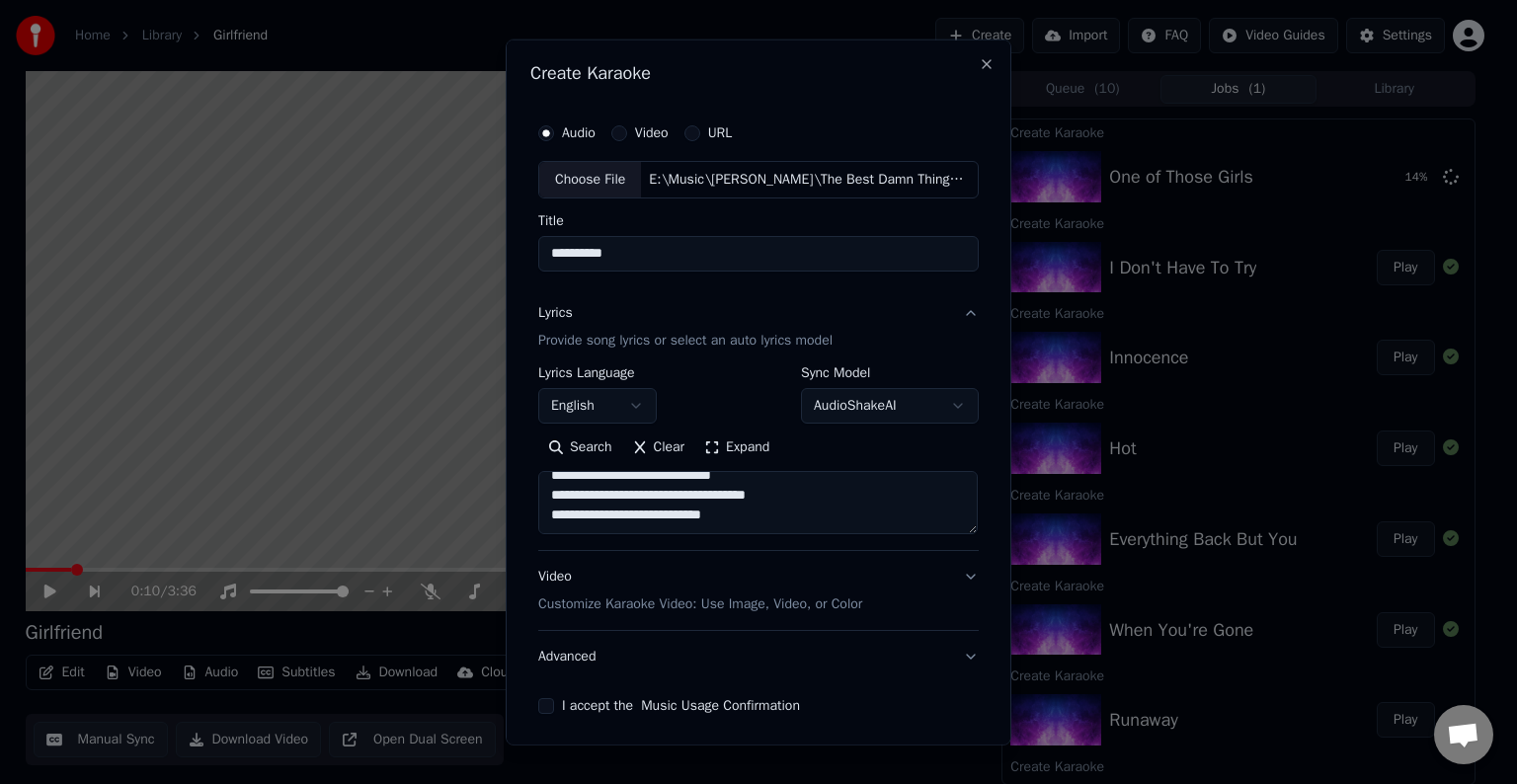 paste on "**********" 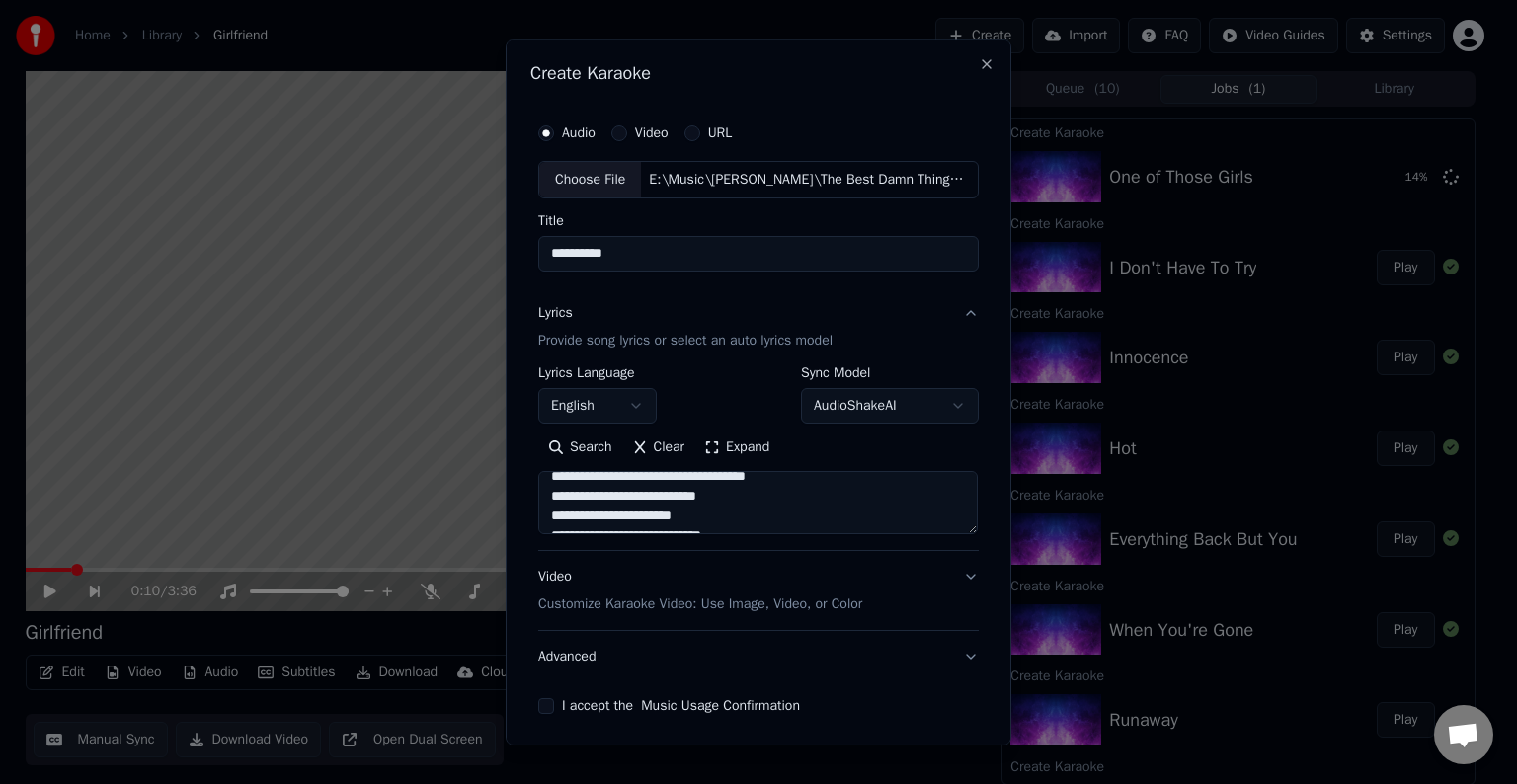 scroll, scrollTop: 379, scrollLeft: 0, axis: vertical 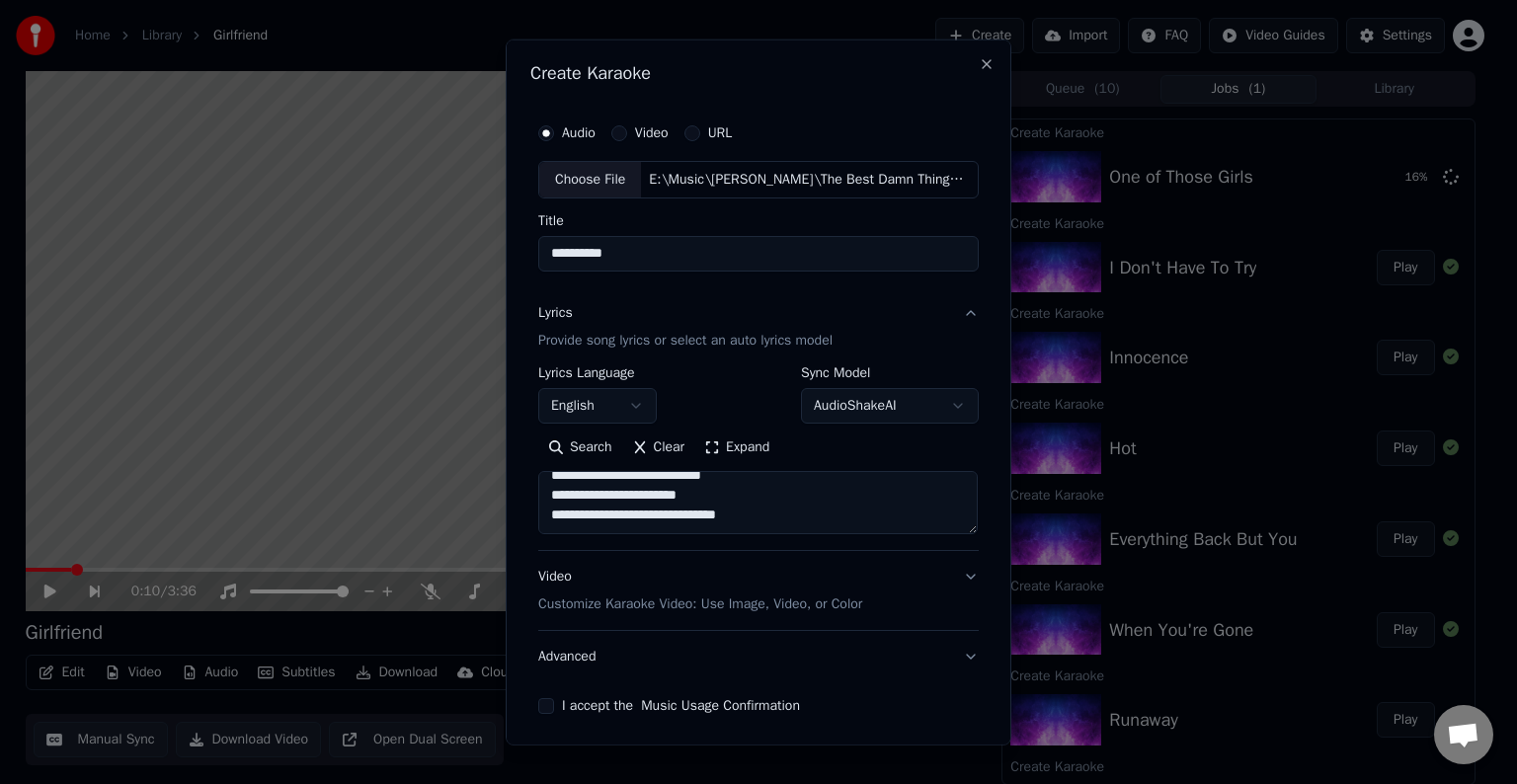 paste on "**********" 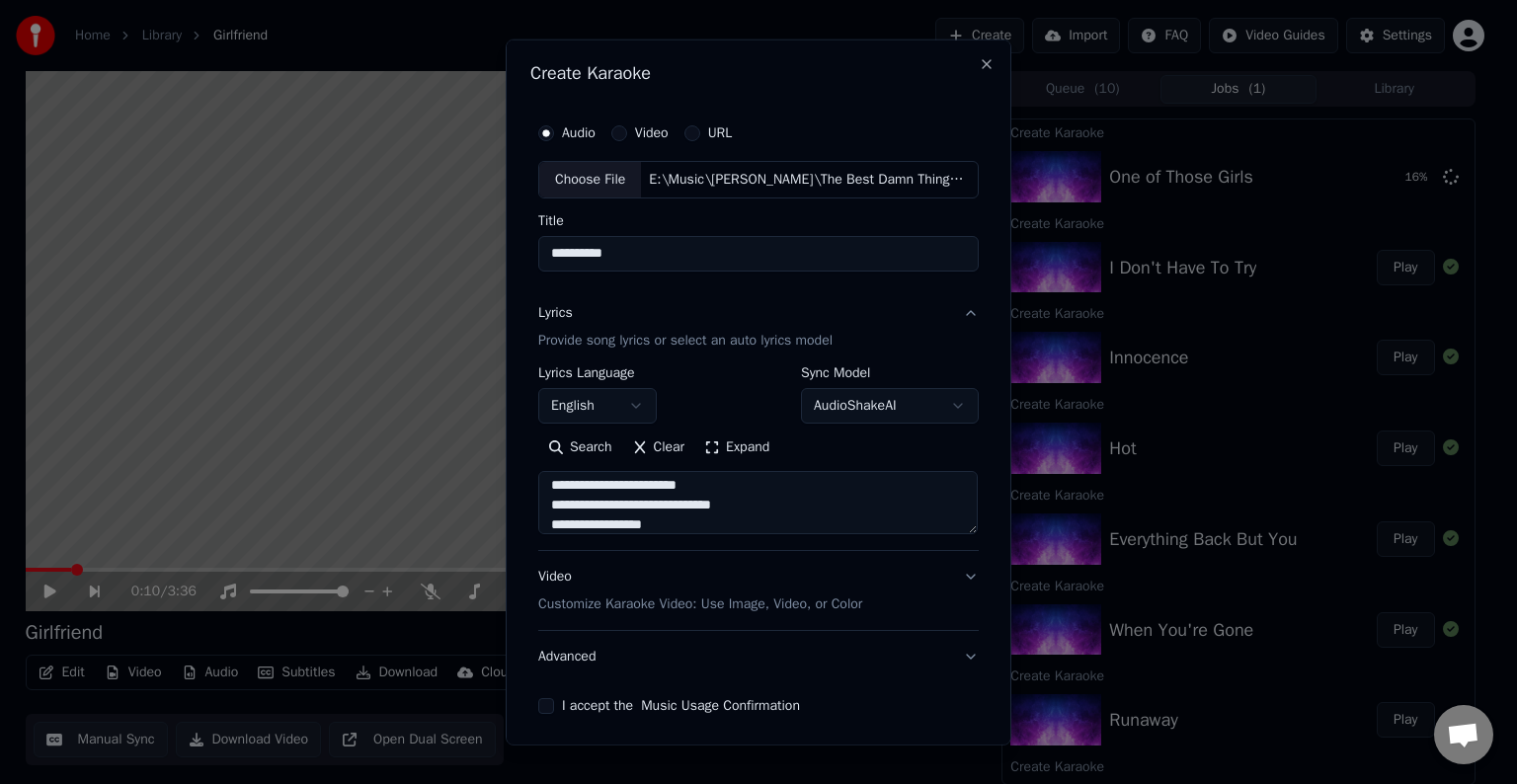 scroll, scrollTop: 458, scrollLeft: 0, axis: vertical 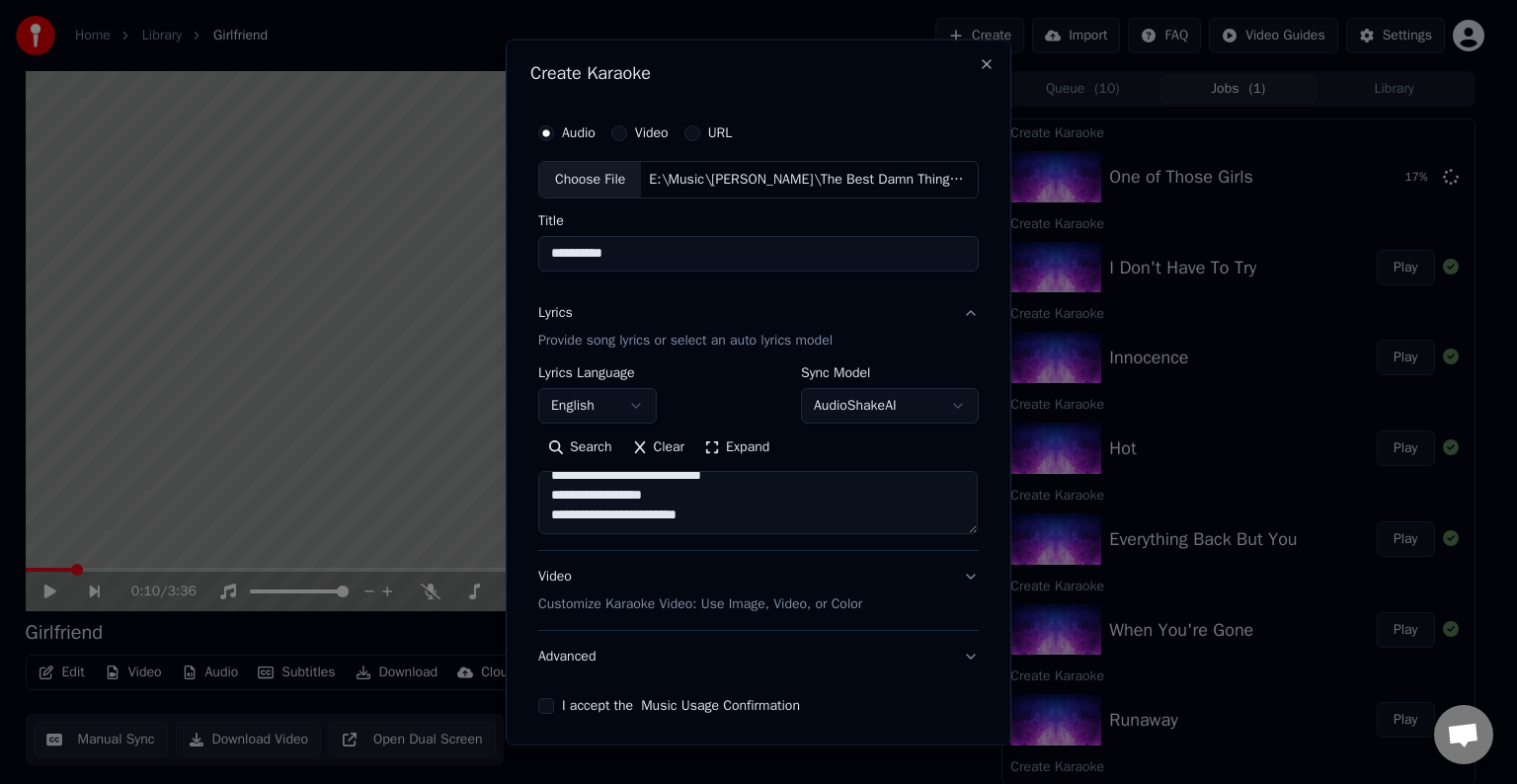 paste on "**********" 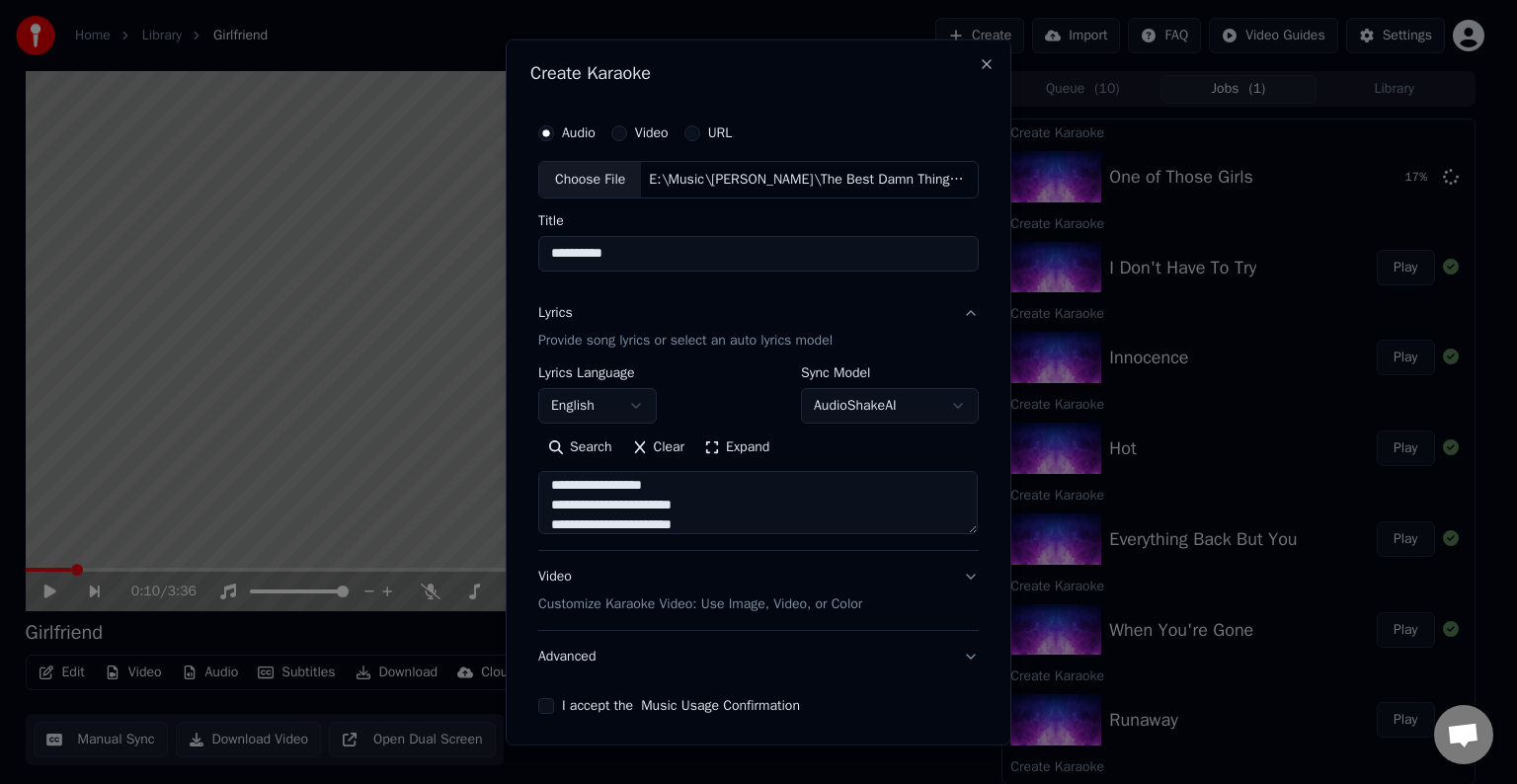 scroll, scrollTop: 537, scrollLeft: 0, axis: vertical 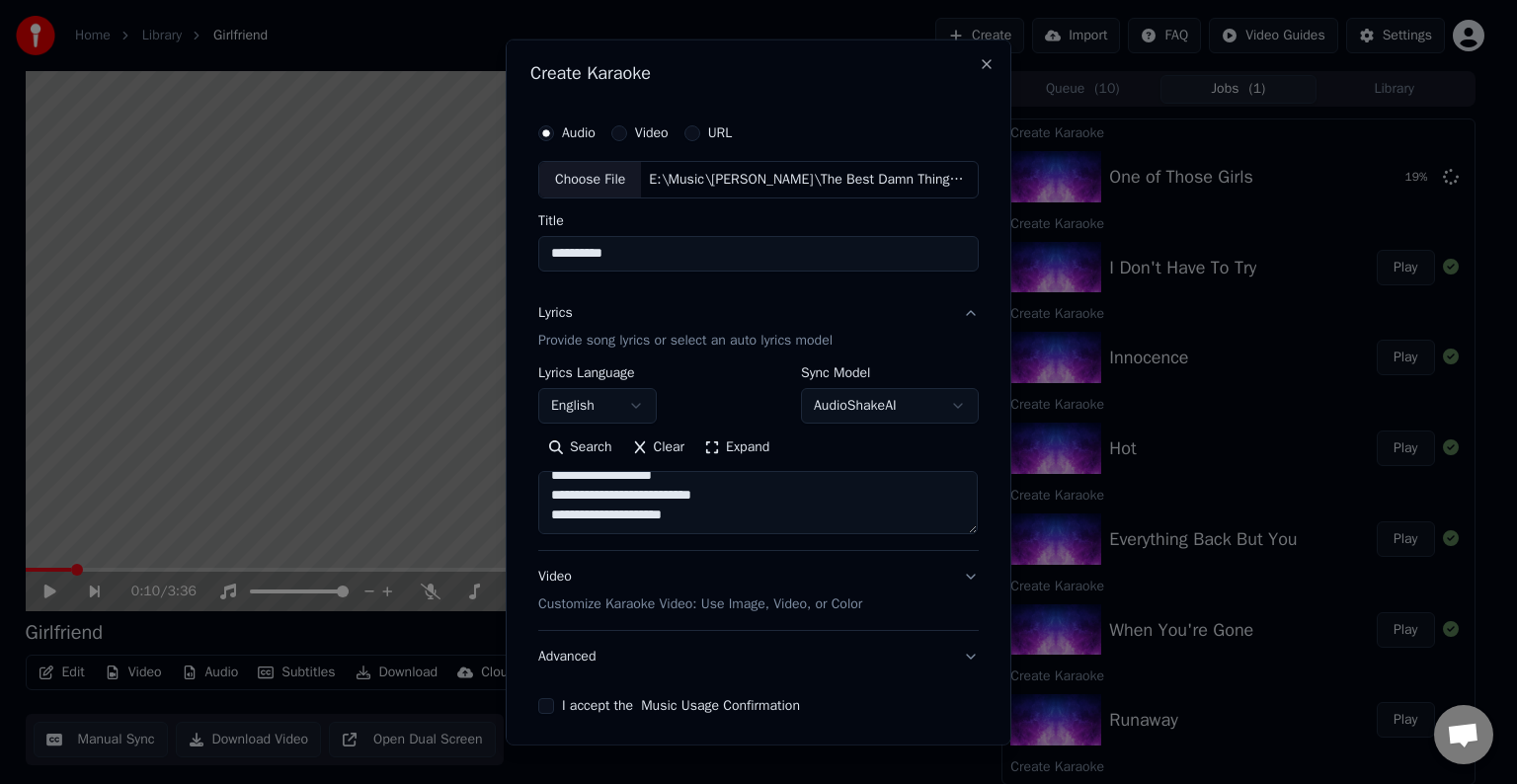 paste on "**********" 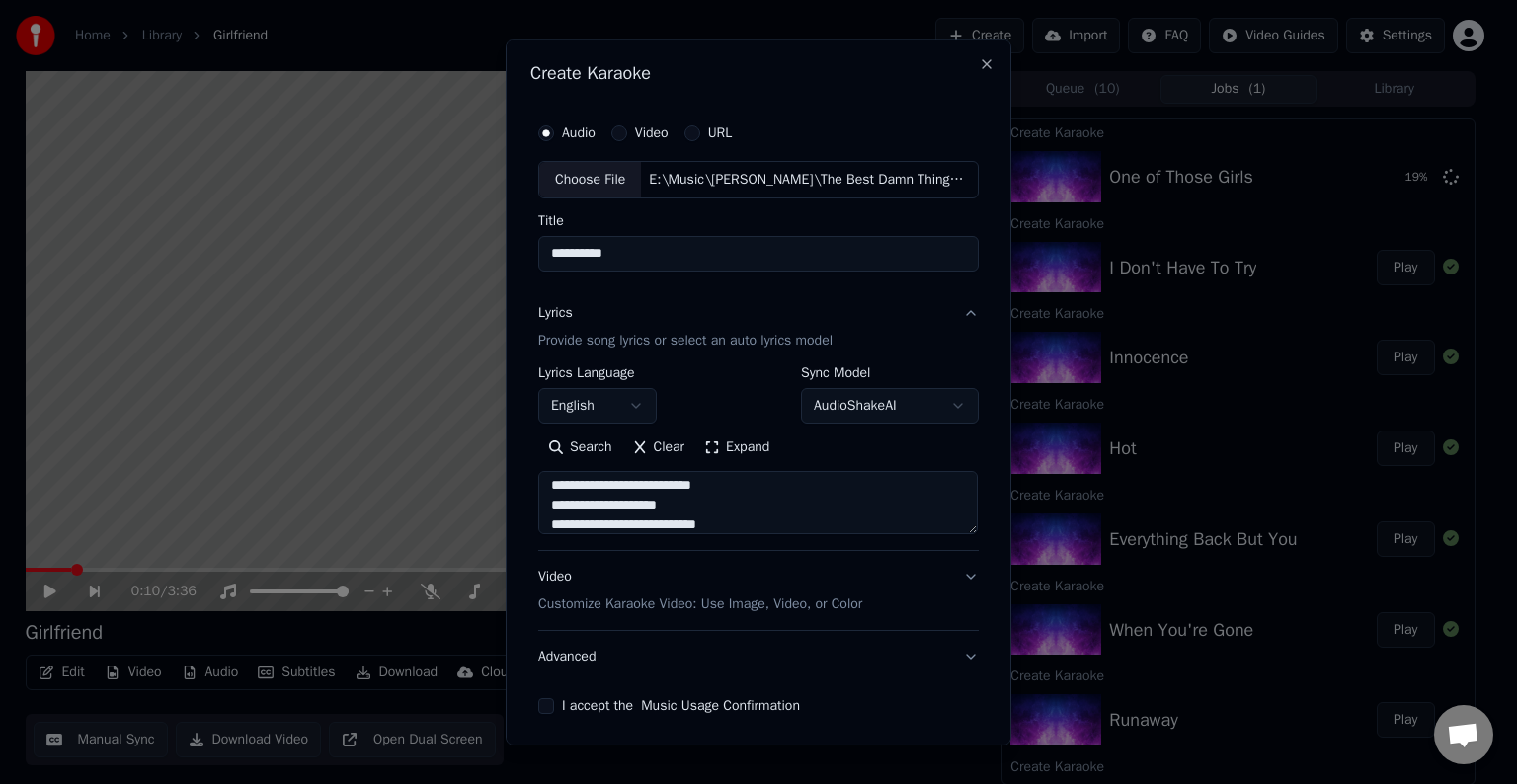 scroll, scrollTop: 656, scrollLeft: 0, axis: vertical 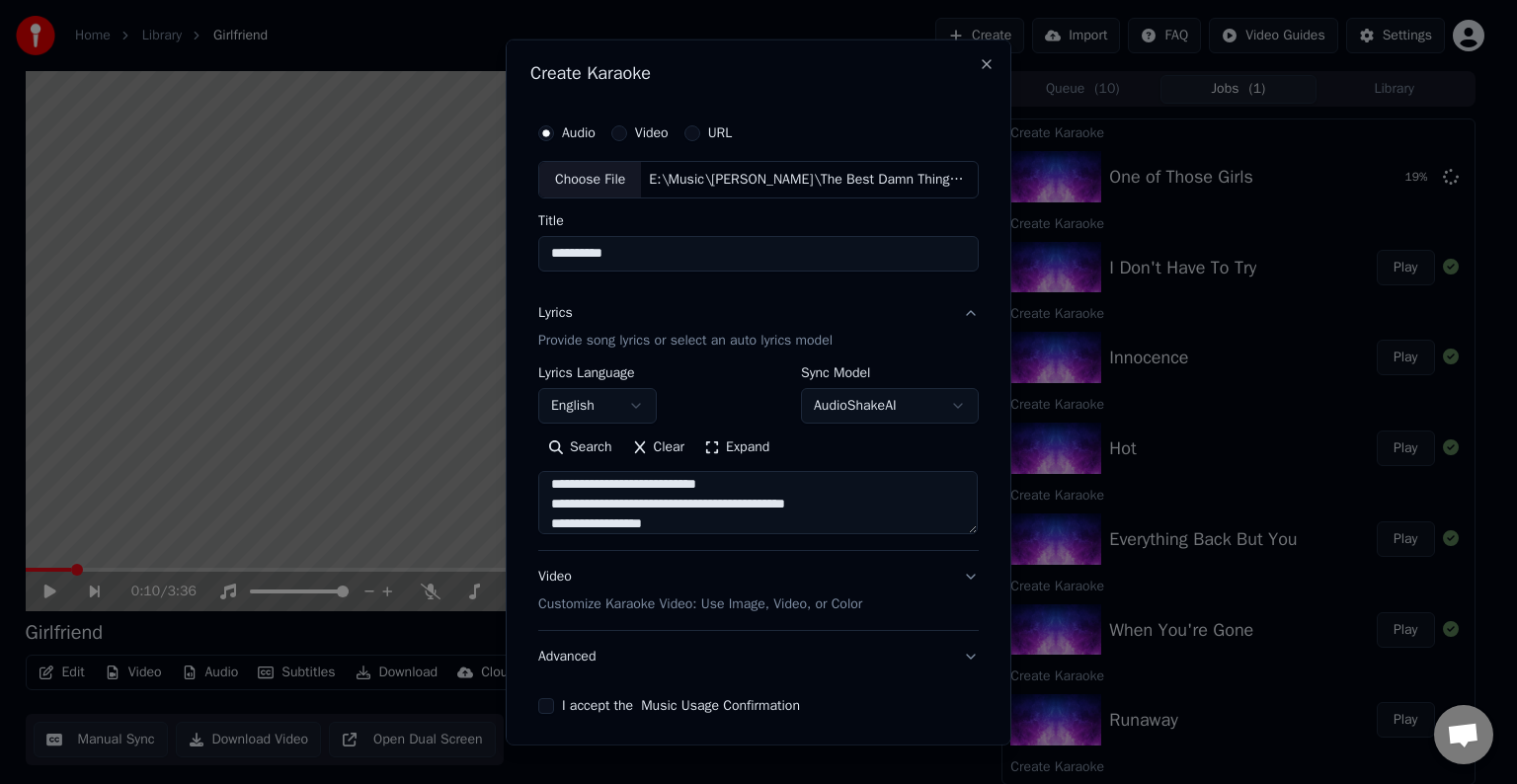 drag, startPoint x: 866, startPoint y: 504, endPoint x: 739, endPoint y: 498, distance: 127.14165 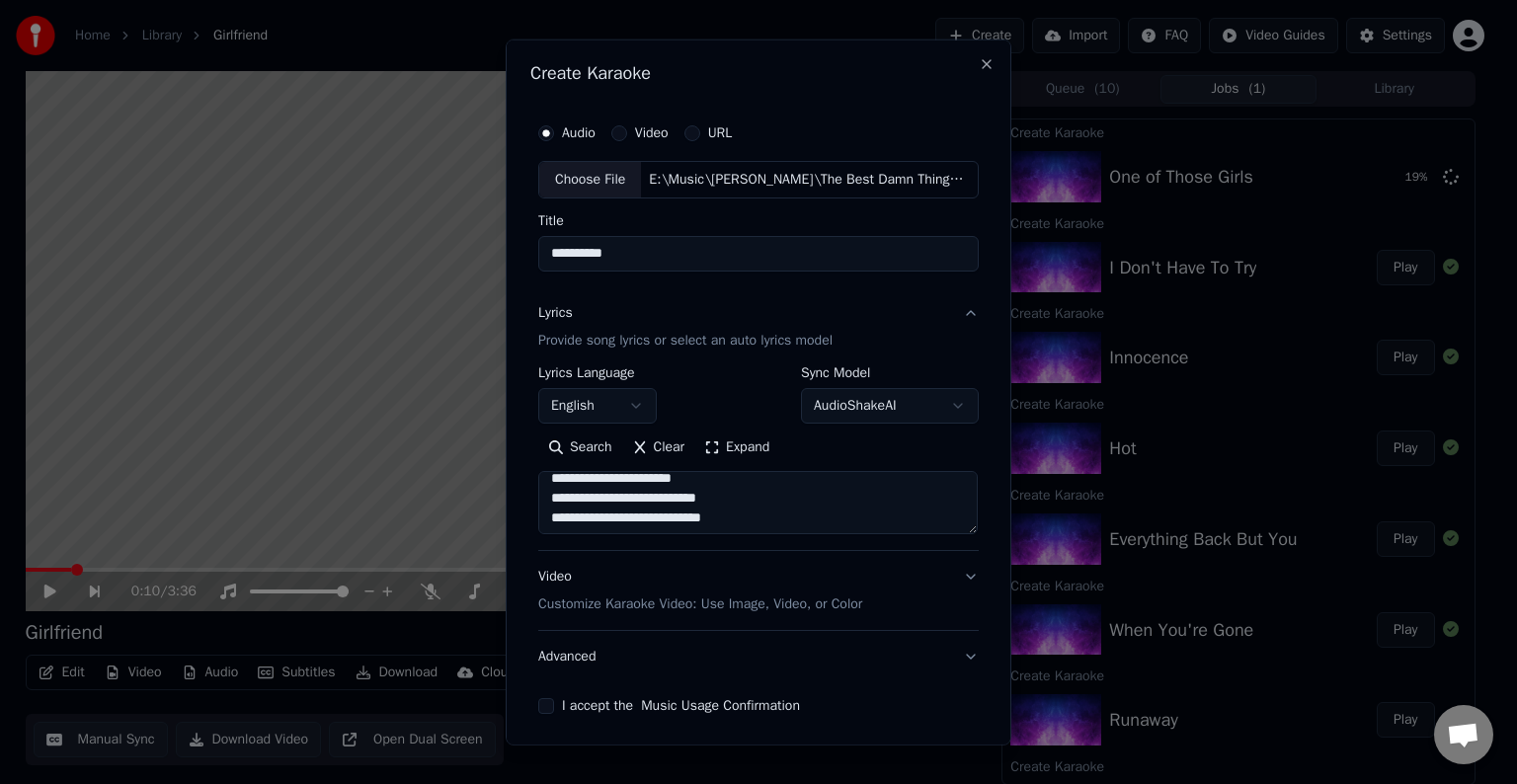 scroll, scrollTop: 635, scrollLeft: 0, axis: vertical 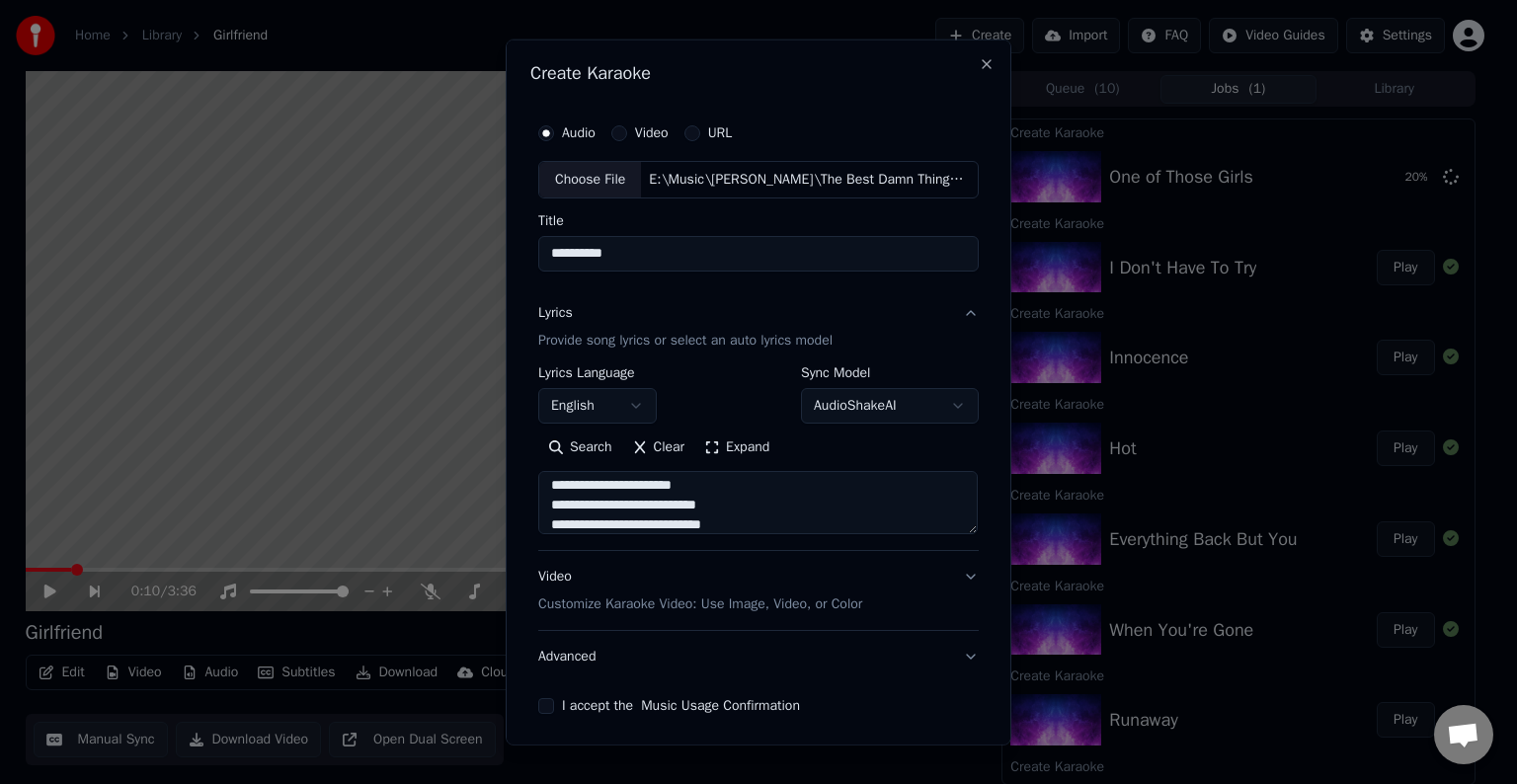 drag, startPoint x: 731, startPoint y: 501, endPoint x: 657, endPoint y: 498, distance: 74.060786 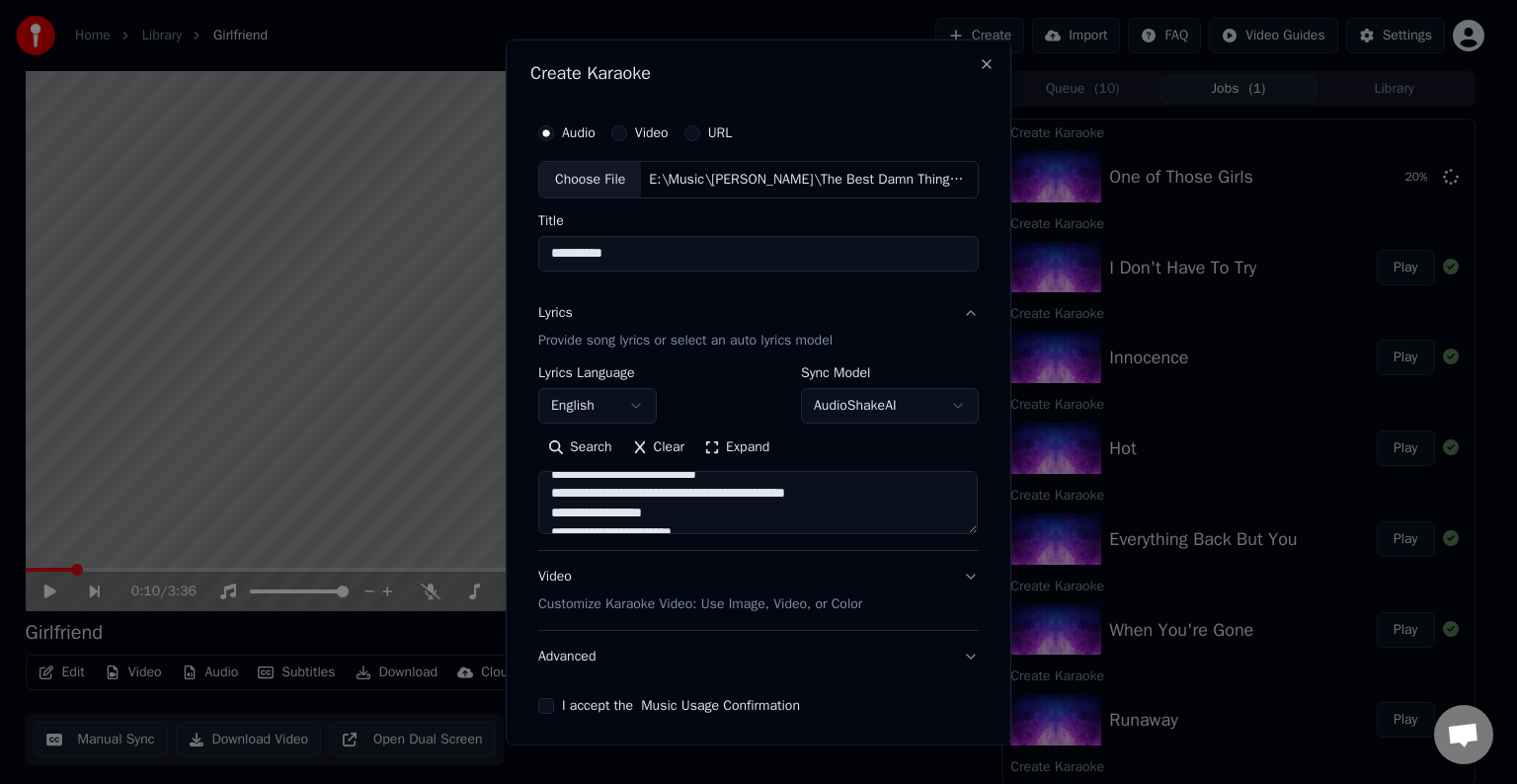scroll, scrollTop: 584, scrollLeft: 0, axis: vertical 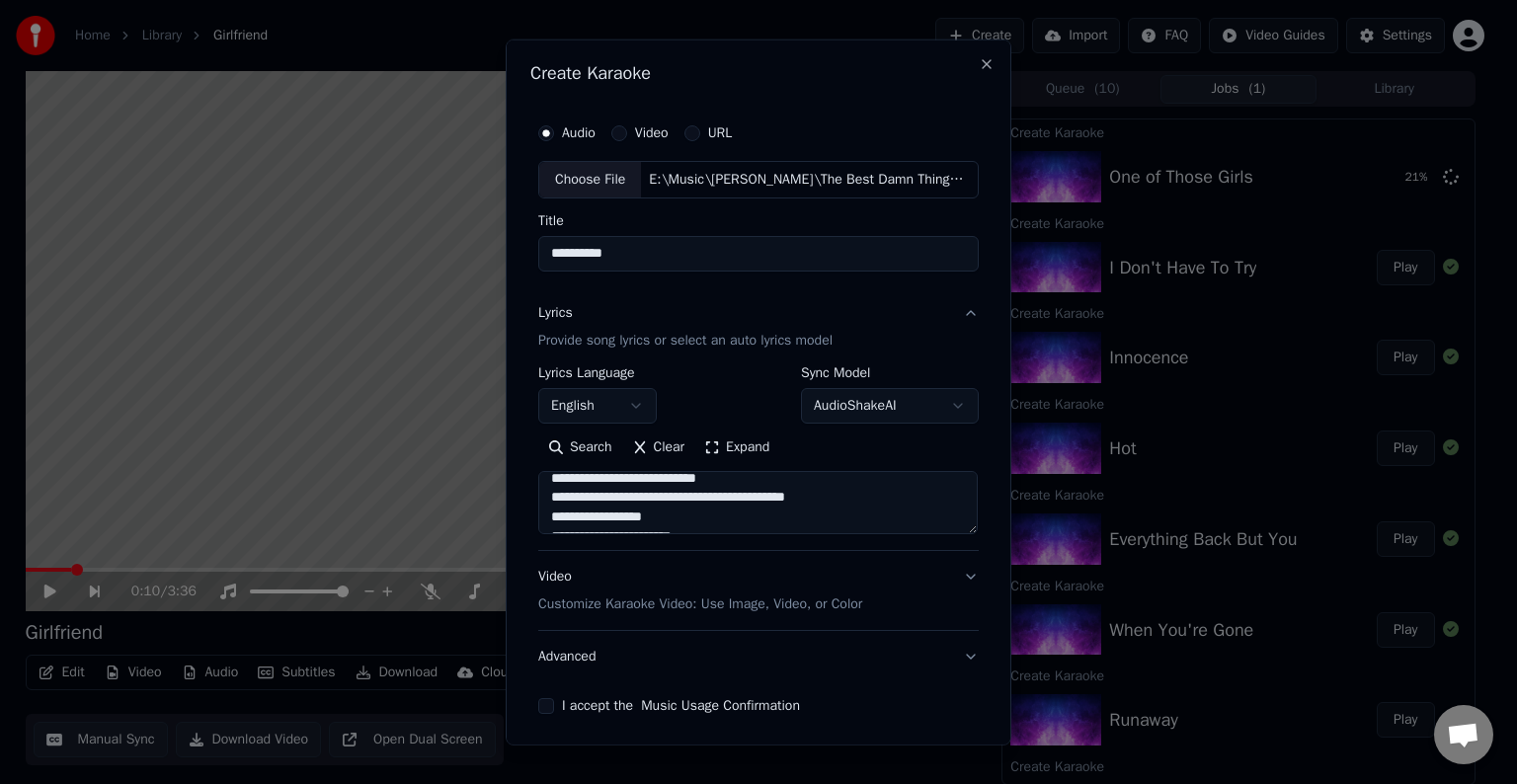 drag, startPoint x: 840, startPoint y: 501, endPoint x: 730, endPoint y: 497, distance: 110.0727 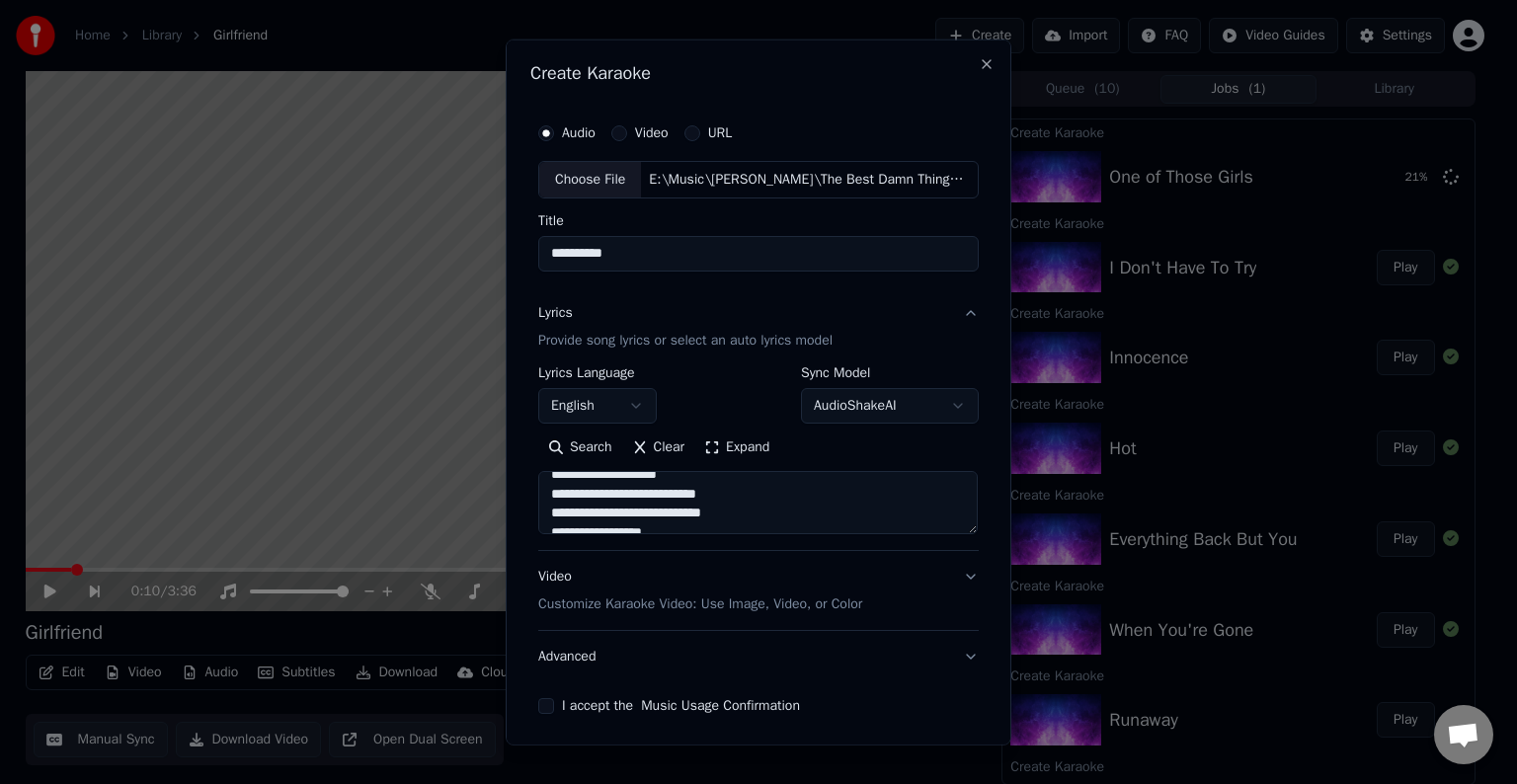 scroll, scrollTop: 560, scrollLeft: 0, axis: vertical 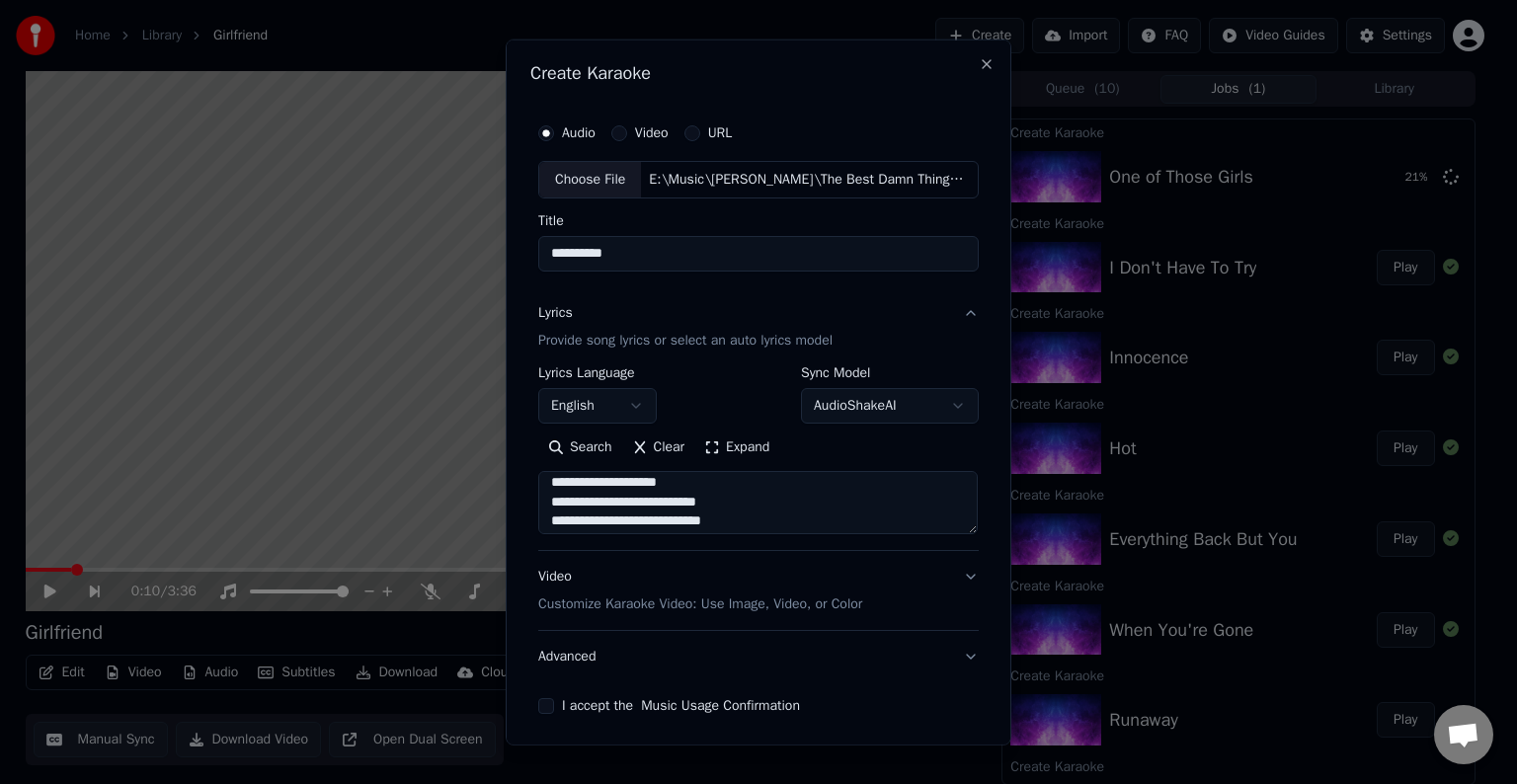 click on "**********" at bounding box center (758, 503) 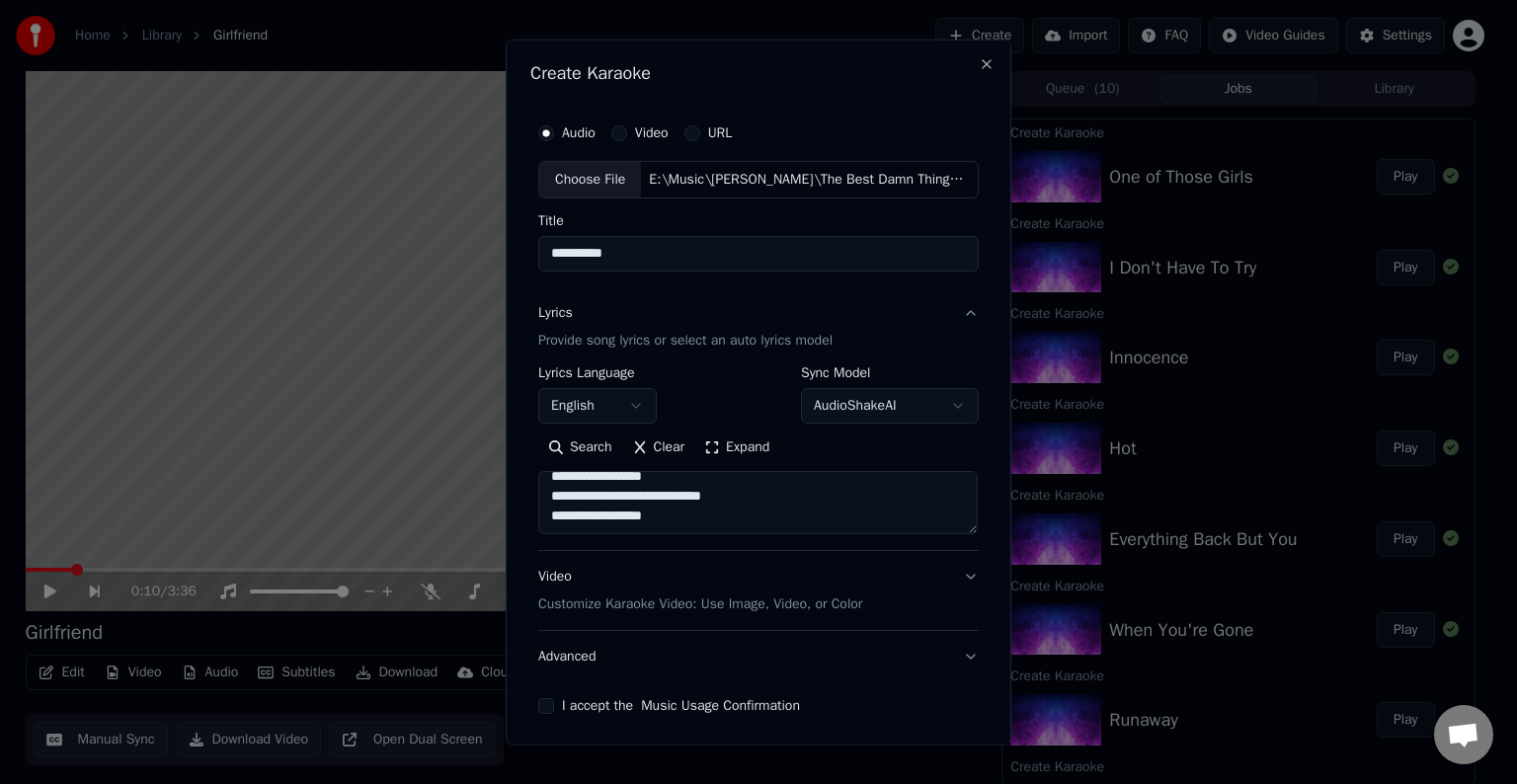 click on "**********" at bounding box center [758, 503] 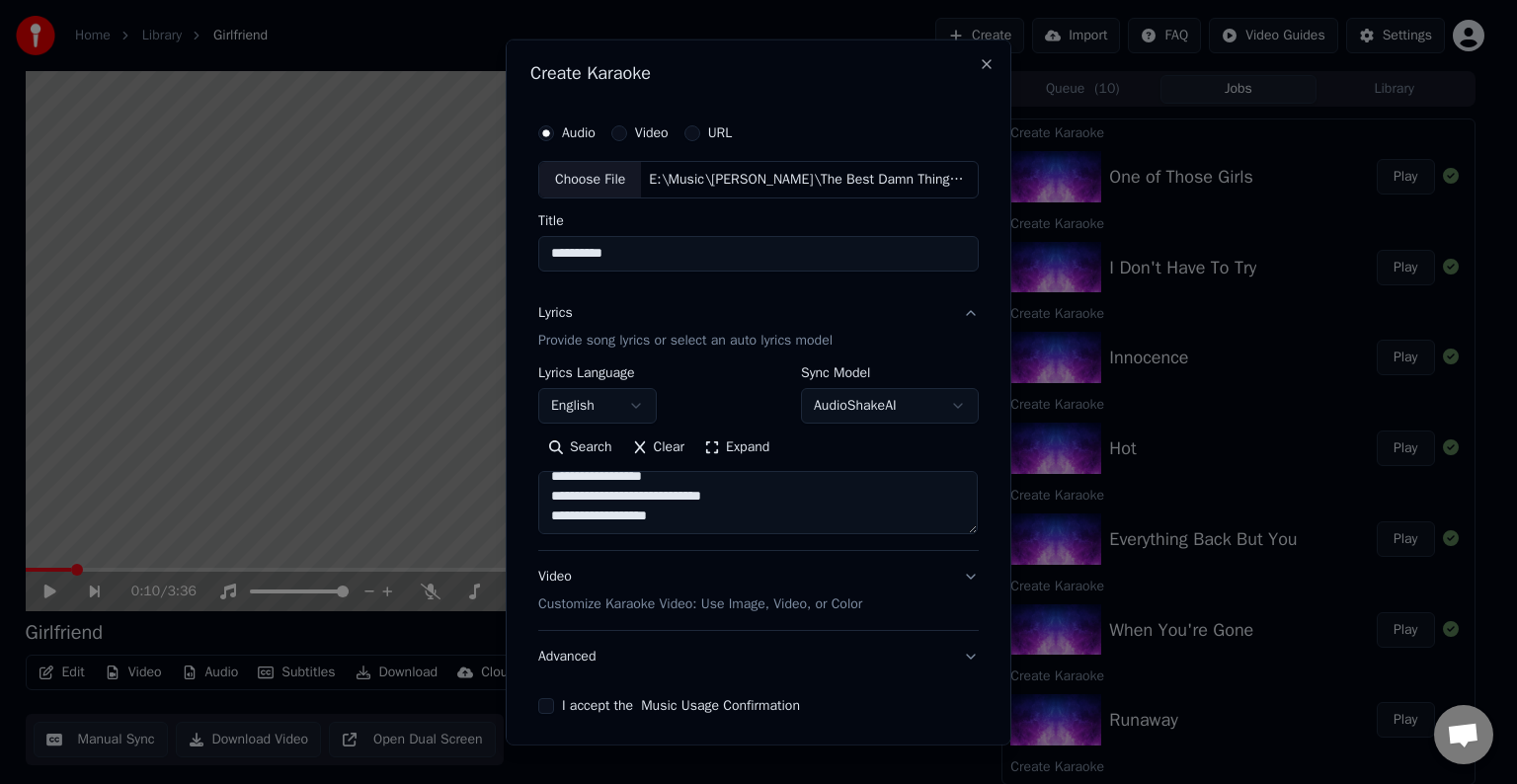 scroll, scrollTop: 675, scrollLeft: 0, axis: vertical 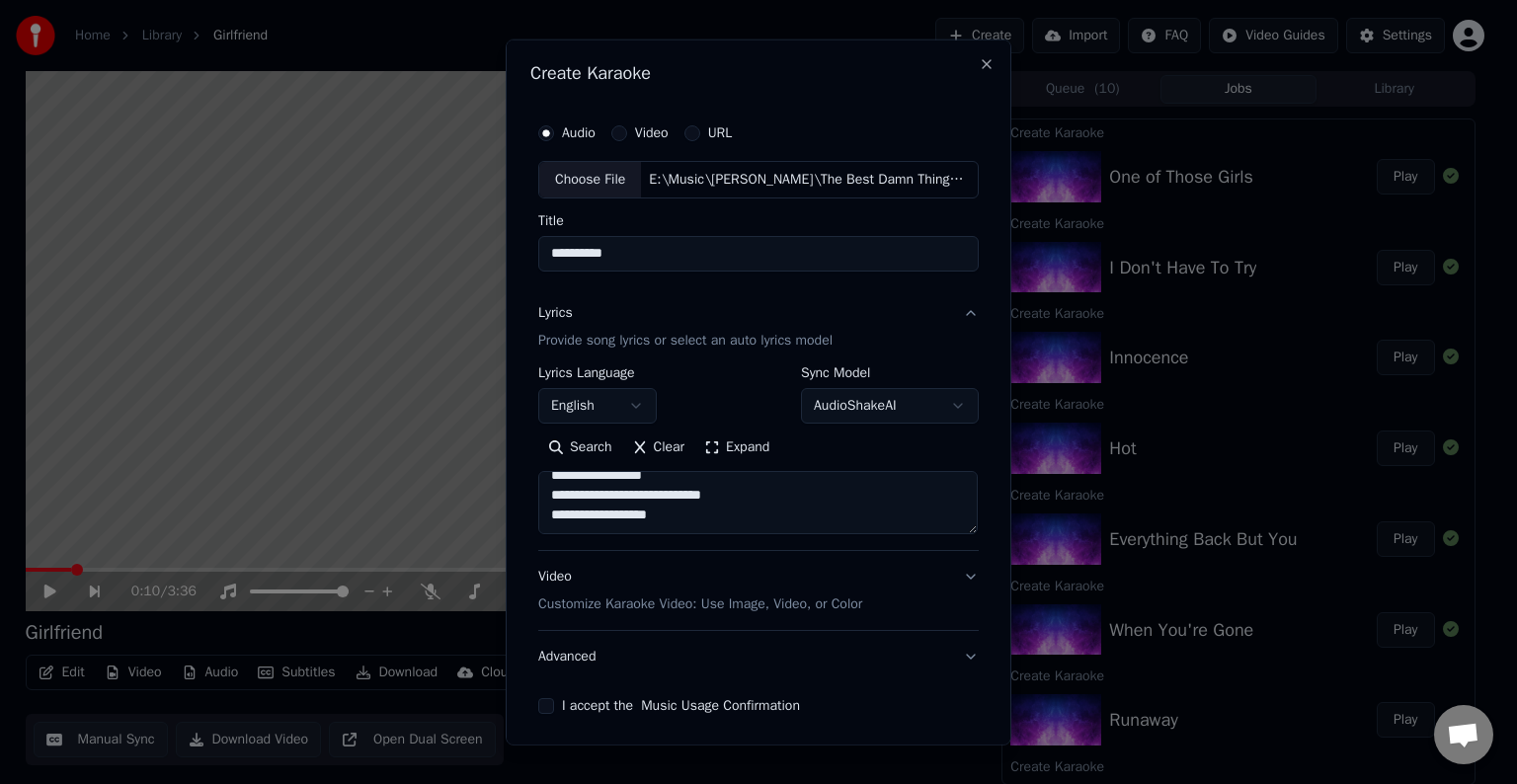 paste on "**********" 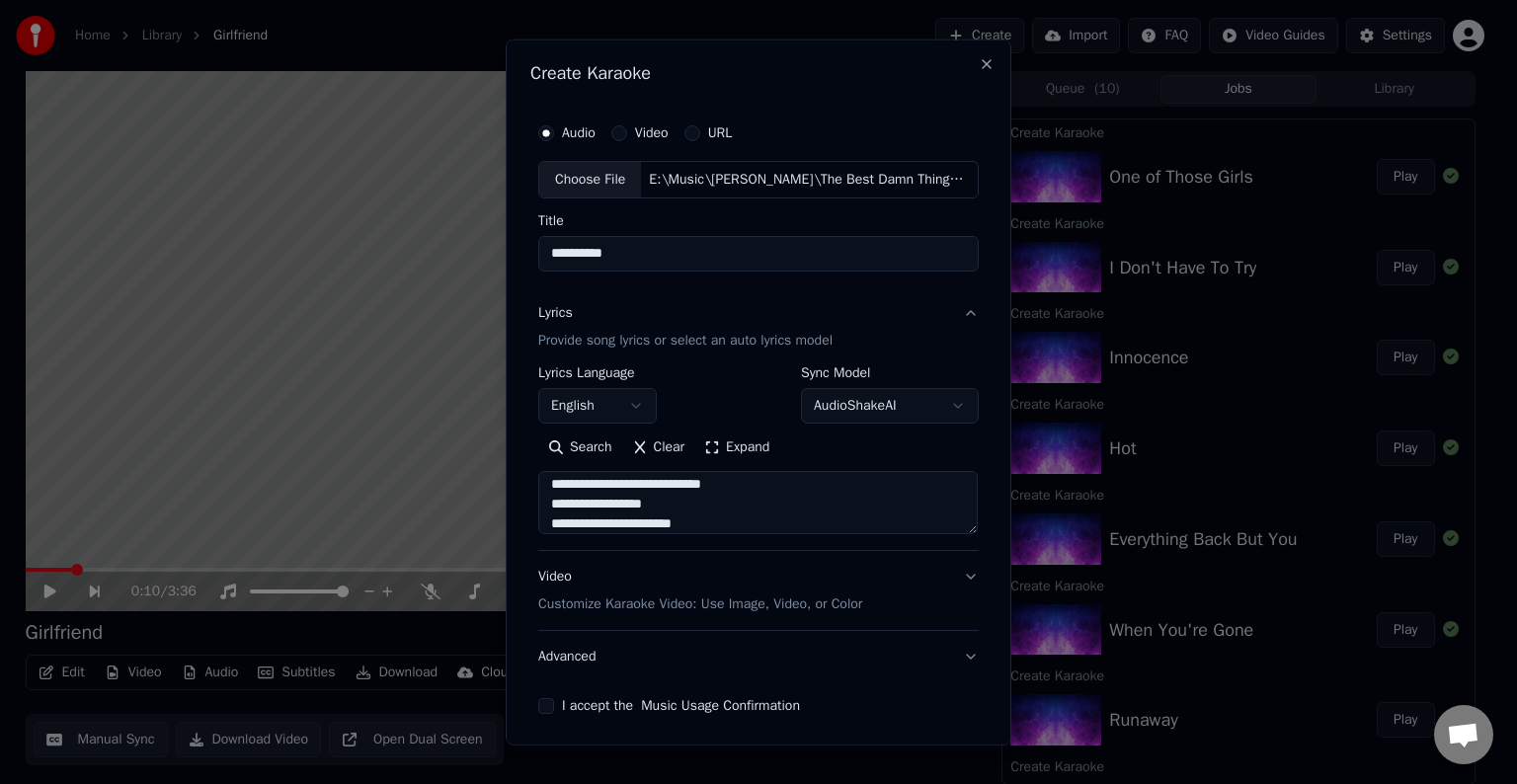 scroll, scrollTop: 695, scrollLeft: 0, axis: vertical 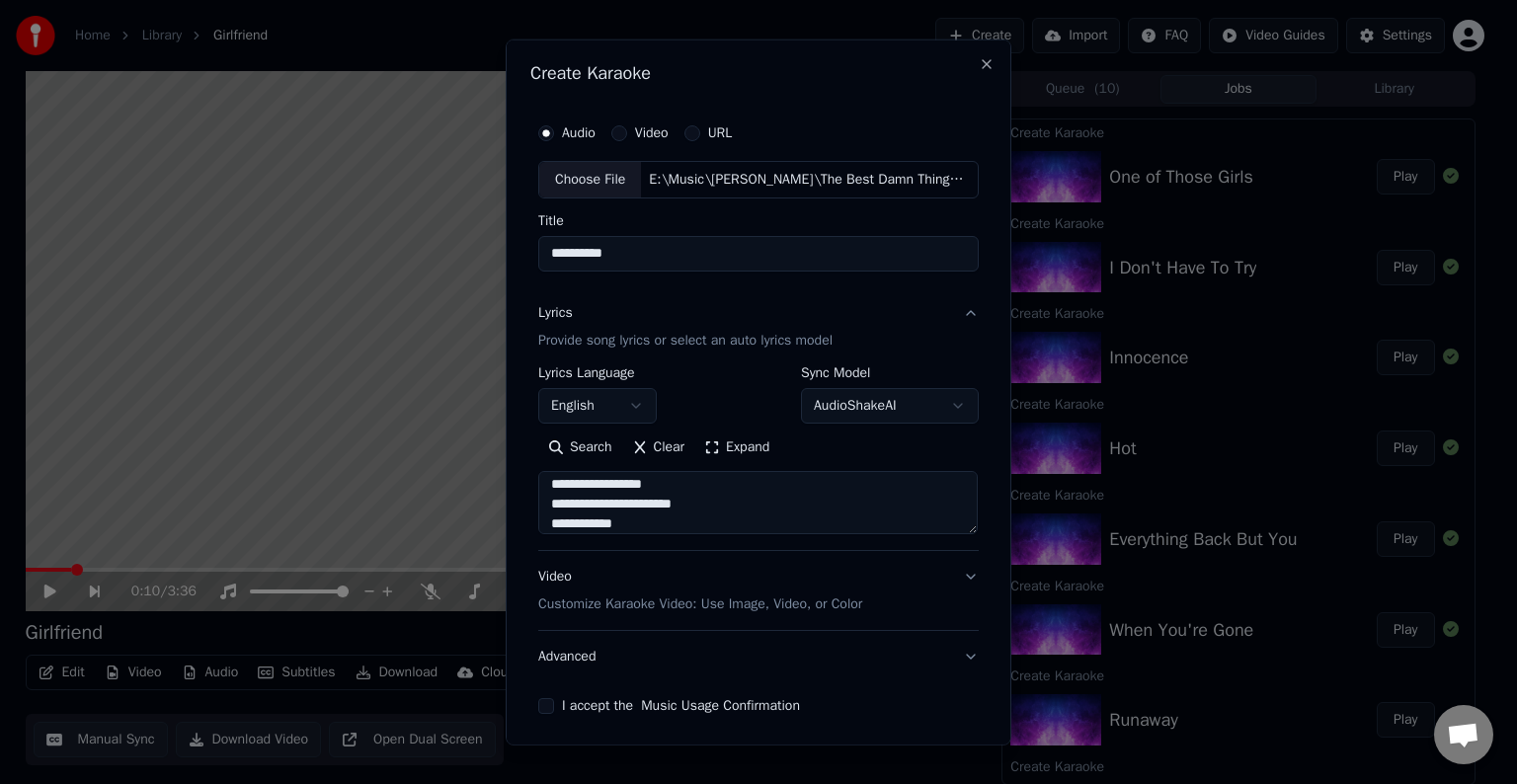 type on "**********" 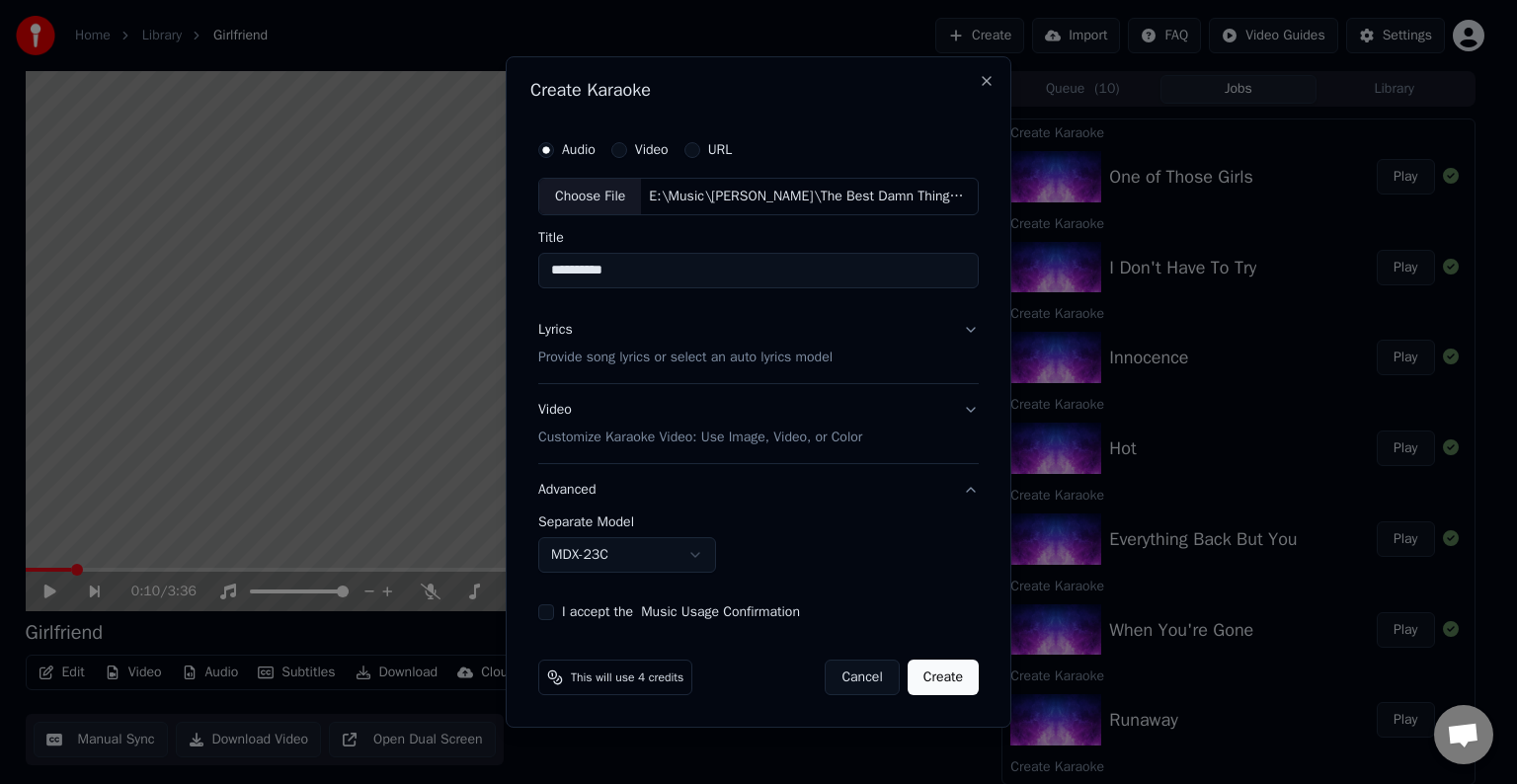 click on "Home Library Girlfriend Create Import FAQ Video Guides Settings 0:10  /  3:36 Girlfriend BPM 164 Key D Edit Video Audio Subtitles Download Cloud Library Manual Sync Download Video Open Dual Screen Queue ( 10 ) Jobs Library Create Karaoke One of Those Girls Play Create Karaoke I Don't Have To Try Play Create Karaoke Innocence Play Create Karaoke Hot Play Create Karaoke Everything Back But You Play Create Karaoke When You're Gone Play Create Karaoke Runaway Play Create Karaoke The Best Damn Thing Play Separate Audio Girlfriend Play Create Karaoke Runaway Create Karaoke I Can Do Better Play Create Karaoke Girlfriend Play Chat [PERSON_NAME] from Youka Desktop More channels Continue on Email Network offline. Reconnecting... No messages can be received or sent for now. Youka Desktop Hello! How can I help you?  [DATE] [DATE] [PERSON_NAME] There is an issue with the auto lyric sync service. In this case the credits are refunded automatically. You can sync the lyrics by using the lyrics editor [DATE] [DATE] [DATE]" at bounding box center (750, 392) 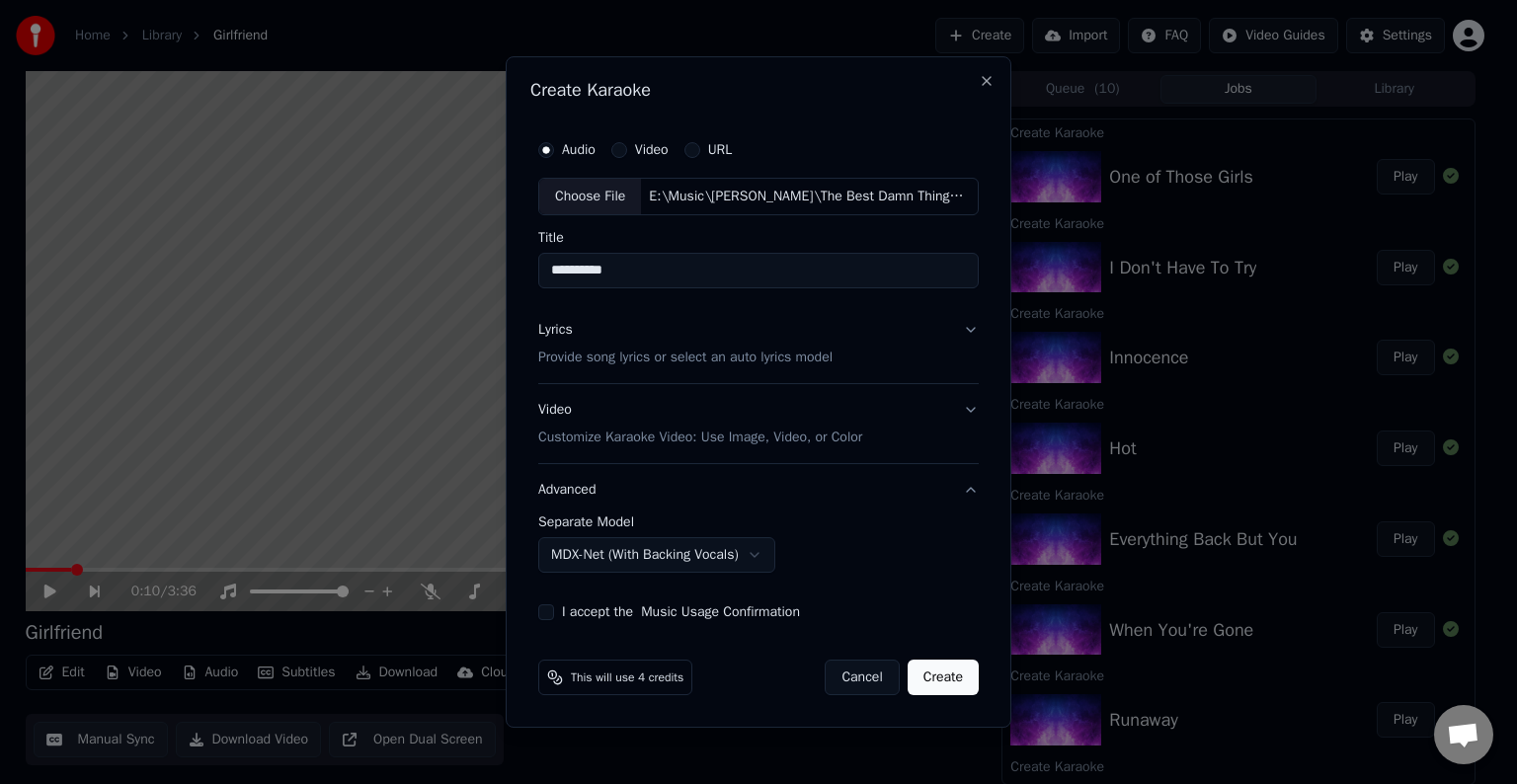 click on "I accept the   Music Usage Confirmation" at bounding box center [546, 612] 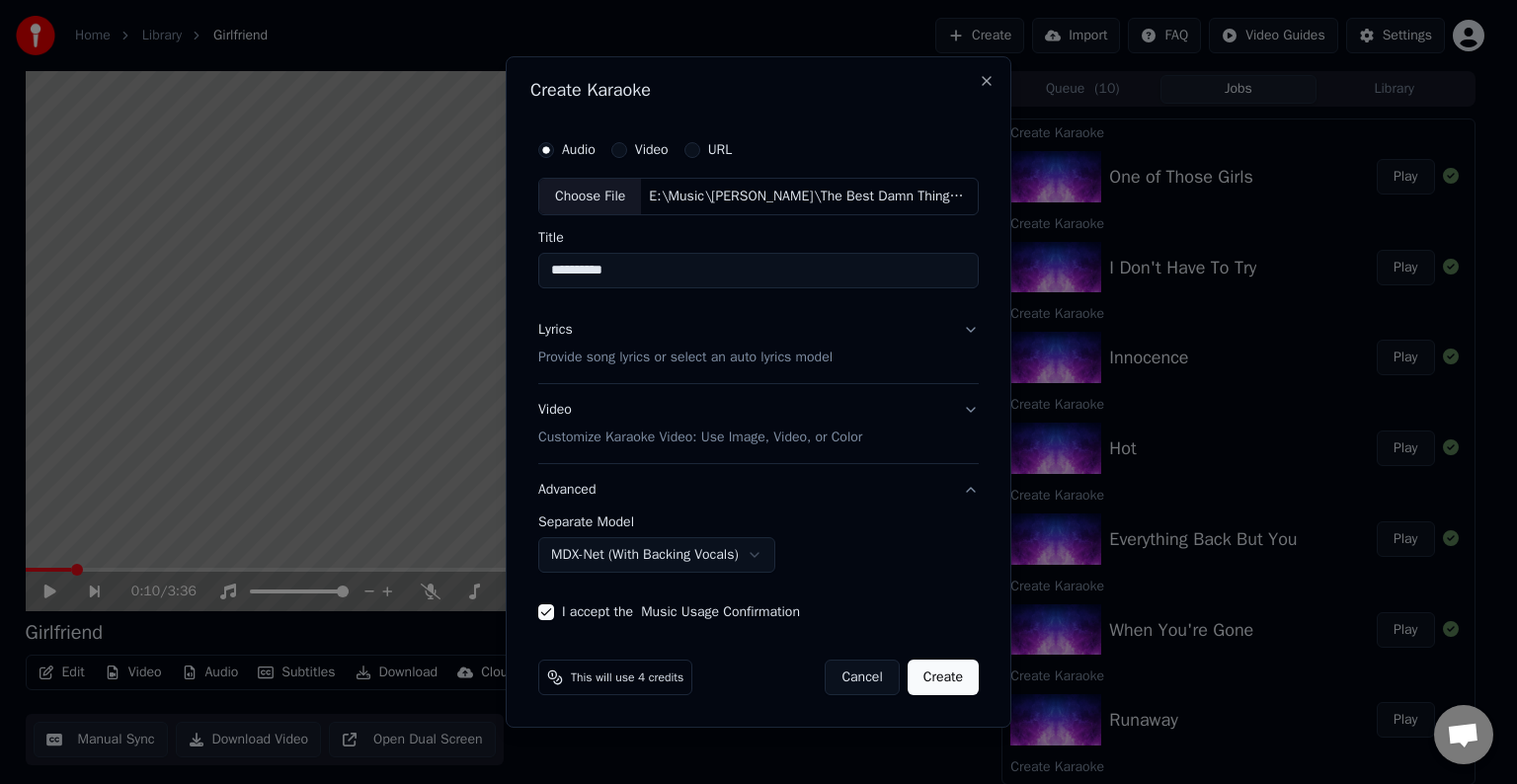 click on "Create" at bounding box center [943, 677] 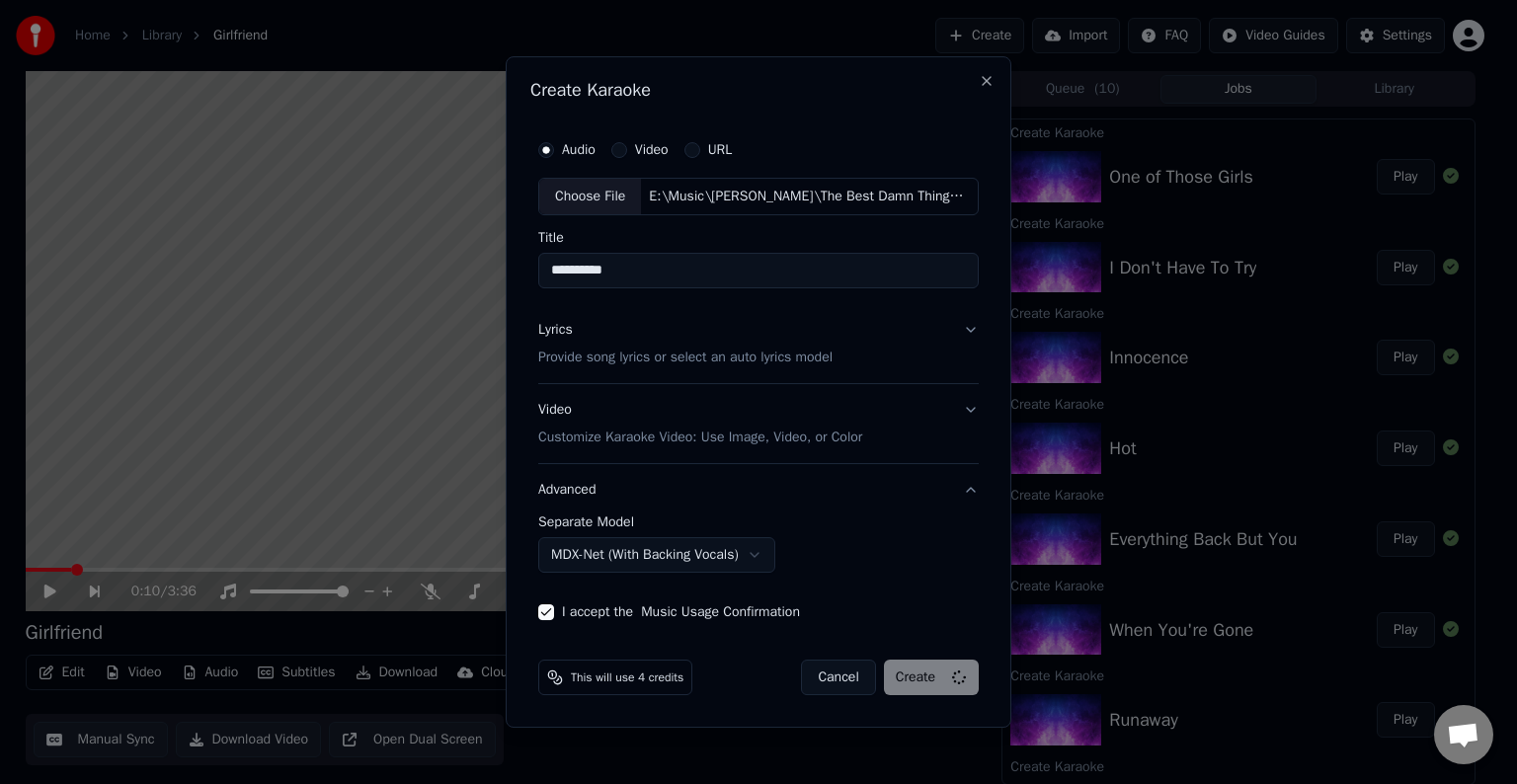 select on "******" 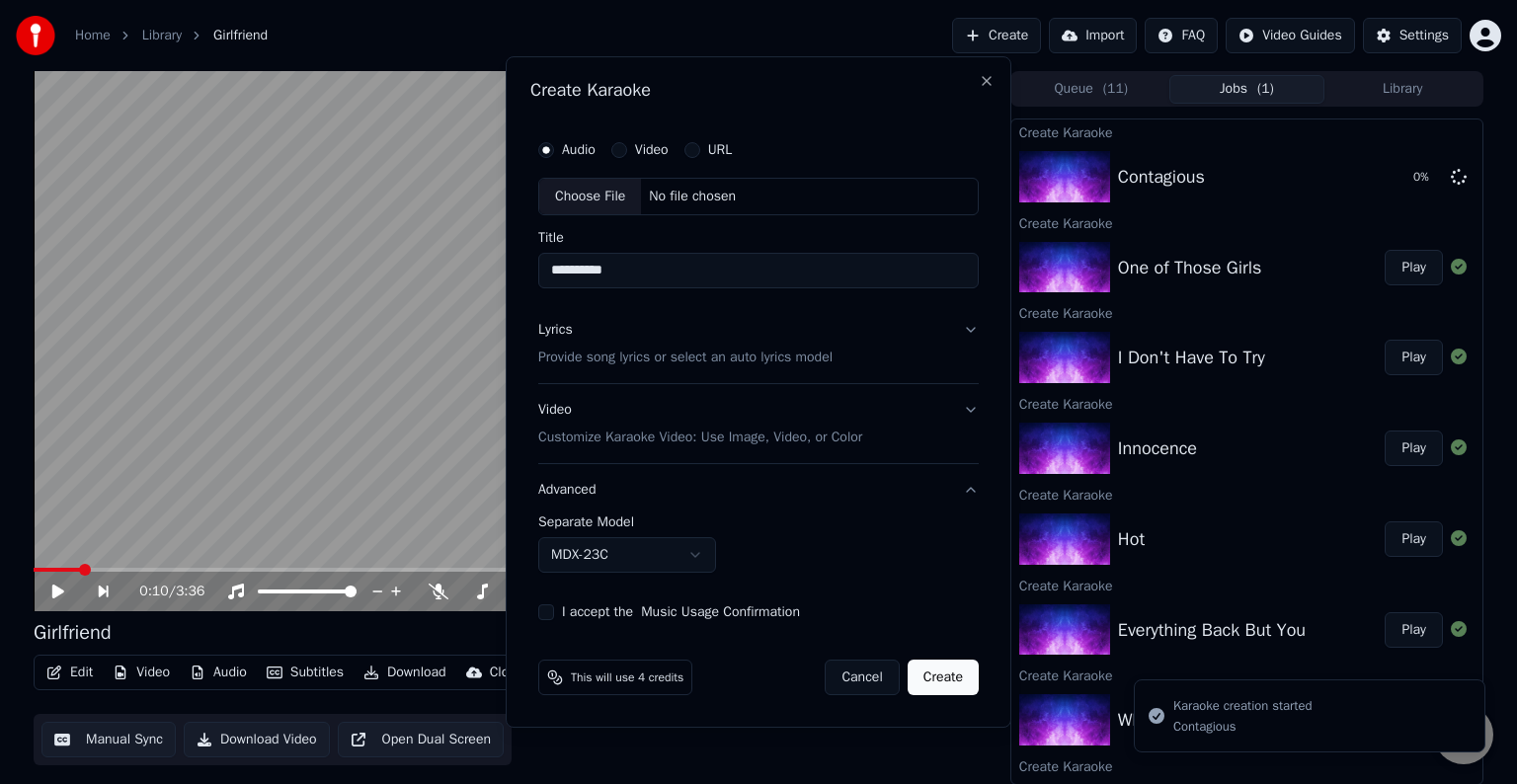 type 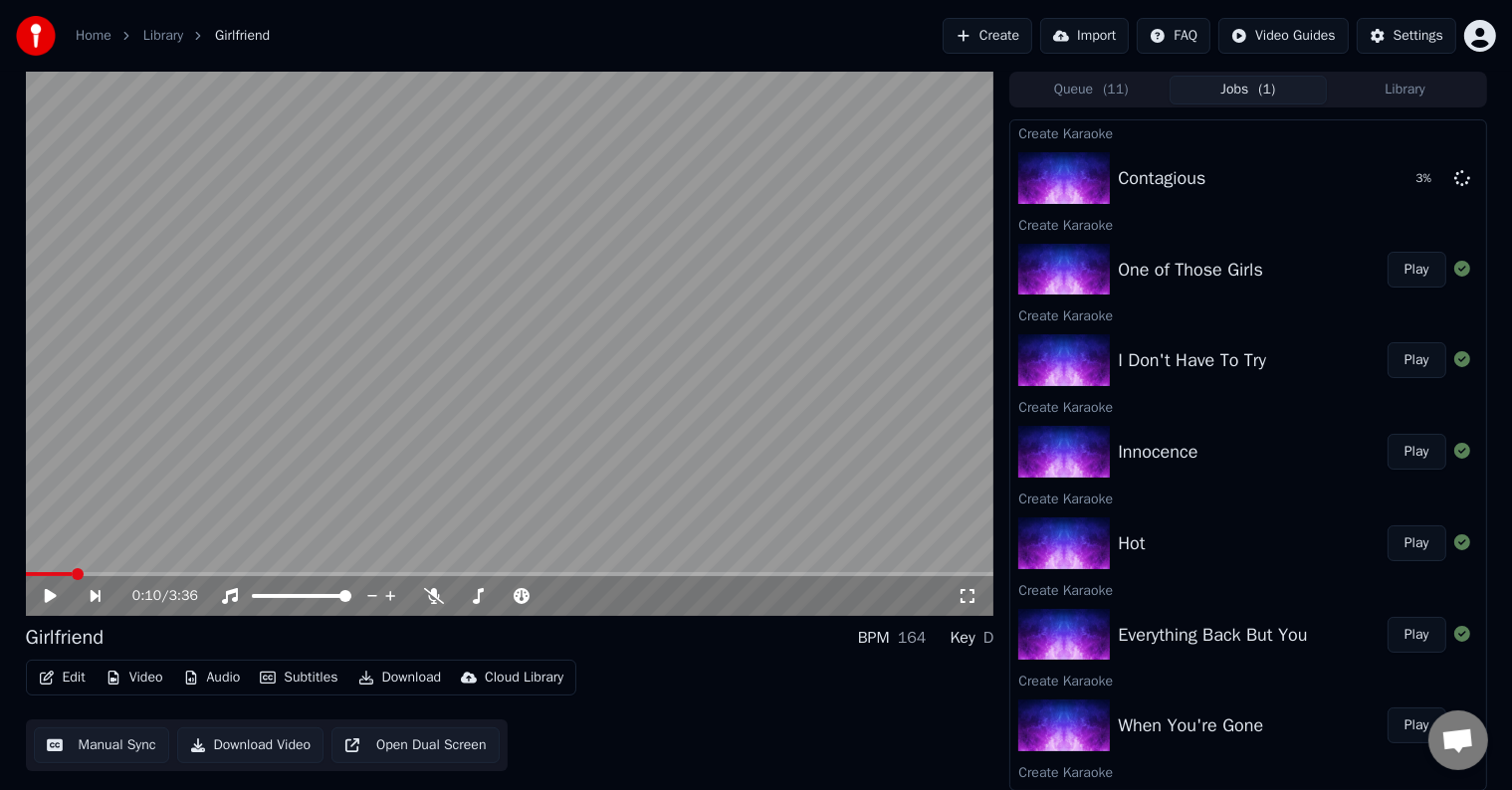 click on "Create" at bounding box center [987, 36] 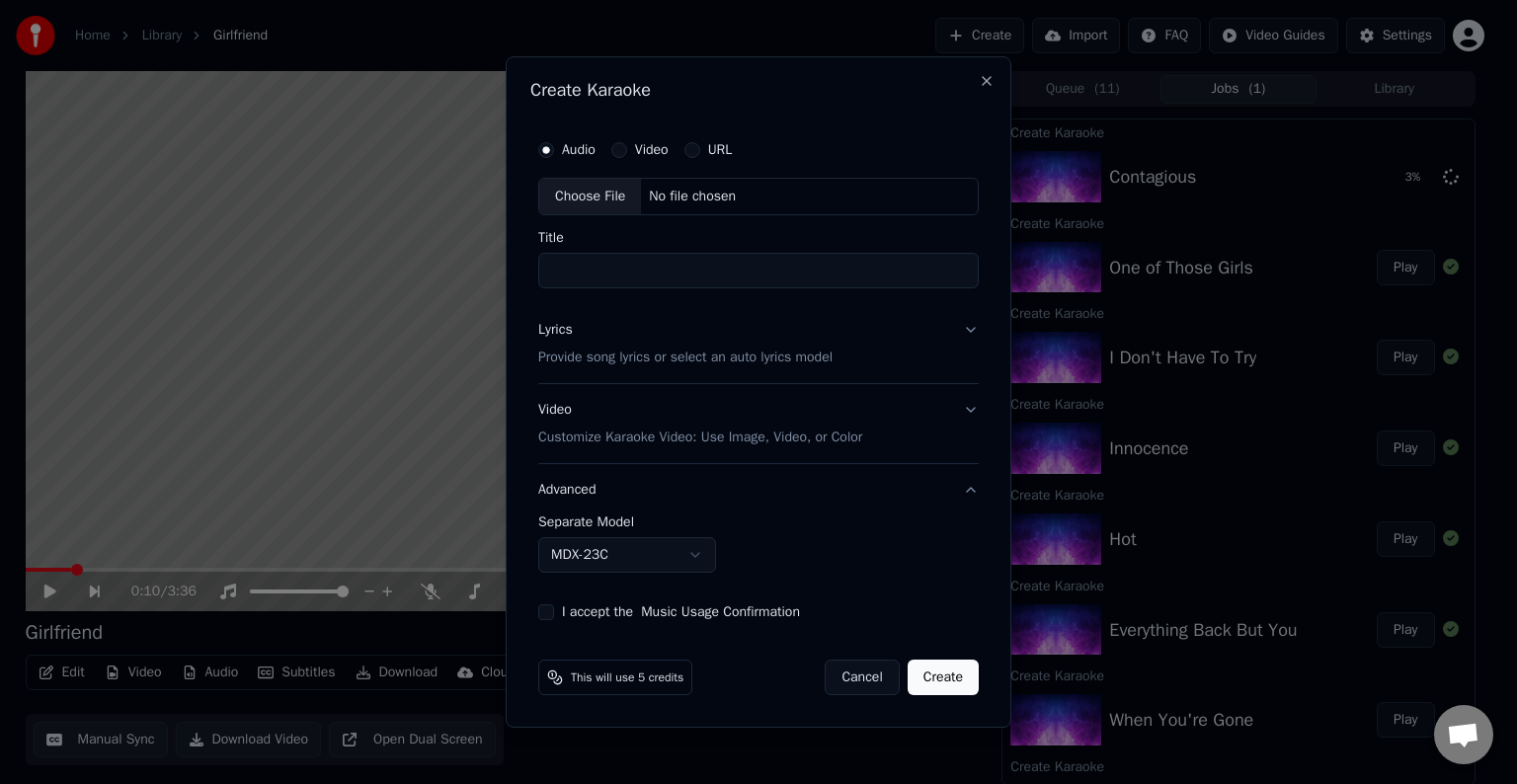 click on "Choose File" at bounding box center [590, 196] 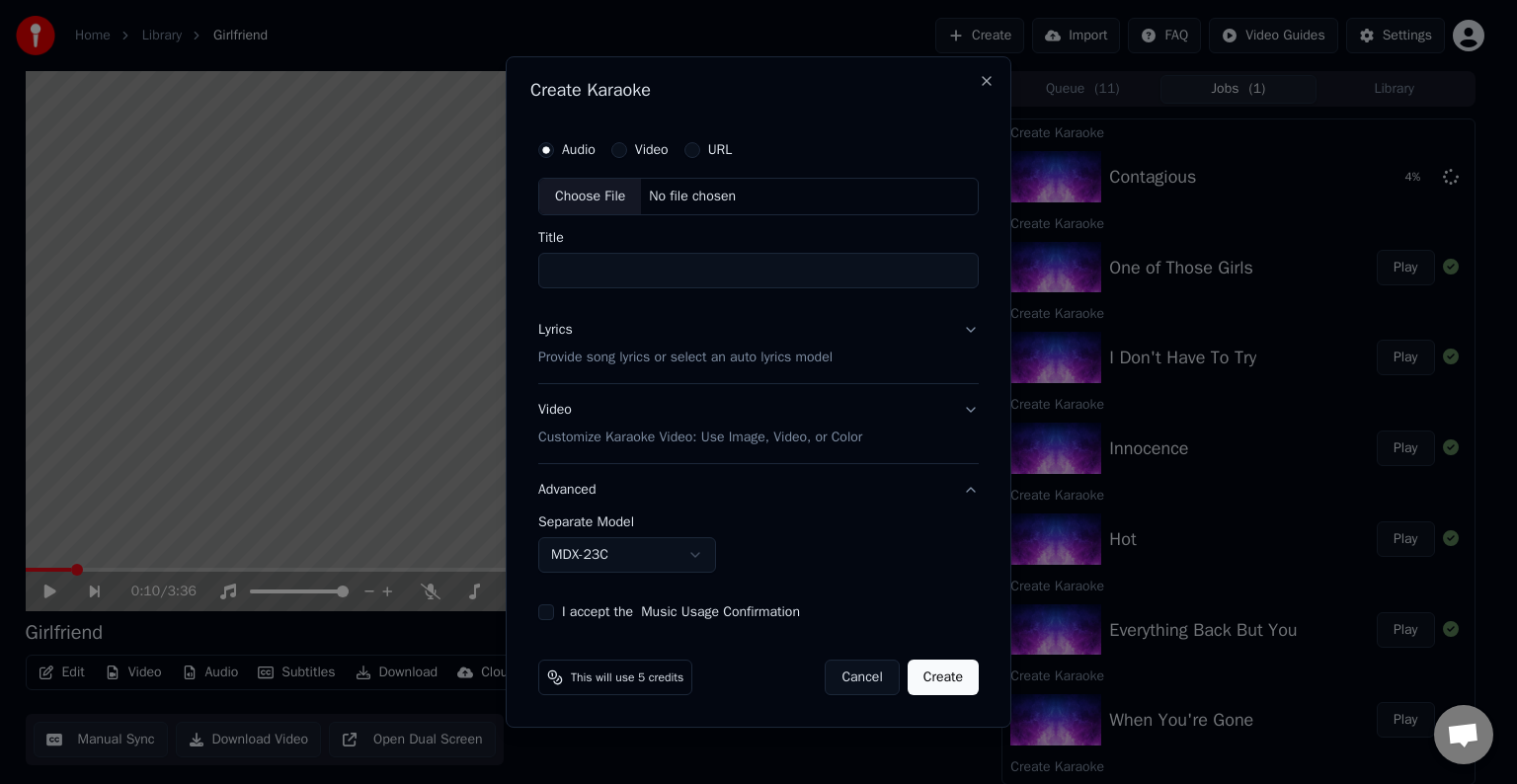 click on "Lyrics Provide song lyrics or select an auto lyrics model" at bounding box center [758, 344] 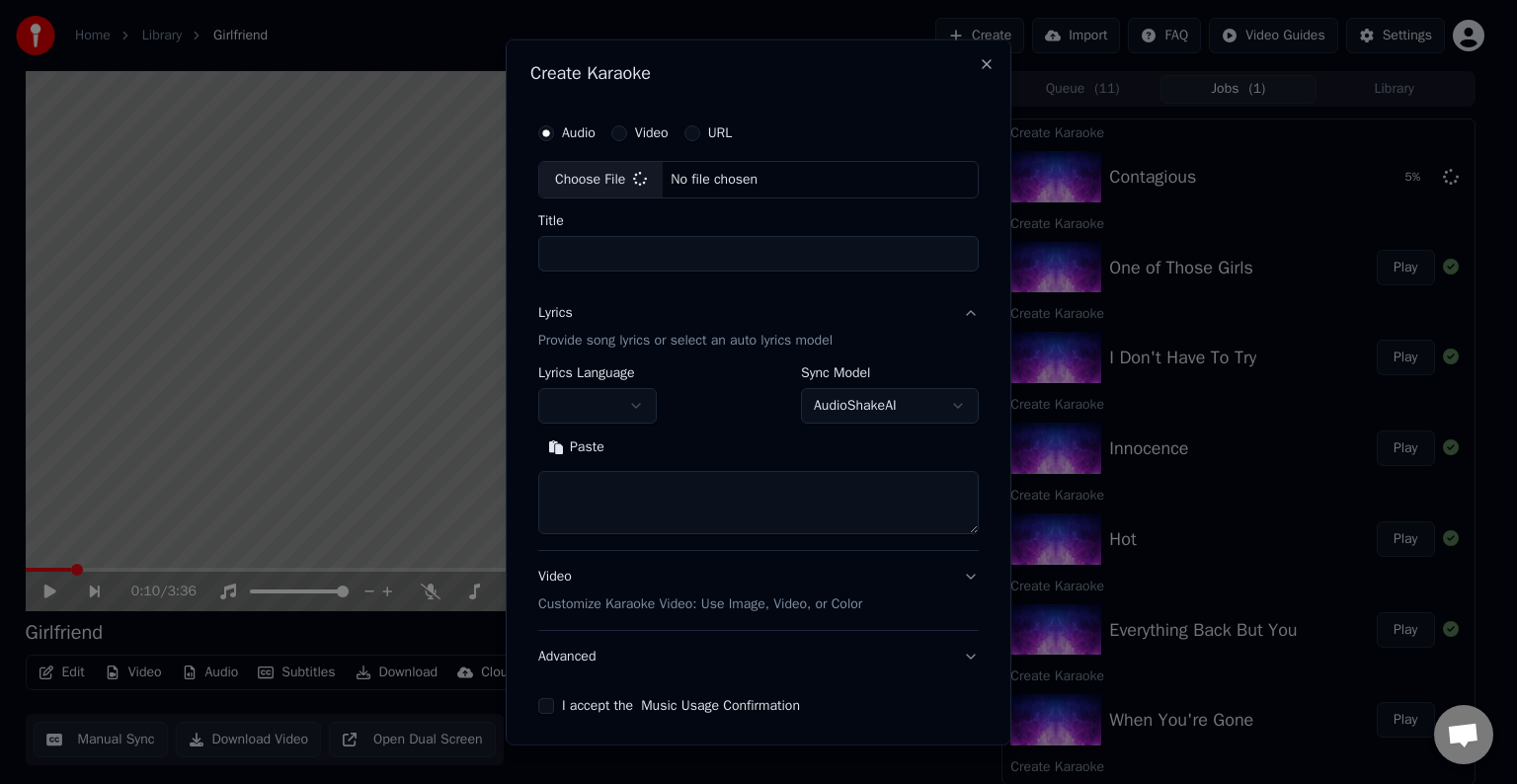 click at bounding box center (758, 503) 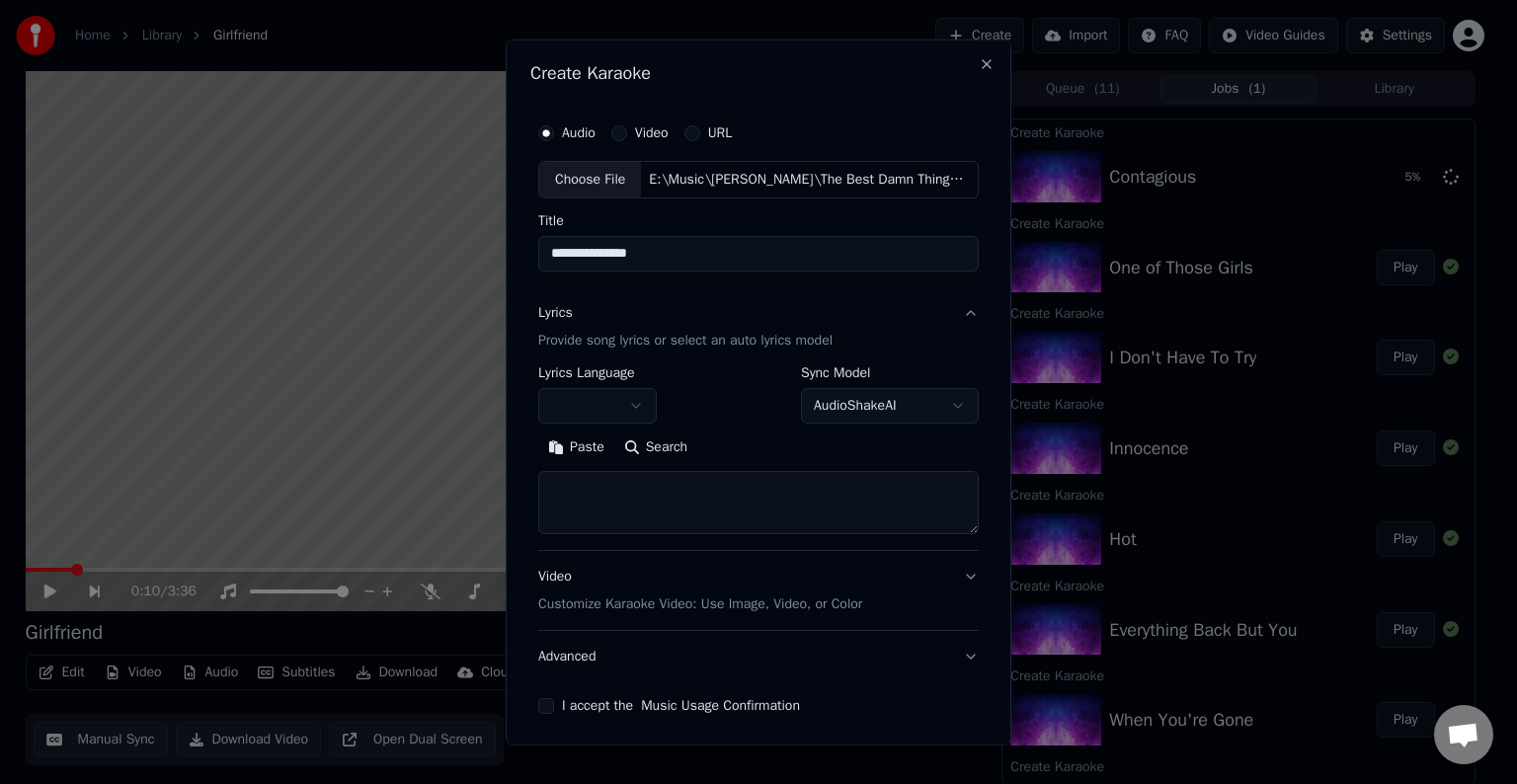 paste 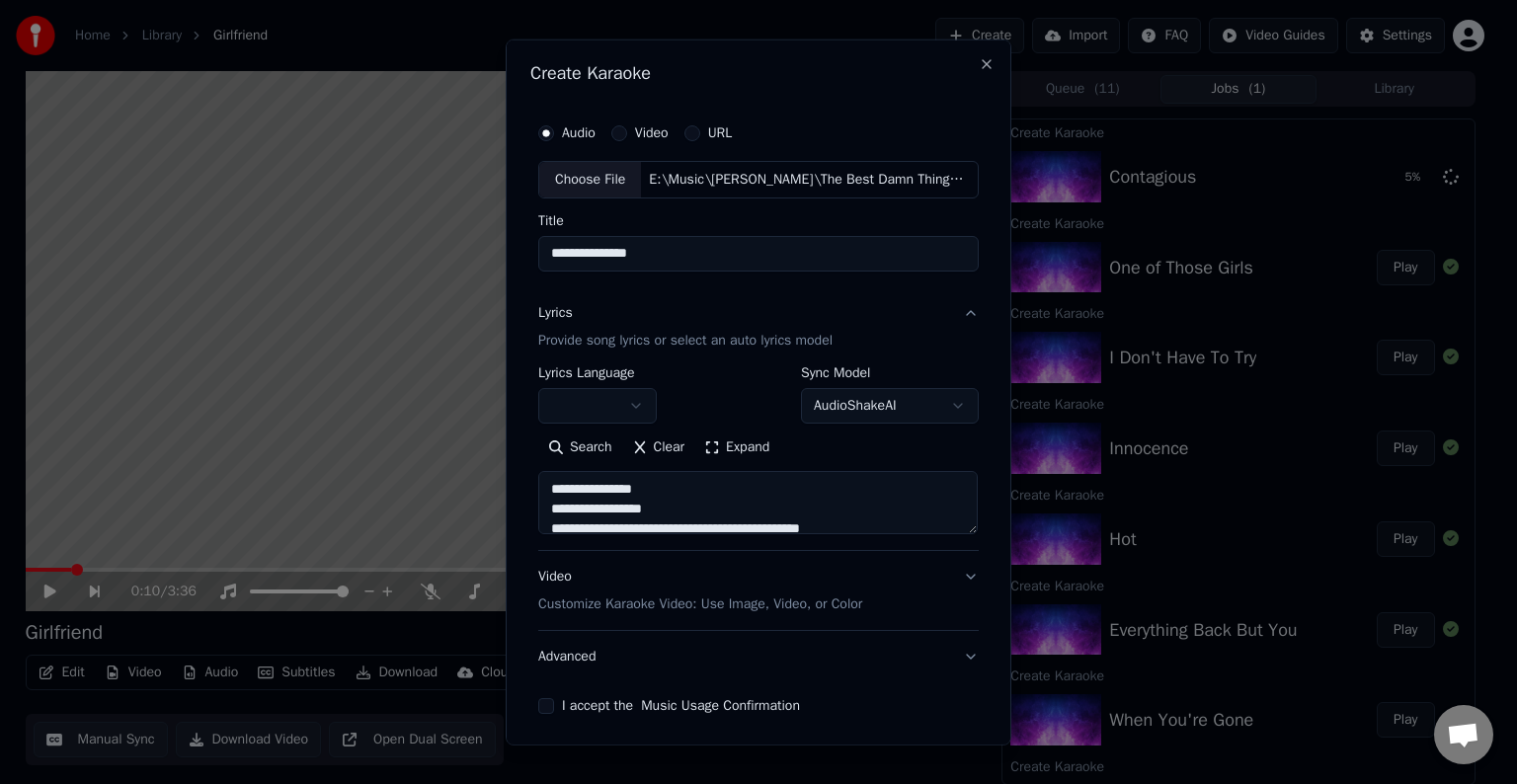 scroll, scrollTop: 103, scrollLeft: 0, axis: vertical 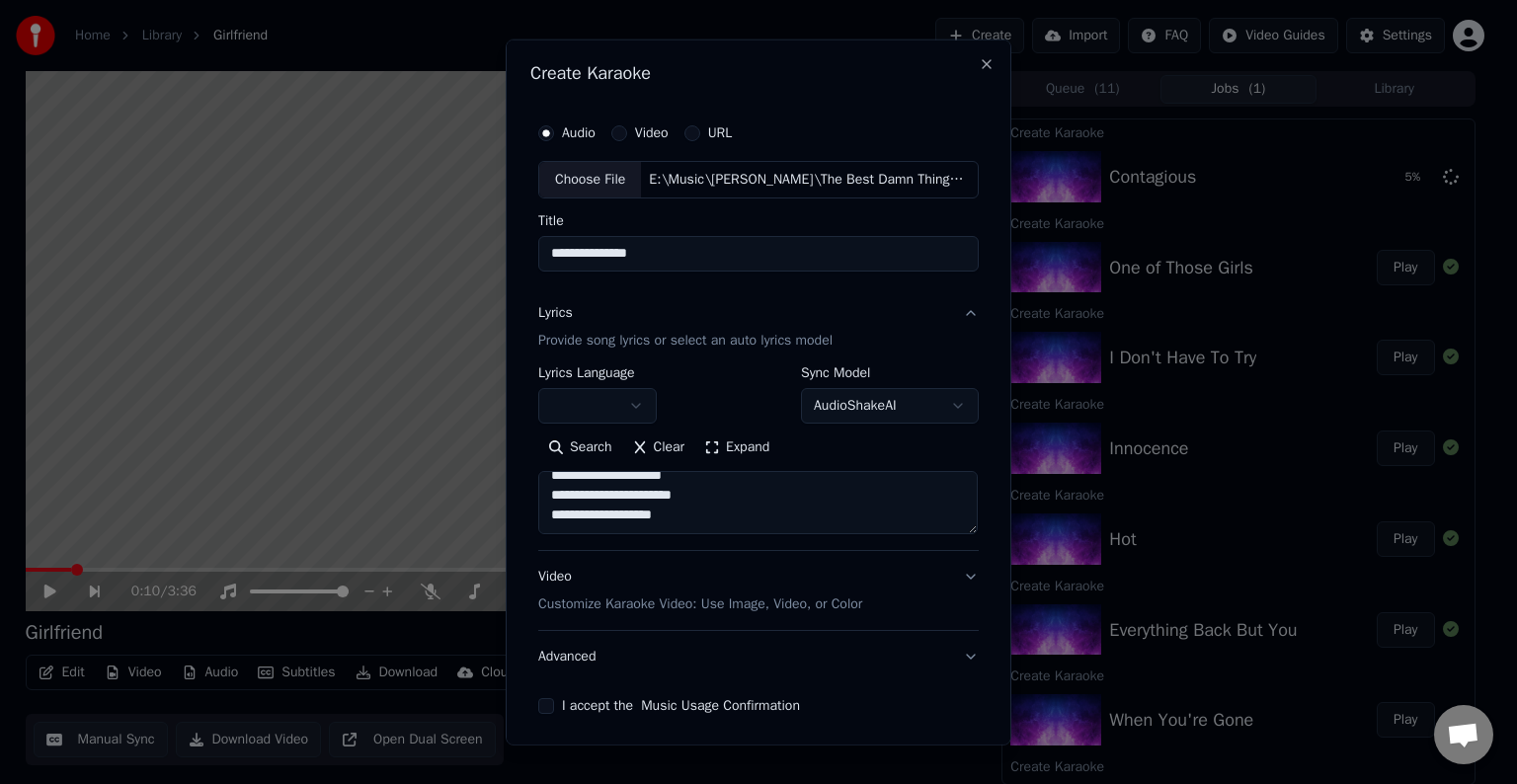 type on "**********" 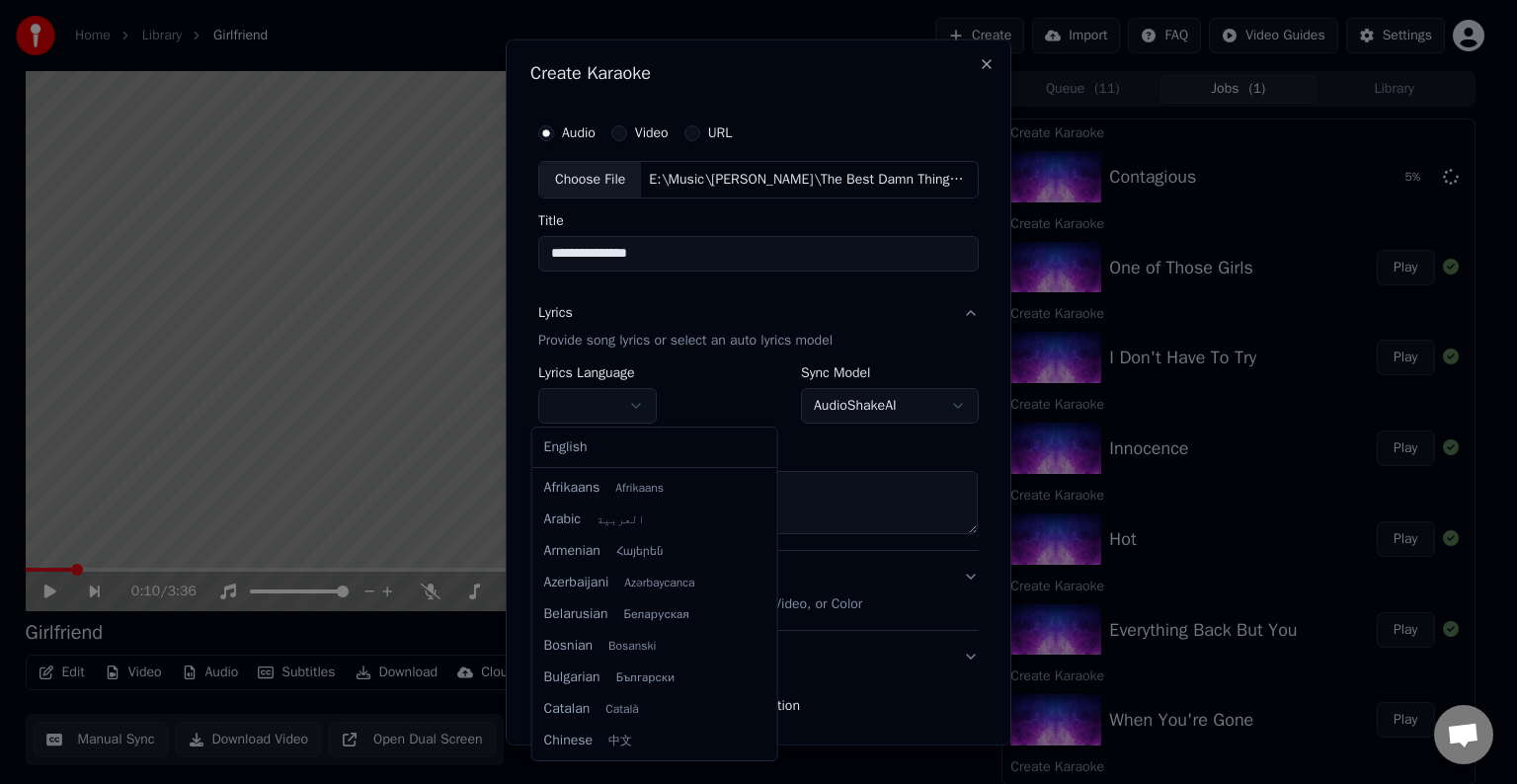 select on "**" 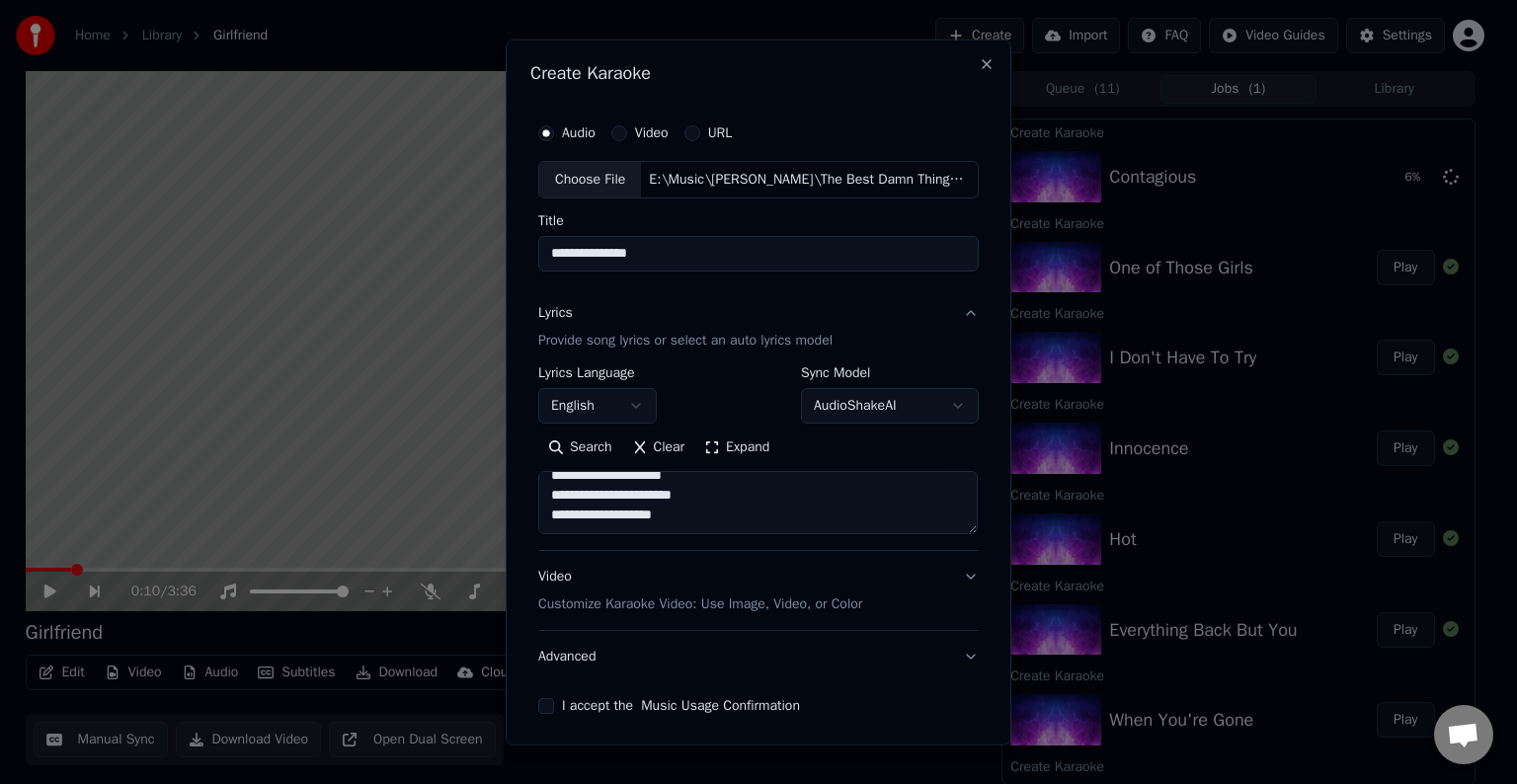 click on "**********" at bounding box center (758, 503) 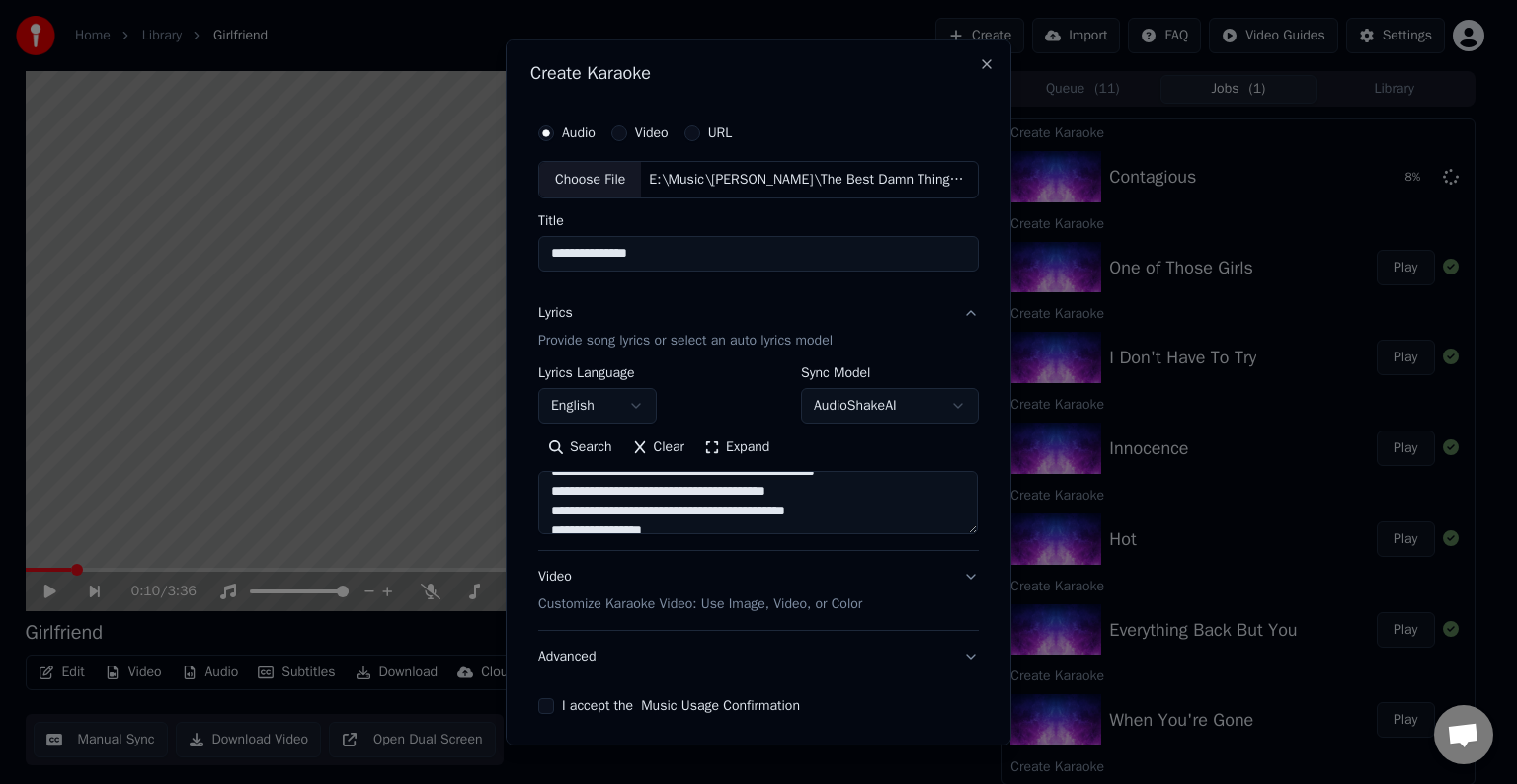 scroll, scrollTop: 220, scrollLeft: 0, axis: vertical 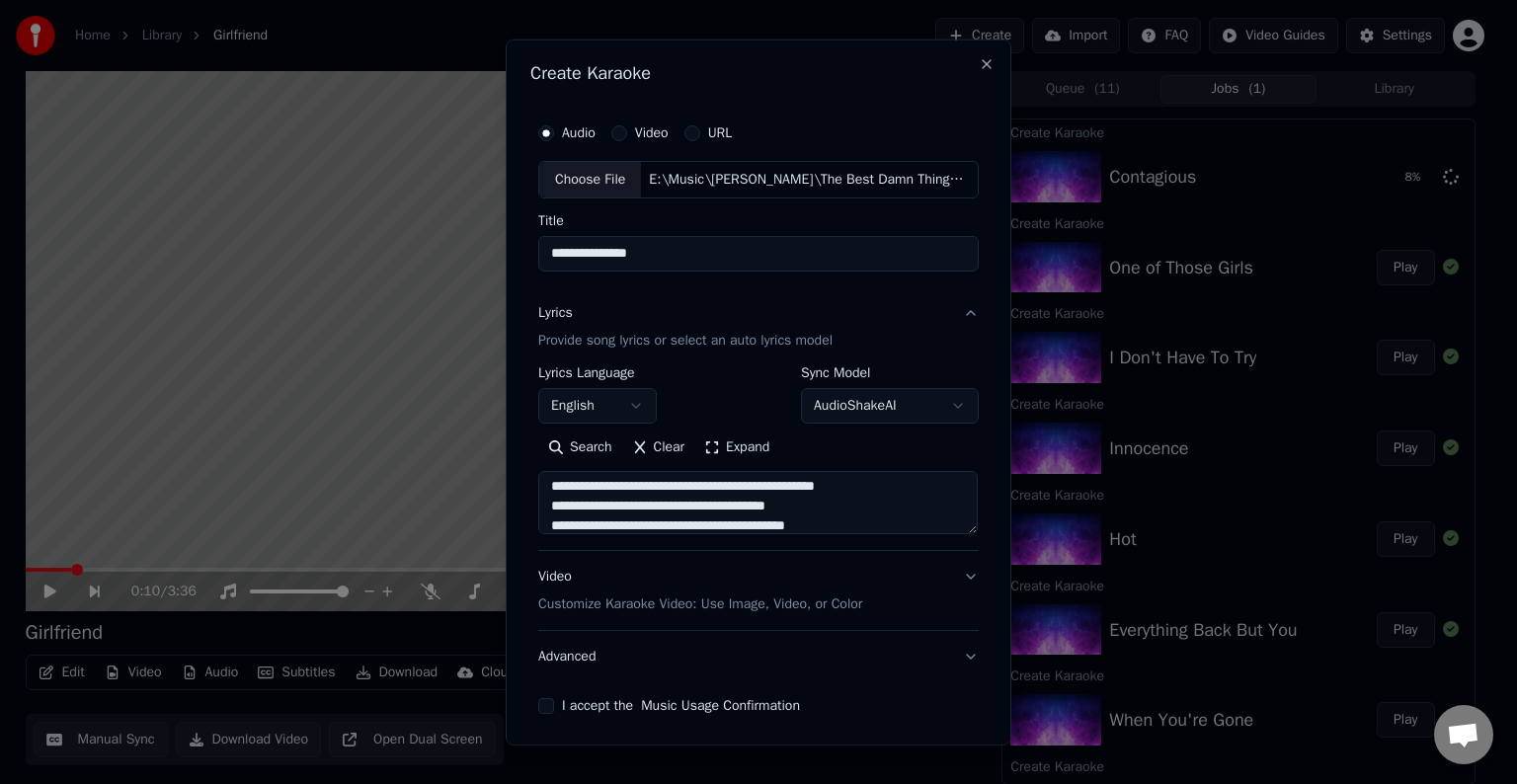 drag, startPoint x: 829, startPoint y: 509, endPoint x: 695, endPoint y: 502, distance: 134.18271 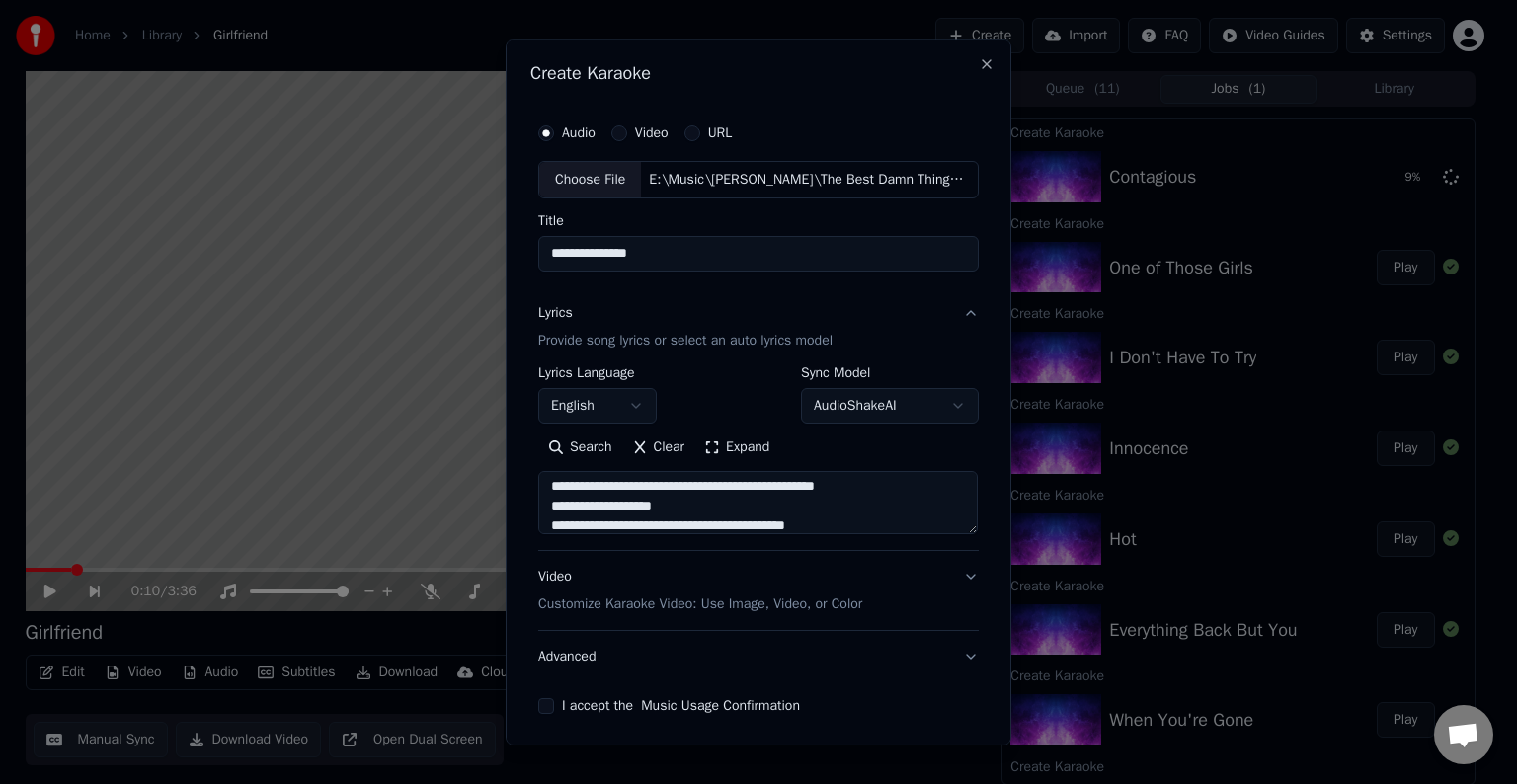 drag, startPoint x: 885, startPoint y: 496, endPoint x: 797, endPoint y: 495, distance: 88.005682 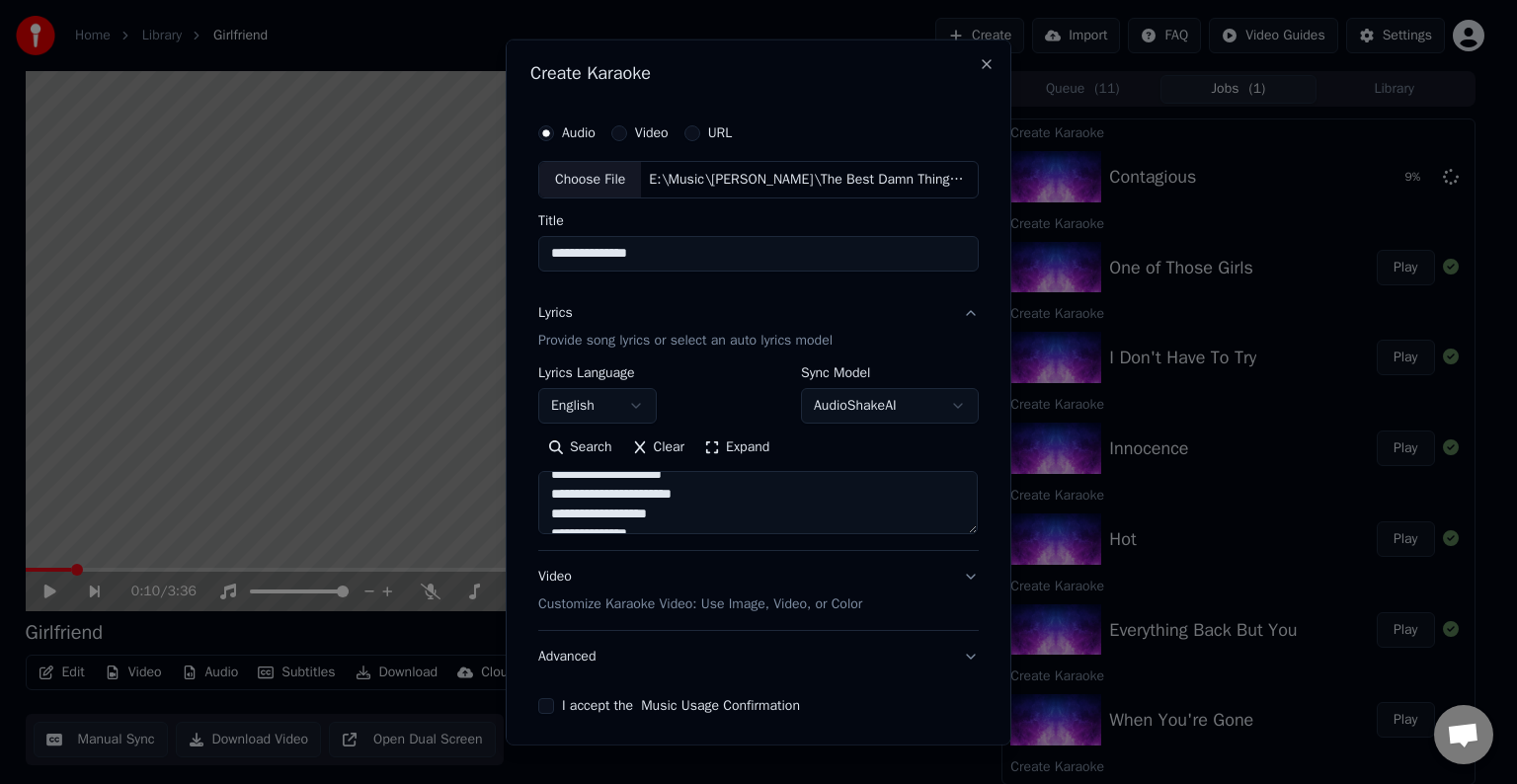 drag, startPoint x: 877, startPoint y: 482, endPoint x: 769, endPoint y: 490, distance: 108.29589 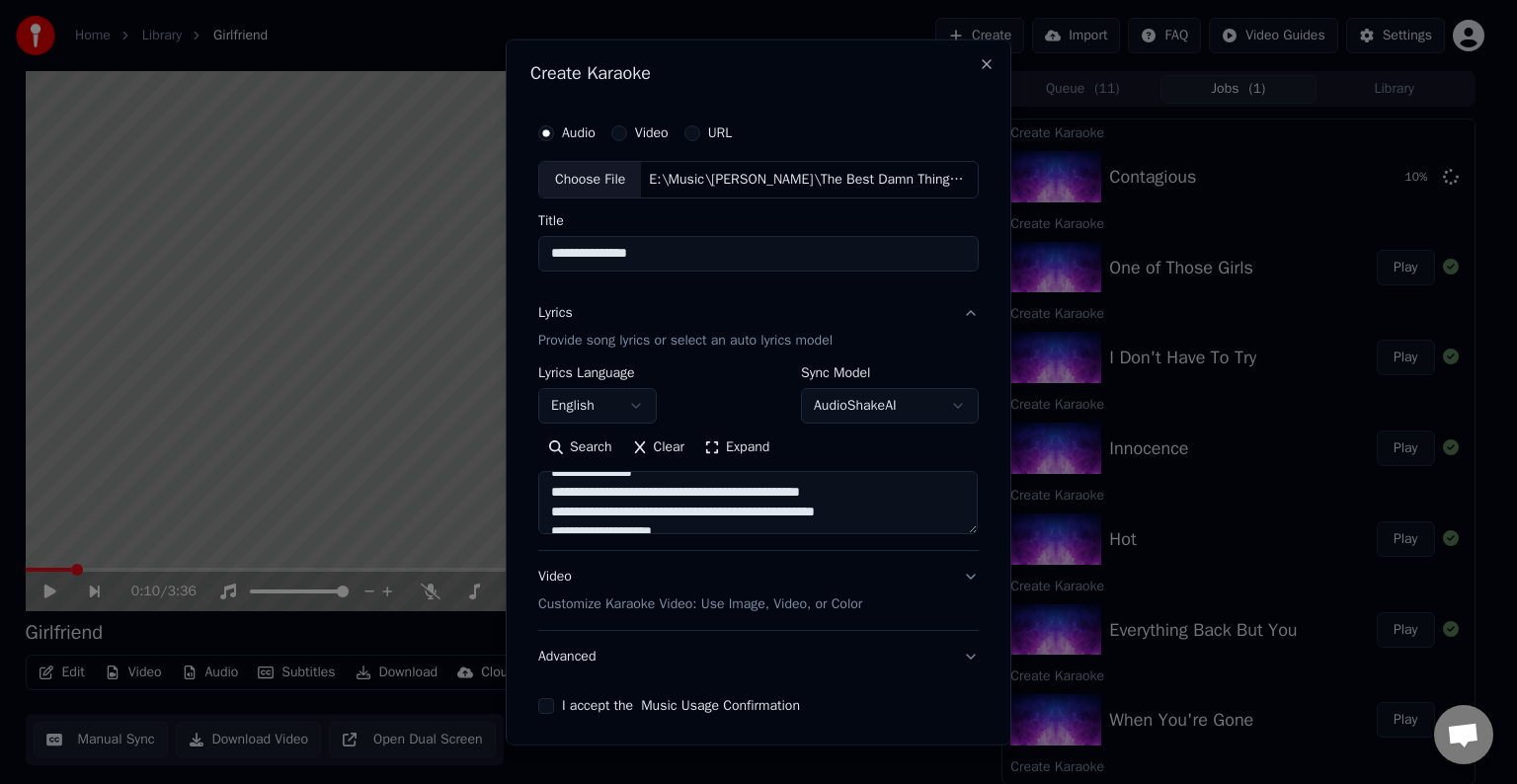 scroll, scrollTop: 191, scrollLeft: 0, axis: vertical 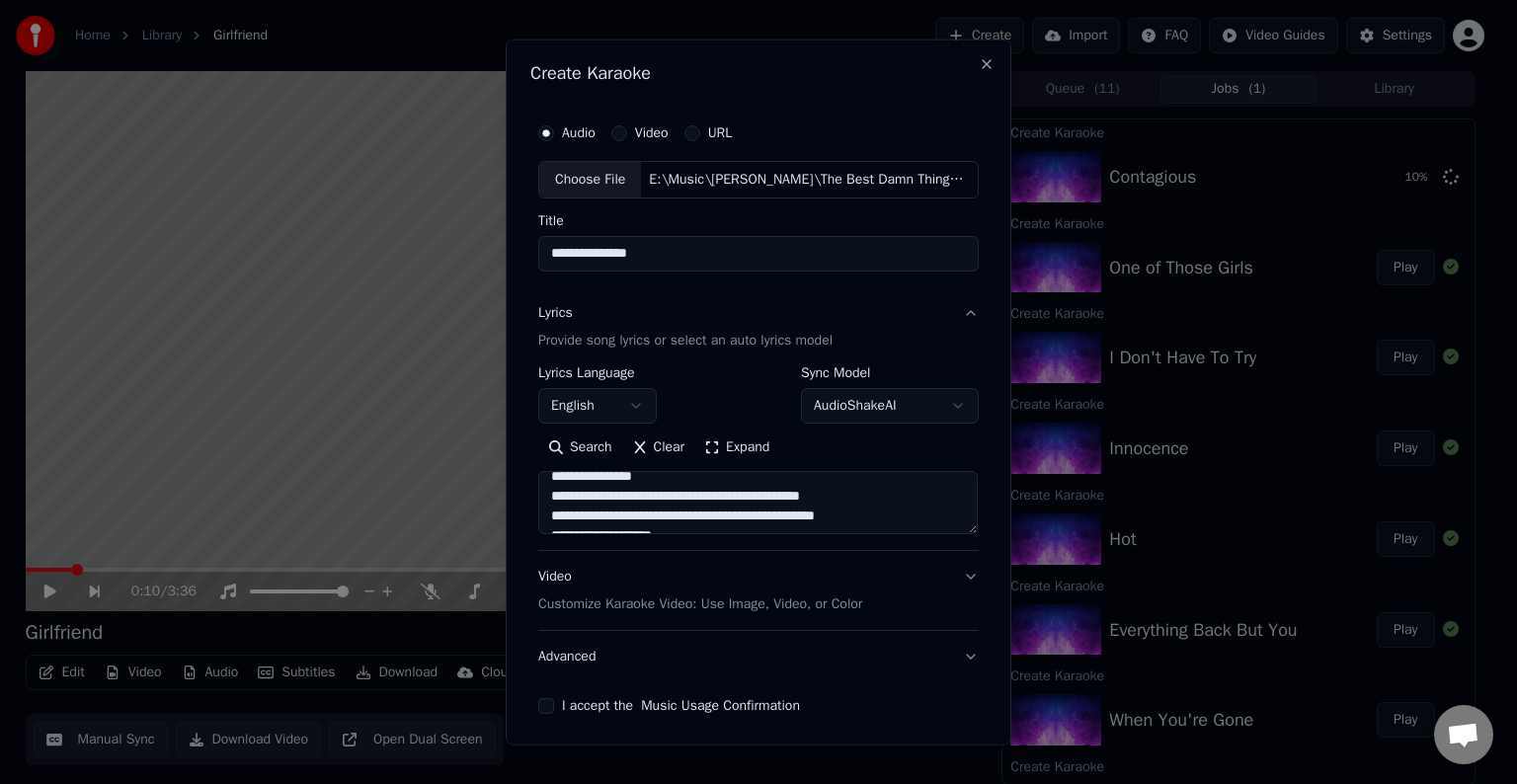 click on "**********" at bounding box center (758, 503) 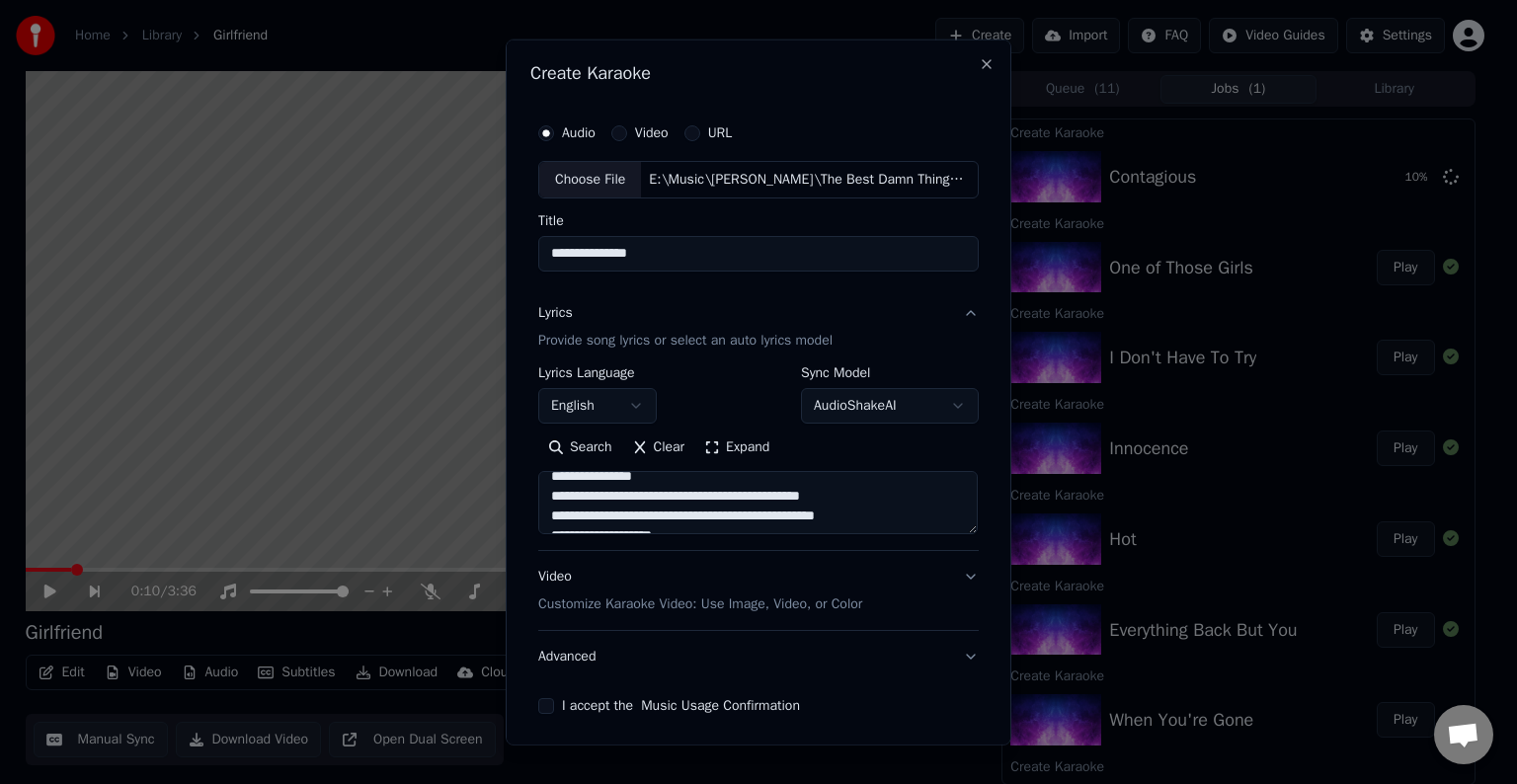 drag, startPoint x: 887, startPoint y: 513, endPoint x: 728, endPoint y: 514, distance: 159.00314 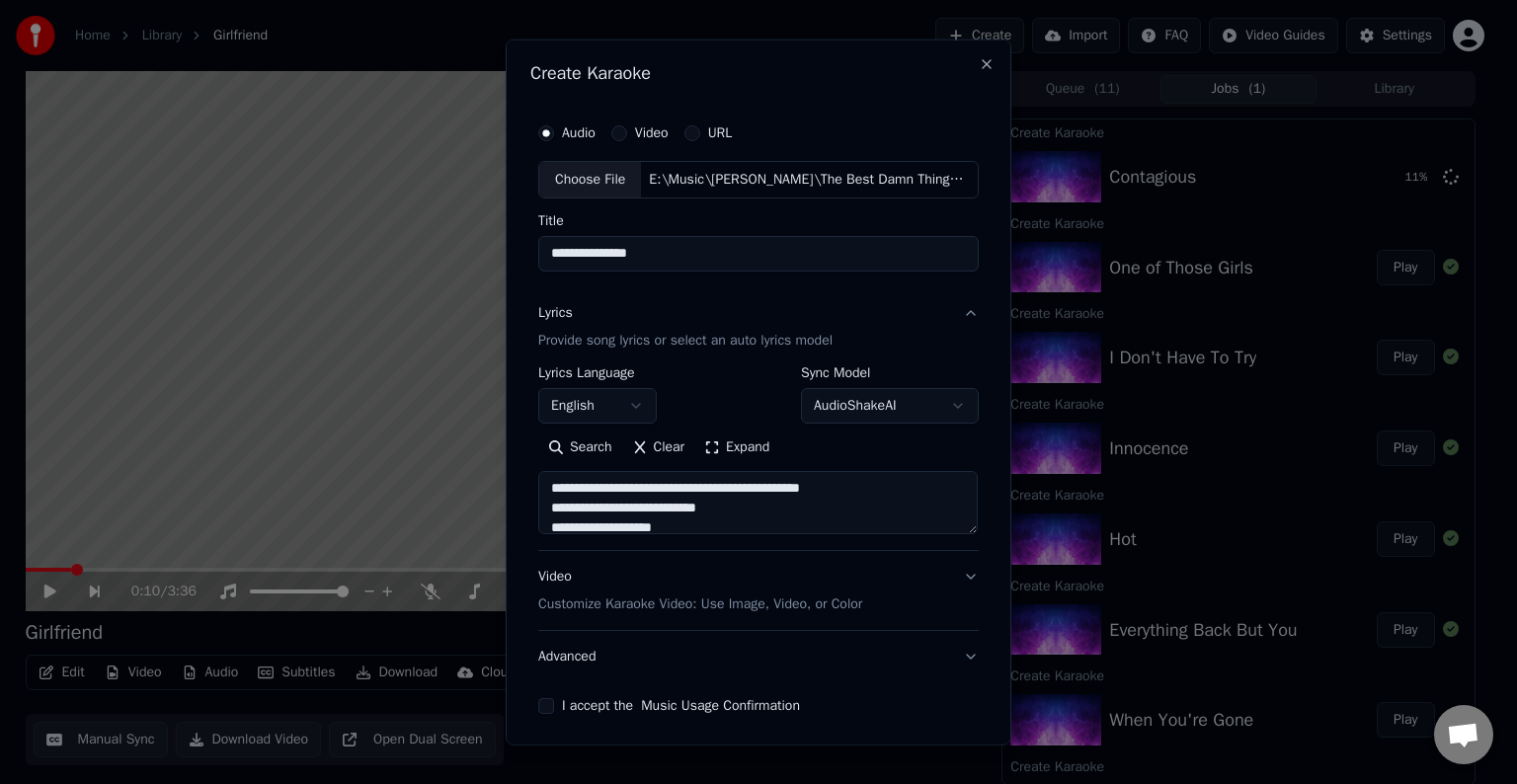 scroll, scrollTop: 205, scrollLeft: 0, axis: vertical 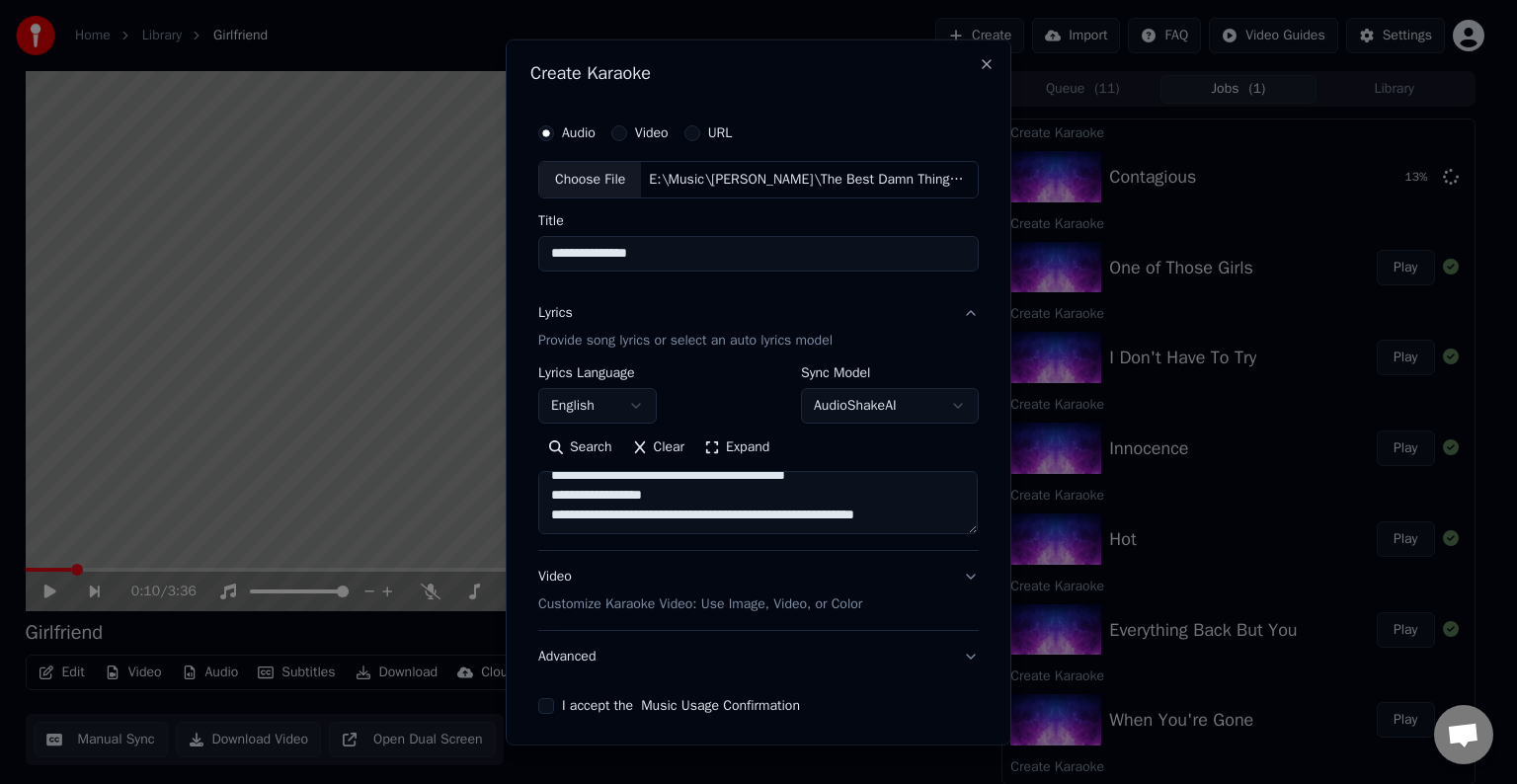 click on "**********" at bounding box center [758, 503] 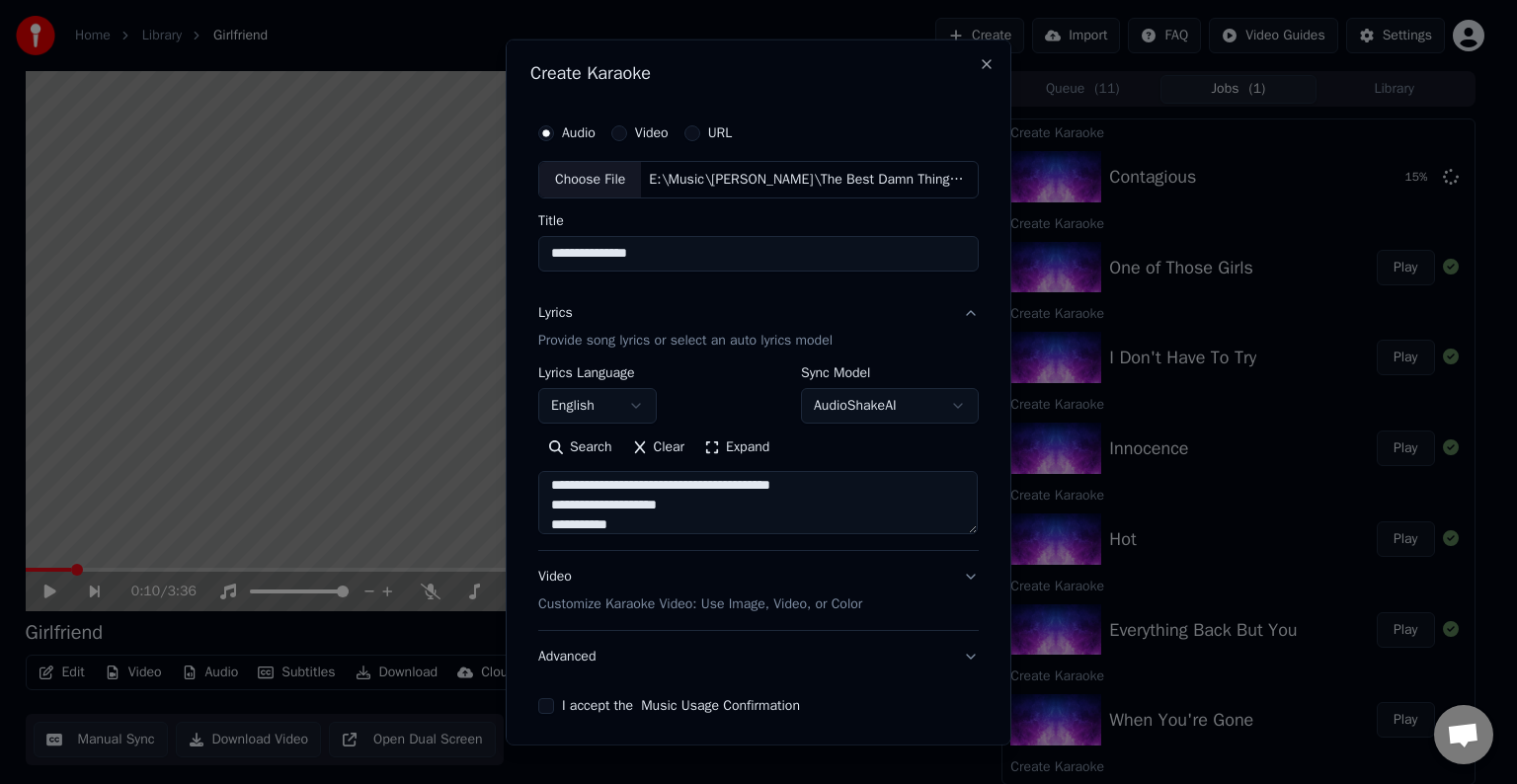 scroll, scrollTop: 419, scrollLeft: 0, axis: vertical 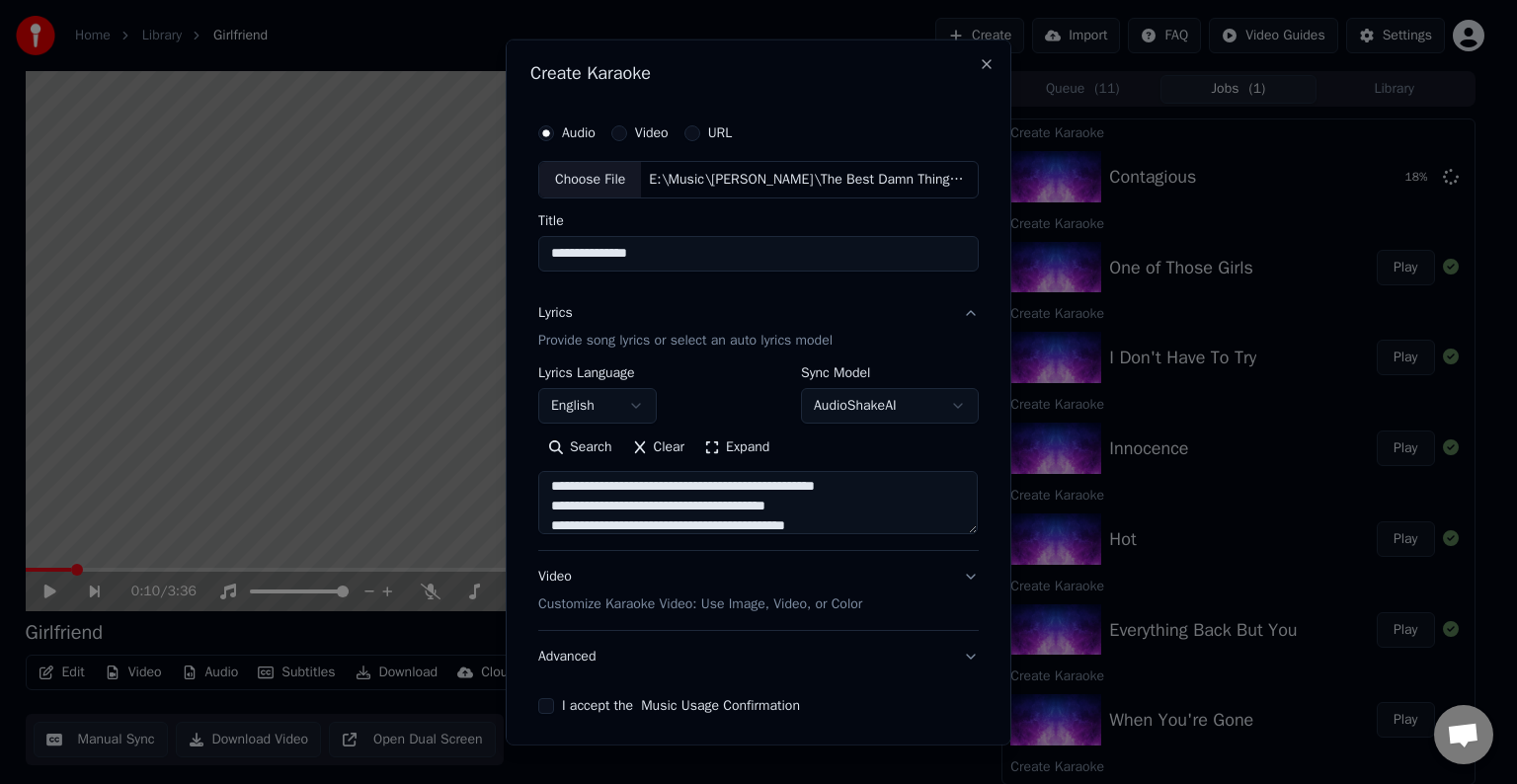 drag, startPoint x: 839, startPoint y: 502, endPoint x: 690, endPoint y: 507, distance: 149.08387 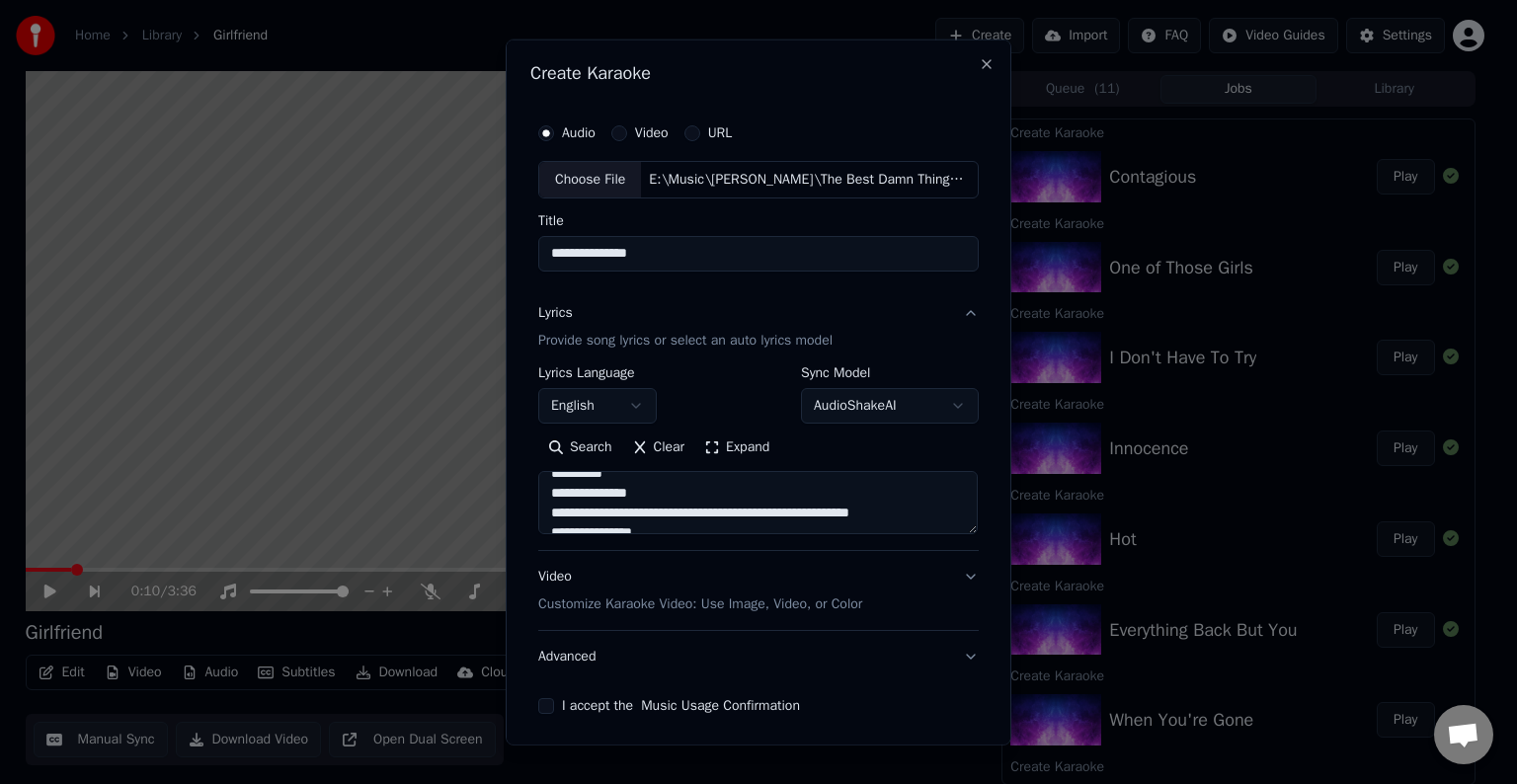 scroll, scrollTop: 575, scrollLeft: 0, axis: vertical 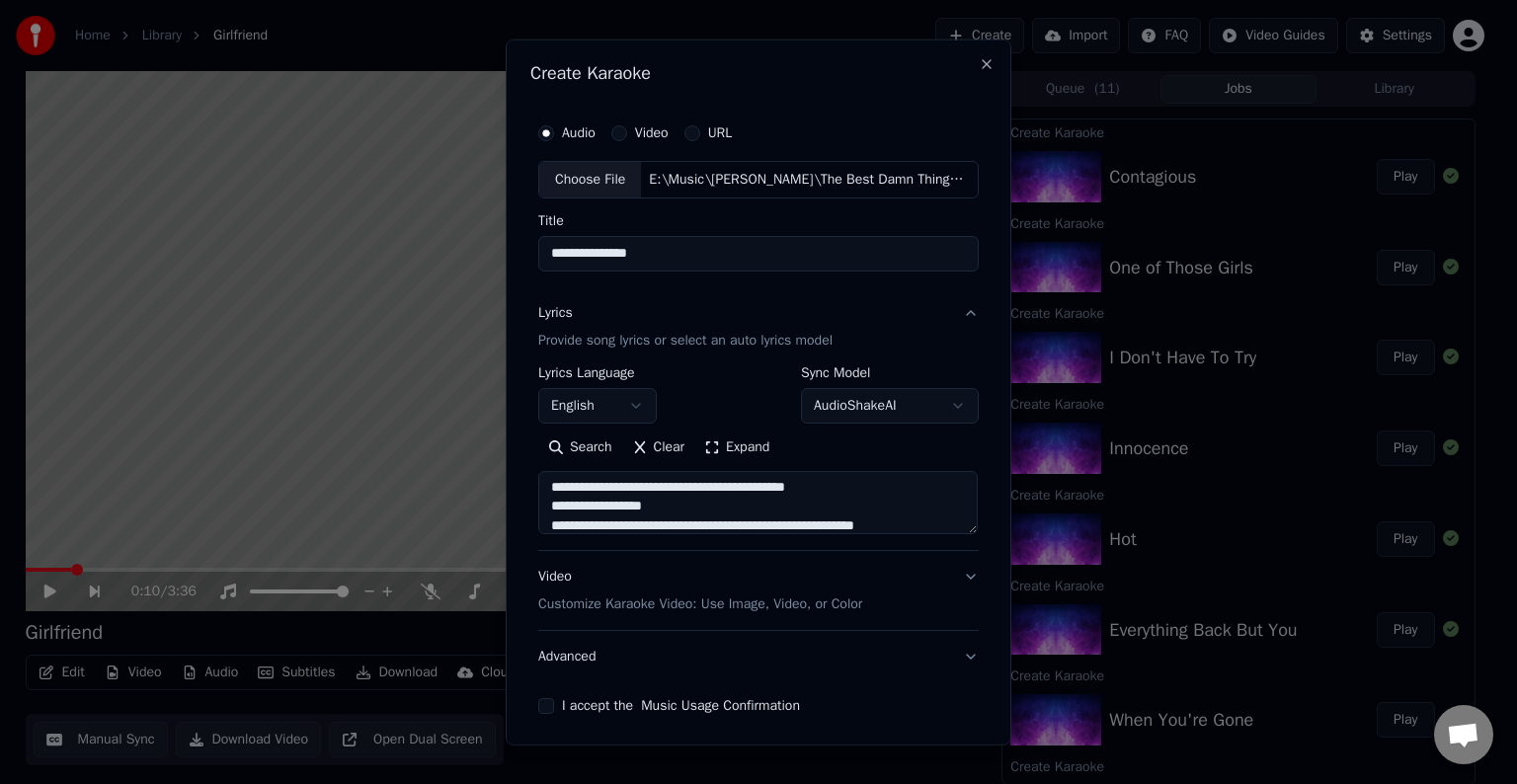 drag, startPoint x: 887, startPoint y: 482, endPoint x: 747, endPoint y: 539, distance: 151.1589 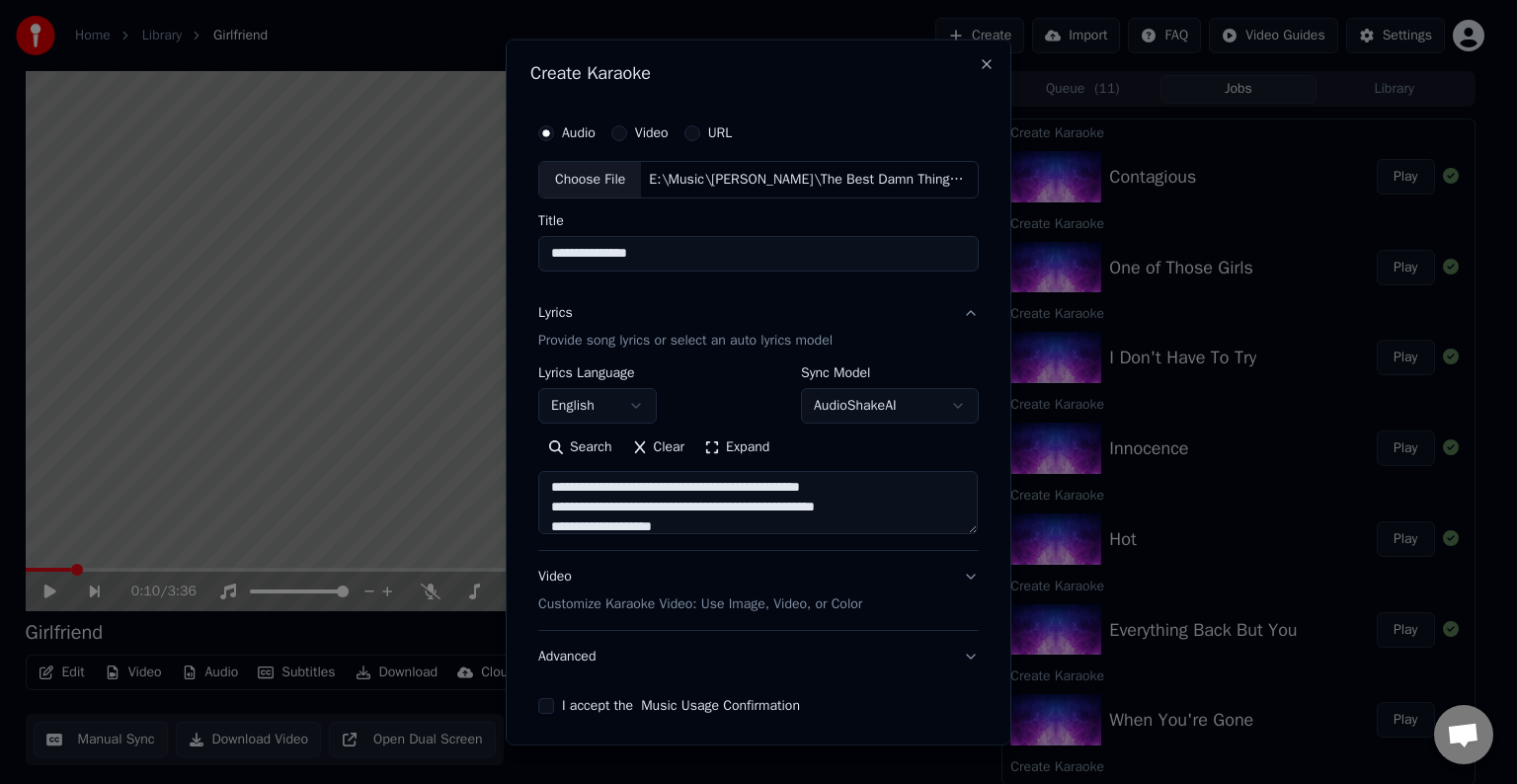 scroll, scrollTop: 500, scrollLeft: 0, axis: vertical 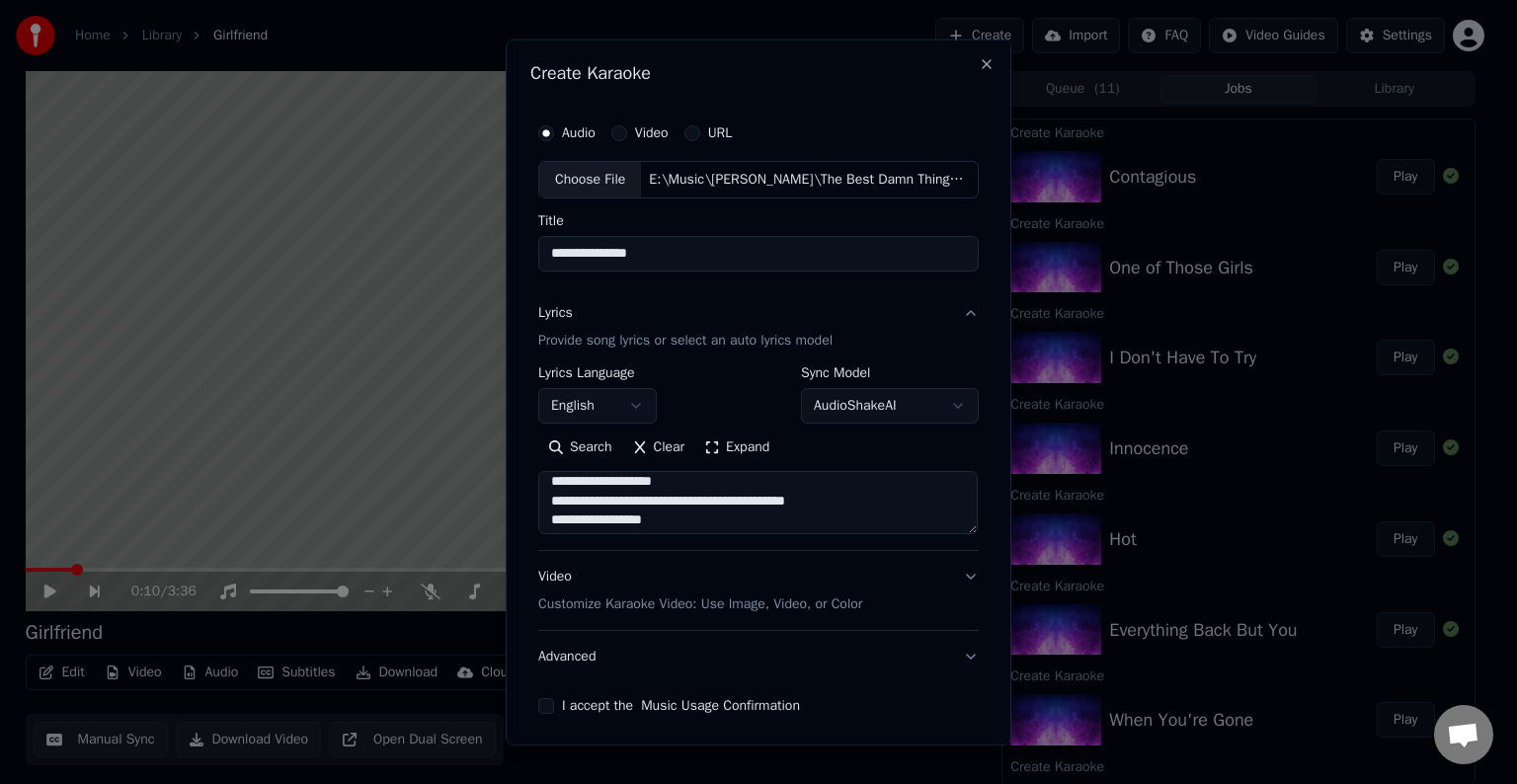 drag, startPoint x: 724, startPoint y: 524, endPoint x: 880, endPoint y: 505, distance: 157.15279 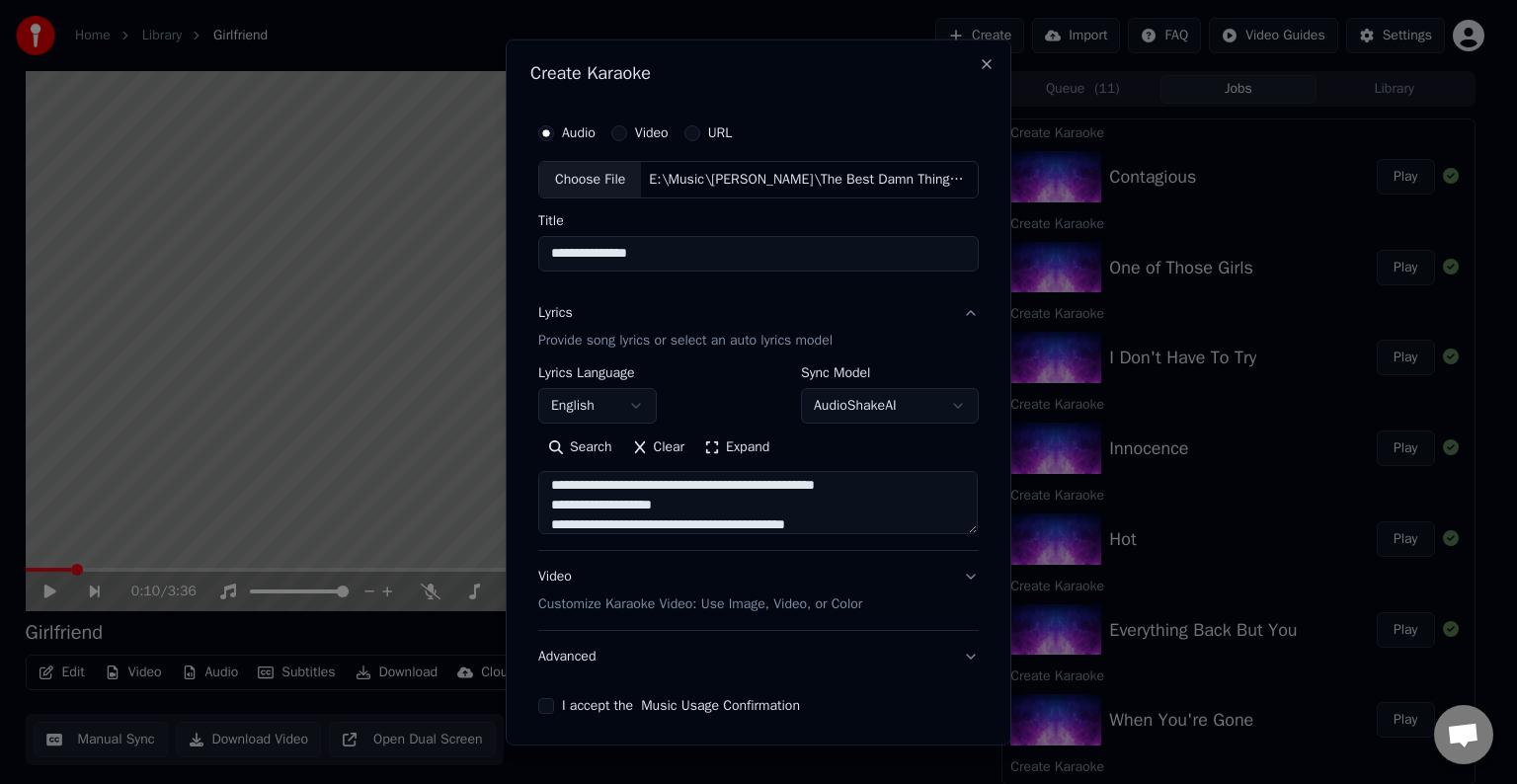 click at bounding box center [758, 503] 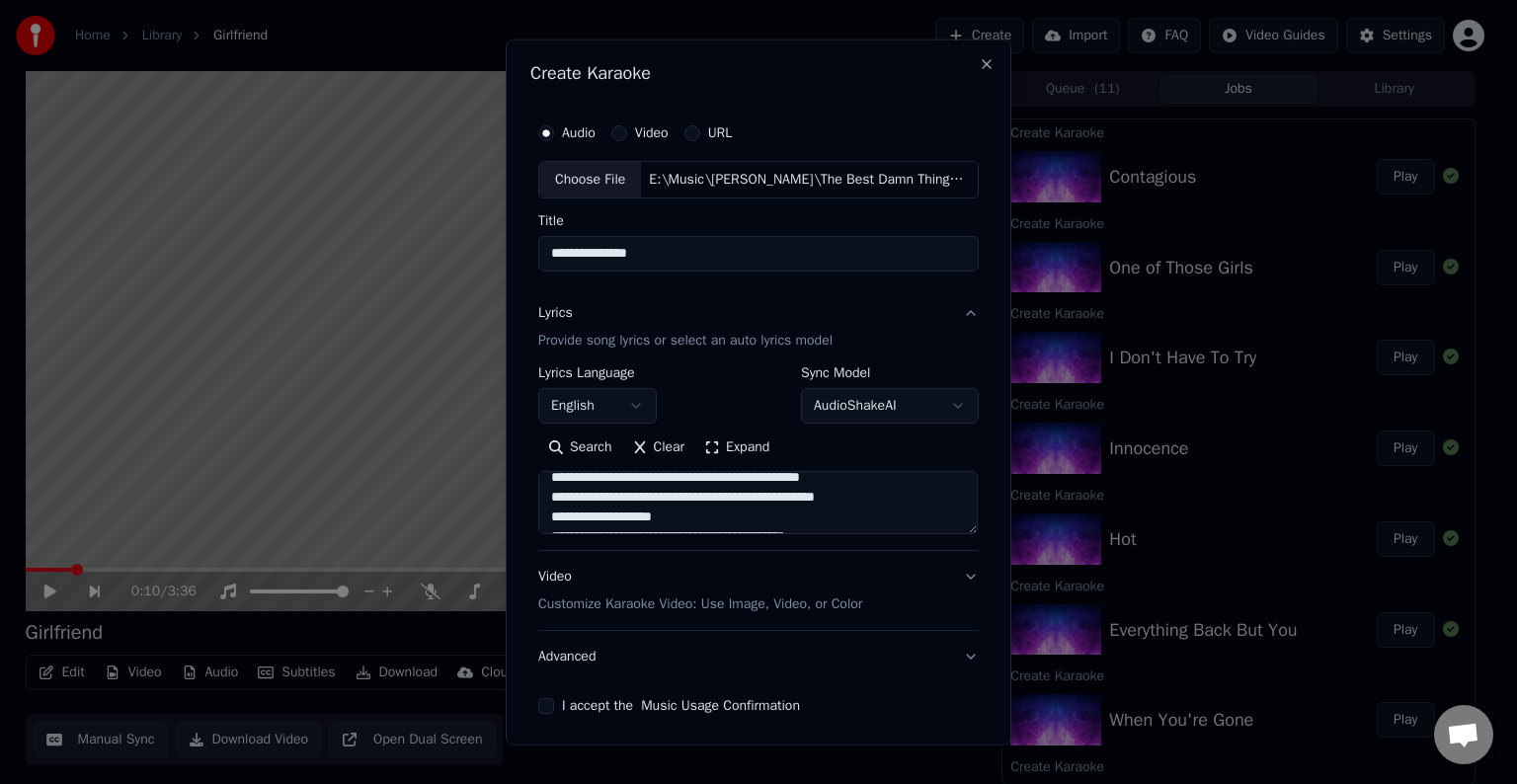 drag, startPoint x: 727, startPoint y: 483, endPoint x: 887, endPoint y: 498, distance: 160.70159 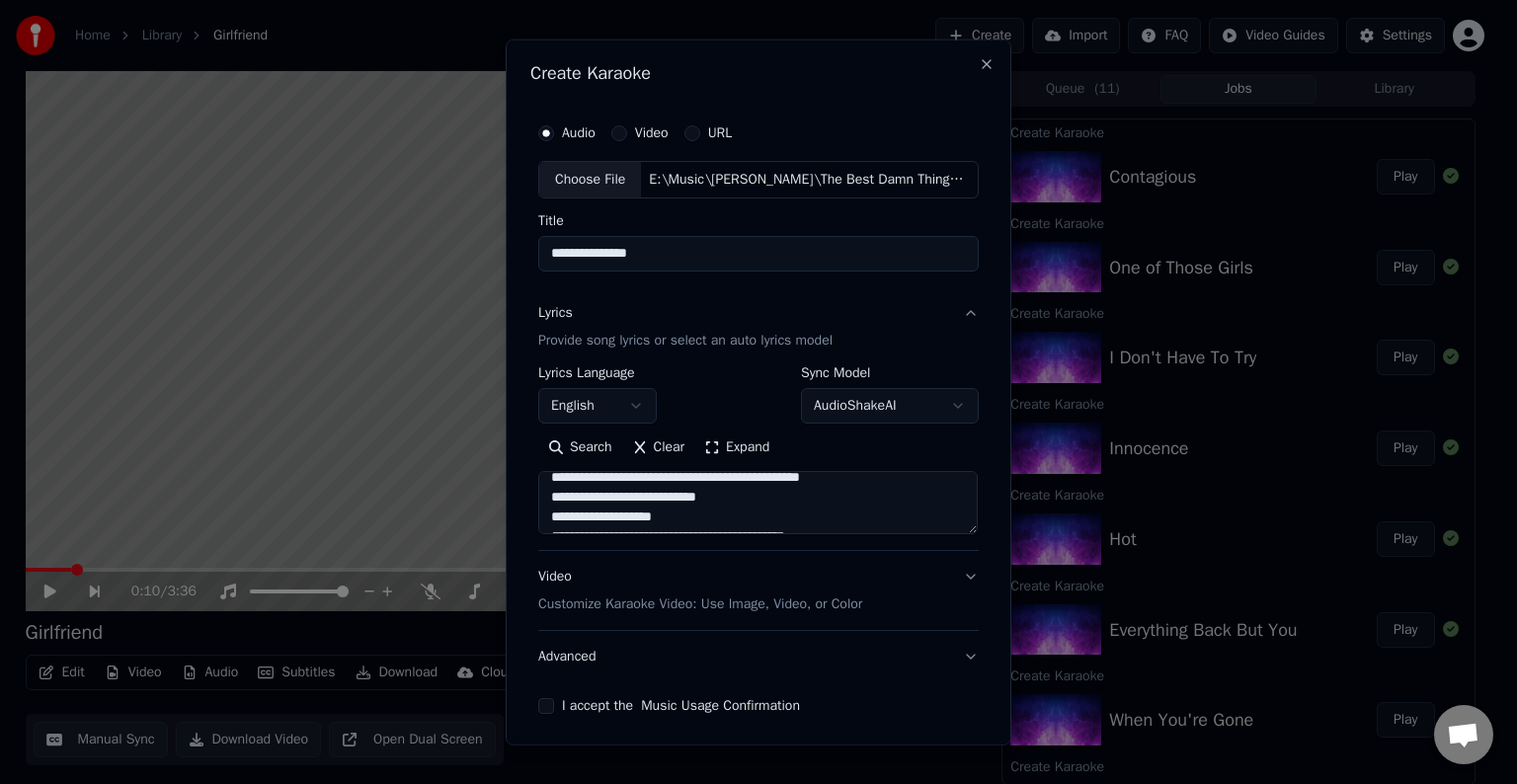 scroll, scrollTop: 604, scrollLeft: 0, axis: vertical 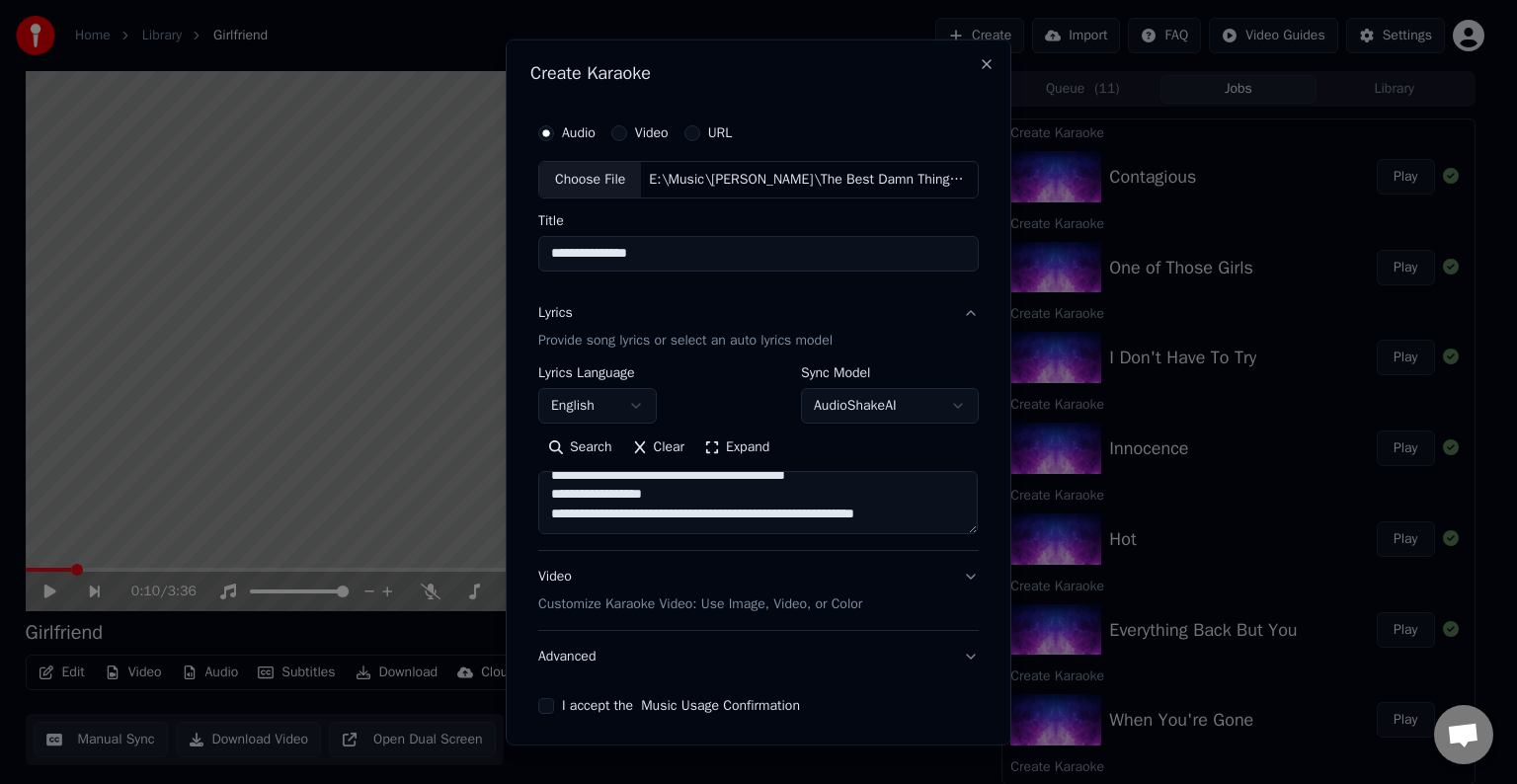 click on "**********" at bounding box center [758, 458] 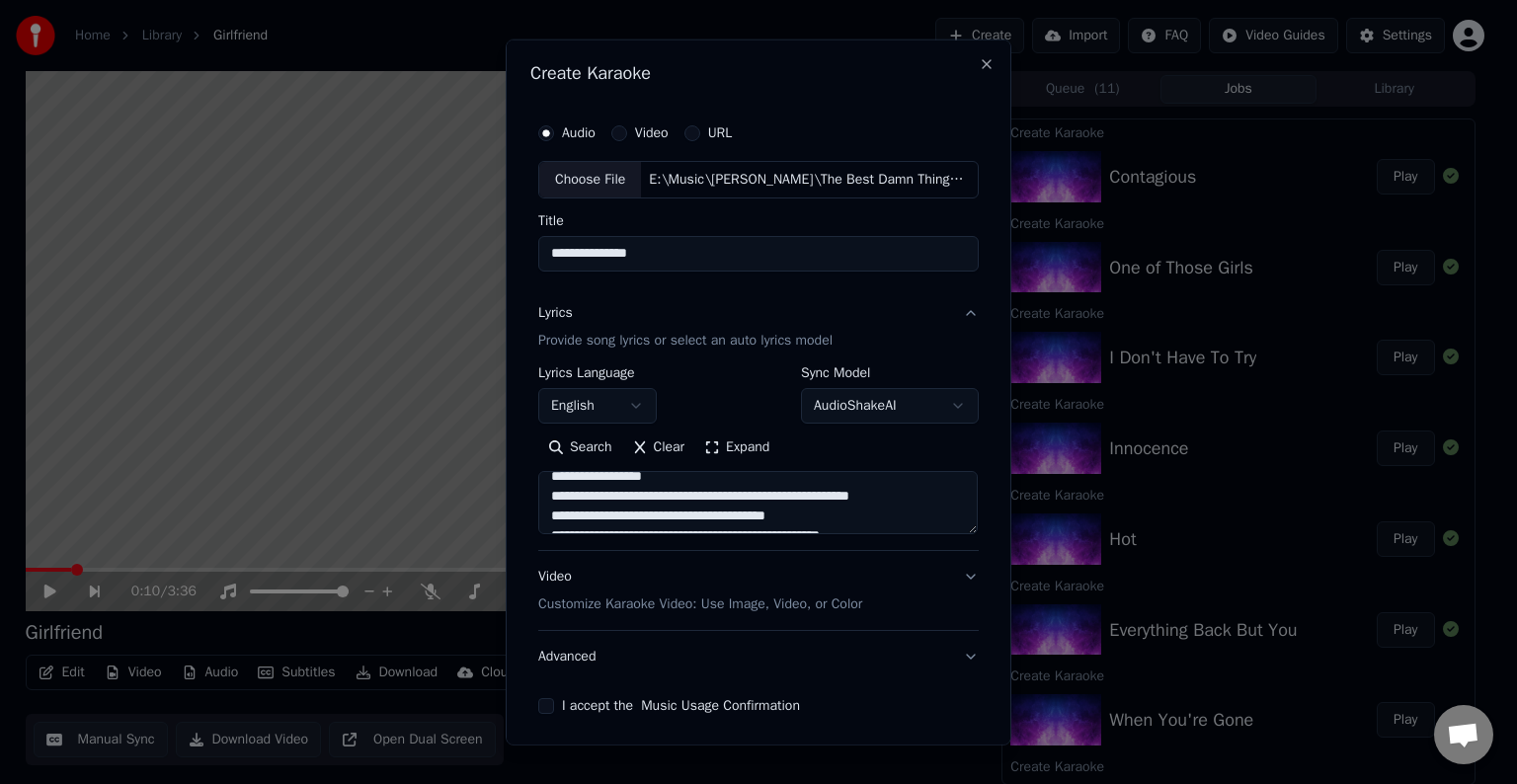 scroll, scrollTop: 735, scrollLeft: 0, axis: vertical 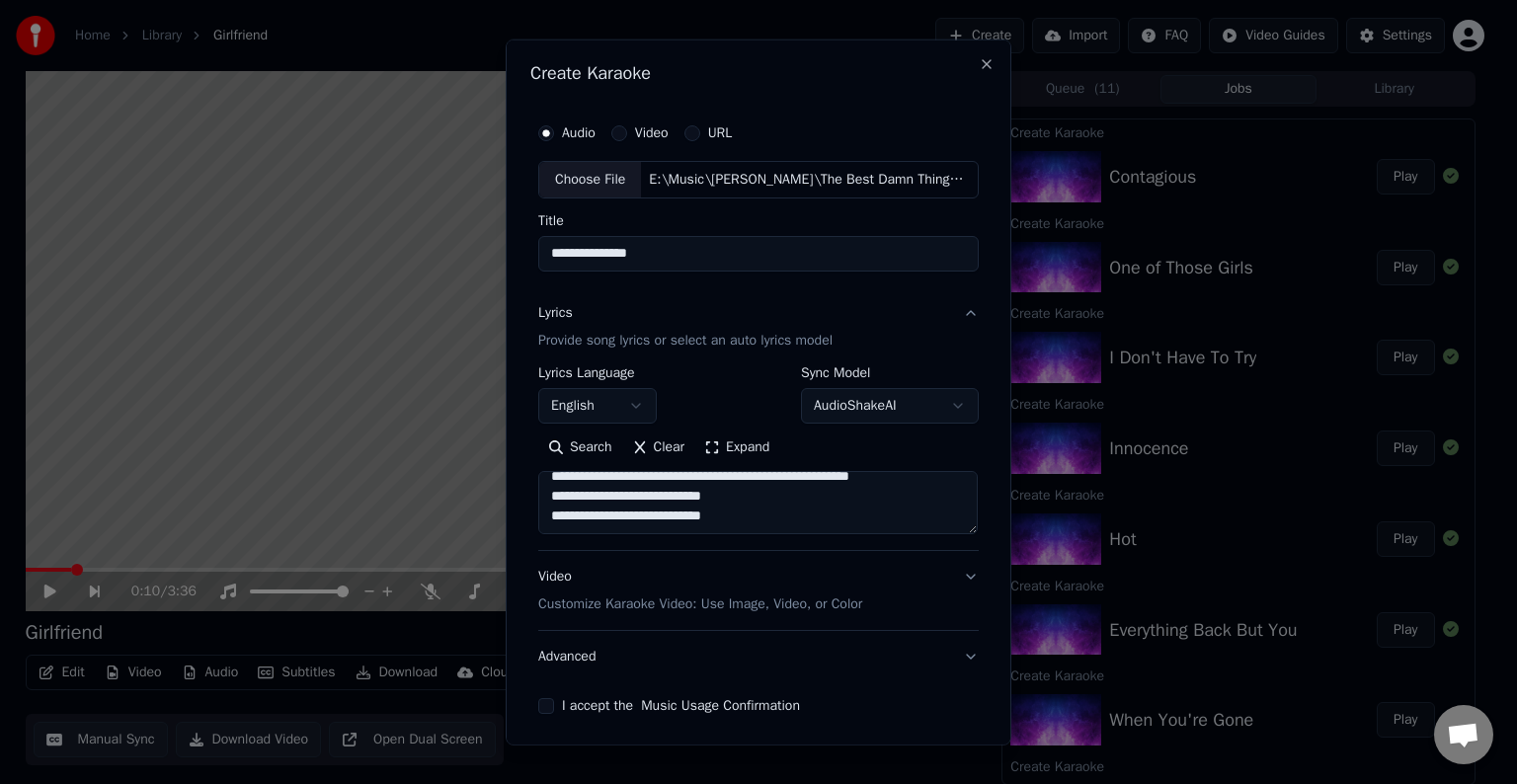 drag, startPoint x: 636, startPoint y: 521, endPoint x: 525, endPoint y: 526, distance: 111.11256 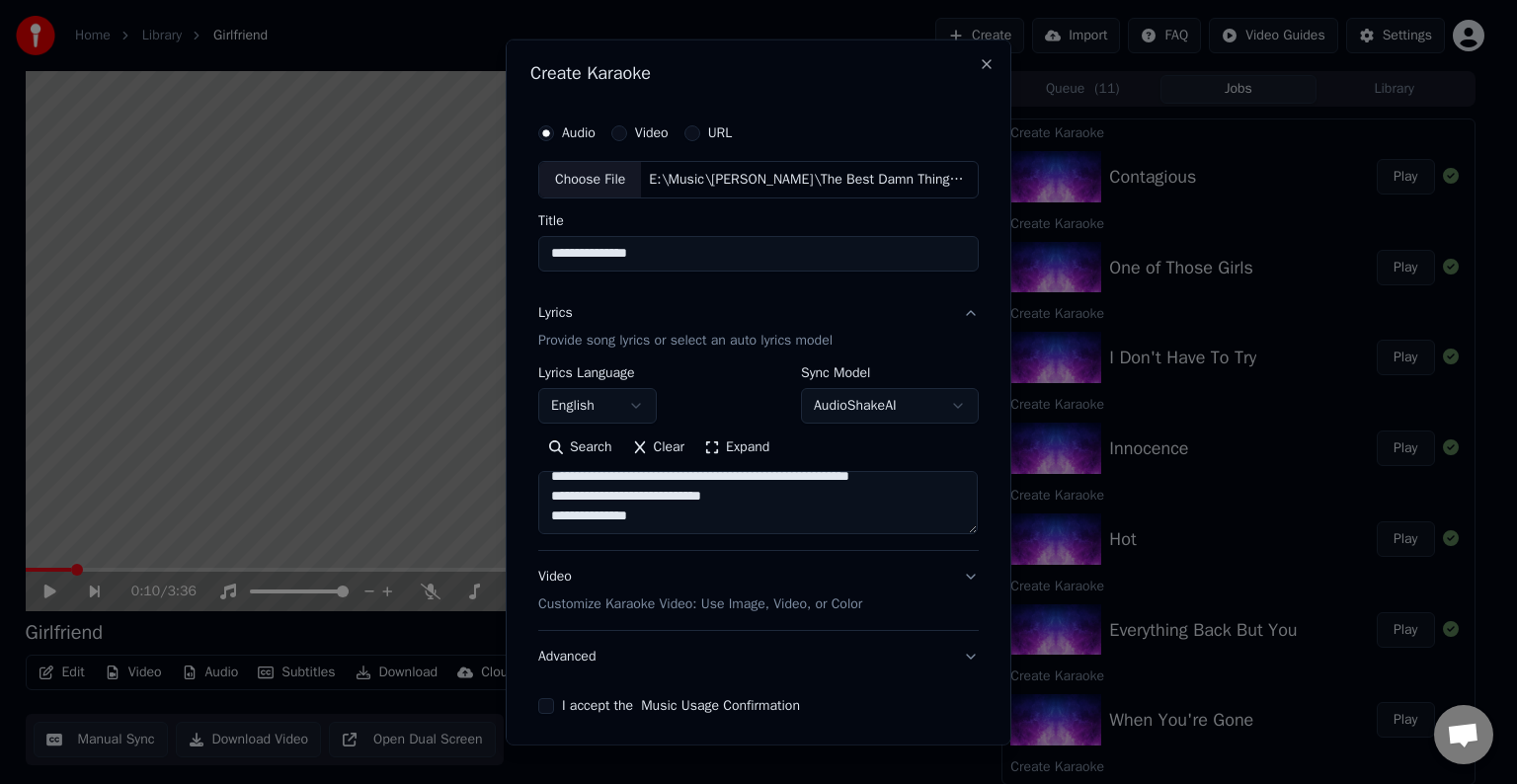 drag, startPoint x: 632, startPoint y: 495, endPoint x: 488, endPoint y: 497, distance: 144.0139 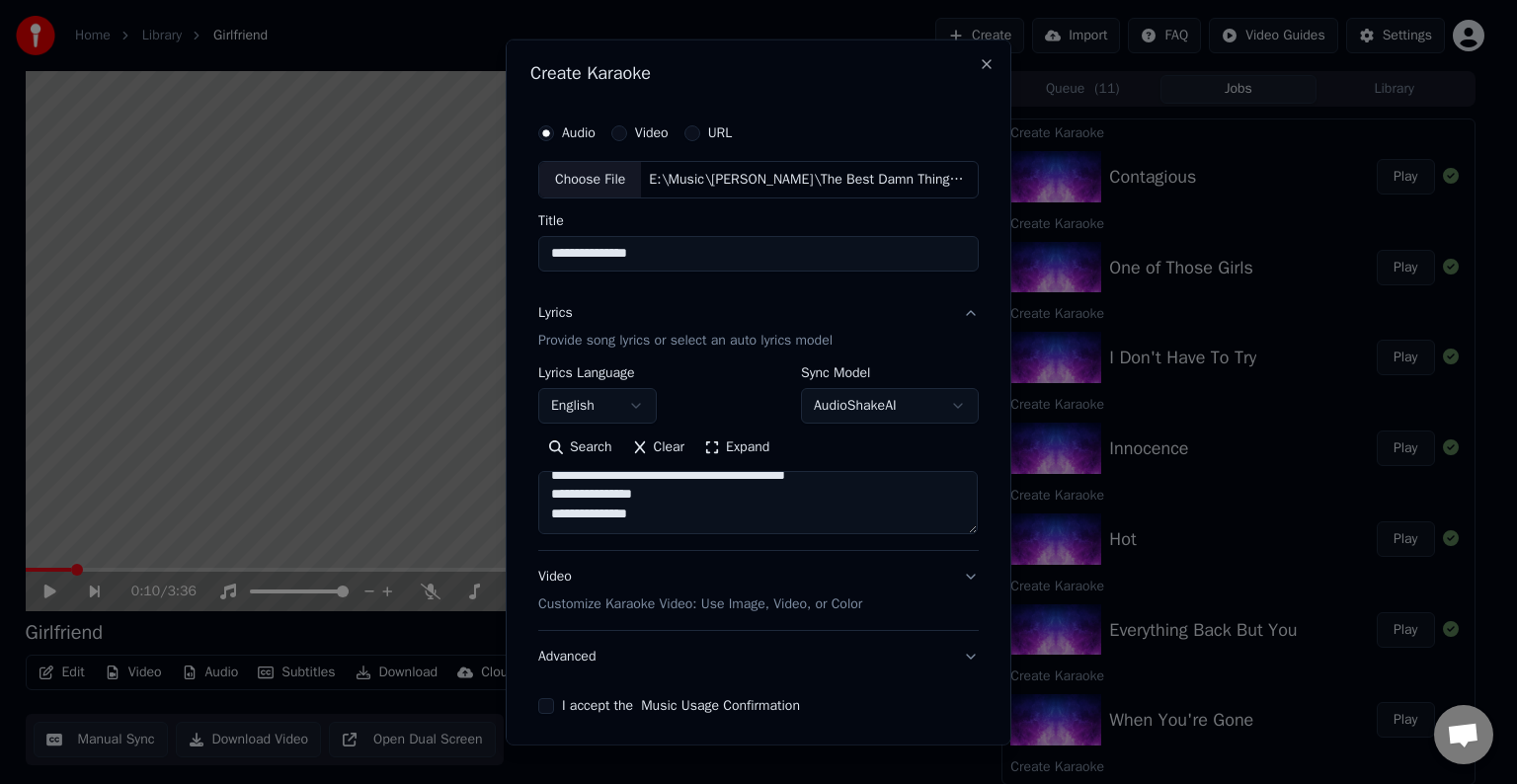 scroll, scrollTop: 586, scrollLeft: 0, axis: vertical 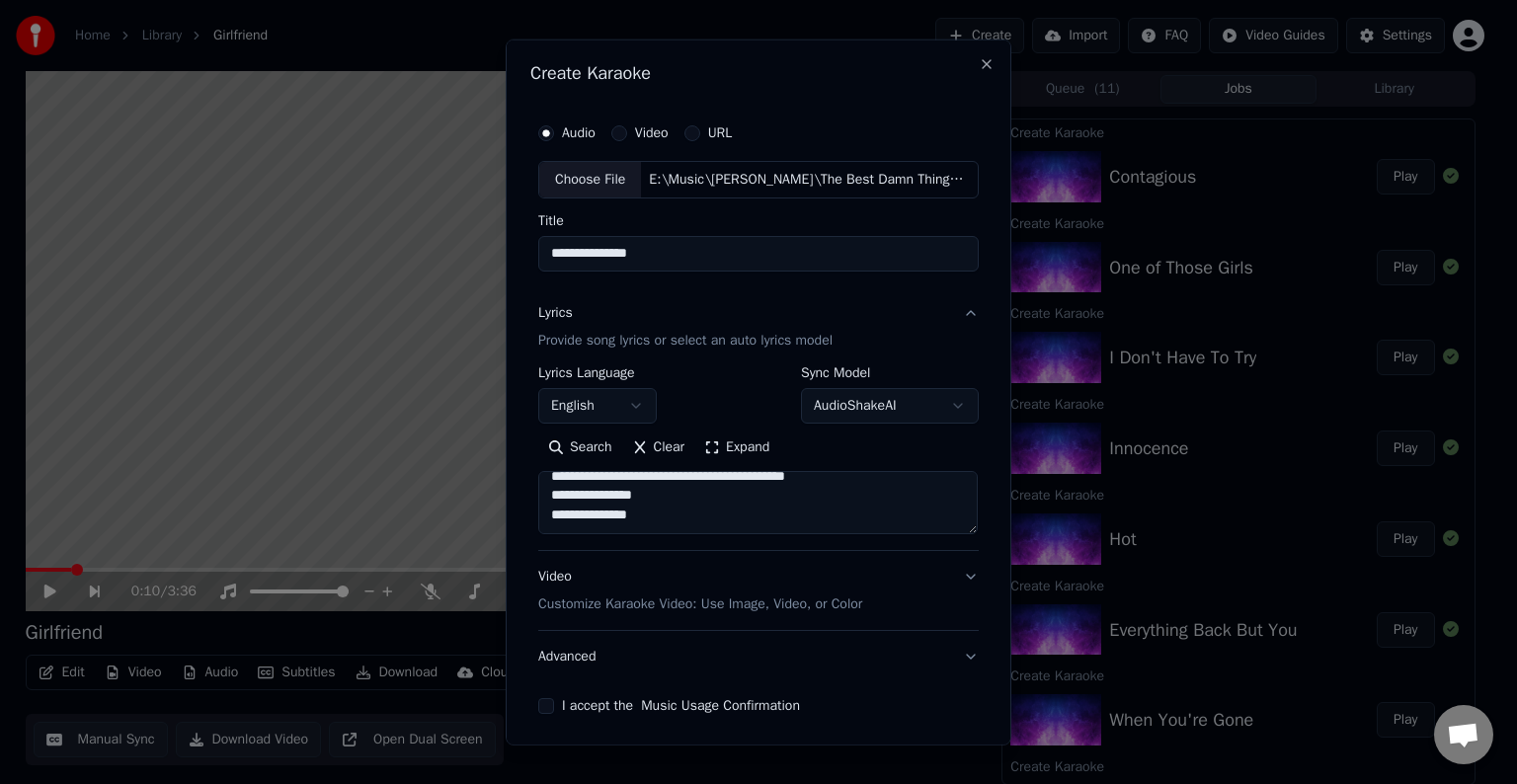 drag, startPoint x: 689, startPoint y: 513, endPoint x: 519, endPoint y: 507, distance: 170.10585 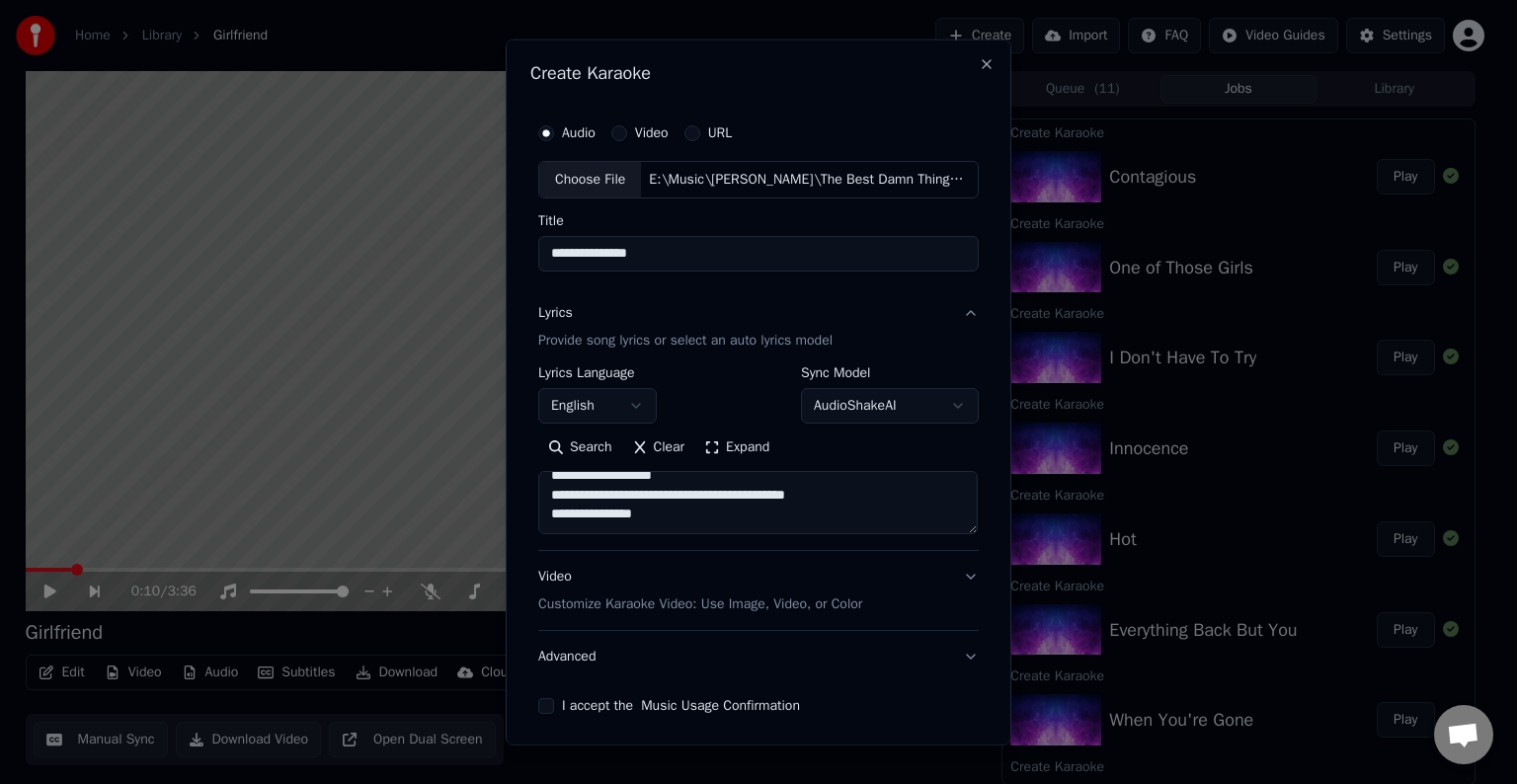 scroll, scrollTop: 566, scrollLeft: 0, axis: vertical 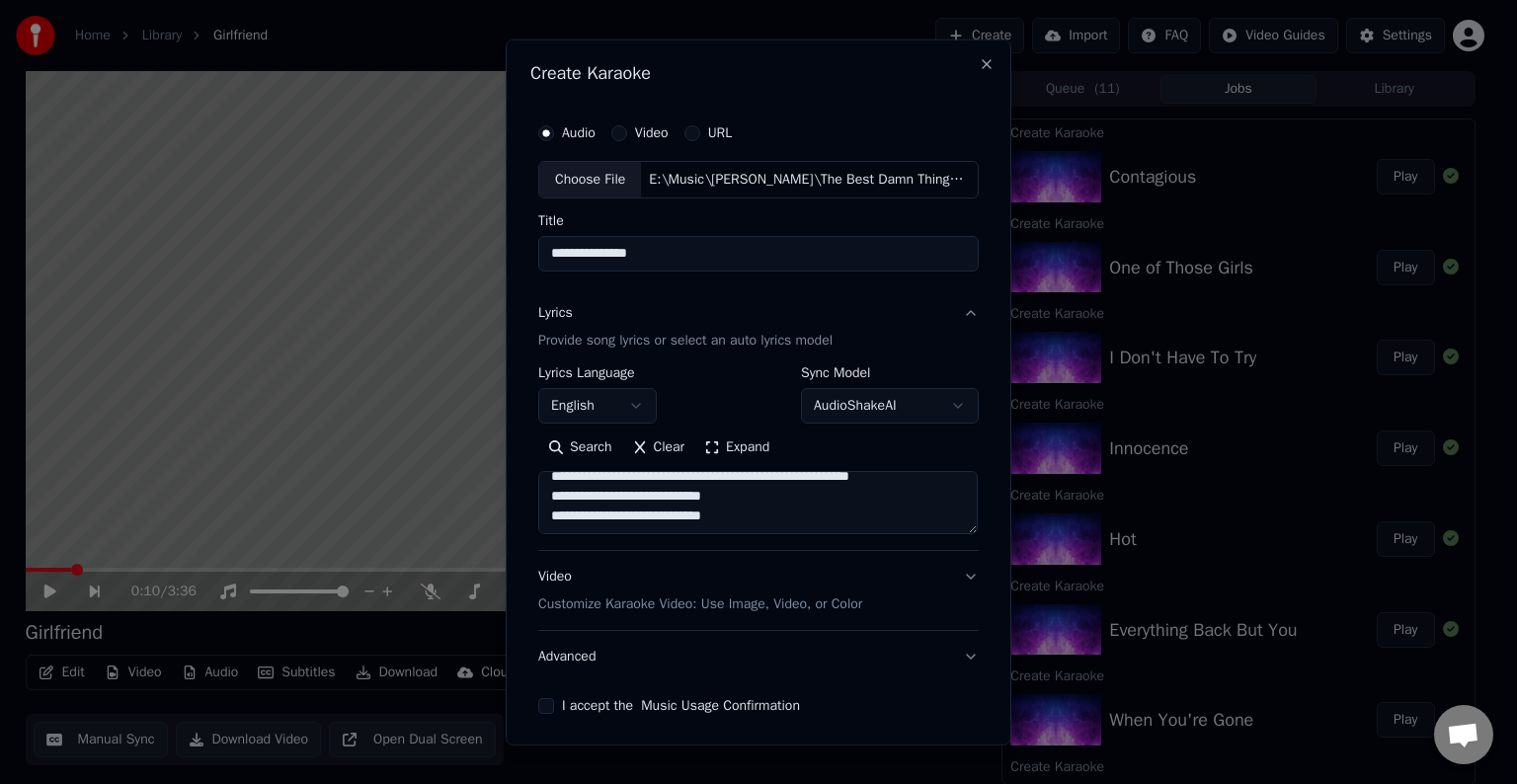 drag, startPoint x: 636, startPoint y: 523, endPoint x: 520, endPoint y: 528, distance: 116.10771 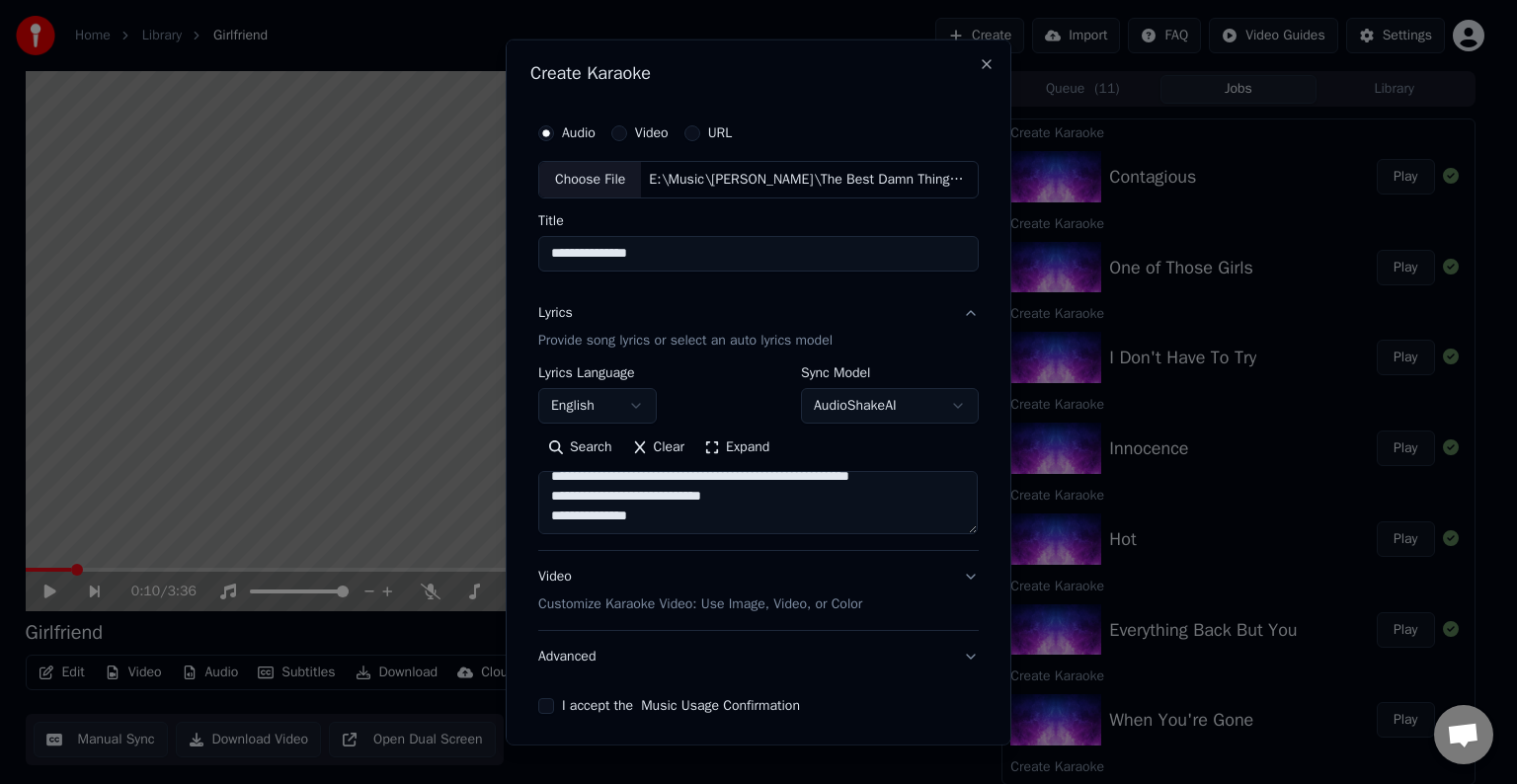 drag, startPoint x: 636, startPoint y: 497, endPoint x: 509, endPoint y: 505, distance: 127.25172 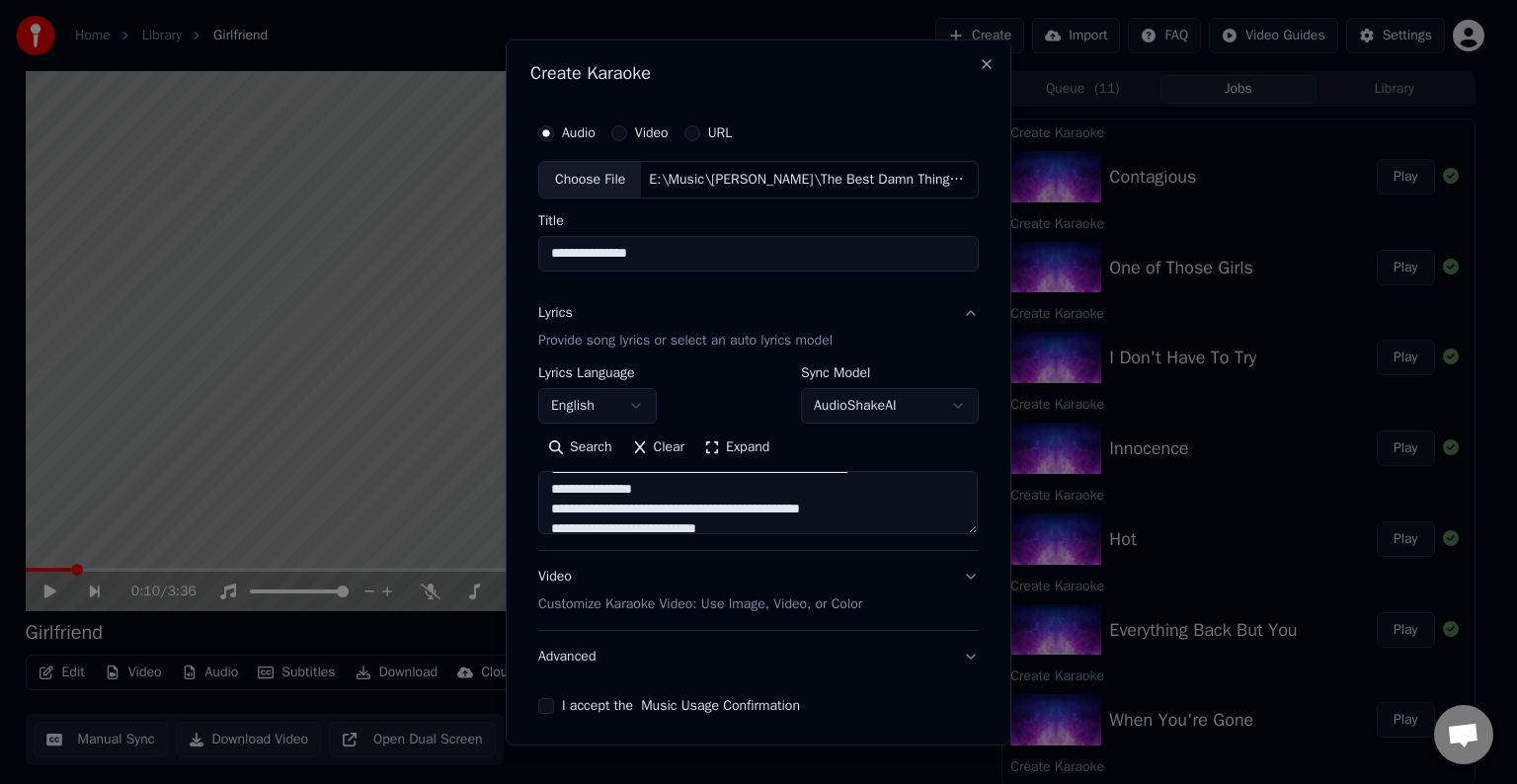 scroll, scrollTop: 604, scrollLeft: 0, axis: vertical 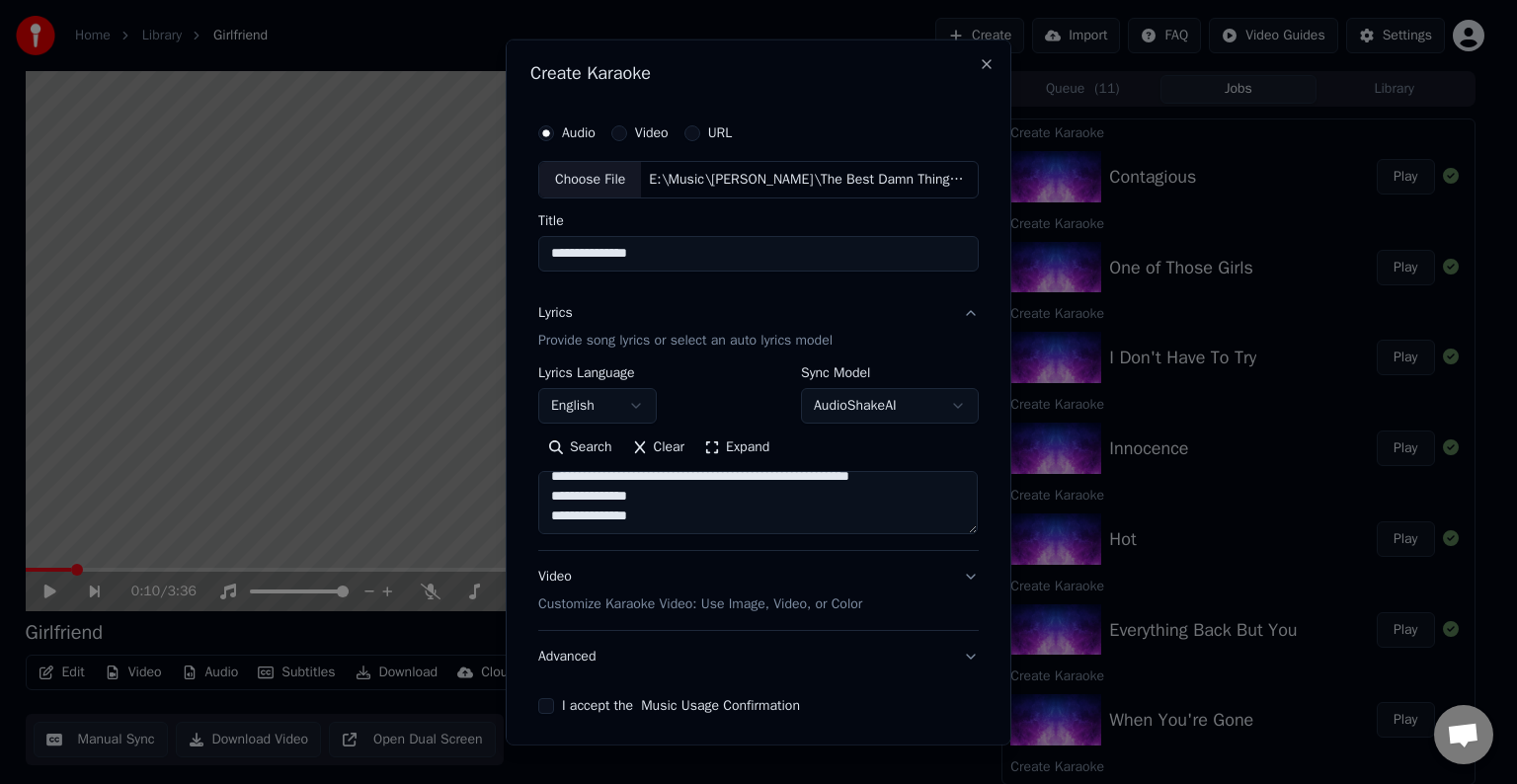 type on "**********" 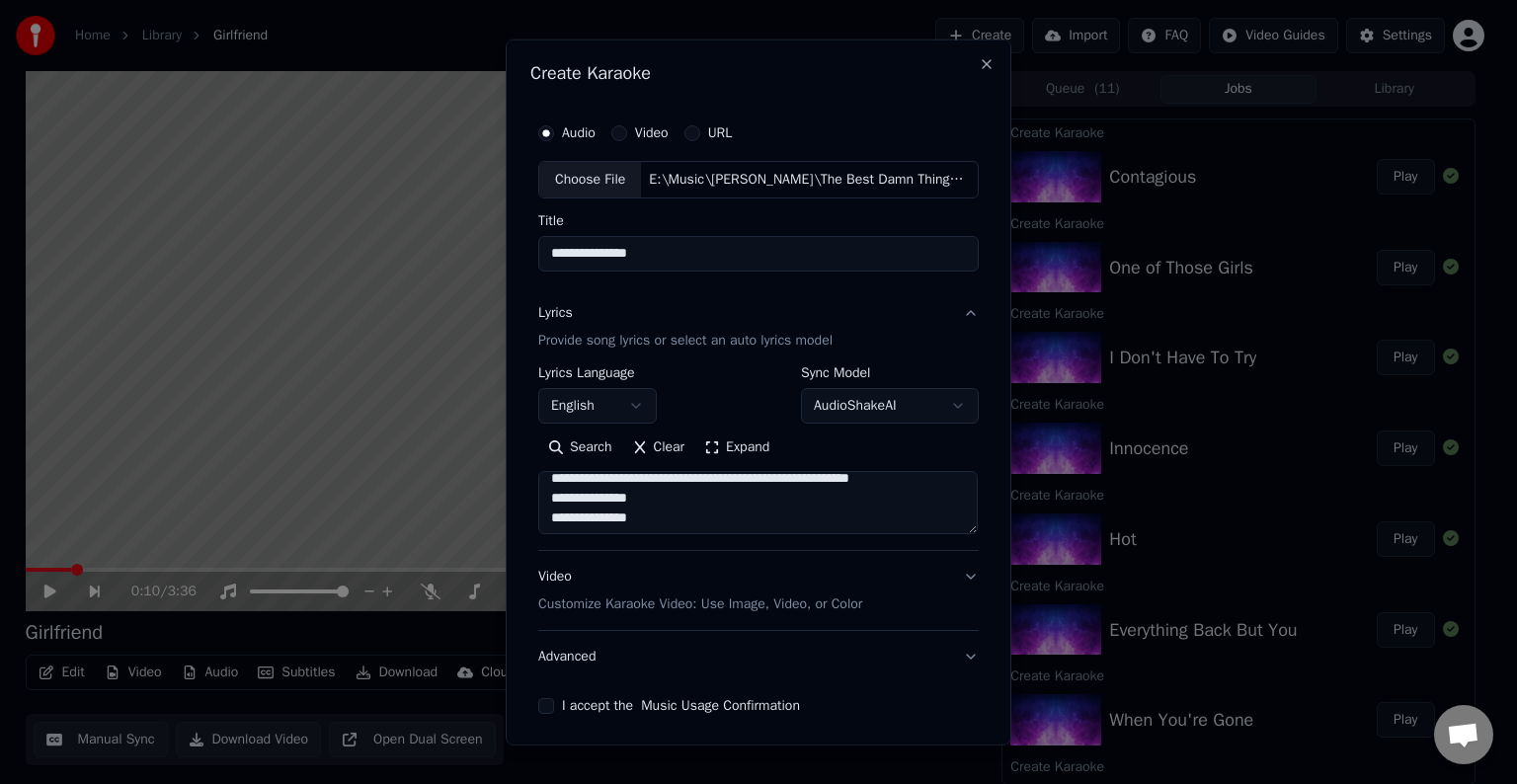 scroll, scrollTop: 604, scrollLeft: 0, axis: vertical 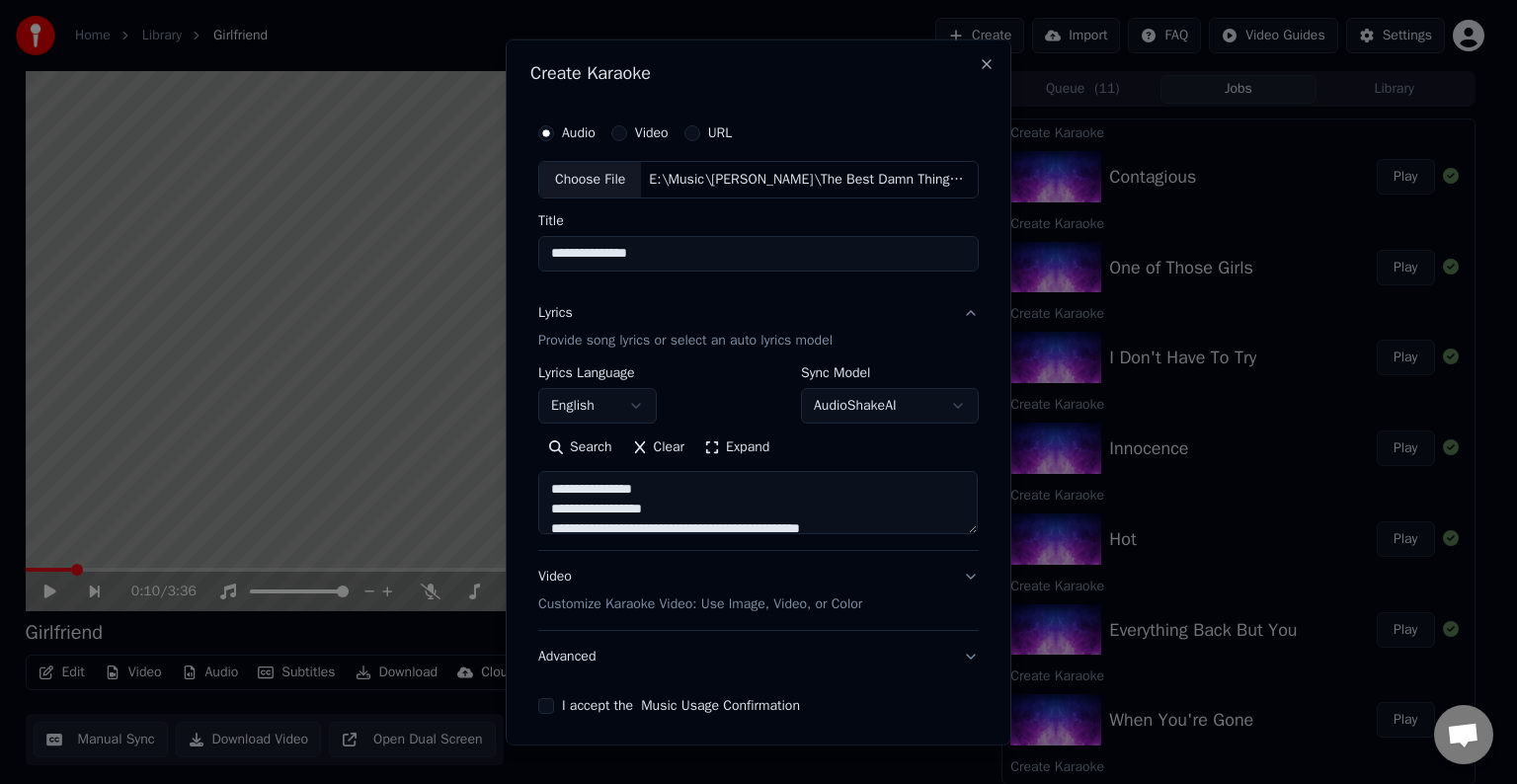 drag, startPoint x: 648, startPoint y: 519, endPoint x: 466, endPoint y: 343, distance: 253.1798 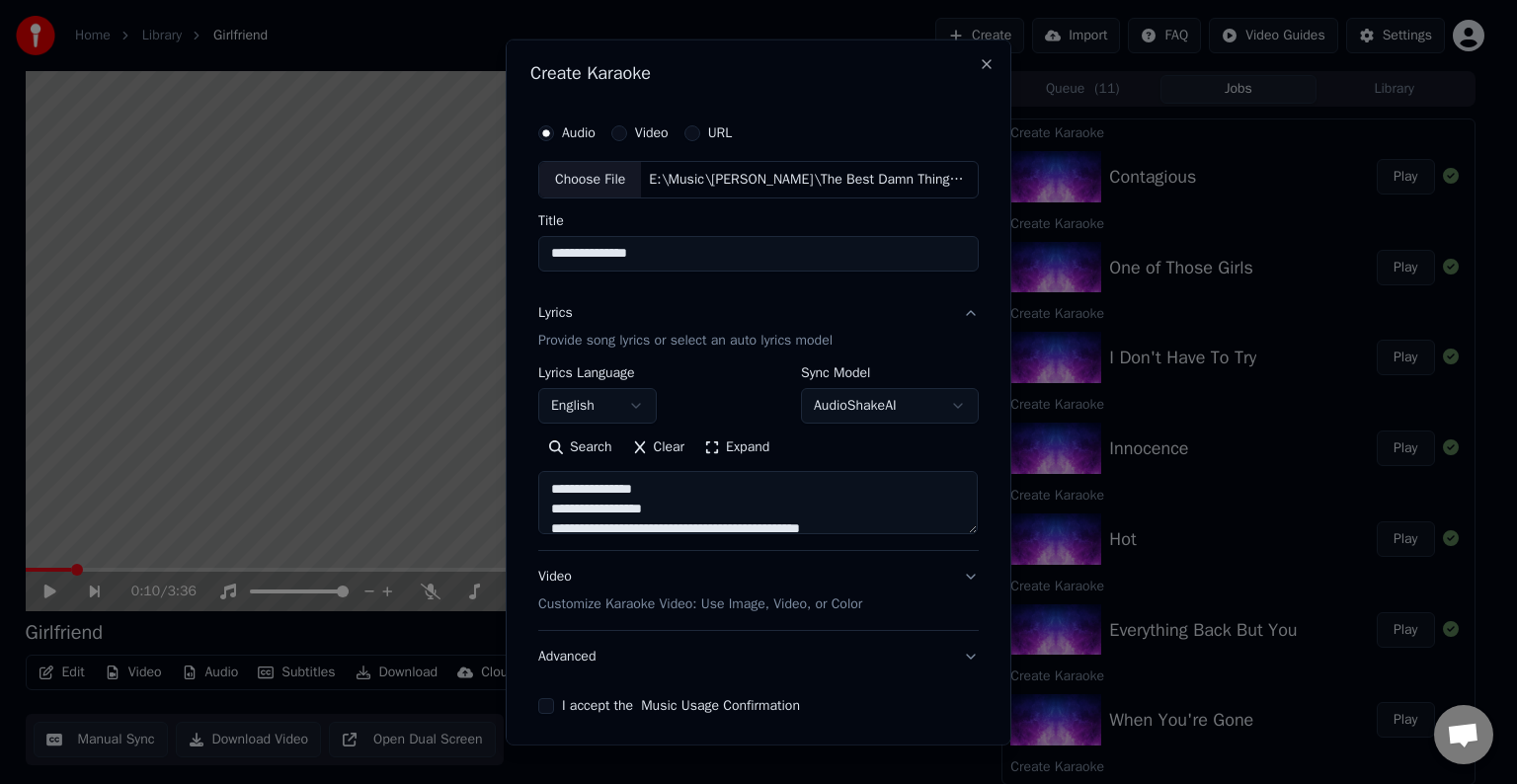 scroll, scrollTop: 103, scrollLeft: 0, axis: vertical 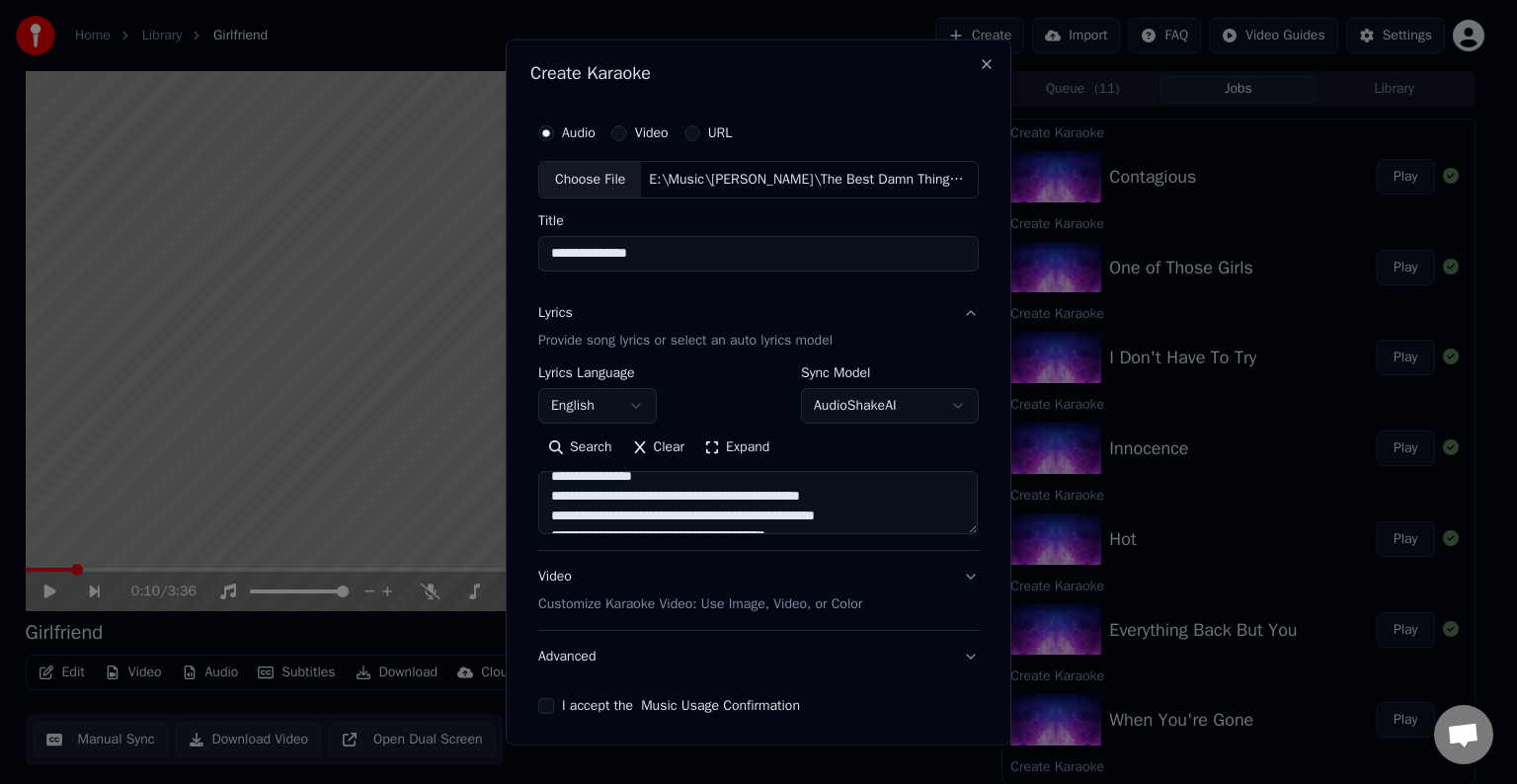 drag, startPoint x: 832, startPoint y: 503, endPoint x: 678, endPoint y: 517, distance: 154.6351 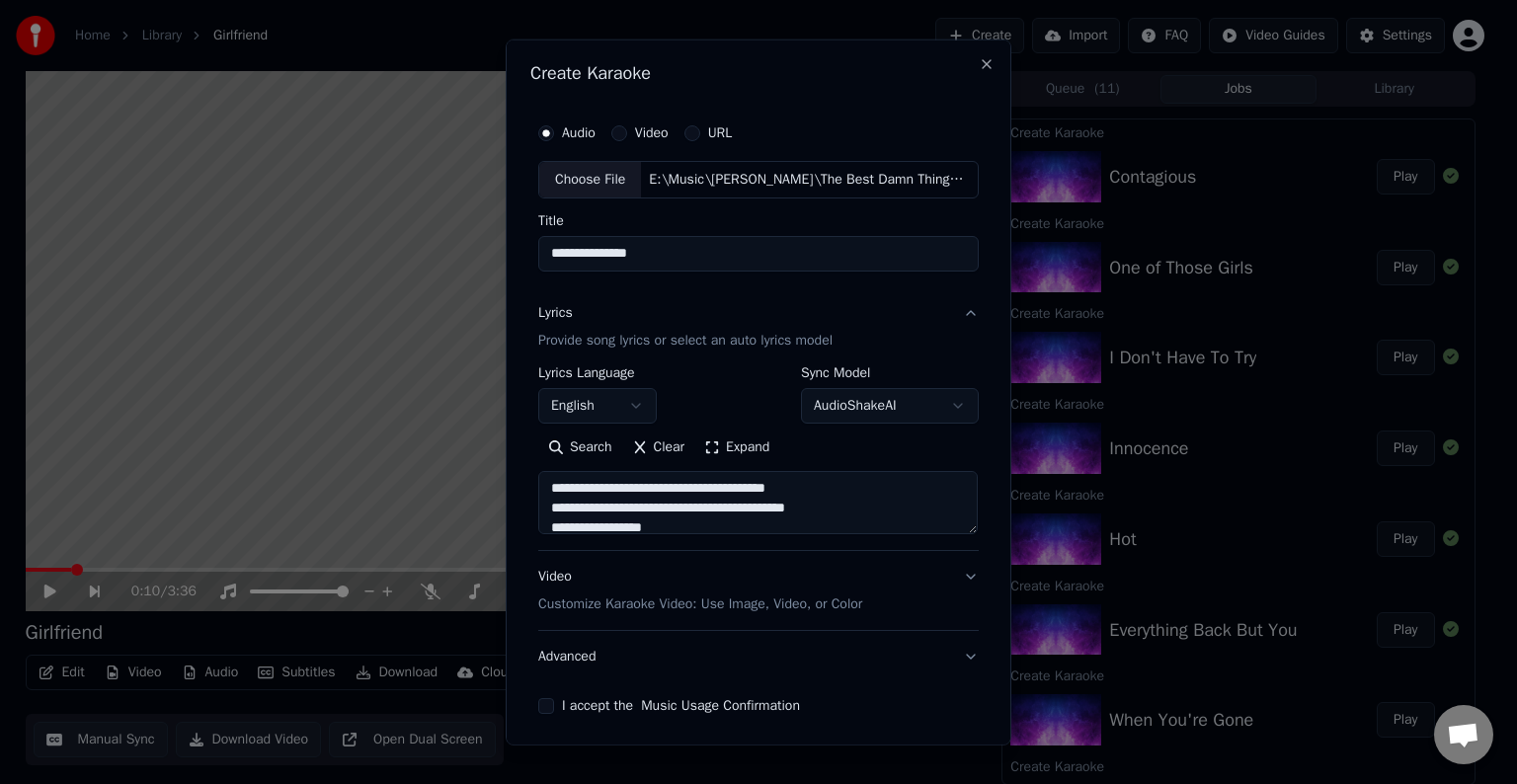 click on "**********" at bounding box center [758, 503] 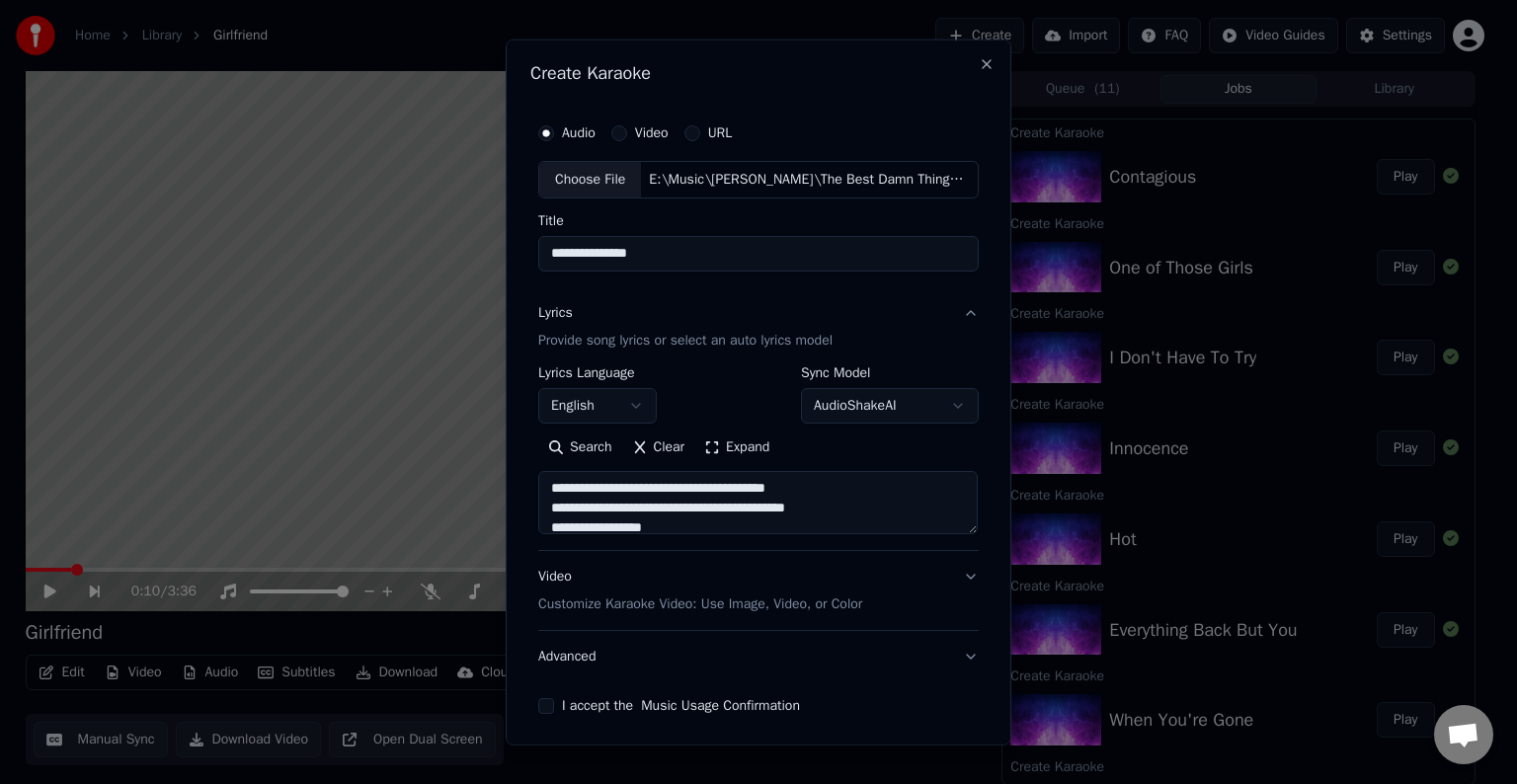 drag, startPoint x: 676, startPoint y: 485, endPoint x: 849, endPoint y: 489, distance: 173.04624 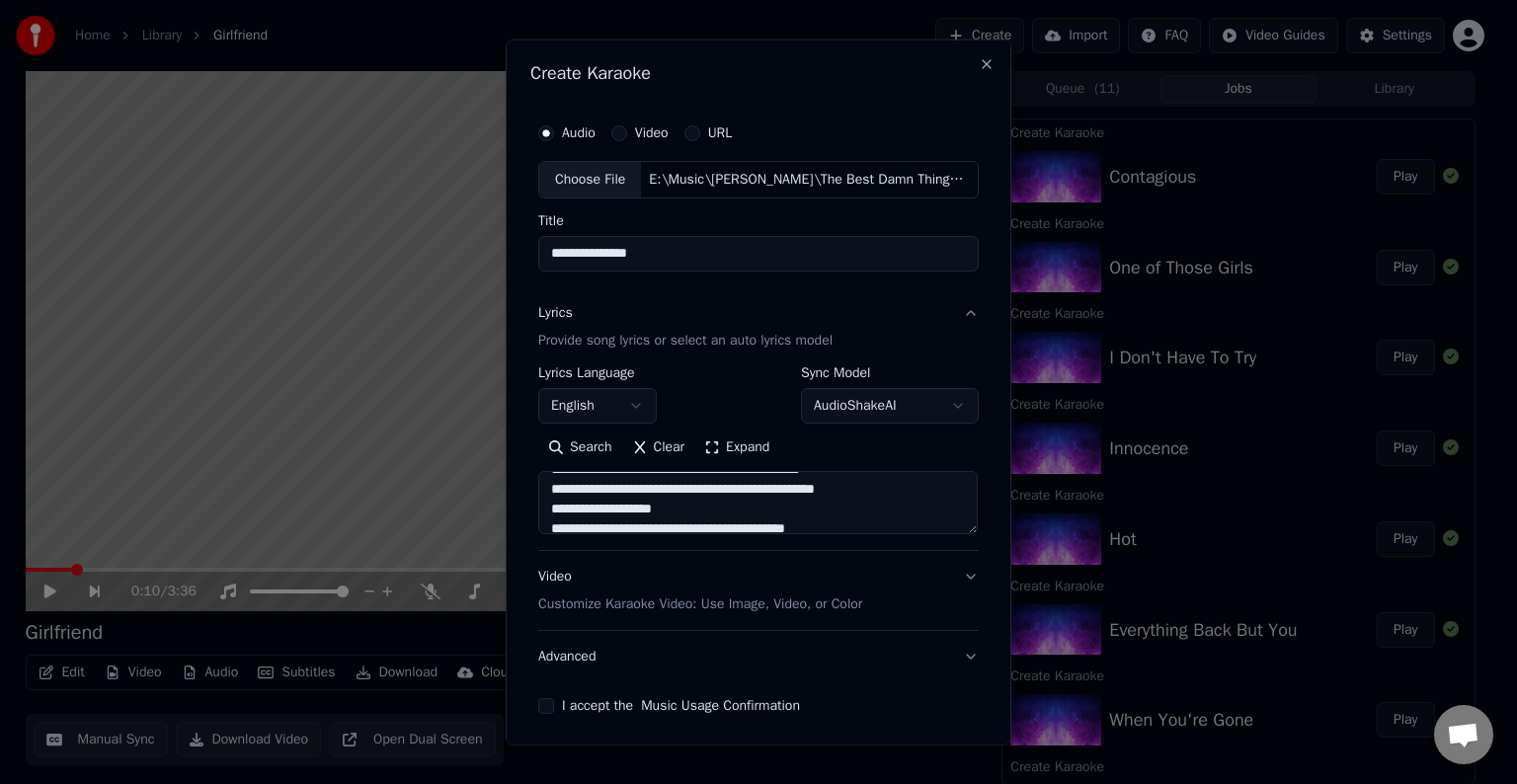 scroll, scrollTop: 218, scrollLeft: 0, axis: vertical 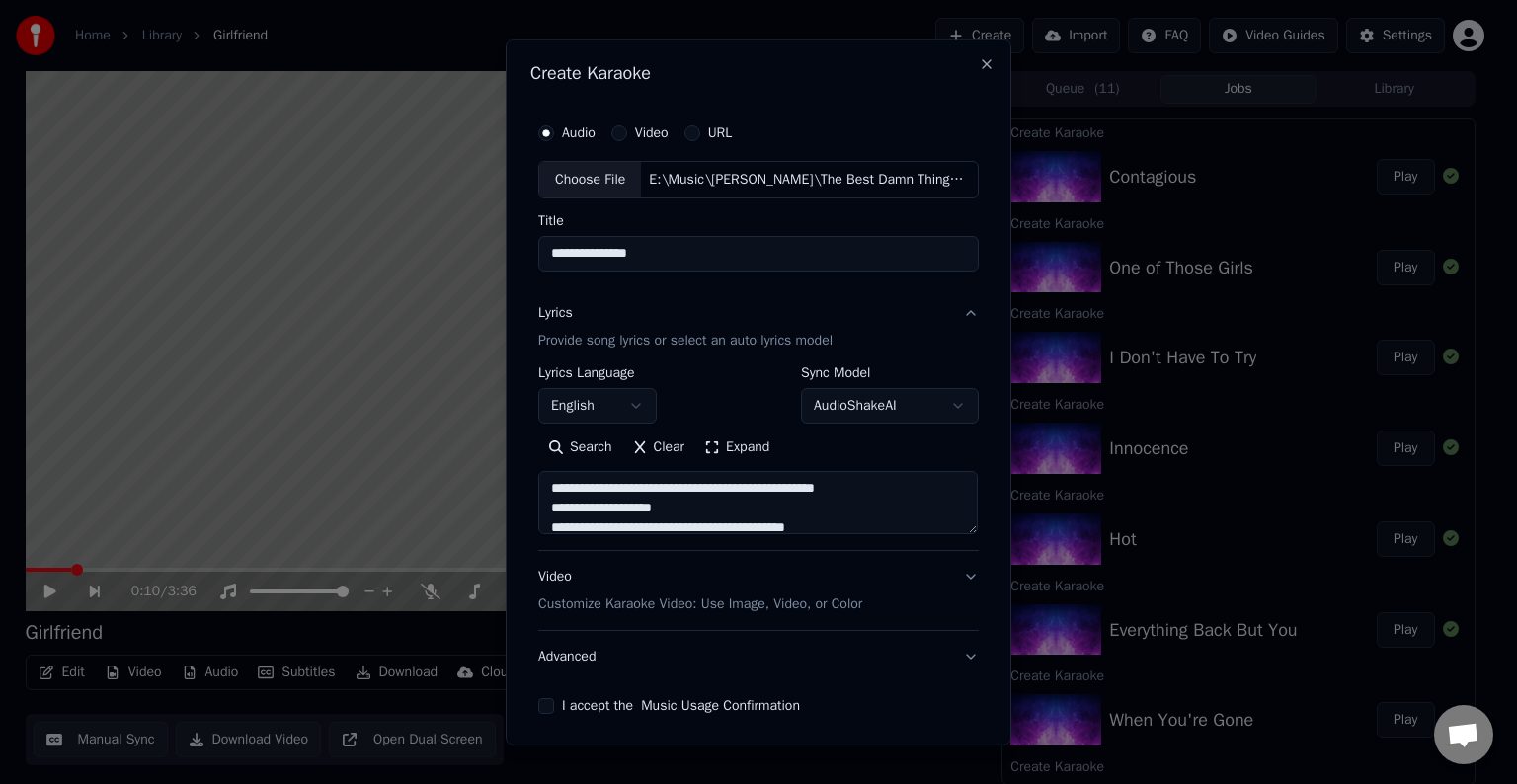 drag, startPoint x: 727, startPoint y: 484, endPoint x: 897, endPoint y: 494, distance: 170.29386 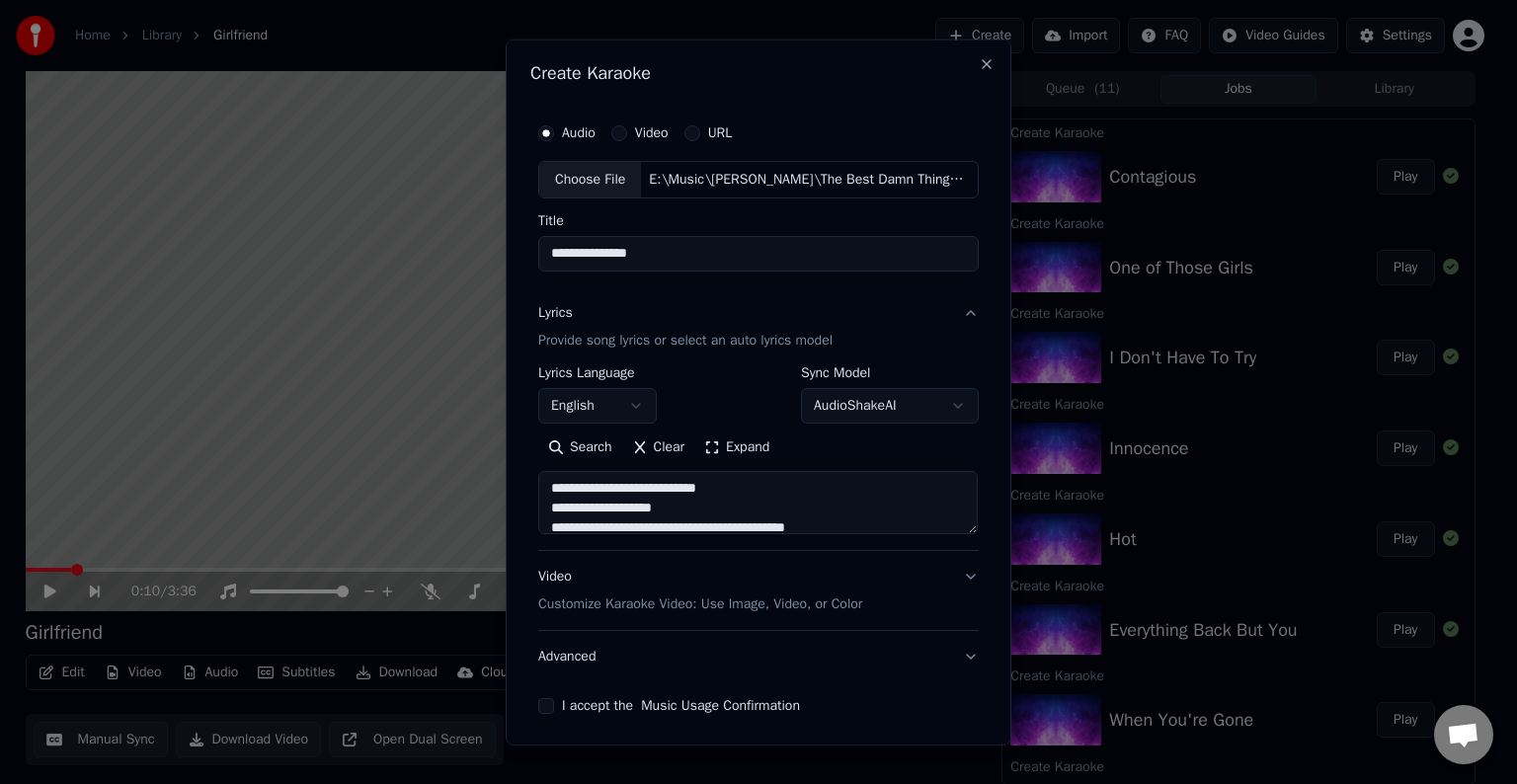 scroll, scrollTop: 289, scrollLeft: 0, axis: vertical 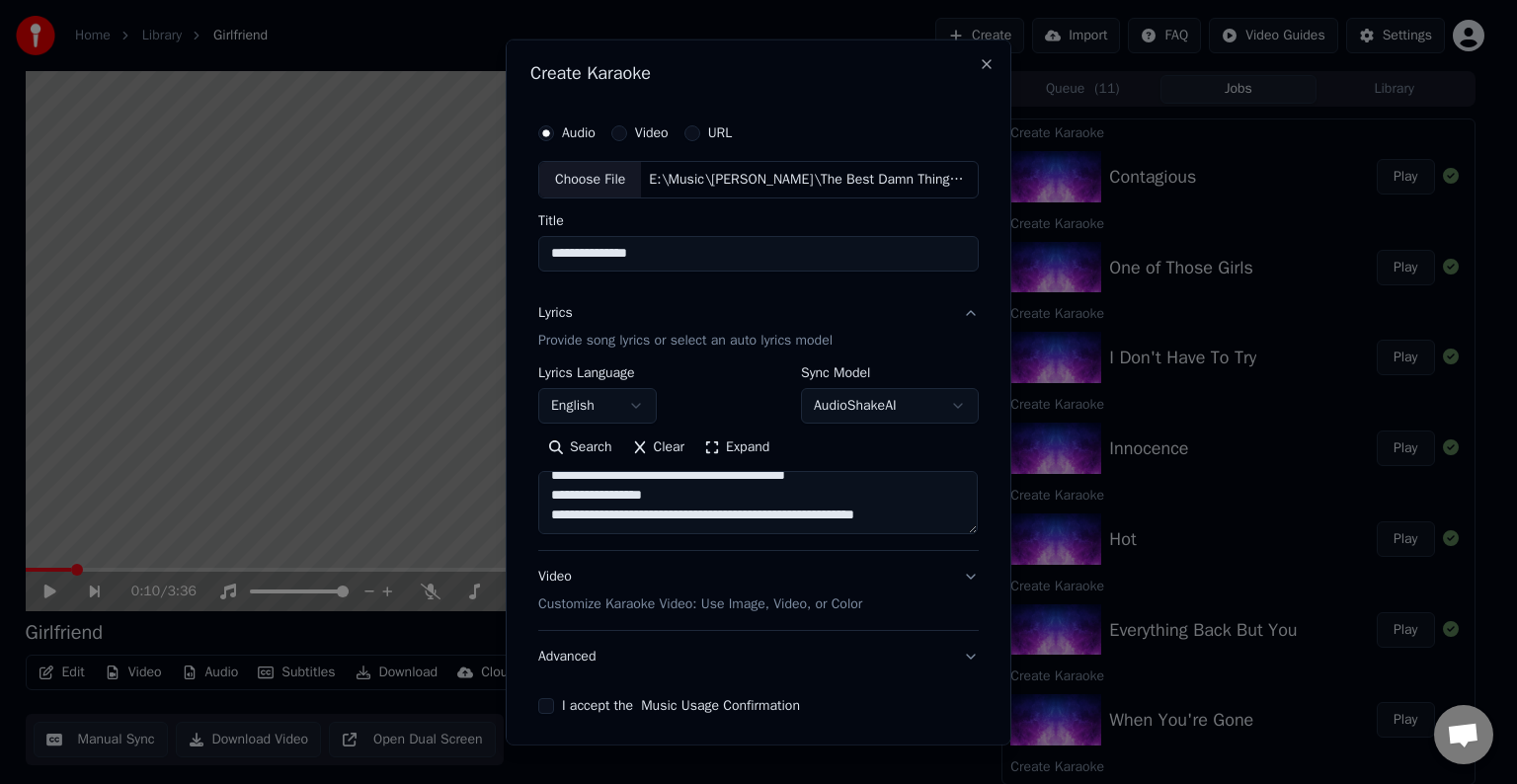 click on "**********" at bounding box center (758, 503) 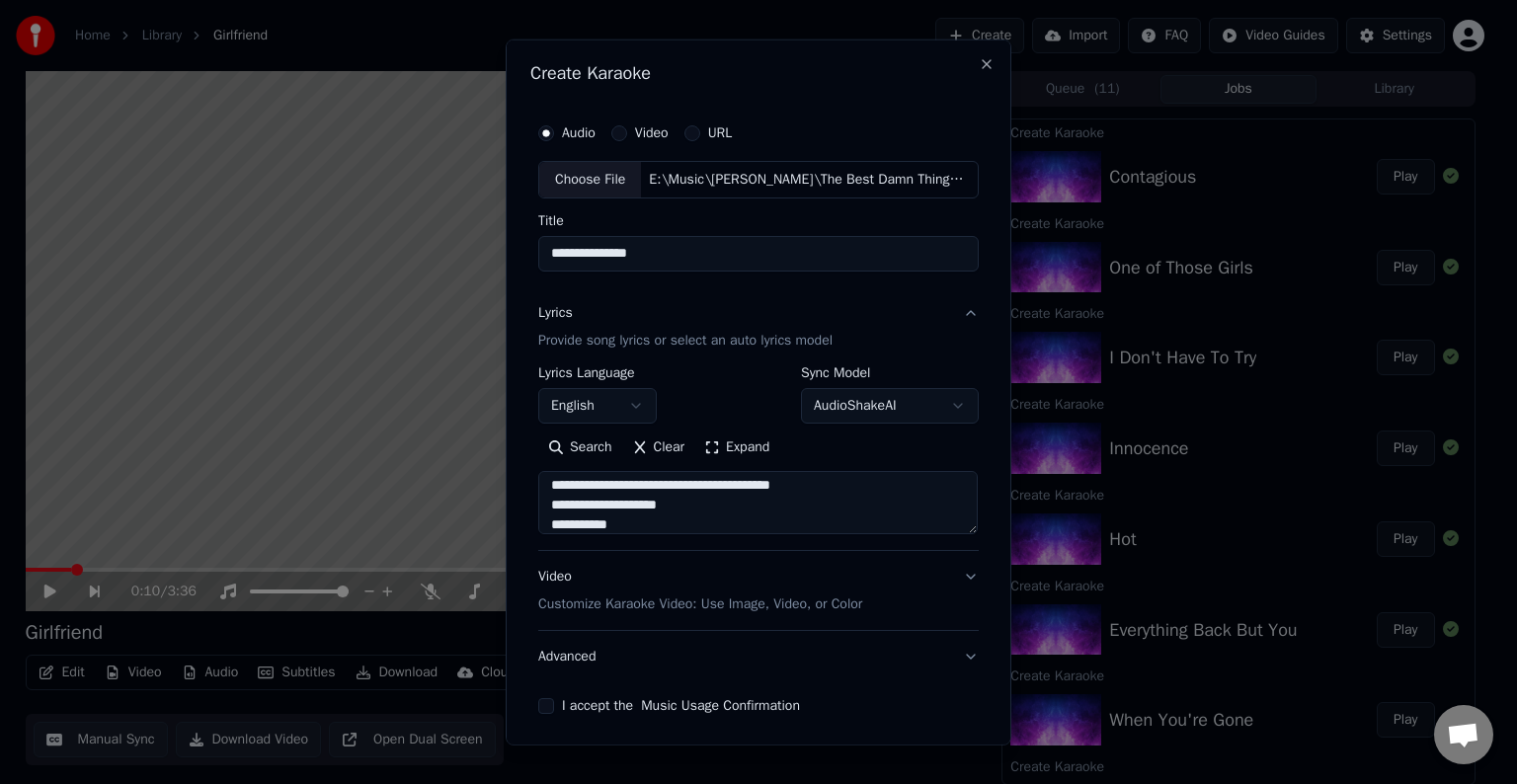 scroll, scrollTop: 419, scrollLeft: 0, axis: vertical 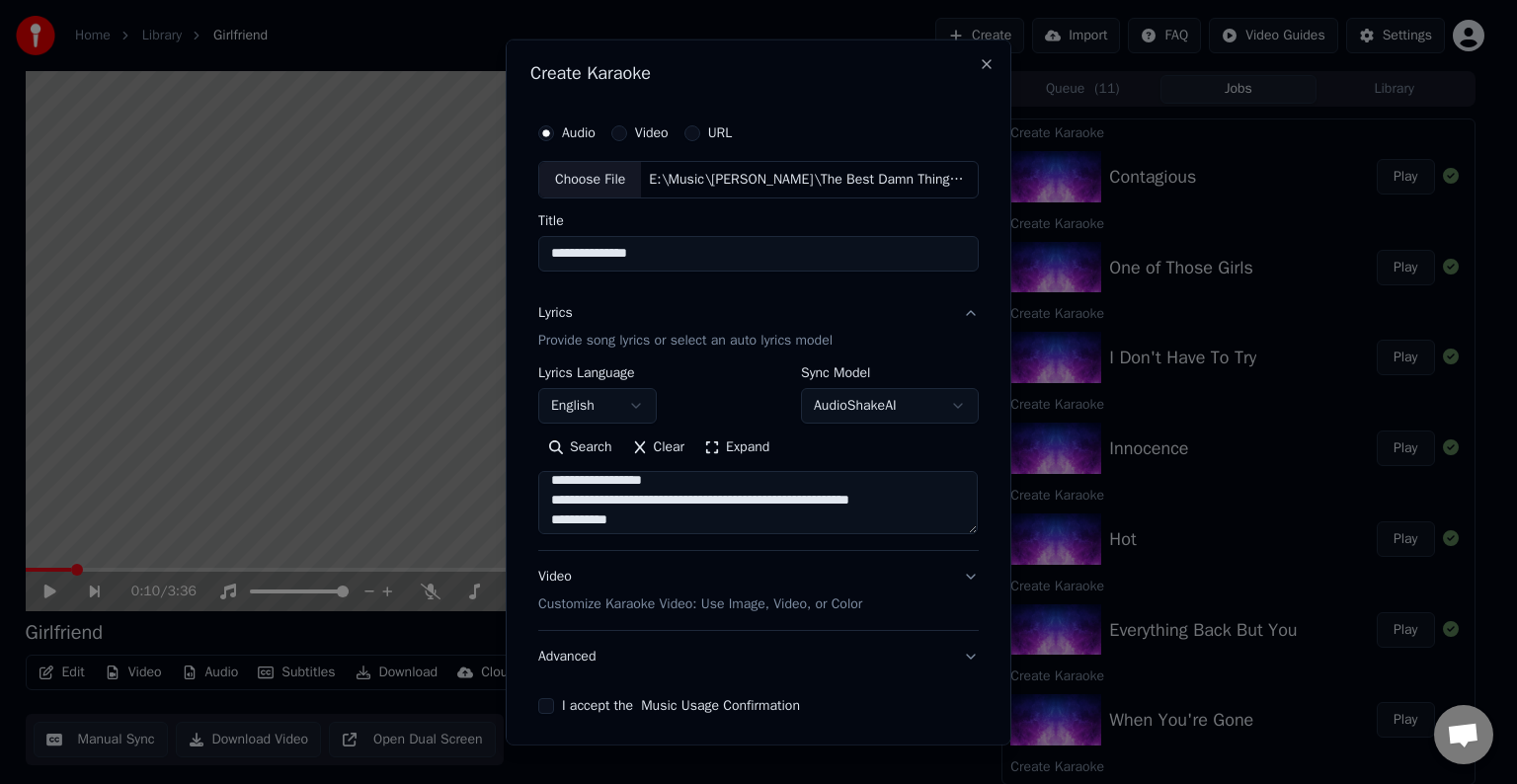 drag, startPoint x: 834, startPoint y: 490, endPoint x: 673, endPoint y: 488, distance: 161.01242 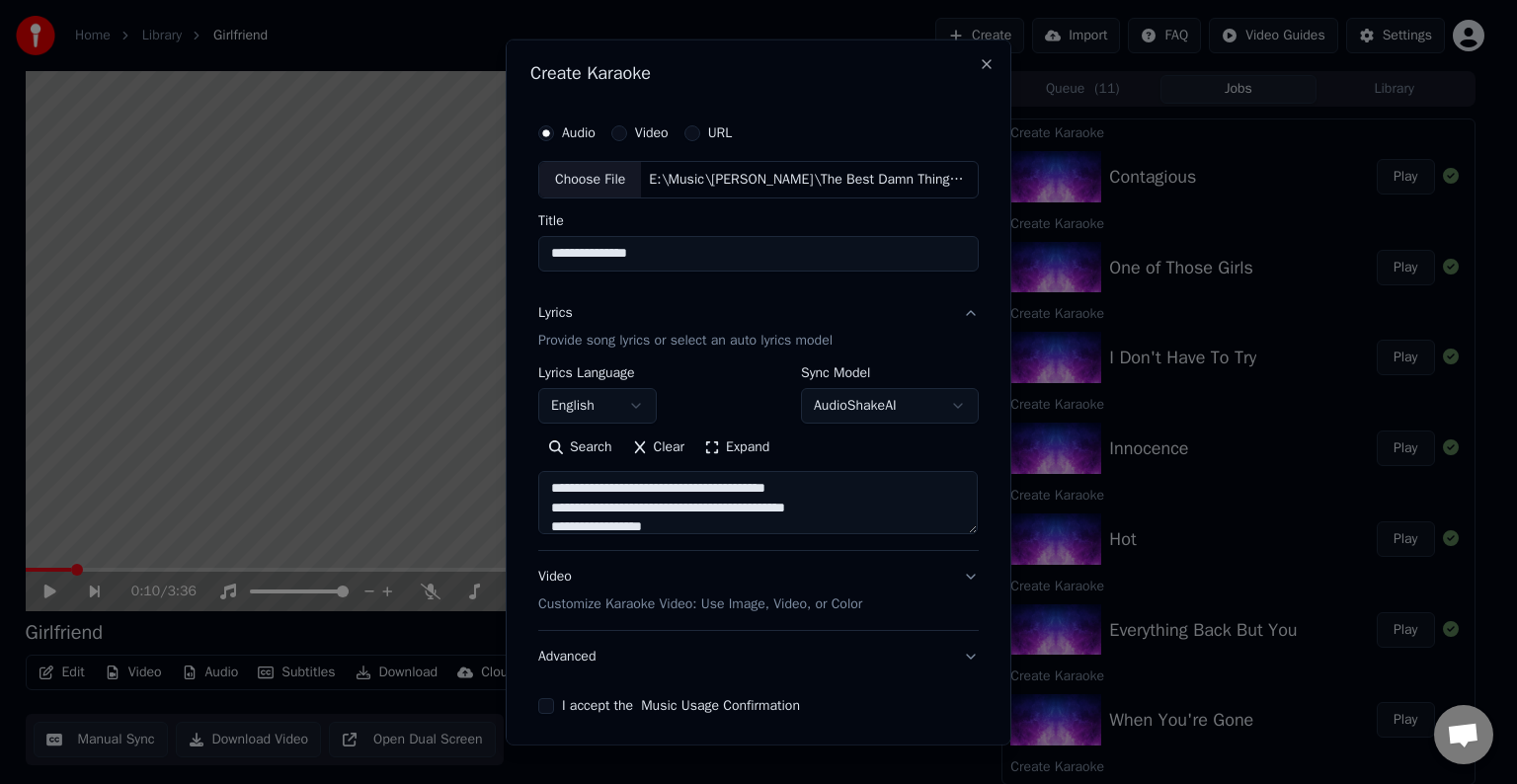 scroll, scrollTop: 553, scrollLeft: 0, axis: vertical 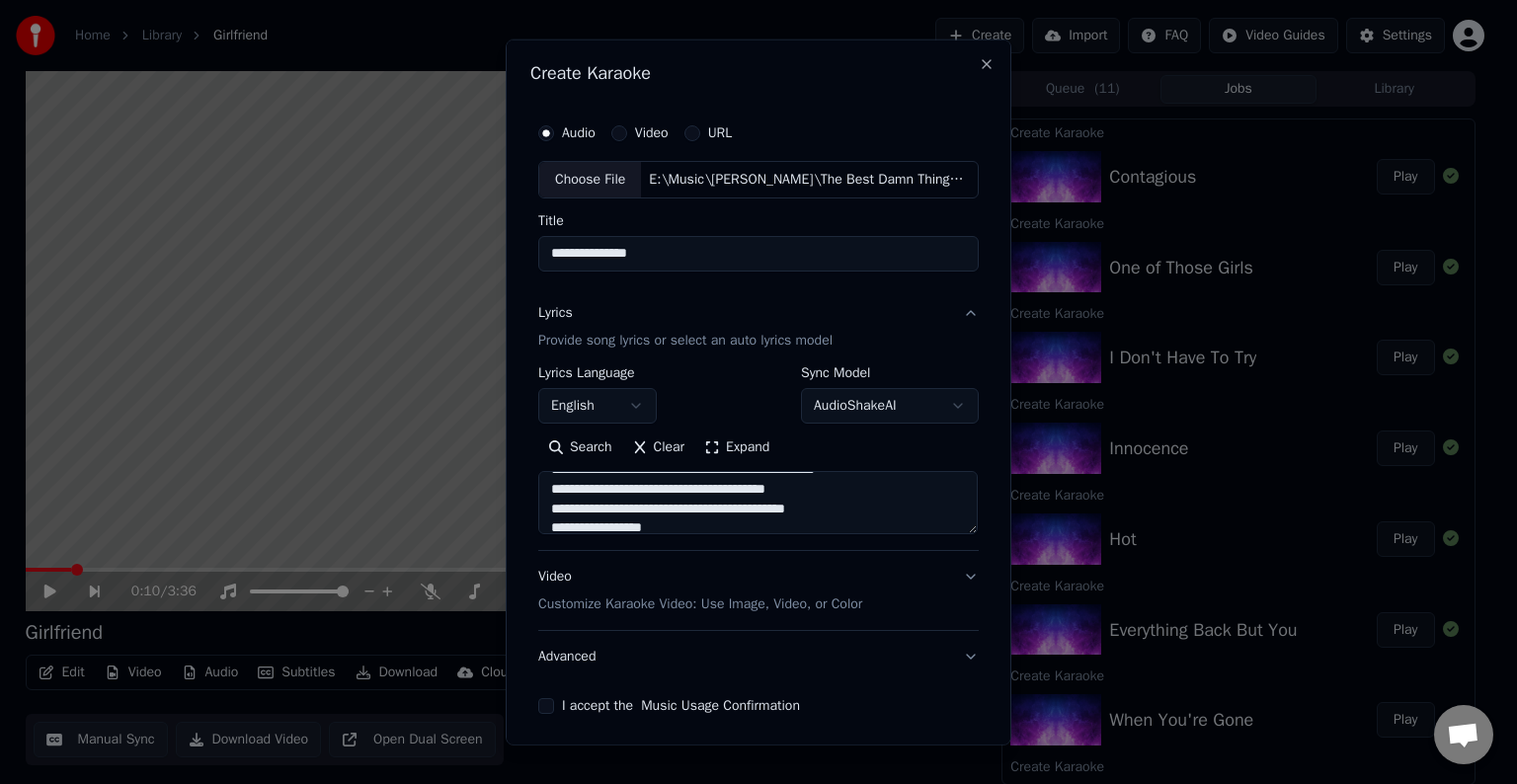 click at bounding box center [758, 503] 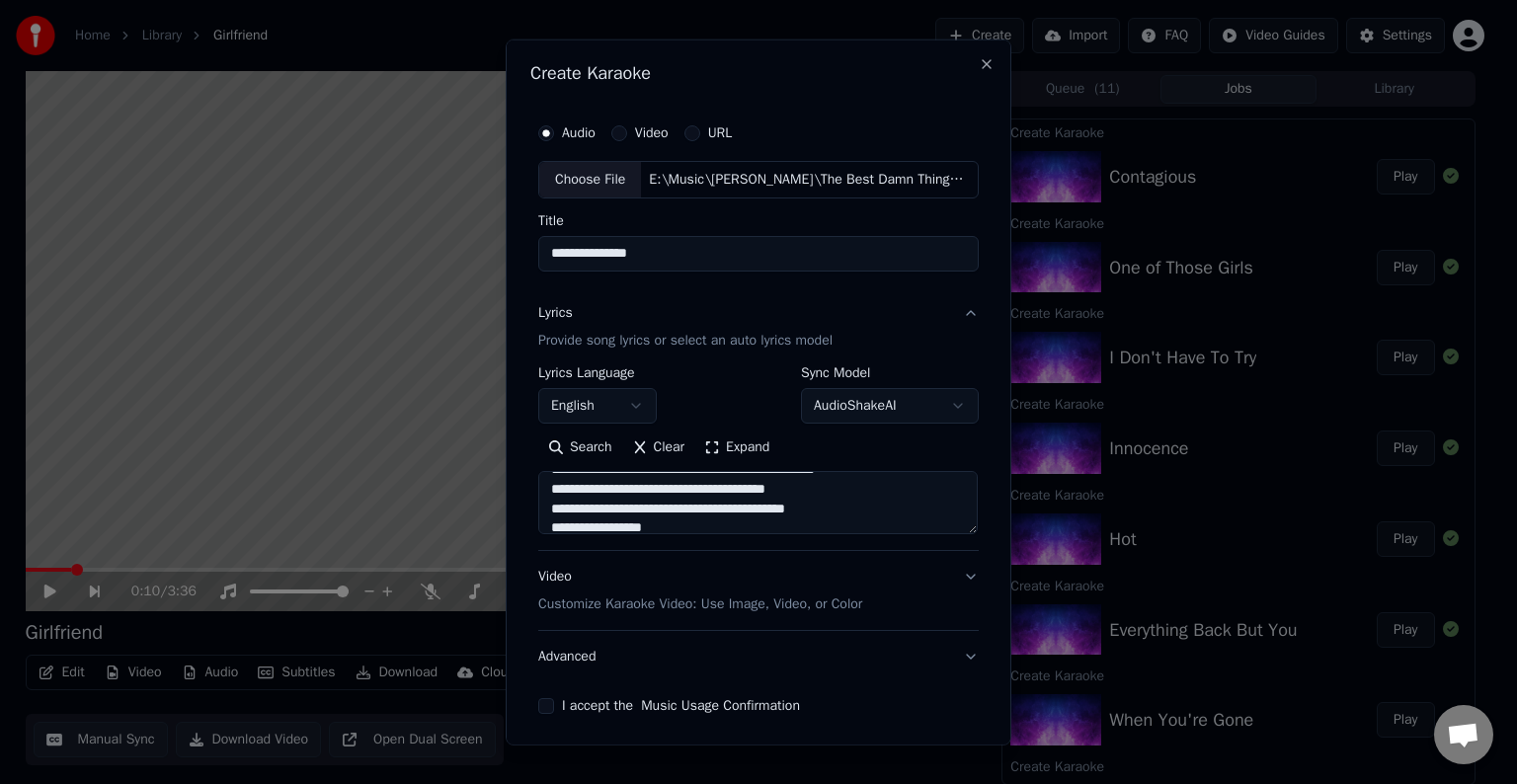drag, startPoint x: 679, startPoint y: 488, endPoint x: 829, endPoint y: 495, distance: 150.16324 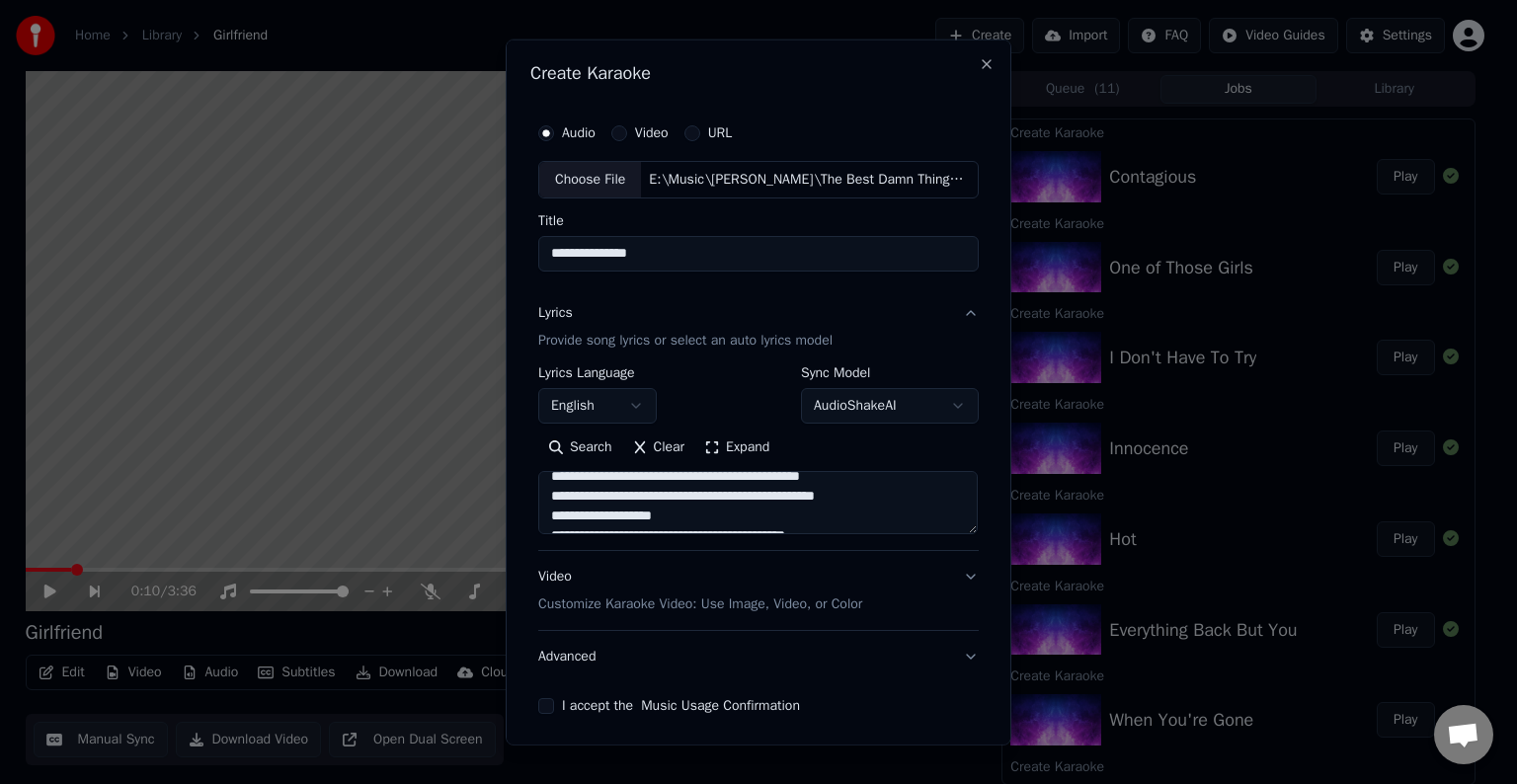 scroll, scrollTop: 517, scrollLeft: 0, axis: vertical 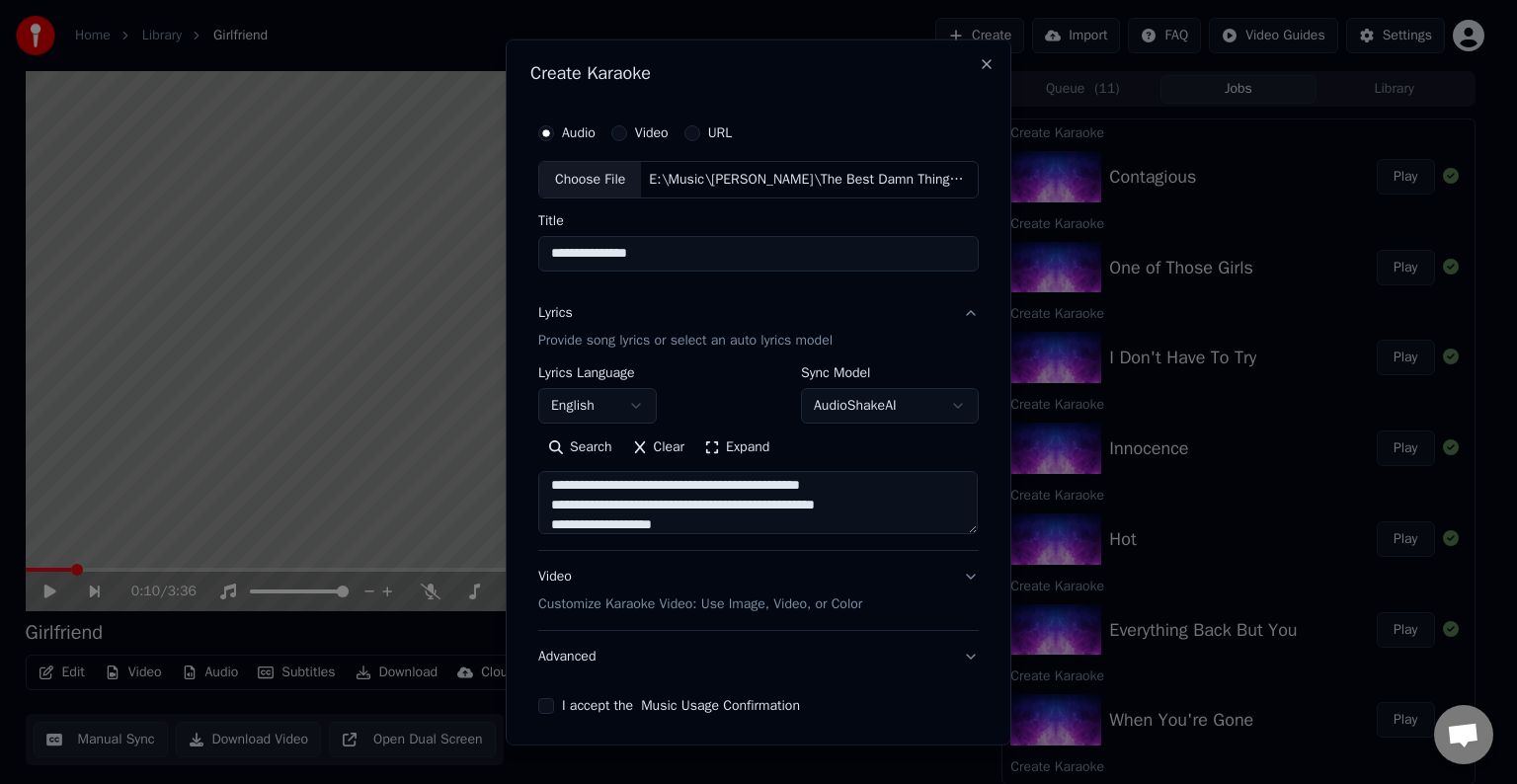 drag, startPoint x: 724, startPoint y: 502, endPoint x: 897, endPoint y: 510, distance: 173.18487 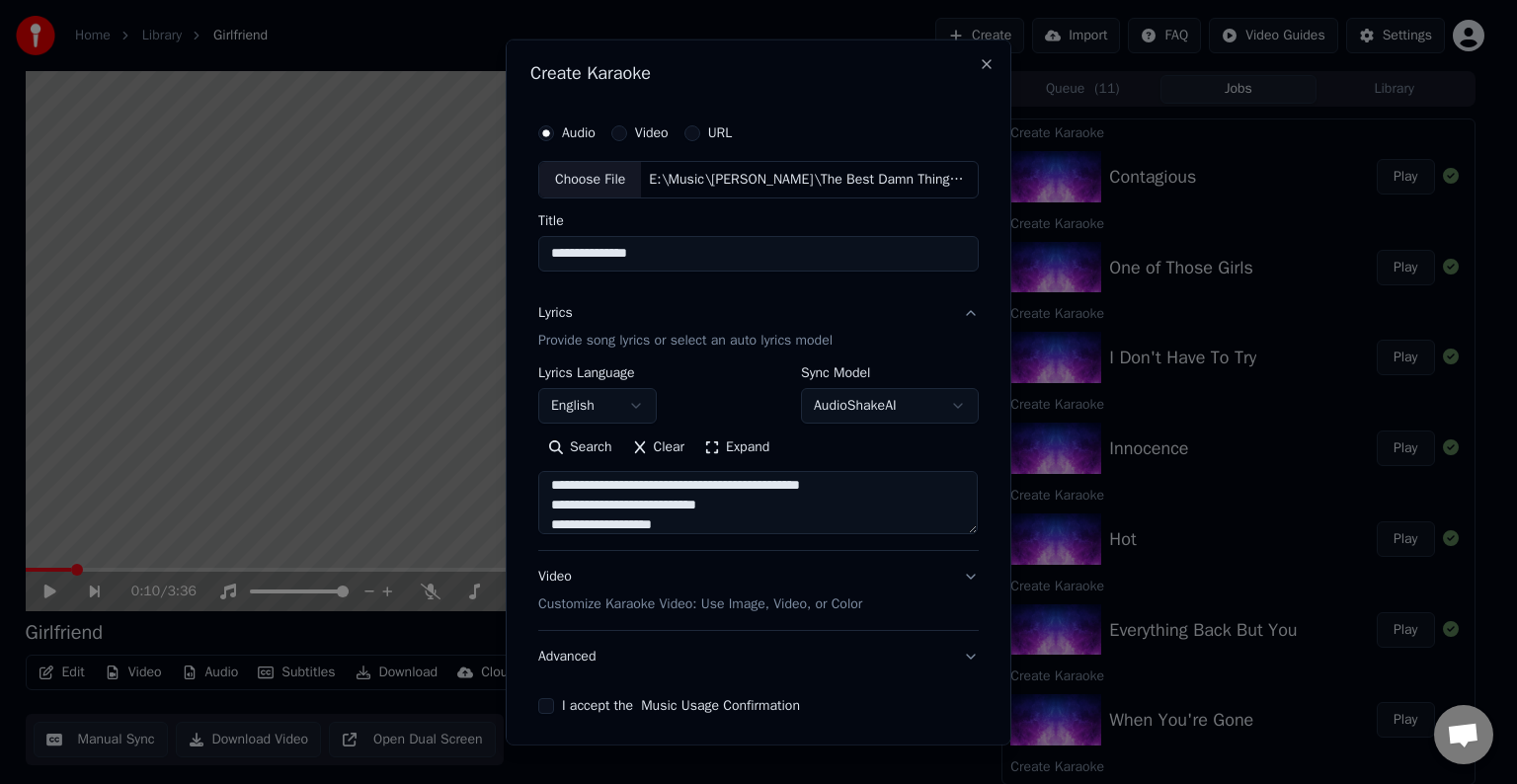 scroll, scrollTop: 604, scrollLeft: 0, axis: vertical 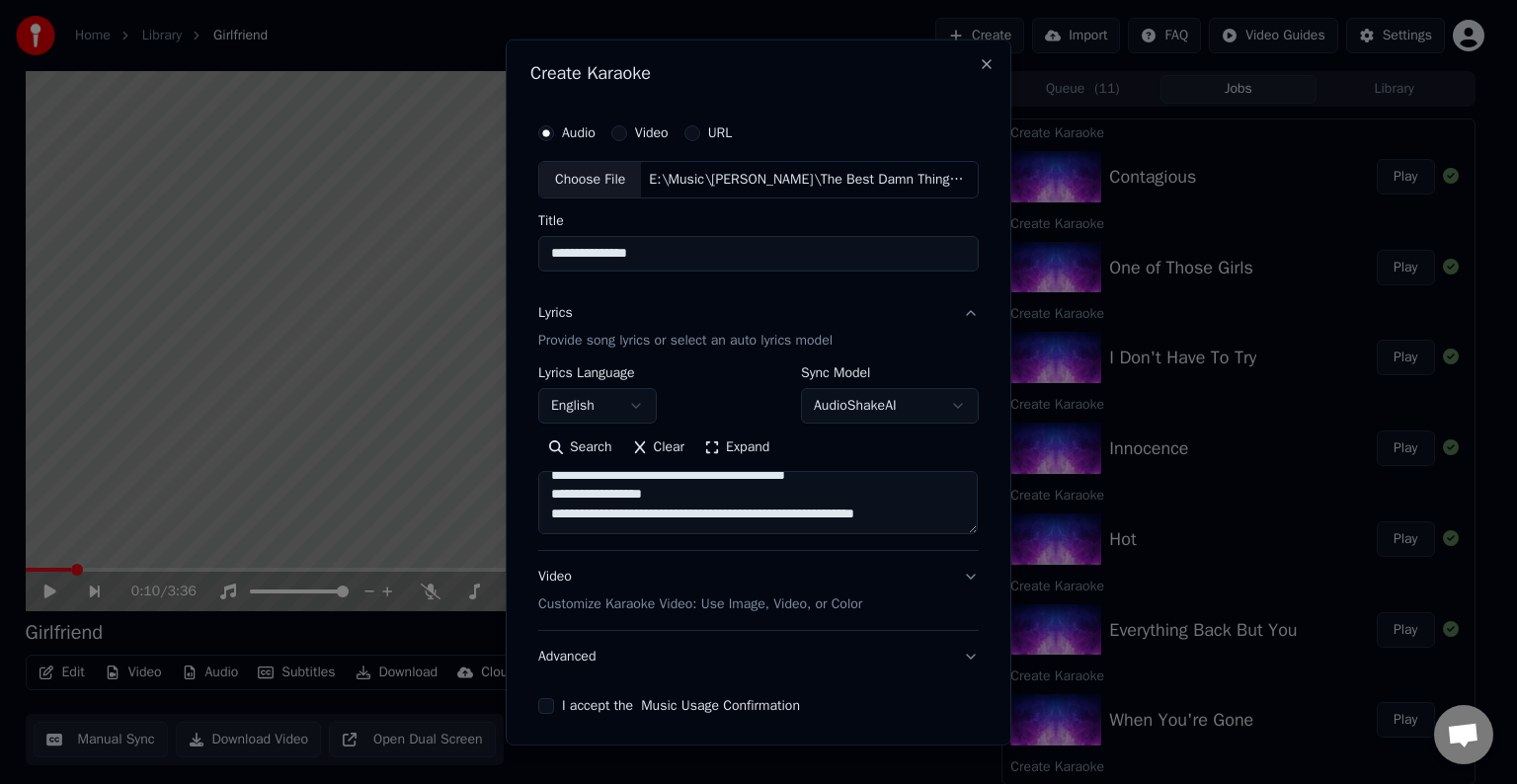 click at bounding box center [758, 503] 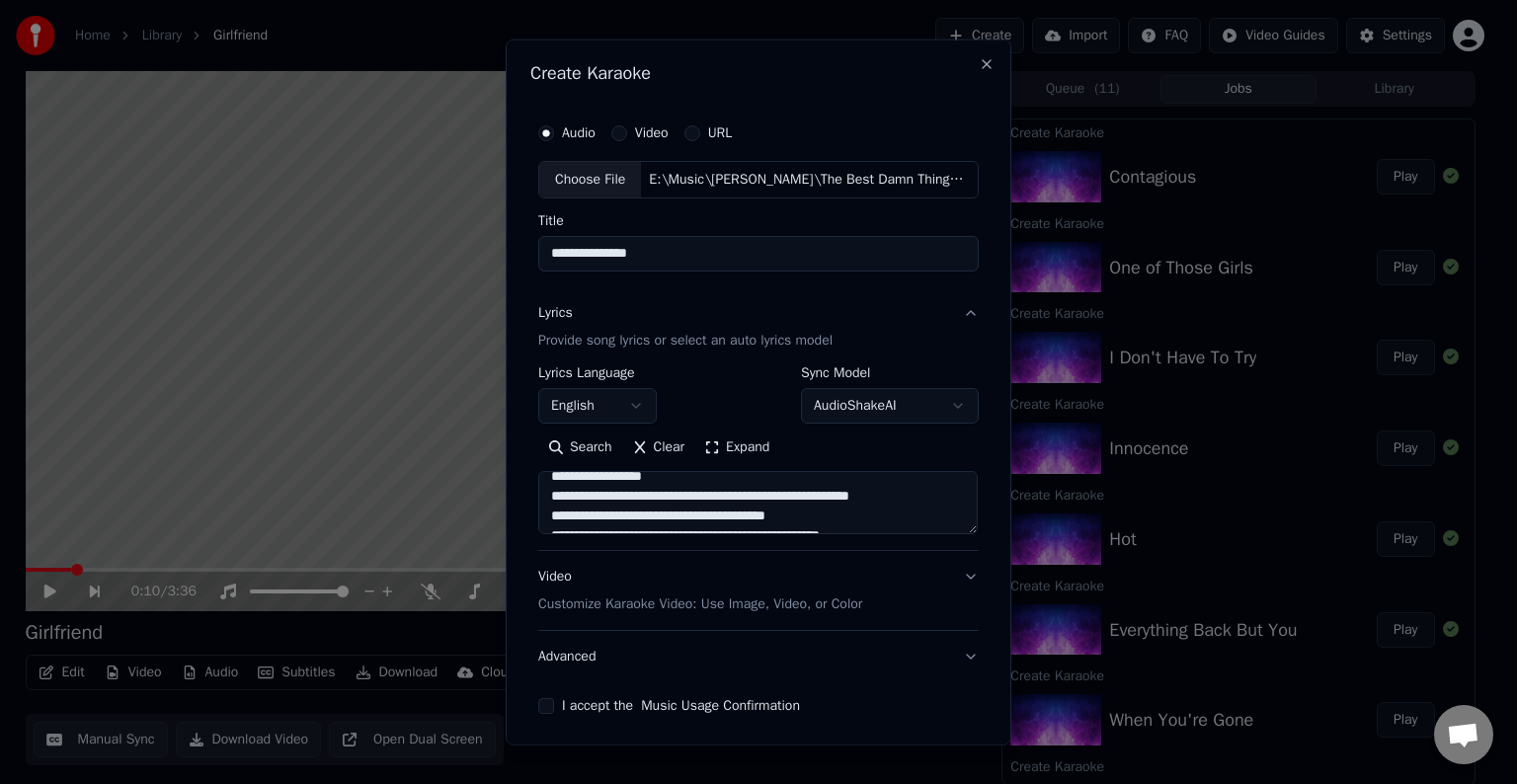 scroll, scrollTop: 735, scrollLeft: 0, axis: vertical 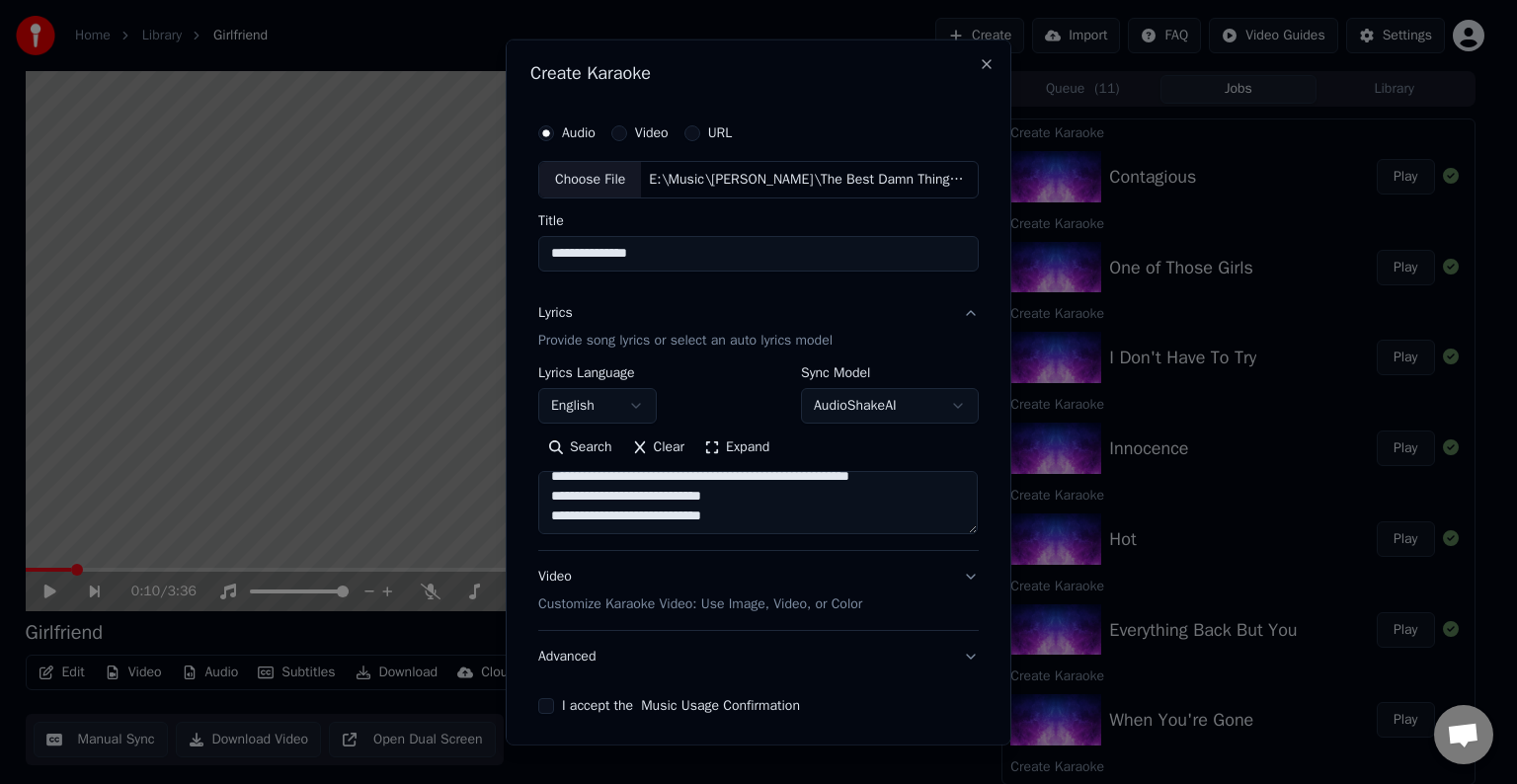 drag, startPoint x: 634, startPoint y: 525, endPoint x: 494, endPoint y: 518, distance: 140.17489 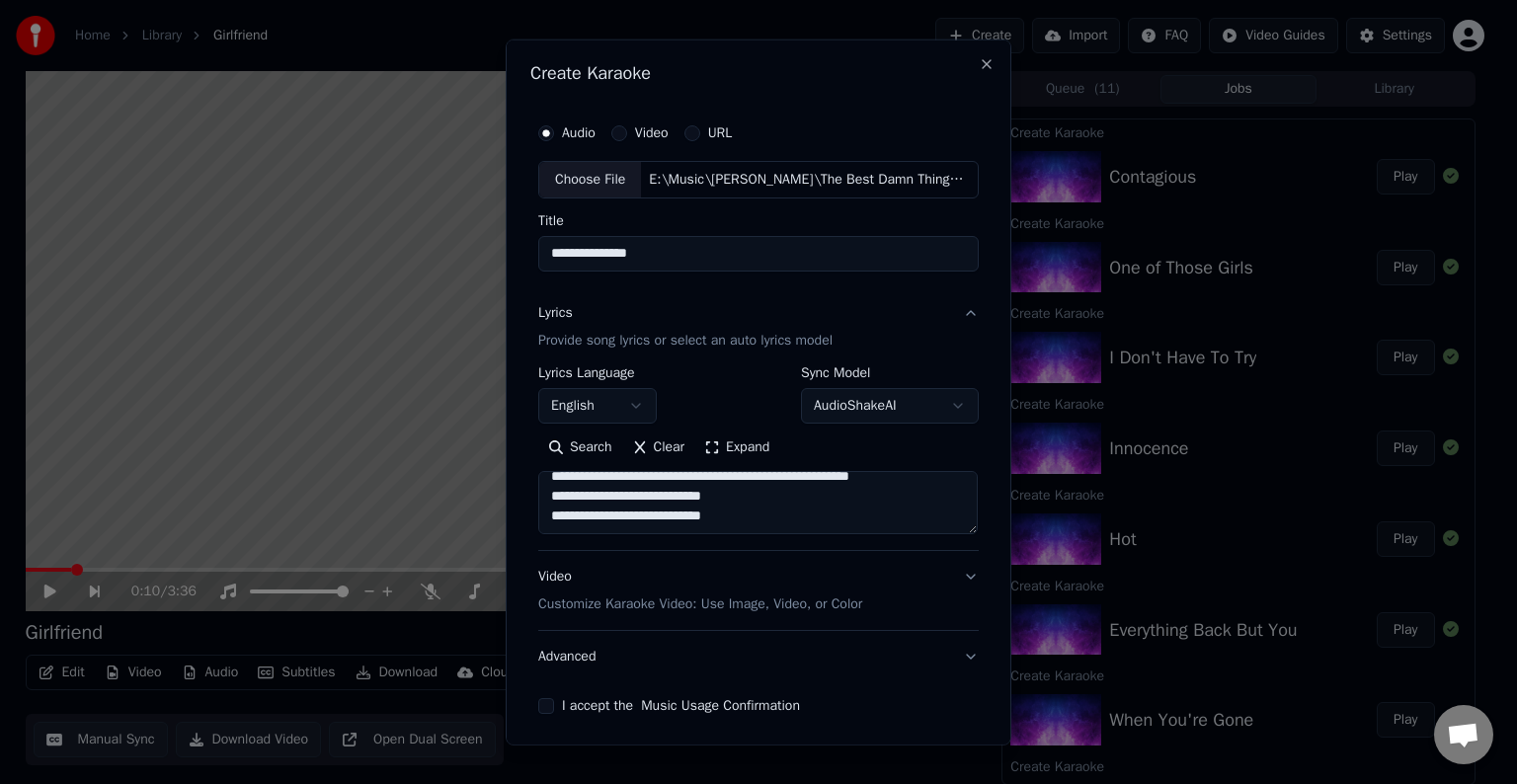 click at bounding box center [758, 503] 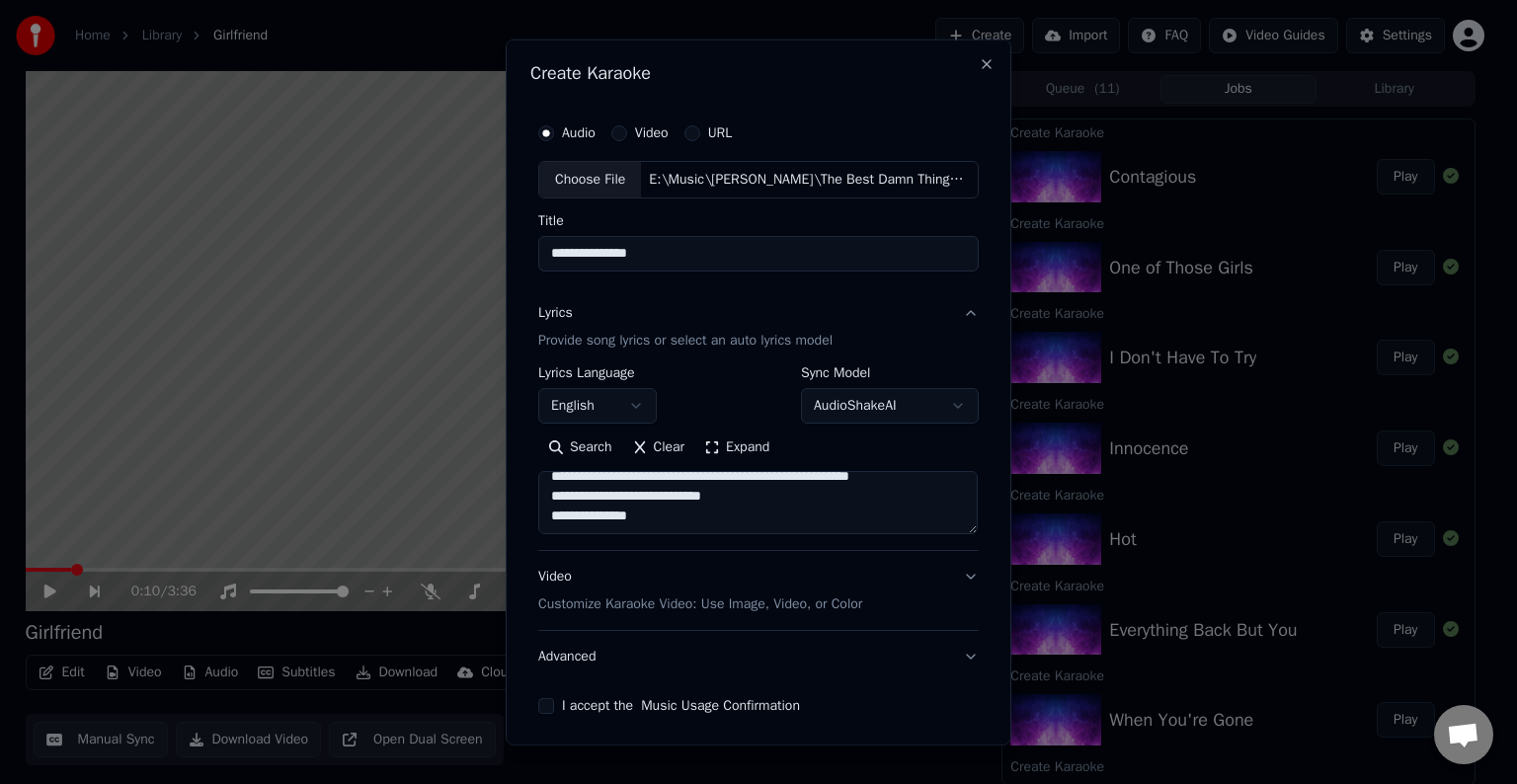 drag, startPoint x: 634, startPoint y: 496, endPoint x: 543, endPoint y: 490, distance: 91.19759 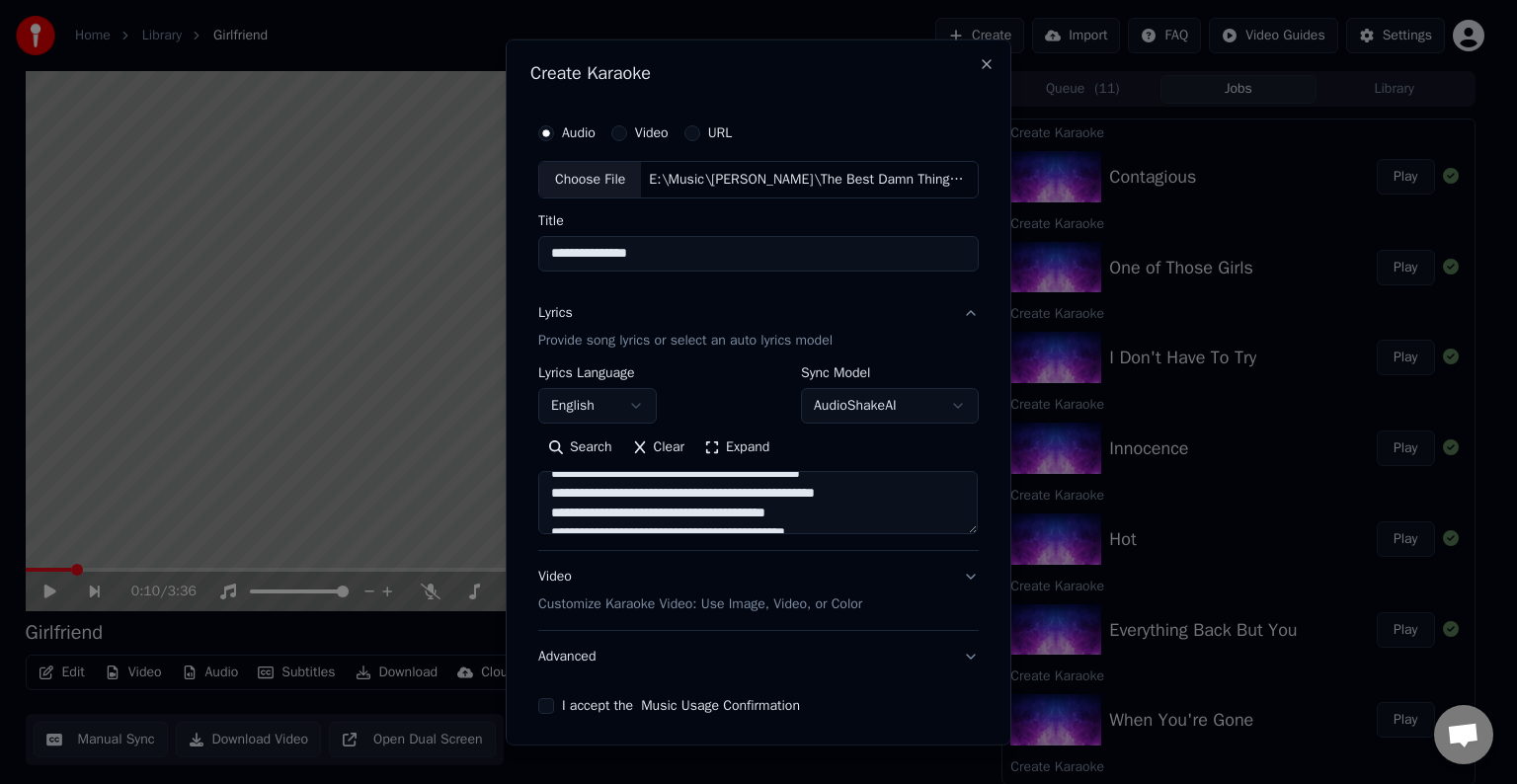 scroll, scrollTop: 842, scrollLeft: 0, axis: vertical 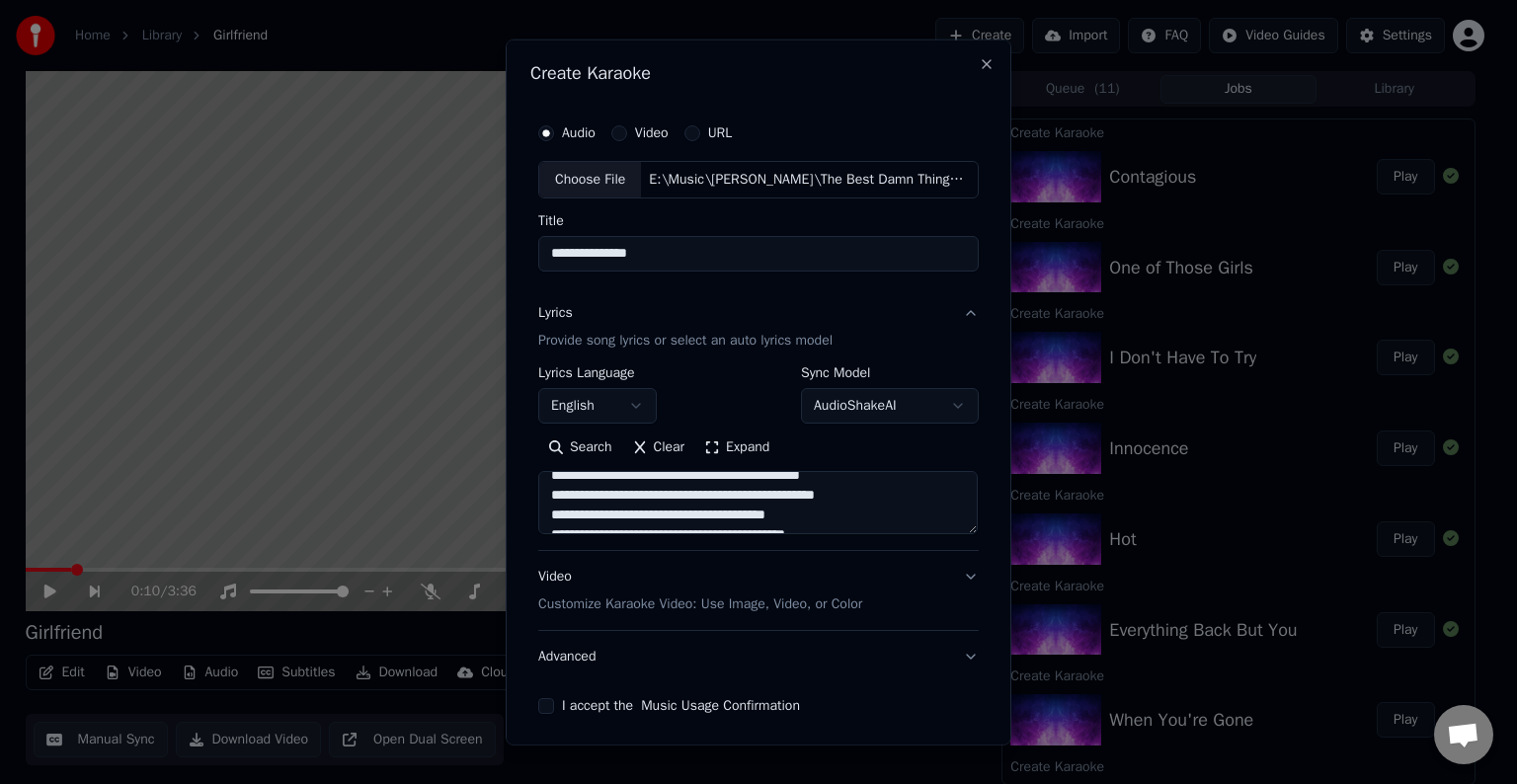 drag, startPoint x: 831, startPoint y: 513, endPoint x: 680, endPoint y: 512, distance: 151.0033 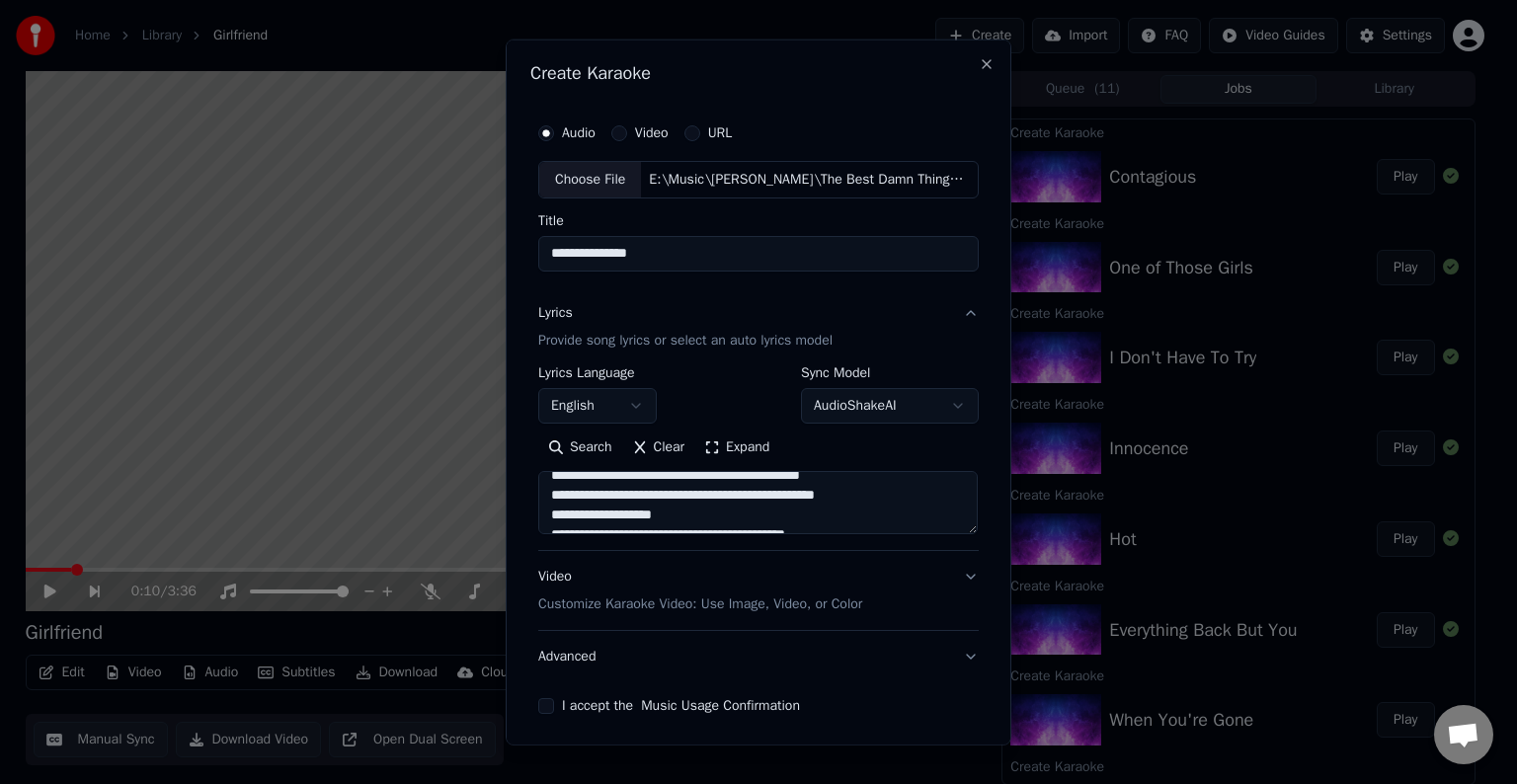 drag, startPoint x: 891, startPoint y: 494, endPoint x: 728, endPoint y: 494, distance: 163 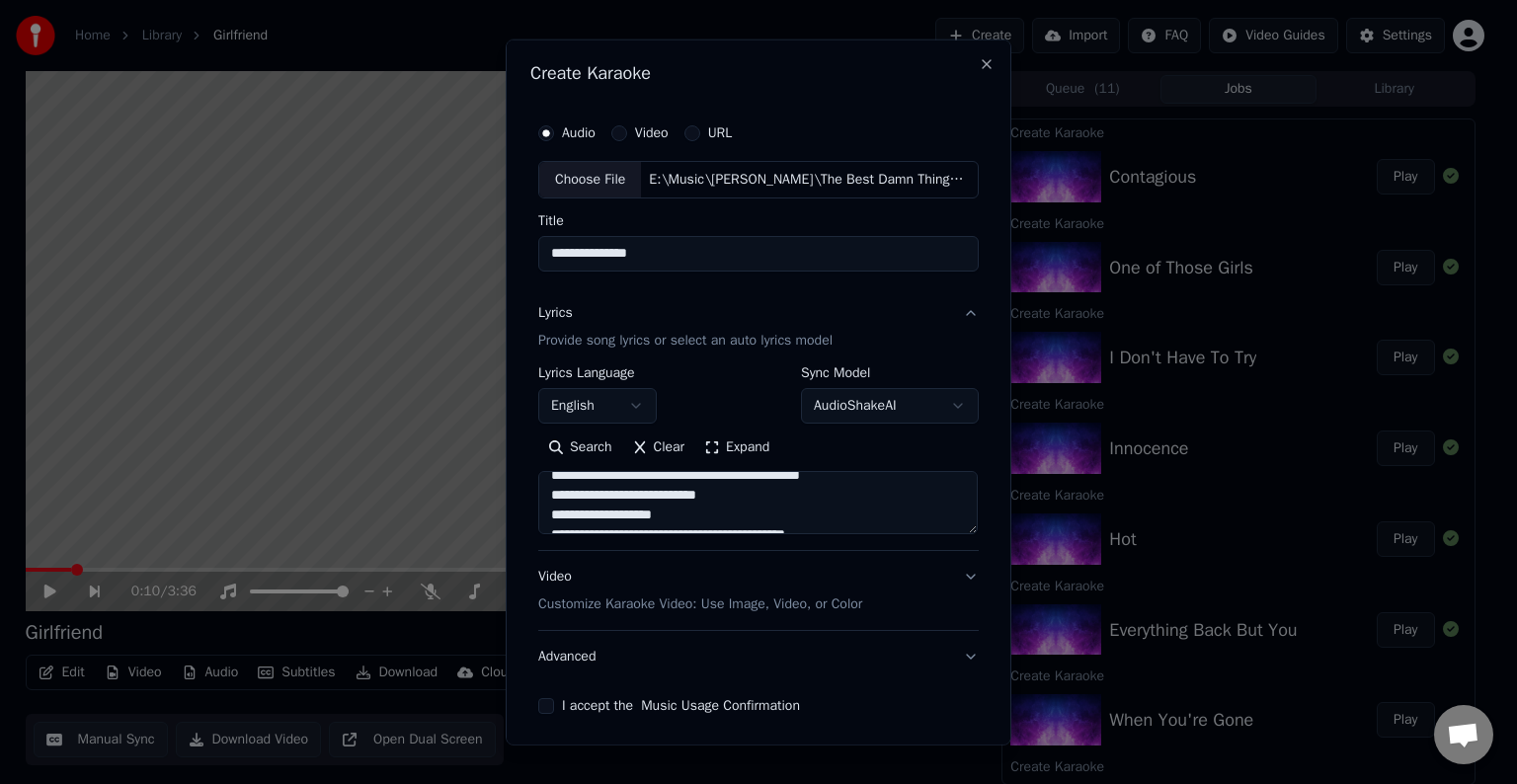scroll, scrollTop: 75, scrollLeft: 0, axis: vertical 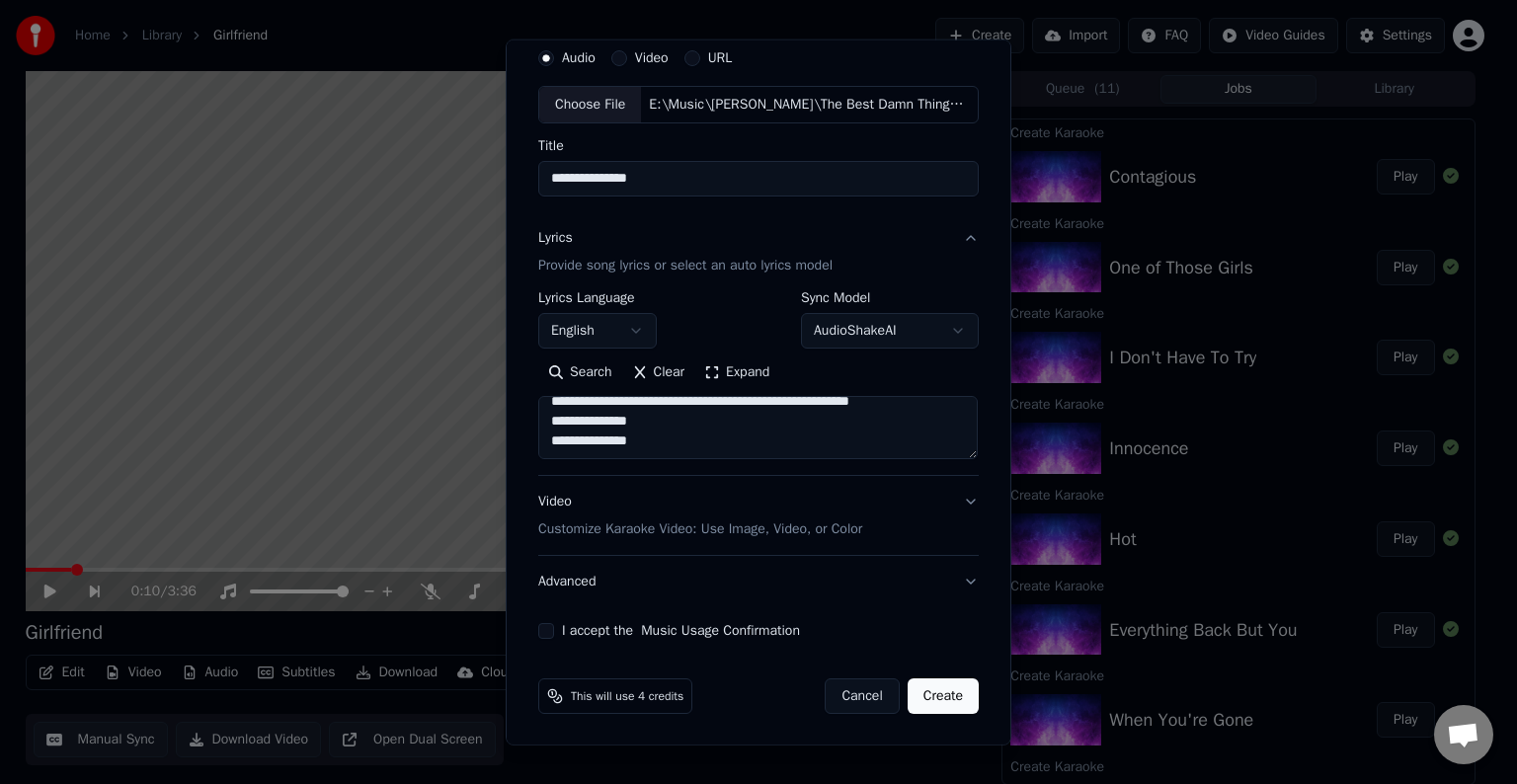 click at bounding box center [758, 428] 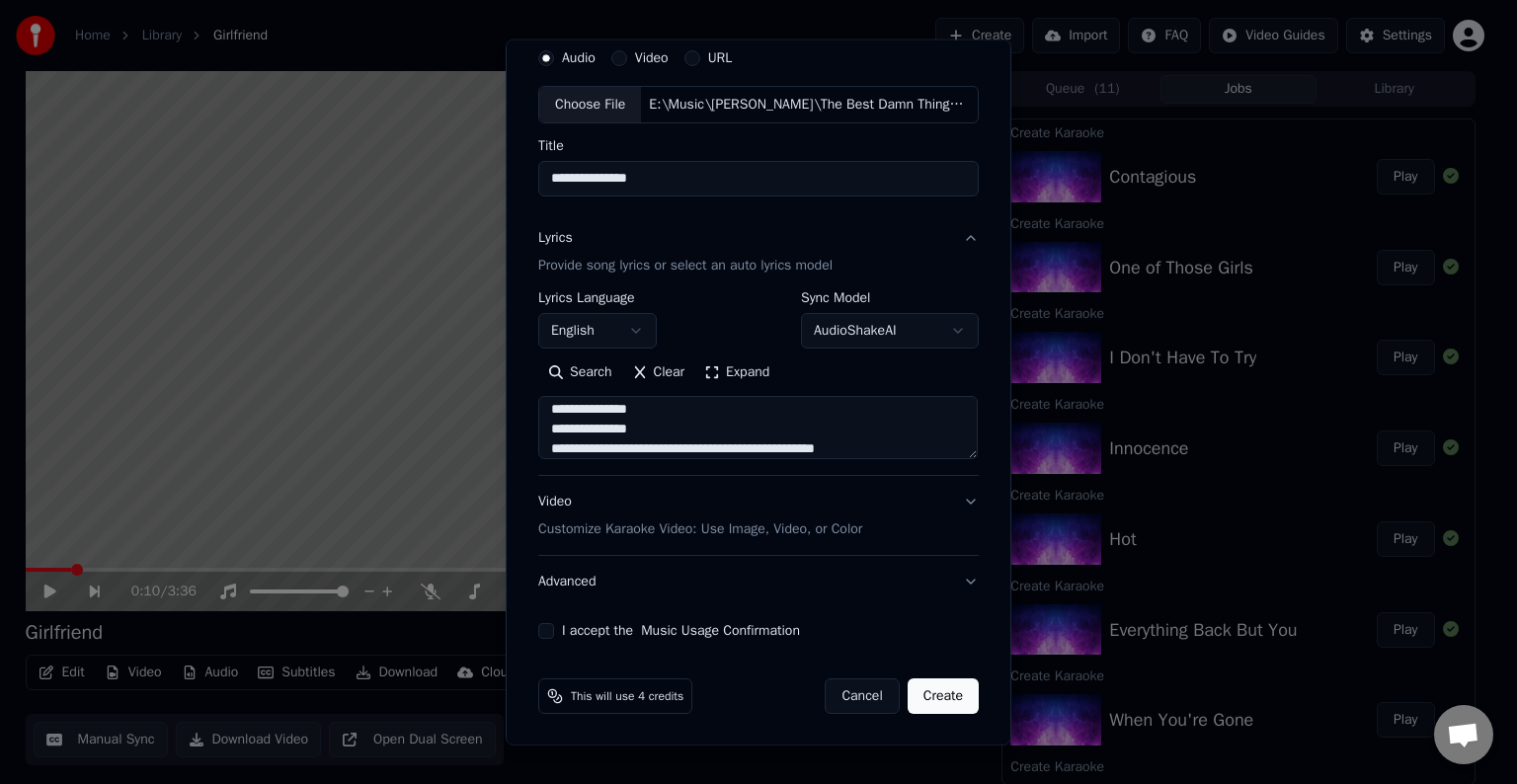 scroll, scrollTop: 1031, scrollLeft: 0, axis: vertical 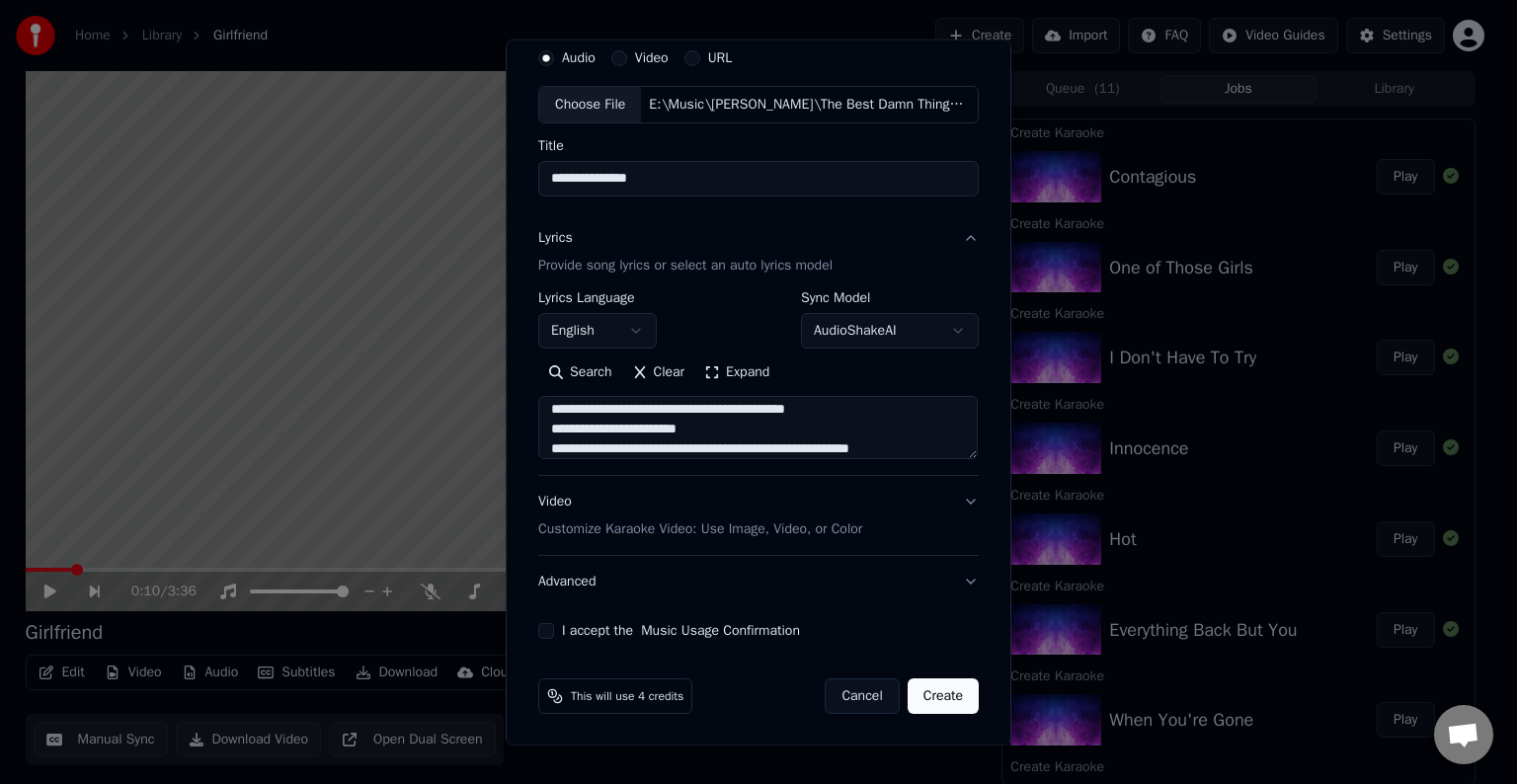 click at bounding box center (758, 428) 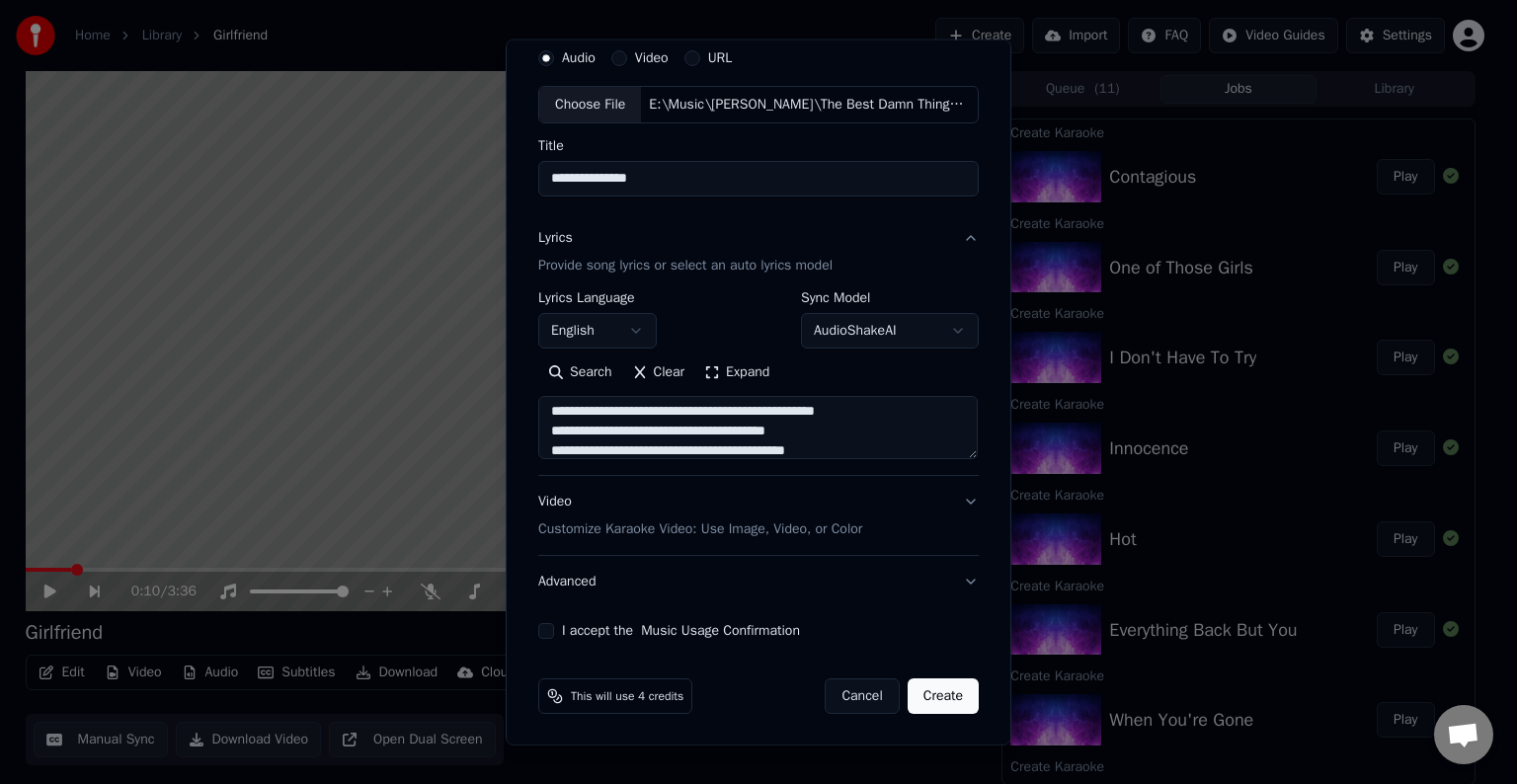 scroll, scrollTop: 987, scrollLeft: 0, axis: vertical 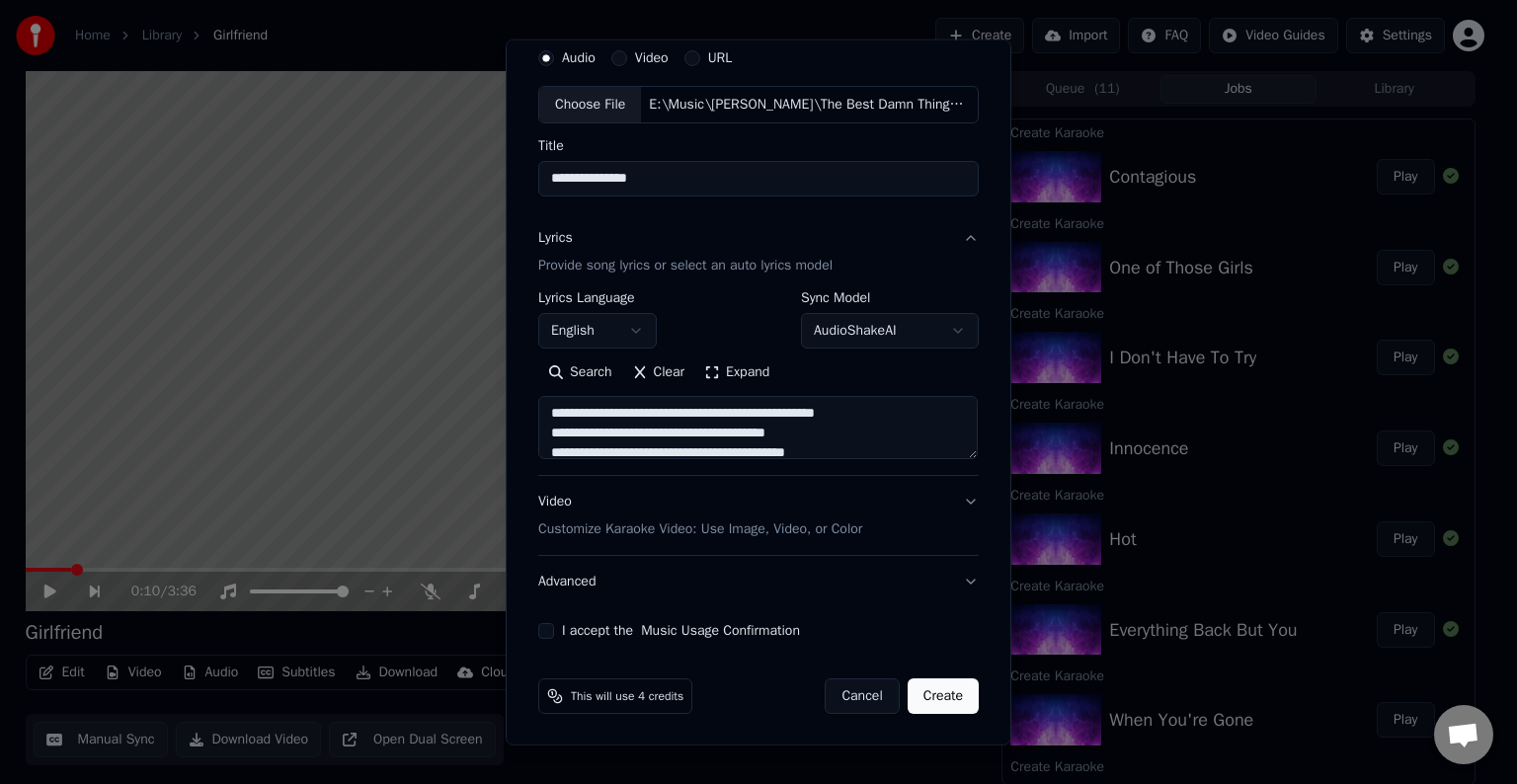 drag, startPoint x: 830, startPoint y: 432, endPoint x: 688, endPoint y: 431, distance: 142.00352 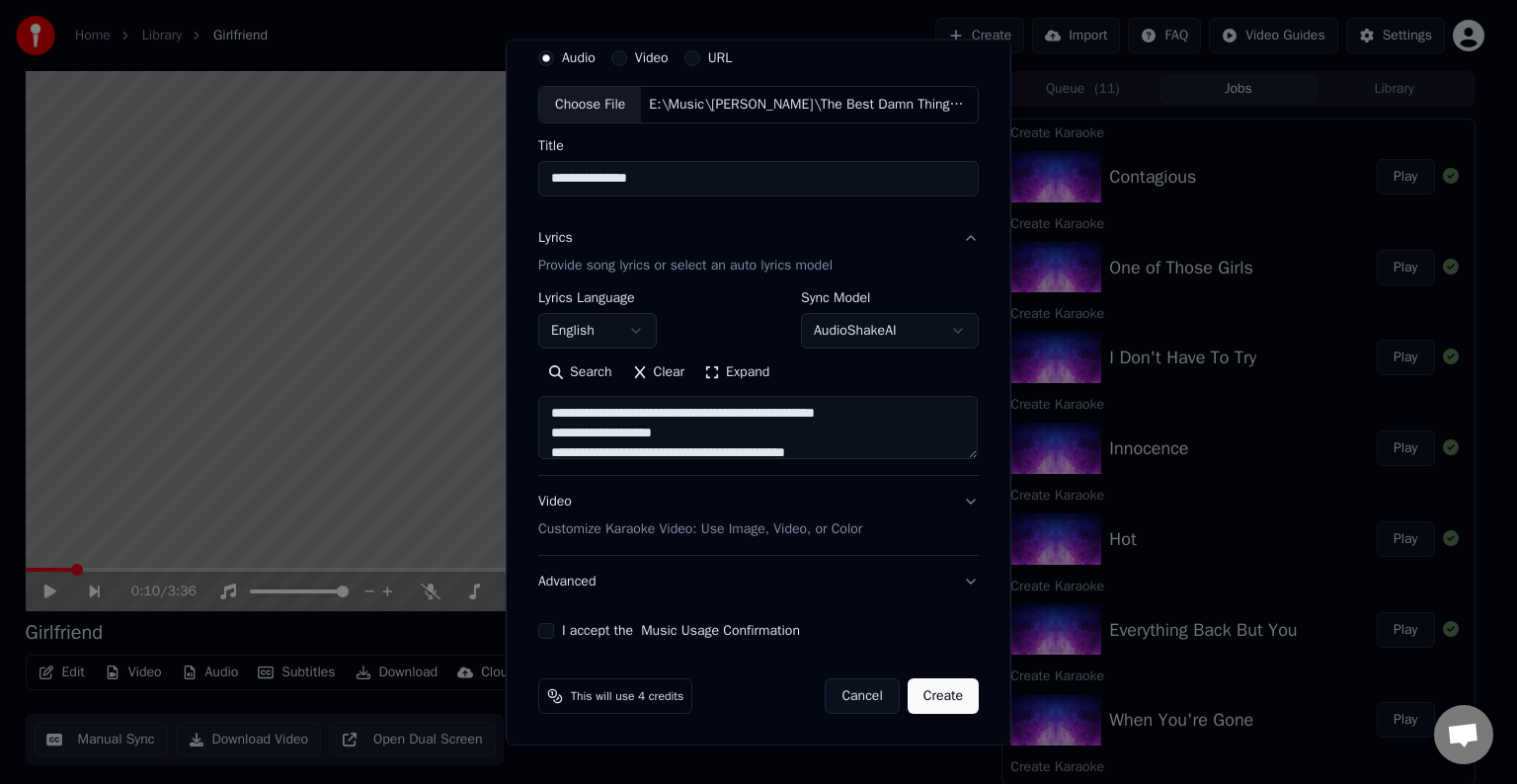 drag, startPoint x: 887, startPoint y: 414, endPoint x: 734, endPoint y: 418, distance: 153.0523 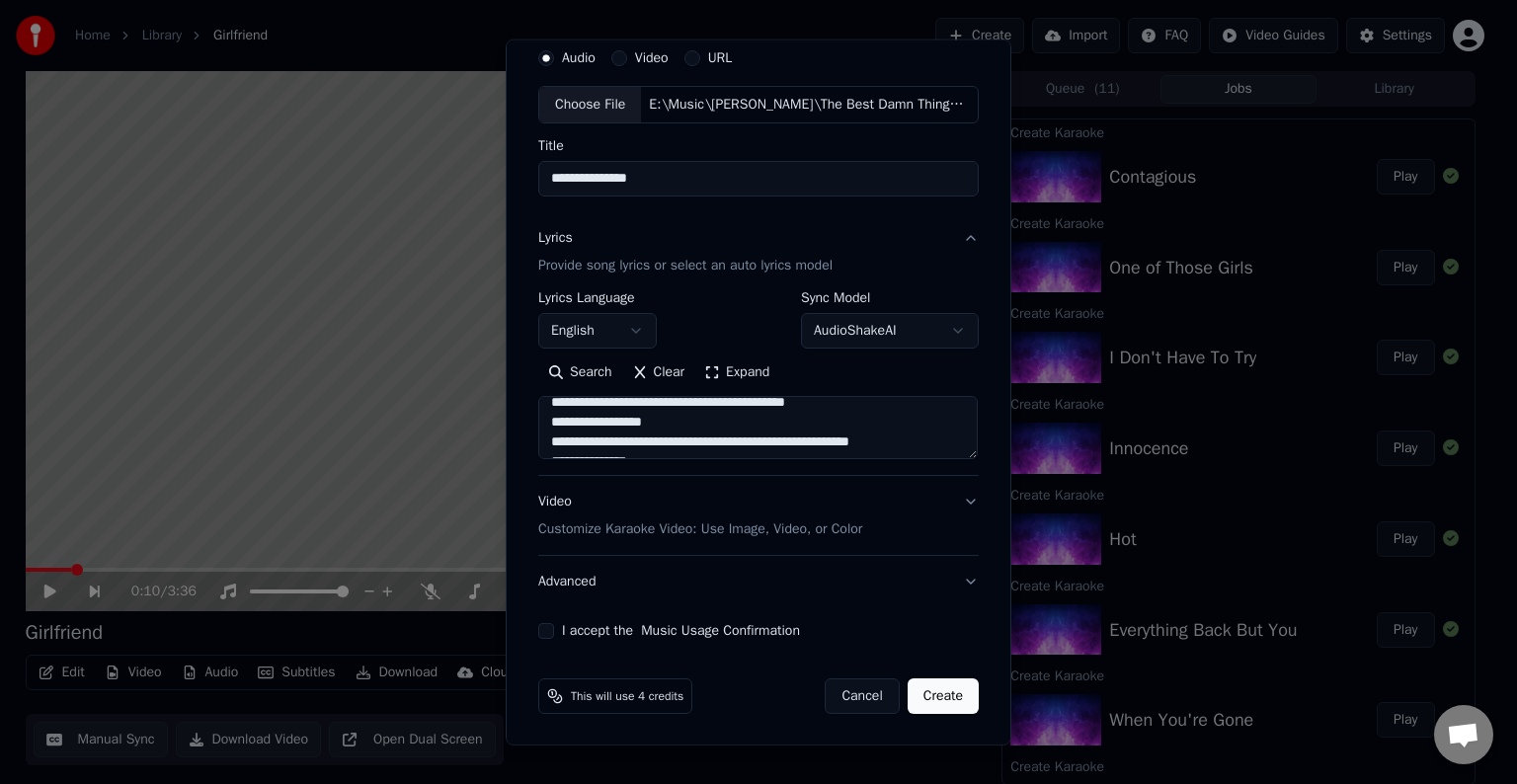 scroll, scrollTop: 1039, scrollLeft: 0, axis: vertical 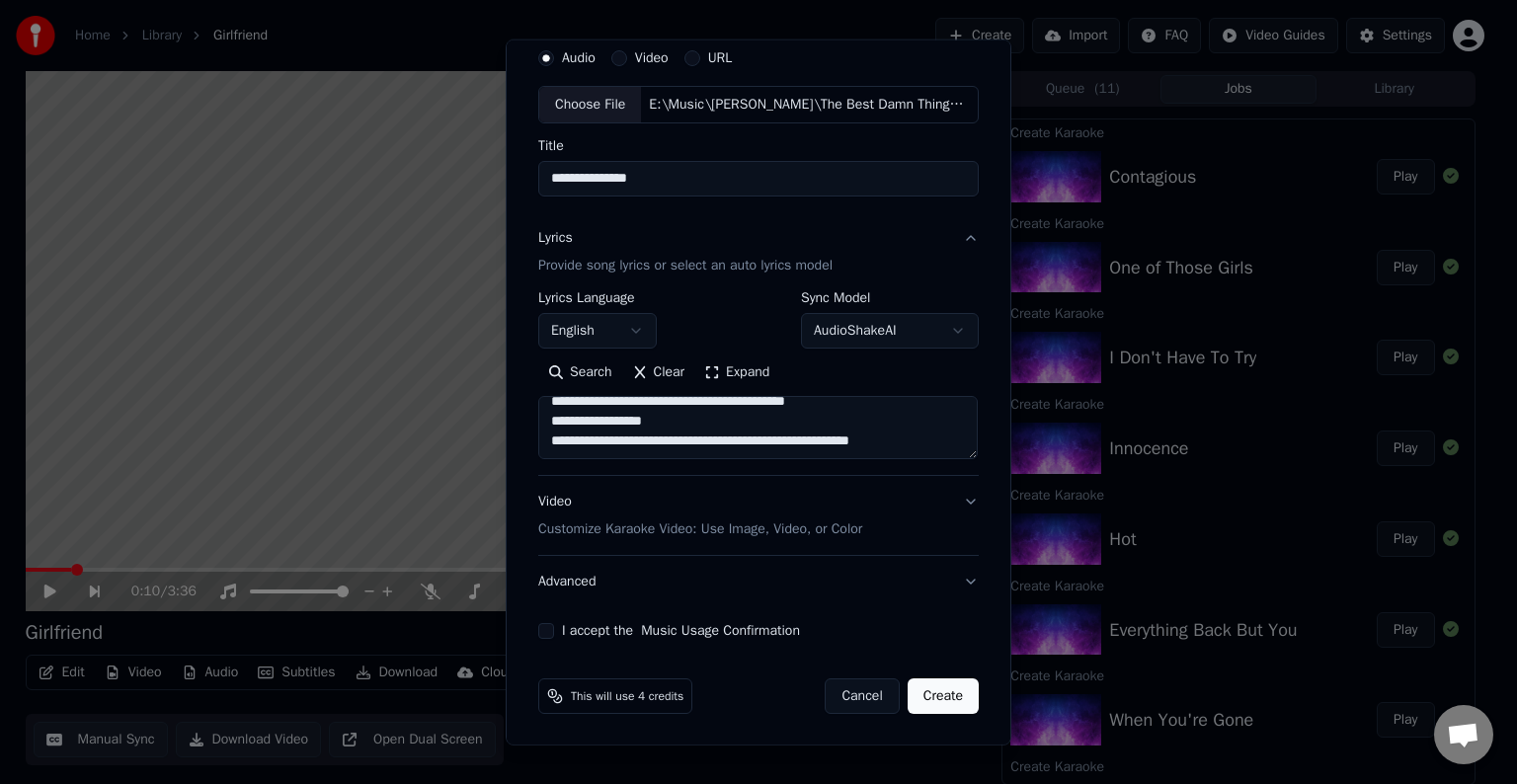 click at bounding box center [758, 428] 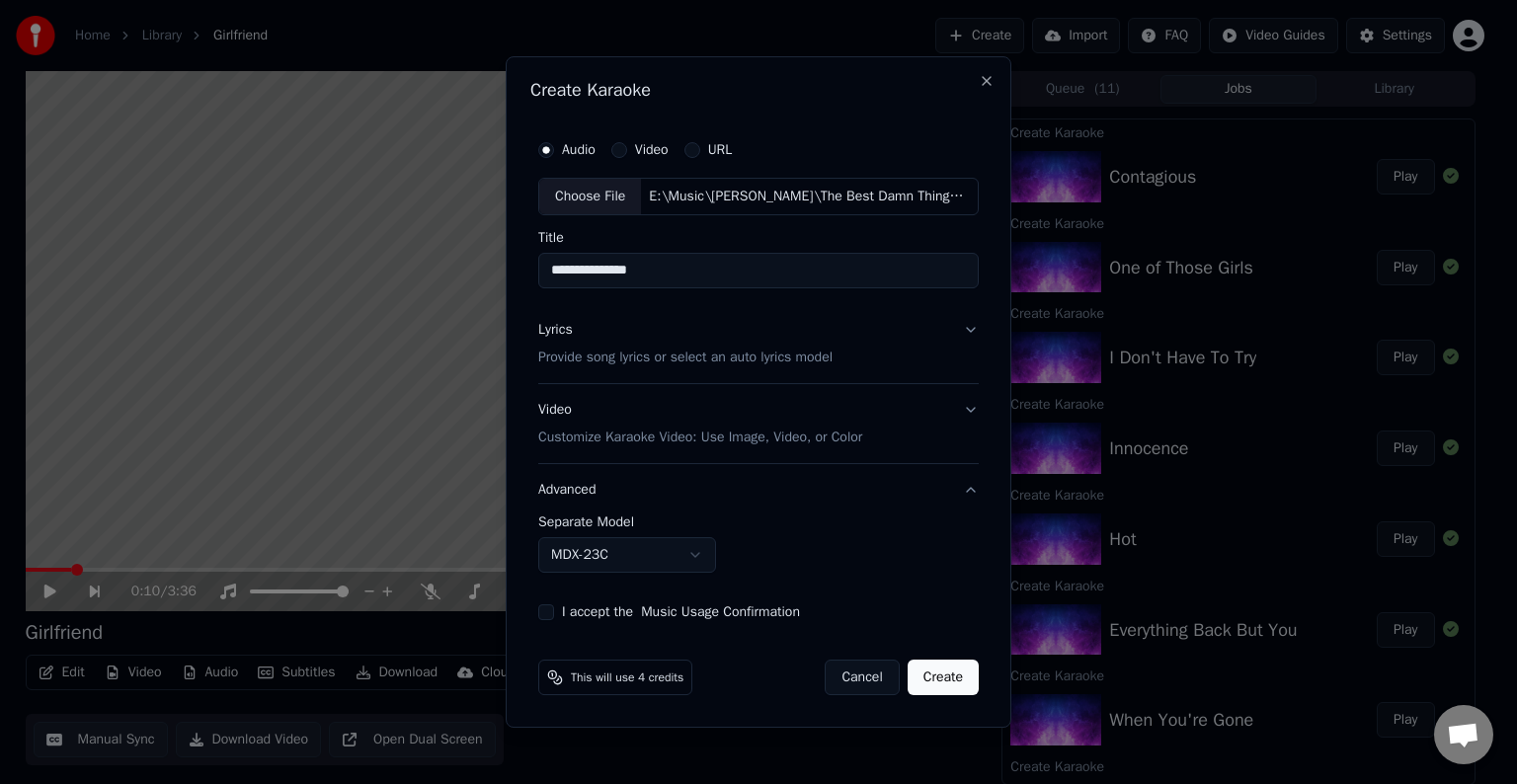 click on "Home Library Girlfriend Create Import FAQ Video Guides Settings 0:10  /  3:36 Girlfriend BPM 164 Key D Edit Video Audio Subtitles Download Cloud Library Manual Sync Download Video Open Dual Screen Queue ( 11 ) Jobs Library Create Karaoke Contagious Play Create Karaoke One of Those Girls Play Create Karaoke I Don't Have To Try Play Create Karaoke Innocence Play Create Karaoke Hot Play Create Karaoke Everything Back But You Play Create Karaoke When You're Gone Play Create Karaoke Runaway Play Create Karaoke The Best Damn Thing Play Separate Audio Girlfriend Play Create Karaoke Runaway Create Karaoke I Can Do Better Play Create Karaoke Girlfriend Play Chat [PERSON_NAME] from Youka Desktop More channels Continue on Email Network offline. Reconnecting... No messages can be received or sent for now. Youka Desktop Hello! How can I help you?  [DATE] [DATE] [PERSON_NAME] There is an issue with the auto lyric sync service. In this case the credits are refunded automatically. You can sync the lyrics by using the lyrics editor" at bounding box center [750, 392] 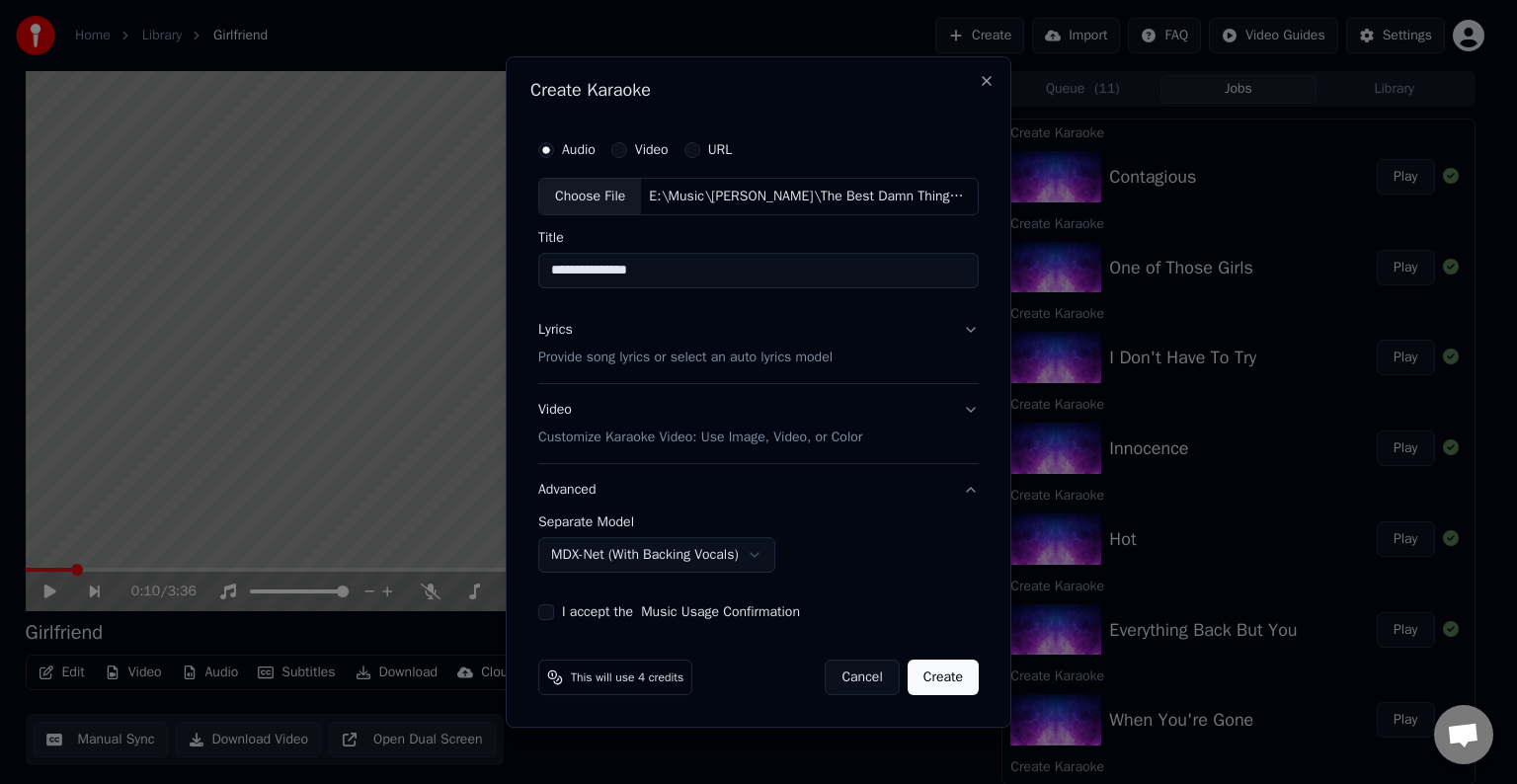 click on "I accept the   Music Usage Confirmation" at bounding box center (546, 612) 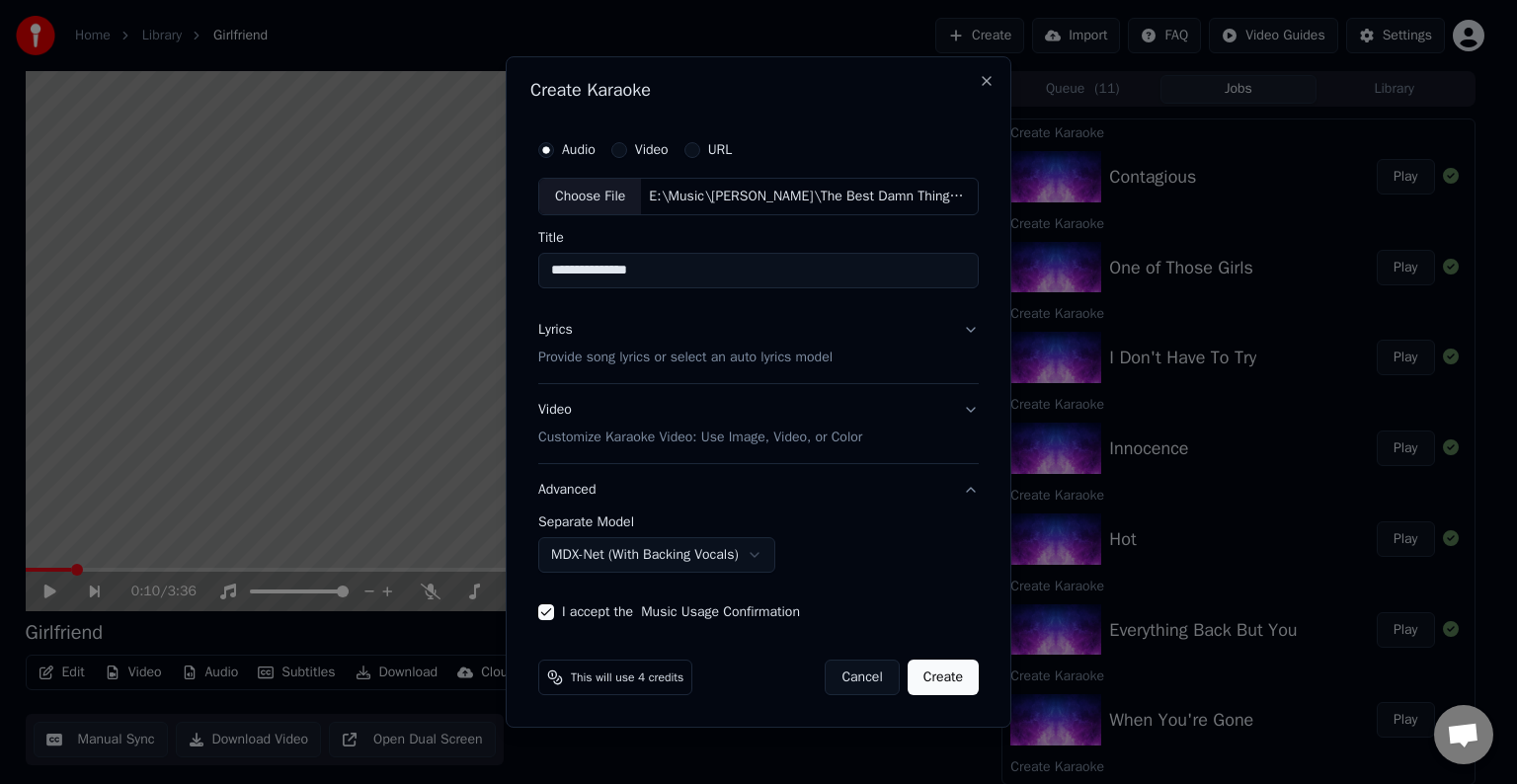 click on "Create" at bounding box center [943, 677] 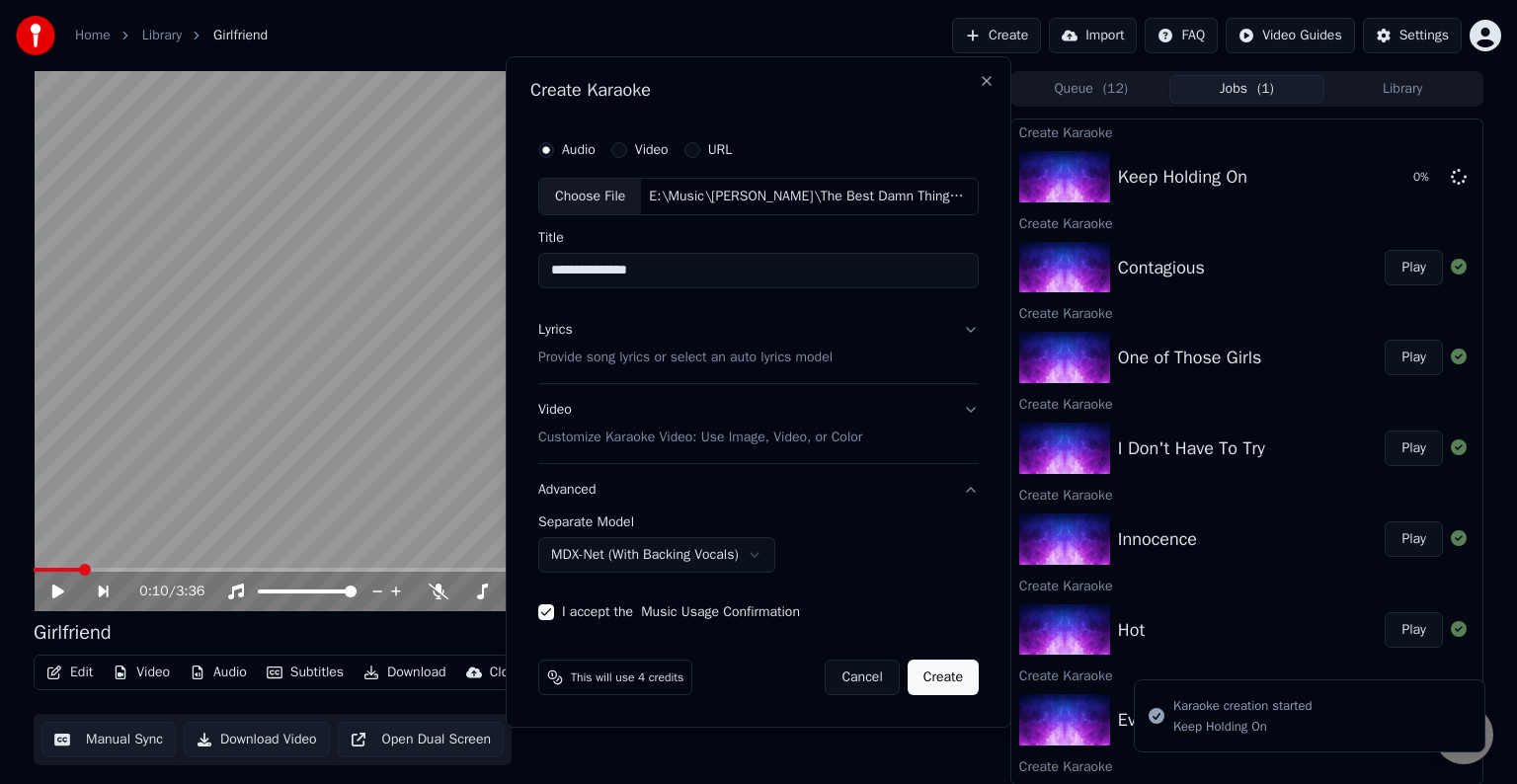 select on "******" 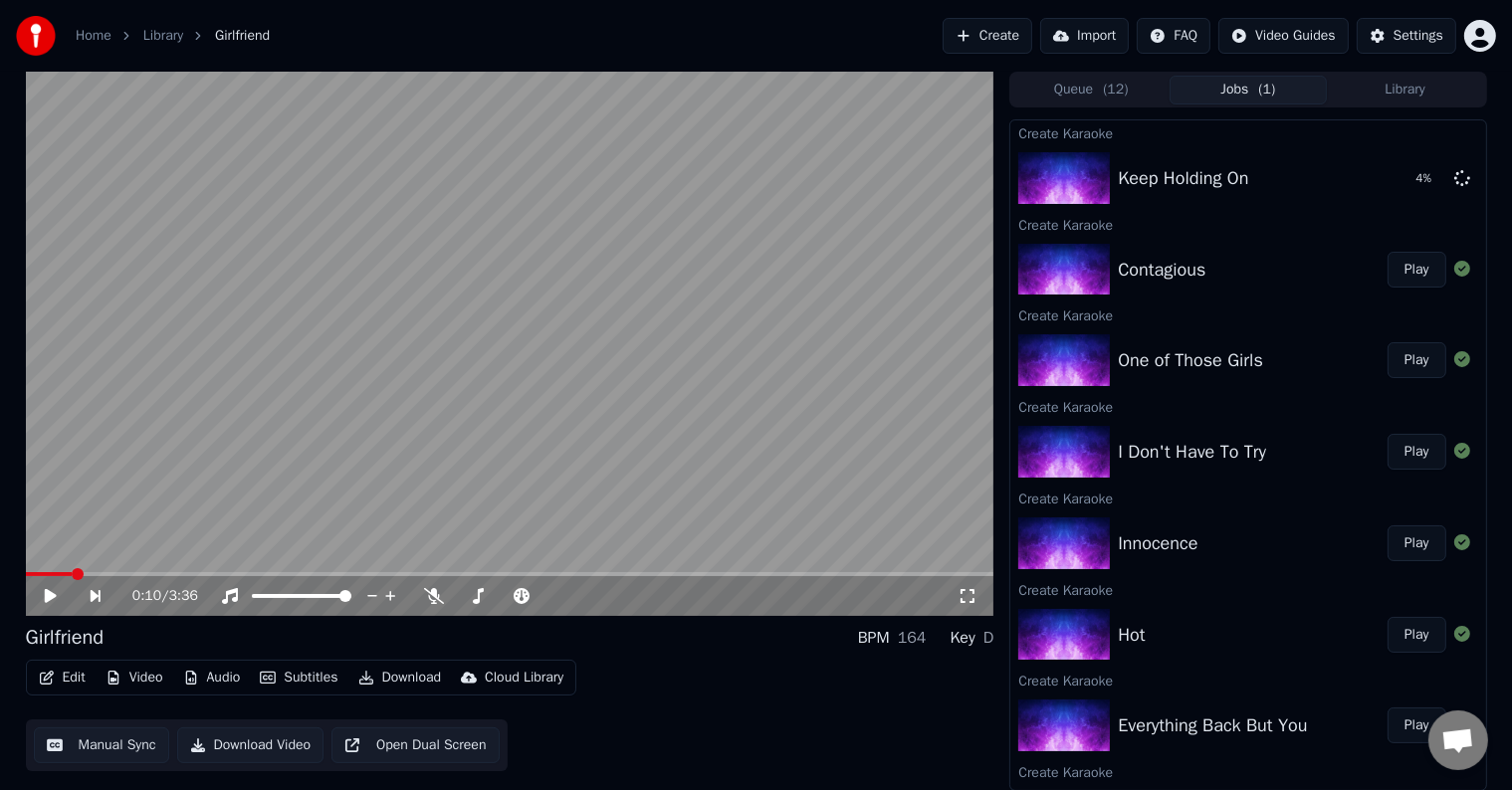 click on "Create" at bounding box center (987, 36) 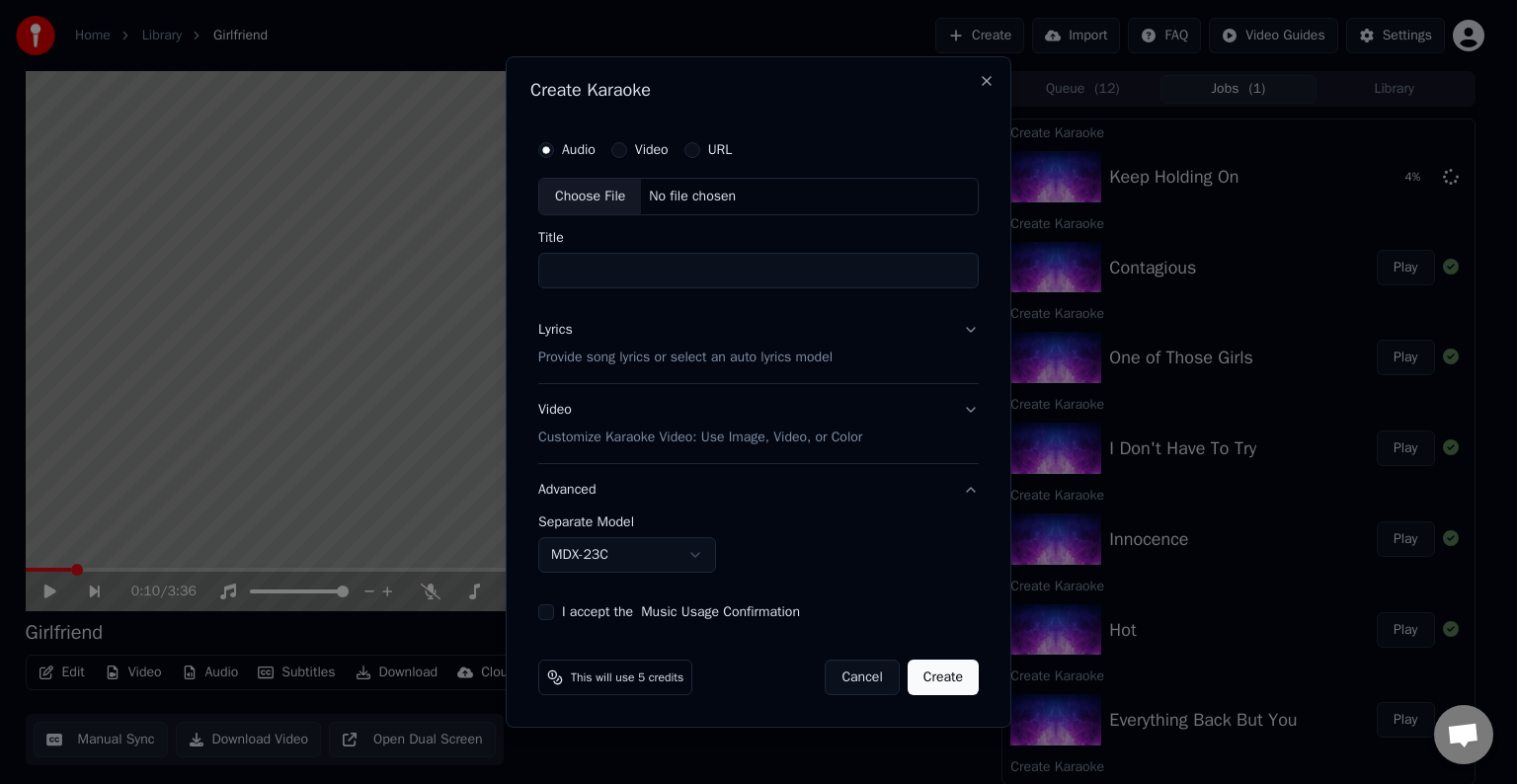 click on "Choose File" at bounding box center [590, 196] 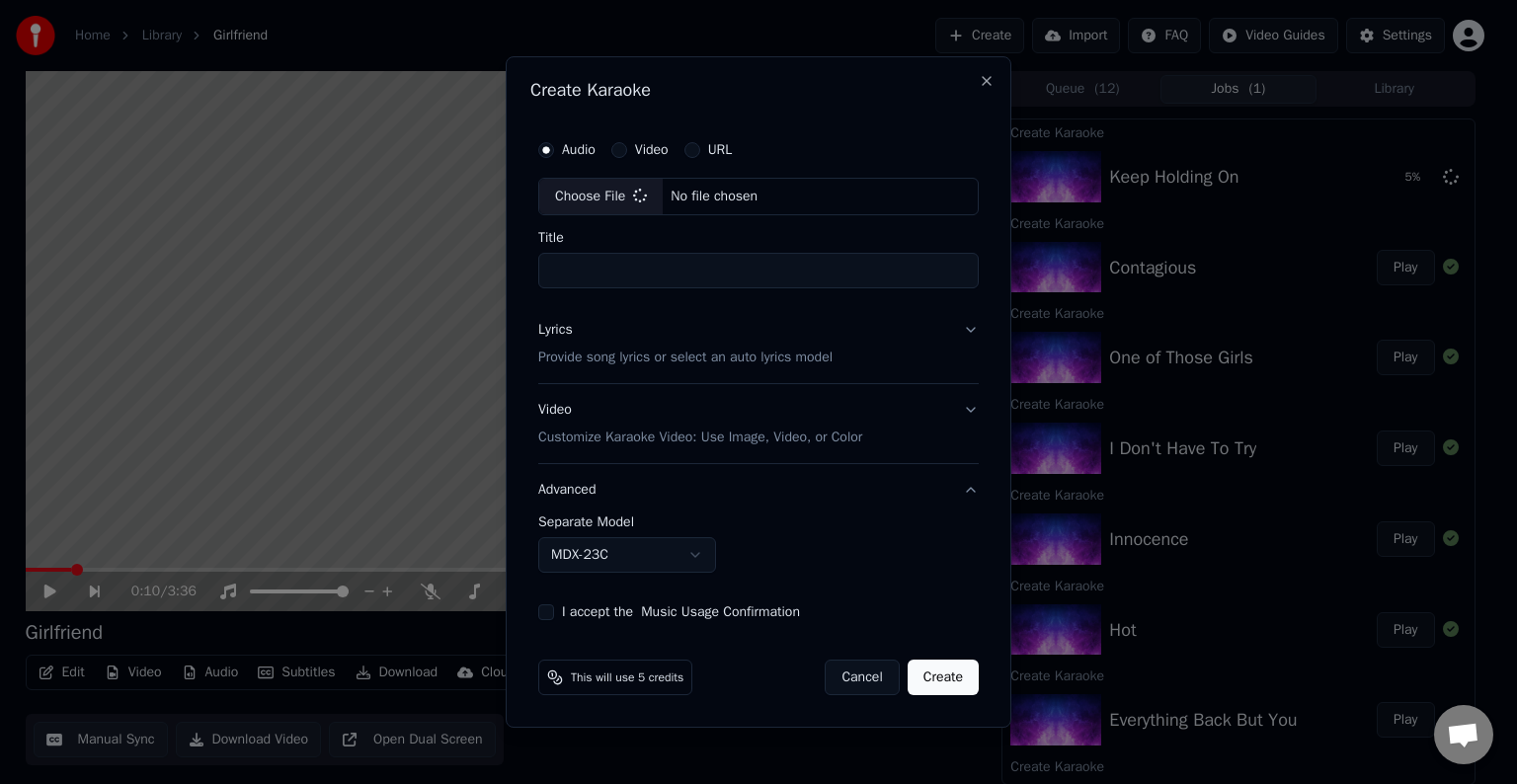 click on "Lyrics Provide song lyrics or select an auto lyrics model" at bounding box center [758, 344] 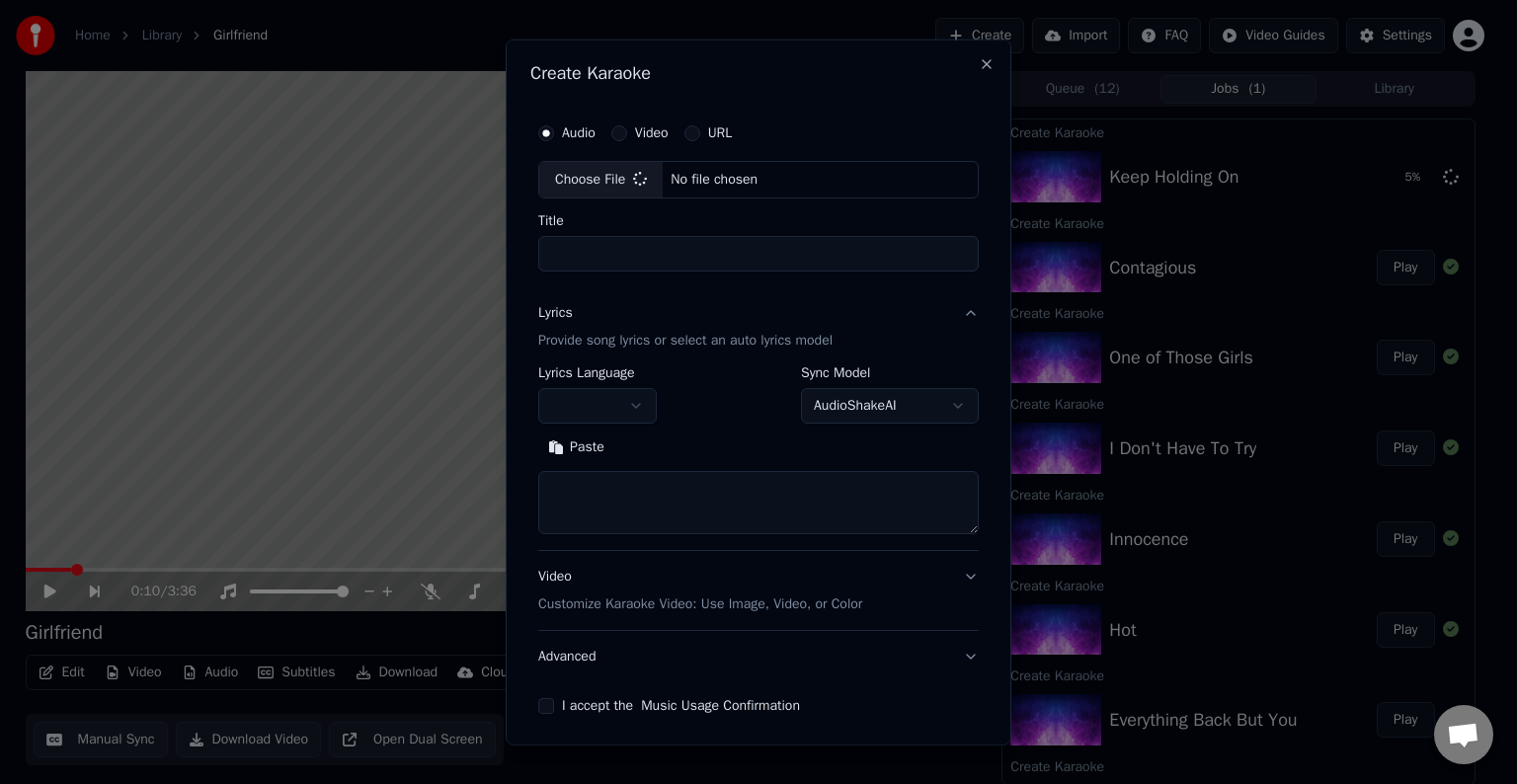 click at bounding box center [758, 503] 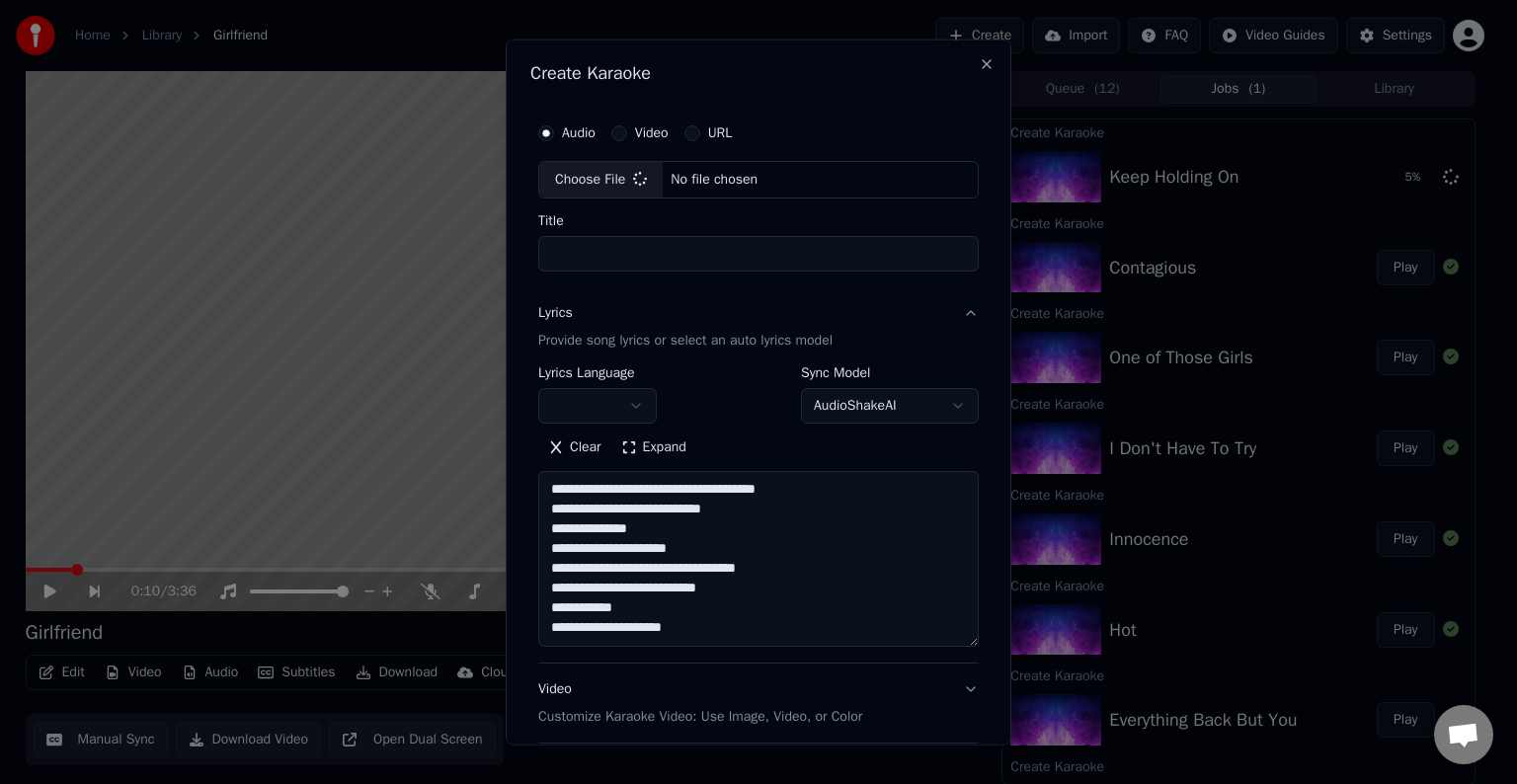 scroll, scrollTop: 122, scrollLeft: 0, axis: vertical 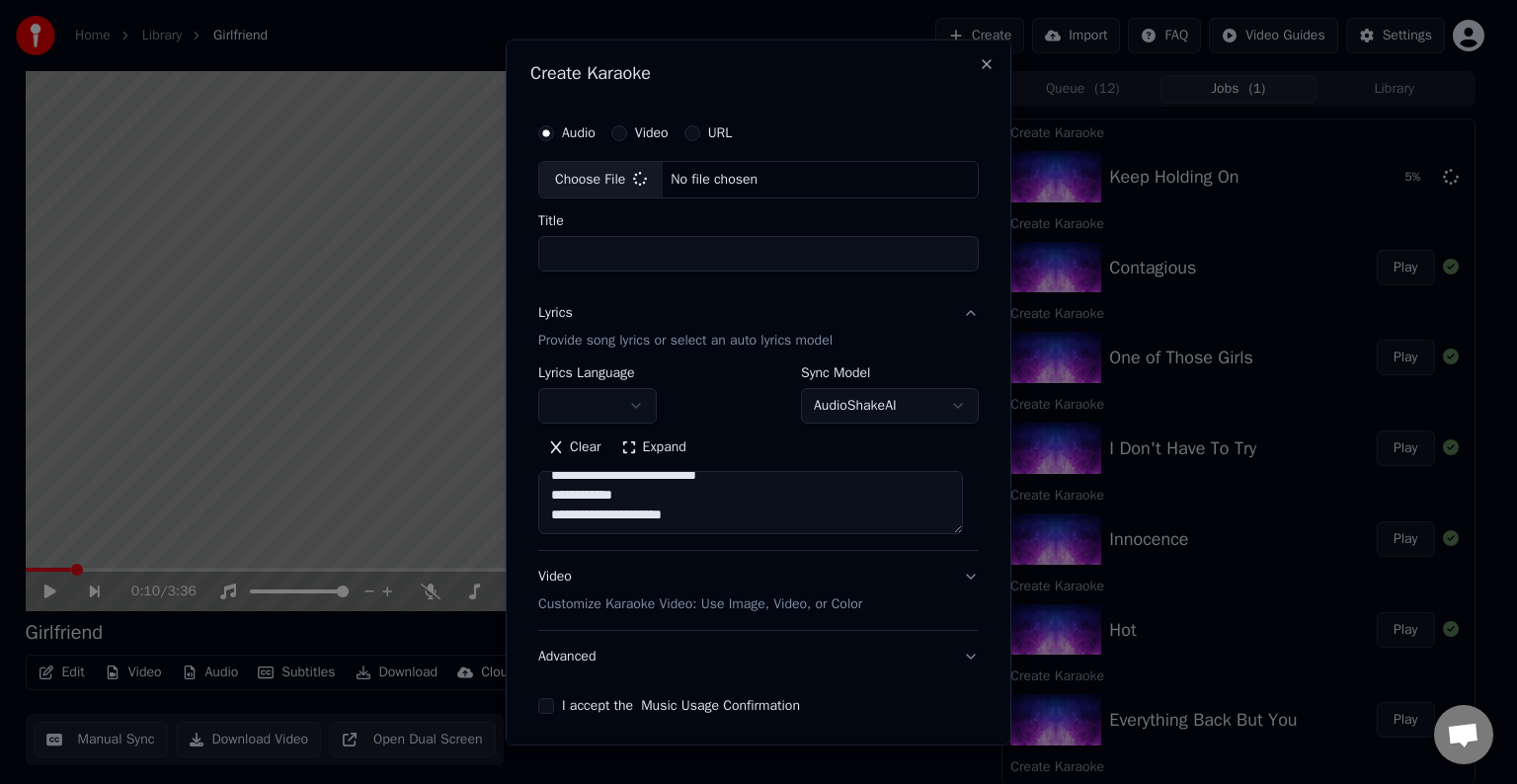 type on "*****" 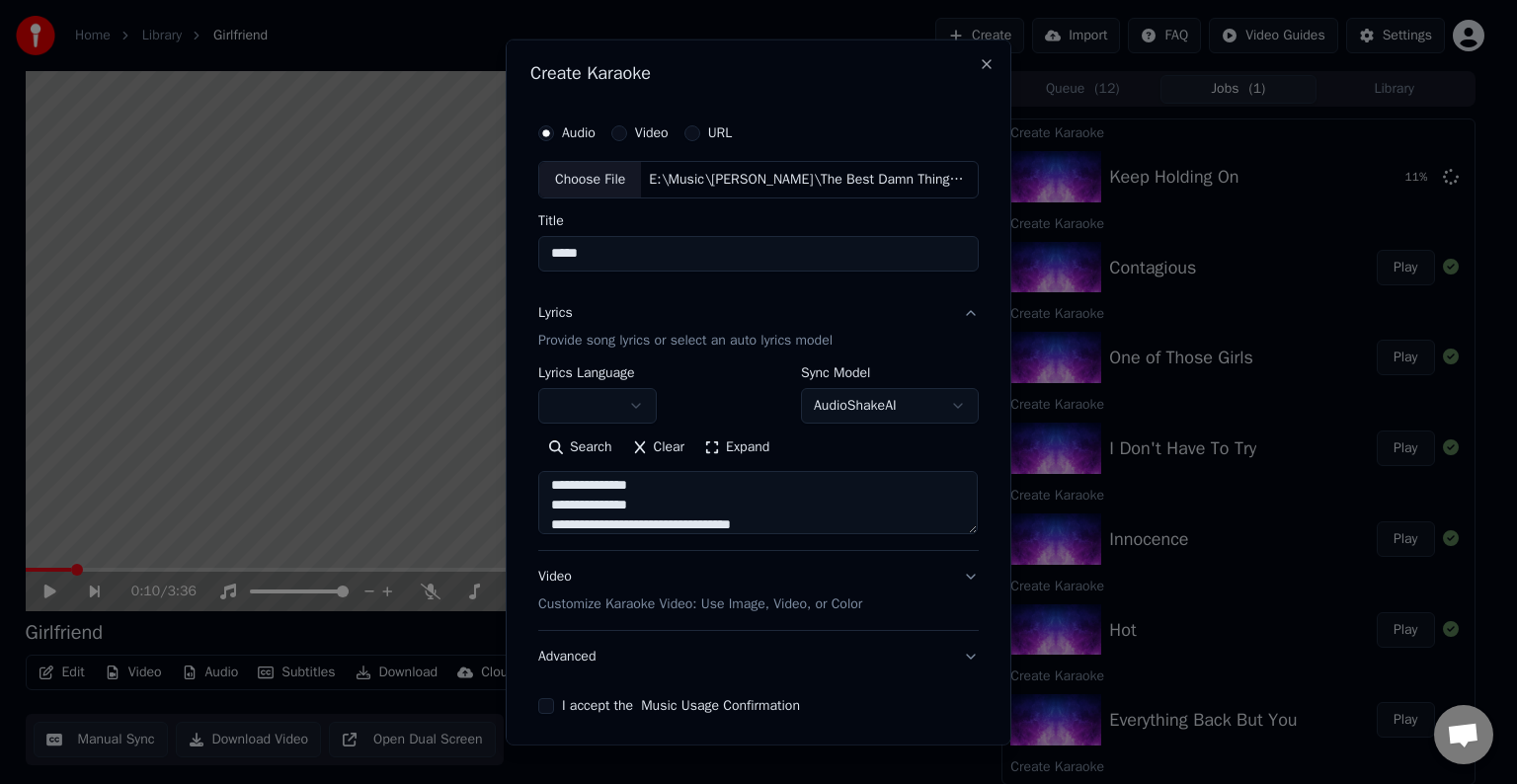 scroll, scrollTop: 478, scrollLeft: 0, axis: vertical 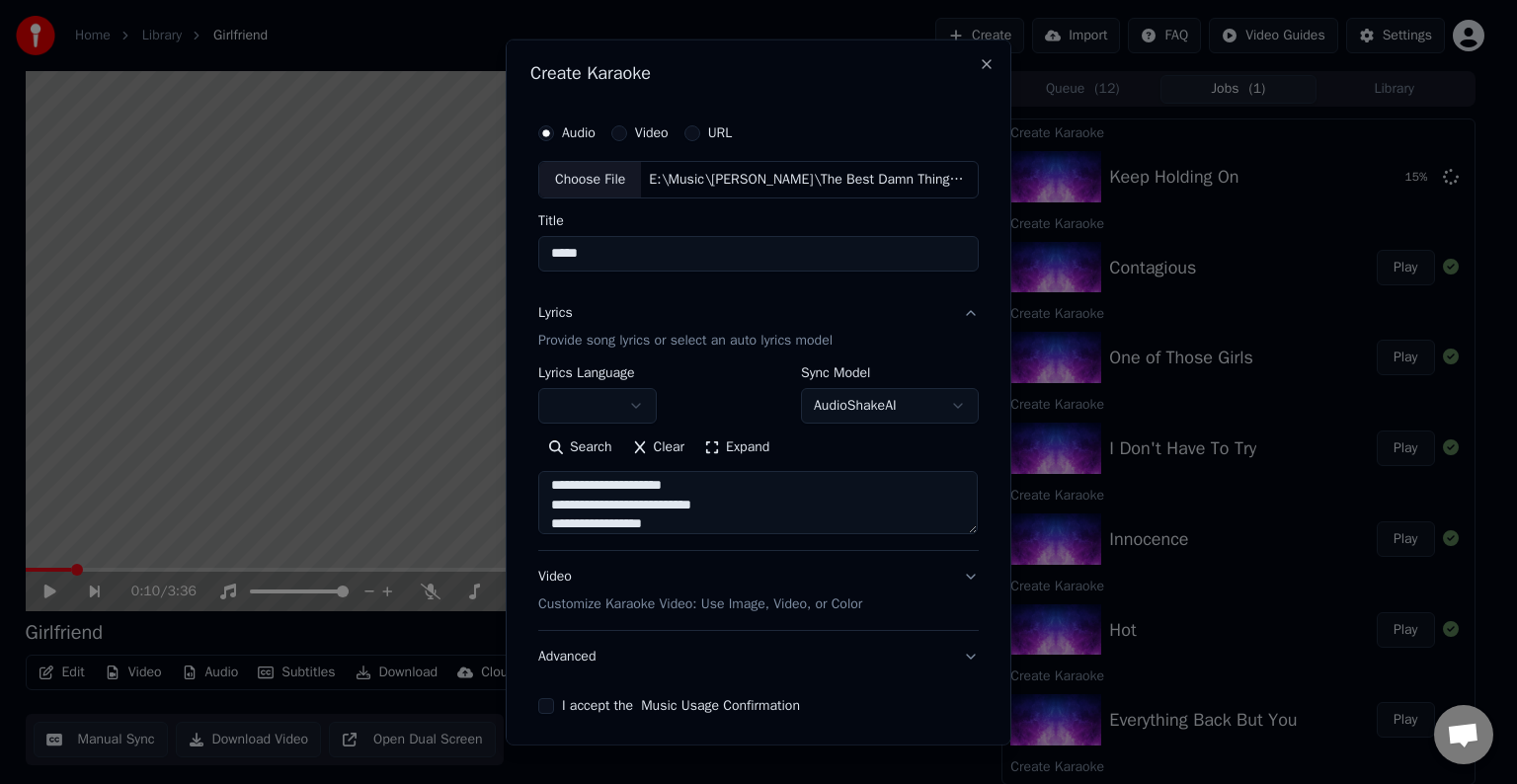 drag, startPoint x: 719, startPoint y: 498, endPoint x: 669, endPoint y: 498, distance: 50 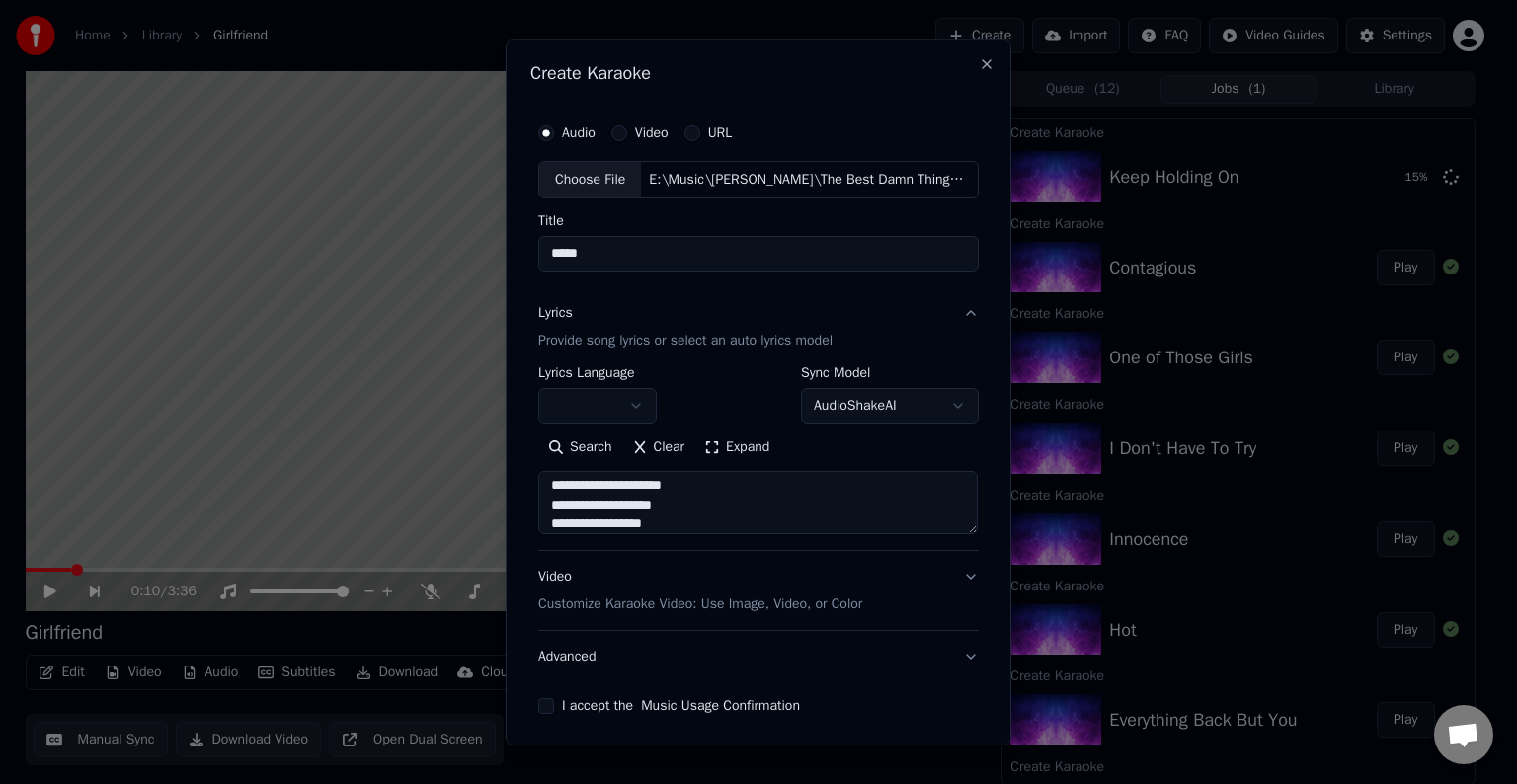 scroll, scrollTop: 644, scrollLeft: 0, axis: vertical 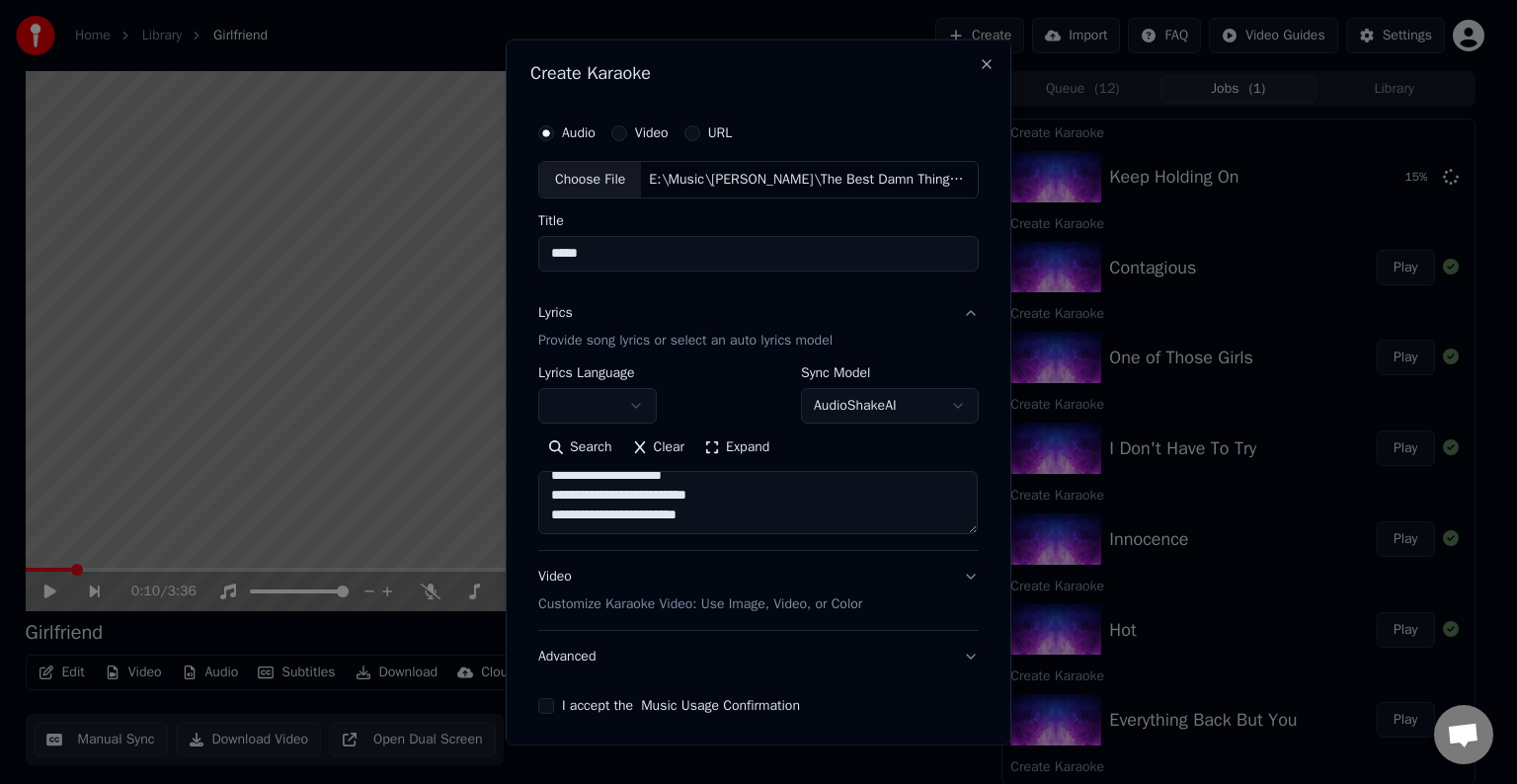 click on "**********" at bounding box center [758, 503] 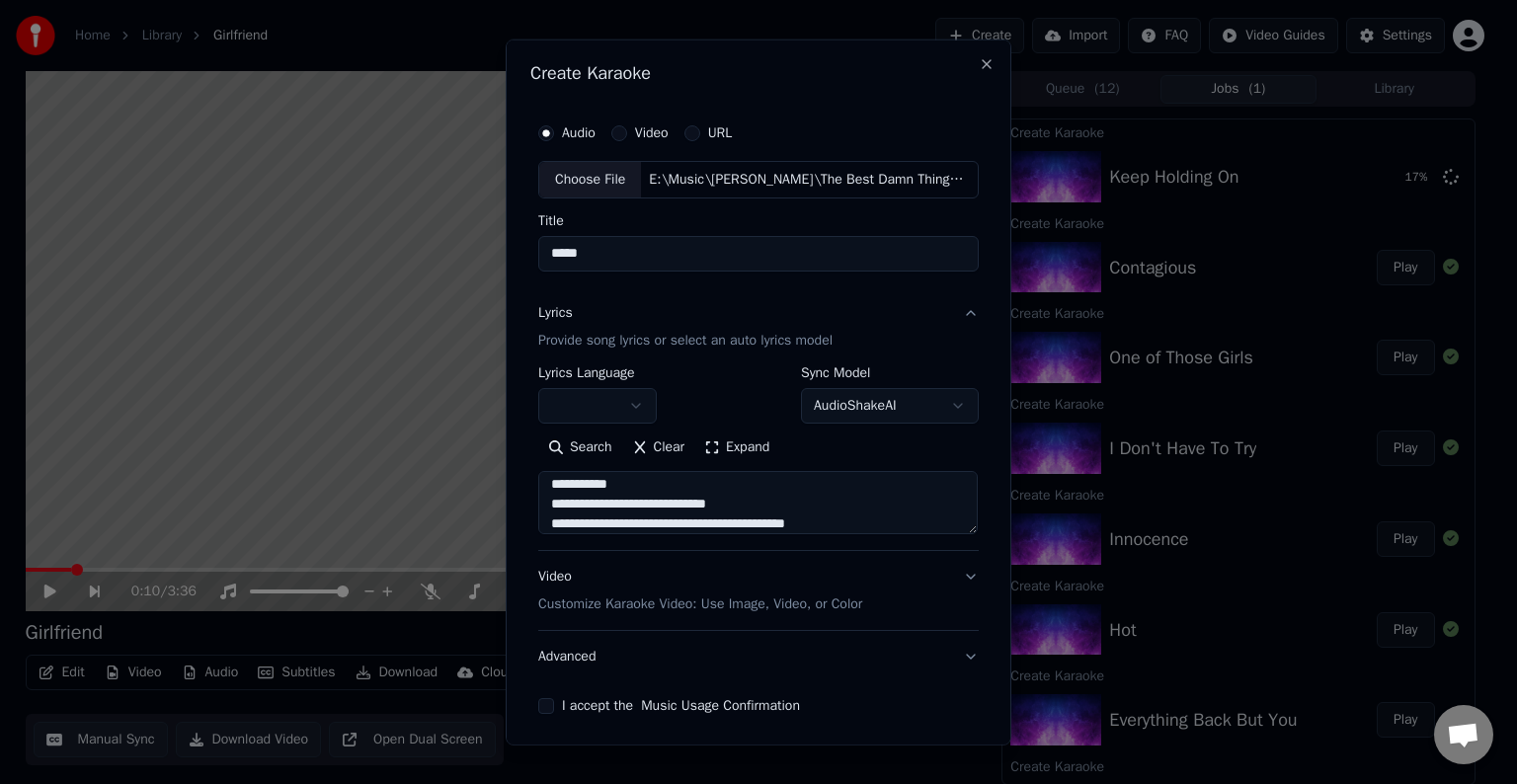 scroll, scrollTop: 794, scrollLeft: 0, axis: vertical 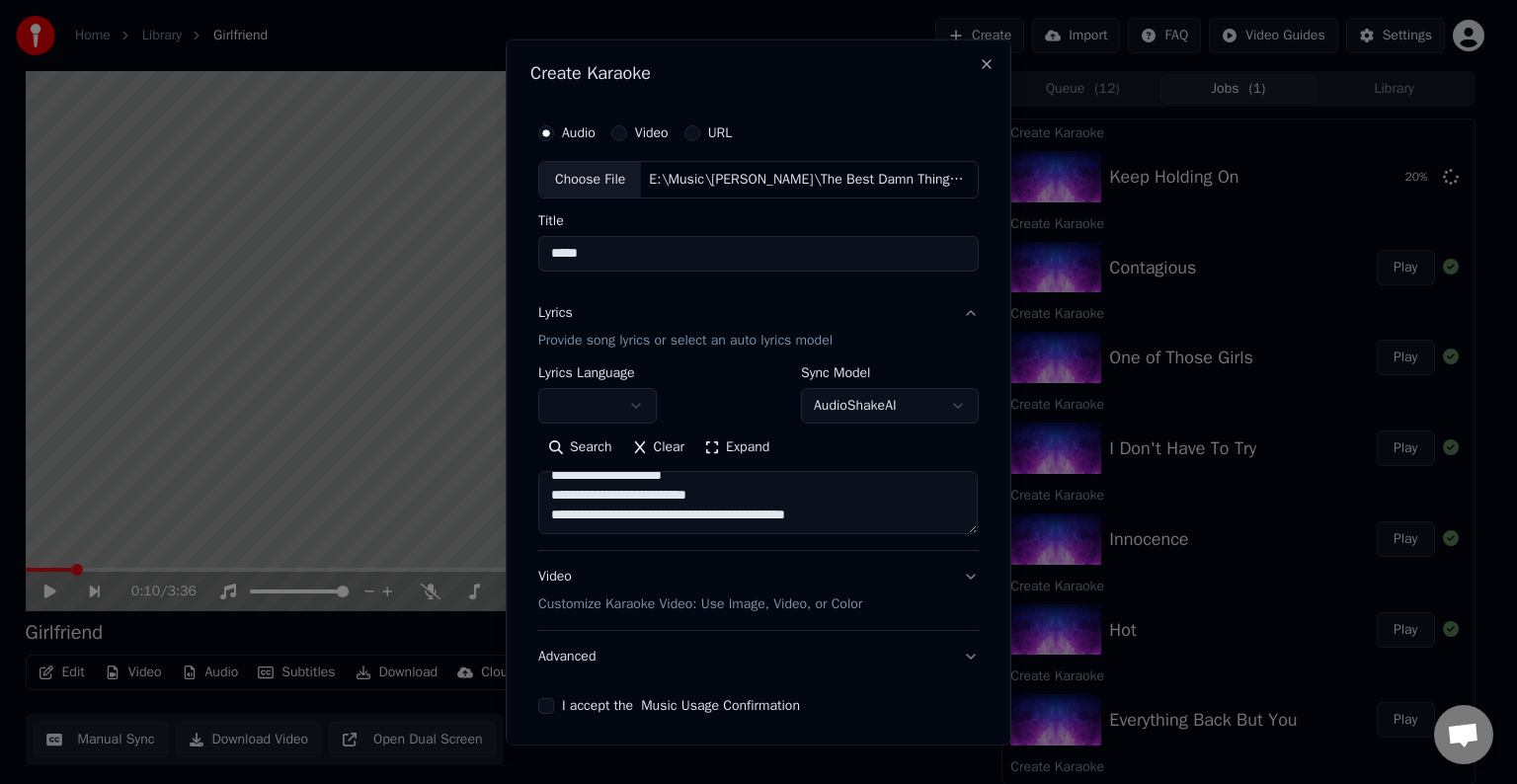 drag, startPoint x: 845, startPoint y: 503, endPoint x: 701, endPoint y: 507, distance: 144.05554 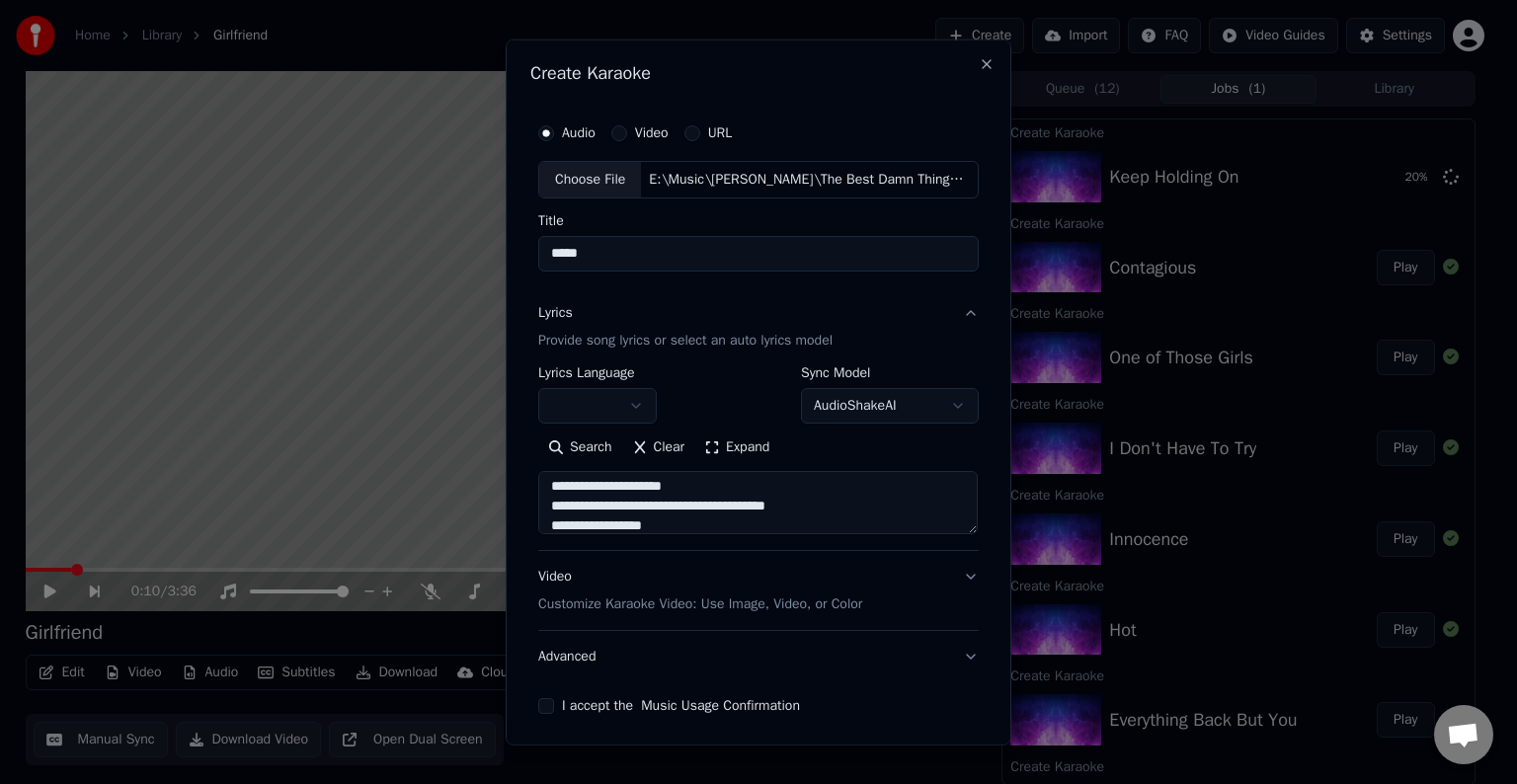scroll, scrollTop: 869, scrollLeft: 0, axis: vertical 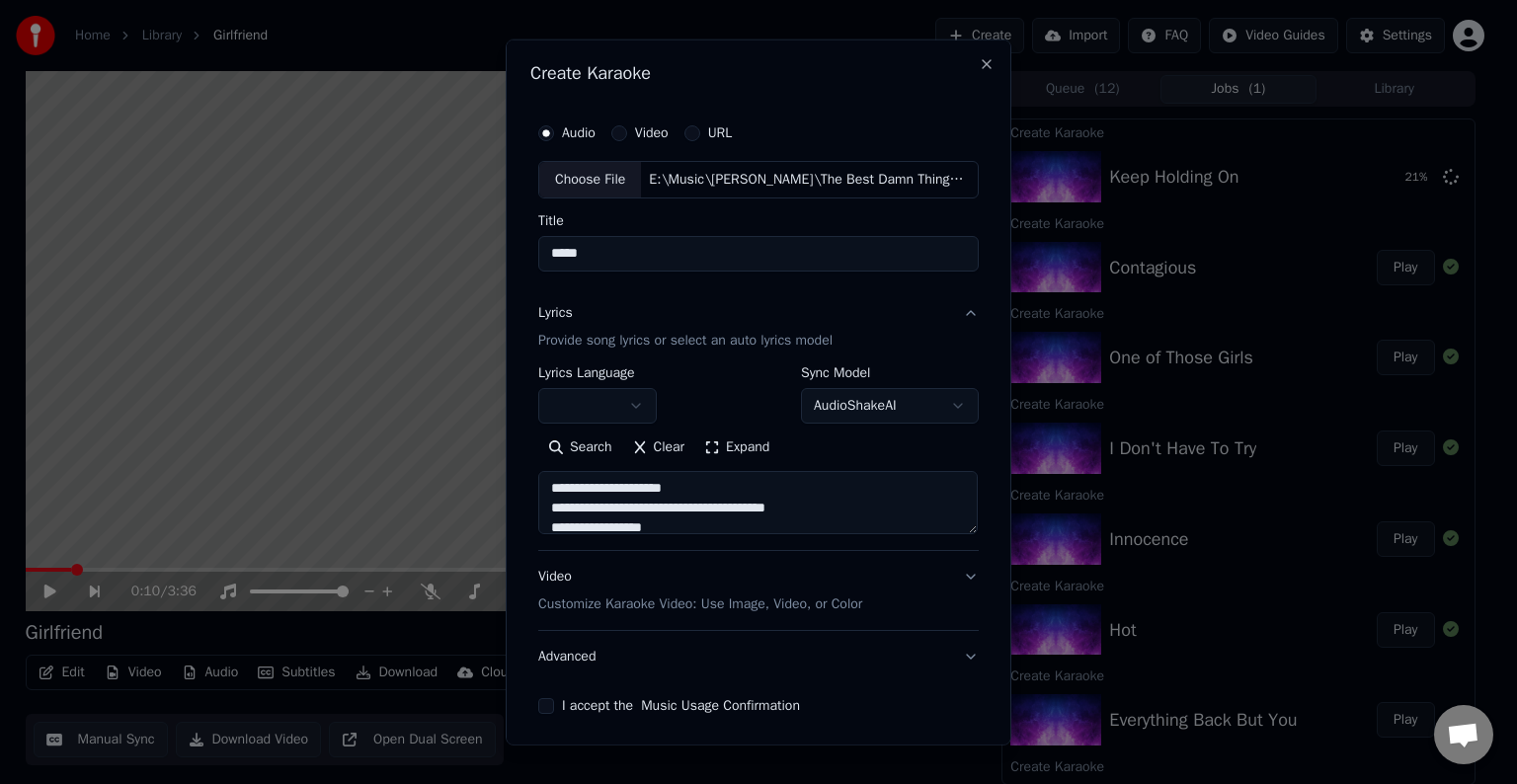 drag, startPoint x: 814, startPoint y: 508, endPoint x: 678, endPoint y: 510, distance: 136.0147 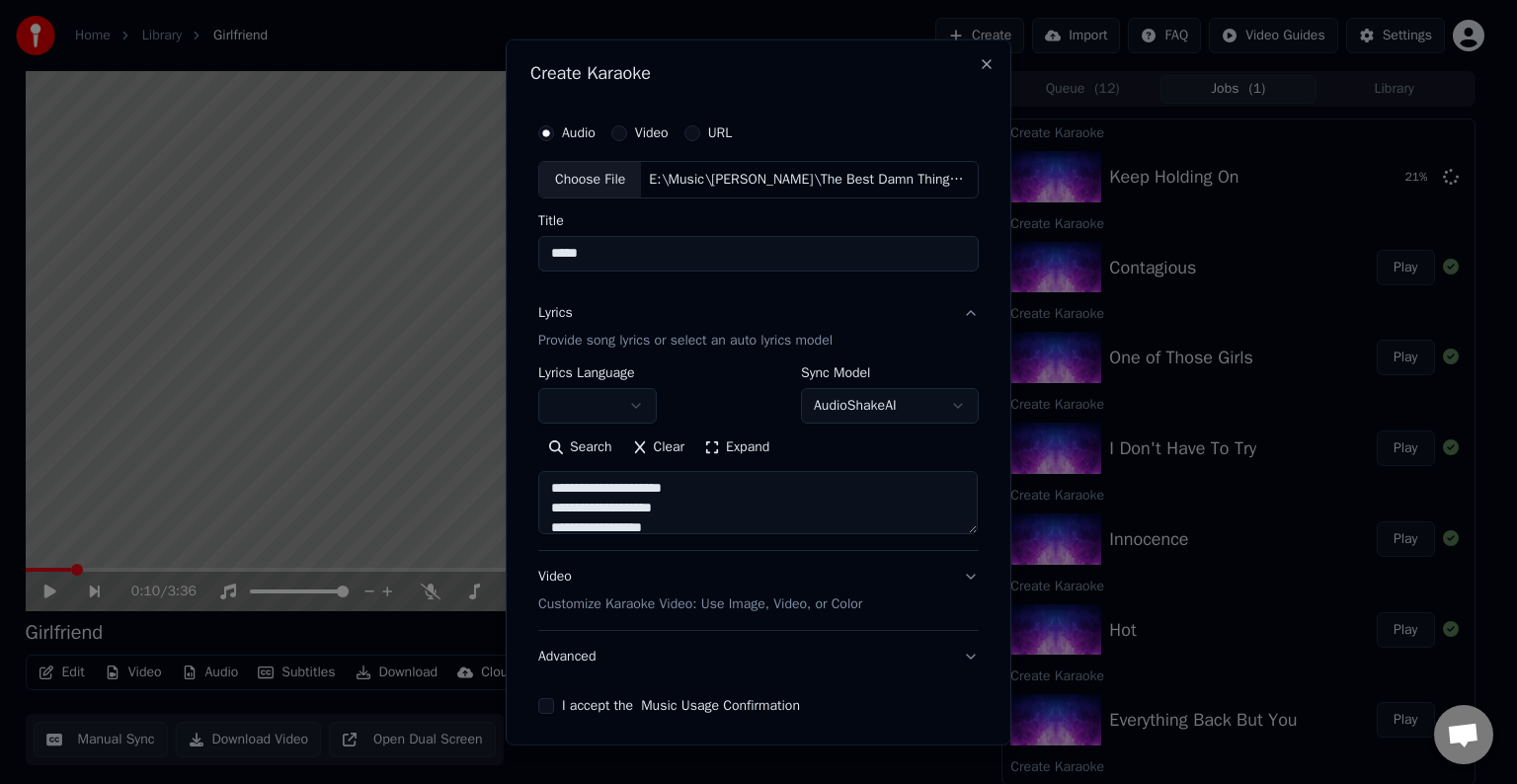 scroll, scrollTop: 960, scrollLeft: 0, axis: vertical 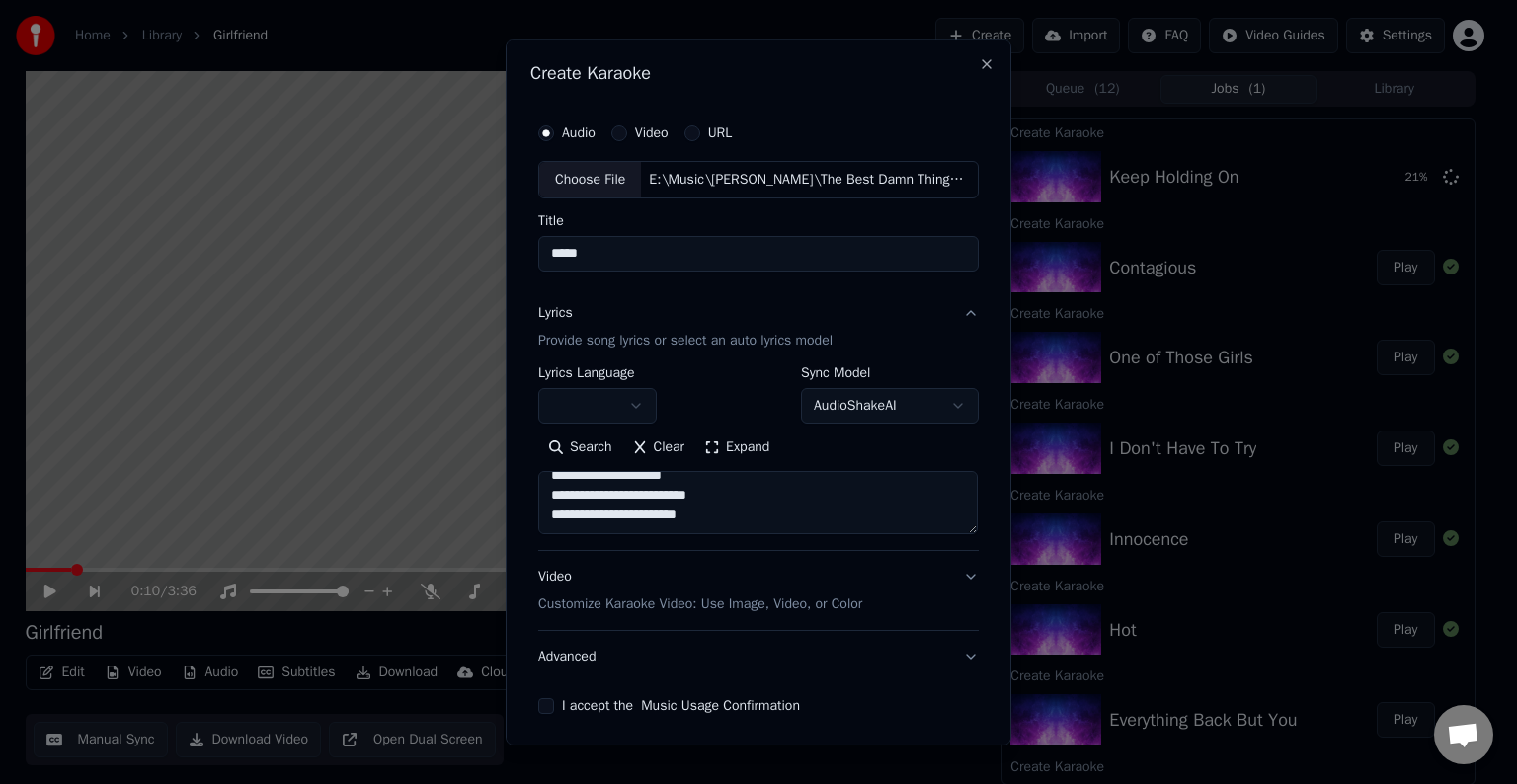 click at bounding box center [758, 503] 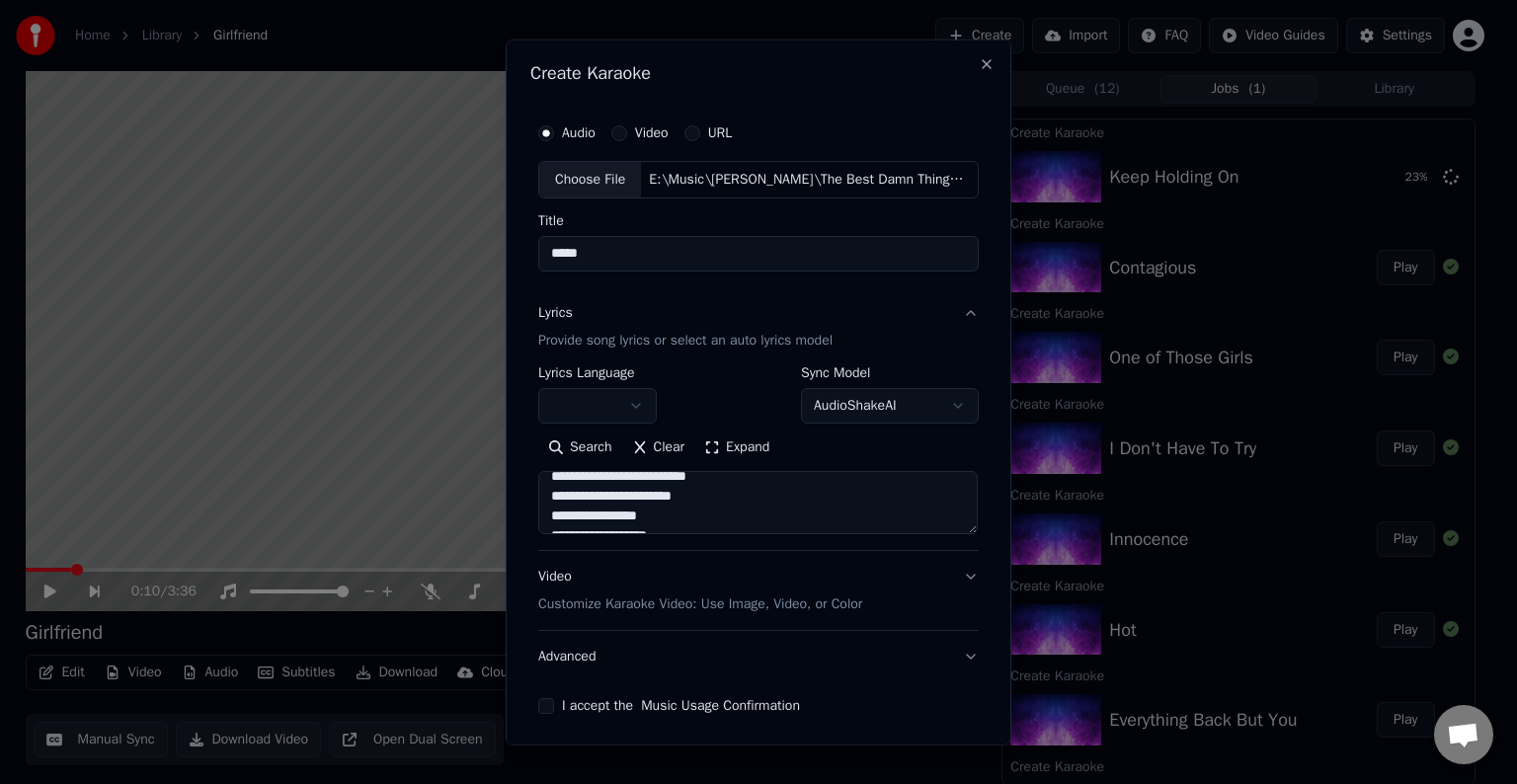 scroll, scrollTop: 1110, scrollLeft: 0, axis: vertical 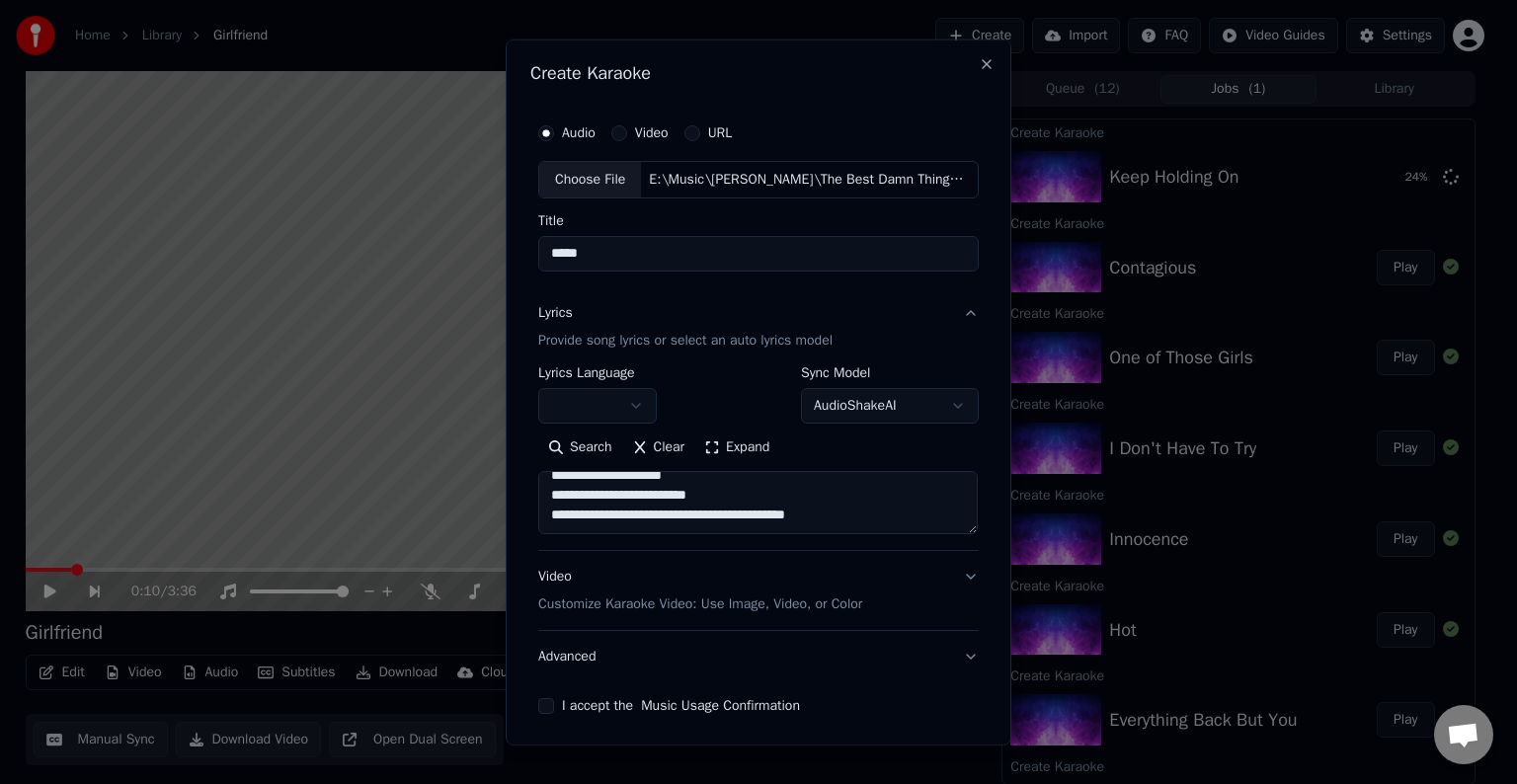 drag, startPoint x: 839, startPoint y: 506, endPoint x: 717, endPoint y: 510, distance: 122.0656 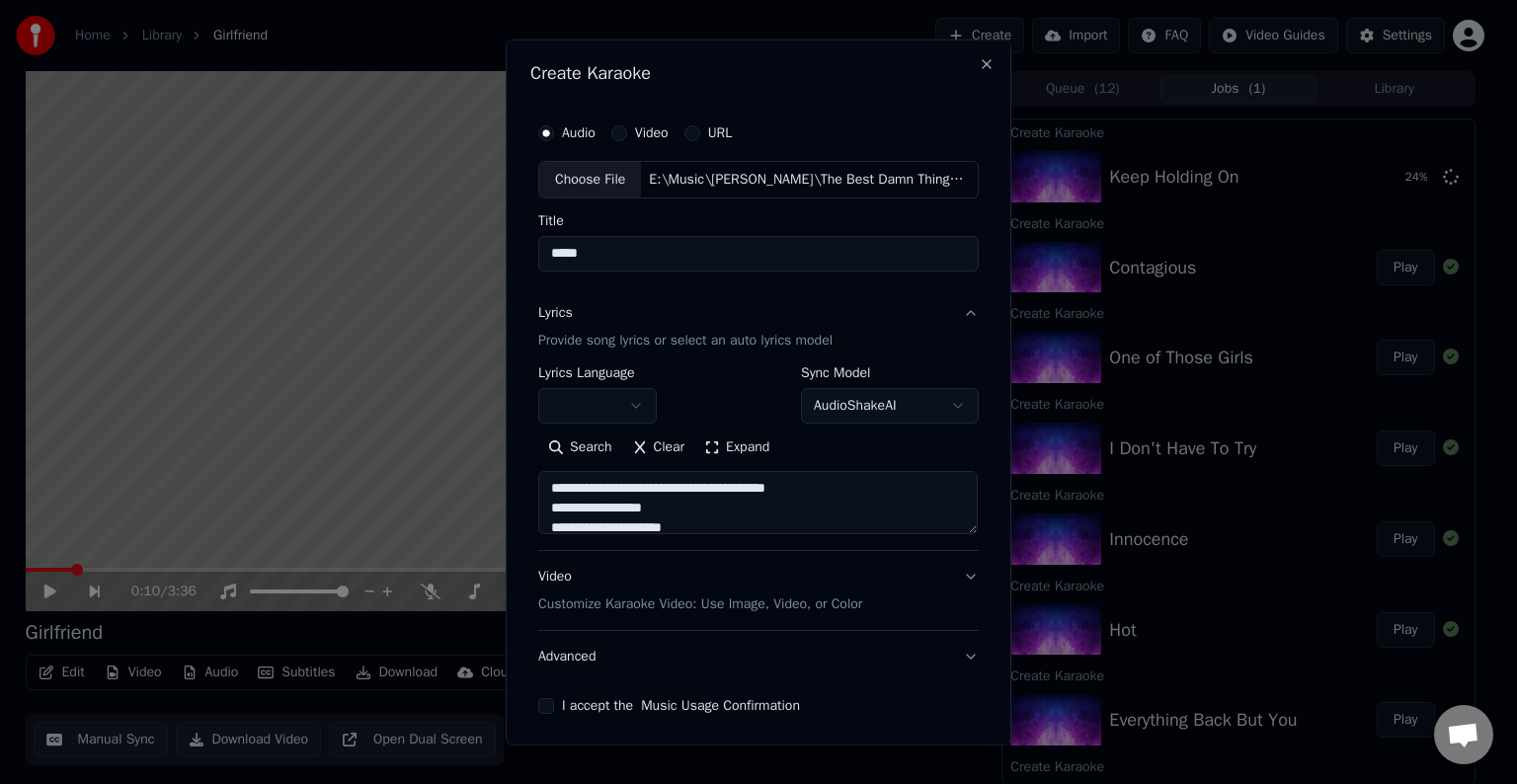 scroll, scrollTop: 1035, scrollLeft: 0, axis: vertical 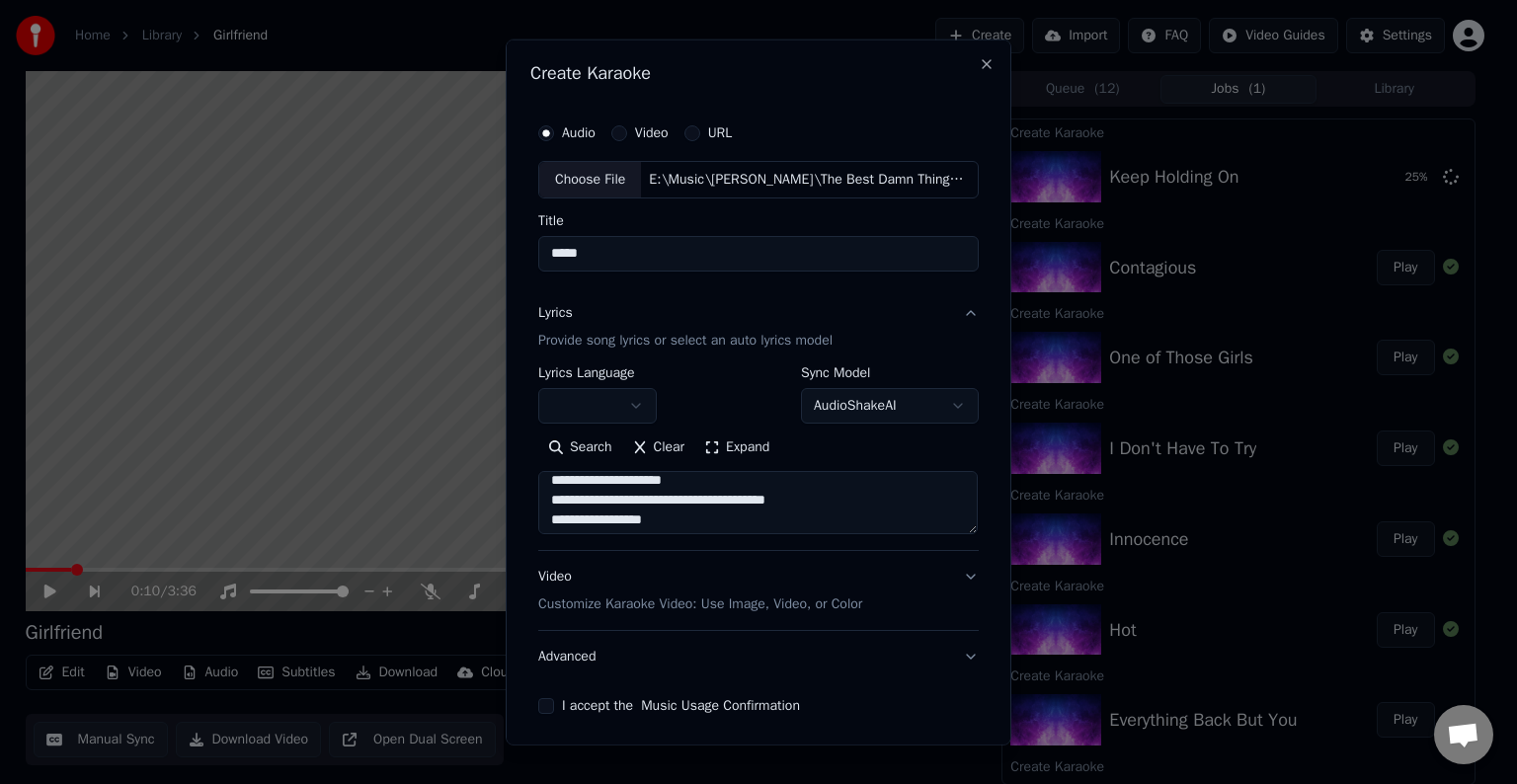 drag, startPoint x: 814, startPoint y: 496, endPoint x: 667, endPoint y: 498, distance: 147.0136 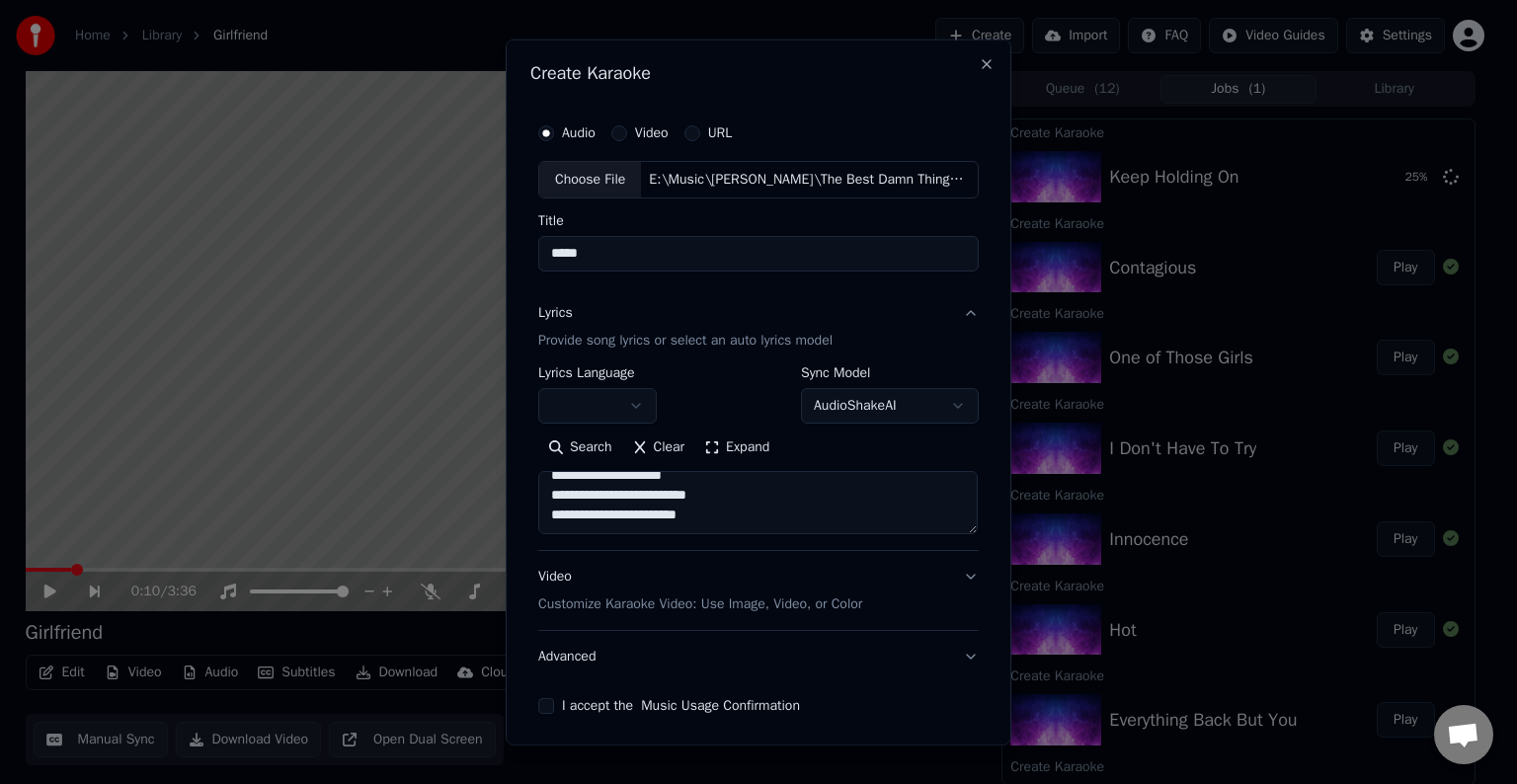 scroll, scrollTop: 1118, scrollLeft: 0, axis: vertical 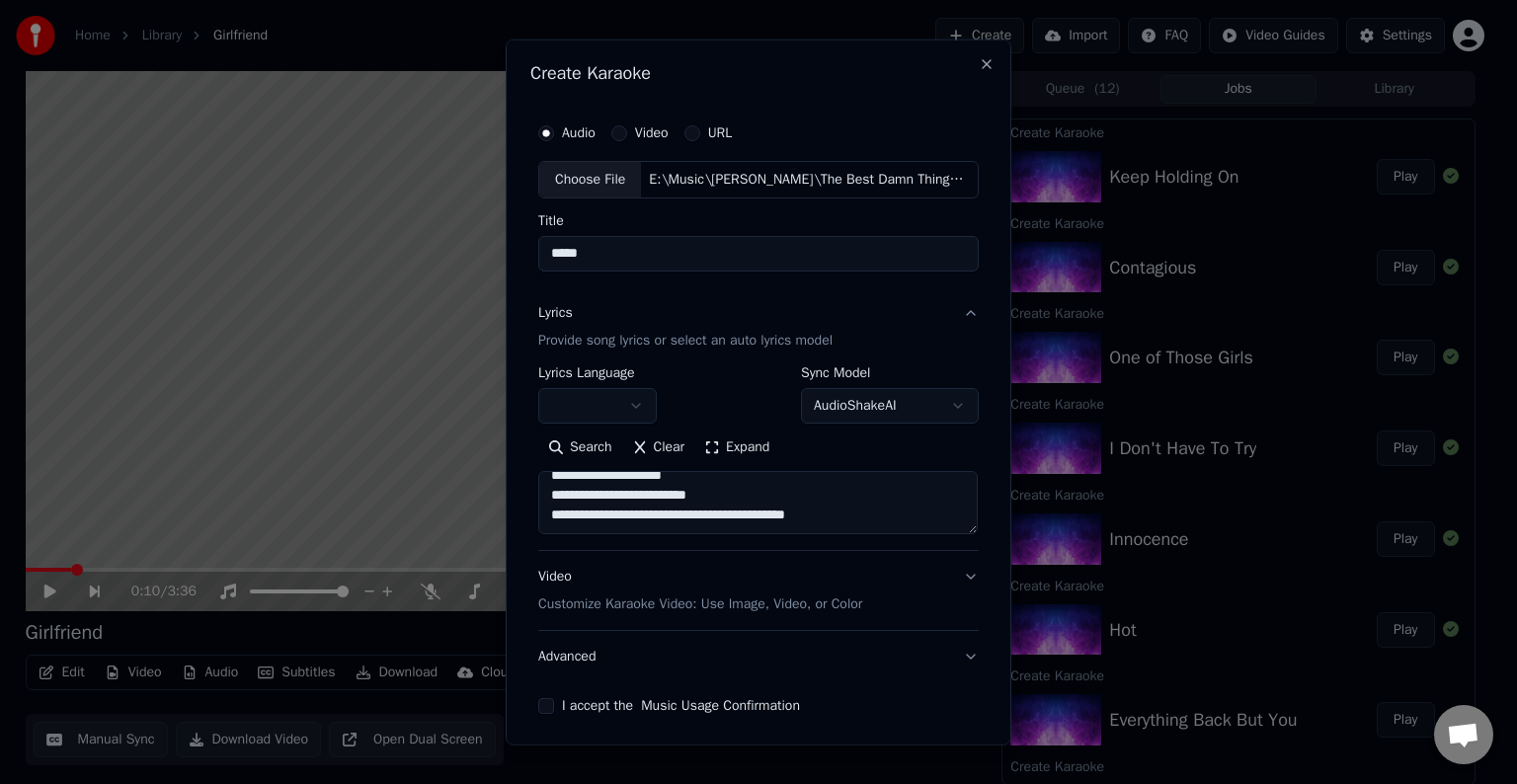 drag, startPoint x: 858, startPoint y: 513, endPoint x: 528, endPoint y: 493, distance: 330.60551 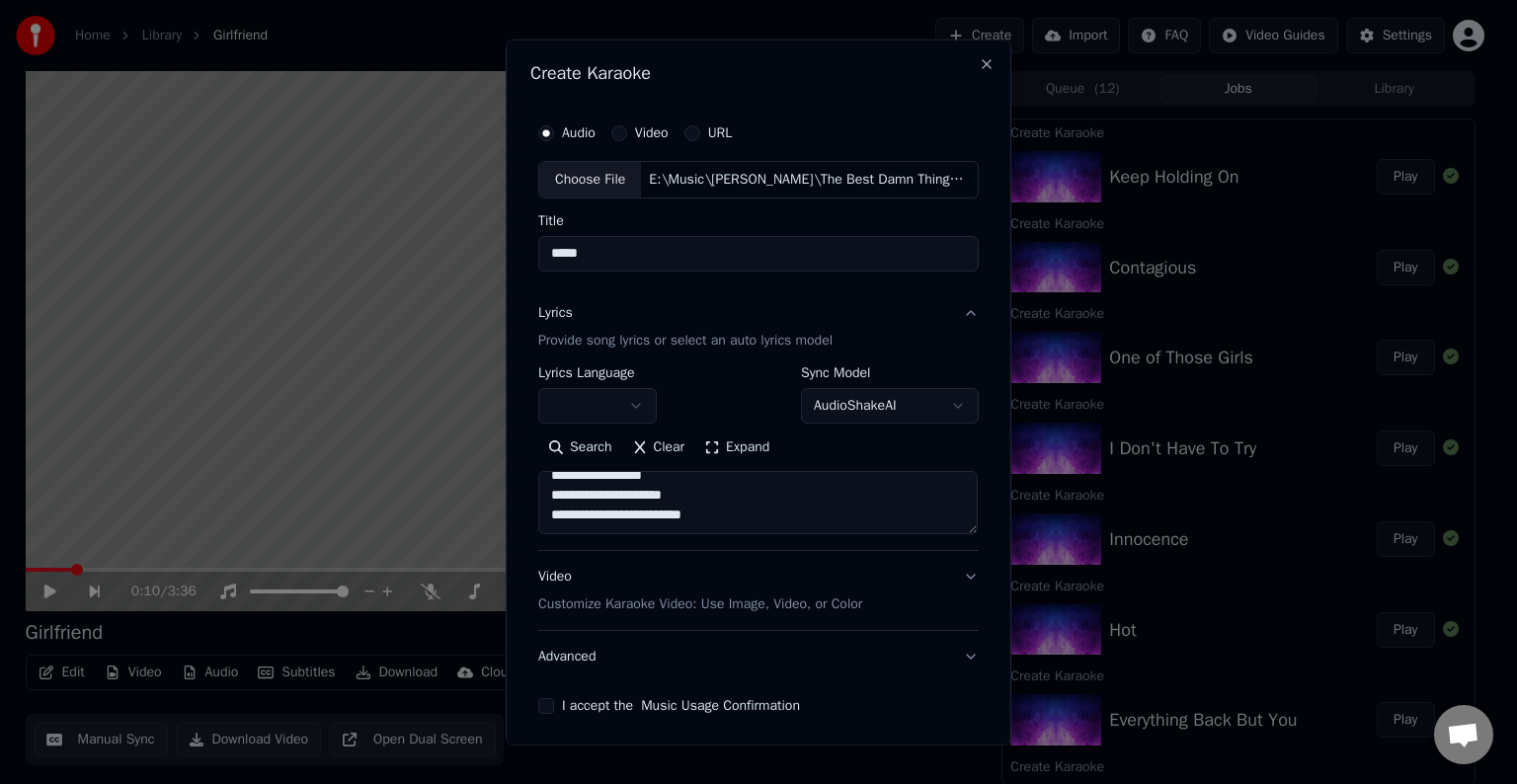 scroll, scrollTop: 1078, scrollLeft: 0, axis: vertical 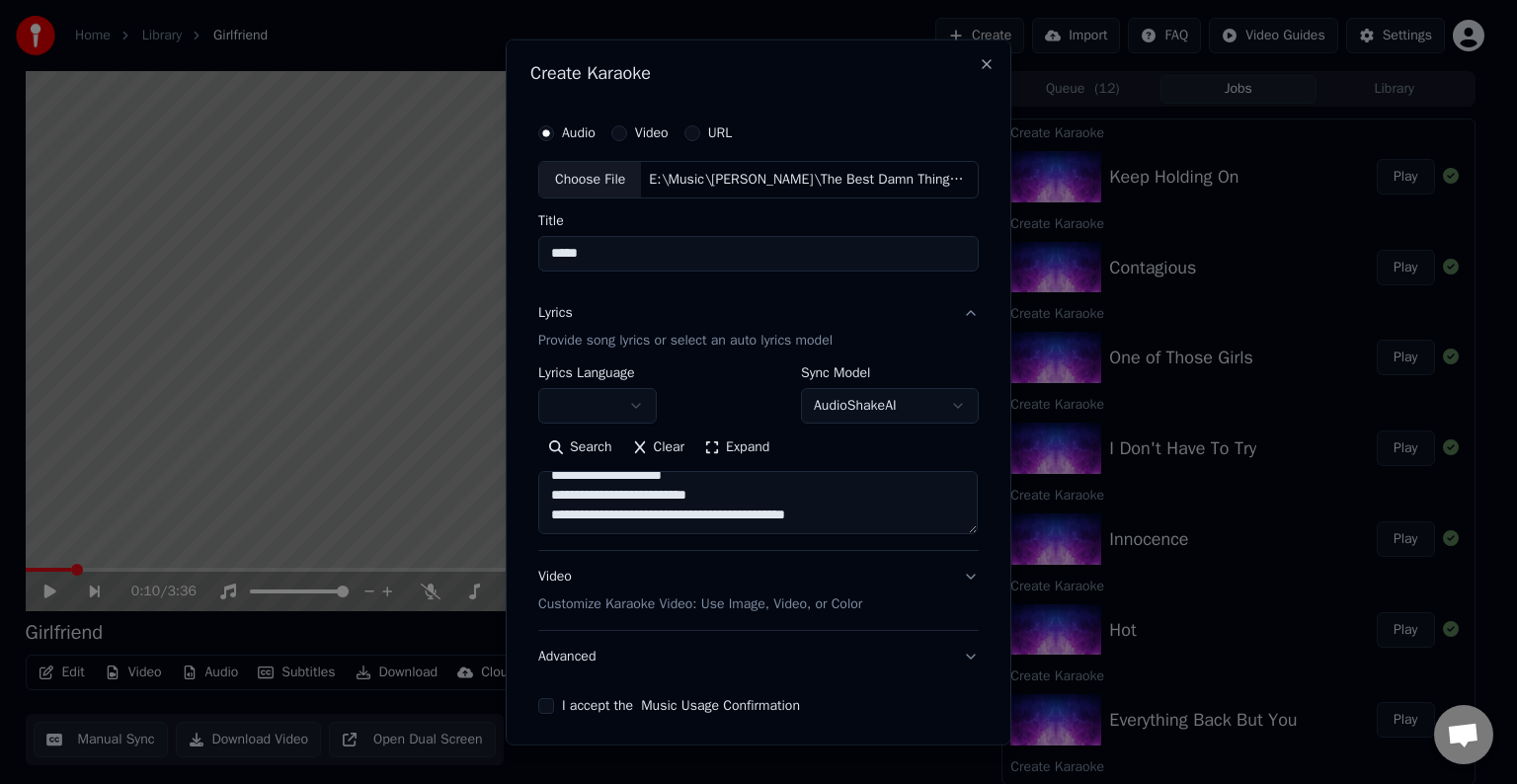 drag, startPoint x: 873, startPoint y: 508, endPoint x: 708, endPoint y: 506, distance: 165.01212 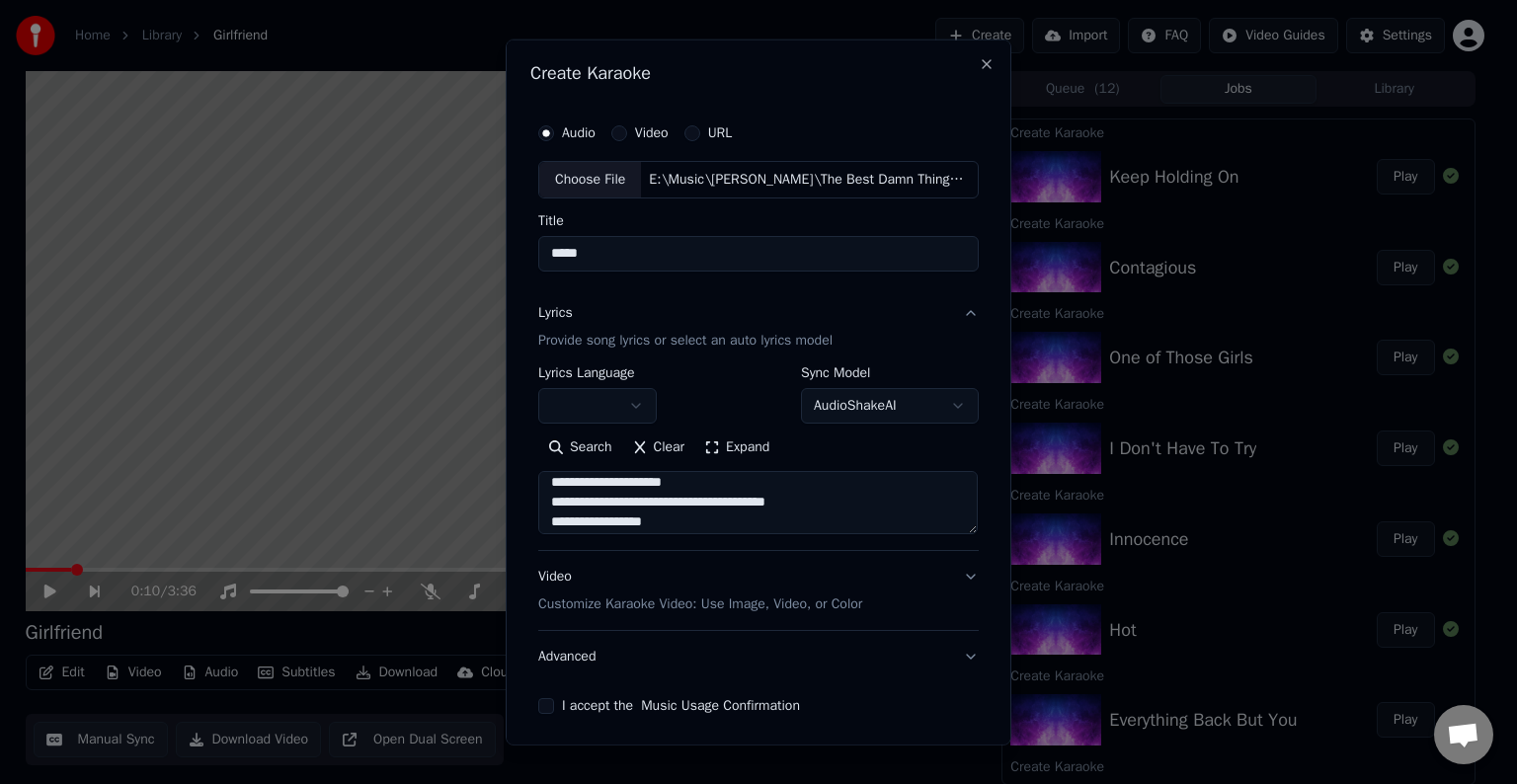 scroll, scrollTop: 871, scrollLeft: 0, axis: vertical 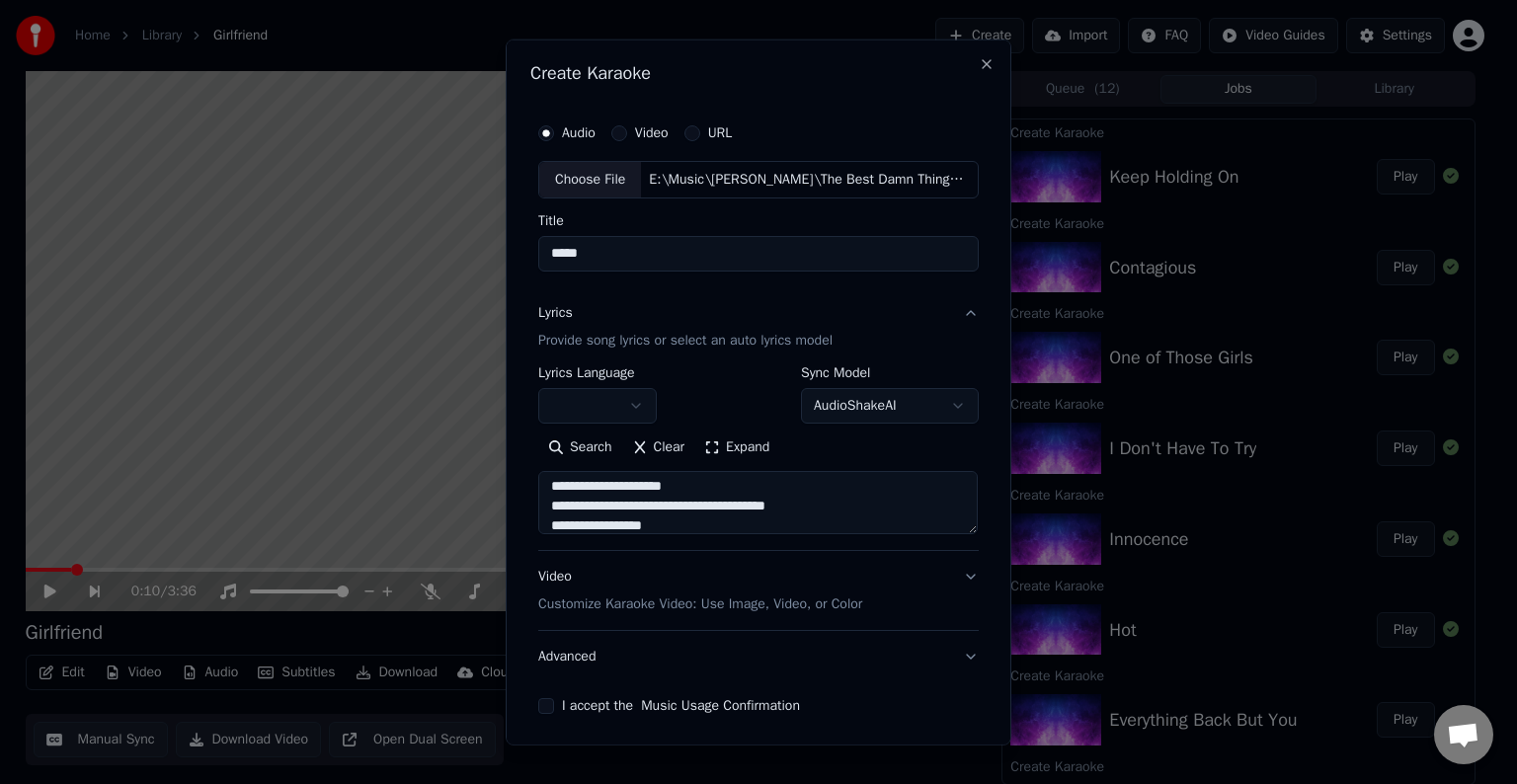 drag, startPoint x: 668, startPoint y: 507, endPoint x: 895, endPoint y: 508, distance: 227.0022 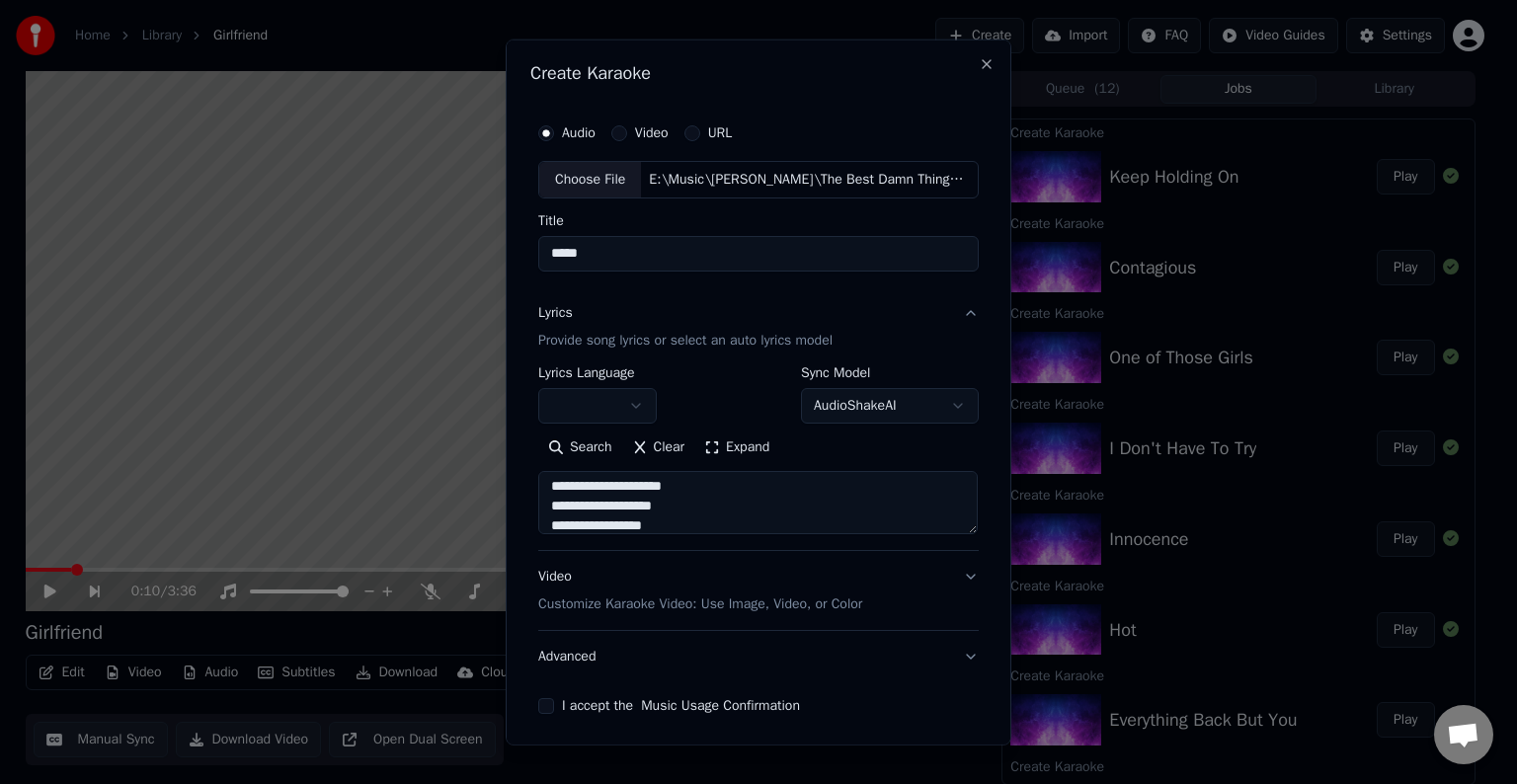 click at bounding box center (758, 503) 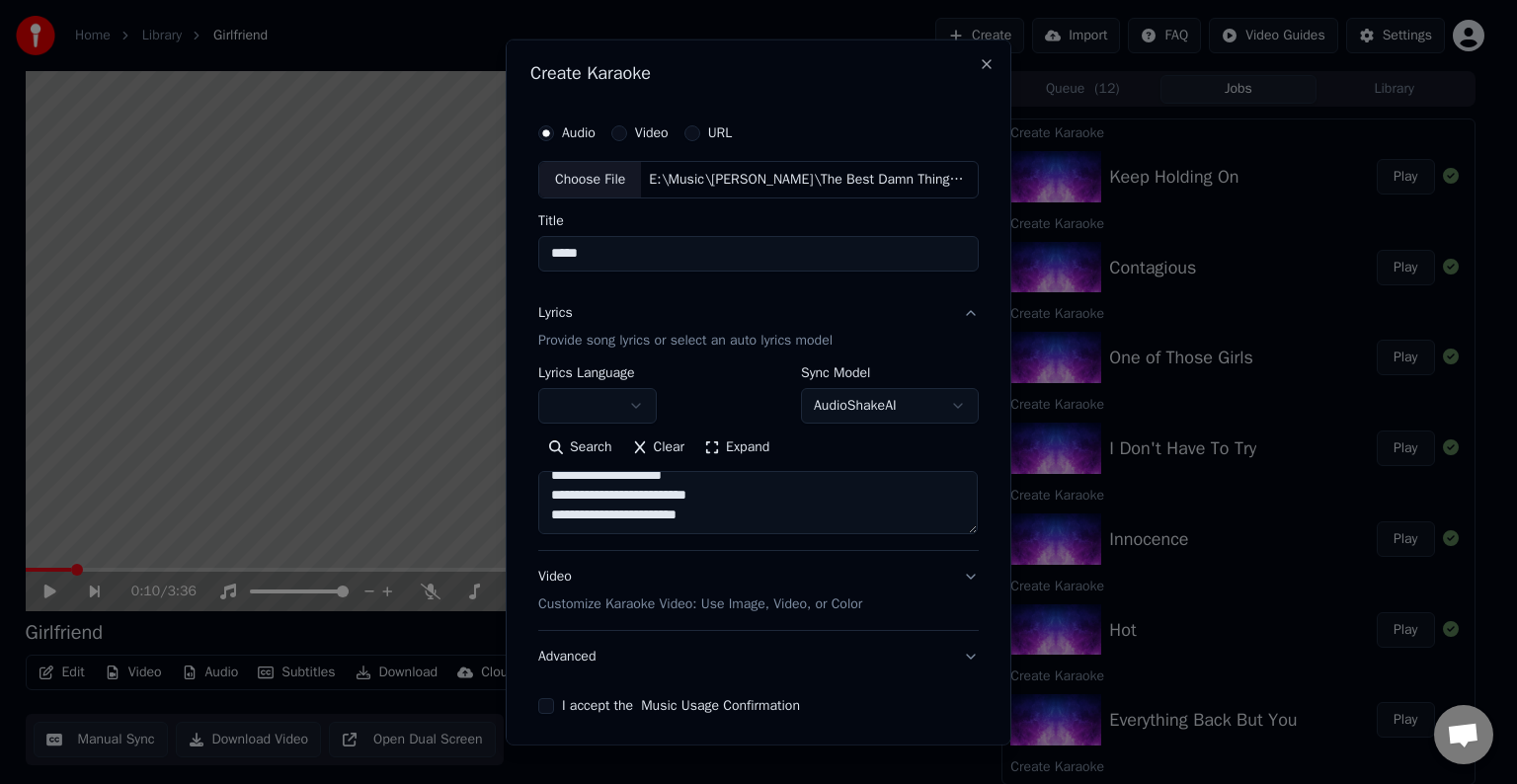 click at bounding box center [758, 503] 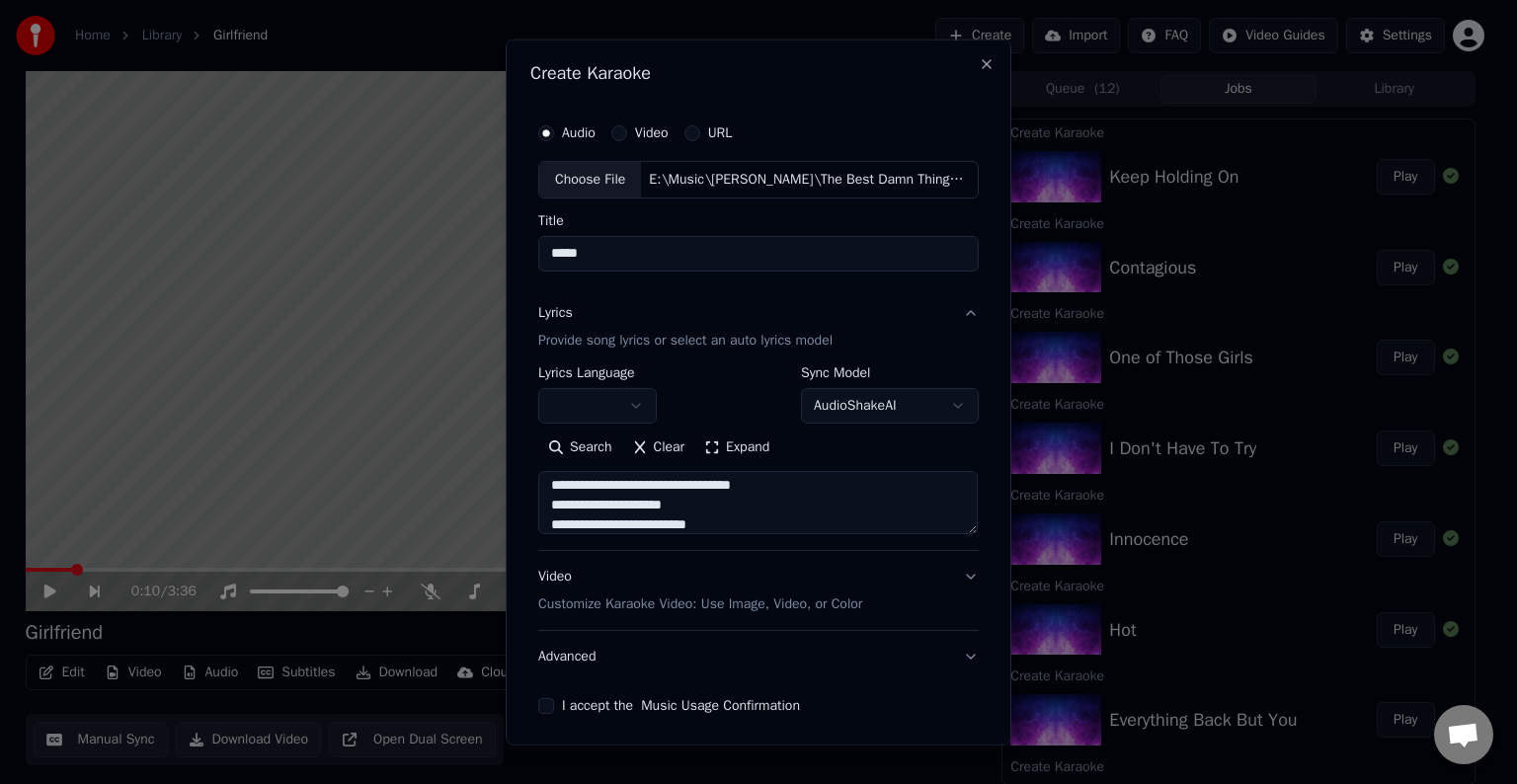 scroll, scrollTop: 1066, scrollLeft: 0, axis: vertical 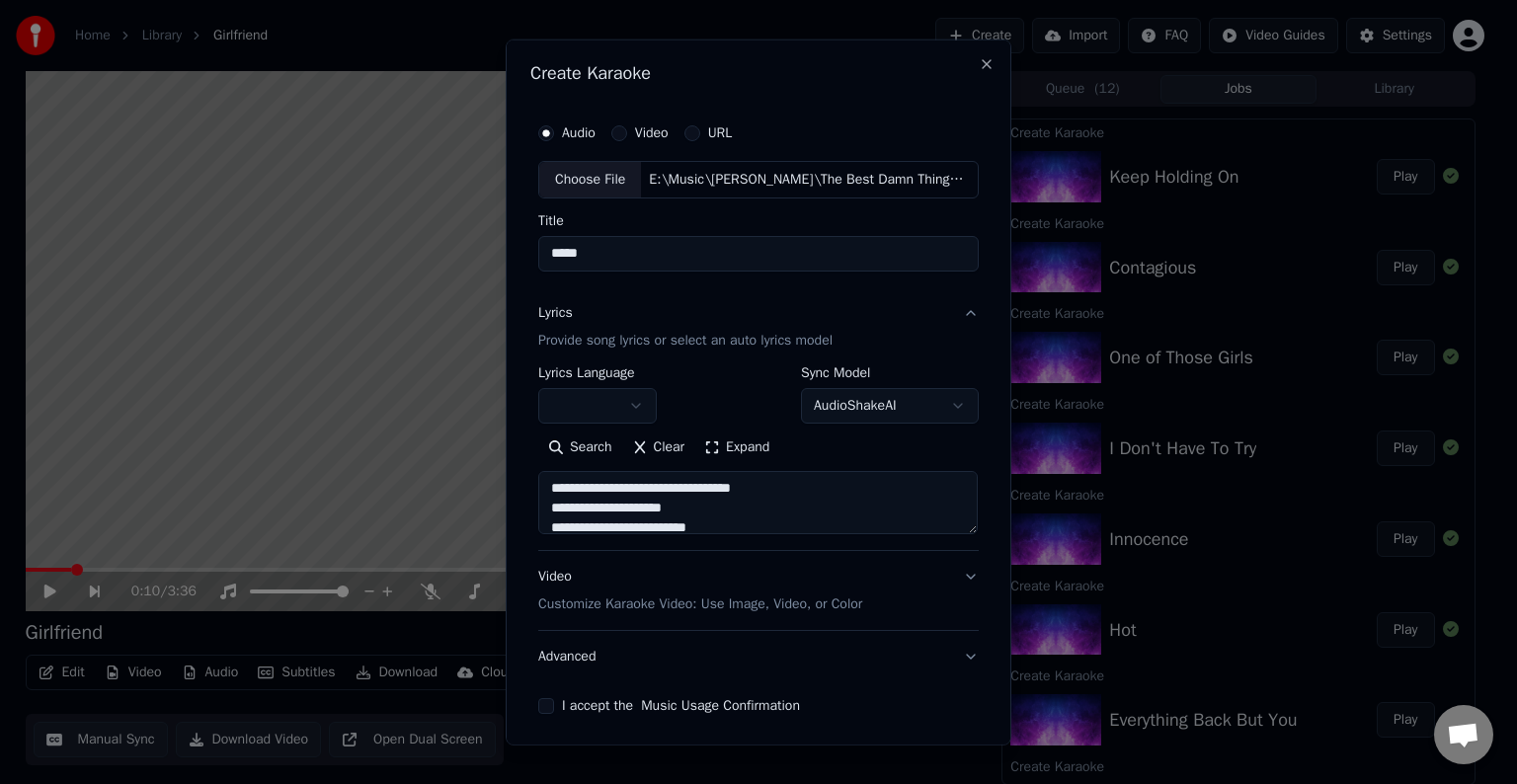 drag, startPoint x: 770, startPoint y: 489, endPoint x: 664, endPoint y: 493, distance: 106.07544 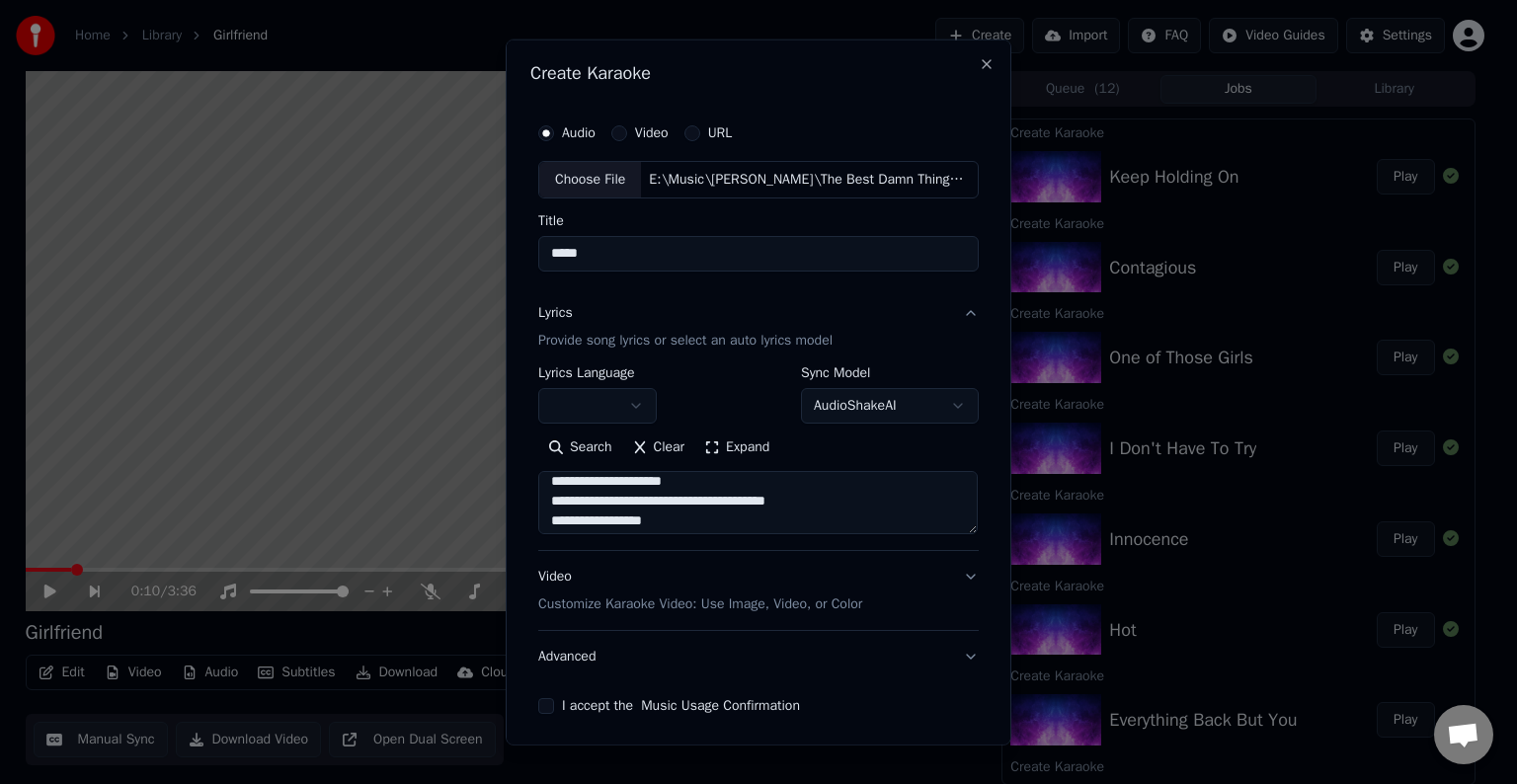 scroll, scrollTop: 1030, scrollLeft: 0, axis: vertical 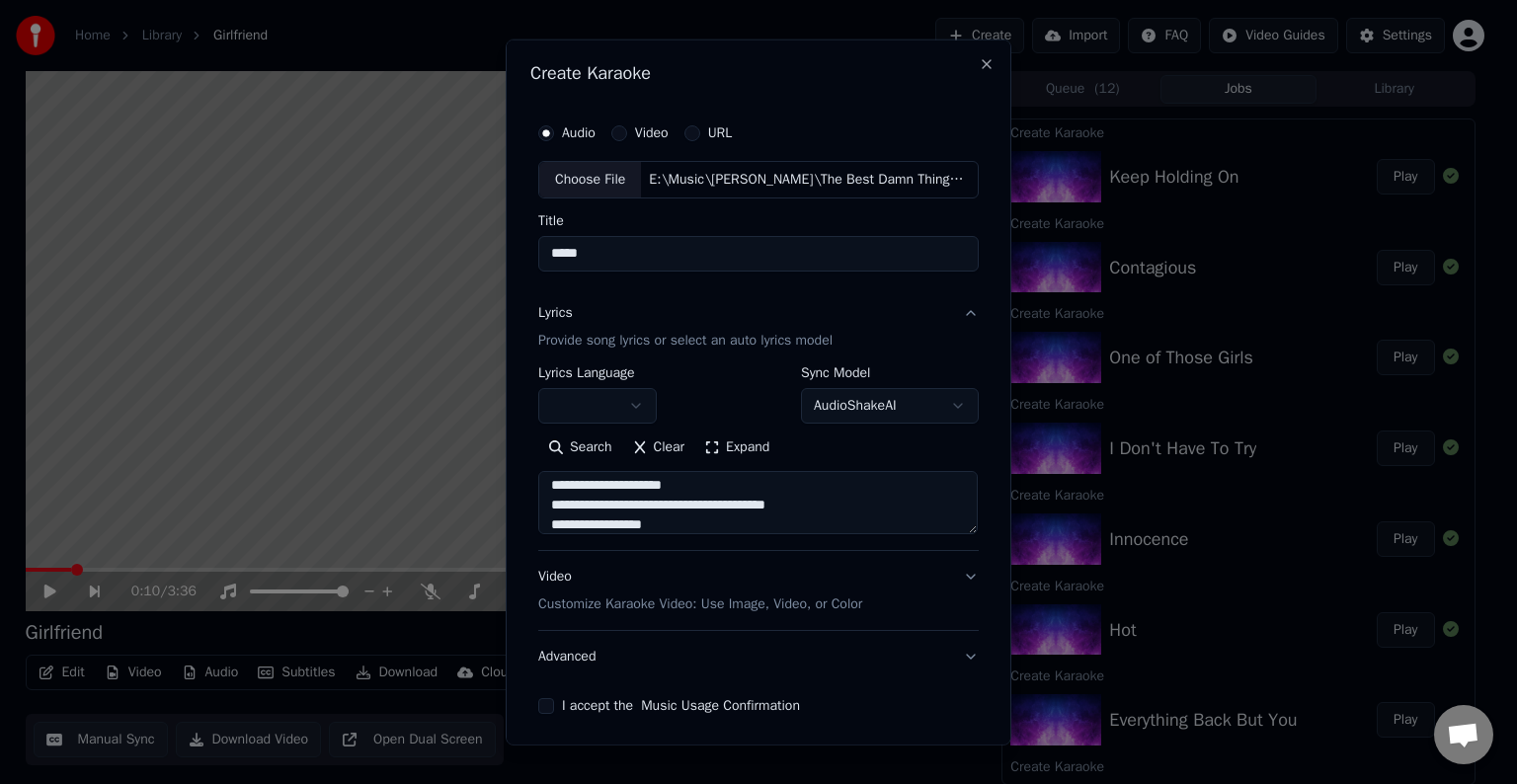 drag, startPoint x: 668, startPoint y: 502, endPoint x: 806, endPoint y: 510, distance: 138.23169 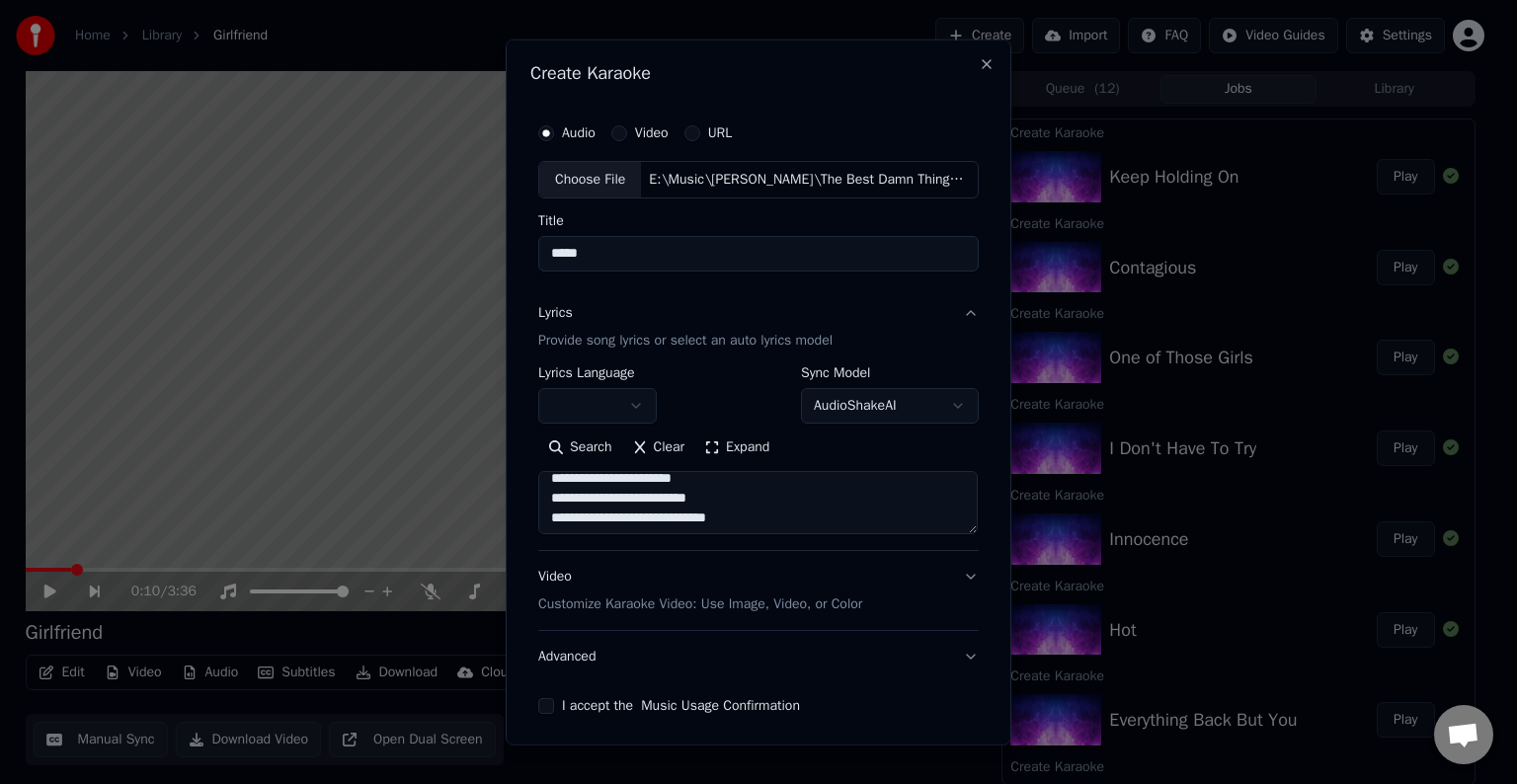 scroll, scrollTop: 972, scrollLeft: 0, axis: vertical 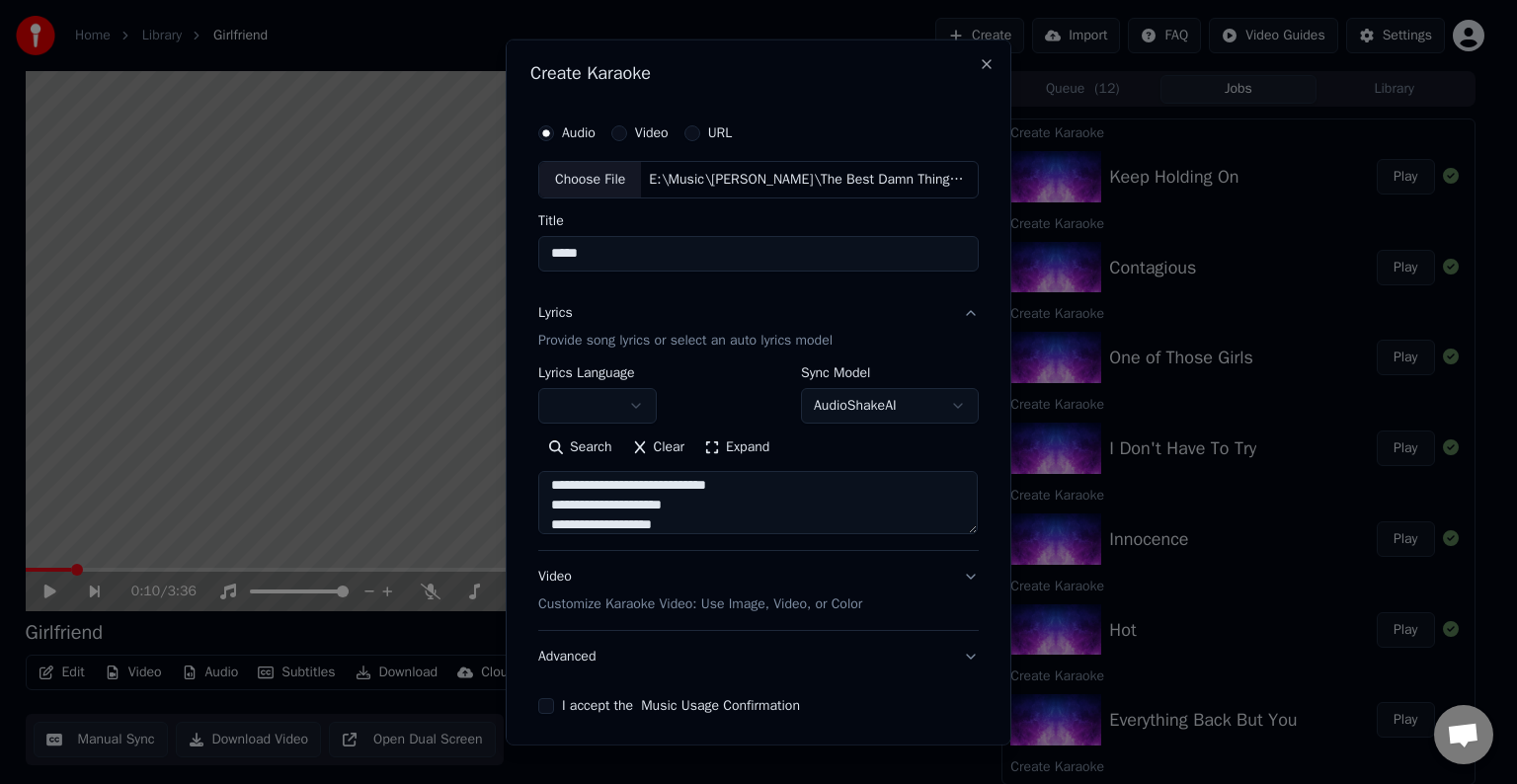 drag, startPoint x: 731, startPoint y: 519, endPoint x: 686, endPoint y: 518, distance: 45.01111 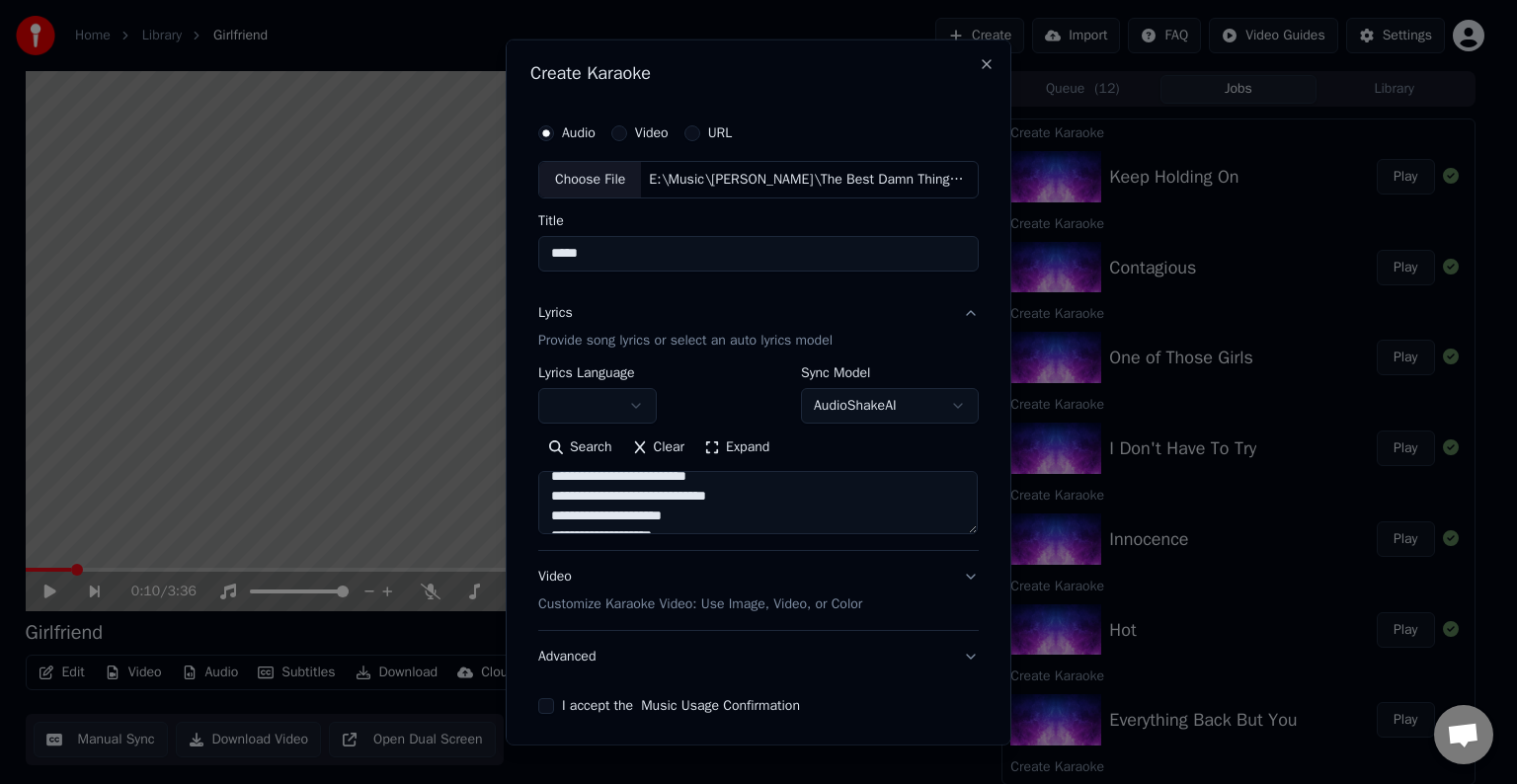 scroll, scrollTop: 997, scrollLeft: 0, axis: vertical 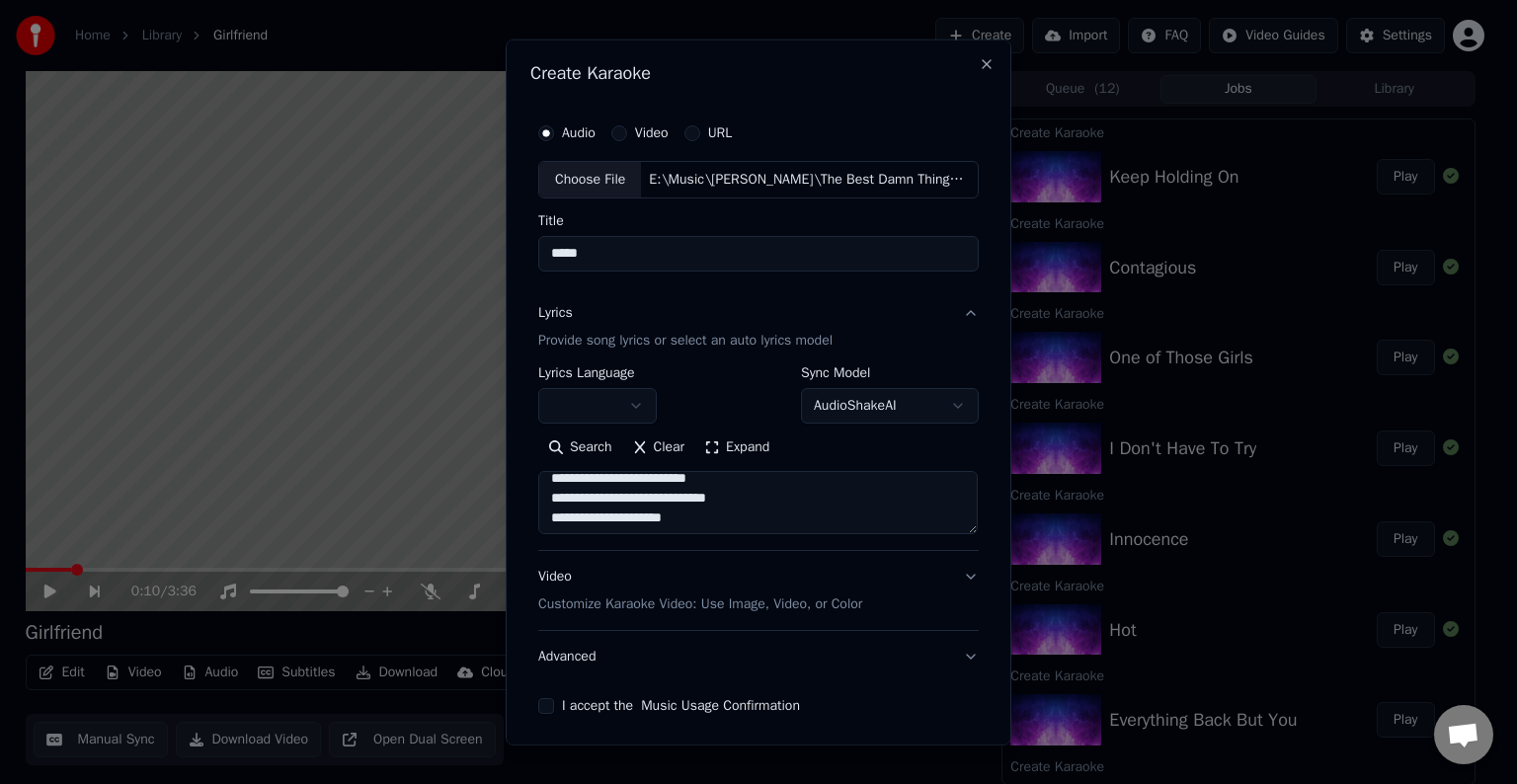 click at bounding box center [758, 503] 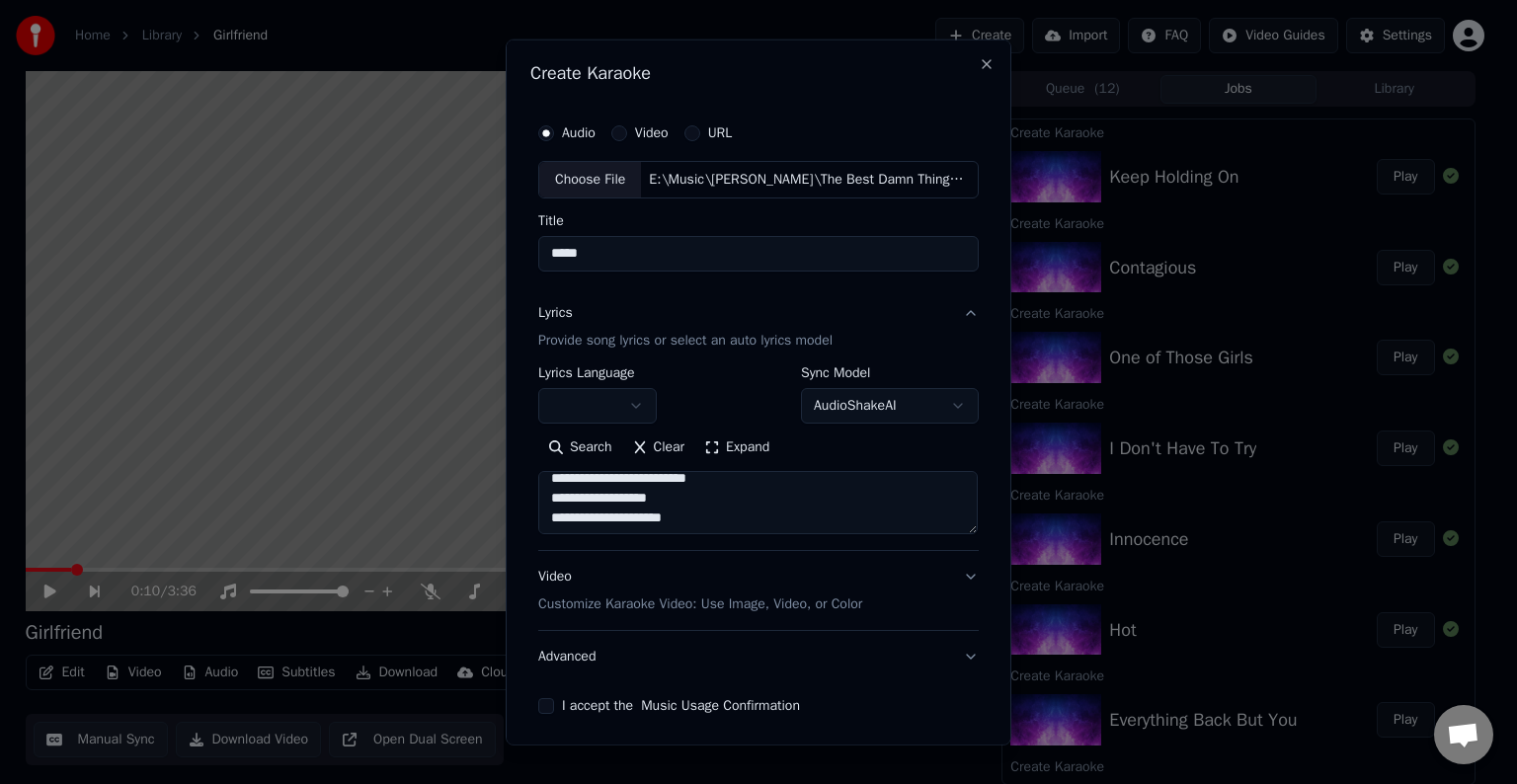 click at bounding box center [758, 503] 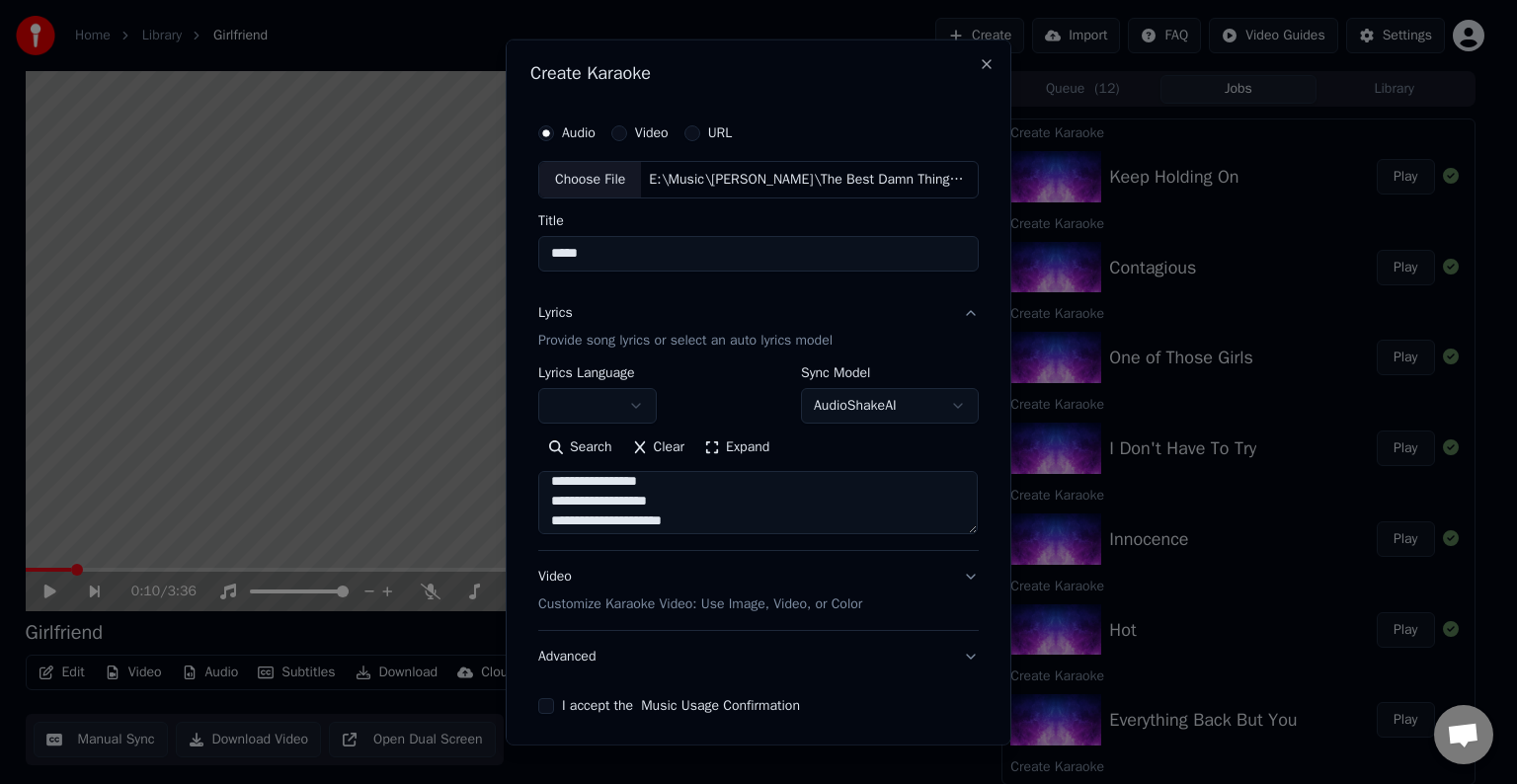 scroll, scrollTop: 1118, scrollLeft: 0, axis: vertical 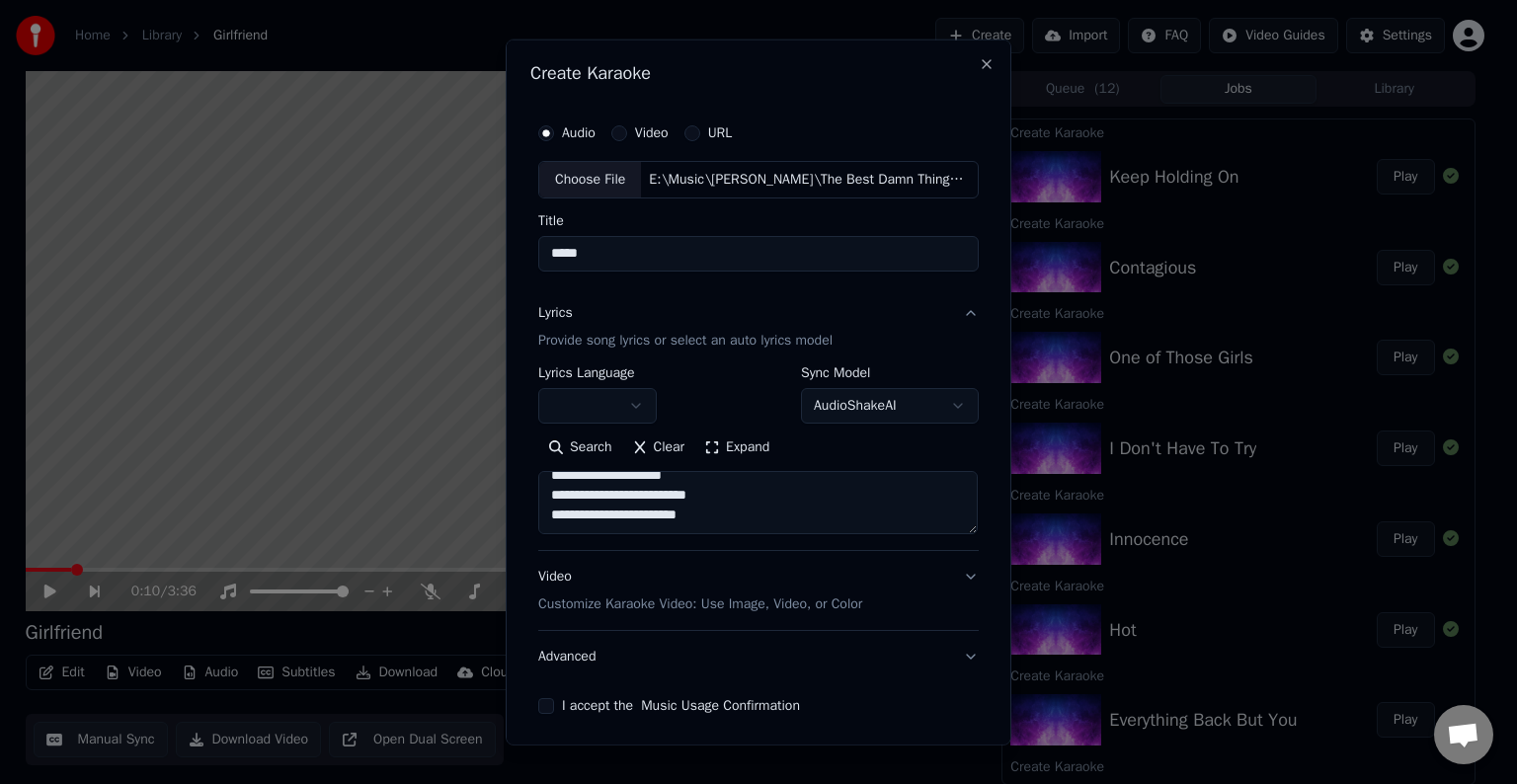 click at bounding box center (758, 503) 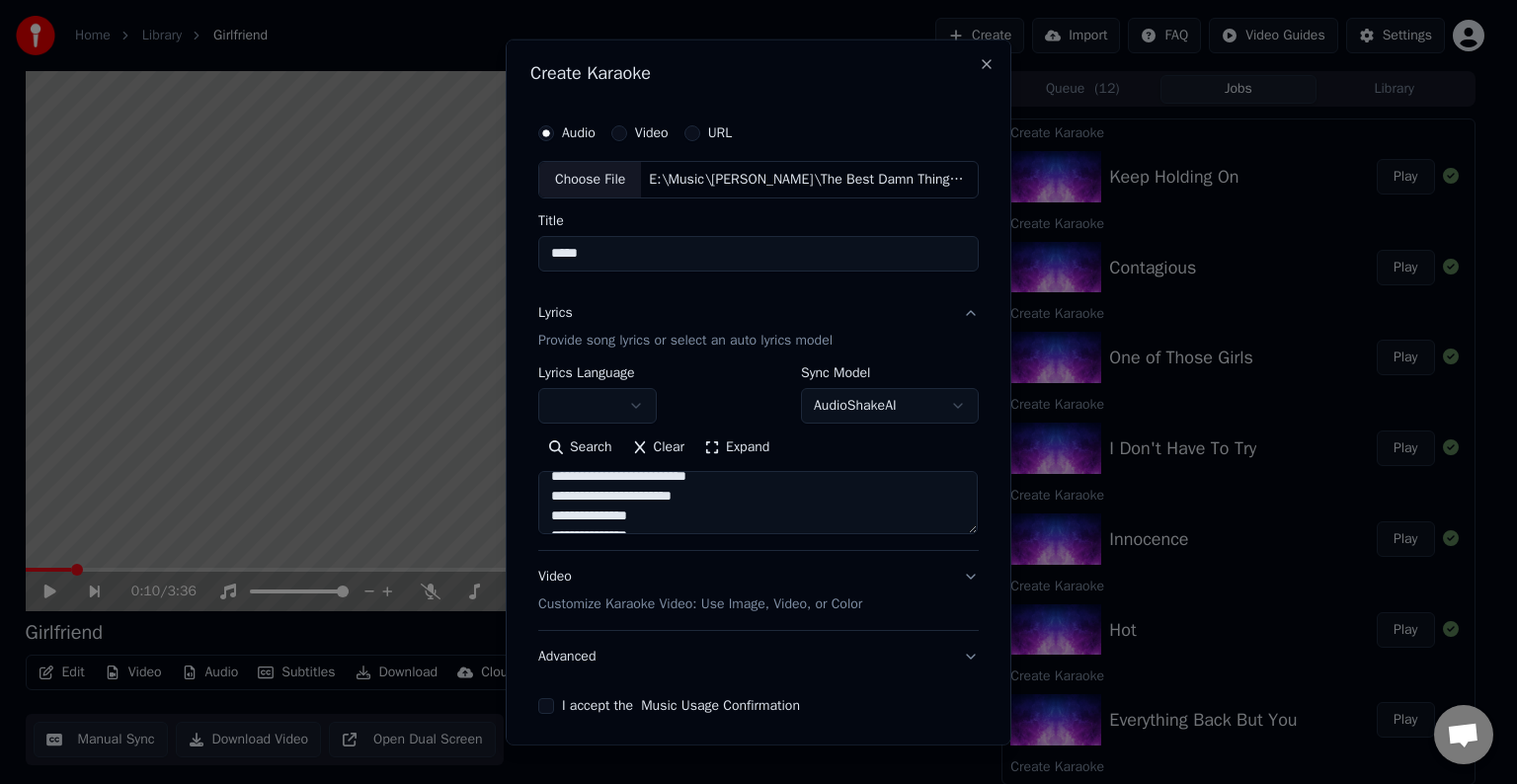 scroll, scrollTop: 1189, scrollLeft: 0, axis: vertical 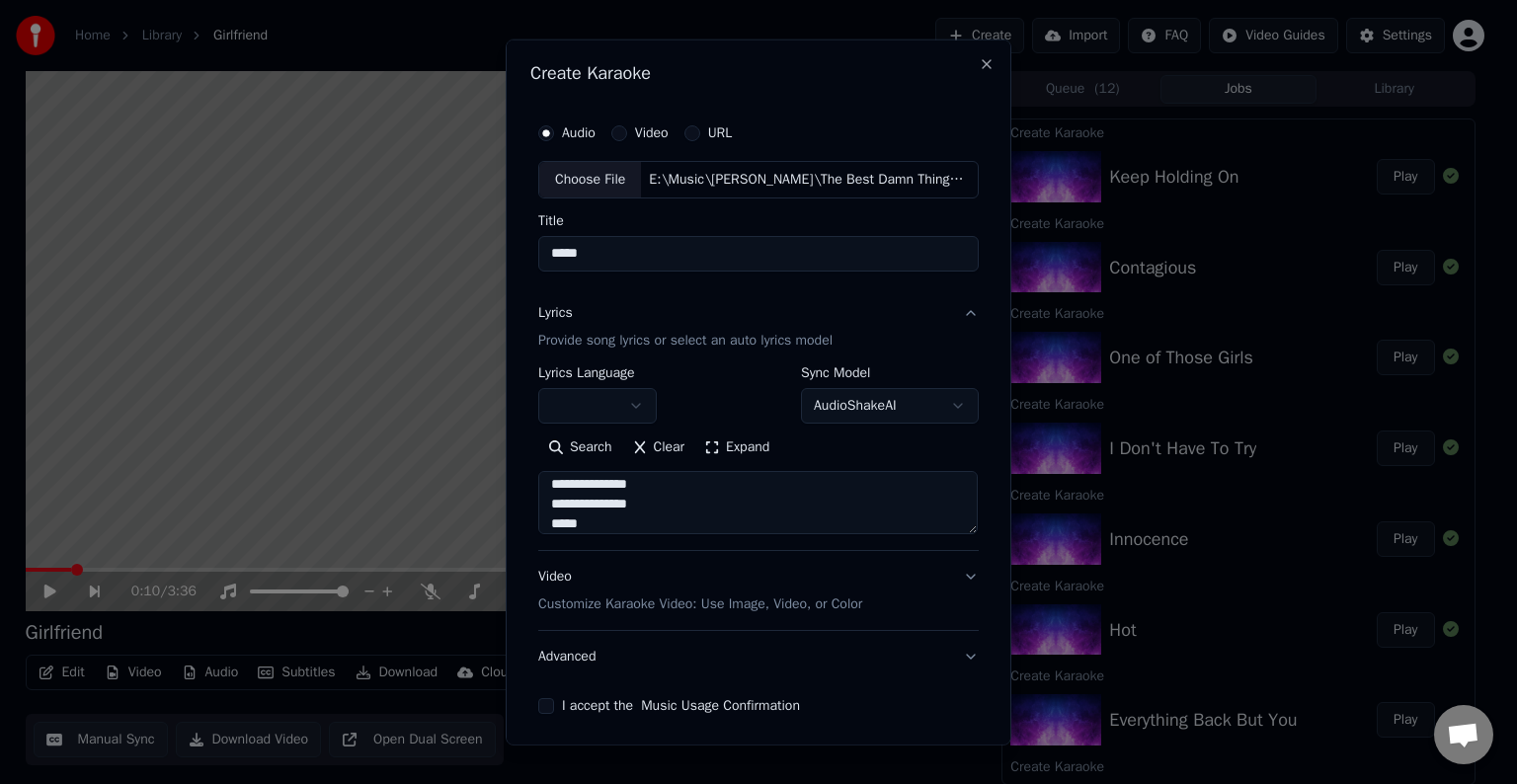 type on "**********" 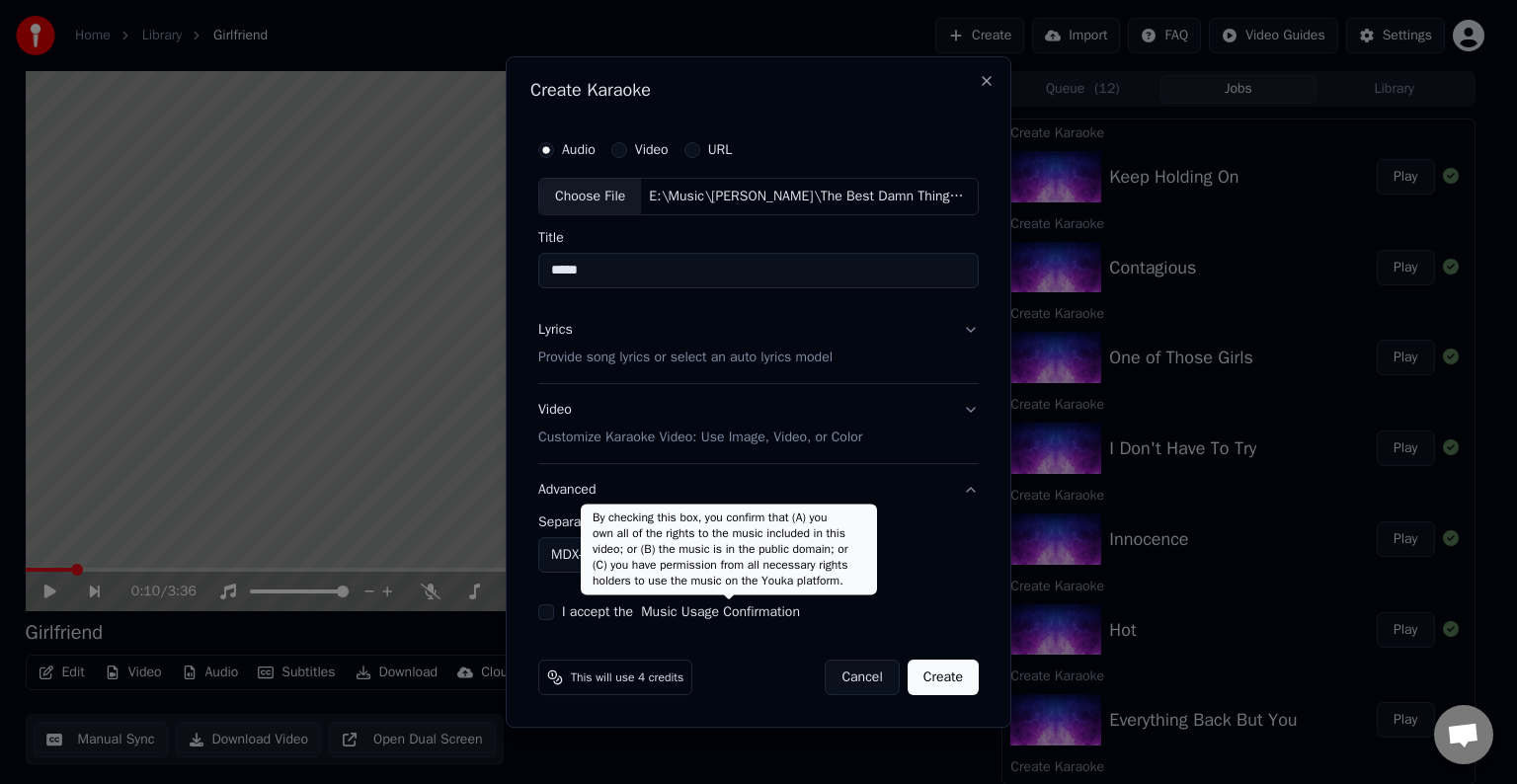 click on "Home Library Girlfriend Create Import FAQ Video Guides Settings 0:10  /  3:36 Girlfriend BPM 164 Key D Edit Video Audio Subtitles Download Cloud Library Manual Sync Download Video Open Dual Screen Queue ( 12 ) Jobs Library Create Karaoke Keep Holding On Play Create Karaoke Contagious Play Create Karaoke One of Those Girls Play Create Karaoke I Don't Have To Try Play Create Karaoke Innocence Play Create Karaoke Hot Play Create Karaoke Everything Back But You Play Create Karaoke When You're Gone Play Create Karaoke Runaway Play Create Karaoke The Best Damn Thing Play Separate Audio Girlfriend Play Create Karaoke Runaway Create Karaoke I Can Do Better Play Create Karaoke Girlfriend Play Chat [PERSON_NAME] from Youka Desktop More channels Continue on Email Network offline. Reconnecting... No messages can be received or sent for now. Youka Desktop Hello! How can I help you?  [DATE] [DATE] [PERSON_NAME] [DATE] So, I make the video, and the credits to sync the lyrics the second time are refunded? [DATE] [DATE]" at bounding box center (750, 392) 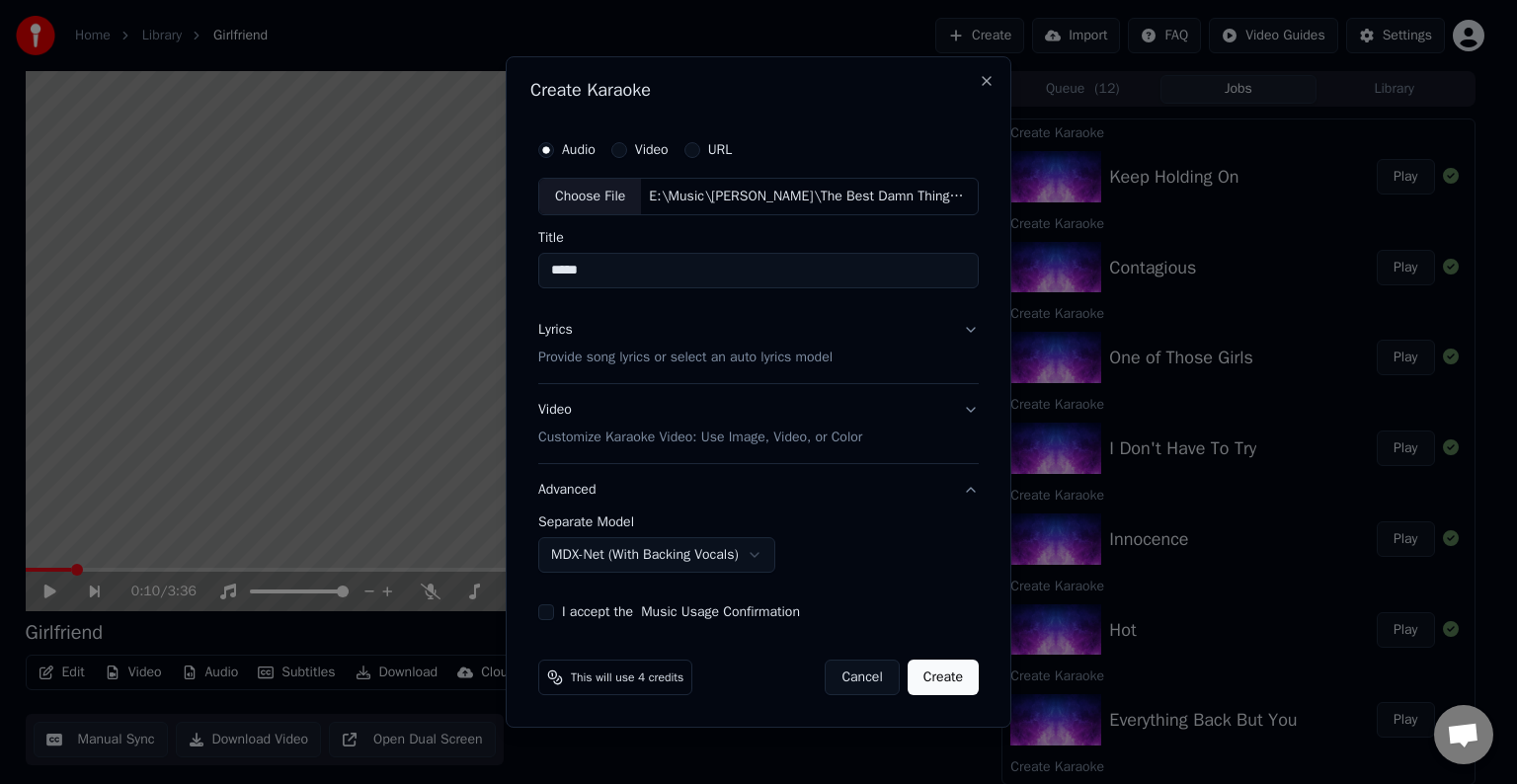 click on "**********" at bounding box center (758, 375) 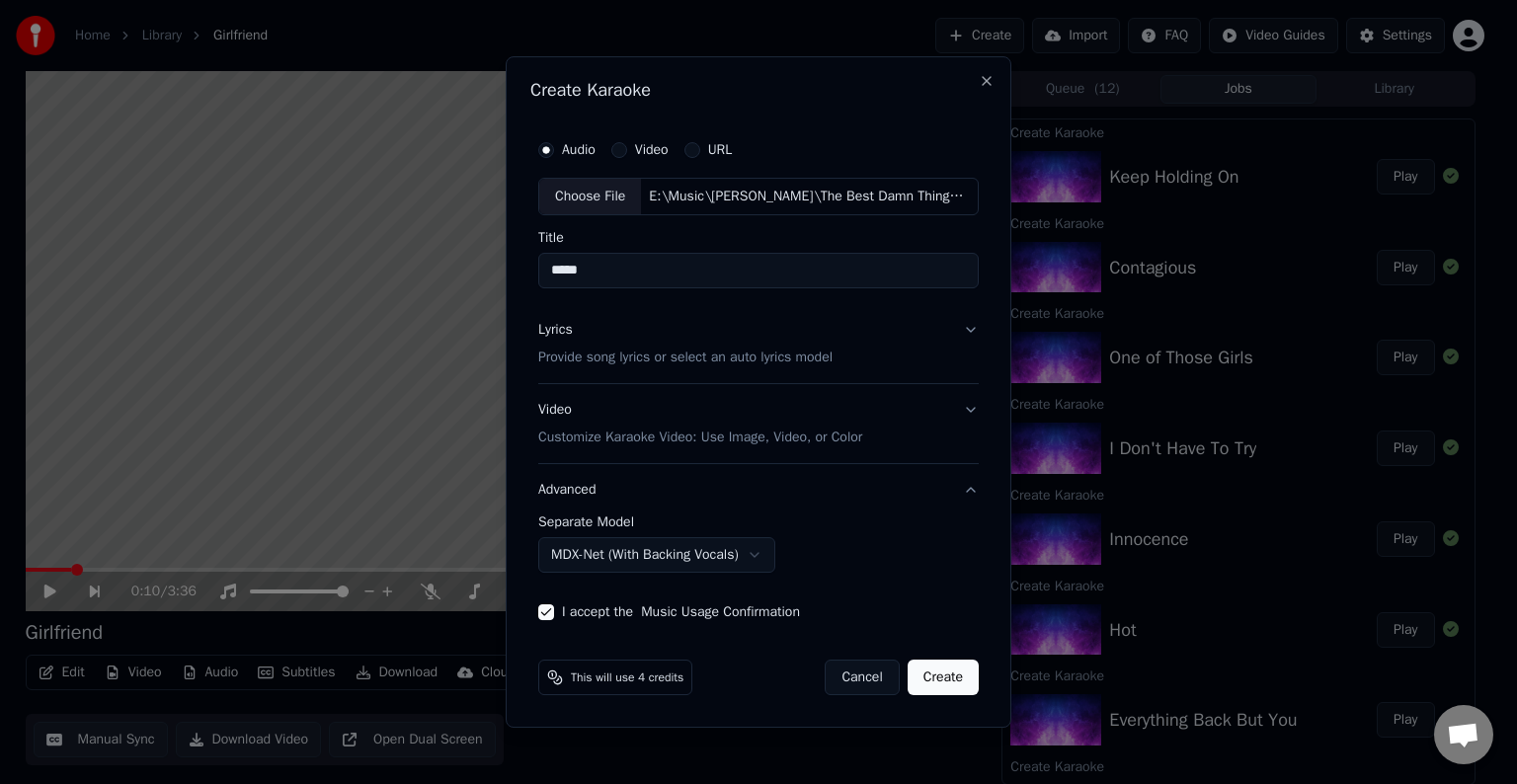 click on "Create" at bounding box center (943, 677) 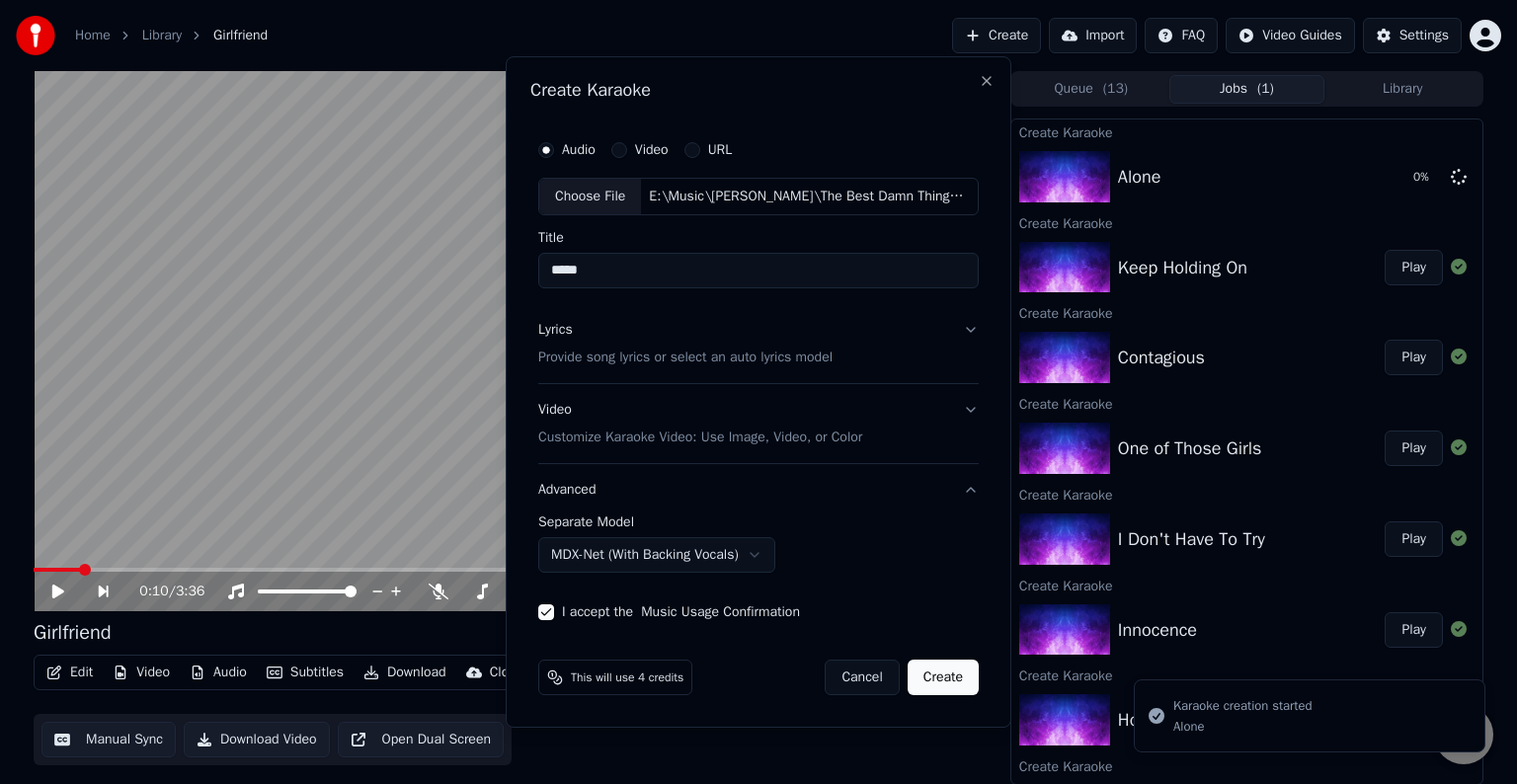 select on "******" 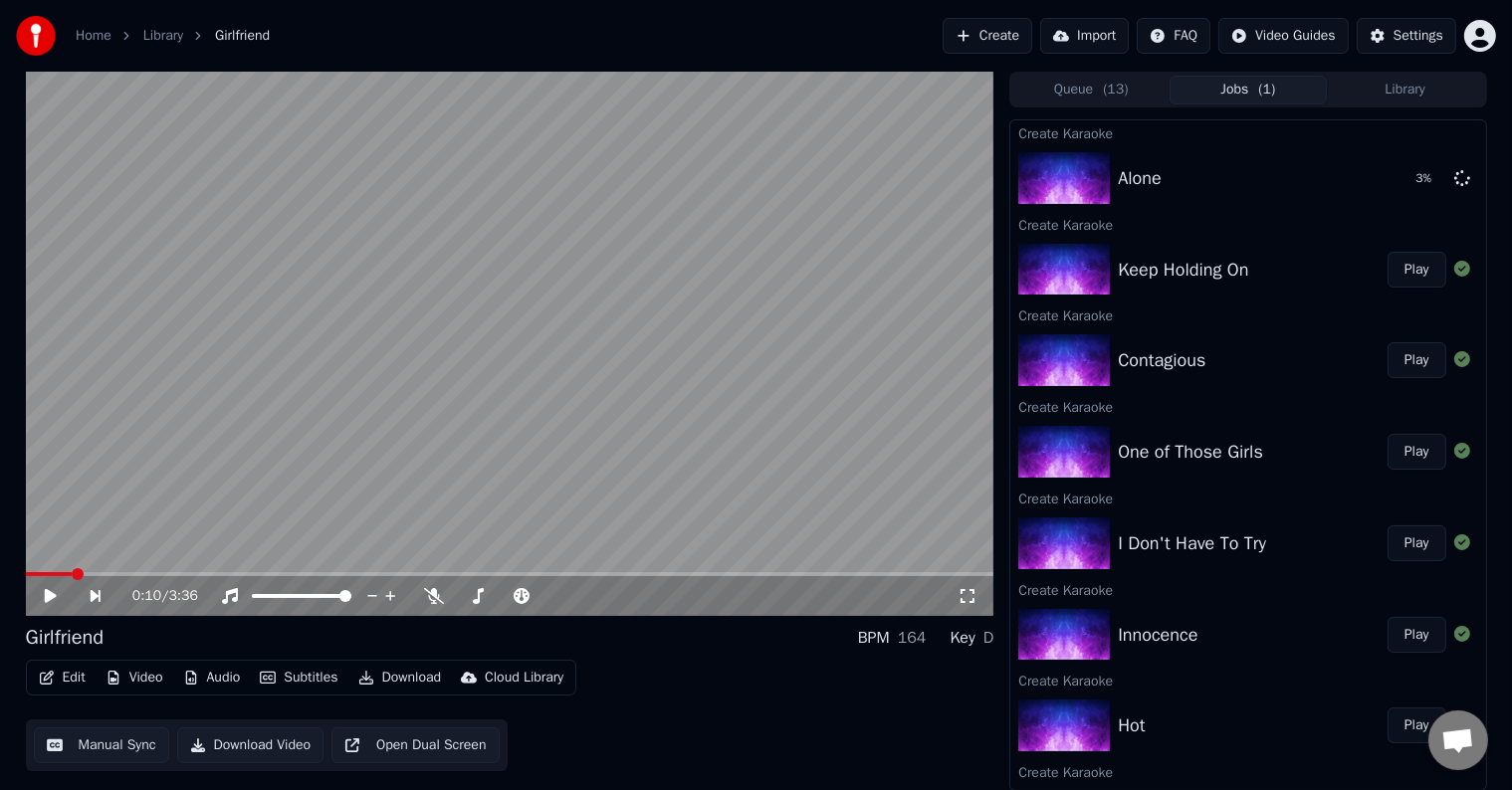 click on "Create" at bounding box center [987, 36] 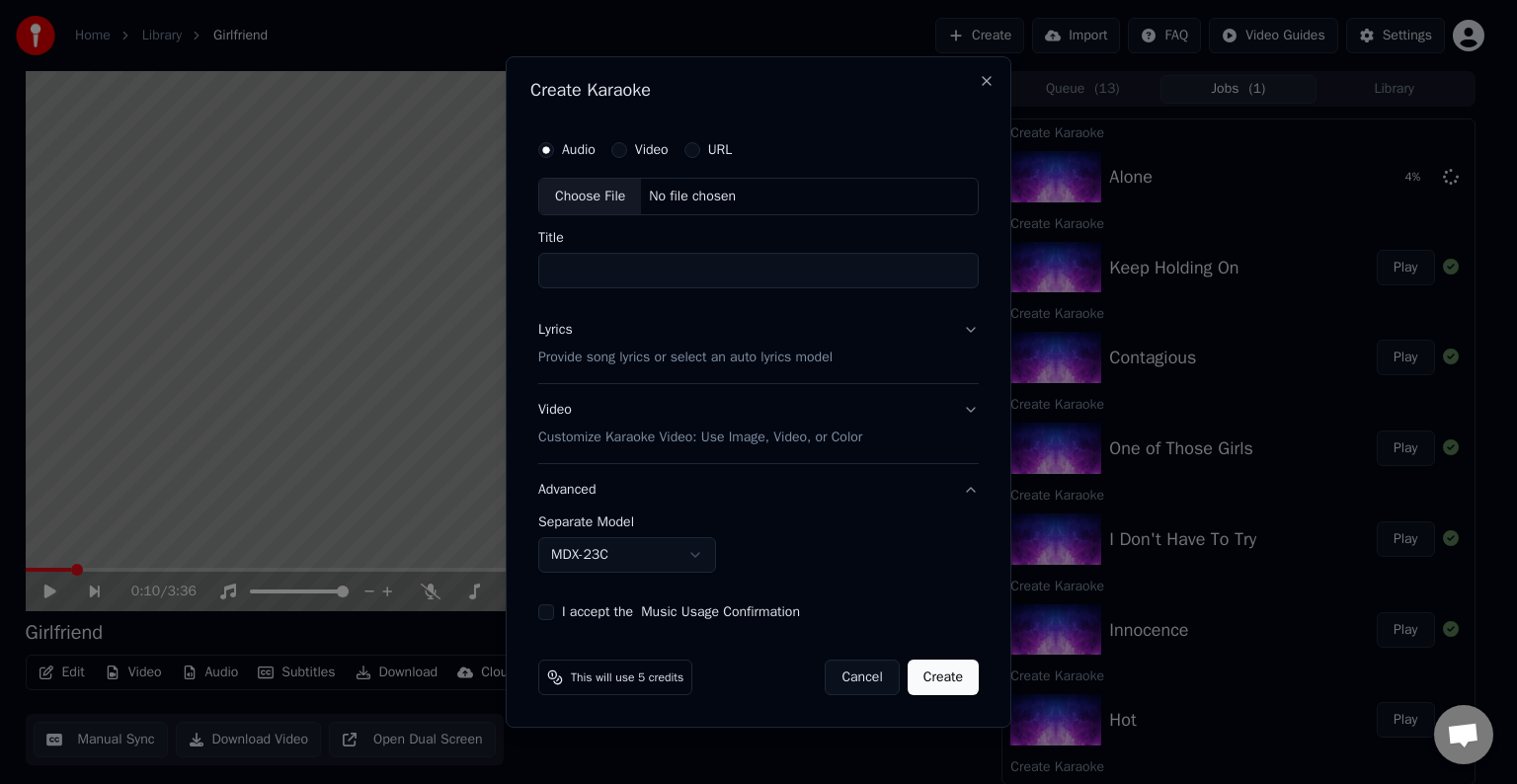 click on "Choose File" at bounding box center (590, 196) 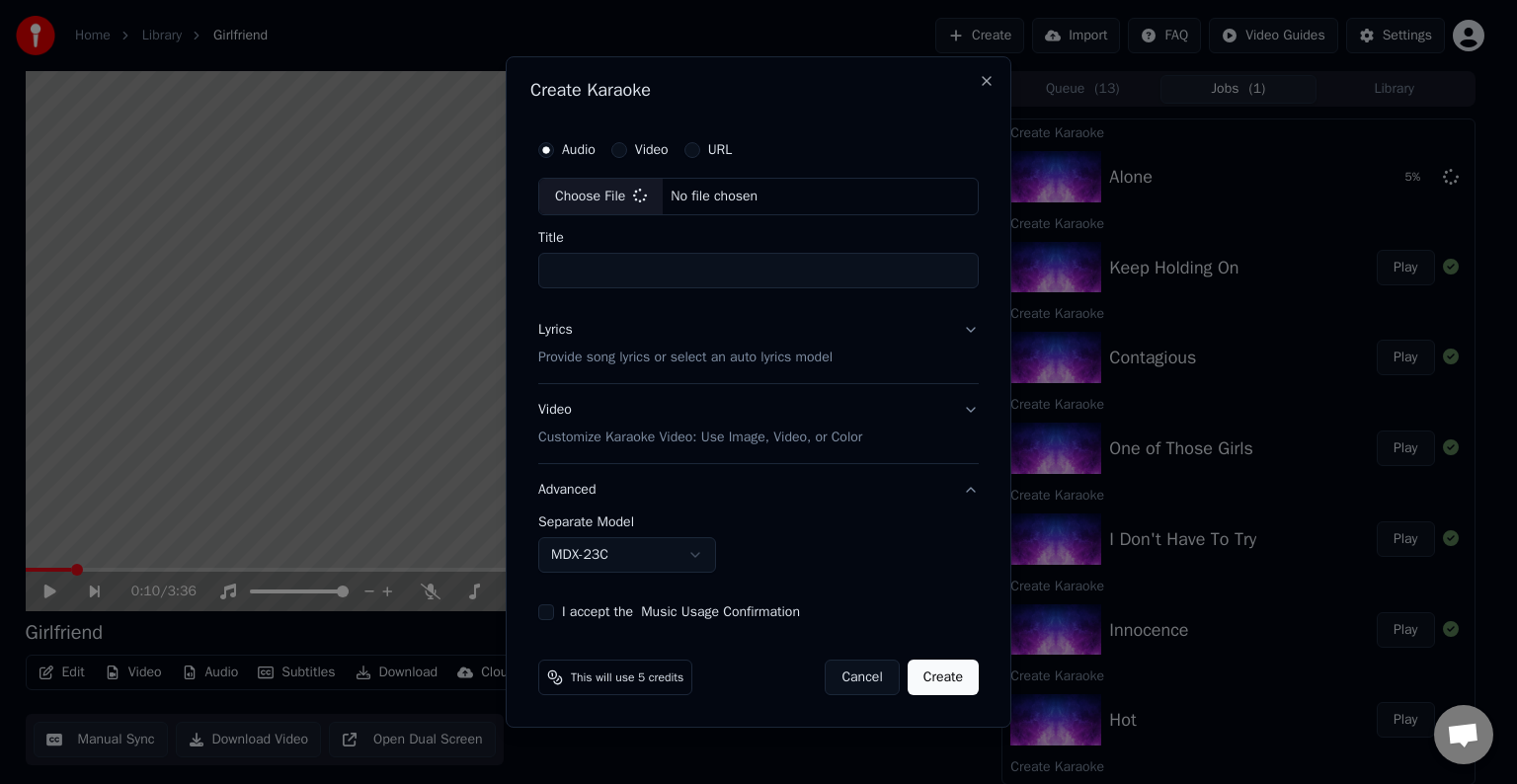click on "Lyrics Provide song lyrics or select an auto lyrics model" at bounding box center [758, 344] 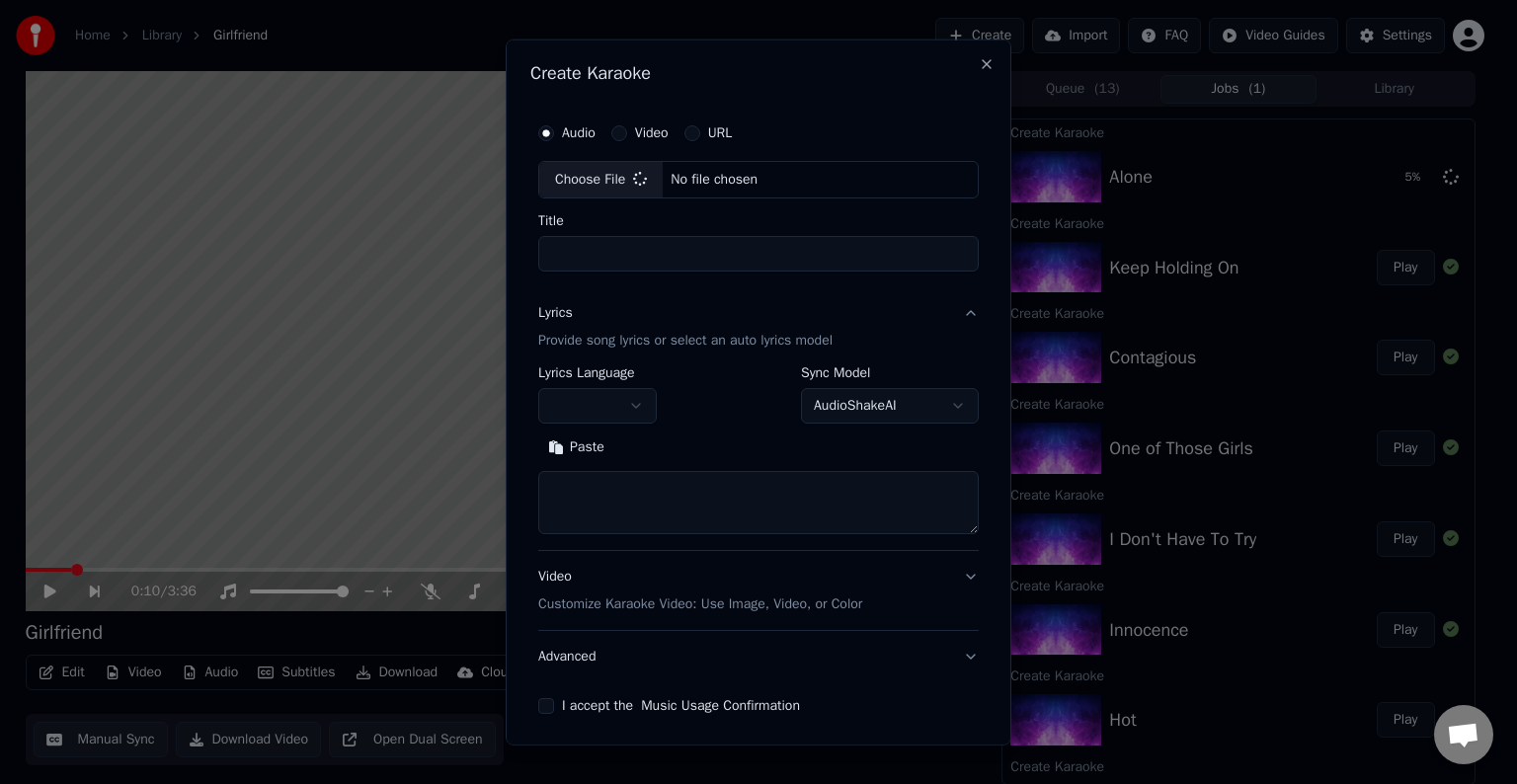 click at bounding box center (758, 503) 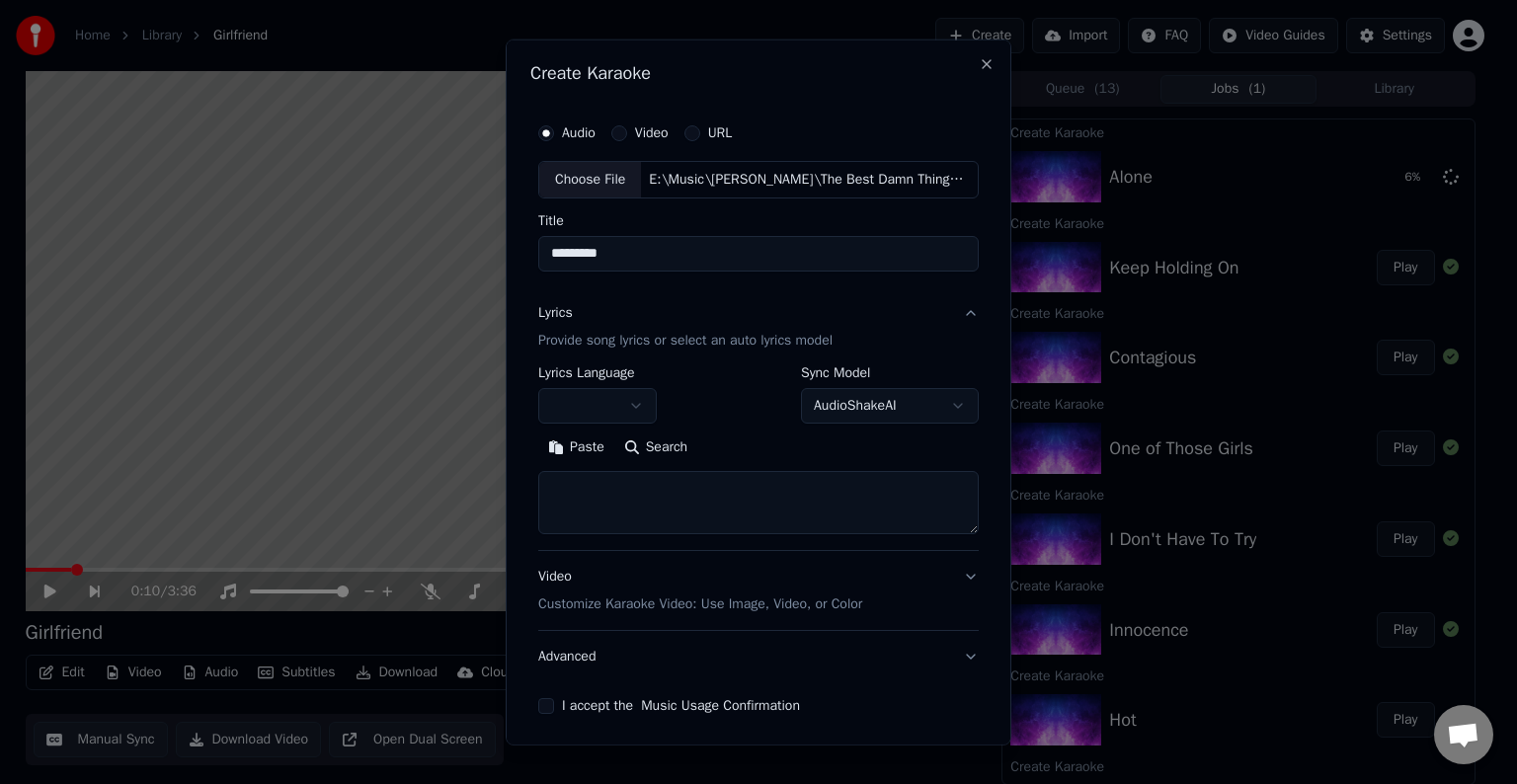 click on "Home Library Girlfriend Create Import FAQ Video Guides Settings 0:10  /  3:36 Girlfriend BPM 164 Key D Edit Video Audio Subtitles Download Cloud Library Manual Sync Download Video Open Dual Screen Queue ( 13 ) Jobs ( 1 ) Library Create Karaoke Alone 6 % Create Karaoke Keep Holding On Play Create Karaoke Contagious Play Create Karaoke One of Those Girls Play Create Karaoke I Don't Have To Try Play Create Karaoke Innocence Play Create Karaoke Hot Play Create Karaoke Everything Back But You Play Create Karaoke When You're Gone Play Create Karaoke Runaway Play Create Karaoke The Best Damn Thing Play Separate Audio Girlfriend Play Create Karaoke Runaway Create Karaoke I Can Do Better Play Create Karaoke Girlfriend Play Chat [PERSON_NAME] from Youka Desktop More channels Continue on Email Network offline. Reconnecting... No messages can be received or sent for now. Youka Desktop Hello! How can I help you?  [DATE] [DATE] [PERSON_NAME] [DATE] [DATE] [DATE] [PERSON_NAME] Only the auto-sync credits are refunded. [DATE]" at bounding box center (750, 392) 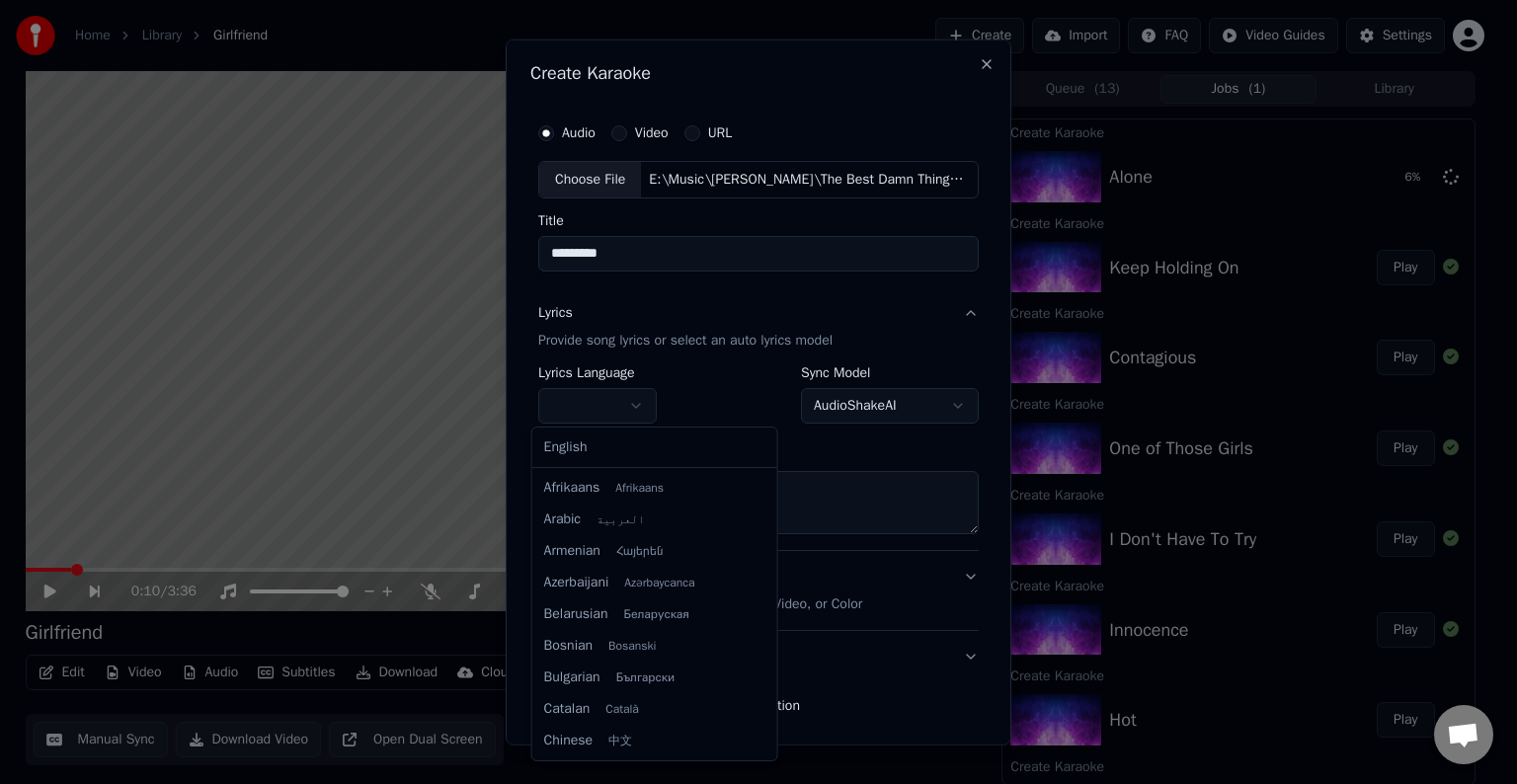 select on "**" 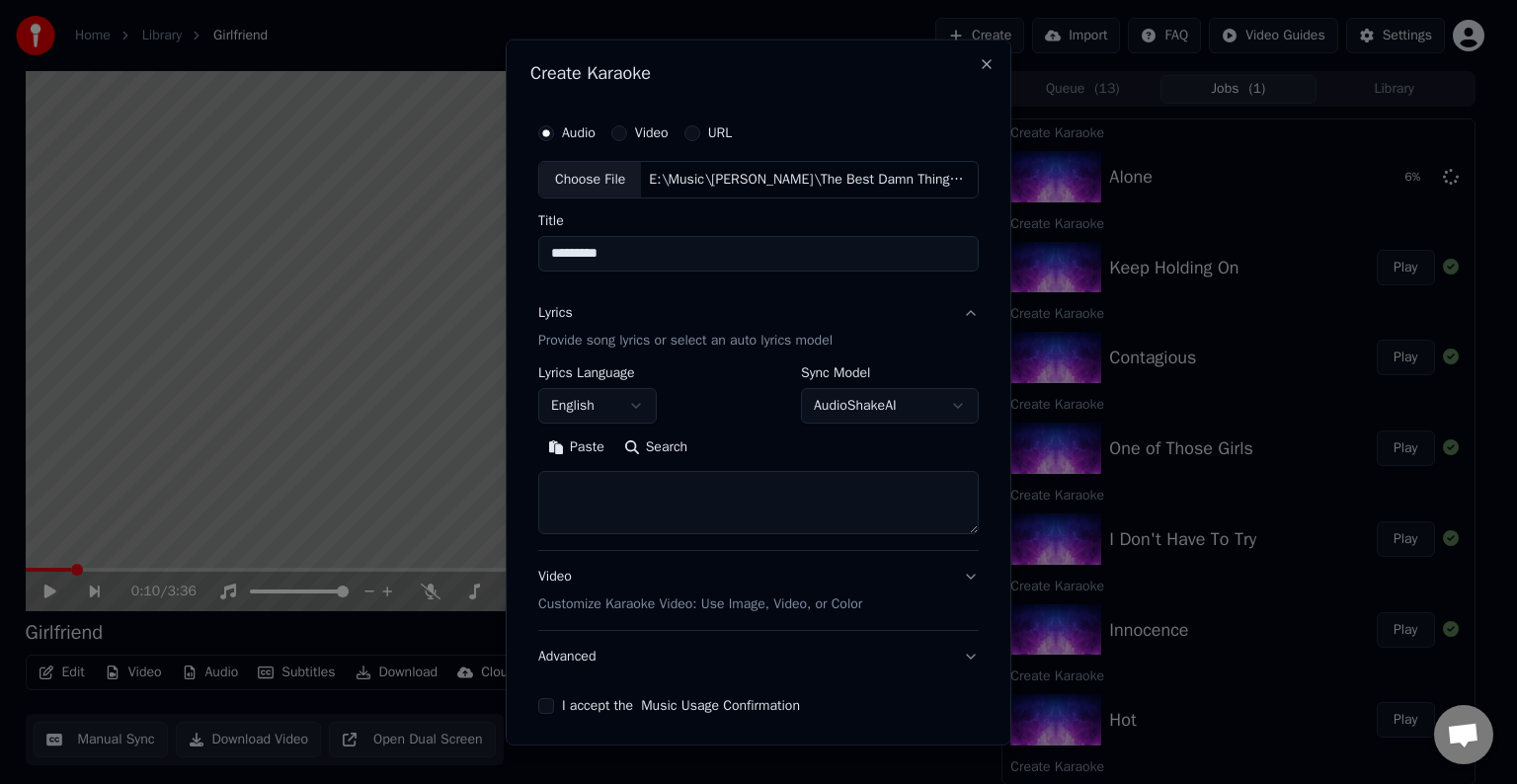 click at bounding box center [758, 503] 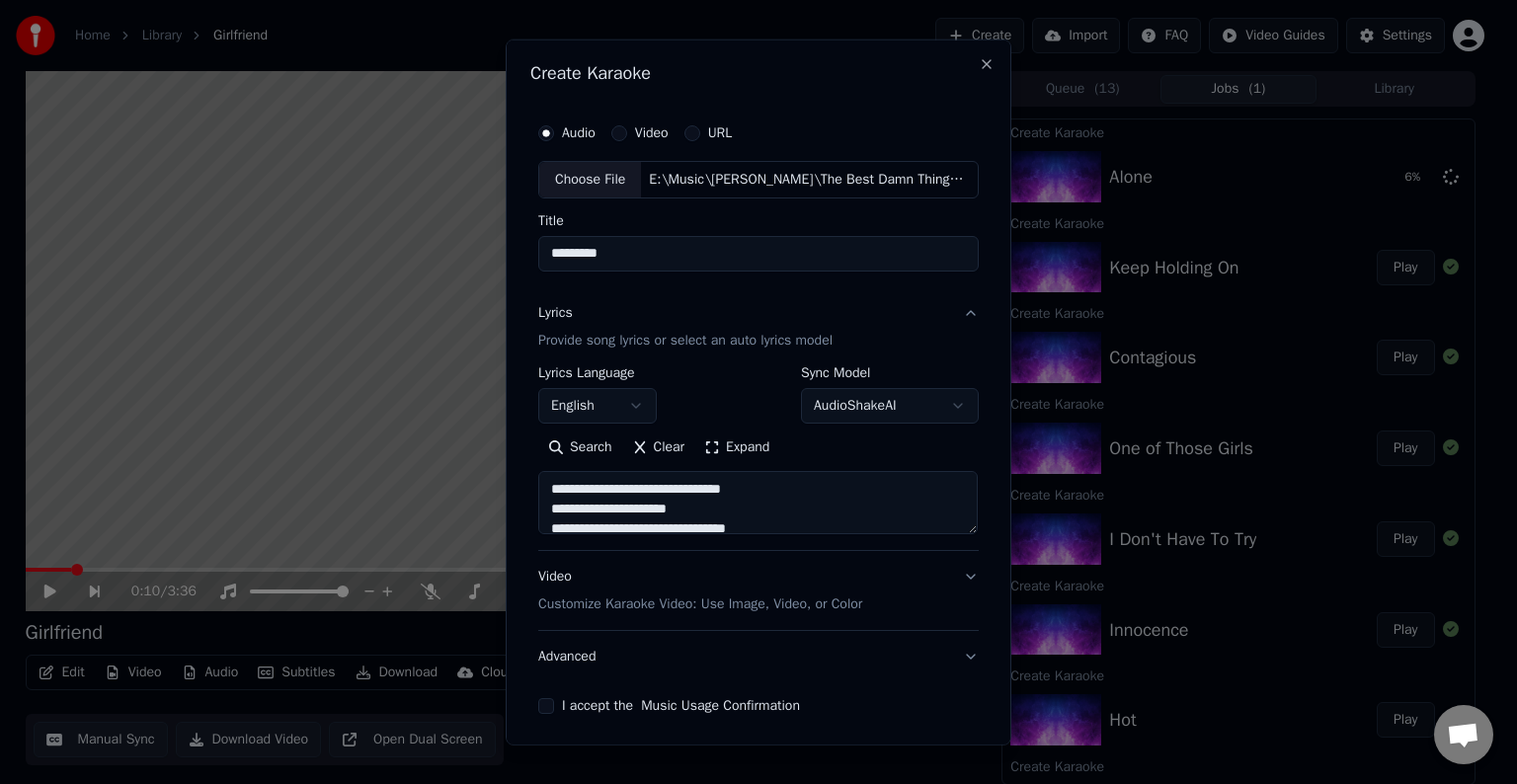 scroll, scrollTop: 83, scrollLeft: 0, axis: vertical 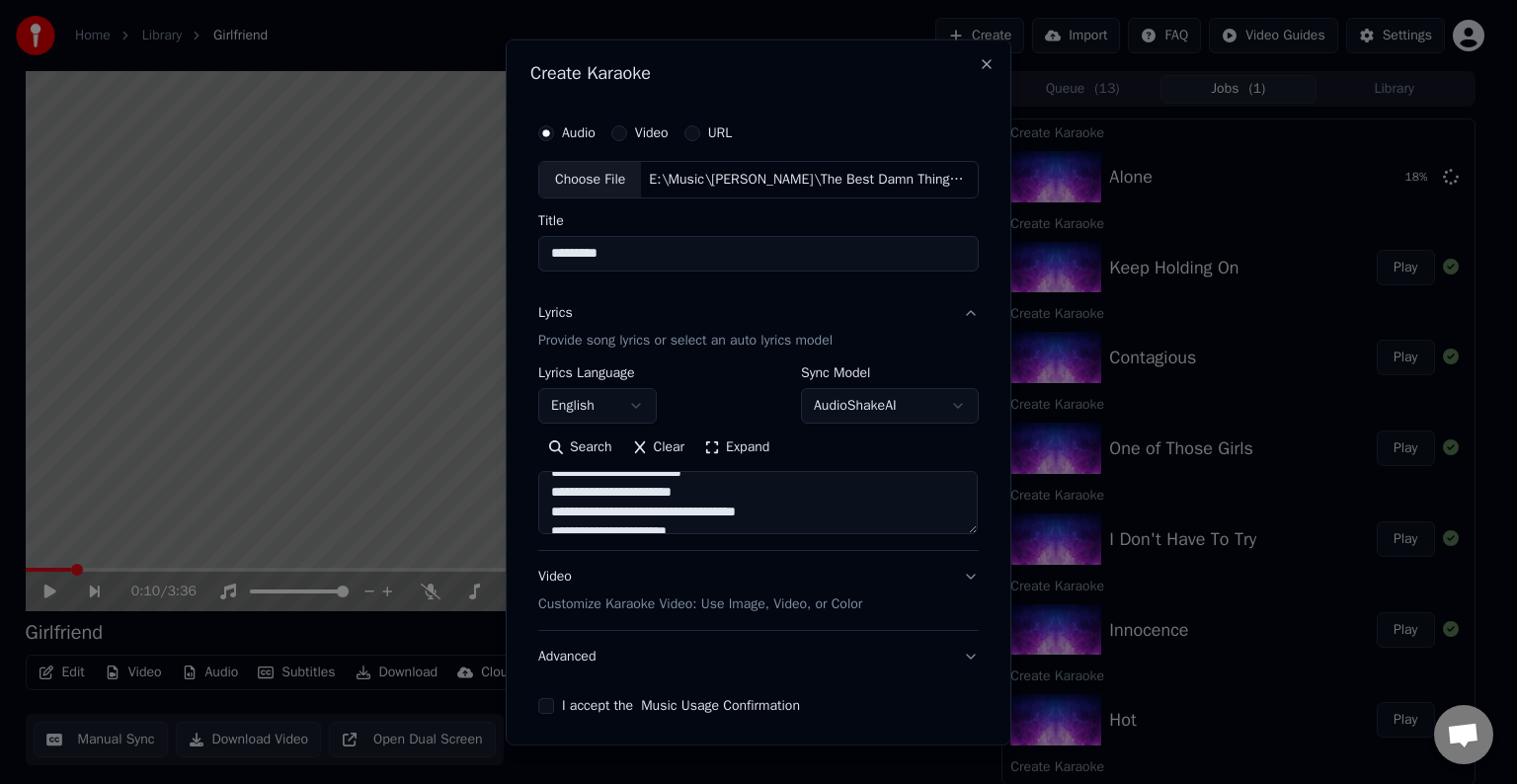 click at bounding box center [758, 503] 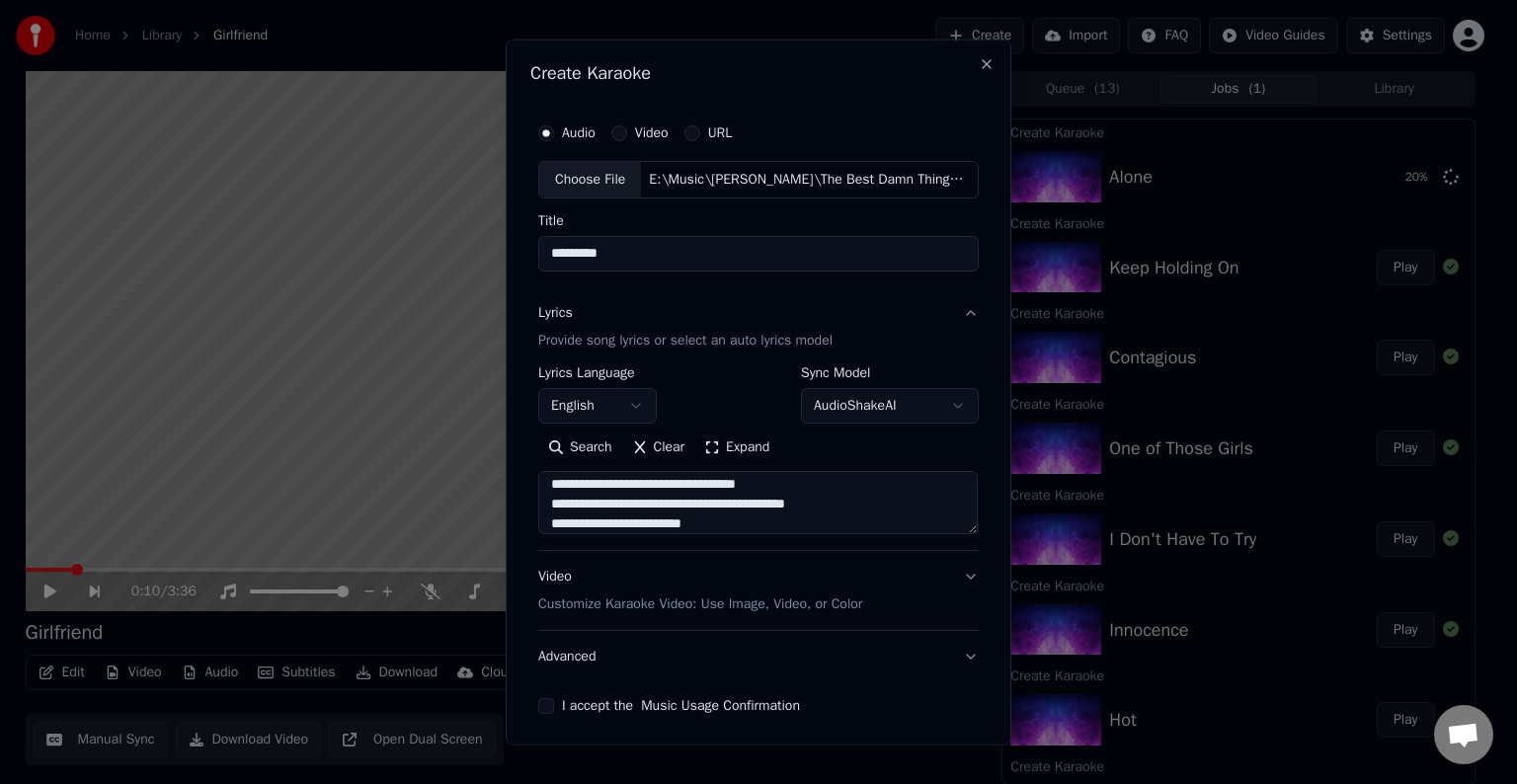 scroll, scrollTop: 754, scrollLeft: 0, axis: vertical 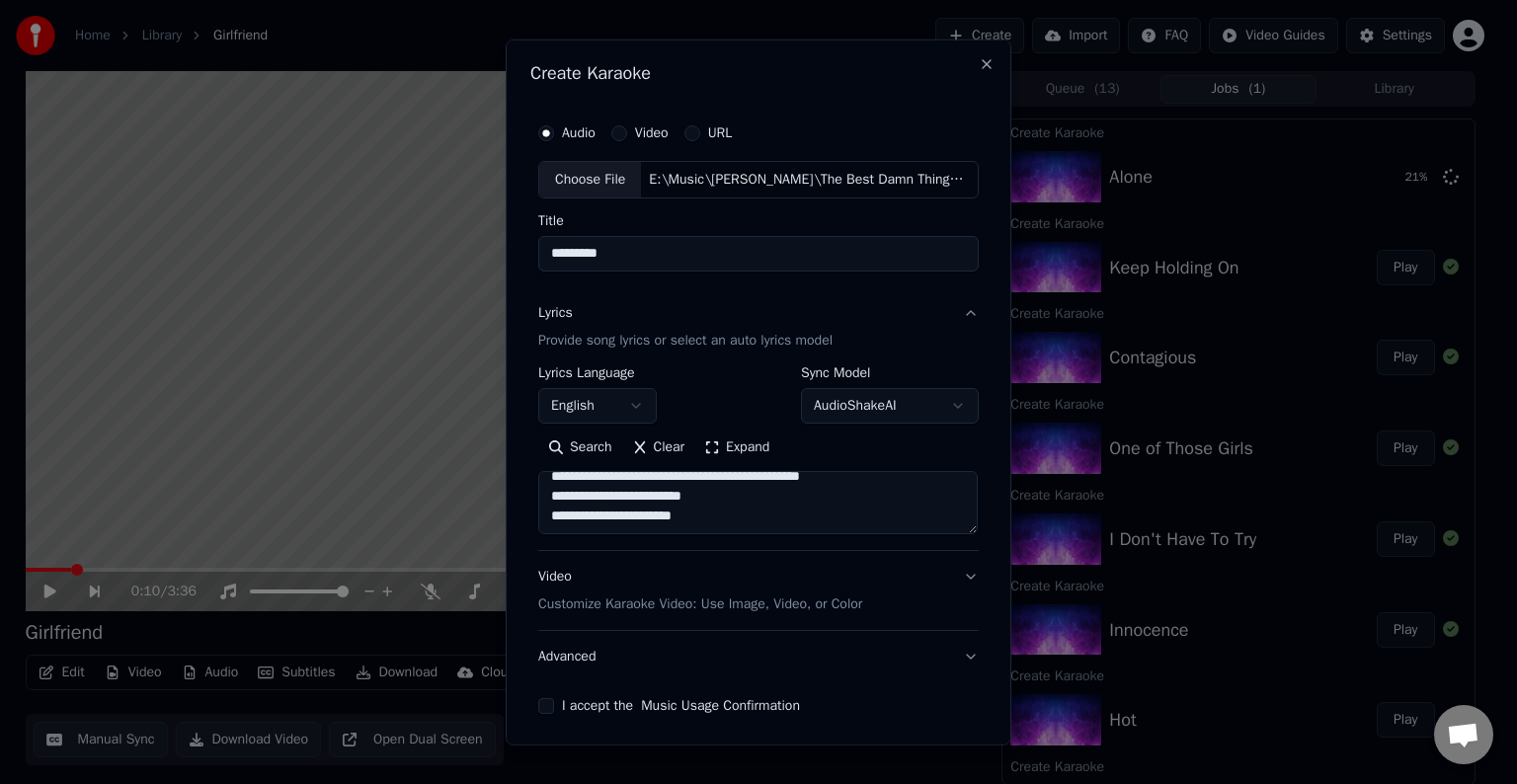 click at bounding box center (758, 503) 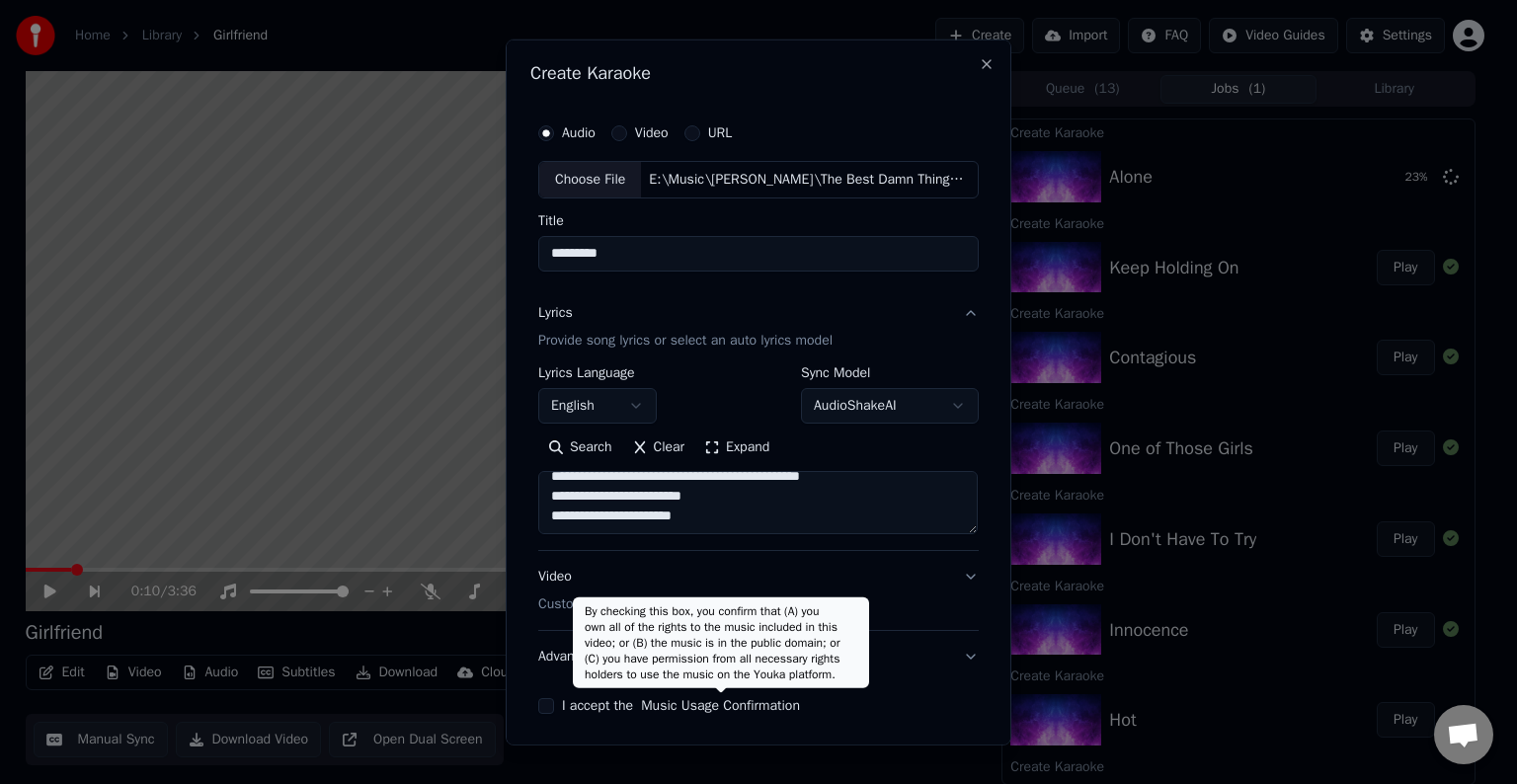 click on "Advanced" at bounding box center [758, 657] 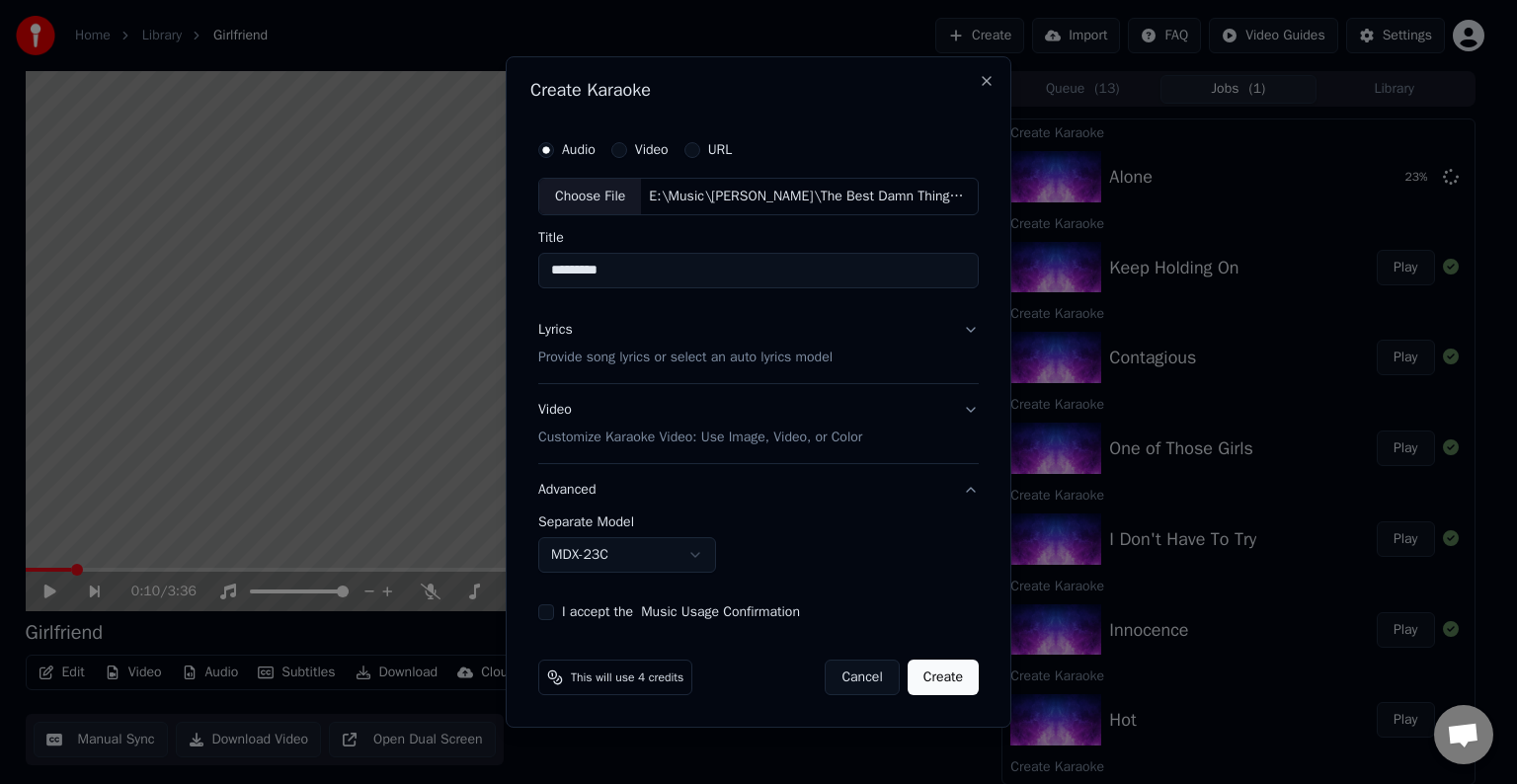 click on "Home Library Girlfriend Create Import FAQ Video Guides Settings 0:10  /  3:36 Girlfriend BPM 164 Key D Edit Video Audio Subtitles Download Cloud Library Manual Sync Download Video Open Dual Screen Queue ( 13 ) Jobs ( 1 ) Library Create Karaoke Alone 23 % Create Karaoke Keep Holding On Play Create Karaoke Contagious Play Create Karaoke One of Those Girls Play Create Karaoke I Don't Have To Try Play Create Karaoke Innocence Play Create Karaoke Hot Play Create Karaoke Everything Back But You Play Create Karaoke When You're Gone Play Create Karaoke Runaway Play Create Karaoke The Best Damn Thing Play Separate Audio Girlfriend Play Create Karaoke Runaway Create Karaoke I Can Do Better Play Create Karaoke Girlfriend Play Chat [PERSON_NAME] from Youka Desktop More channels Continue on Email Network offline. Reconnecting... No messages can be received or sent for now. Youka Desktop Hello! How can I help you?  [DATE] [DATE] [PERSON_NAME] [DATE] [DATE] [DATE] [PERSON_NAME] Only the auto-sync credits are refunded. [DATE]" at bounding box center [750, 392] 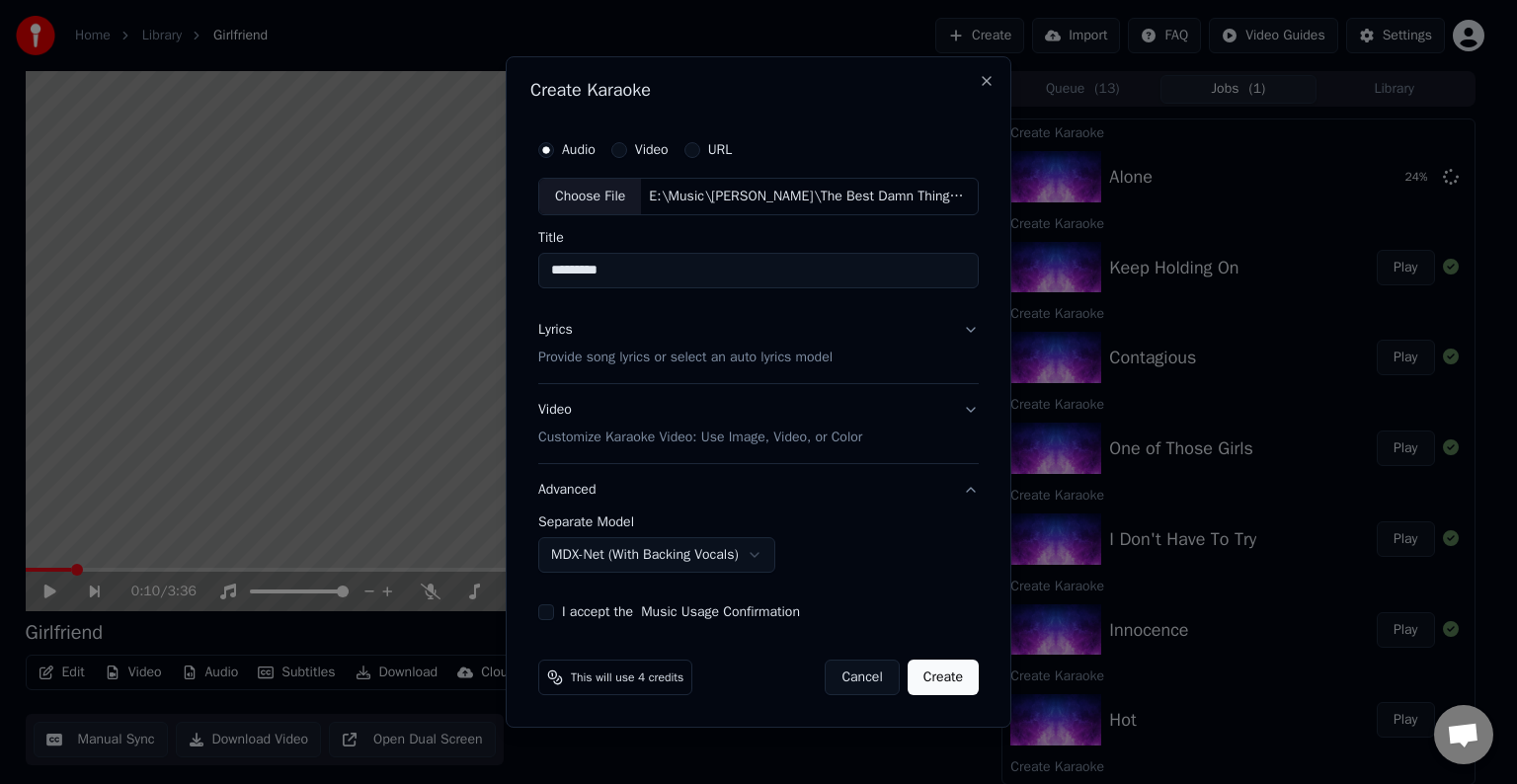 click on "I accept the   Music Usage Confirmation" at bounding box center (546, 612) 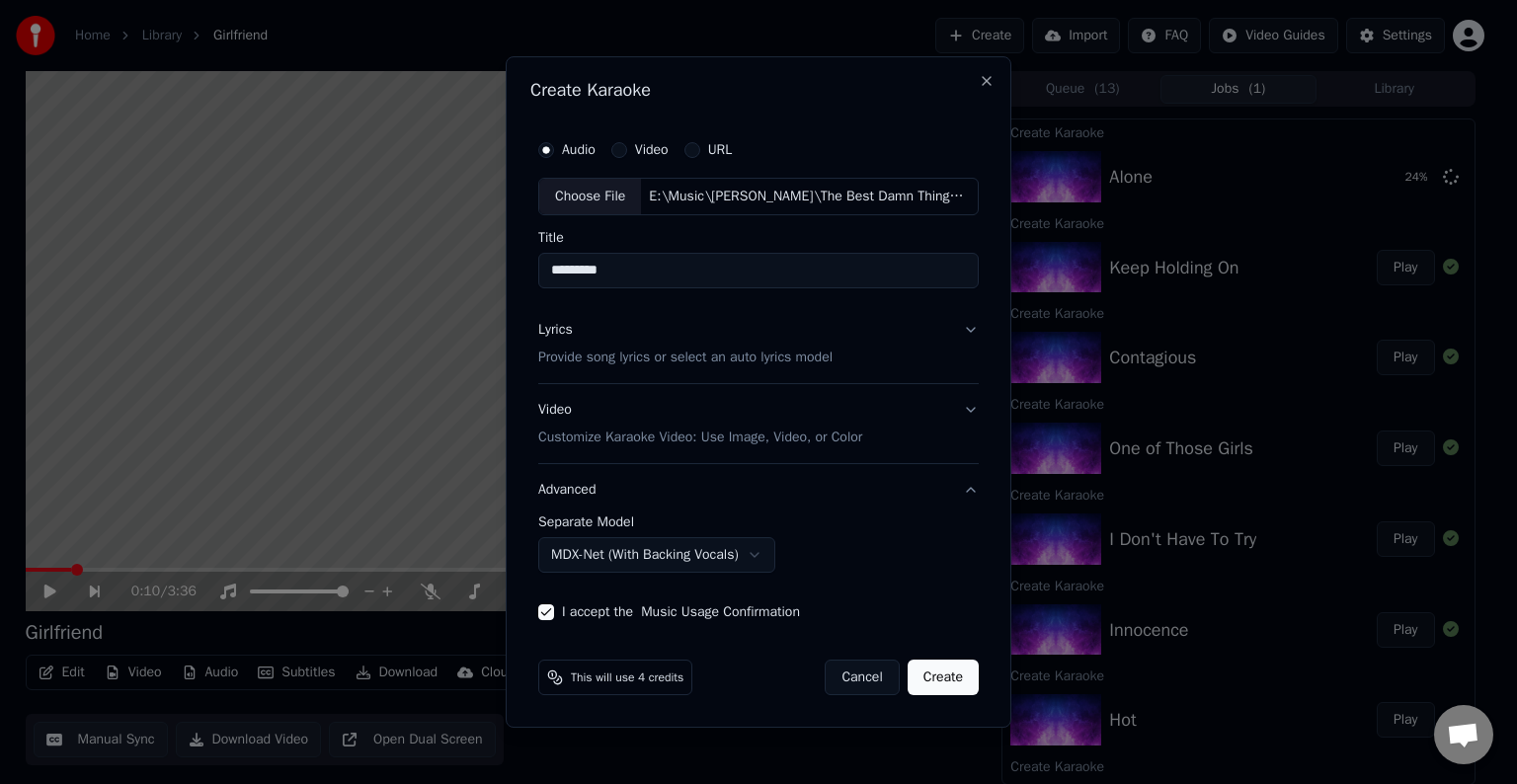 click on "Create" at bounding box center (943, 677) 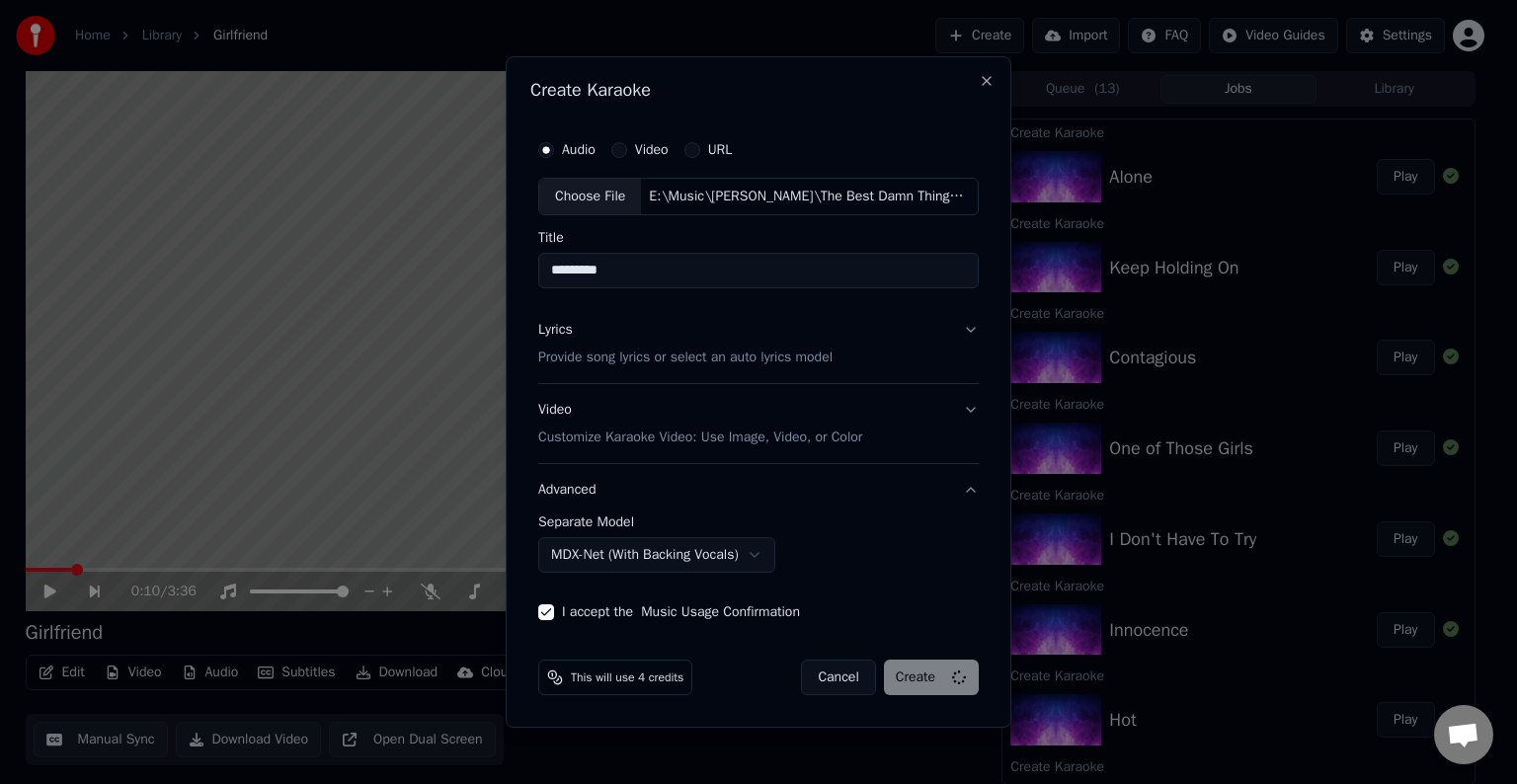 select on "******" 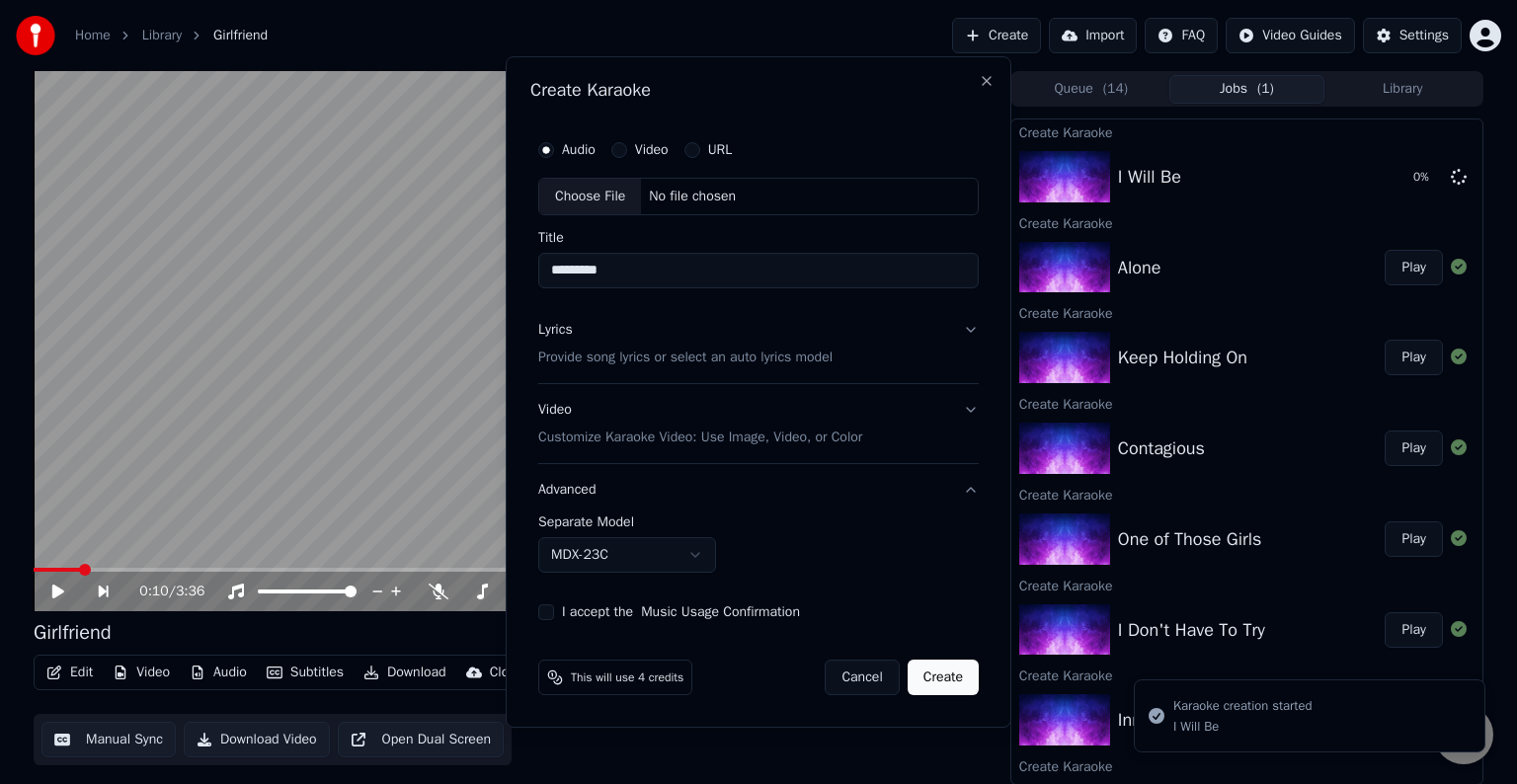 type 